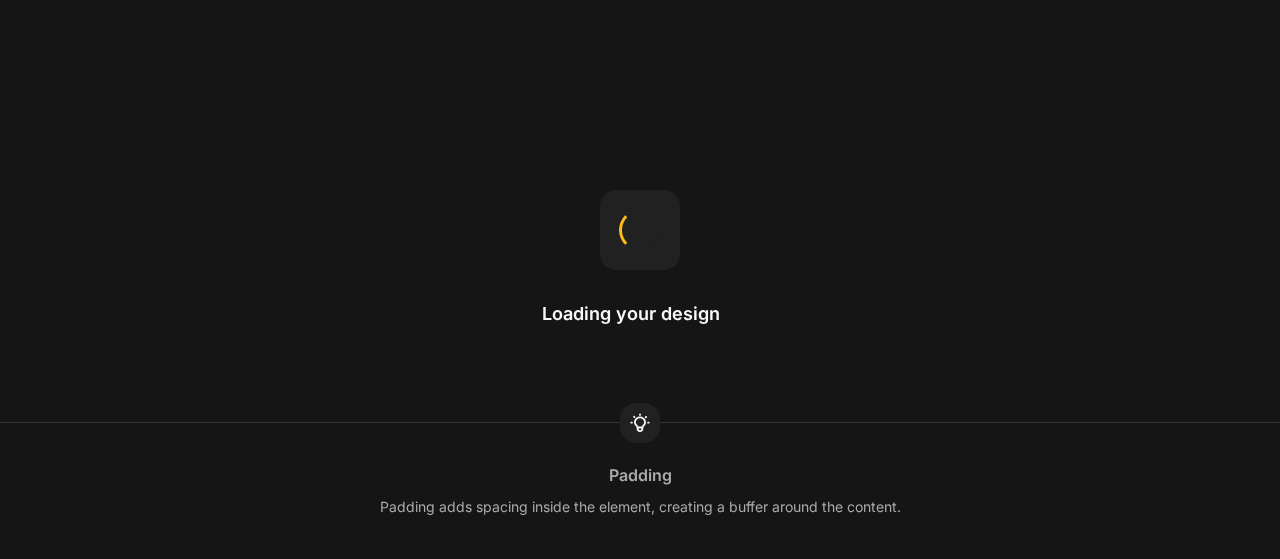 scroll, scrollTop: 0, scrollLeft: 0, axis: both 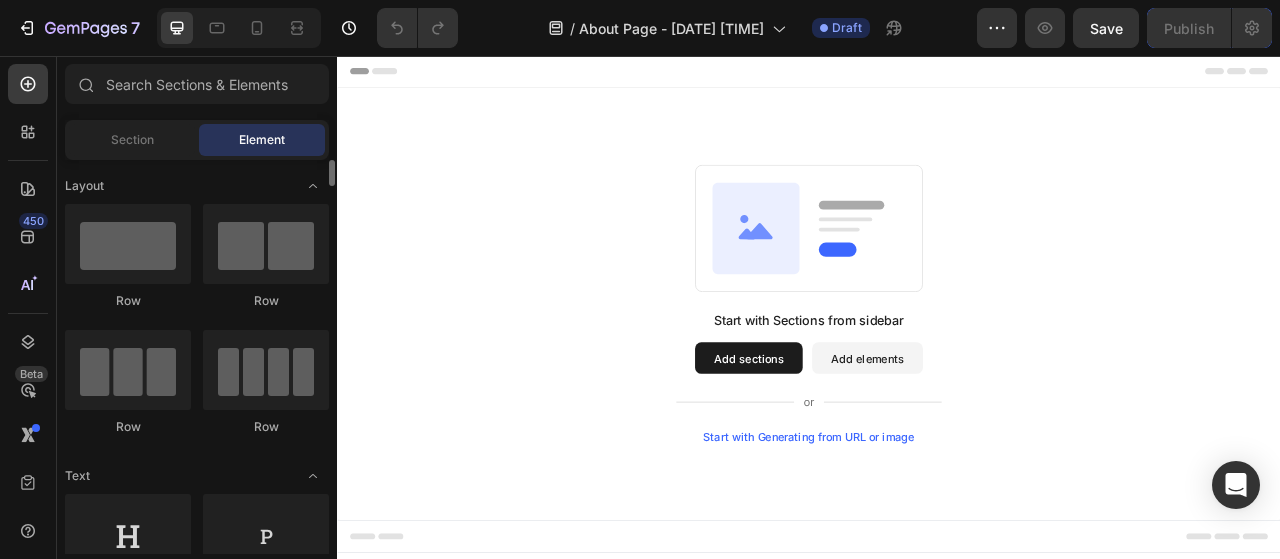 click on "Layout
Row
Row
Row
Row Text
Heading
Text Block Button
Button
Button Media
Image
Image
Video
Video Banner
Hero Banner" at bounding box center (197, 3123) 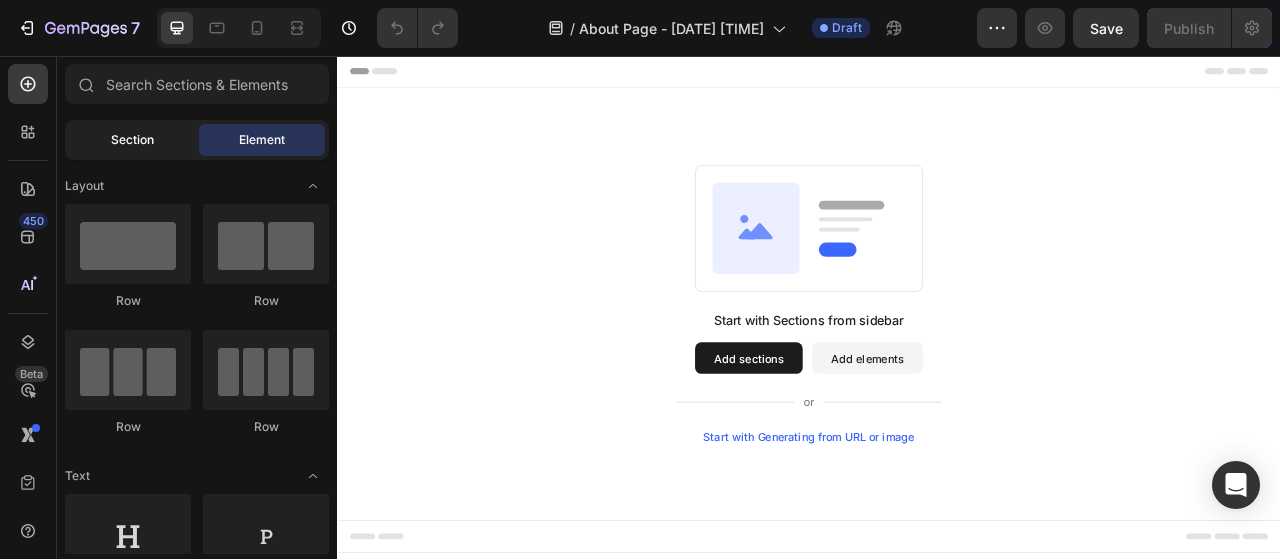 click on "Section" 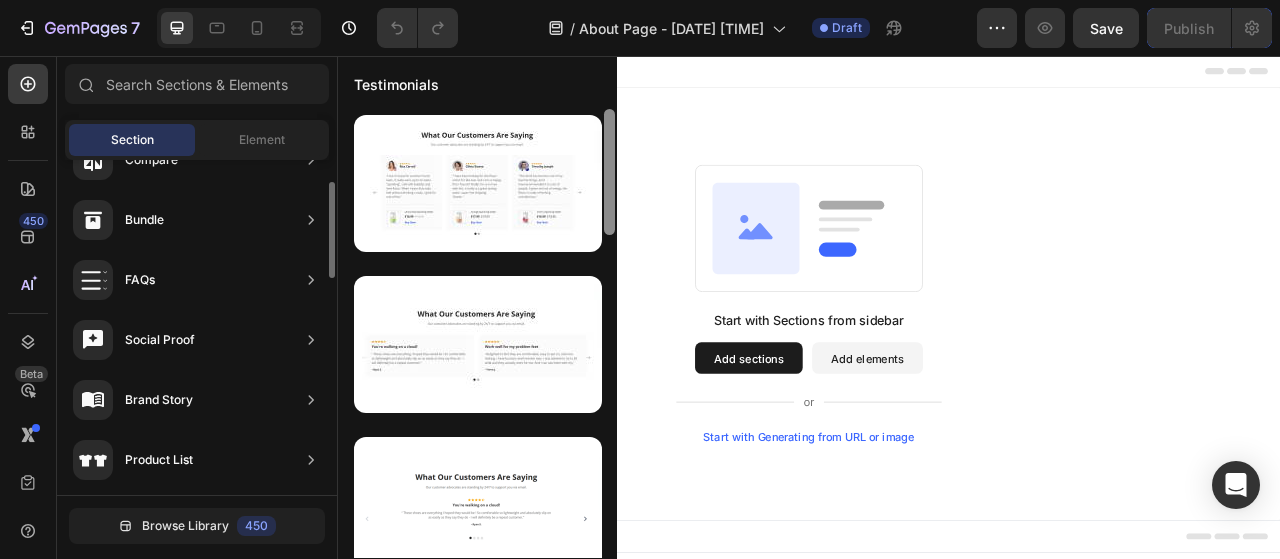 scroll, scrollTop: 424, scrollLeft: 0, axis: vertical 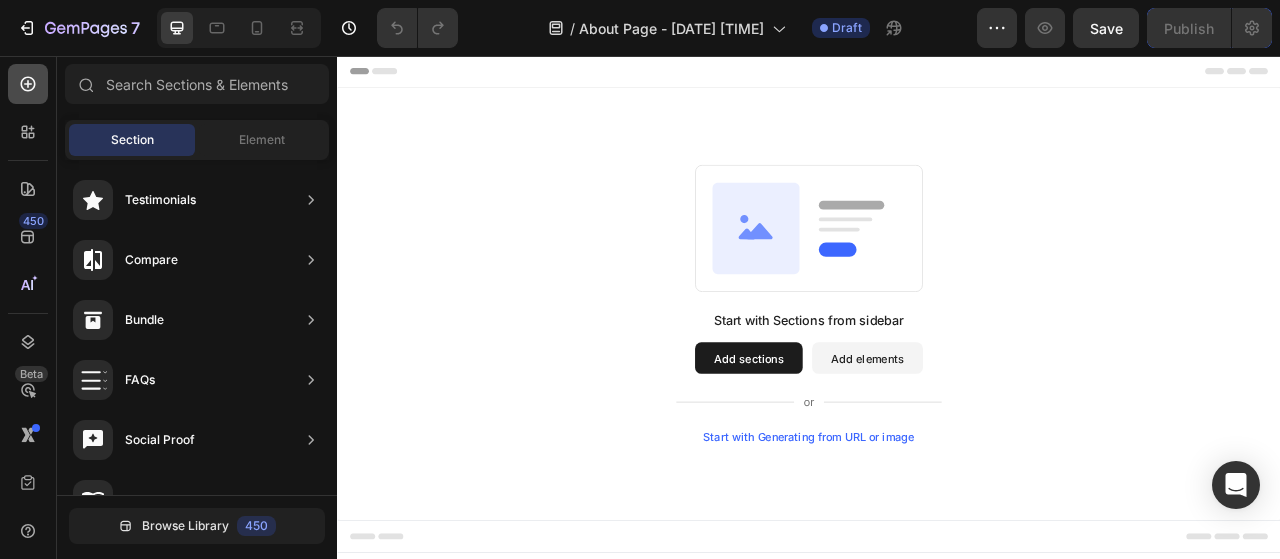 click 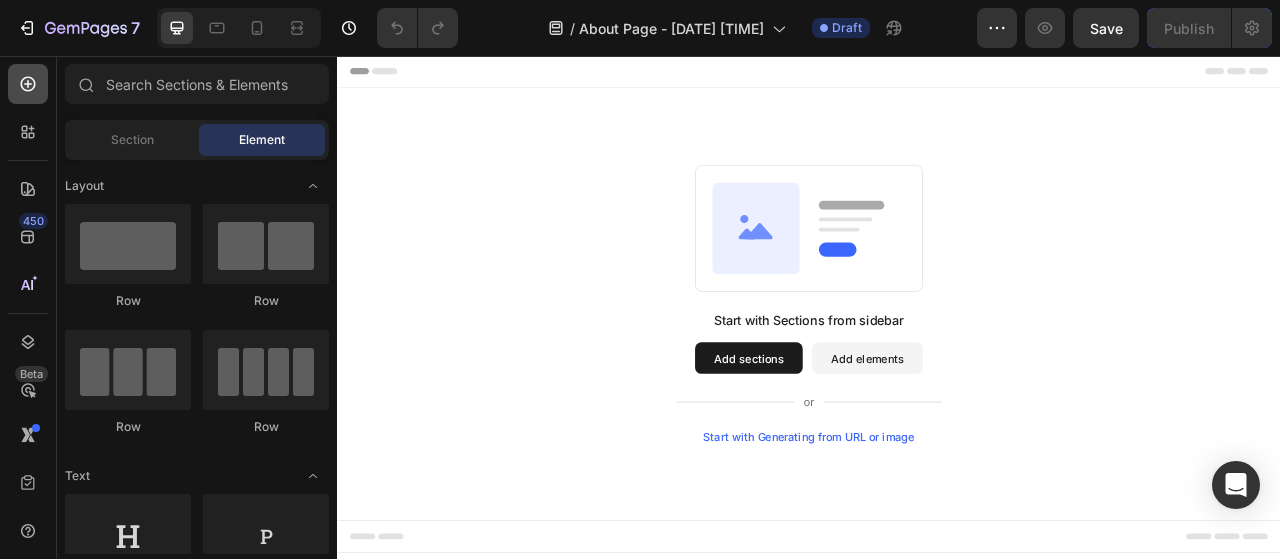 click 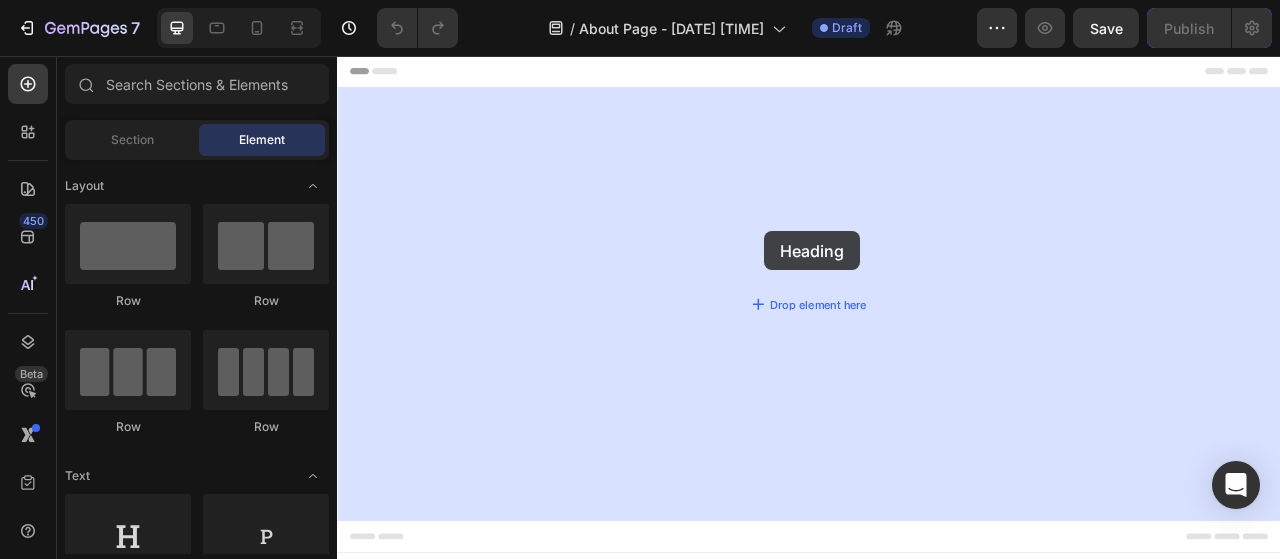 drag, startPoint x: 472, startPoint y: 583, endPoint x: 881, endPoint y: 279, distance: 509.60474 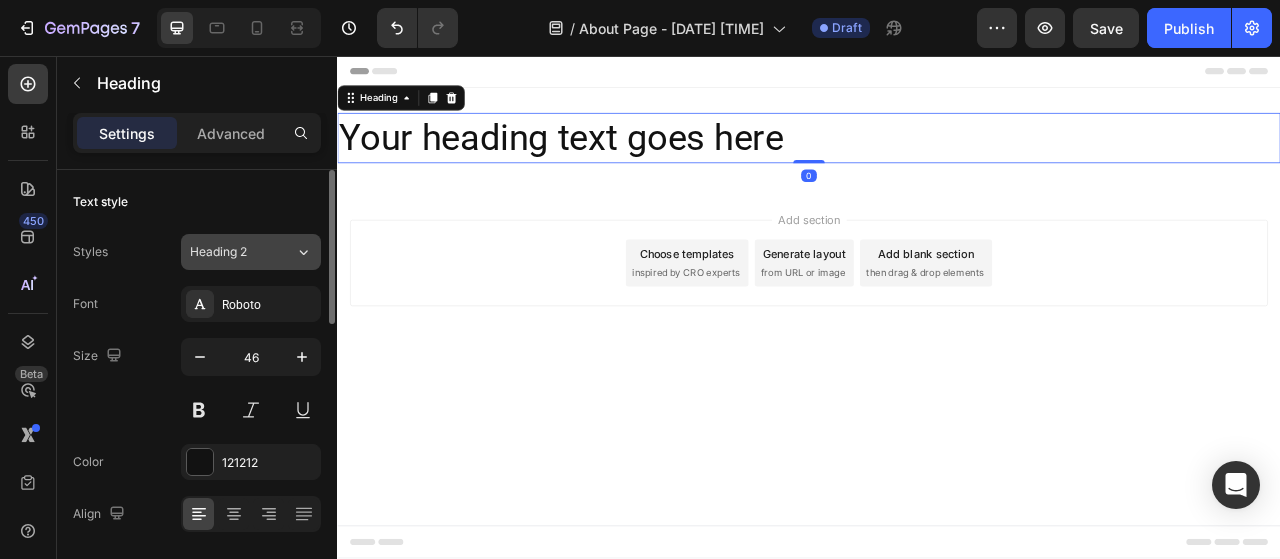 click on "Heading 2" 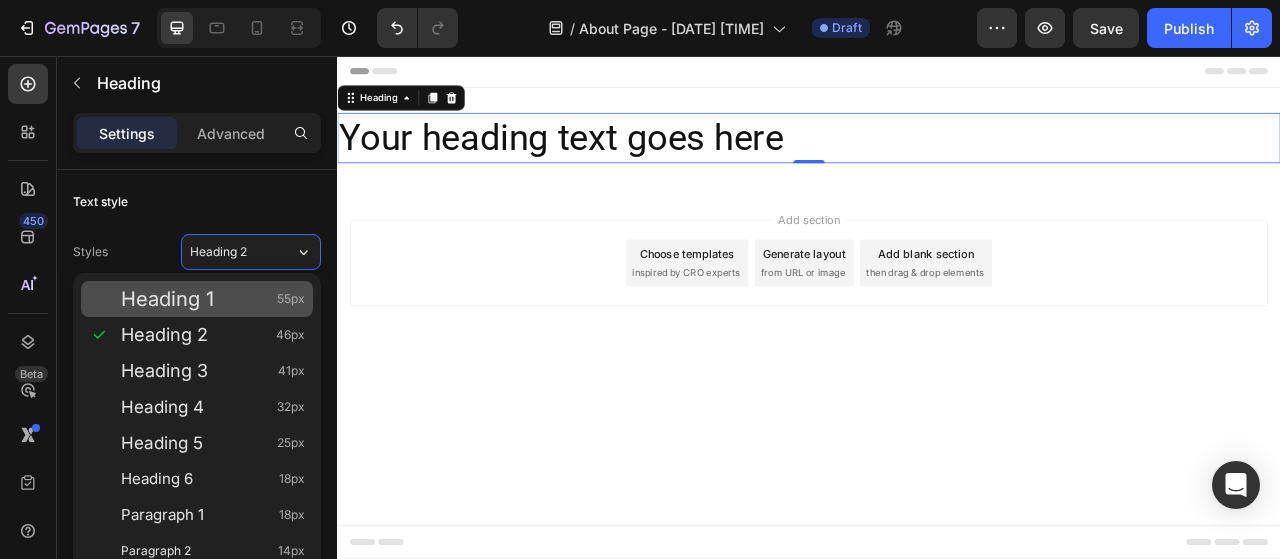 click on "Heading 1 55px" at bounding box center [213, 299] 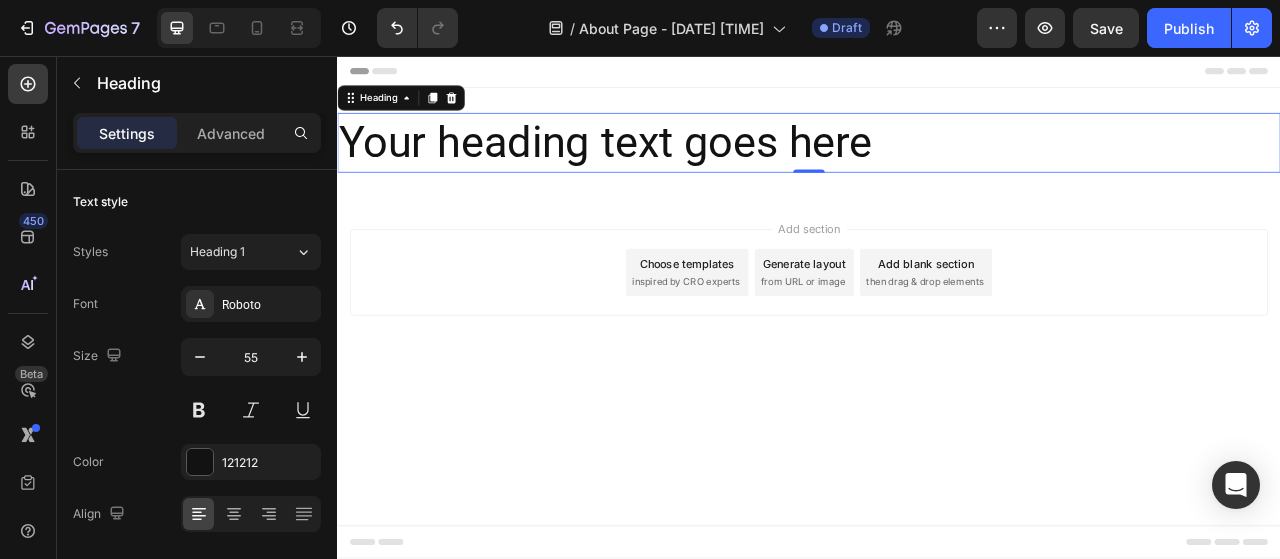 click on "Your heading text goes here" at bounding box center [937, 167] 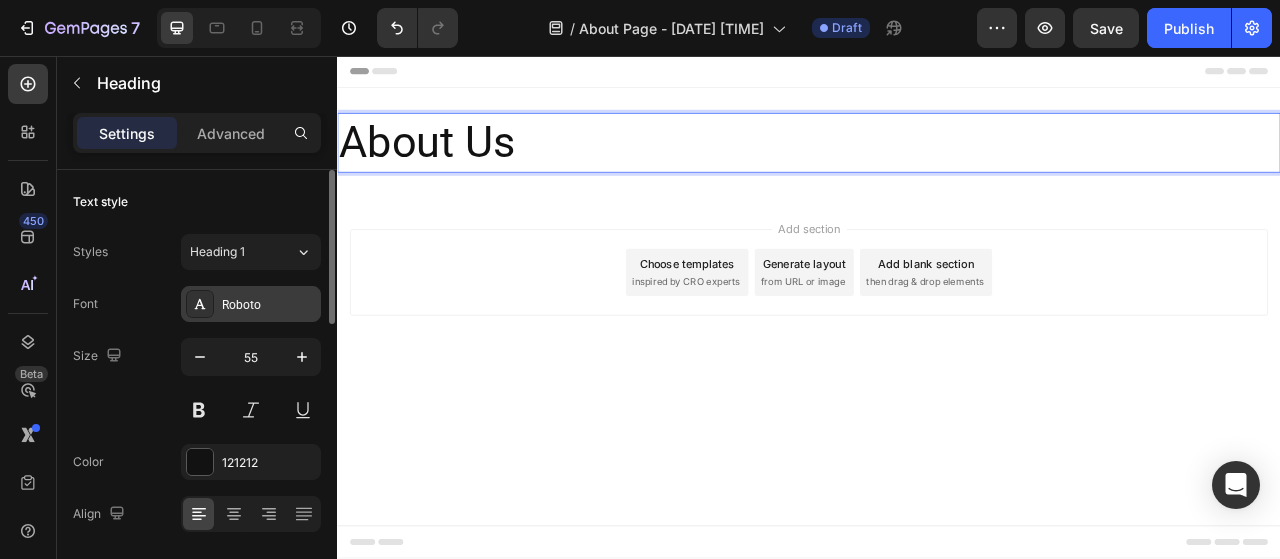 click on "Roboto" at bounding box center (269, 305) 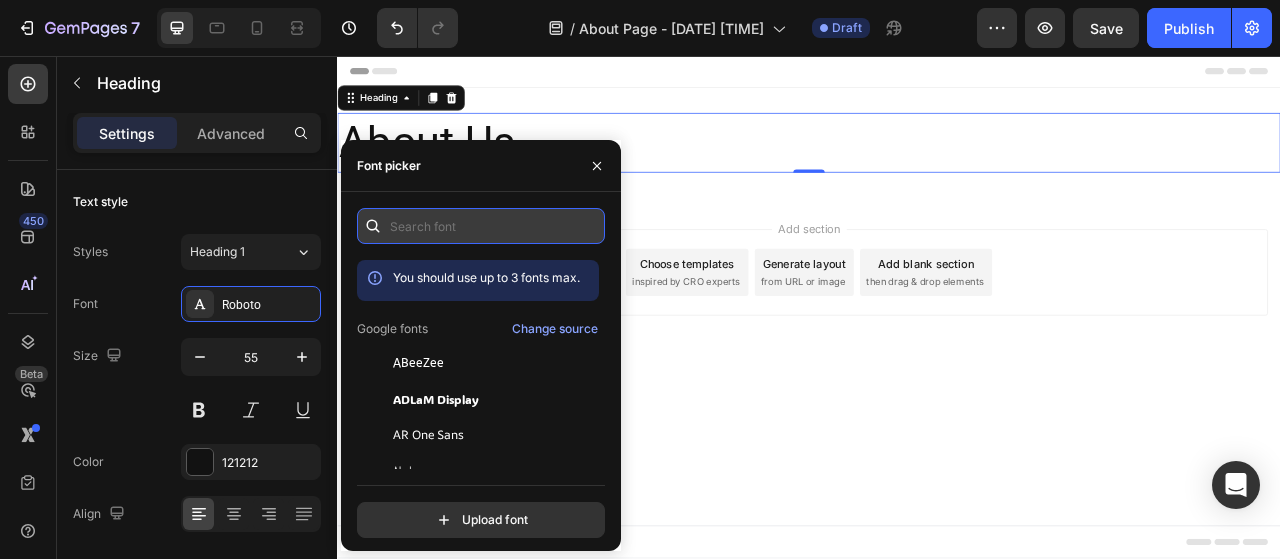 click at bounding box center [481, 226] 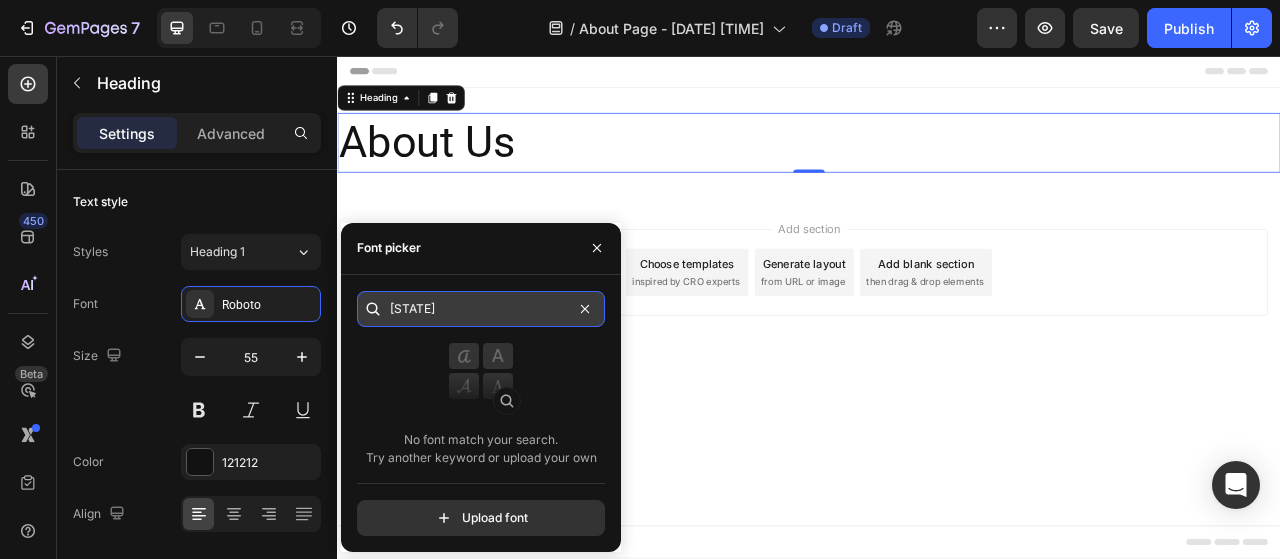 paste on "serial" 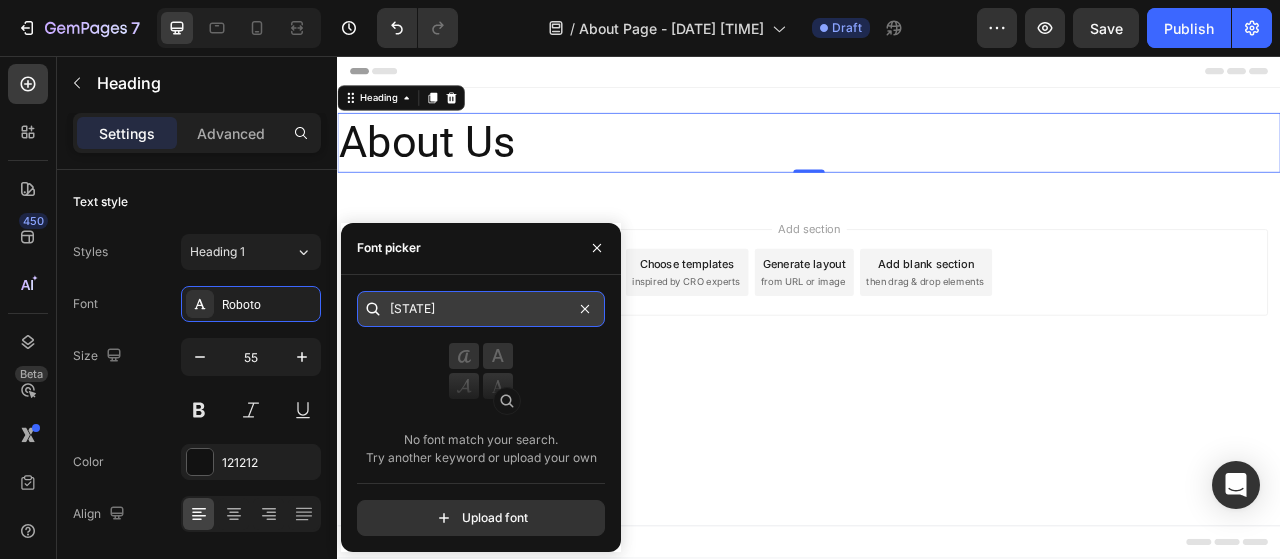 type on "serial" 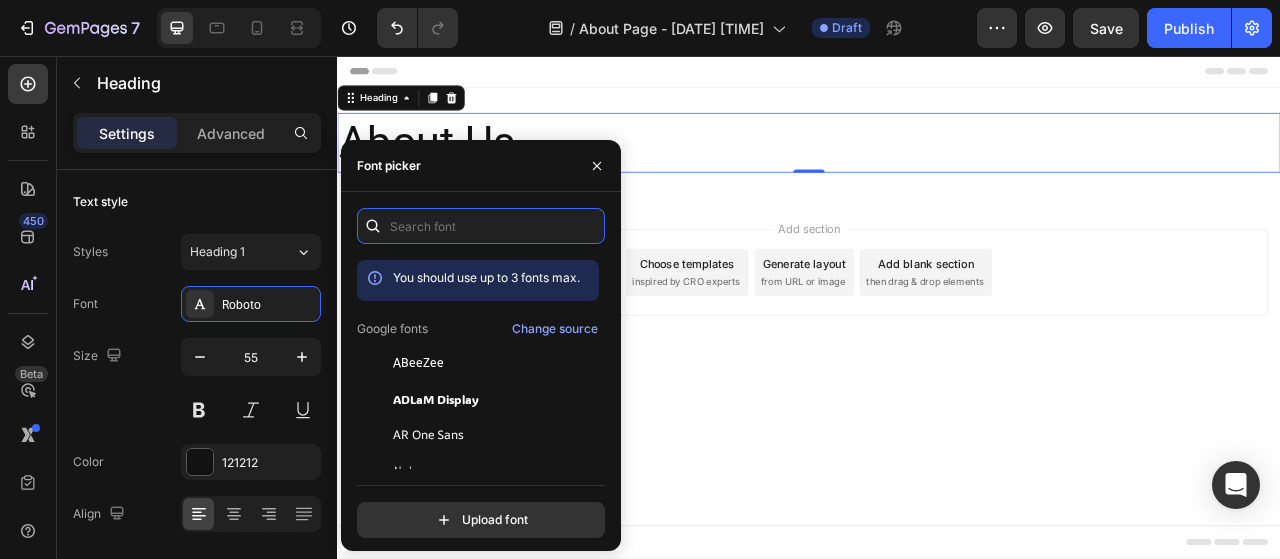 scroll, scrollTop: 100, scrollLeft: 0, axis: vertical 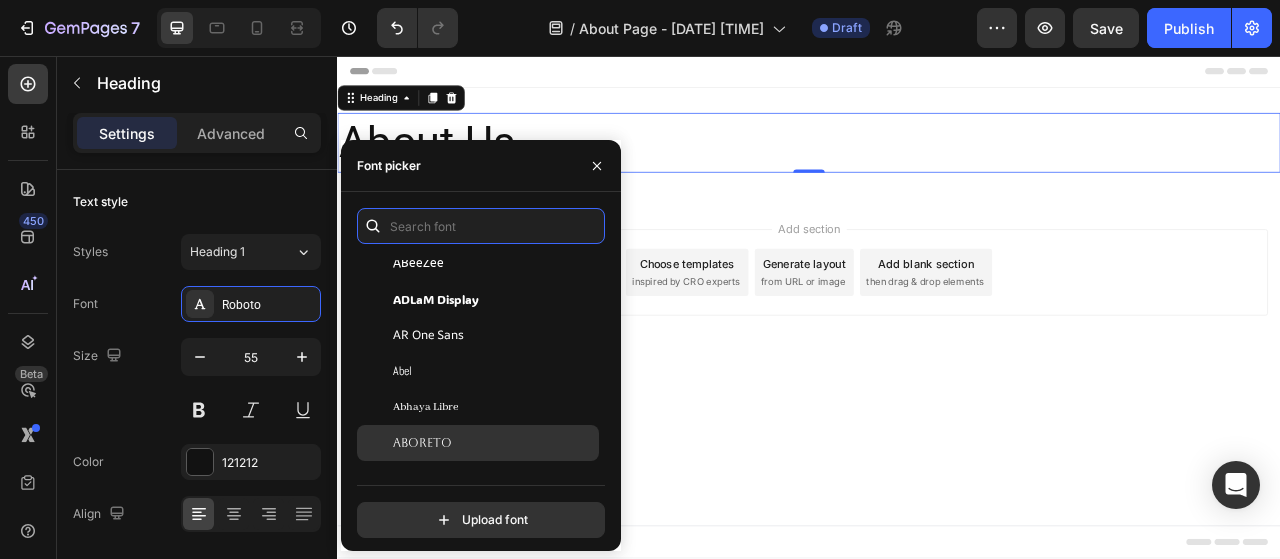 type 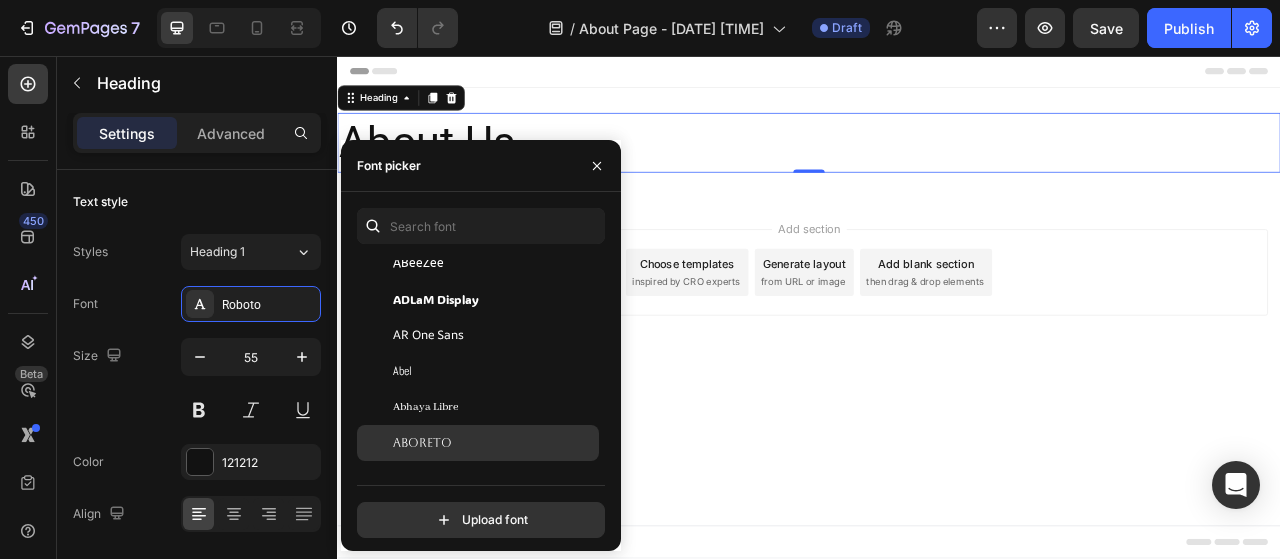click on "Aboreto" at bounding box center (494, 443) 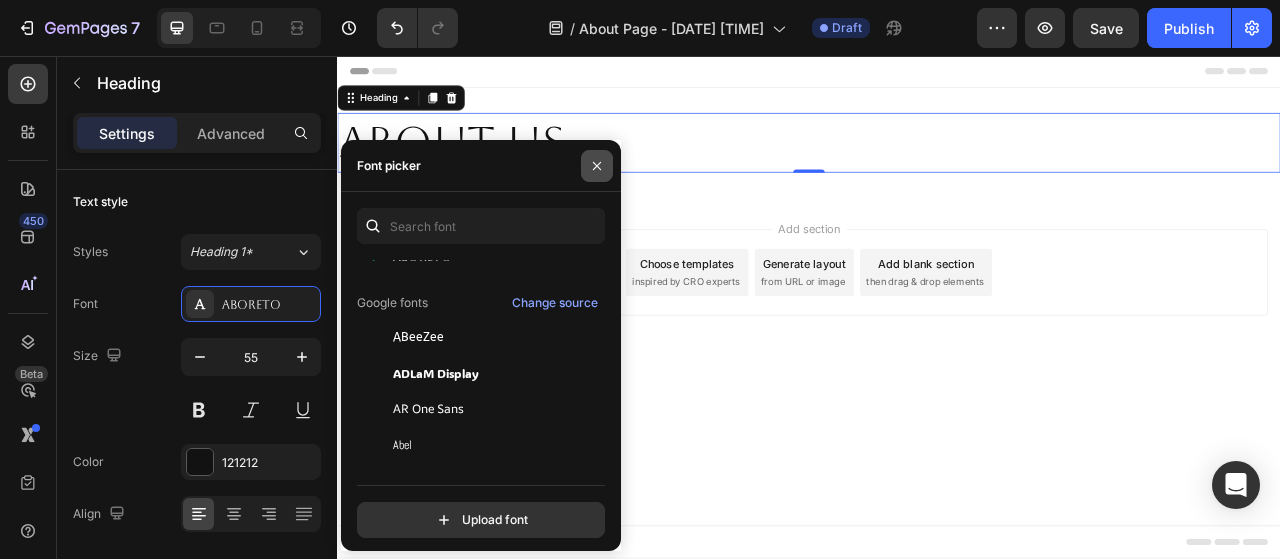 click 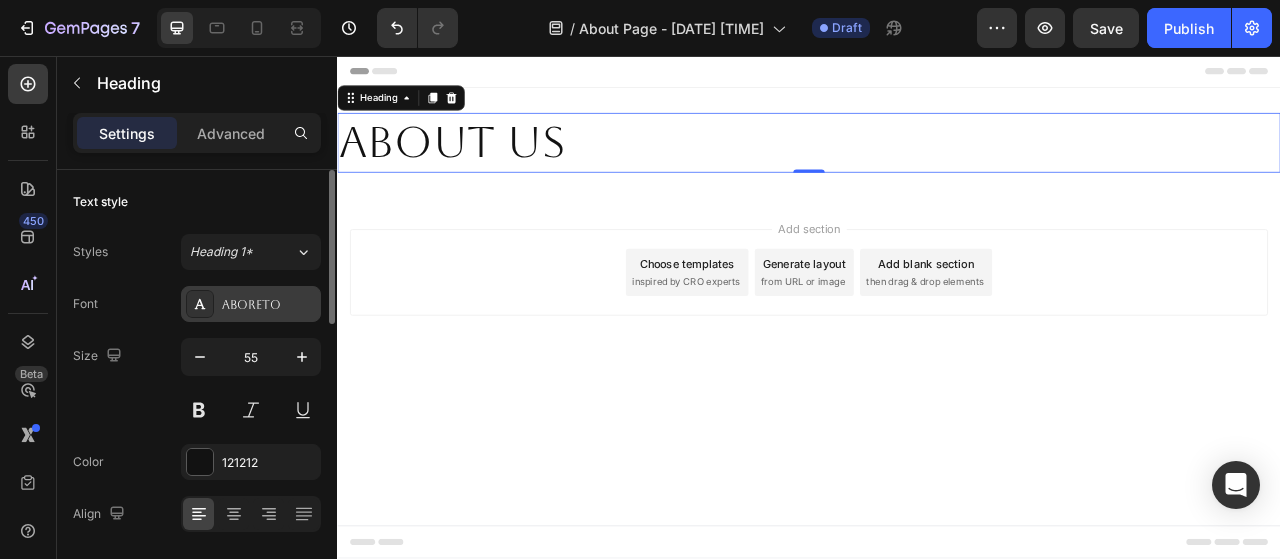 click on "Aboreto" at bounding box center [269, 305] 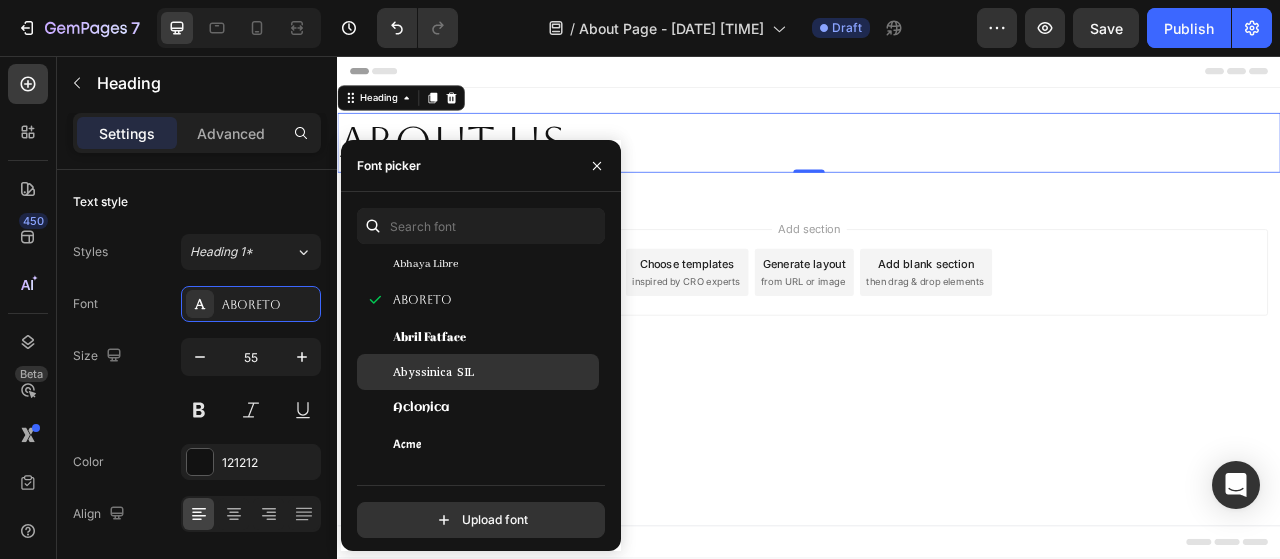 scroll, scrollTop: 300, scrollLeft: 0, axis: vertical 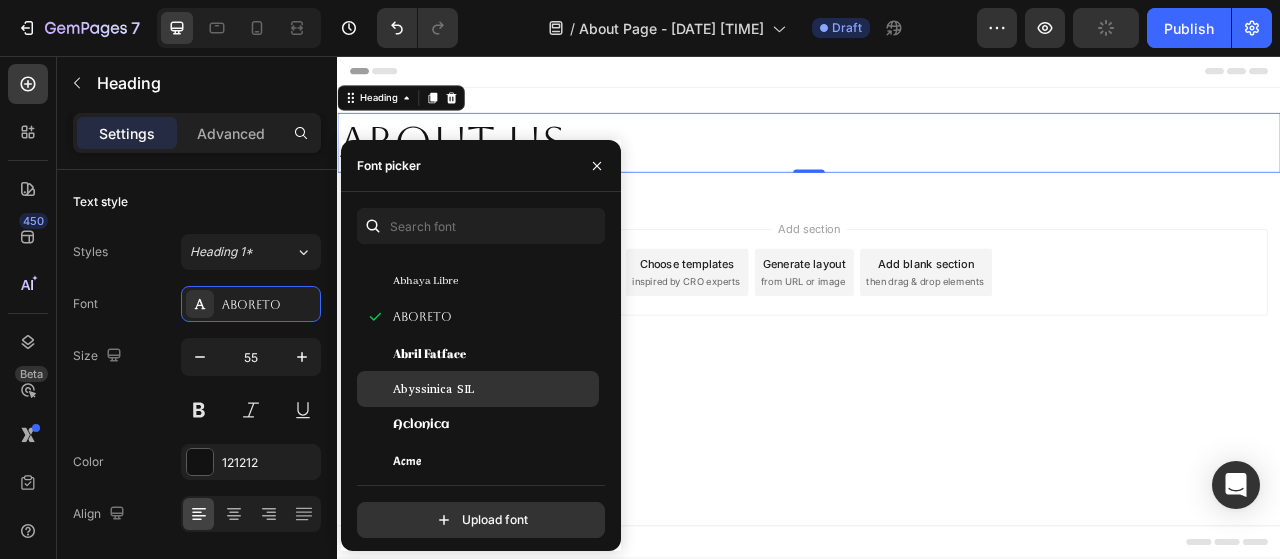 click on "Abyssinica SIL" at bounding box center [494, 389] 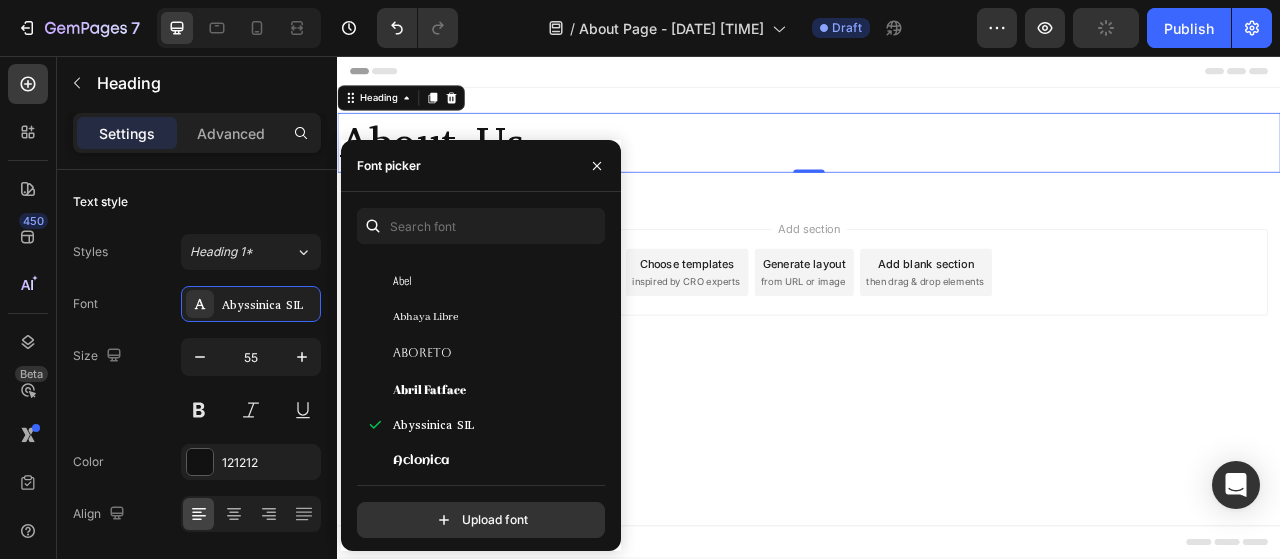 click on "Header About Us Heading   0 Section 1 Root Start with Sections from sidebar Add sections Add elements Start with Generating from URL or image Add section Choose templates inspired by CRO experts Generate layout from URL or image Add blank section then drag & drop elements Footer" at bounding box center [937, 376] 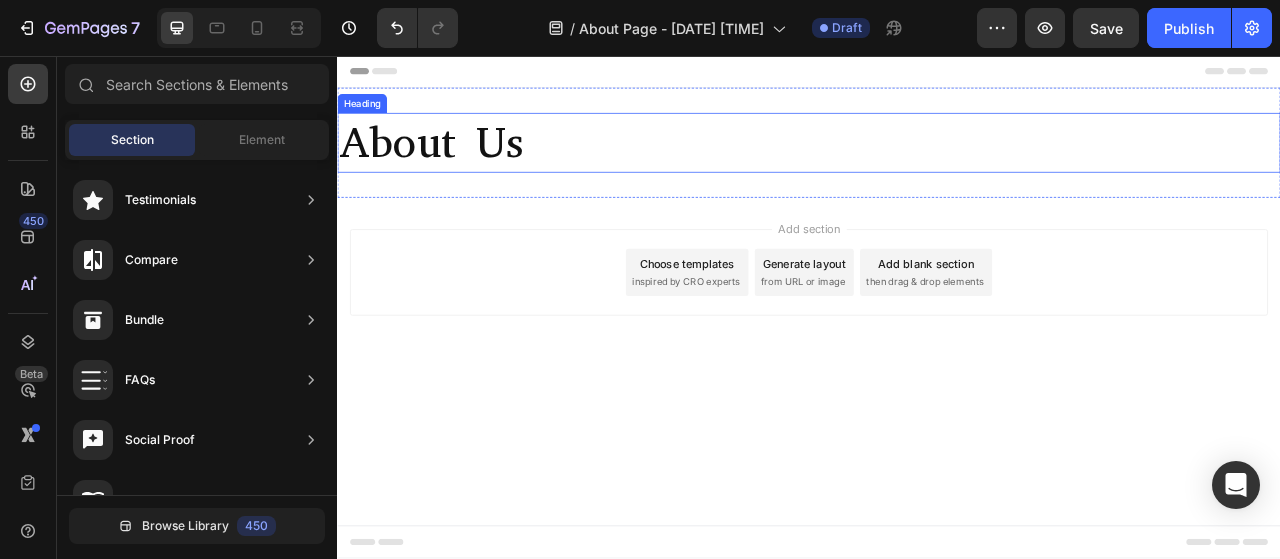 click on "About Us" at bounding box center [937, 167] 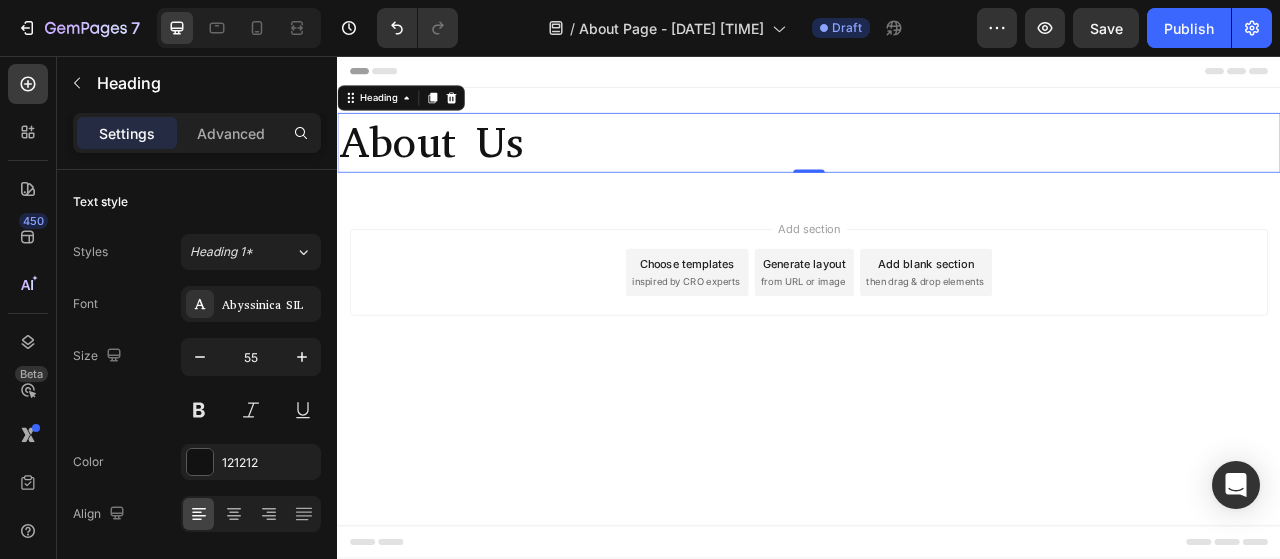 click 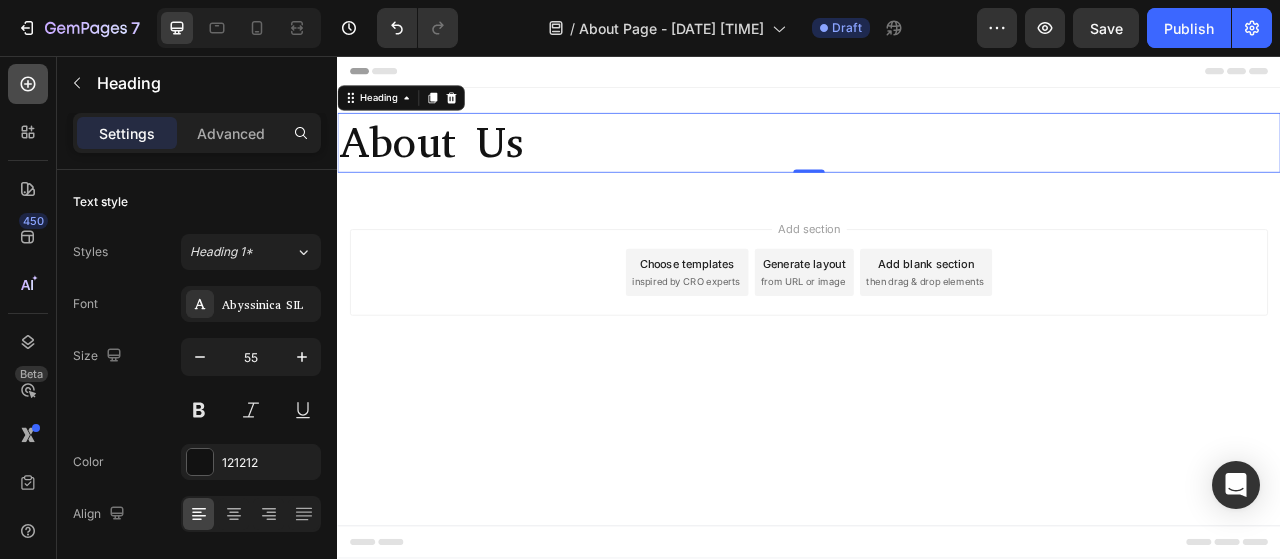 click 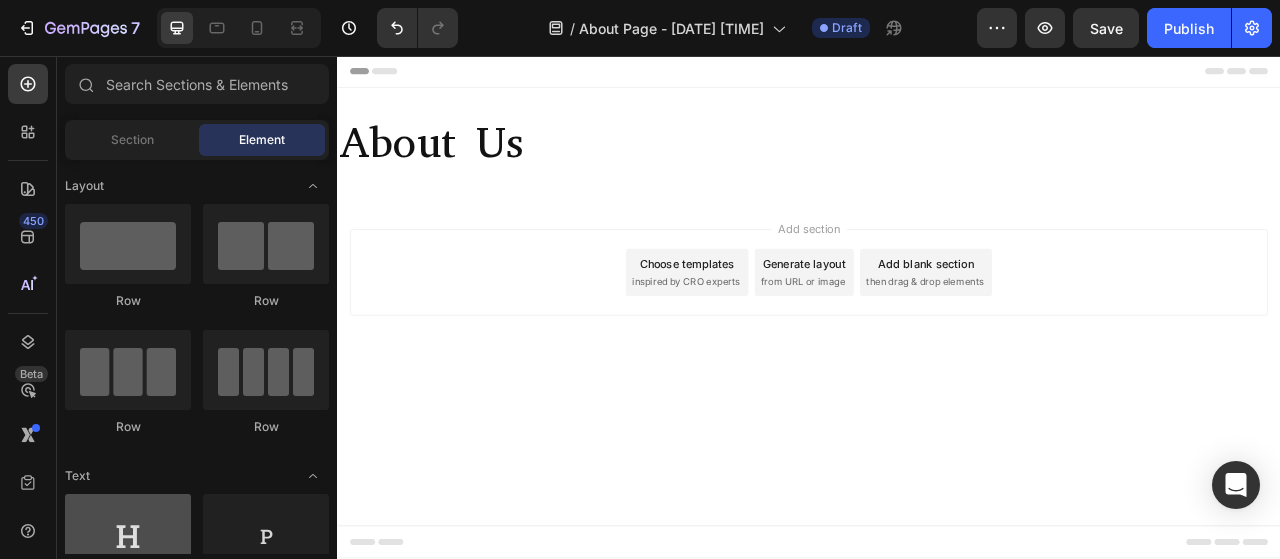 scroll, scrollTop: 200, scrollLeft: 0, axis: vertical 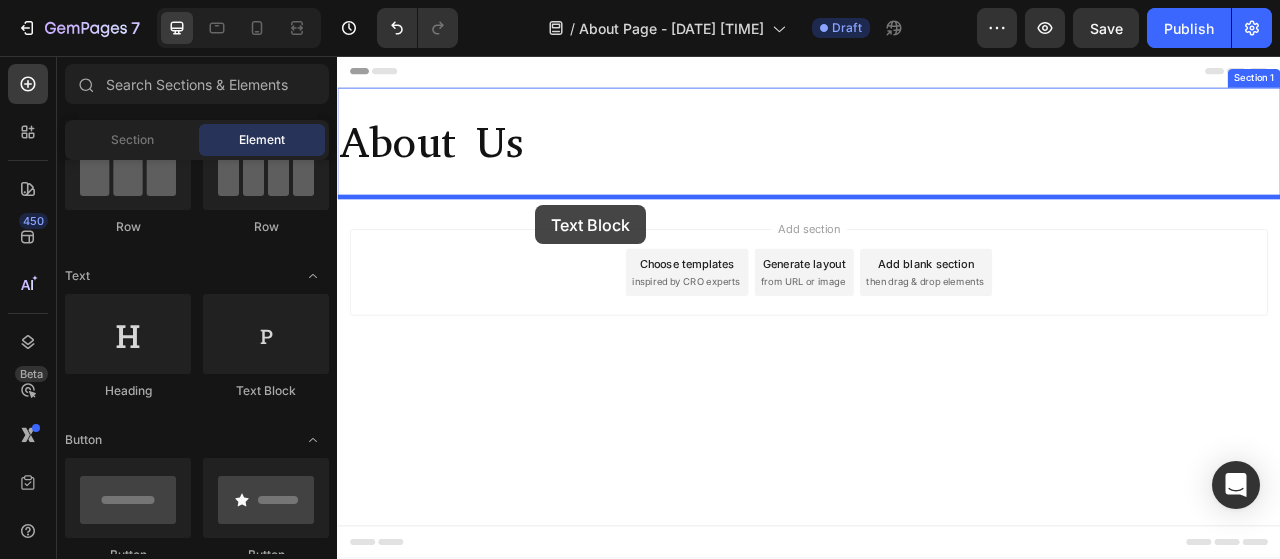 drag, startPoint x: 566, startPoint y: 406, endPoint x: 589, endPoint y: 246, distance: 161.64467 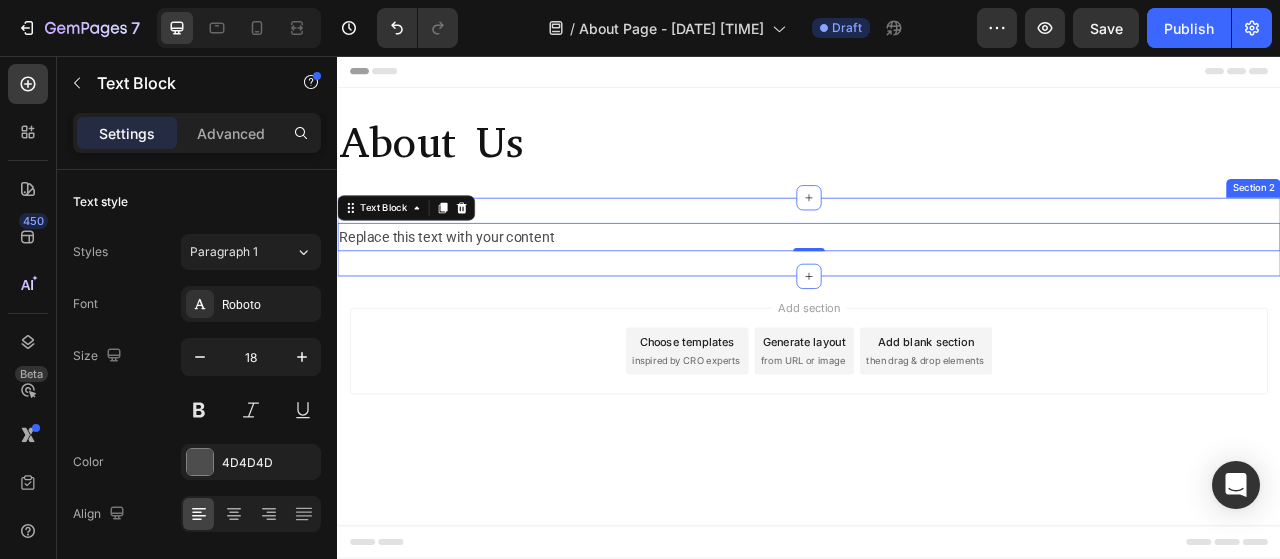 click on "Section 2" at bounding box center [1502, 225] 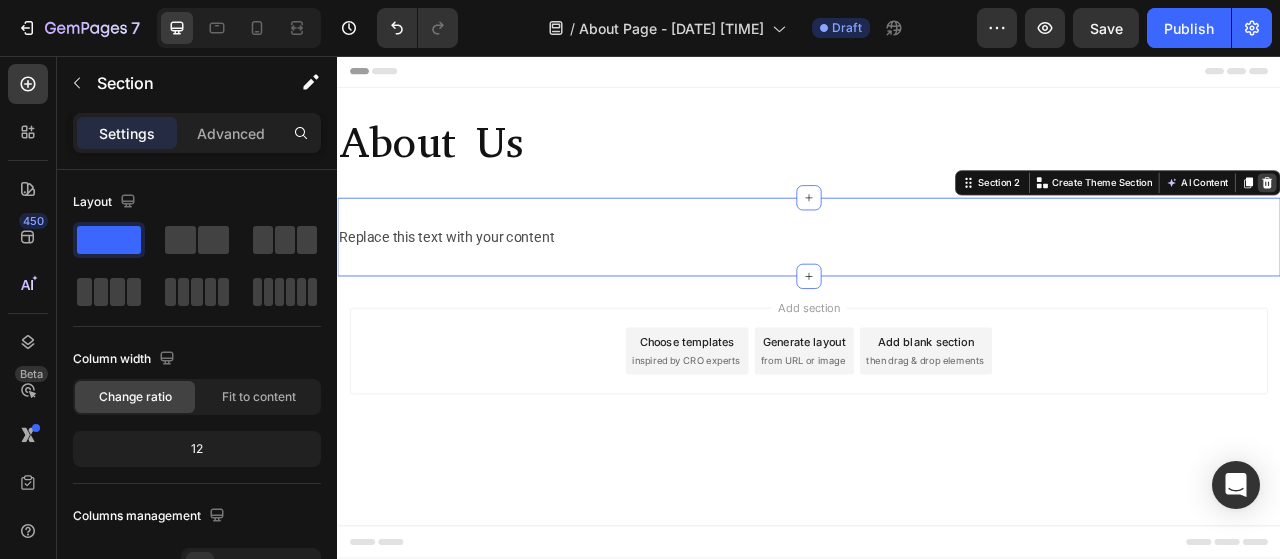 click 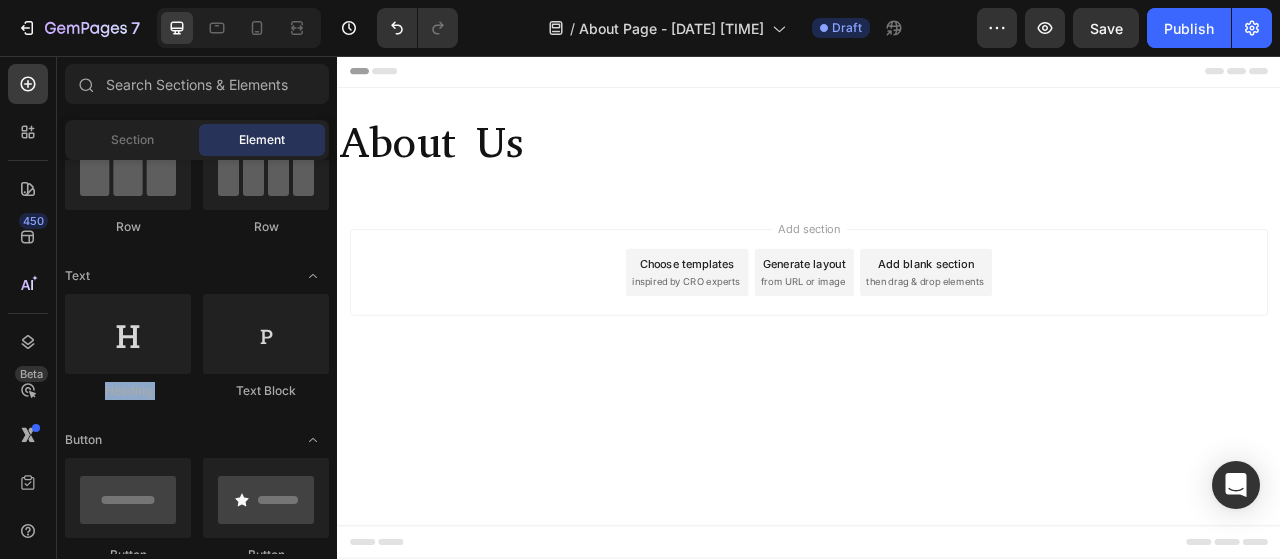 drag, startPoint x: 533, startPoint y: 389, endPoint x: 346, endPoint y: 352, distance: 190.62529 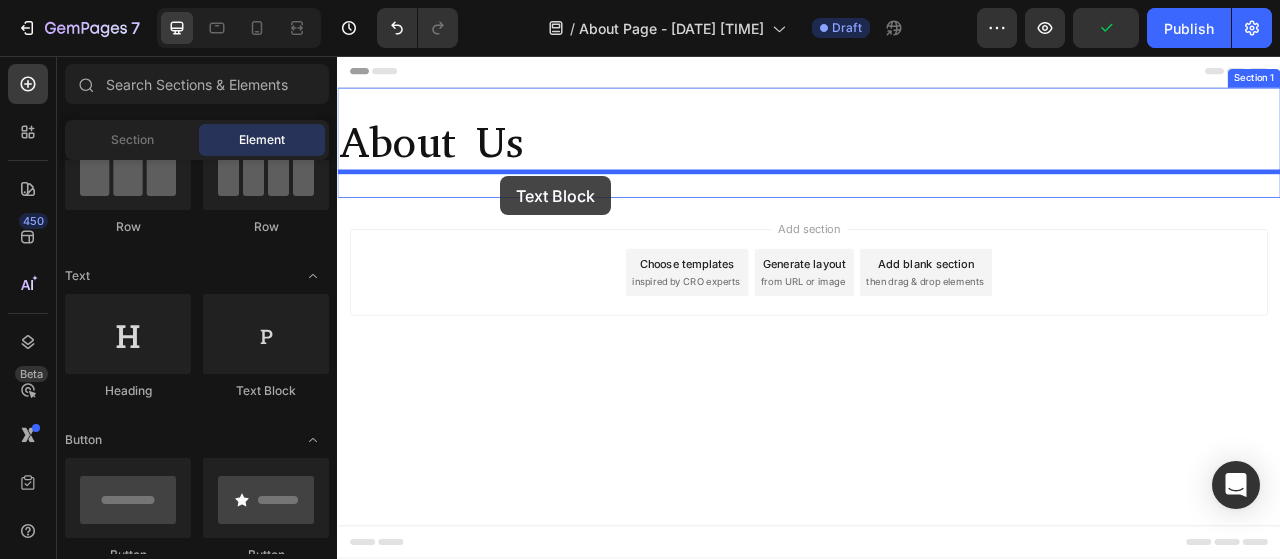 drag, startPoint x: 613, startPoint y: 391, endPoint x: 545, endPoint y: 209, distance: 194.28845 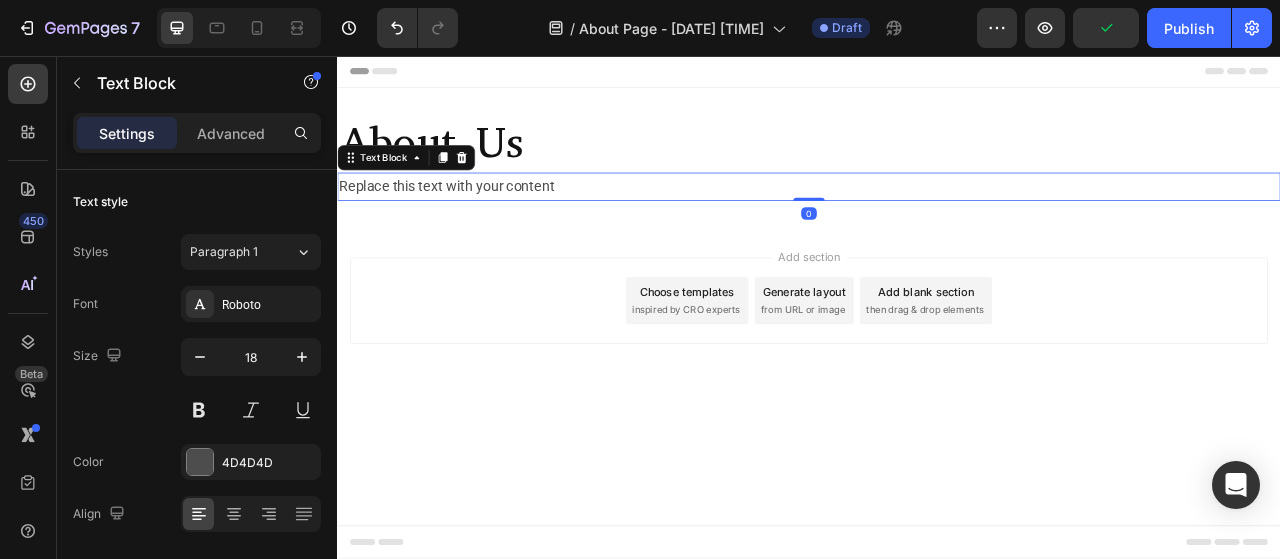 click on "Replace this text with your content" at bounding box center [937, 223] 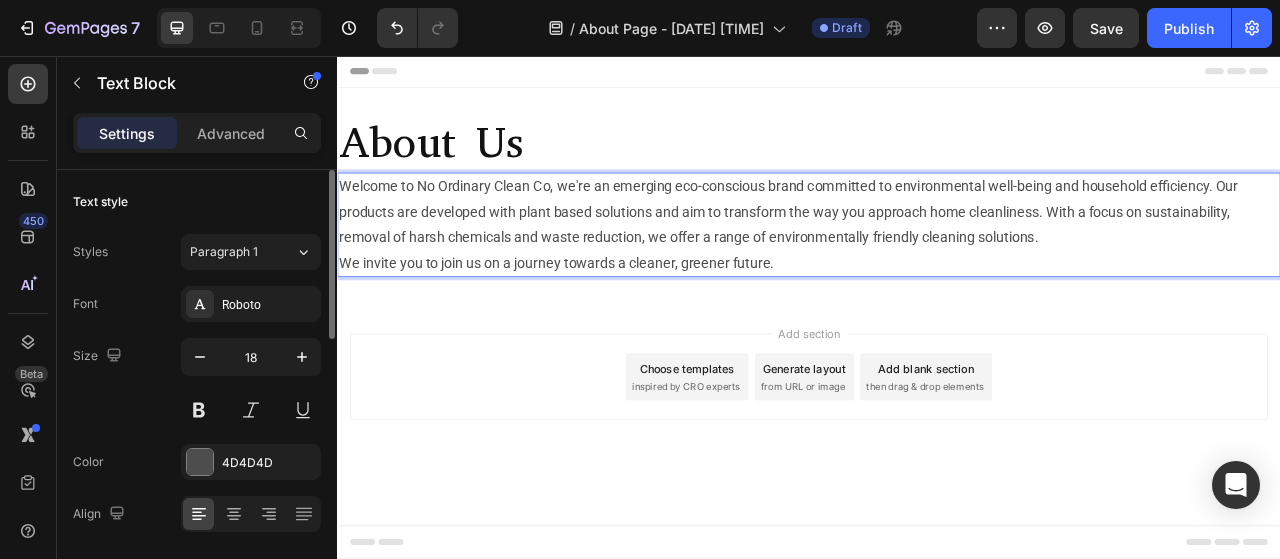 scroll, scrollTop: 200, scrollLeft: 0, axis: vertical 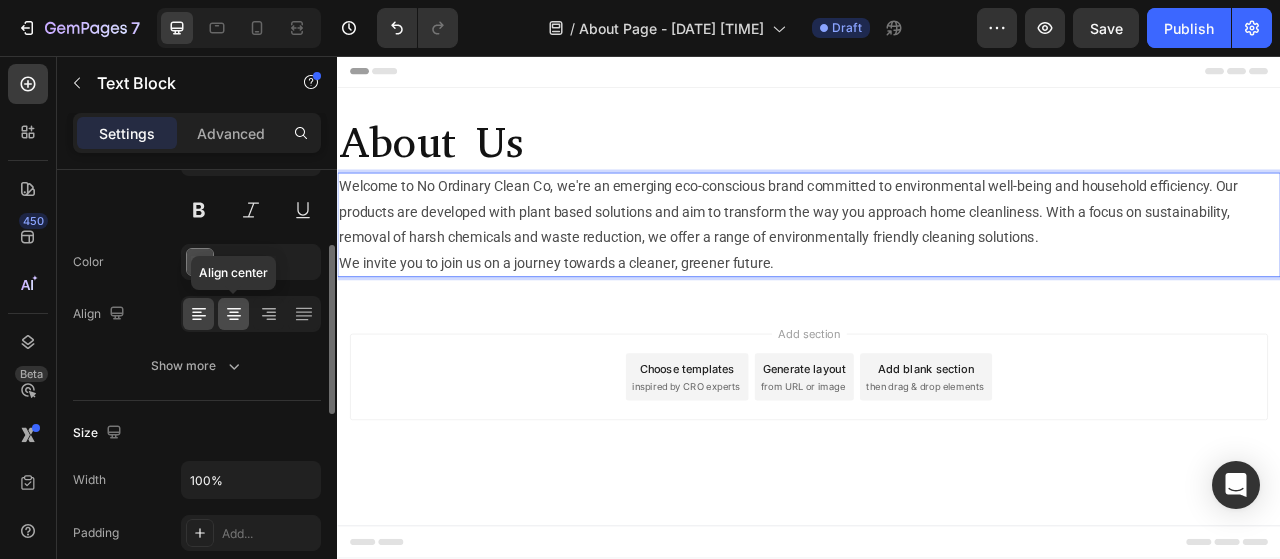 click 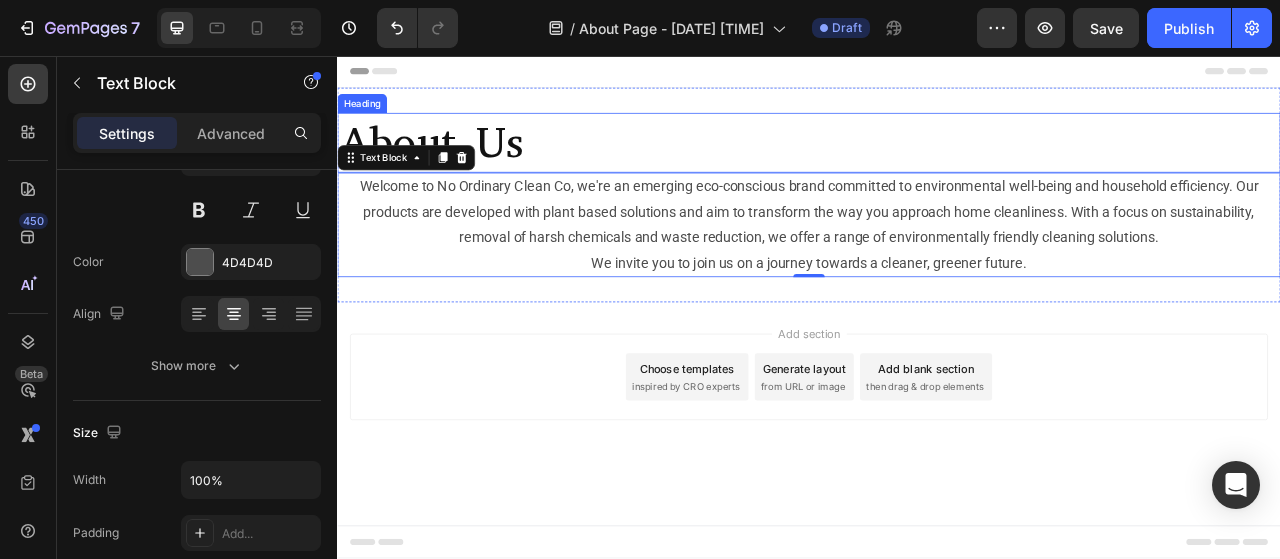 click on "About Us" at bounding box center [937, 167] 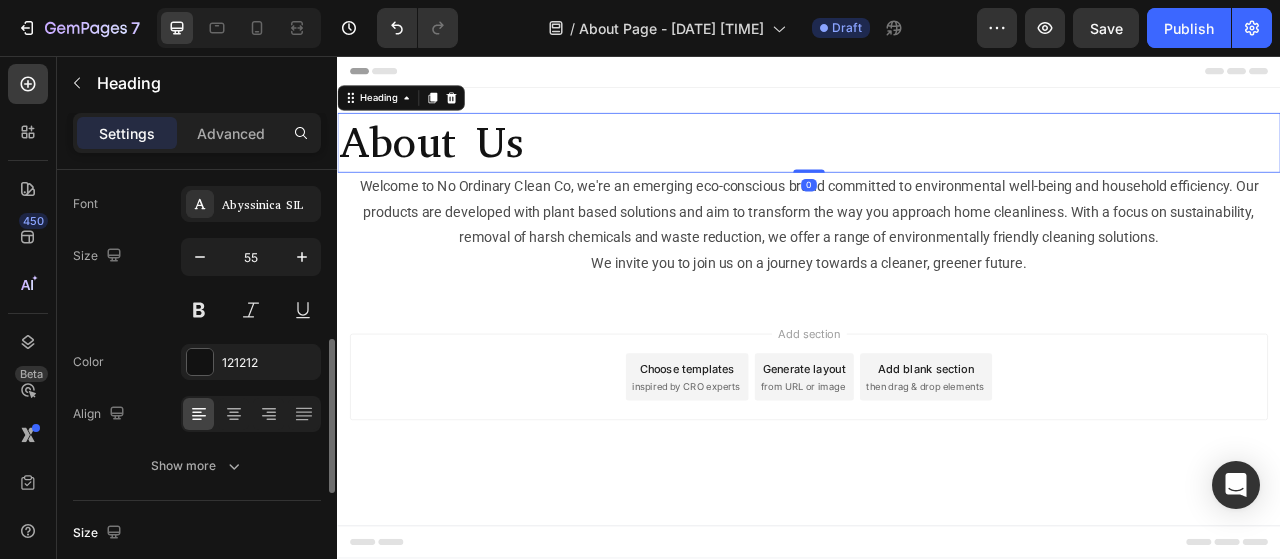 scroll, scrollTop: 200, scrollLeft: 0, axis: vertical 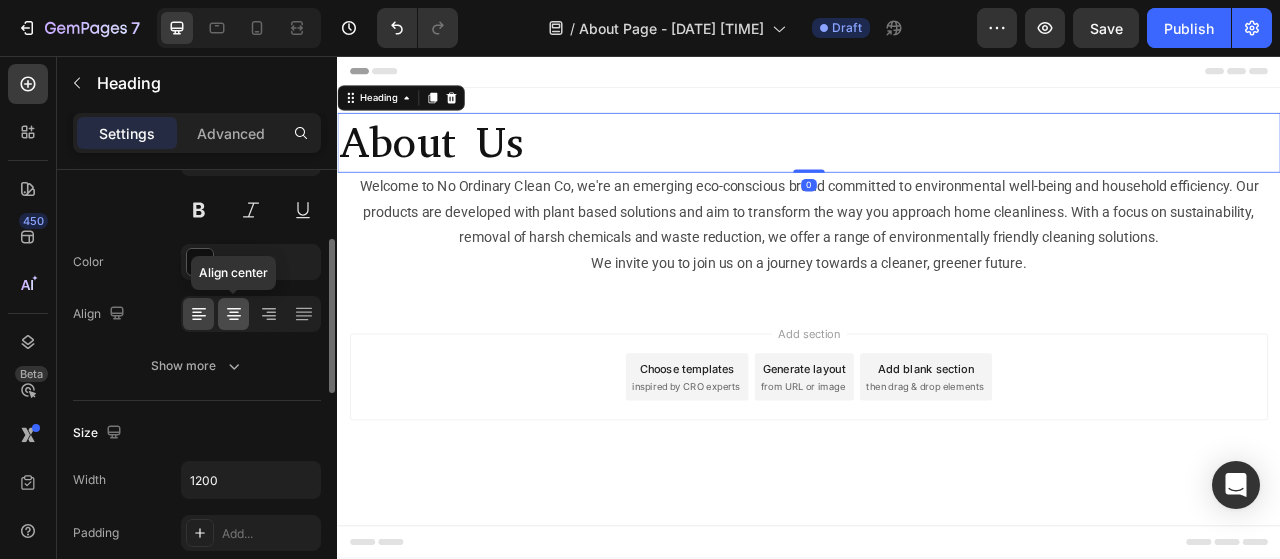 click 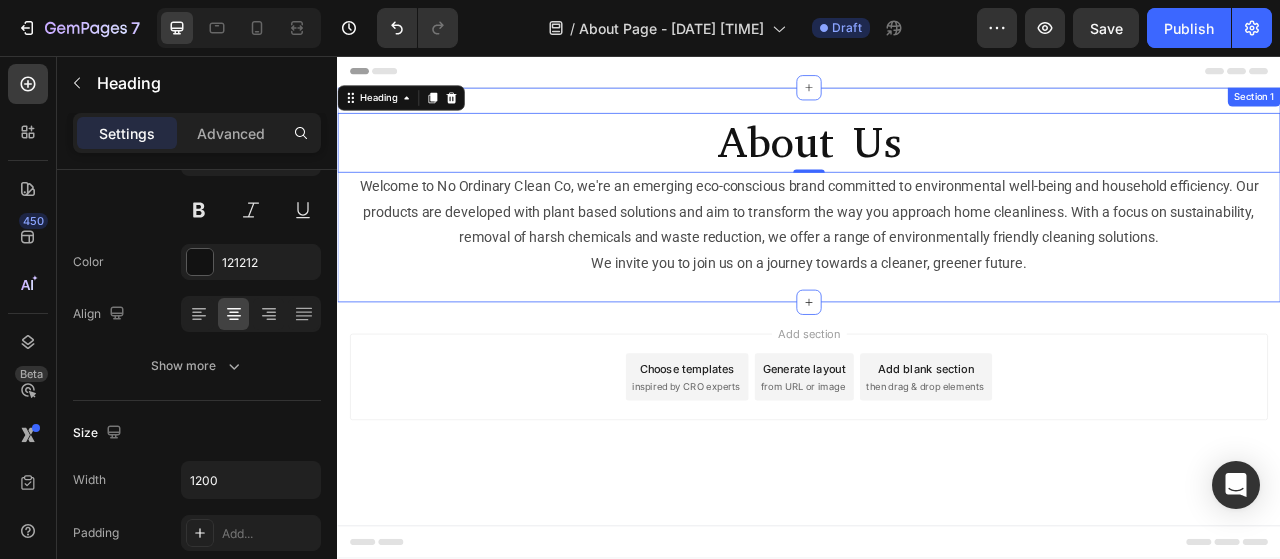 click on "About Us Heading   0 Welcome to No Ordinary Clean Co, we're an emerging eco-conscious brand committed to environmental well-being and household efficiency. Our products are developed with plant based solutions and aim to transform the way you approach home cleanliness. With a focus on sustainability, removal of harsh chemicals and waste reduction, we offer a range of environmentally friendly cleaning solutions. We invite you to join us on a journey towards a cleaner, greener future. Text Block Section 1" at bounding box center (937, 233) 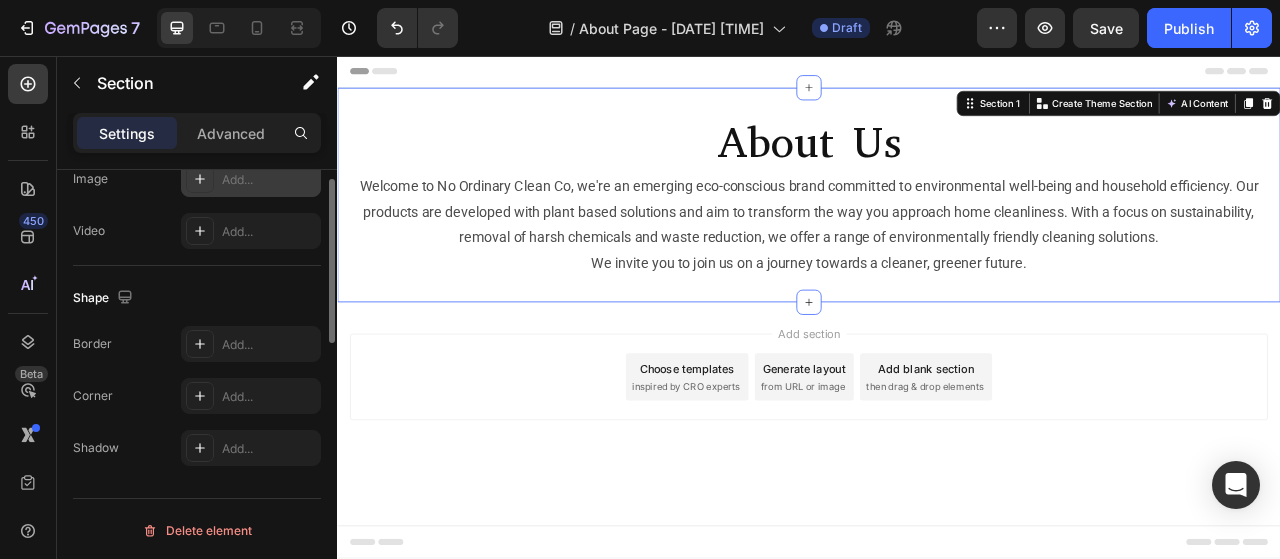 scroll, scrollTop: 571, scrollLeft: 0, axis: vertical 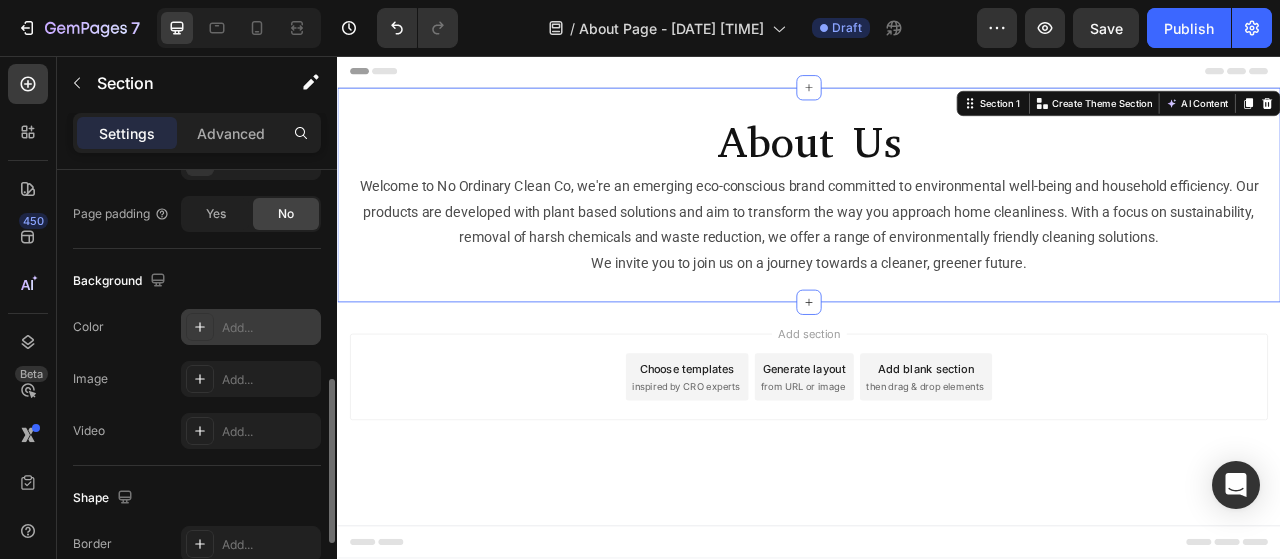 click 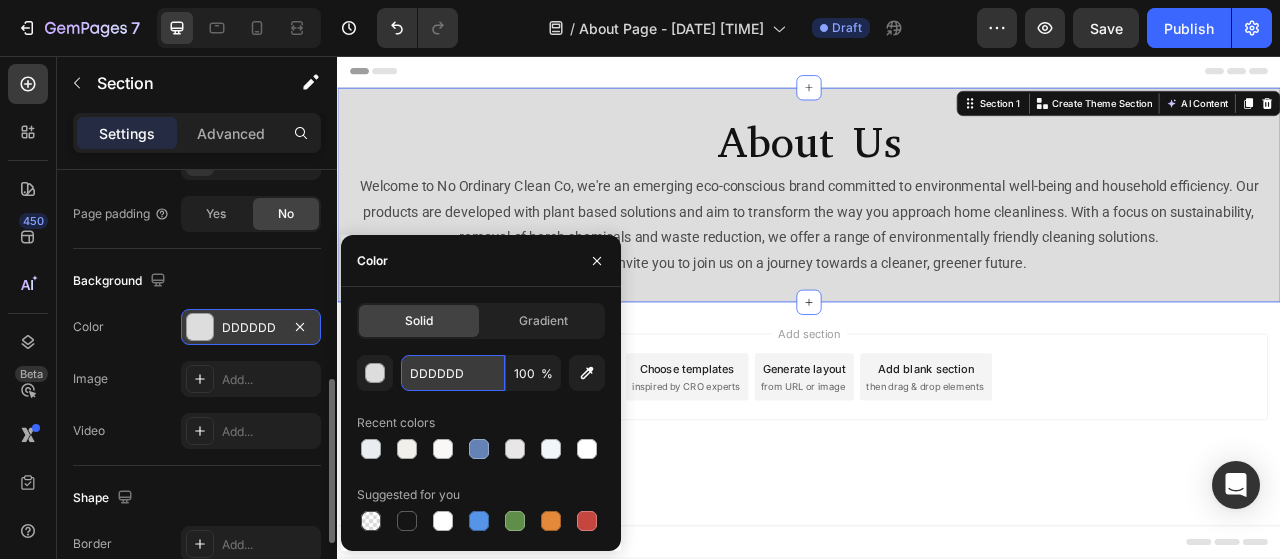 click on "DDDDDD" at bounding box center (453, 373) 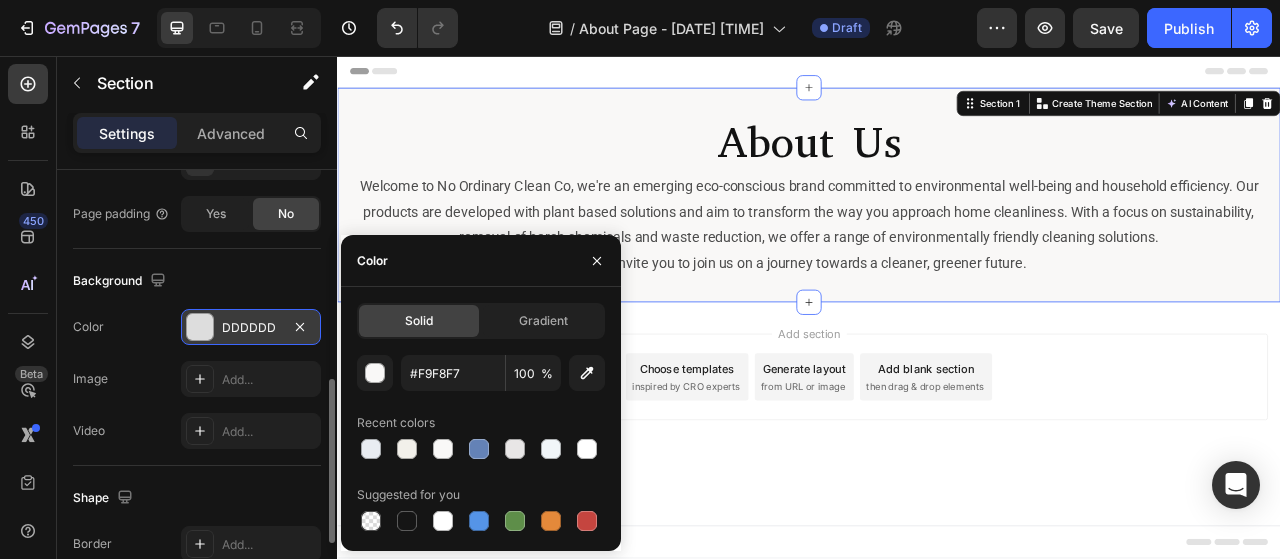 click on "Header About Us Heading Welcome to No Ordinary Clean Co, we're an emerging eco-conscious brand committed to environmental well-being and household efficiency. Our products are developed with plant based solutions and aim to transform the way you approach home cleanliness. With a focus on sustainability, removal of harsh chemicals and waste reduction, we offer a range of environmentally friendly cleaning solutions. We invite you to join us on a journey towards a cleaner, greener future. Text Block Section 1   Create Theme Section AI Content Write with GemAI What would you like to describe here? Tone and Voice Persuasive Product Laundry Detergent Sheets - Fresh Linen Show more Generate Root Start with Sections from sidebar Add sections Add elements Start with Generating from URL or image Add section Choose templates inspired by CRO experts Generate layout from URL or image Add blank section then drag & drop elements Footer" at bounding box center [937, 376] 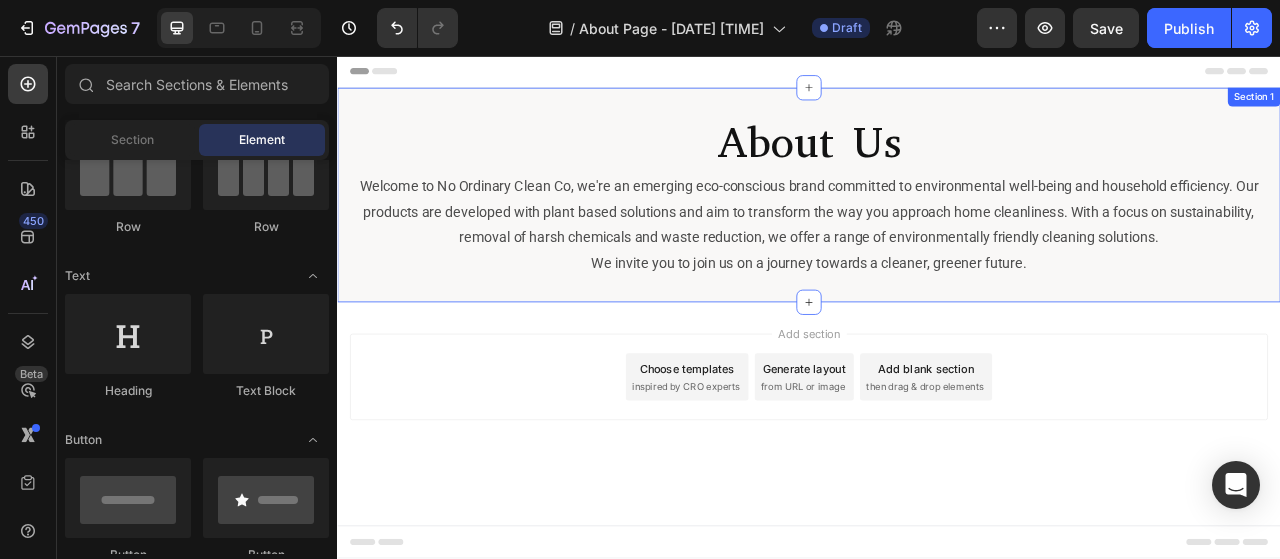 click on "About Us Heading Welcome to No Ordinary Clean Co, we're an emerging eco-conscious brand committed to environmental well-being and household efficiency. Our products are developed with plant based solutions and aim to transform the way you approach home cleanliness. With a focus on sustainability, removal of harsh chemicals and waste reduction, we offer a range of environmentally friendly cleaning solutions. We invite you to join us on a journey towards a cleaner, greener future. Text Block Section 1" at bounding box center (937, 233) 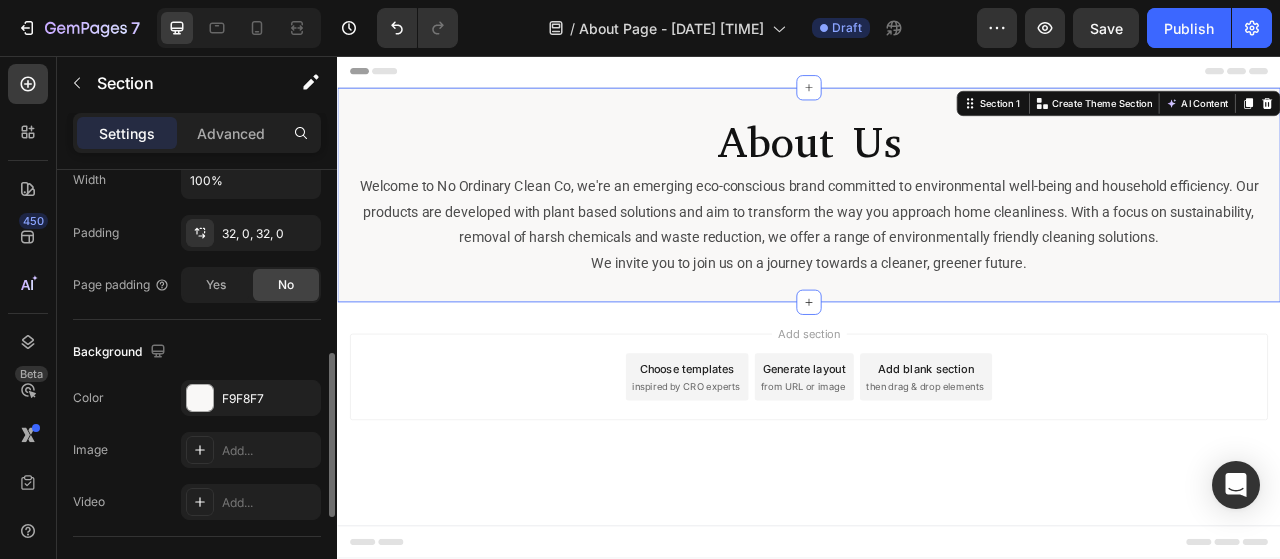 scroll, scrollTop: 300, scrollLeft: 0, axis: vertical 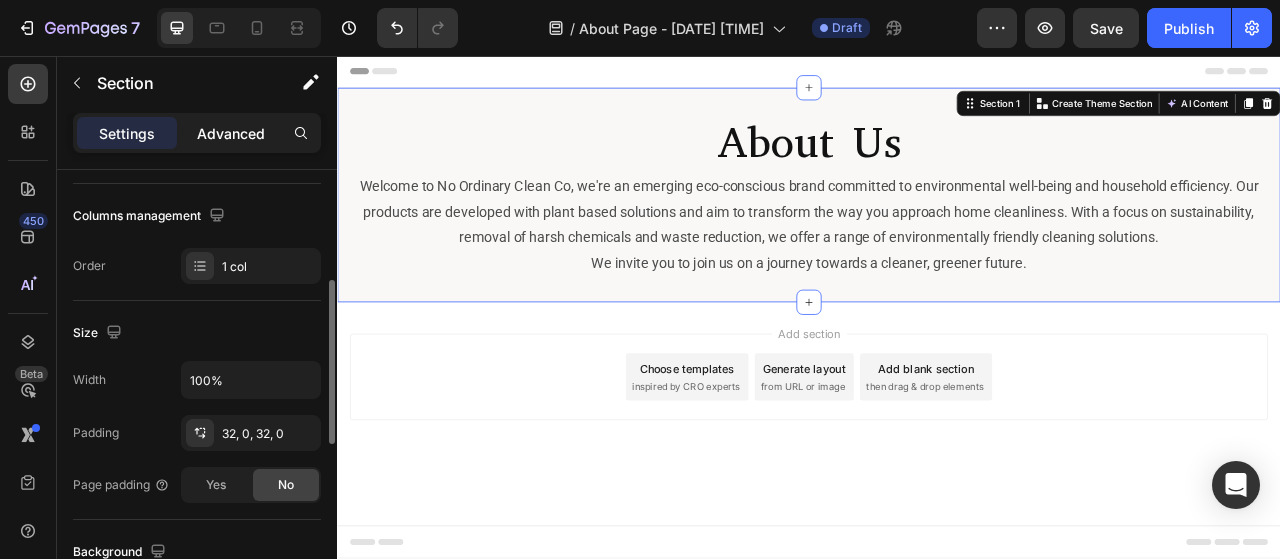 click on "Advanced" at bounding box center (231, 133) 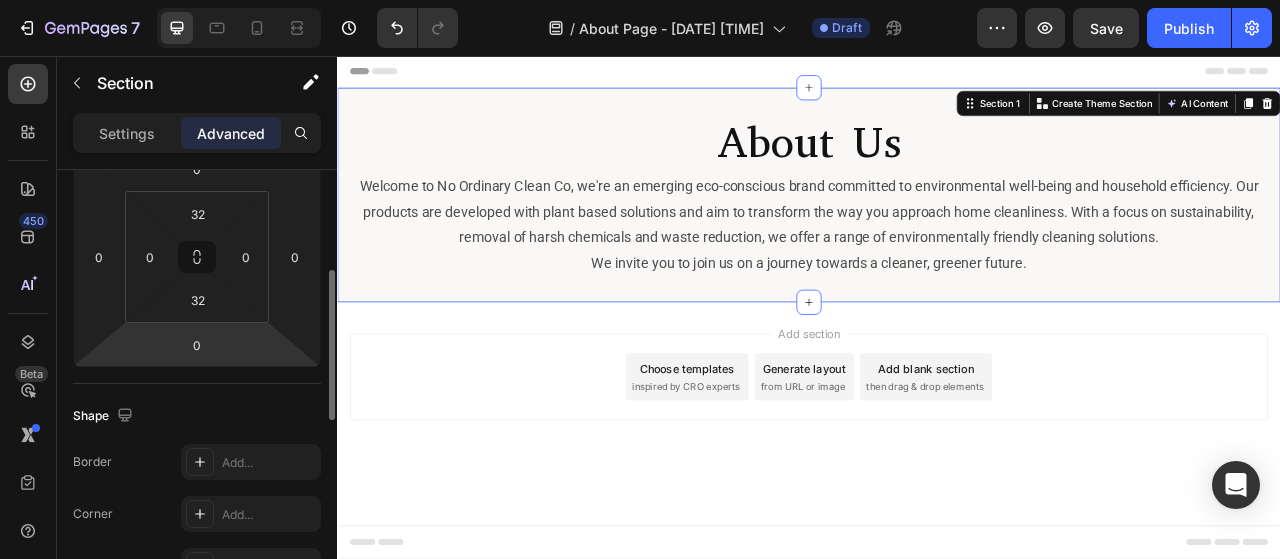 scroll, scrollTop: 100, scrollLeft: 0, axis: vertical 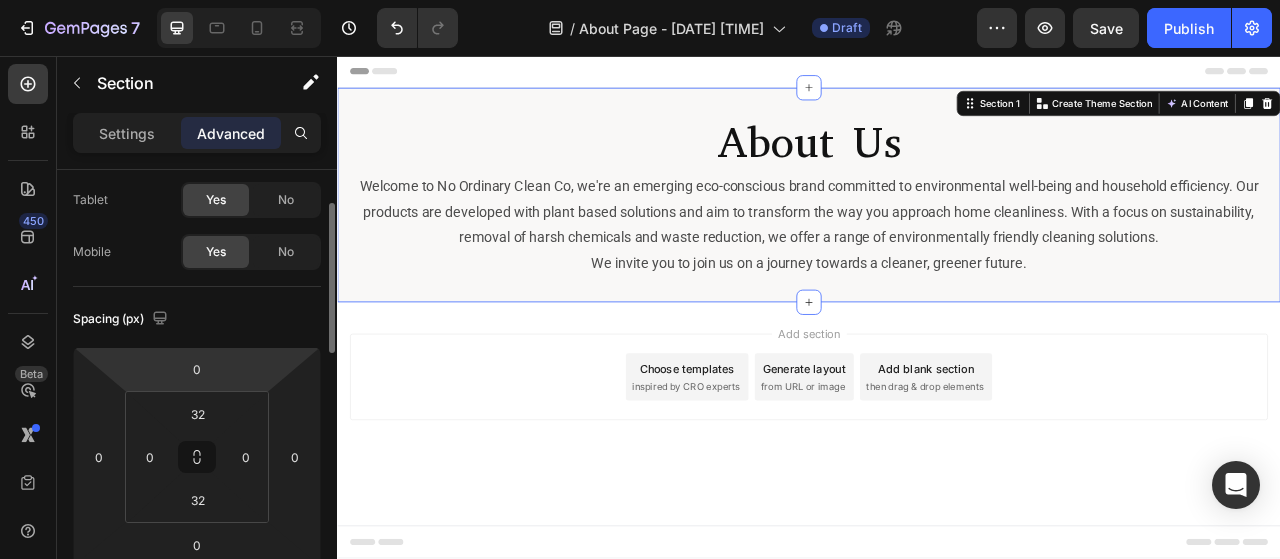 click on "7  Version history  /  About Page - Aug 3, 23:45:11 Draft Preview  Save   Publish  450 Beta Sections(18) Elements(83) Section Element Hero Section Product Detail Brands Trusted Badges Guarantee Product Breakdown How to use Testimonials Compare Bundle FAQs Social Proof Brand Story Product List Collection Blog List Contact Sticky Add to Cart Custom Footer Browse Library 450 Layout
Row
Row
Row
Row Text
Heading
Text Block Button
Button
Button Media
Image
Image" at bounding box center (640, 0) 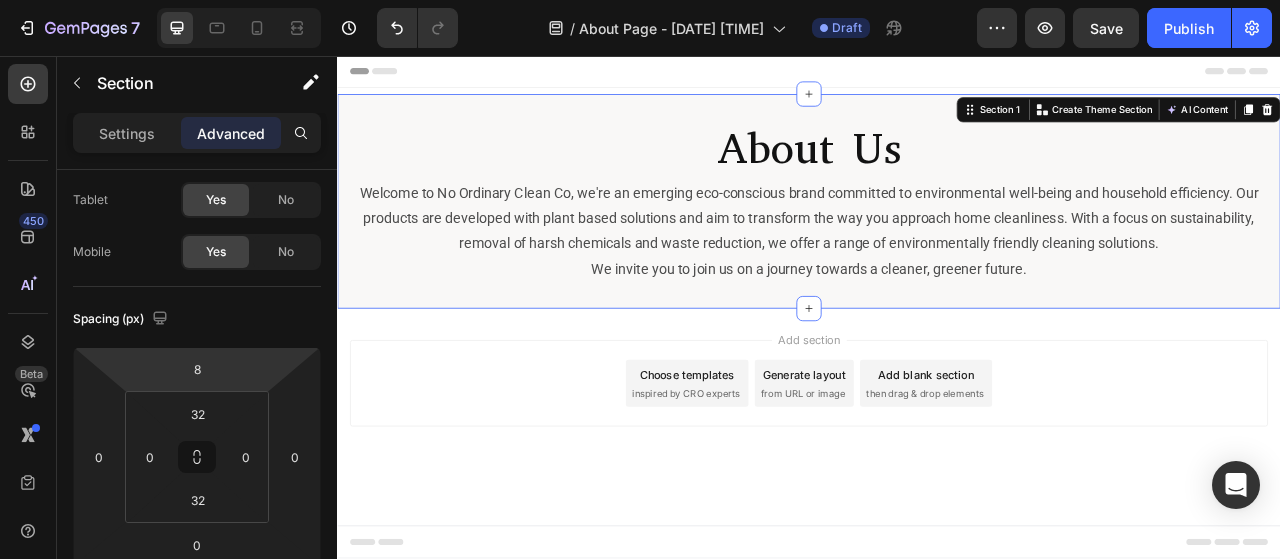 drag, startPoint x: 247, startPoint y: 361, endPoint x: 263, endPoint y: 357, distance: 16.492422 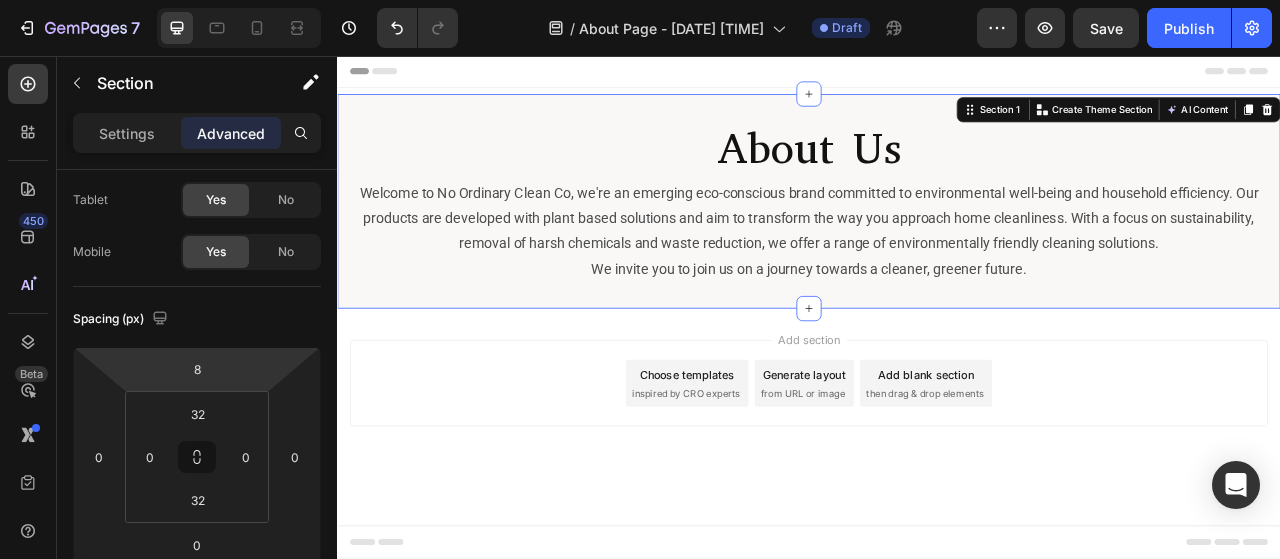 click on "7  Version history  /  About Page - Aug 3, 23:45:11 Draft Preview  Save   Publish  450 Beta Sections(18) Elements(83) Section Element Hero Section Product Detail Brands Trusted Badges Guarantee Product Breakdown How to use Testimonials Compare Bundle FAQs Social Proof Brand Story Product List Collection Blog List Contact Sticky Add to Cart Custom Footer Browse Library 450 Layout
Row
Row
Row
Row Text
Heading
Text Block Button
Button
Button Media
Image
Image" at bounding box center [640, 0] 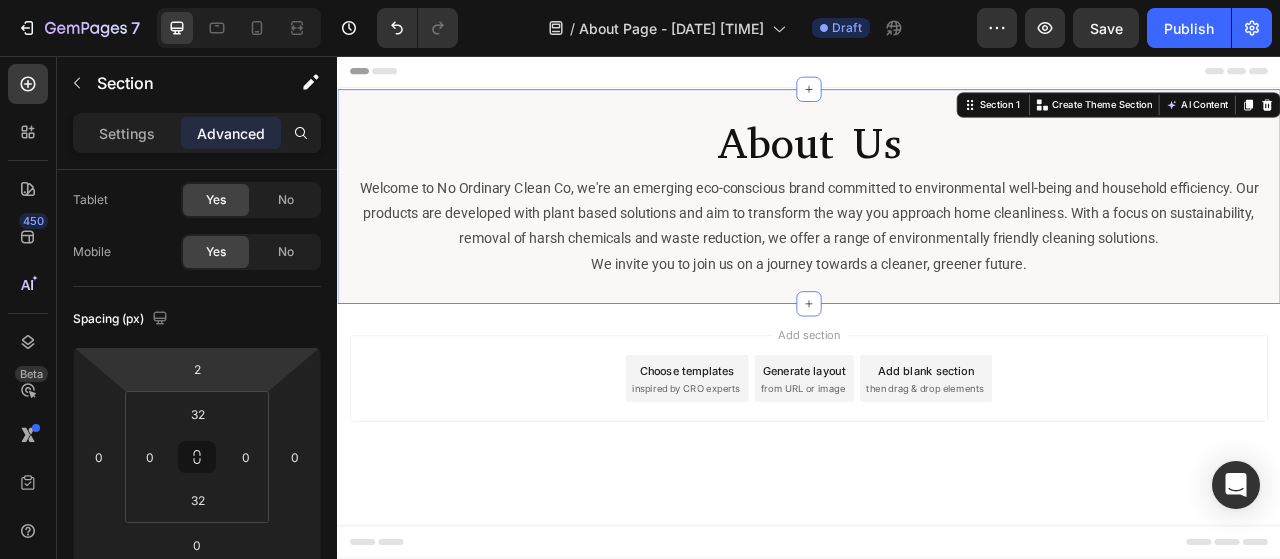 click on "7  Version history  /  About Page - Aug 3, 23:45:11 Draft Preview  Save   Publish  450 Beta Sections(18) Elements(83) Section Element Hero Section Product Detail Brands Trusted Badges Guarantee Product Breakdown How to use Testimonials Compare Bundle FAQs Social Proof Brand Story Product List Collection Blog List Contact Sticky Add to Cart Custom Footer Browse Library 450 Layout
Row
Row
Row
Row Text
Heading
Text Block Button
Button
Button Media
Image
Image" at bounding box center [640, 0] 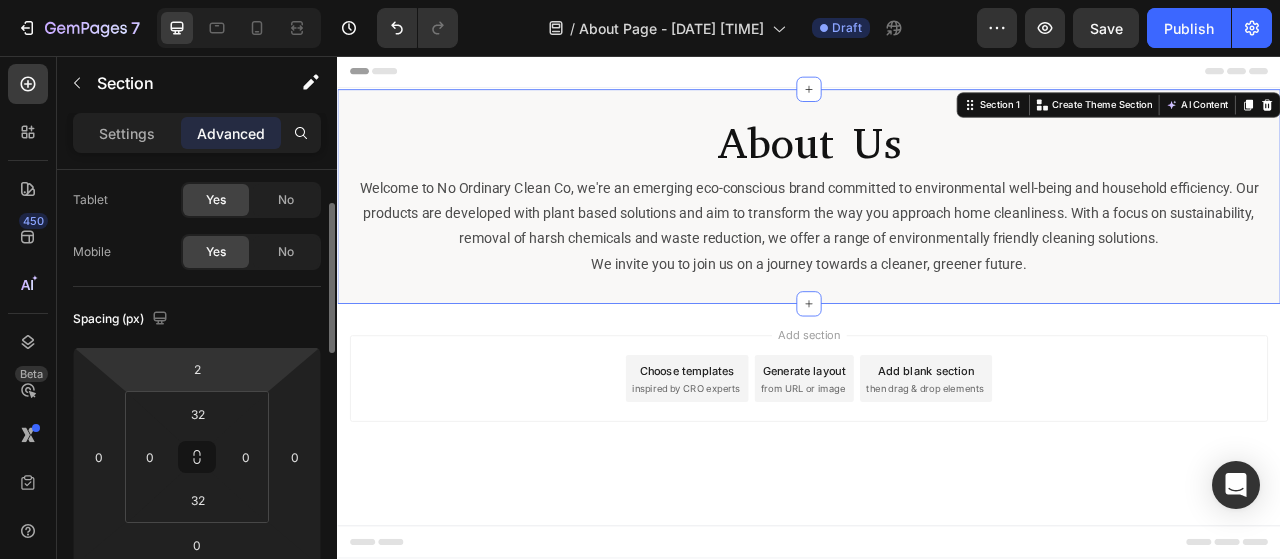 click on "7  Version history  /  About Page - Aug 3, 23:45:11 Draft Preview  Save   Publish  450 Beta Sections(18) Elements(83) Section Element Hero Section Product Detail Brands Trusted Badges Guarantee Product Breakdown How to use Testimonials Compare Bundle FAQs Social Proof Brand Story Product List Collection Blog List Contact Sticky Add to Cart Custom Footer Browse Library 450 Layout
Row
Row
Row
Row Text
Heading
Text Block Button
Button
Button Media
Image
Image" at bounding box center [640, 0] 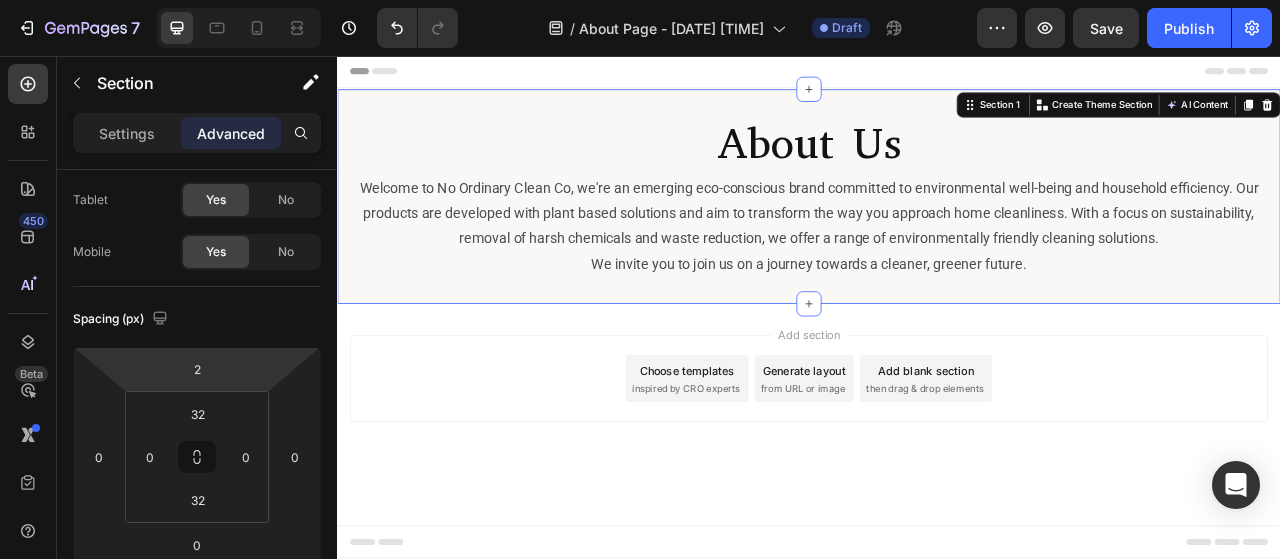 click on "7  Version history  /  About Page - Aug 3, 23:45:11 Draft Preview  Save   Publish  450 Beta Sections(18) Elements(83) Section Element Hero Section Product Detail Brands Trusted Badges Guarantee Product Breakdown How to use Testimonials Compare Bundle FAQs Social Proof Brand Story Product List Collection Blog List Contact Sticky Add to Cart Custom Footer Browse Library 450 Layout
Row
Row
Row
Row Text
Heading
Text Block Button
Button
Button Media
Image
Image" at bounding box center [640, 0] 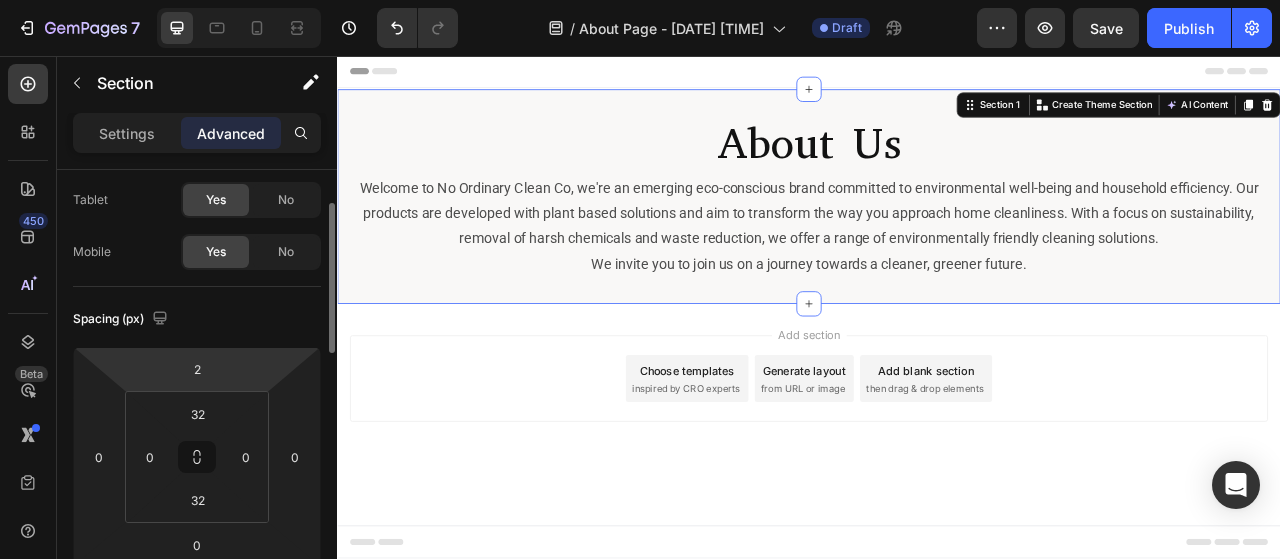 click on "7  Version history  /  About Page - Aug 3, 23:45:11 Draft Preview  Save   Publish  450 Beta Sections(18) Elements(83) Section Element Hero Section Product Detail Brands Trusted Badges Guarantee Product Breakdown How to use Testimonials Compare Bundle FAQs Social Proof Brand Story Product List Collection Blog List Contact Sticky Add to Cart Custom Footer Browse Library 450 Layout
Row
Row
Row
Row Text
Heading
Text Block Button
Button
Button Media
Image
Image" at bounding box center (640, 0) 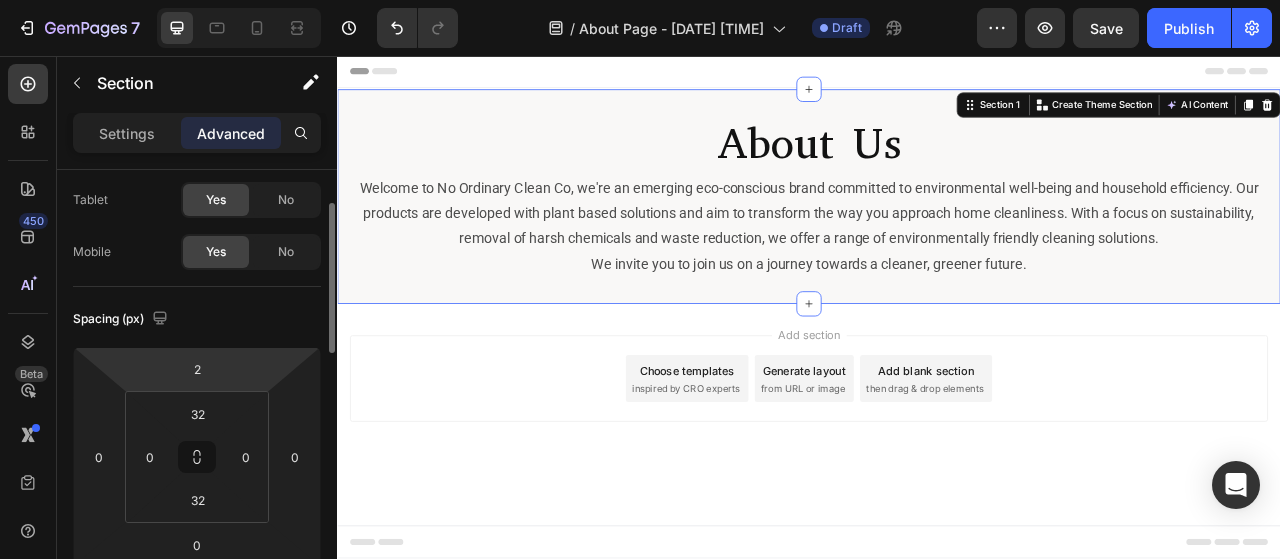 click on "7  Version history  /  About Page - Aug 3, 23:45:11 Draft Preview  Save   Publish  450 Beta Sections(18) Elements(83) Section Element Hero Section Product Detail Brands Trusted Badges Guarantee Product Breakdown How to use Testimonials Compare Bundle FAQs Social Proof Brand Story Product List Collection Blog List Contact Sticky Add to Cart Custom Footer Browse Library 450 Layout
Row
Row
Row
Row Text
Heading
Text Block Button
Button
Button Media
Image
Image" at bounding box center (640, 0) 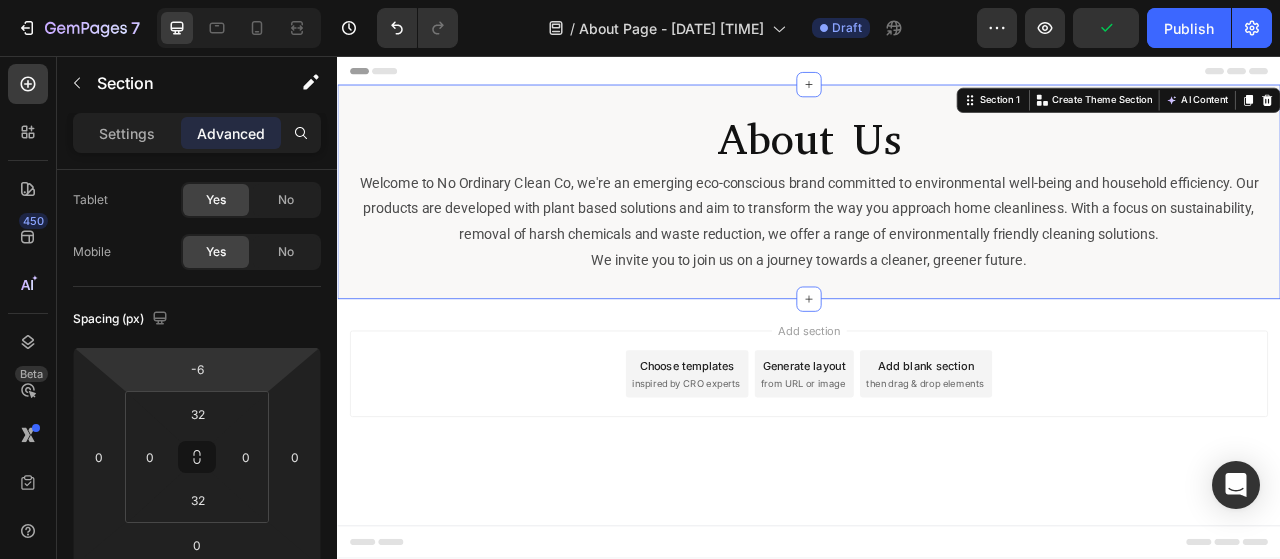 click on "7  Version history  /  About Page - Aug 3, 23:45:11 Draft Preview  Publish  450 Beta Sections(18) Elements(83) Section Element Hero Section Product Detail Brands Trusted Badges Guarantee Product Breakdown How to use Testimonials Compare Bundle FAQs Social Proof Brand Story Product List Collection Blog List Contact Sticky Add to Cart Custom Footer Browse Library 450 Layout
Row
Row
Row
Row Text
Heading
Text Block Button
Button
Button Media
Image
Image
Video" at bounding box center (640, 0) 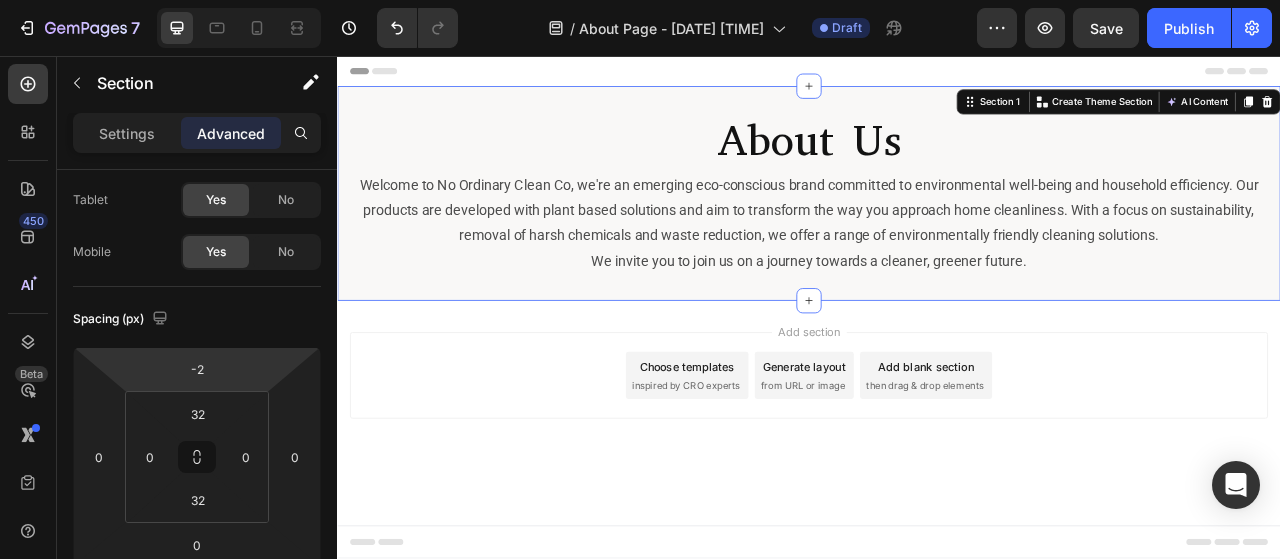 type on "0" 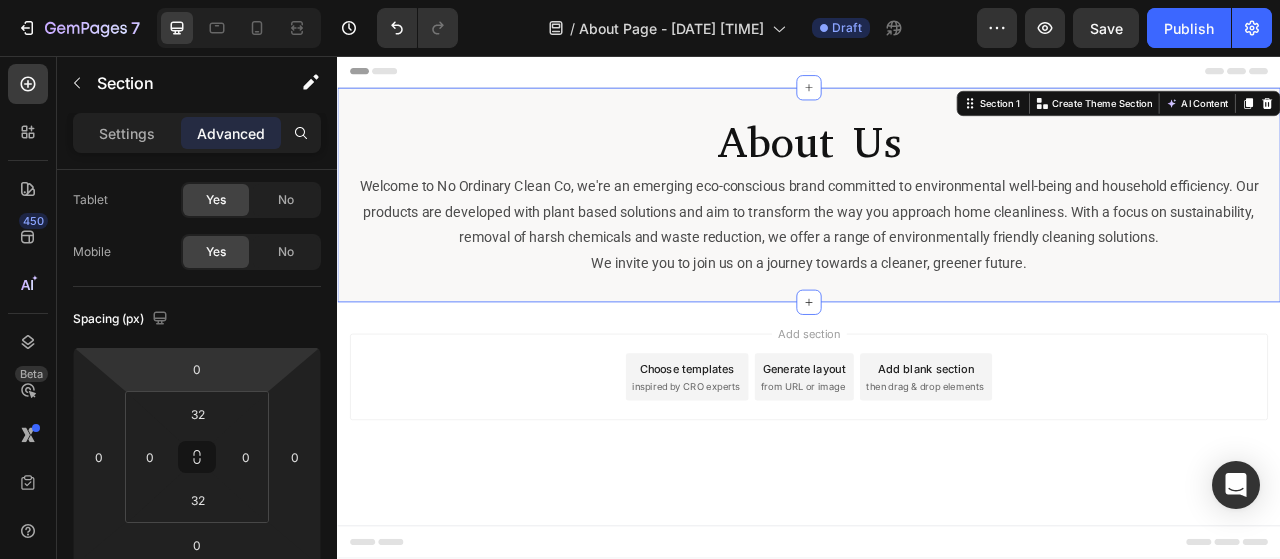 click on "7  Version history  /  About Page - Aug 3, 23:45:11 Draft Preview  Save   Publish  450 Beta Sections(18) Elements(83) Section Element Hero Section Product Detail Brands Trusted Badges Guarantee Product Breakdown How to use Testimonials Compare Bundle FAQs Social Proof Brand Story Product List Collection Blog List Contact Sticky Add to Cart Custom Footer Browse Library 450 Layout
Row
Row
Row
Row Text
Heading
Text Block Button
Button
Button Media
Image
Image" at bounding box center [640, 0] 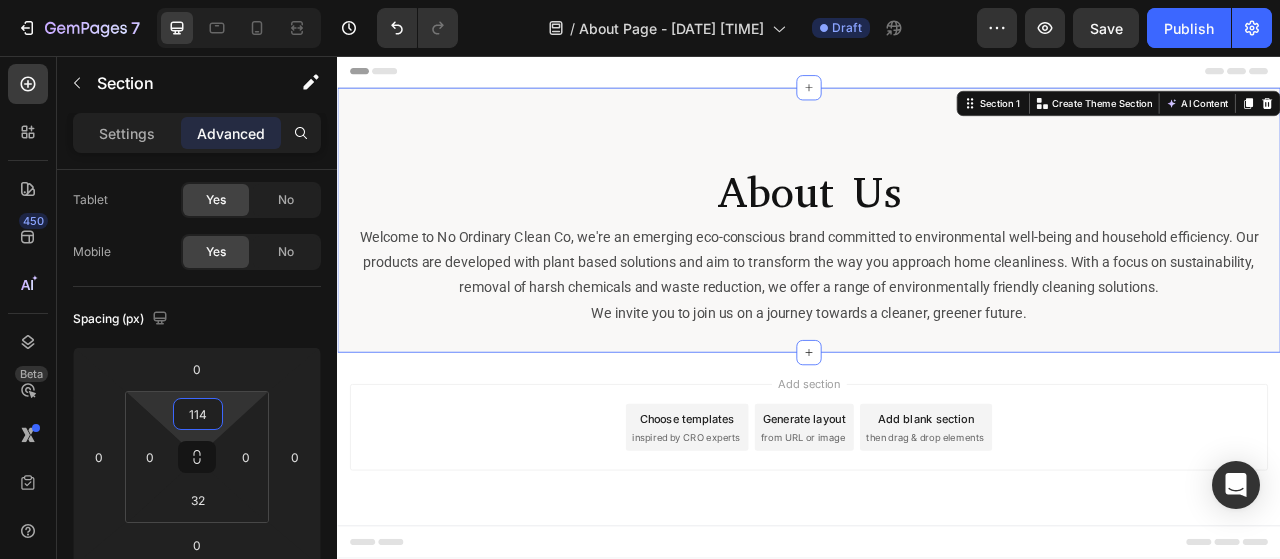 type on "116" 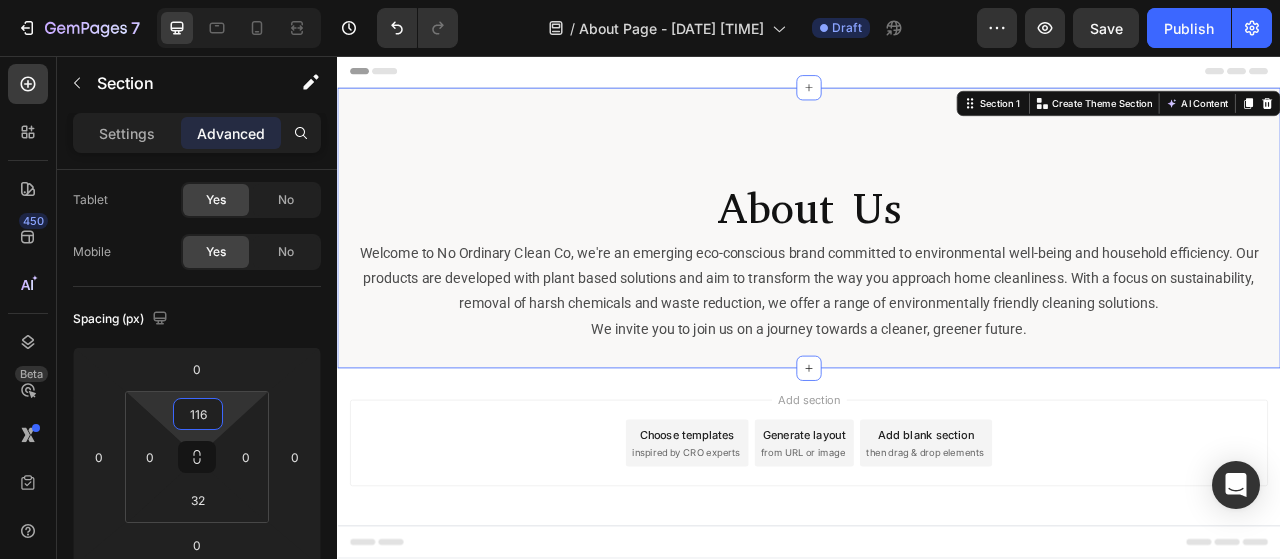 drag, startPoint x: 234, startPoint y: 413, endPoint x: 244, endPoint y: 356, distance: 57.870544 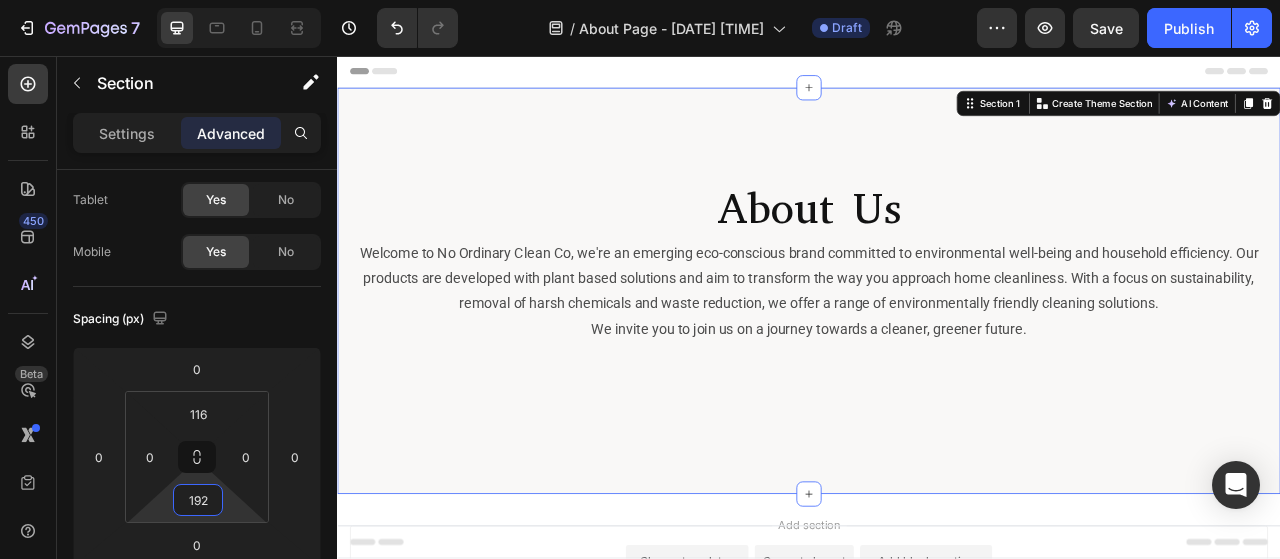 type on "190" 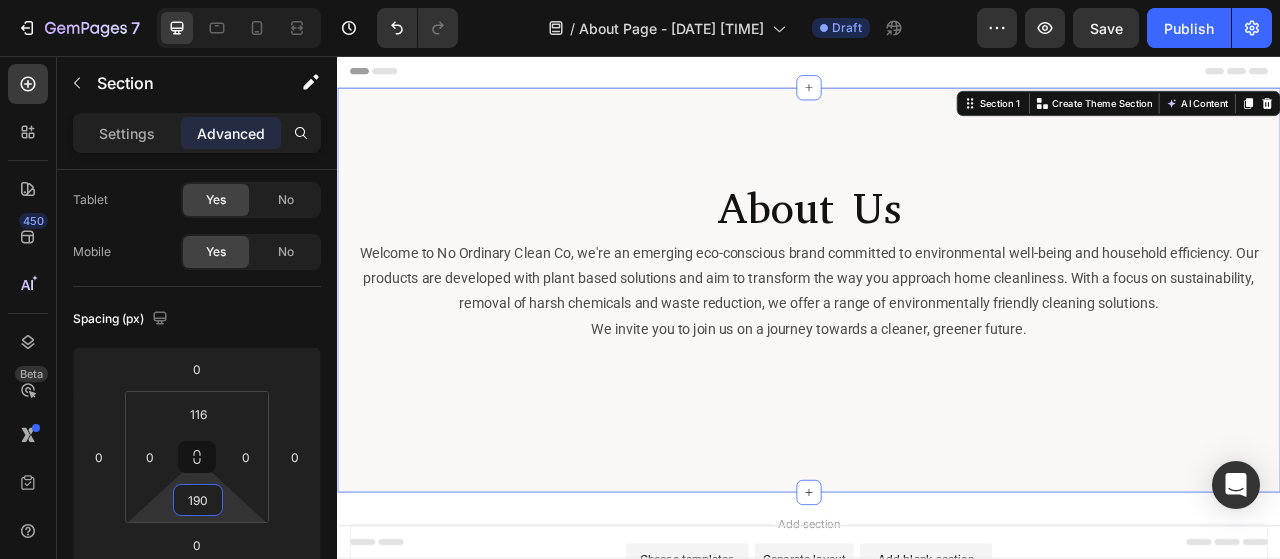 drag, startPoint x: 238, startPoint y: 490, endPoint x: 240, endPoint y: 415, distance: 75.026665 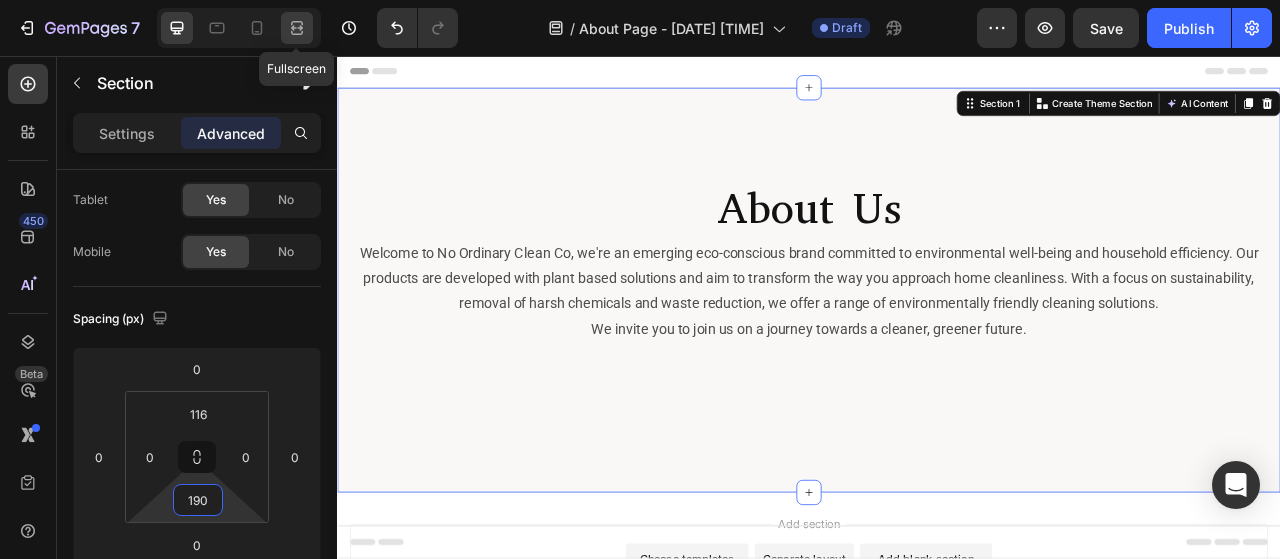 click 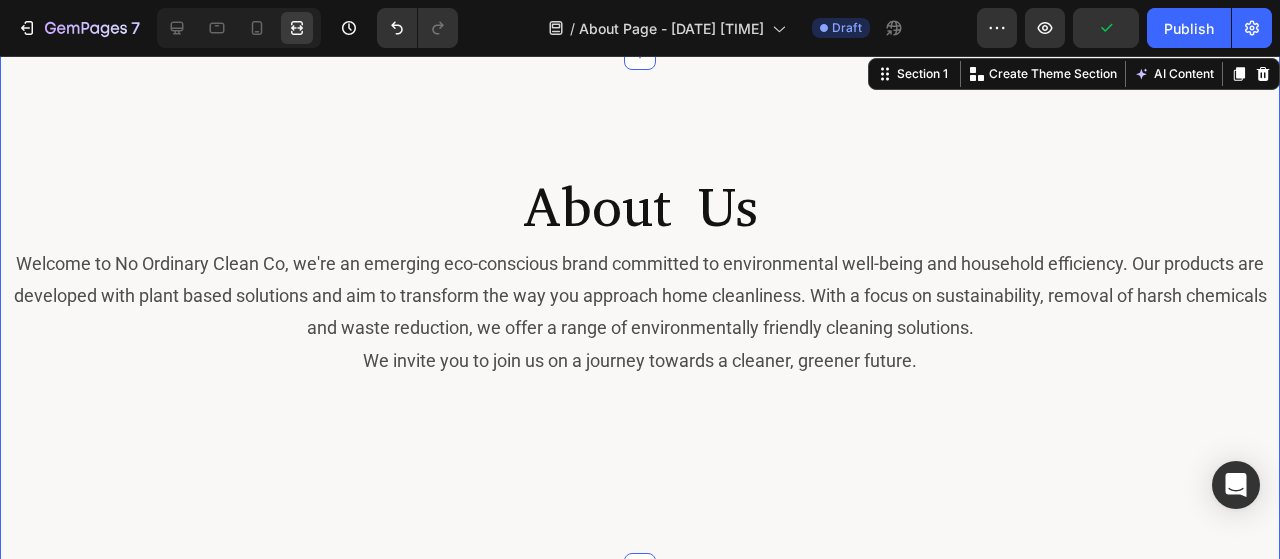 scroll, scrollTop: 0, scrollLeft: 0, axis: both 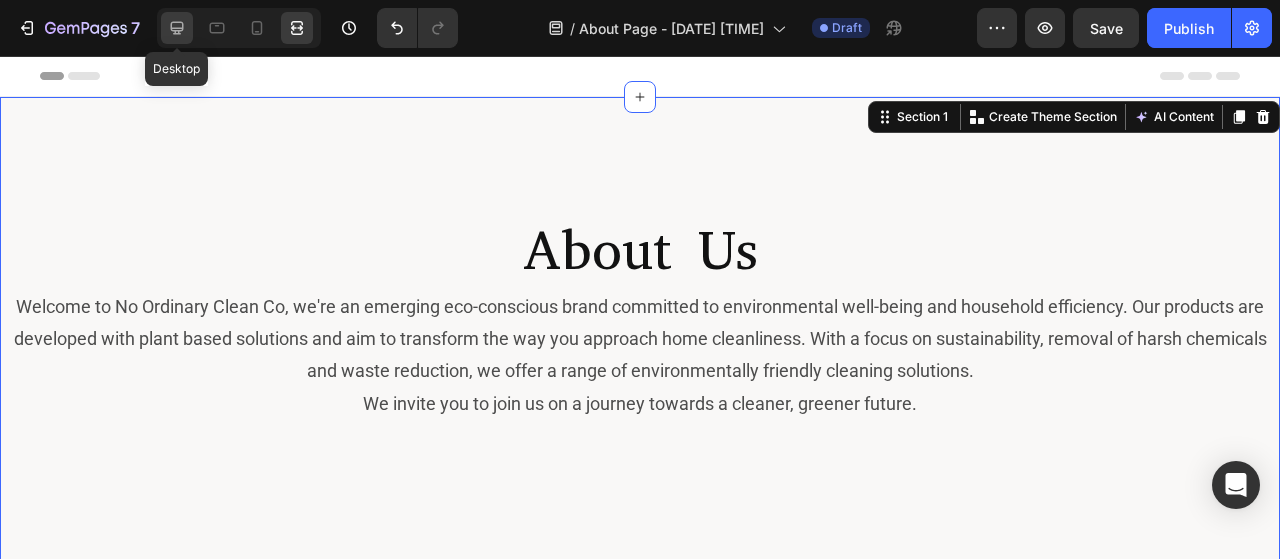 click 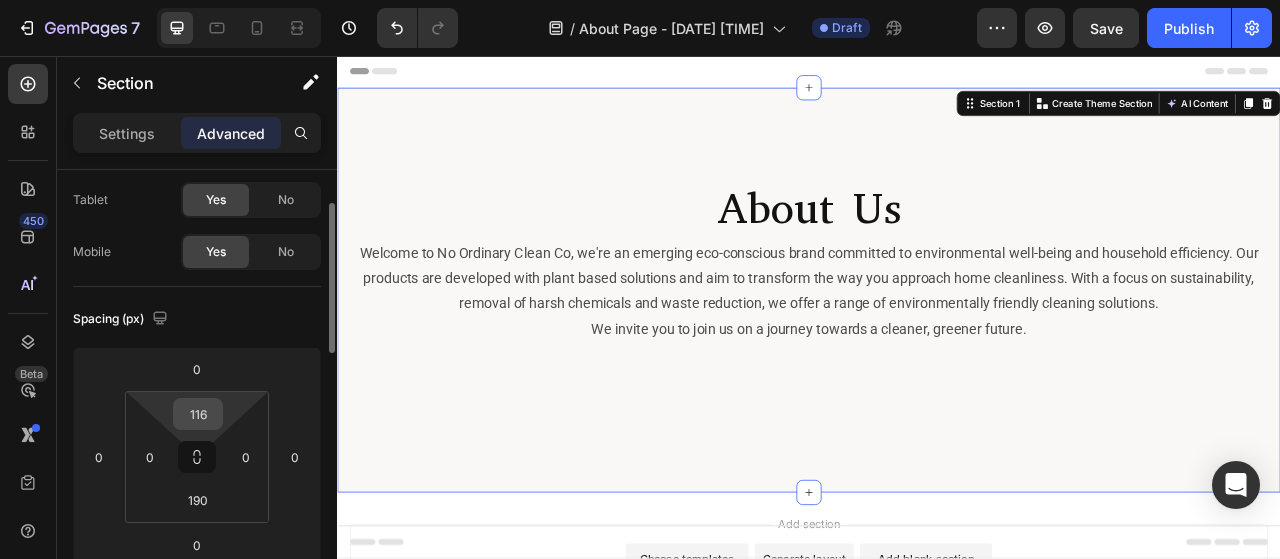 click on "116" at bounding box center [198, 414] 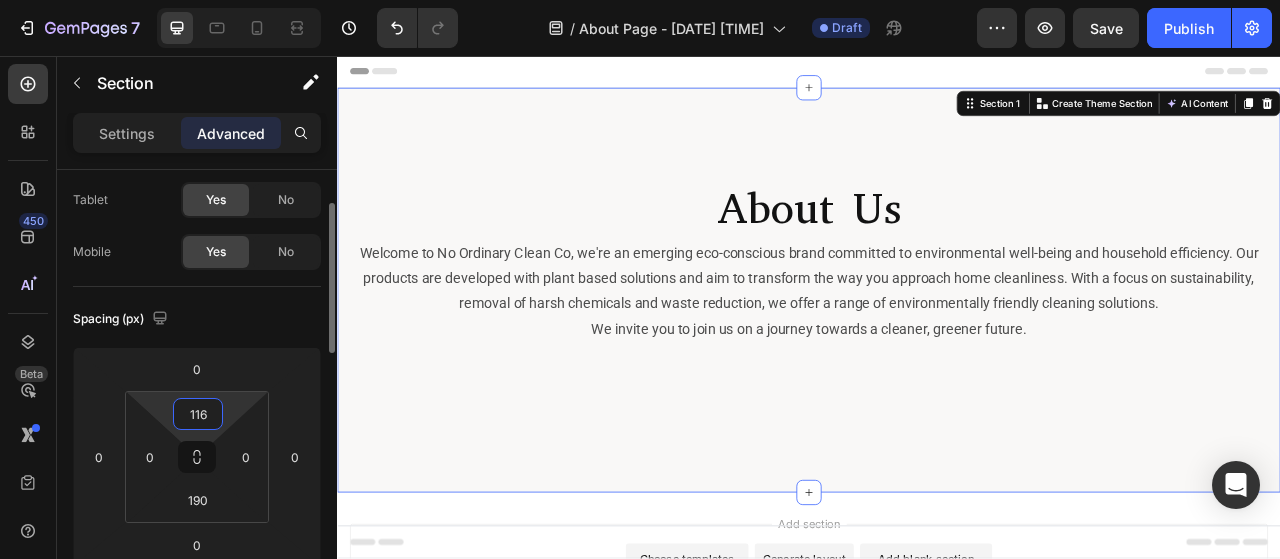click on "116" at bounding box center [198, 414] 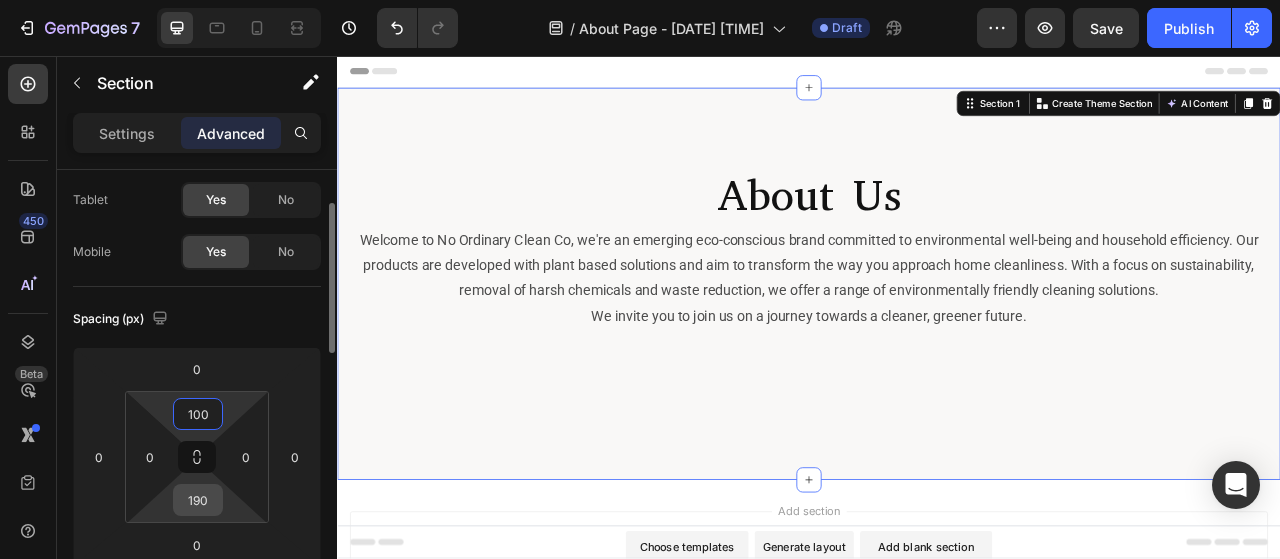 type on "100" 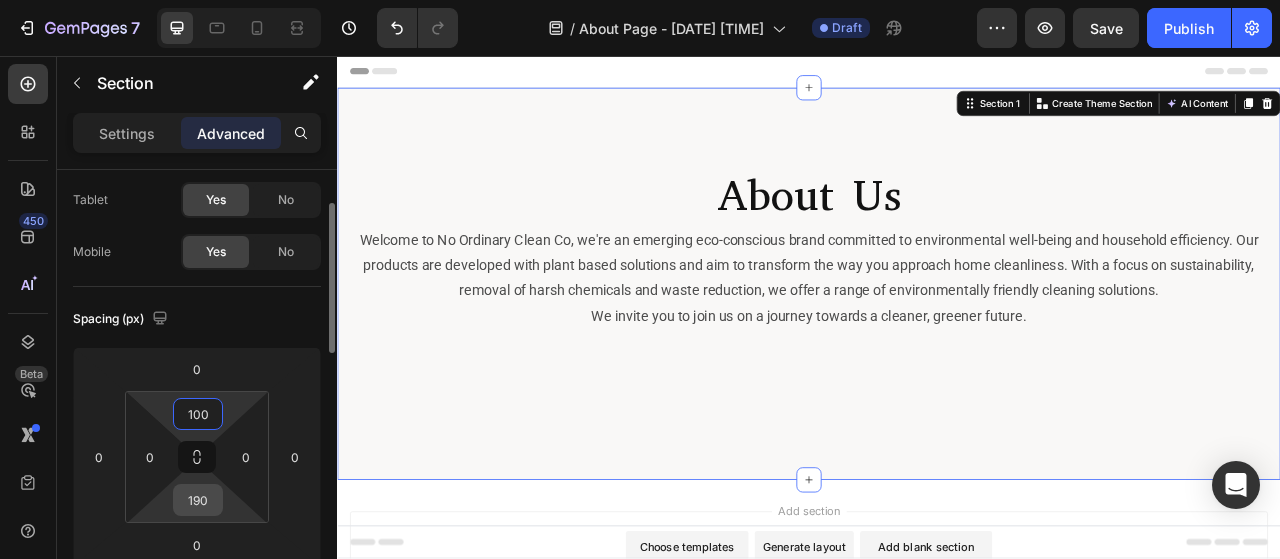 click on "190" at bounding box center (198, 500) 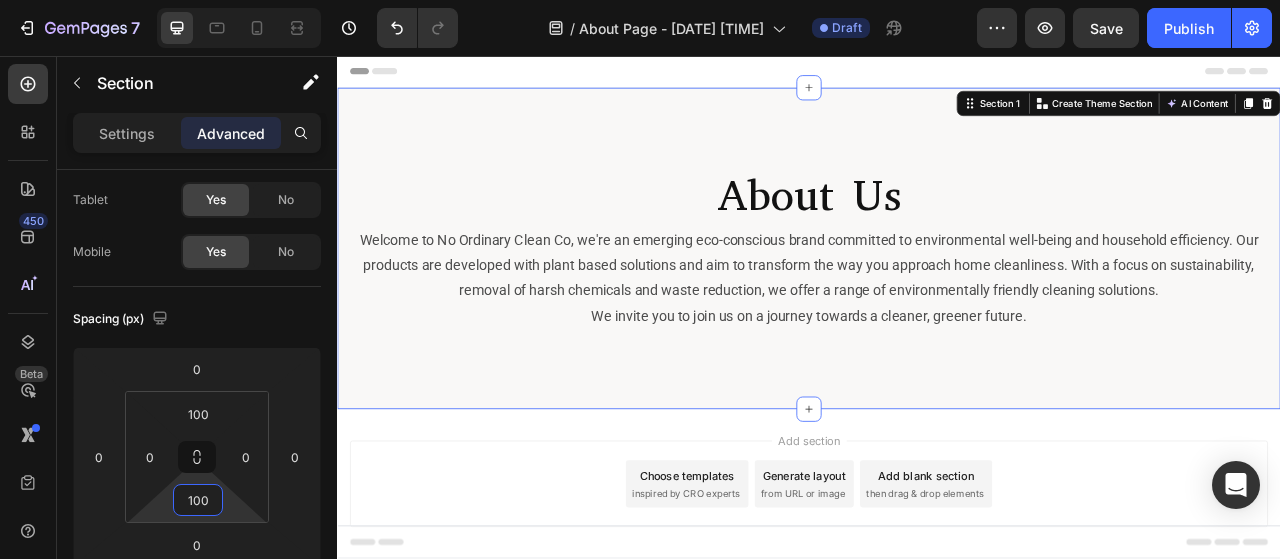 type on "100" 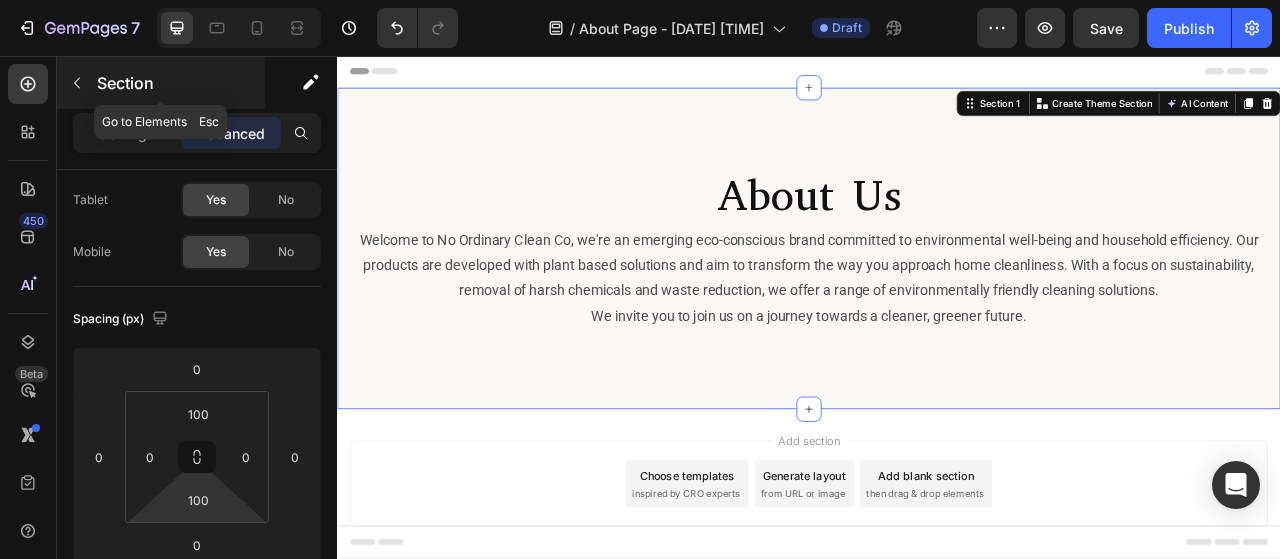click 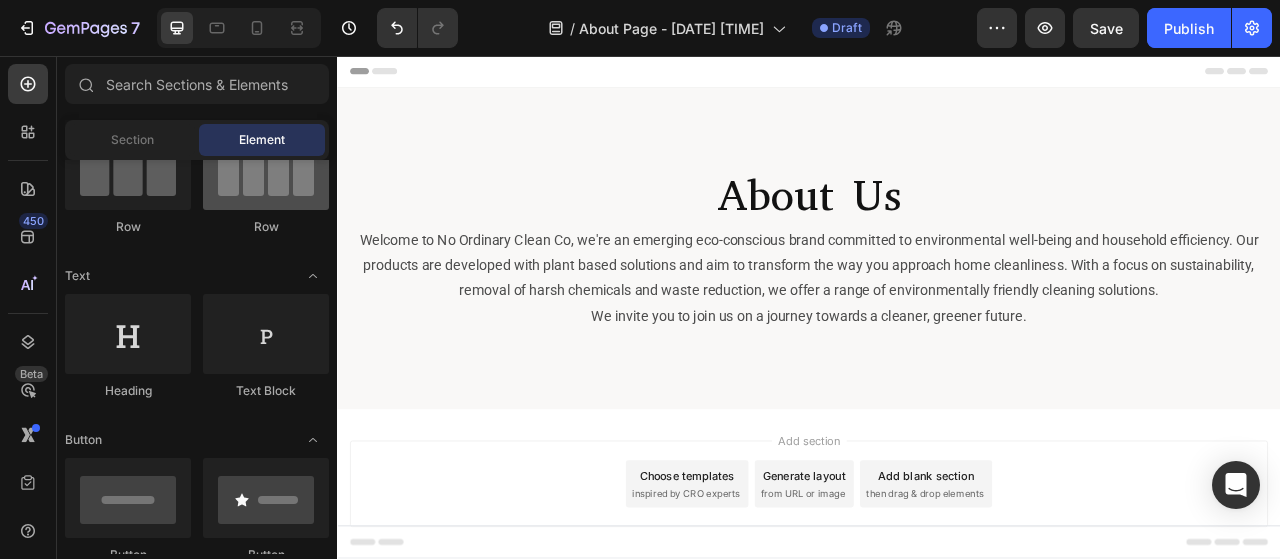 scroll, scrollTop: 0, scrollLeft: 0, axis: both 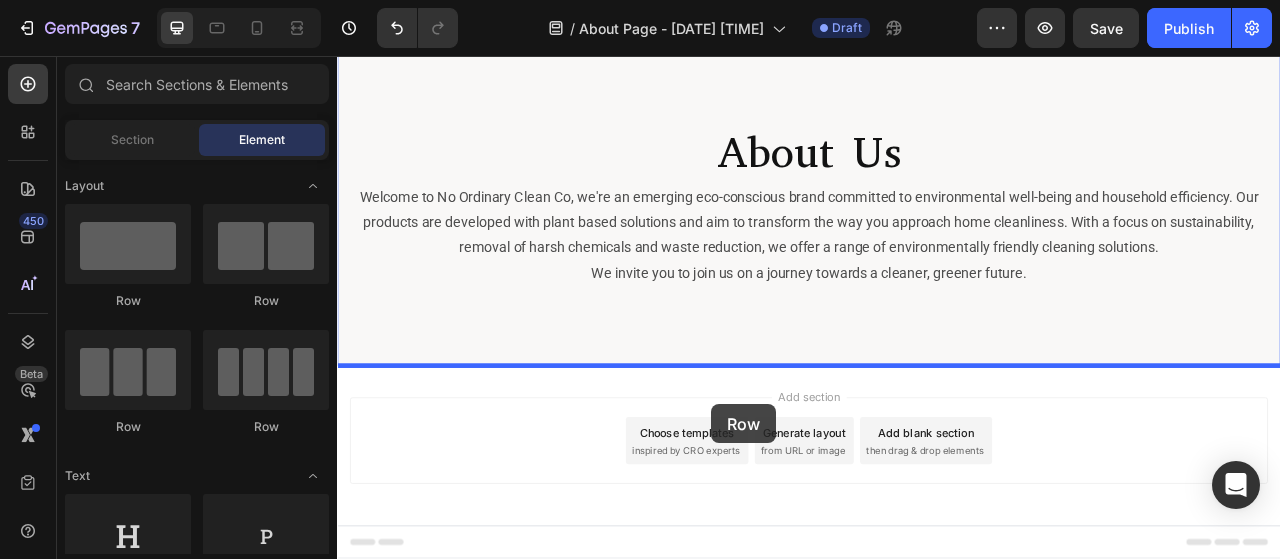 drag, startPoint x: 593, startPoint y: 303, endPoint x: 812, endPoint y: 497, distance: 292.56964 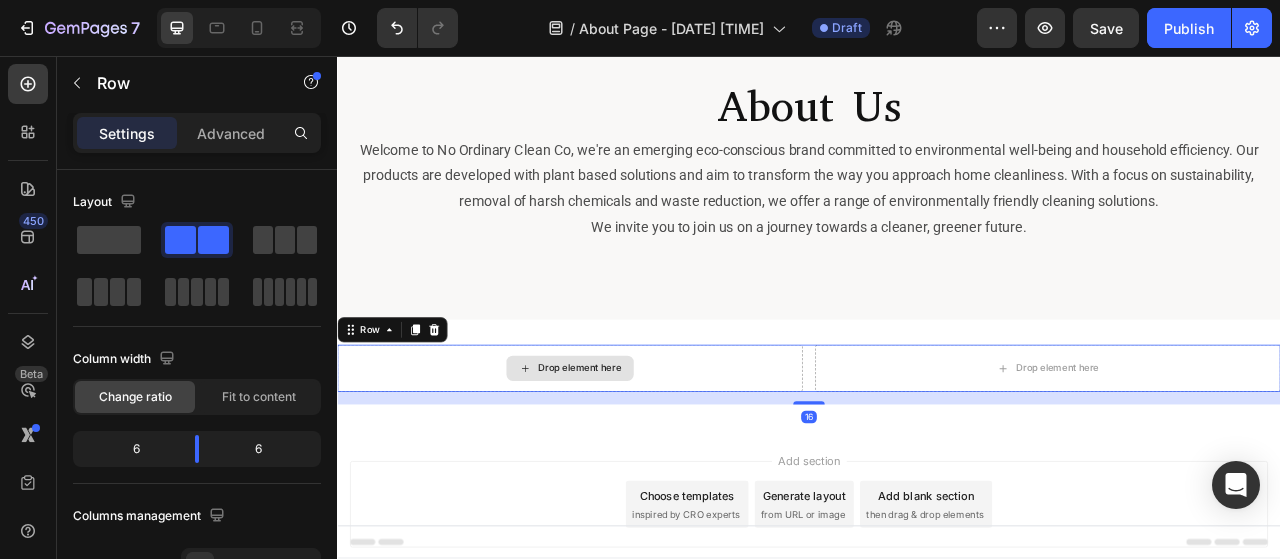 scroll, scrollTop: 195, scrollLeft: 0, axis: vertical 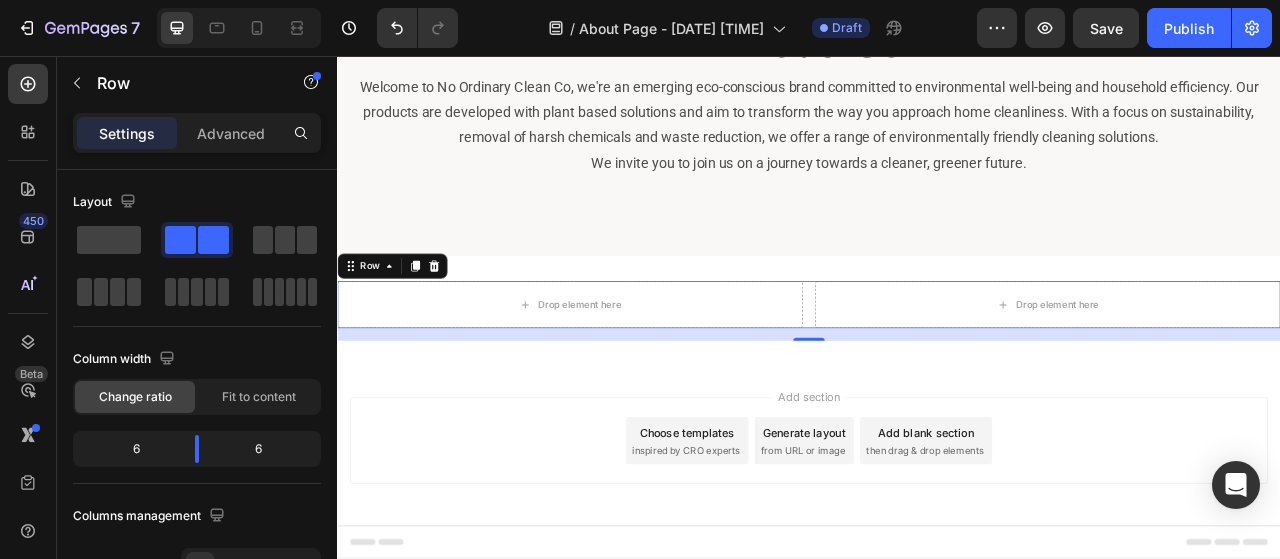 click on "450 Beta" at bounding box center [28, 307] 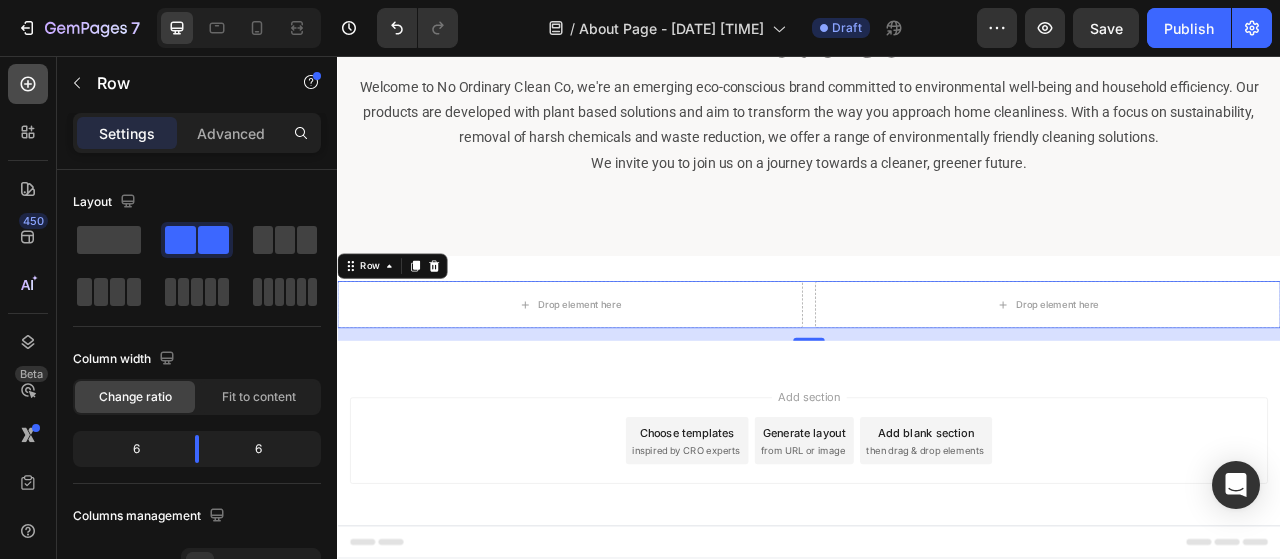 click 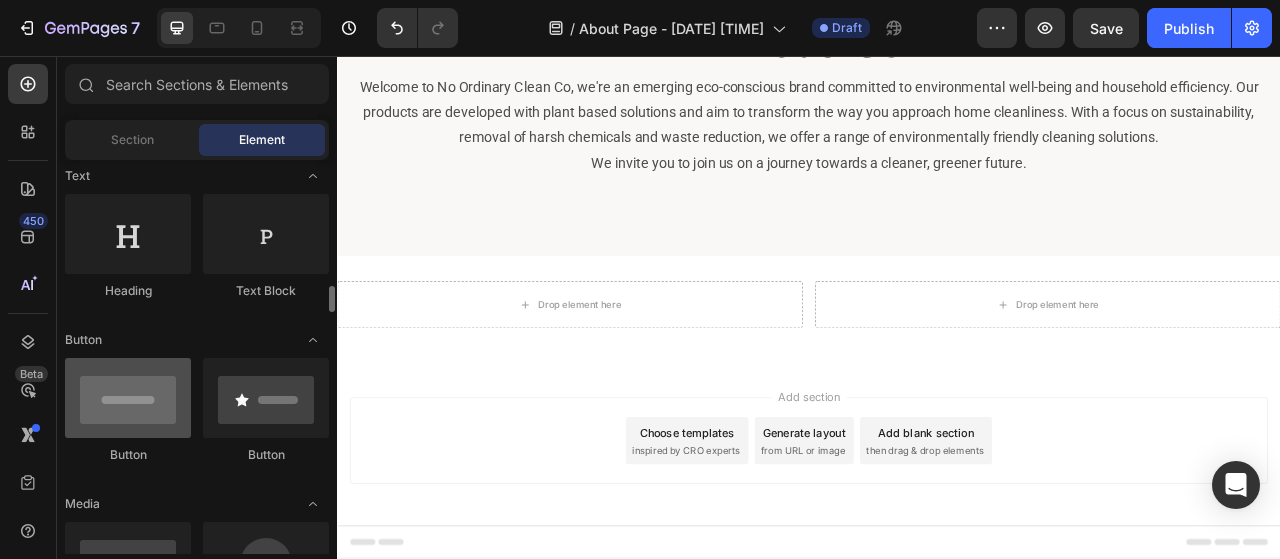 scroll, scrollTop: 500, scrollLeft: 0, axis: vertical 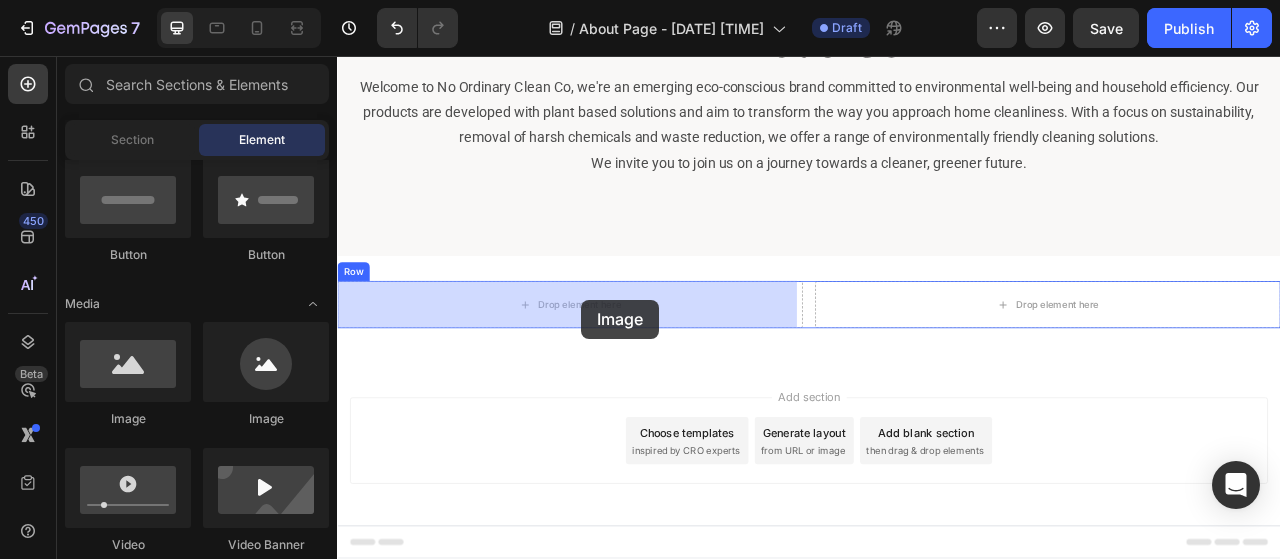 drag, startPoint x: 463, startPoint y: 423, endPoint x: 647, endPoint y: 366, distance: 192.62659 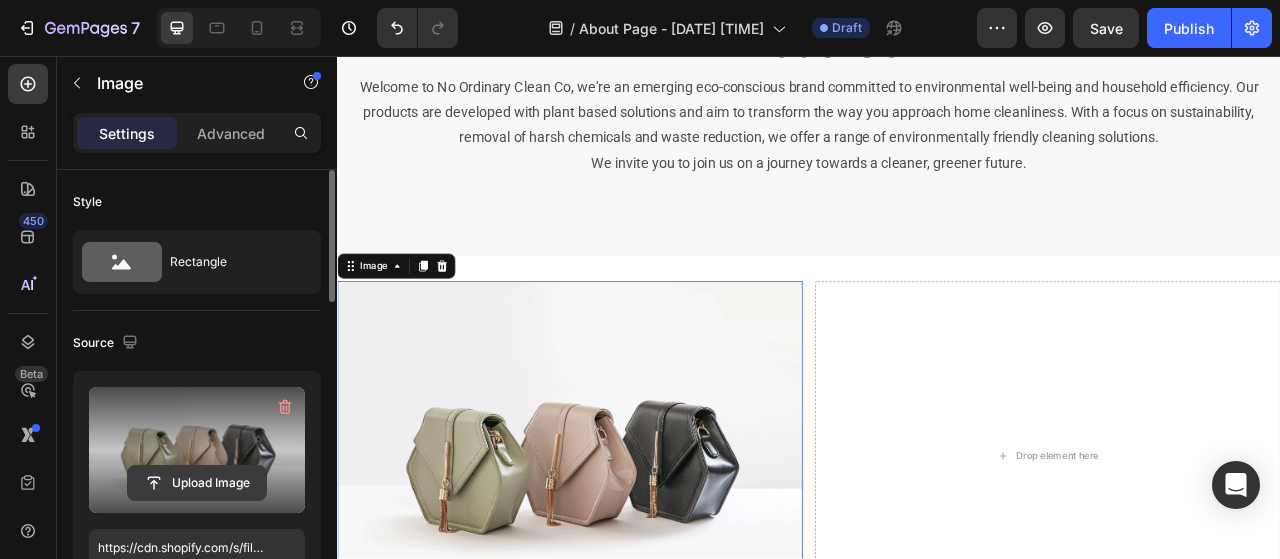 click 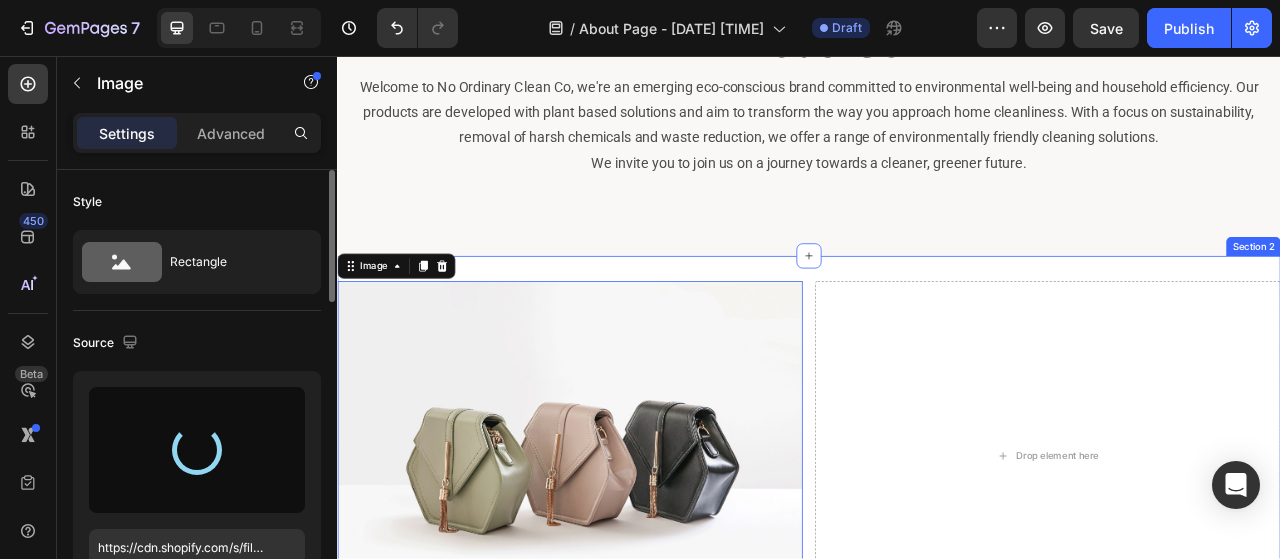 type on "https://cdn.shopify.com/s/files/1/0745/3232/3558/files/gempages_574496718486242079-0d3b3ee6-ac30-40f3-9ec2-8d231c919f6a.png" 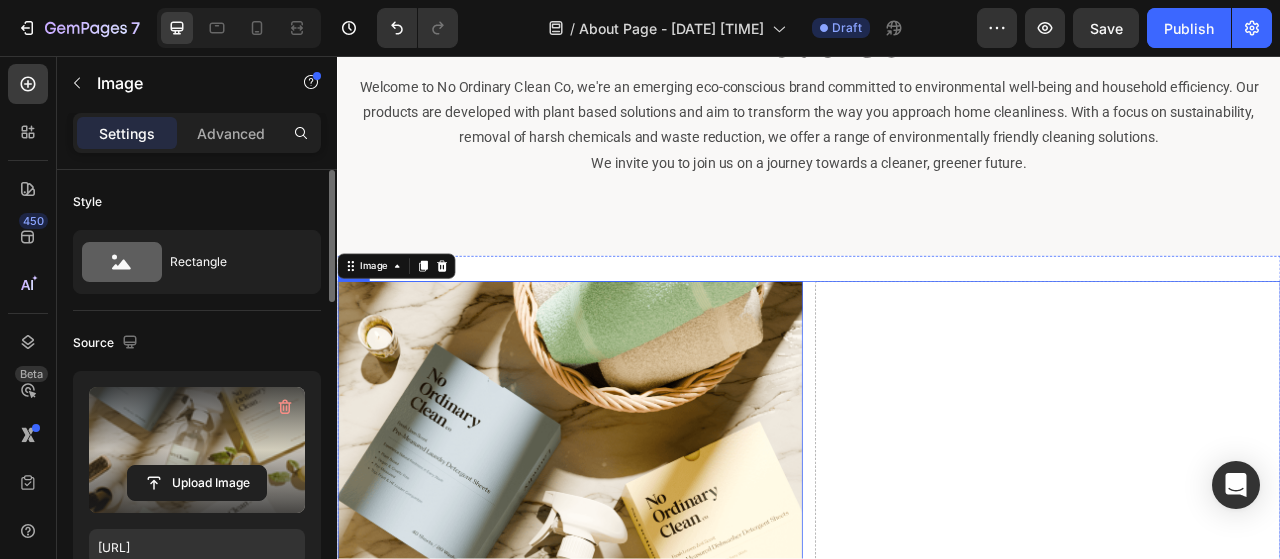 click on "Image   0
Drop element here Row" at bounding box center (937, 777) 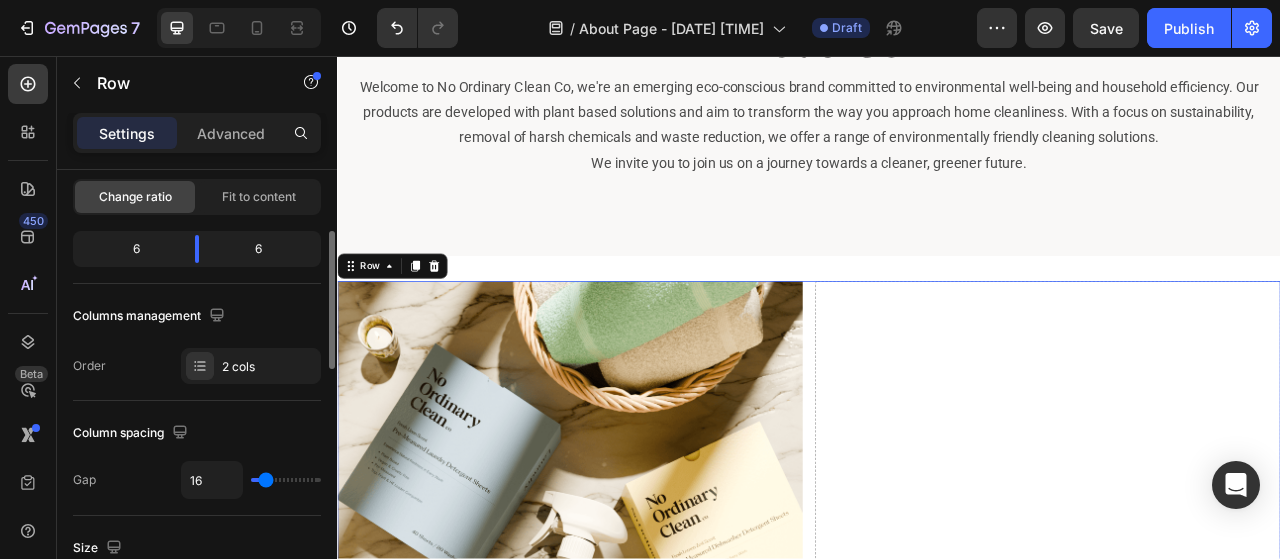 scroll, scrollTop: 300, scrollLeft: 0, axis: vertical 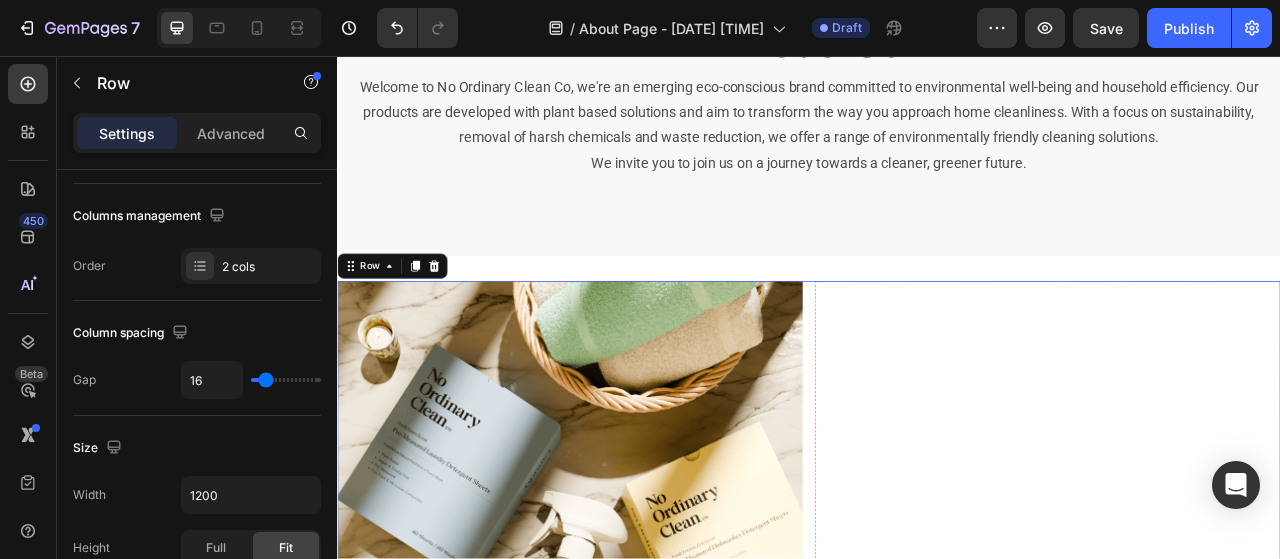 type on "21" 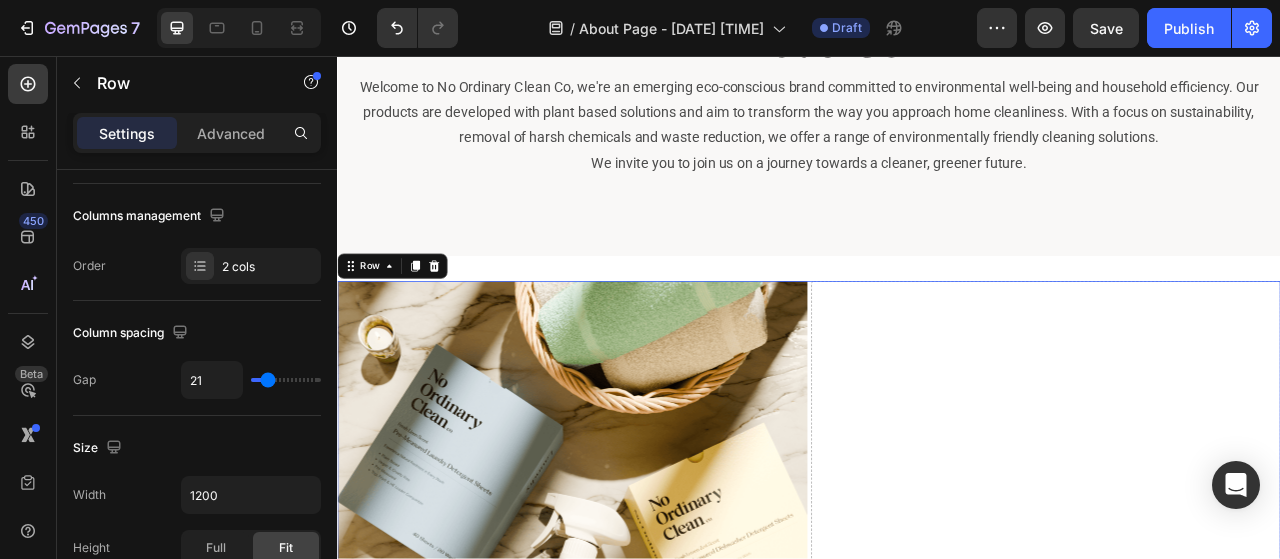 type on "4" 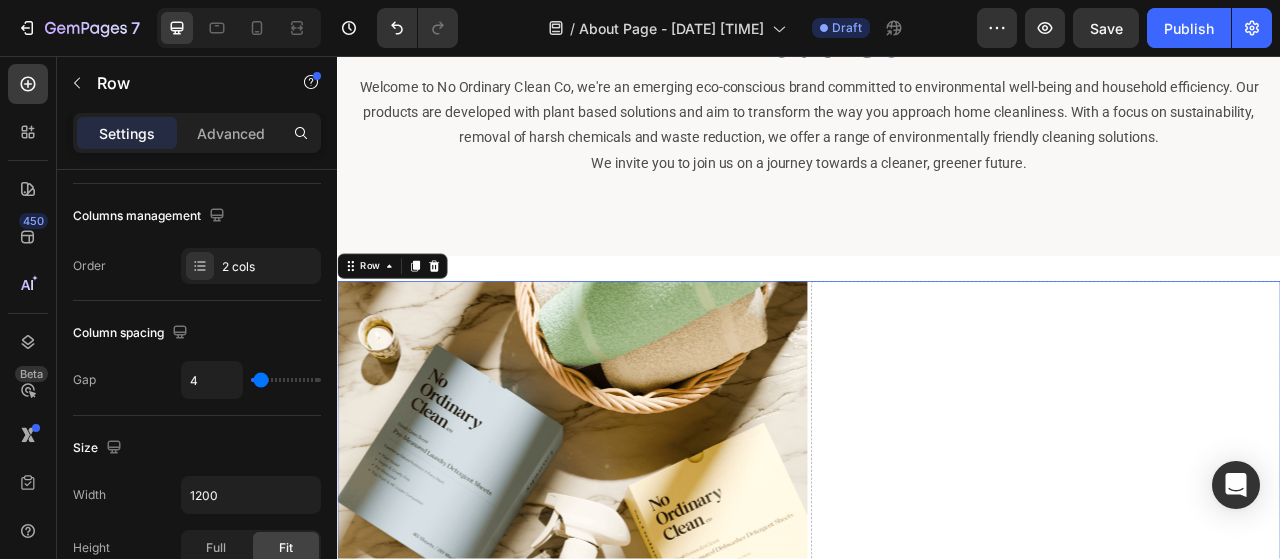 type on "2" 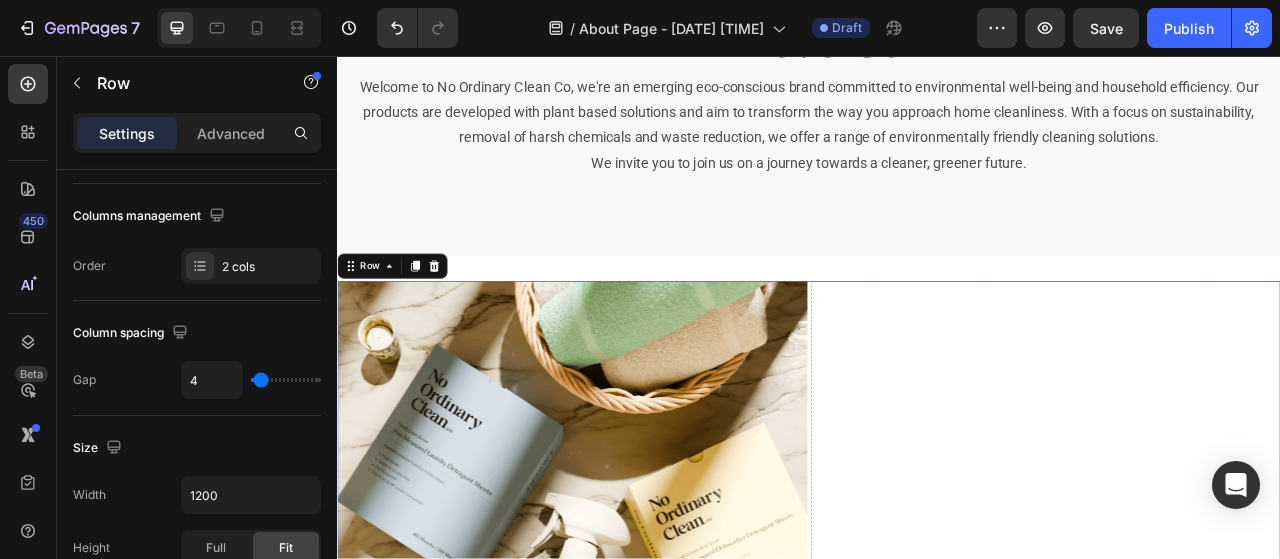 type on "2" 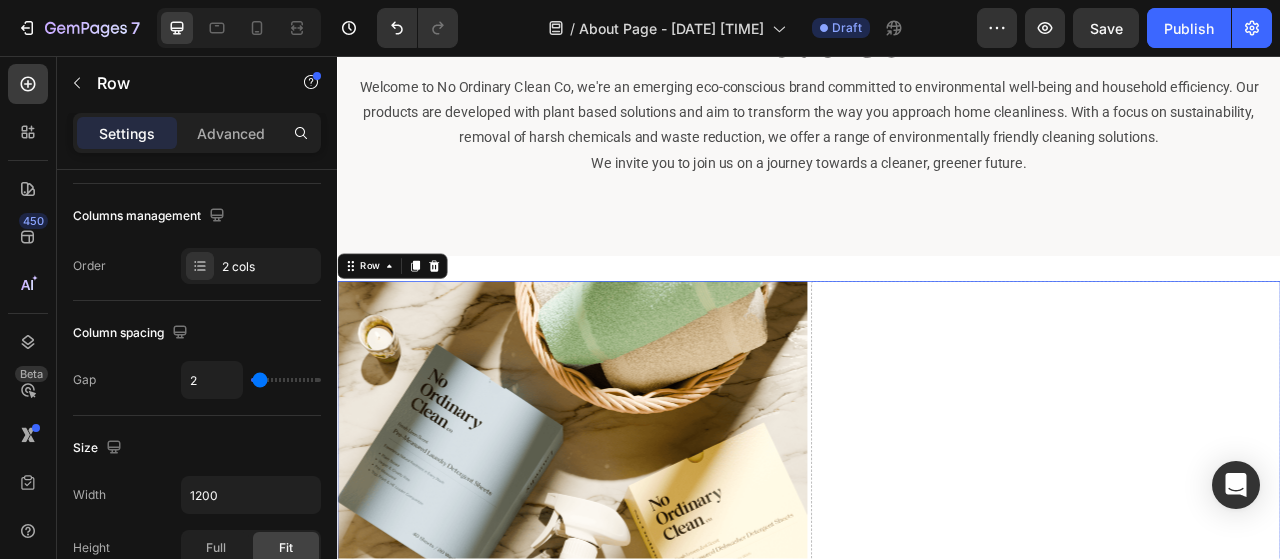 type on "1" 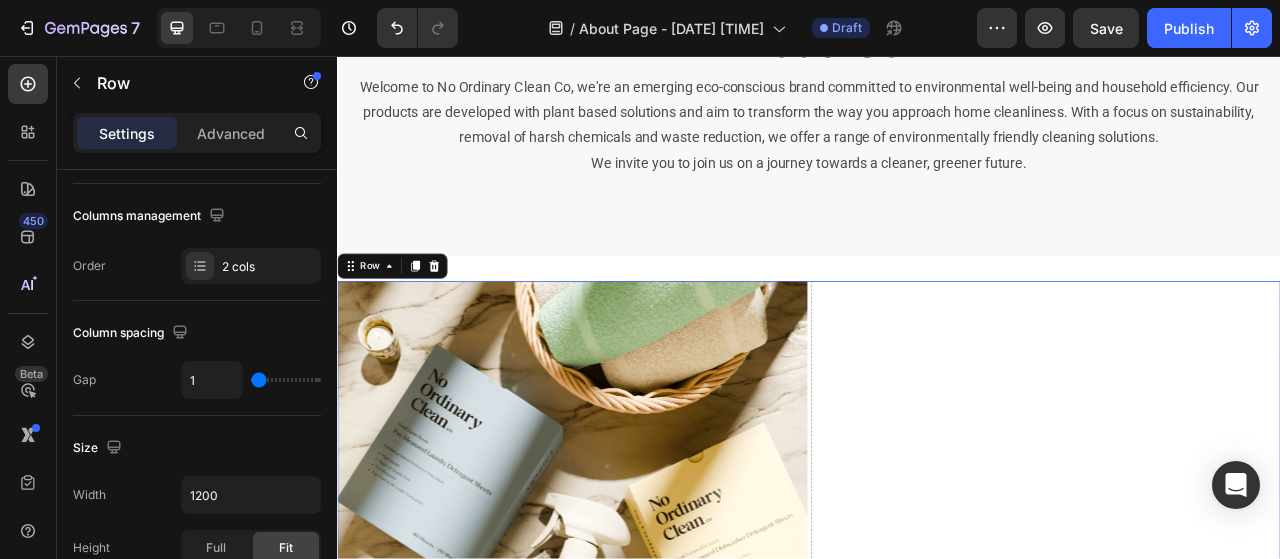 type on "0" 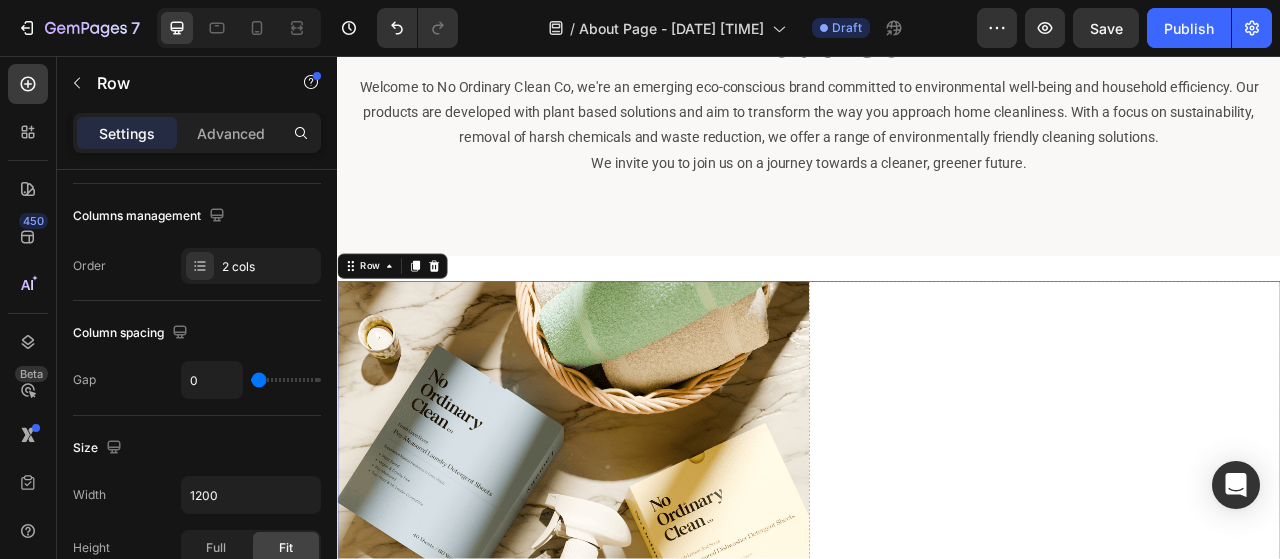 drag, startPoint x: 269, startPoint y: 381, endPoint x: 237, endPoint y: 383, distance: 32.06244 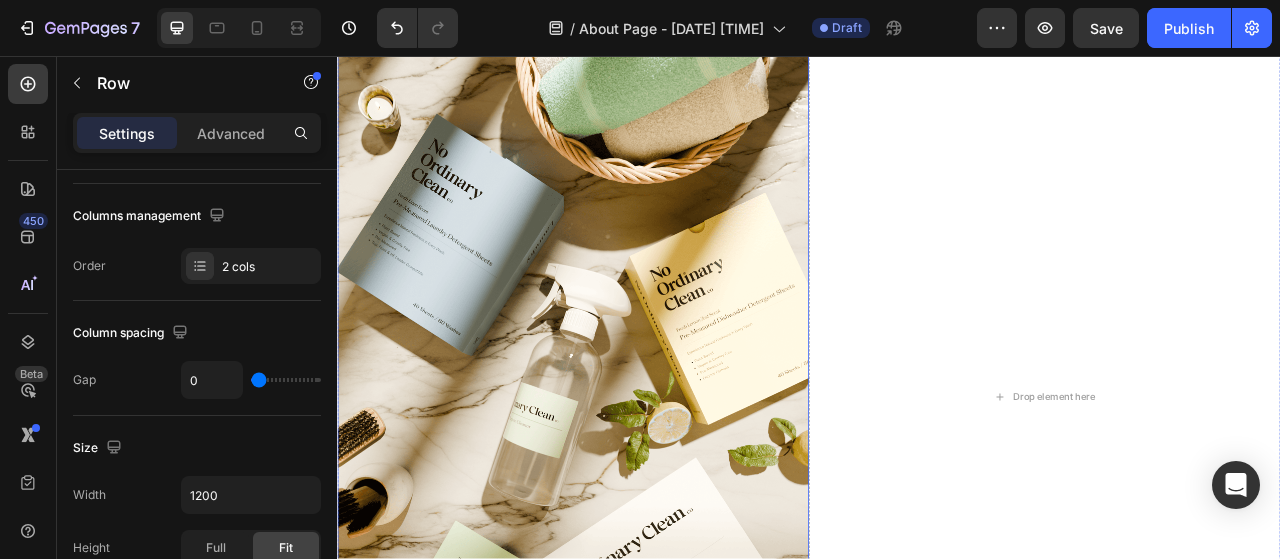 scroll, scrollTop: 495, scrollLeft: 0, axis: vertical 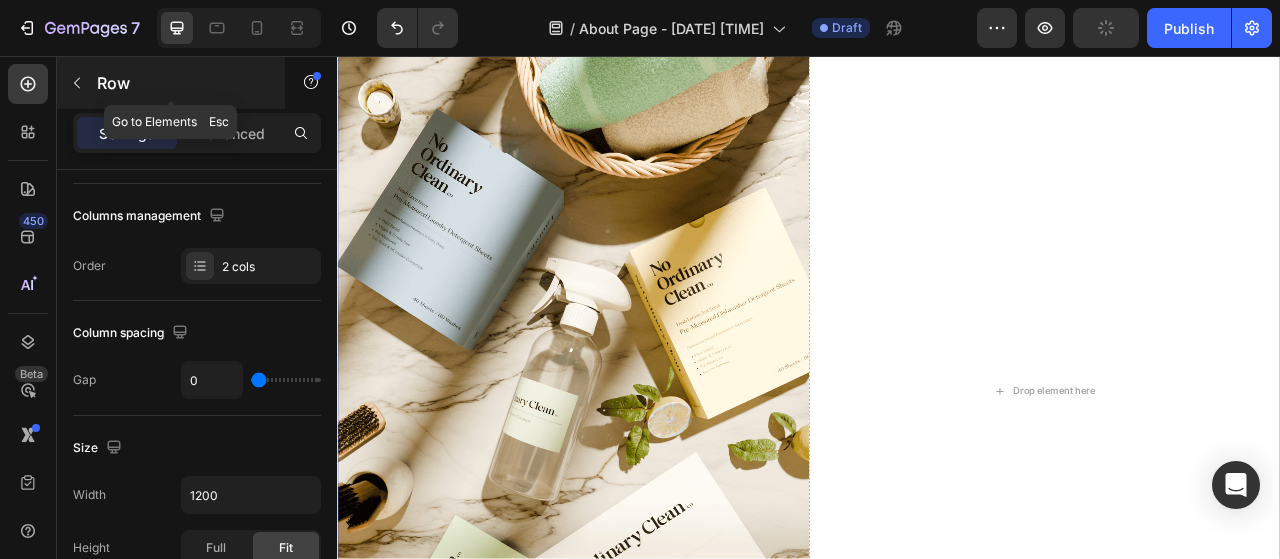 click on "Row" at bounding box center (171, 83) 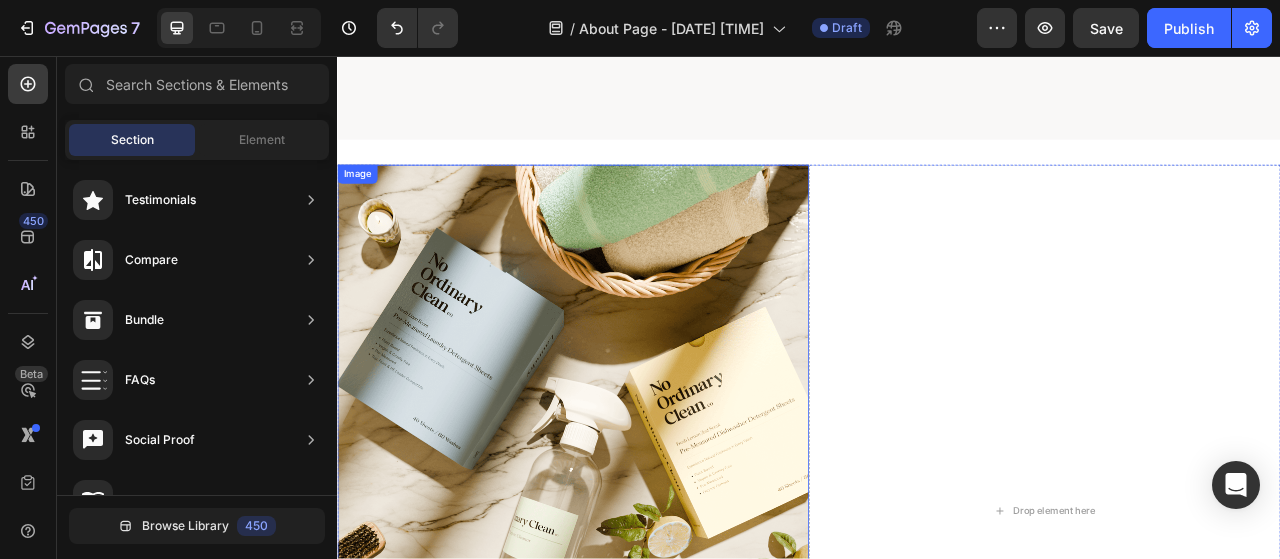 scroll, scrollTop: 245, scrollLeft: 0, axis: vertical 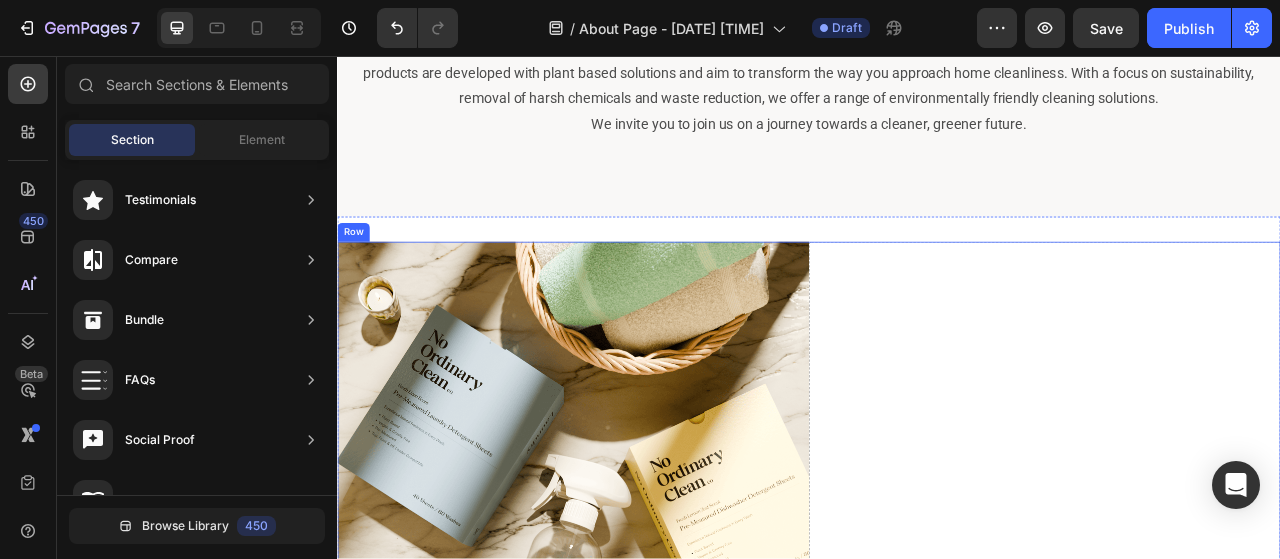 click on "Drop element here" at bounding box center [1237, 733] 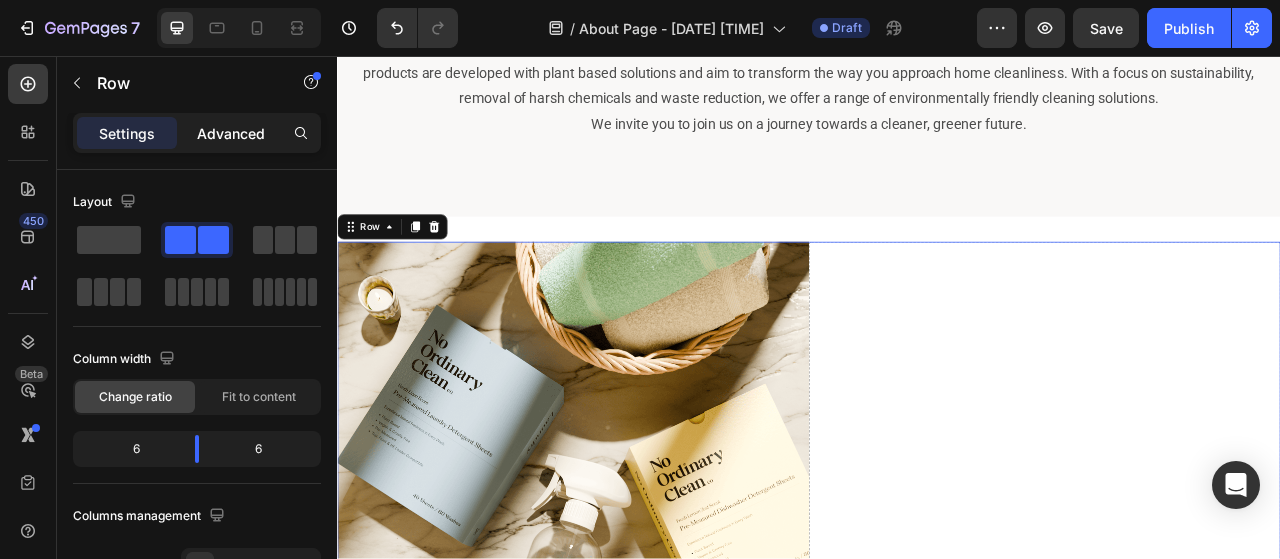click on "Advanced" at bounding box center (231, 133) 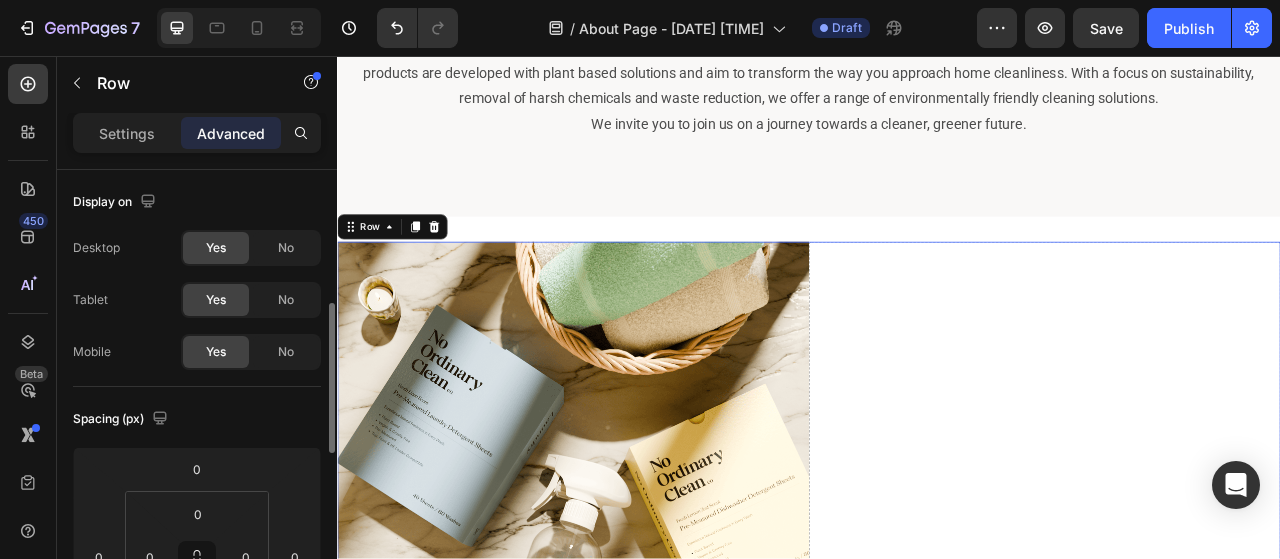 scroll, scrollTop: 100, scrollLeft: 0, axis: vertical 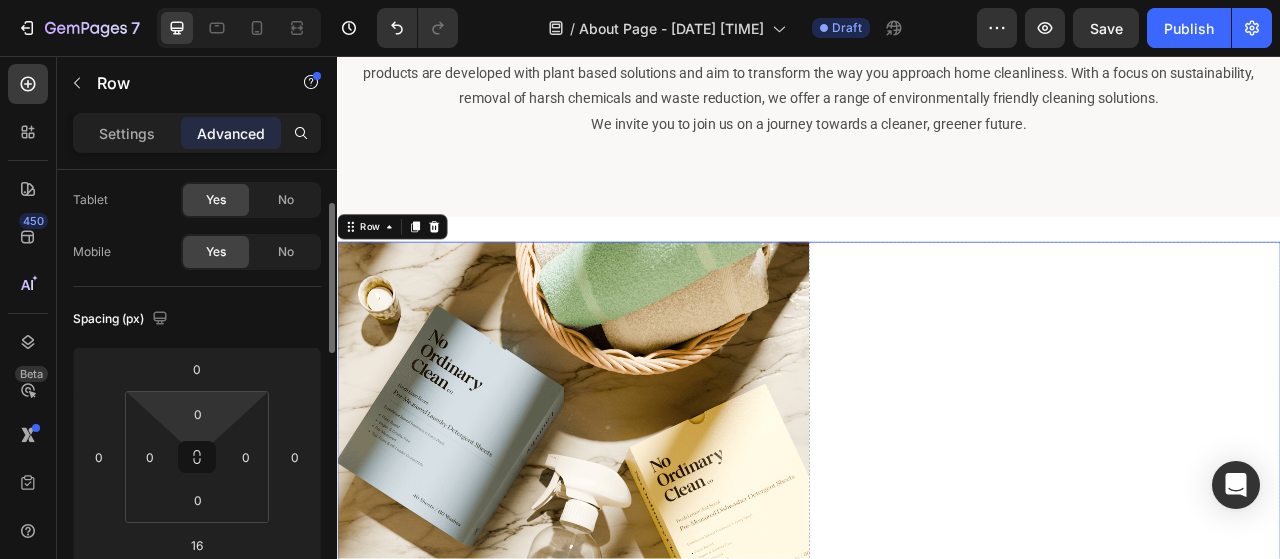 click on "7  Version history  /  About Page - Aug 3, 23:45:11 Draft Preview  Save   Publish  450 Beta Sections(18) Elements(83) Section Element Hero Section Product Detail Brands Trusted Badges Guarantee Product Breakdown How to use Testimonials Compare Bundle FAQs Social Proof Brand Story Product List Collection Blog List Contact Sticky Add to Cart Custom Footer Browse Library 450 Layout
Row
Row
Row
Row Text
Heading
Text Block Button
Button
Button Media
Image
Image" at bounding box center (640, 0) 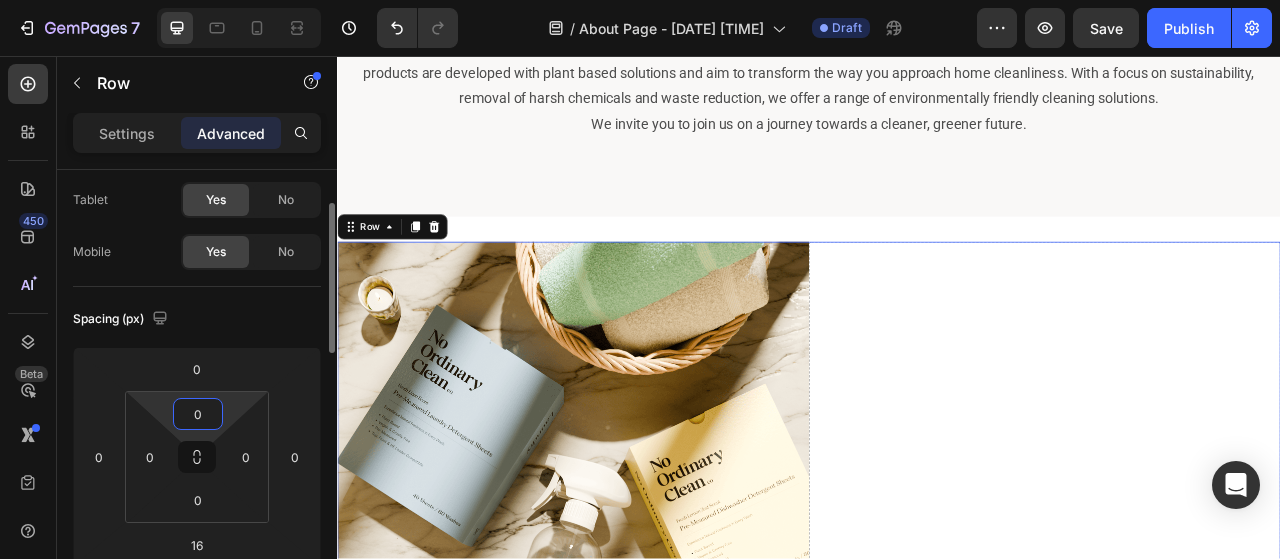 click on "0" at bounding box center (198, 414) 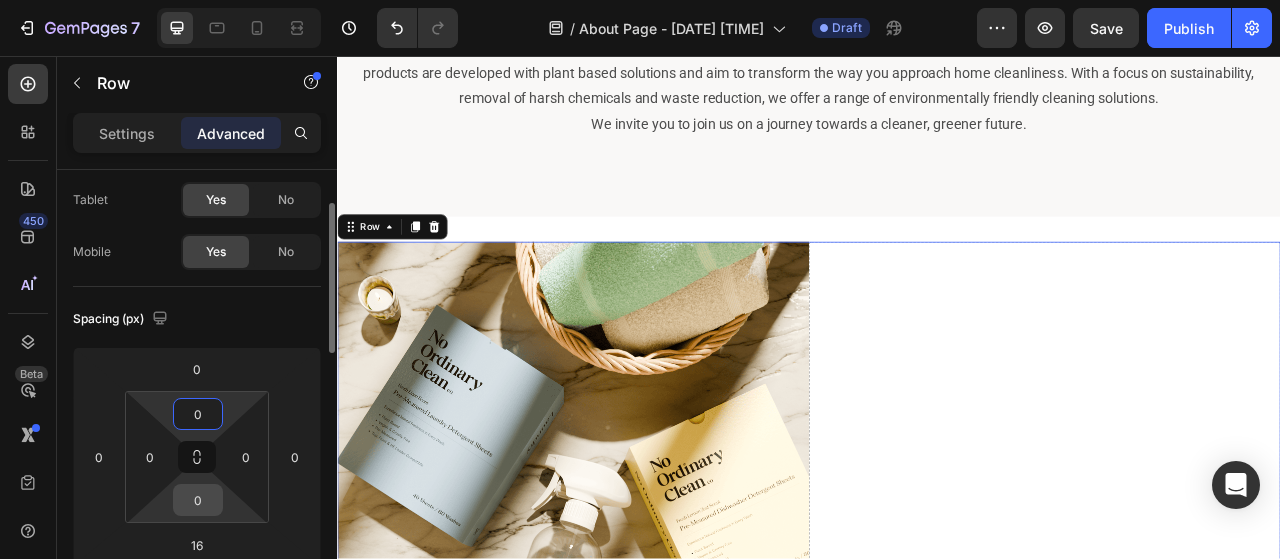 type on "0" 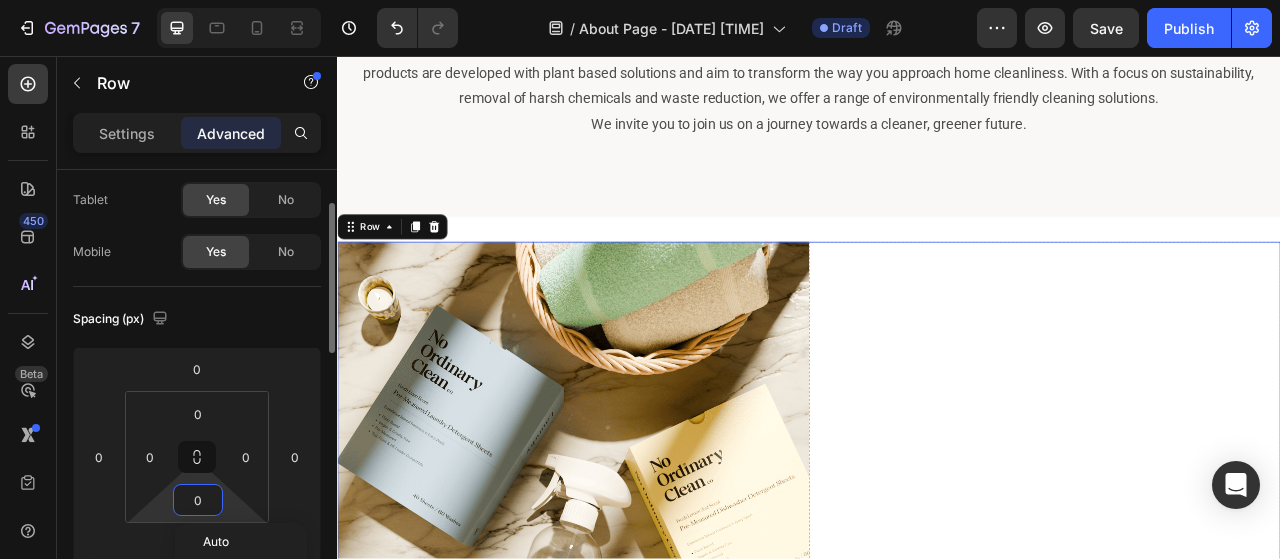 type on "20" 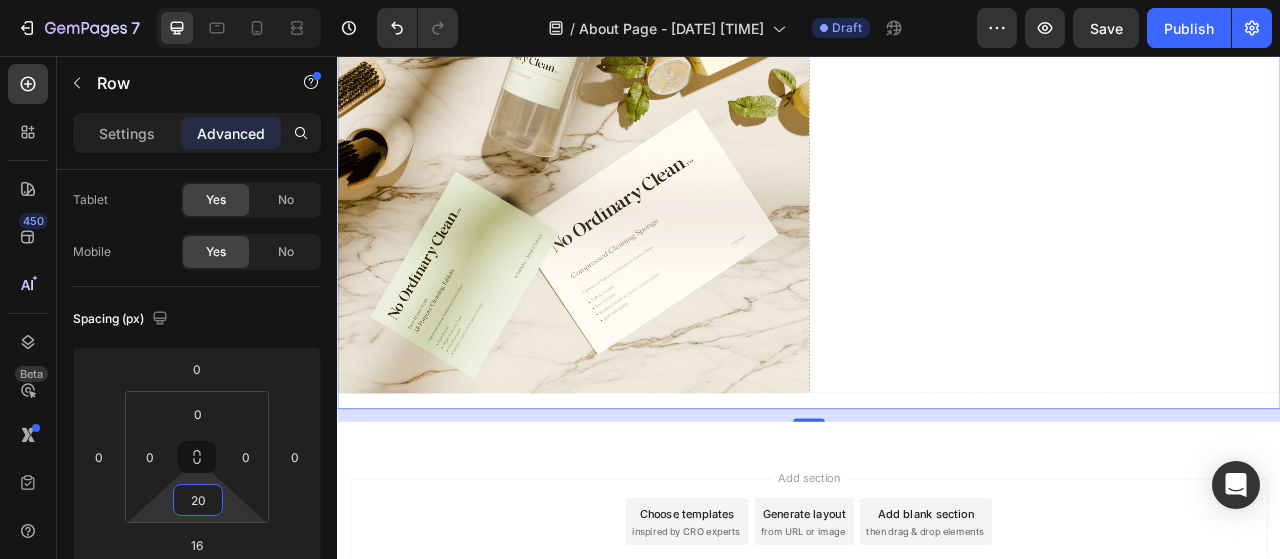 scroll, scrollTop: 1045, scrollLeft: 0, axis: vertical 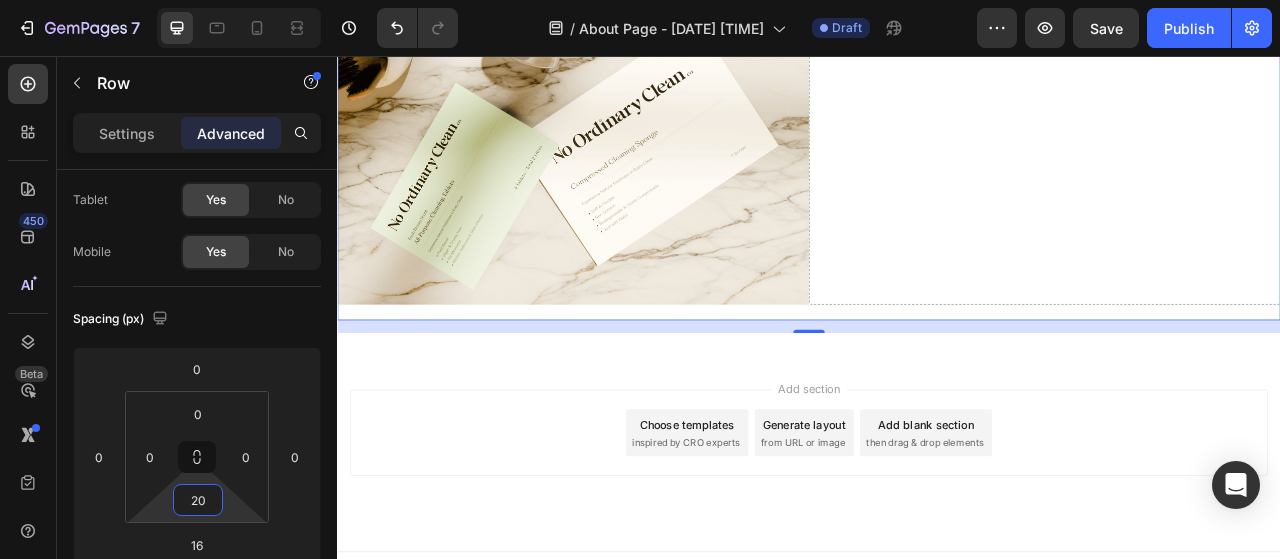 click on "Add section Choose templates inspired by CRO experts Generate layout from URL or image Add blank section then drag & drop elements" at bounding box center [937, 564] 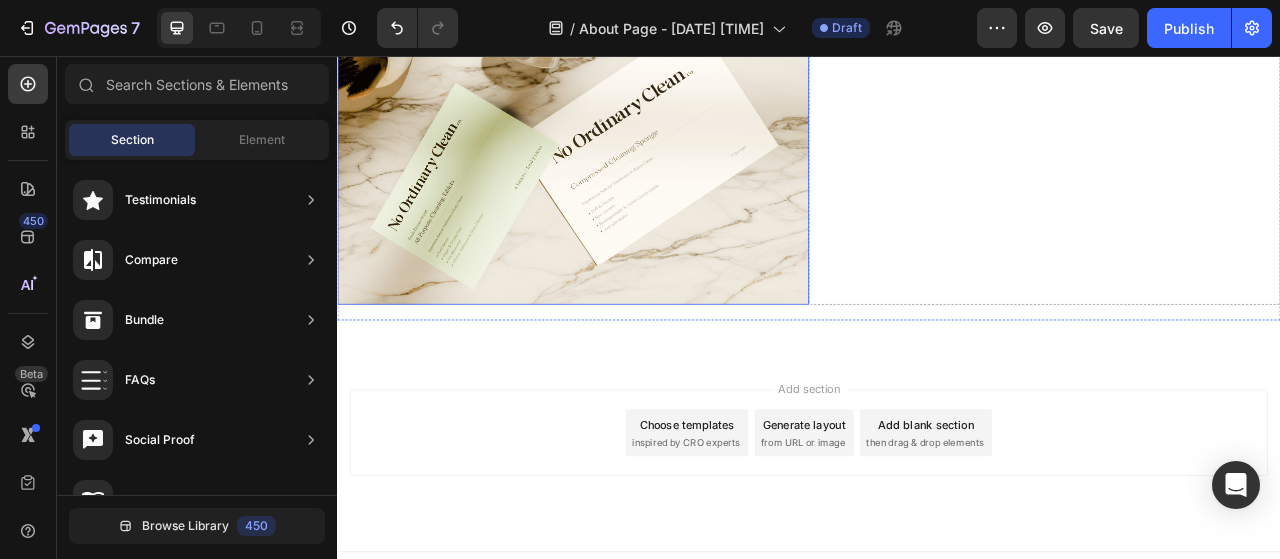 click at bounding box center (637, -67) 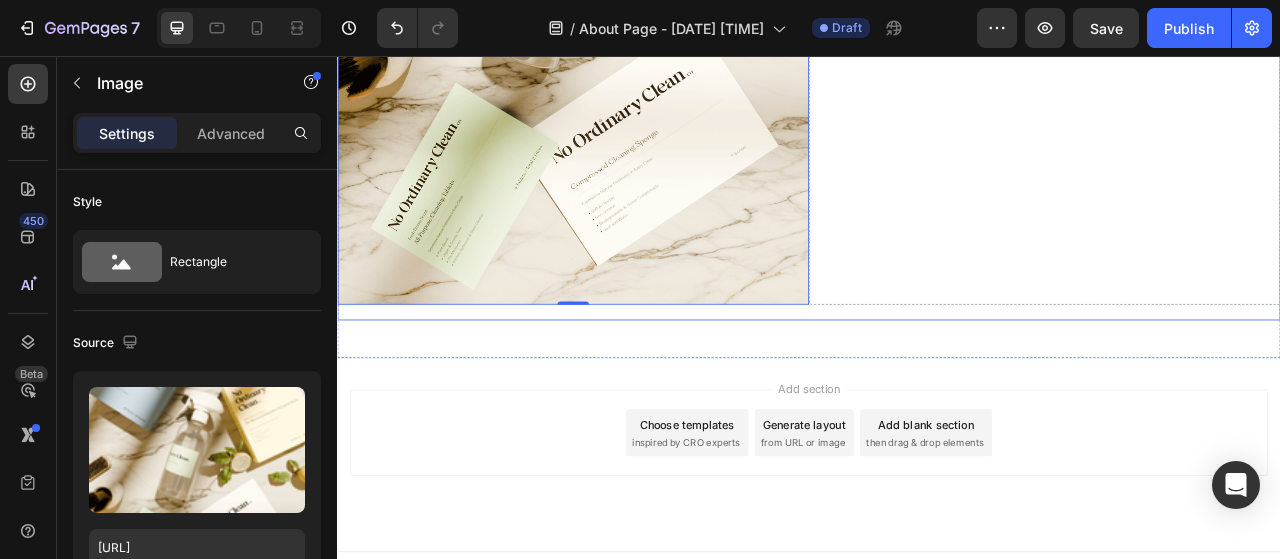 click on "Image   0
Drop element here Row" at bounding box center [937, -57] 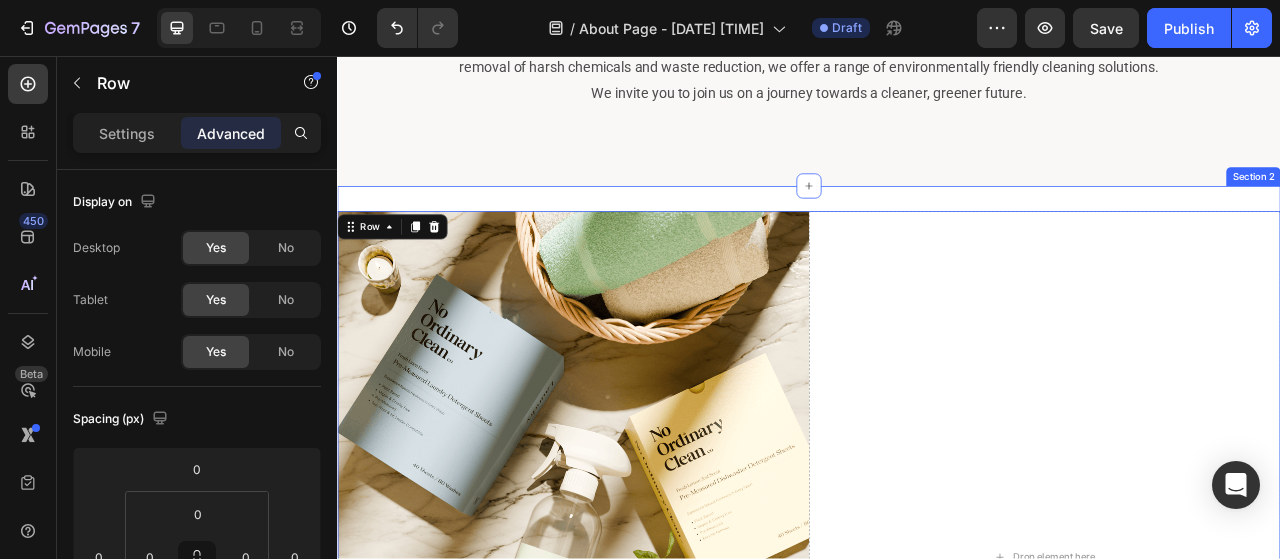 scroll, scrollTop: 145, scrollLeft: 0, axis: vertical 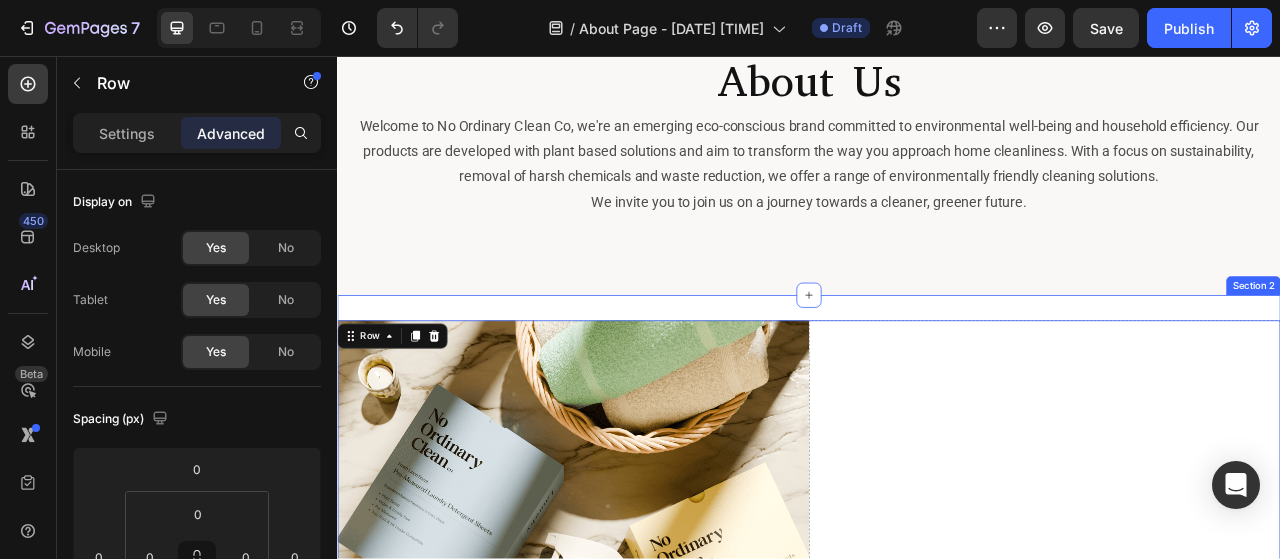 click on "Image
Drop element here Row   16 Section 2" at bounding box center [937, 851] 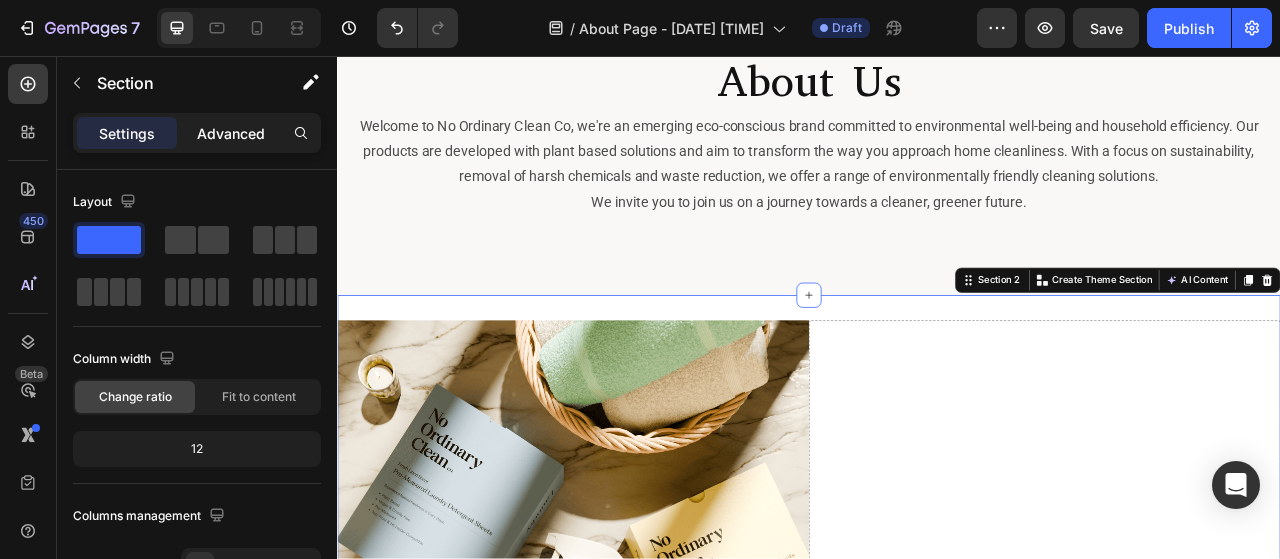 click on "Advanced" at bounding box center (231, 133) 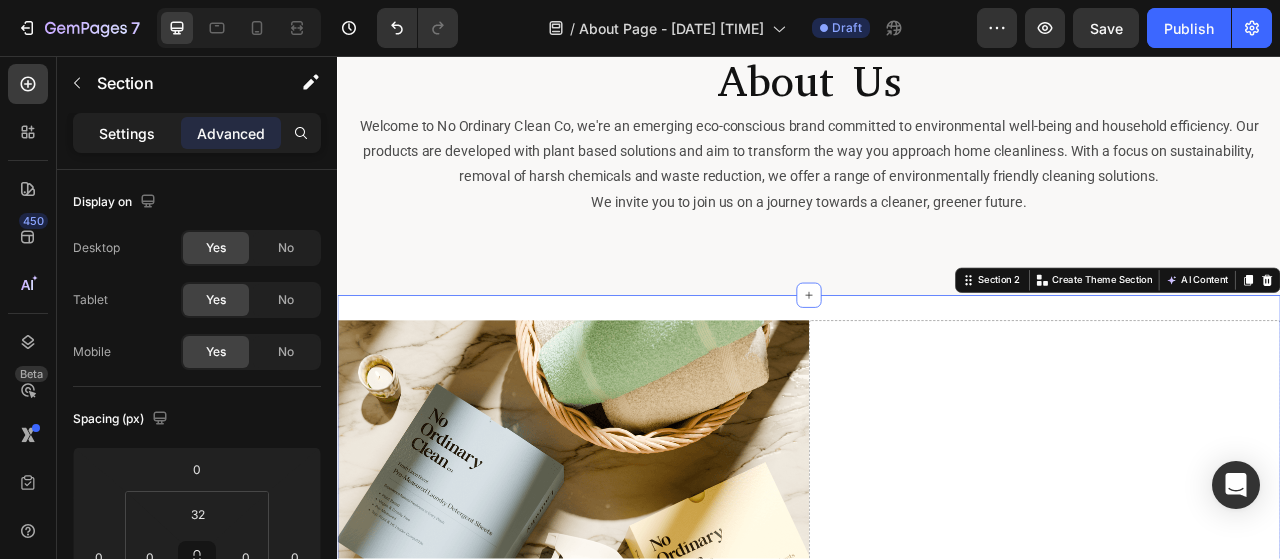 click on "Settings" at bounding box center [127, 133] 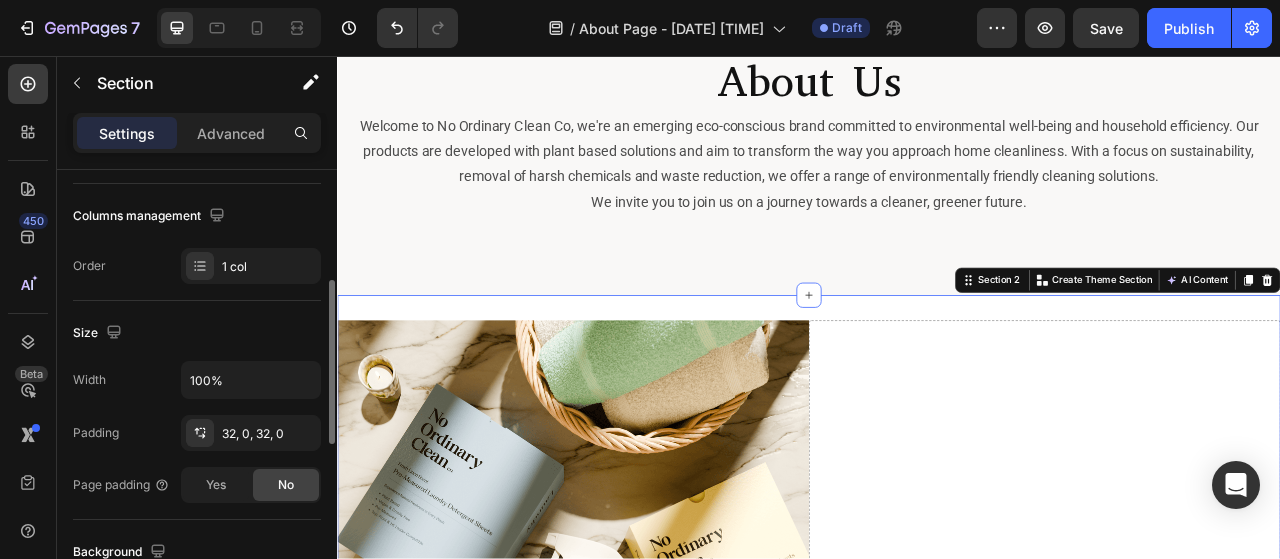 scroll, scrollTop: 500, scrollLeft: 0, axis: vertical 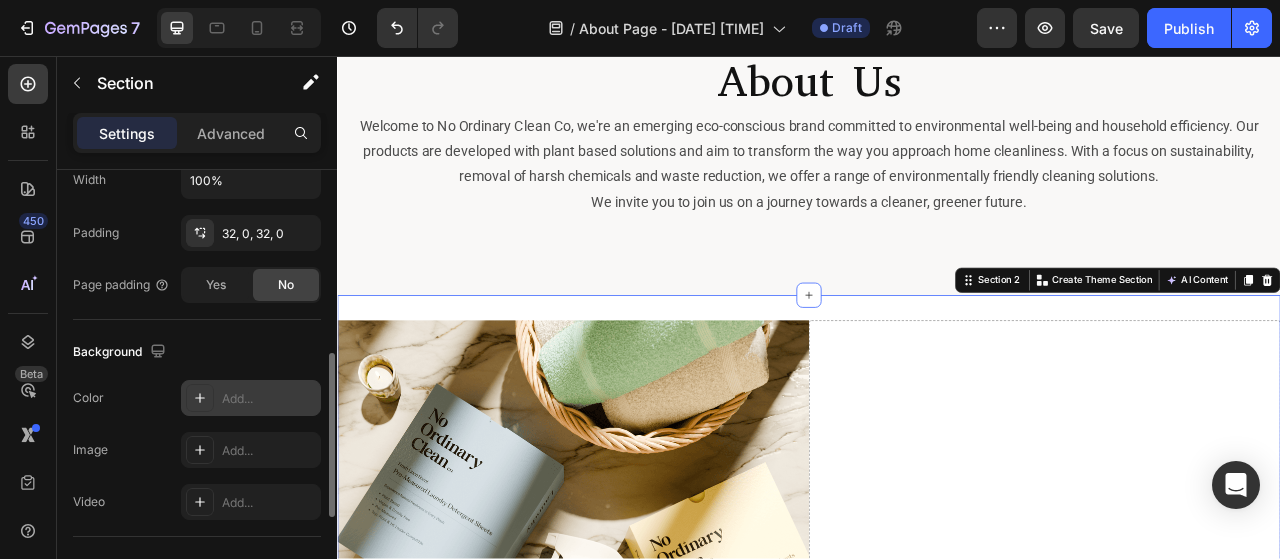click on "Add..." at bounding box center (251, 398) 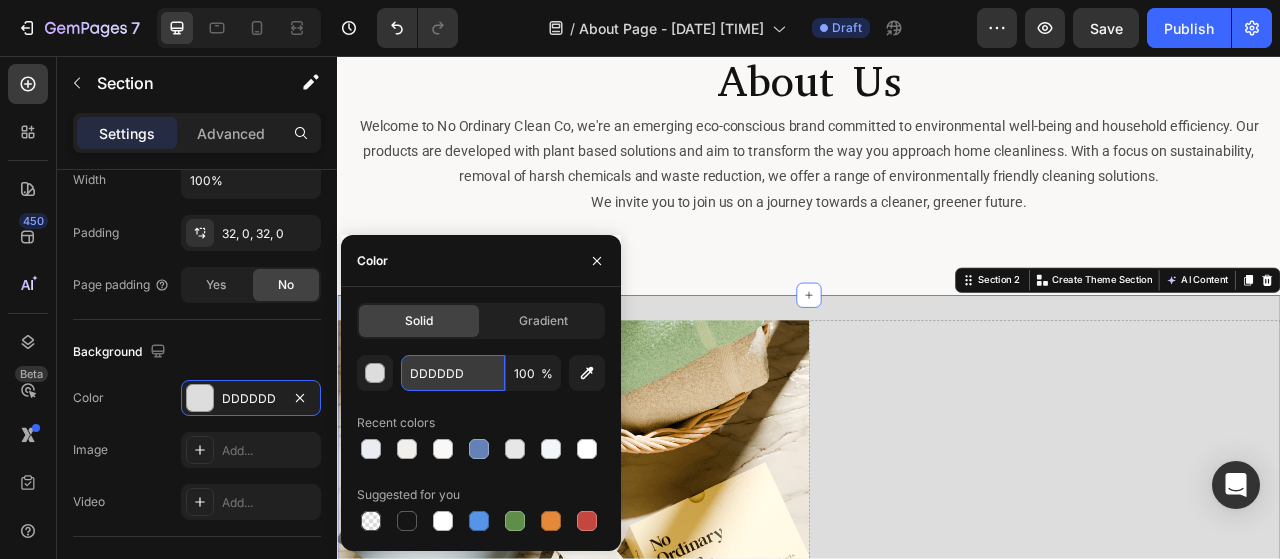 click on "DDDDDD" at bounding box center [453, 373] 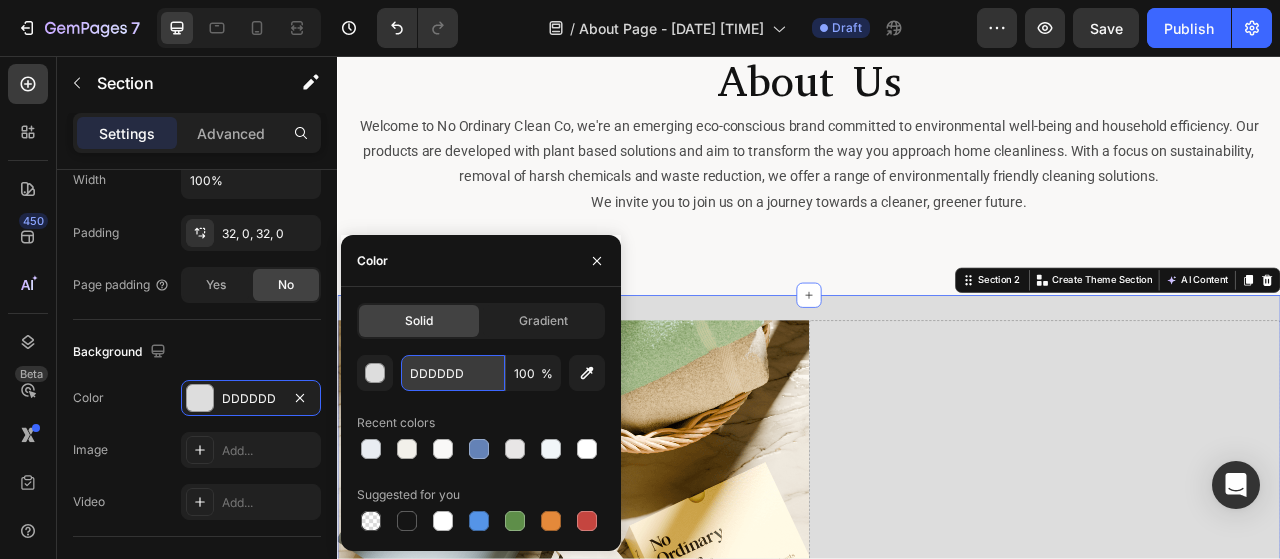 paste on "#F2F0EA" 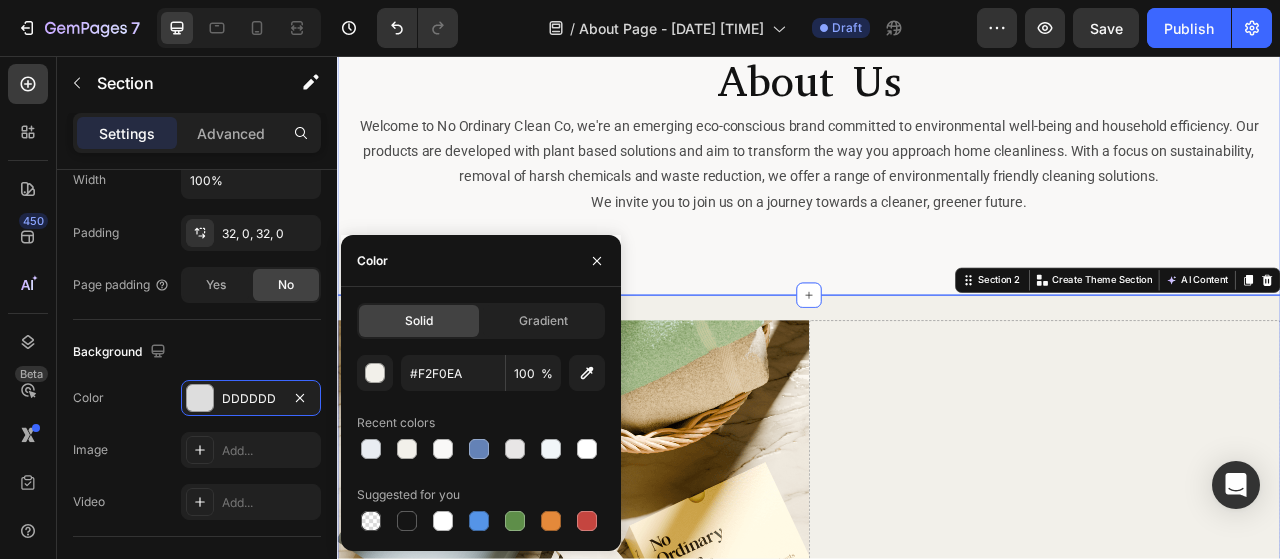 click on "About Us Heading Welcome to No Ordinary Clean Co, we're an emerging eco-conscious brand committed to environmental well-being and household efficiency. Our products are developed with plant based solutions and aim to transform the way you approach home cleanliness. With a focus on sustainability, removal of harsh chemicals and waste reduction, we offer a range of environmentally friendly cleaning solutions. We invite you to join us on a journey towards a cleaner, greener future. Text Block Section 1" at bounding box center [937, 156] 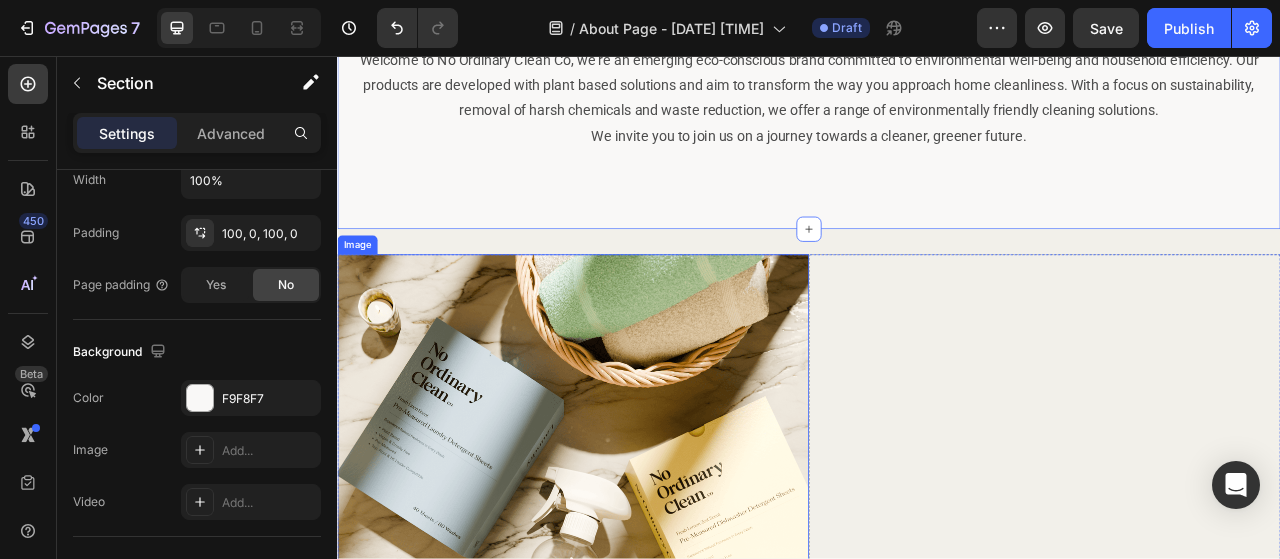 scroll, scrollTop: 345, scrollLeft: 0, axis: vertical 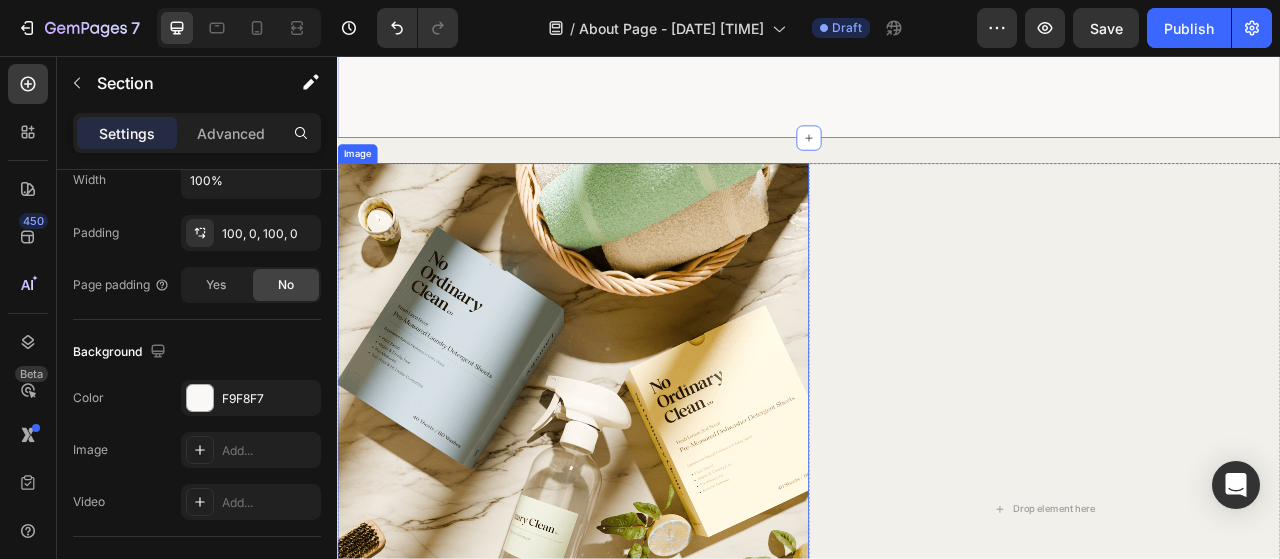 click at bounding box center (637, 633) 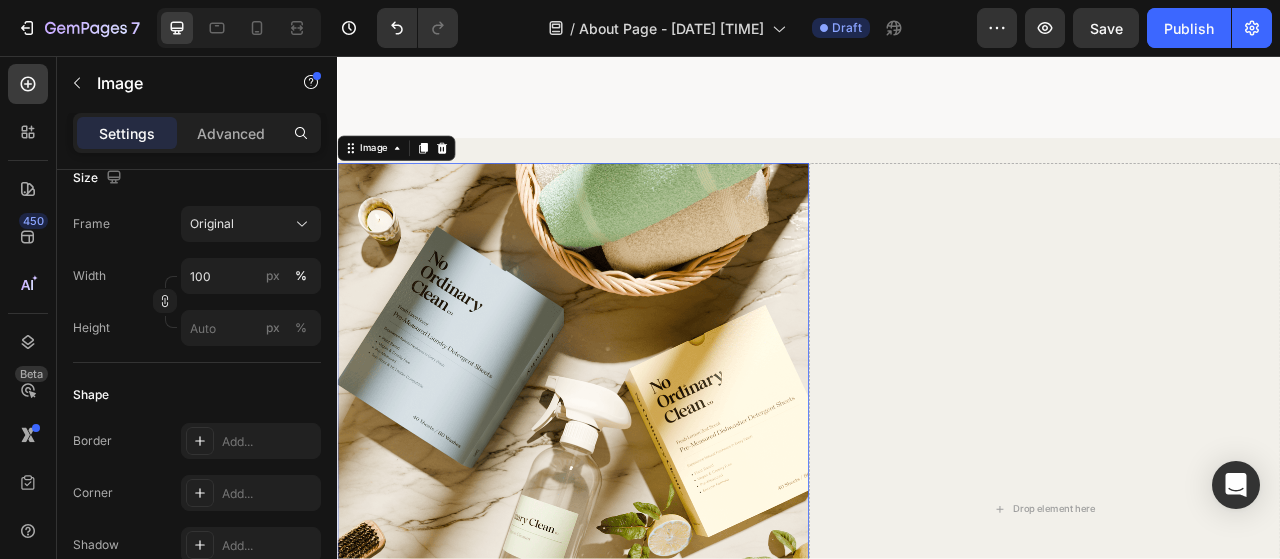 scroll, scrollTop: 0, scrollLeft: 0, axis: both 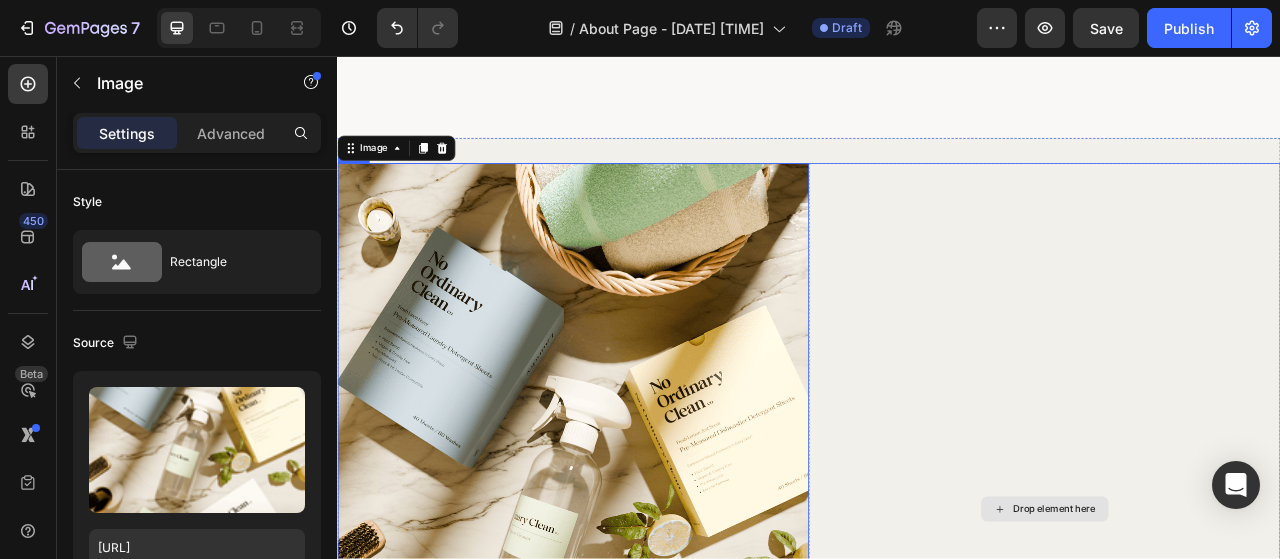 click on "Drop element here" at bounding box center [1237, 633] 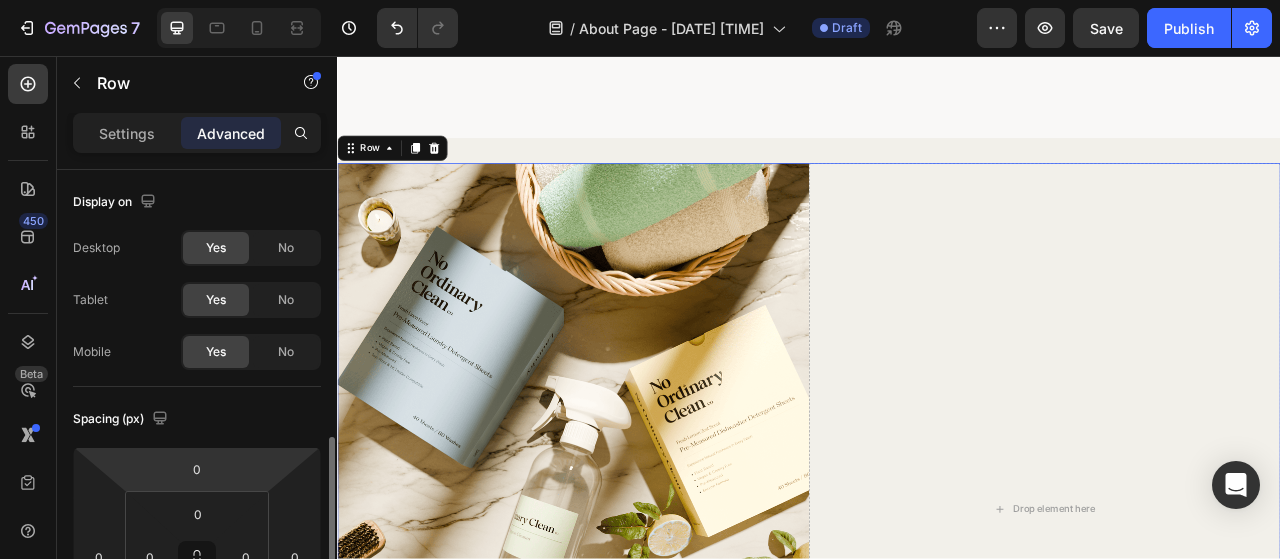 scroll, scrollTop: 200, scrollLeft: 0, axis: vertical 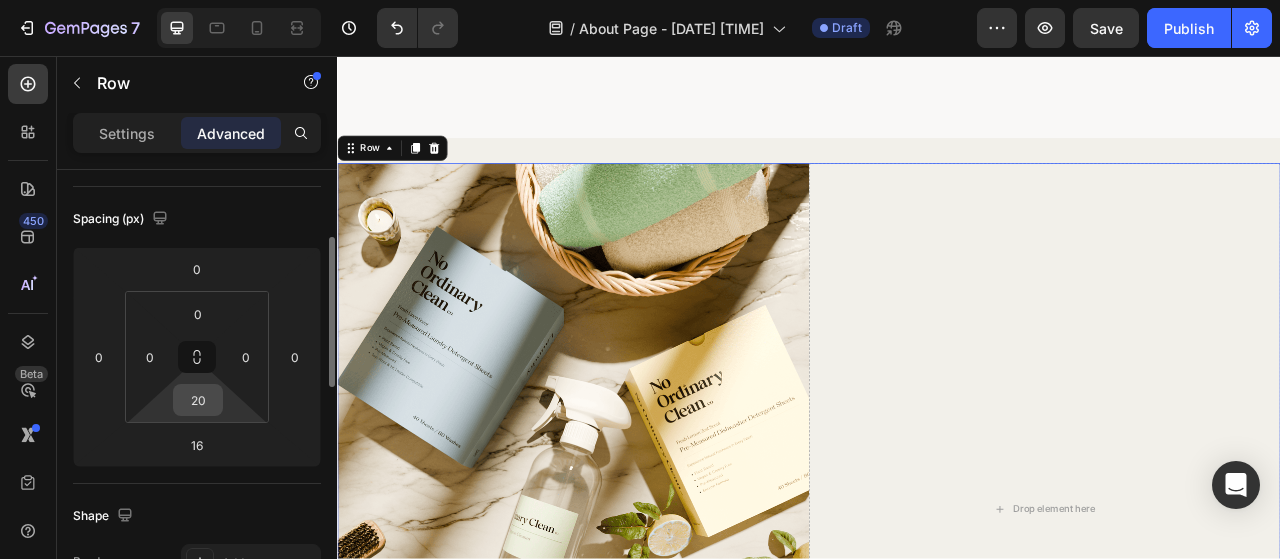 click on "20" at bounding box center (198, 400) 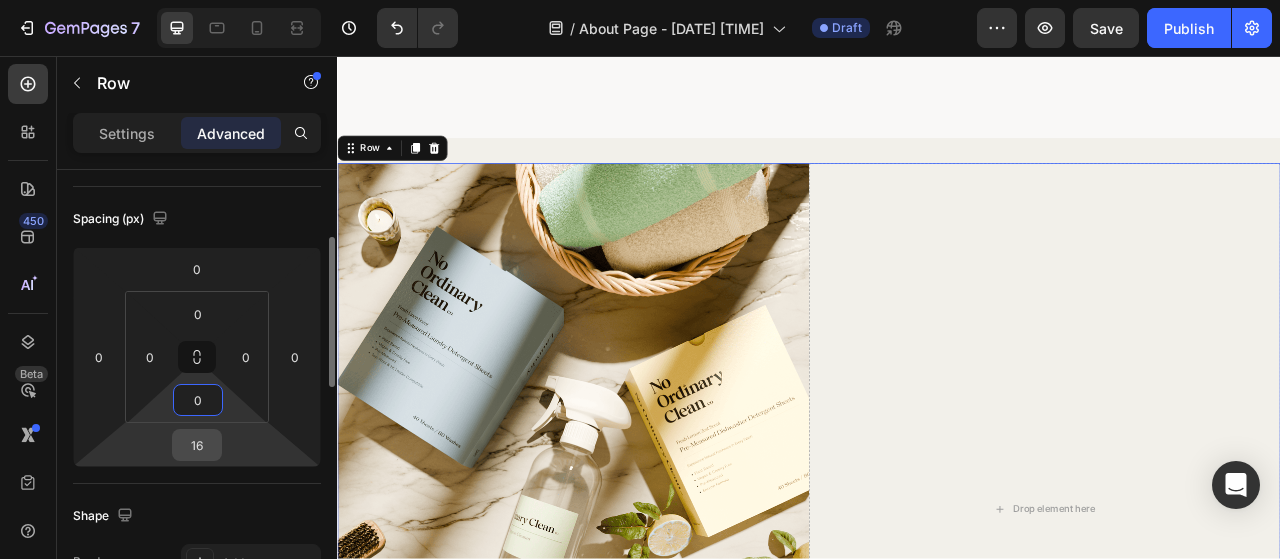 type on "0" 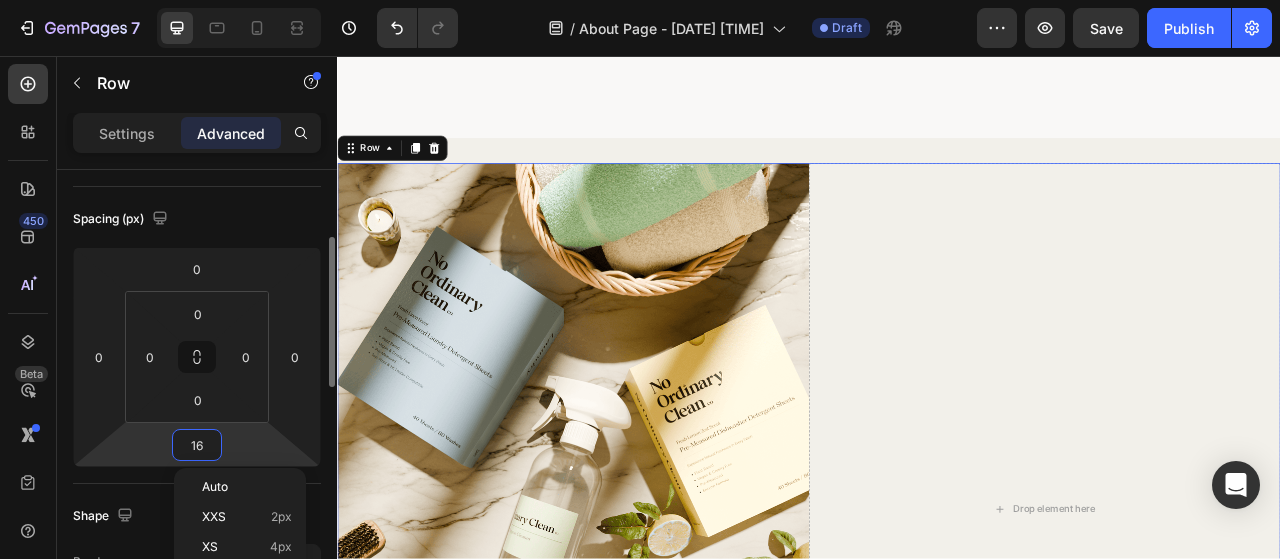 type on "0" 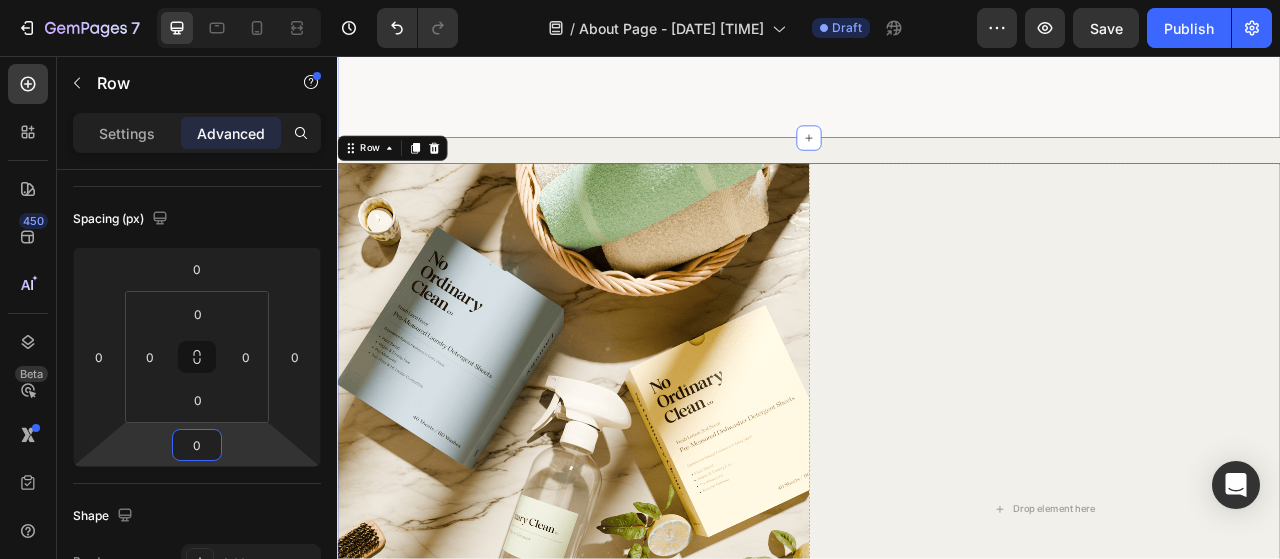 click on "About Us Heading Welcome to No Ordinary Clean Co, we're an emerging eco-conscious brand committed to environmental well-being and household efficiency. Our products are developed with plant based solutions and aim to transform the way you approach home cleanliness. With a focus on sustainability, removal of harsh chemicals and waste reduction, we offer a range of environmentally friendly cleaning solutions. We invite you to join us on a journey towards a cleaner, greener future. Text Block Section 1" at bounding box center (937, -44) 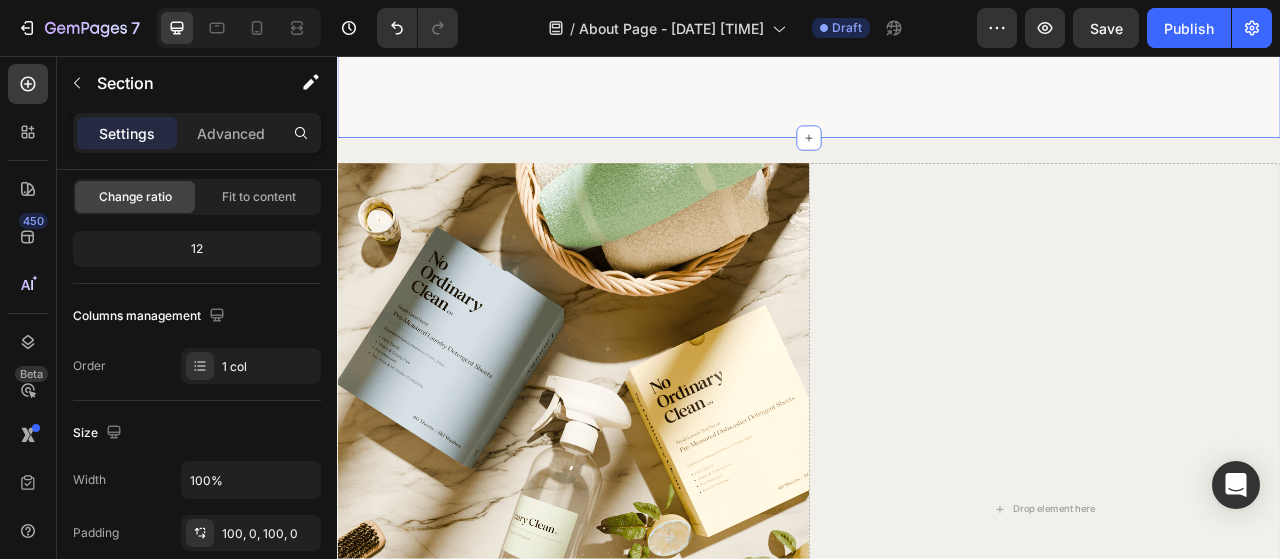 scroll, scrollTop: 0, scrollLeft: 0, axis: both 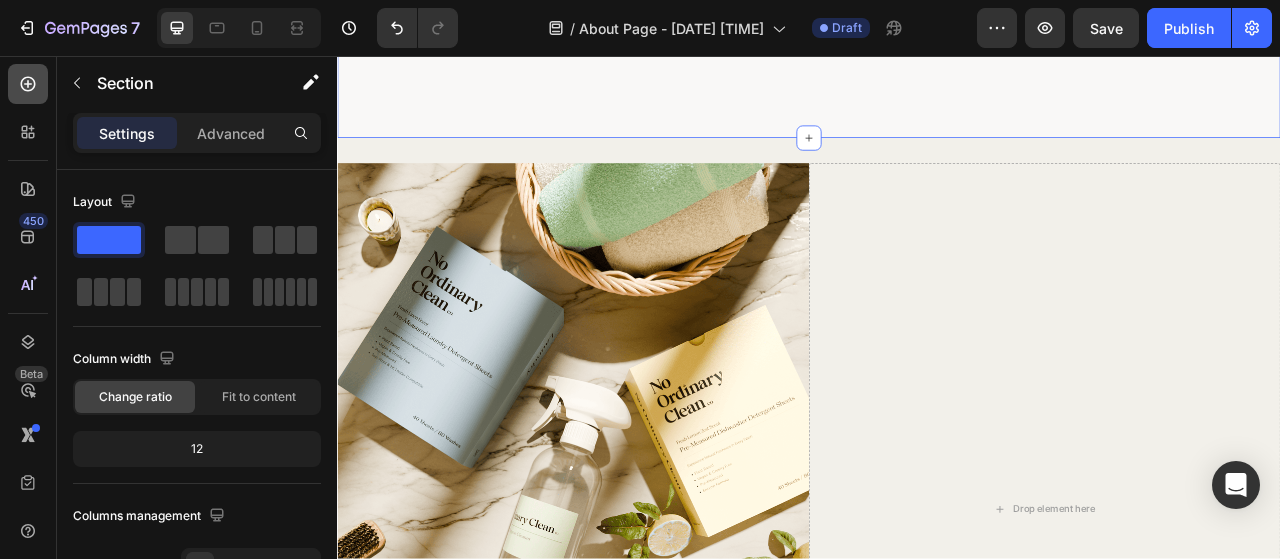 click 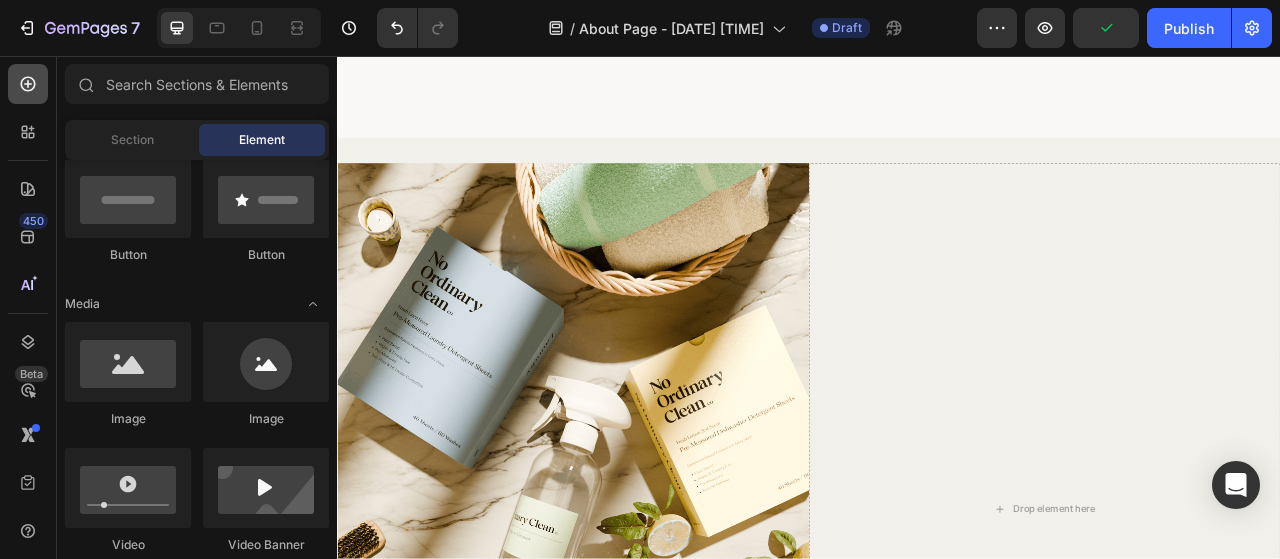 click 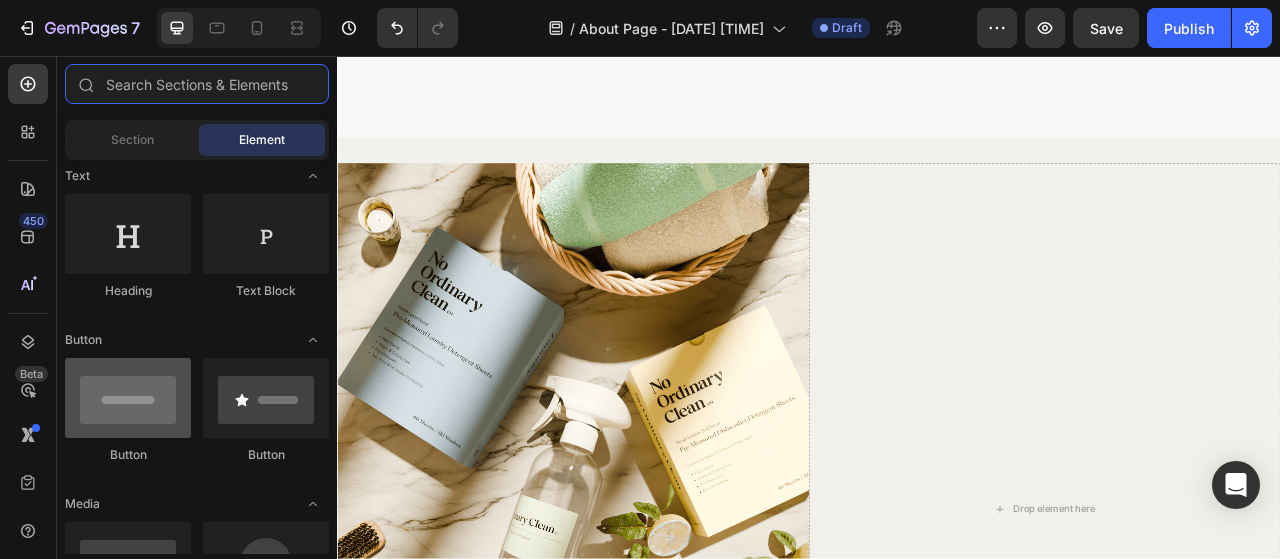 scroll, scrollTop: 200, scrollLeft: 0, axis: vertical 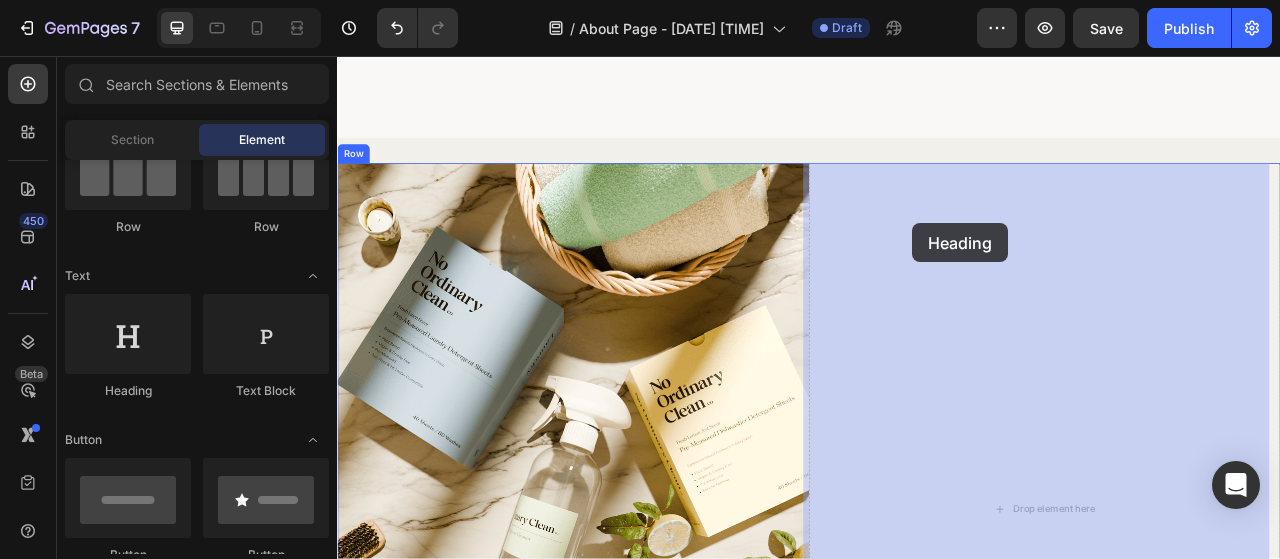 drag, startPoint x: 506, startPoint y: 412, endPoint x: 1069, endPoint y: 269, distance: 580.87695 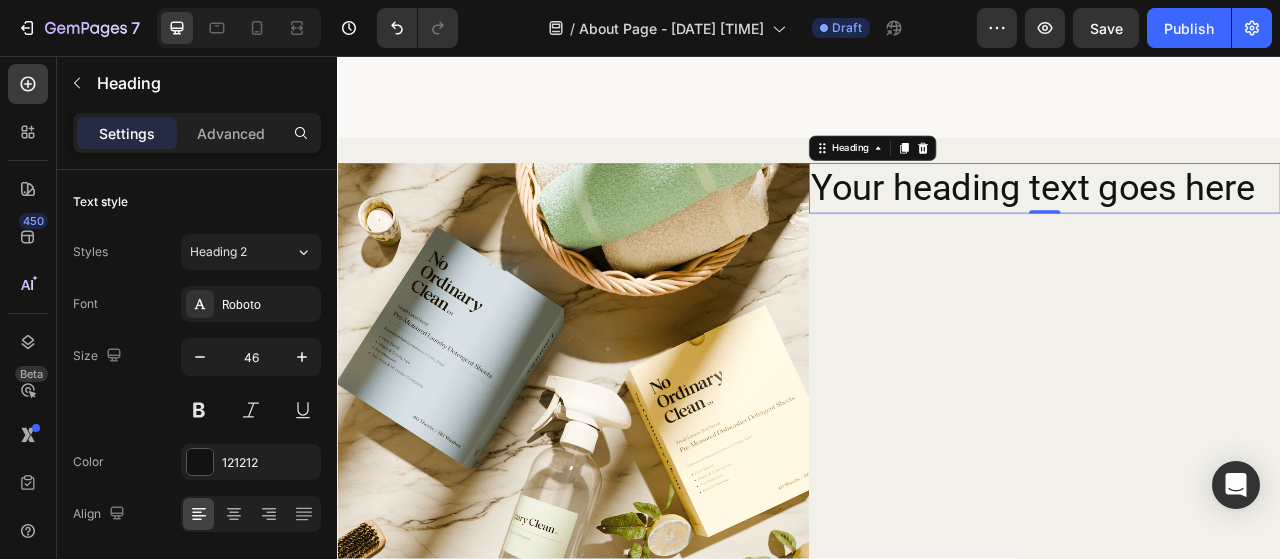 click on "Your heading text goes here" at bounding box center [1237, 225] 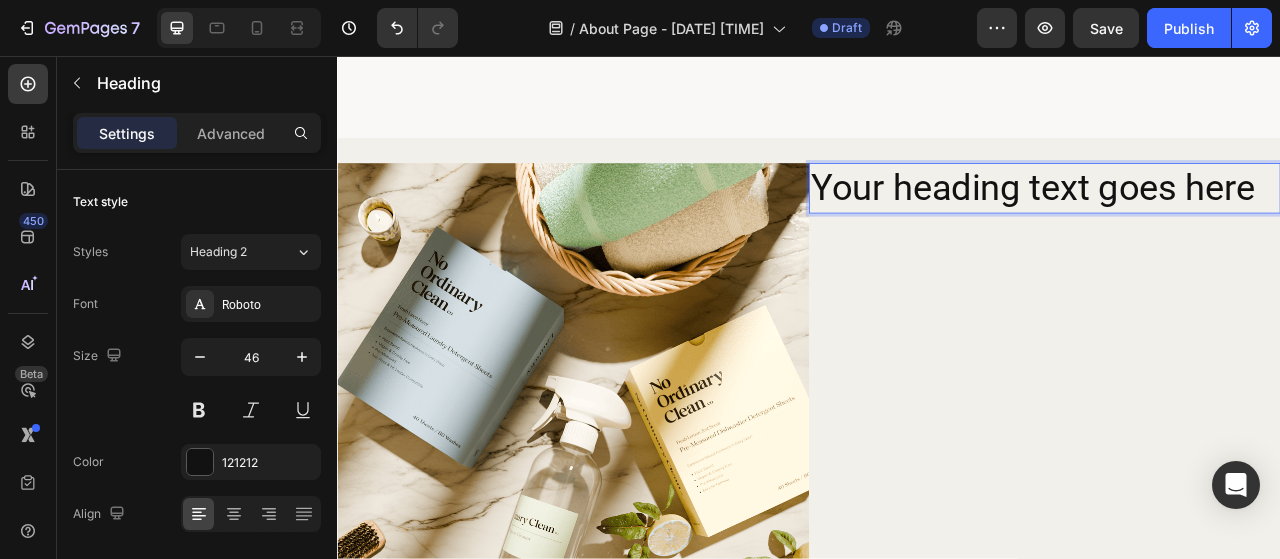 click on "Your heading text goes here" at bounding box center [1237, 225] 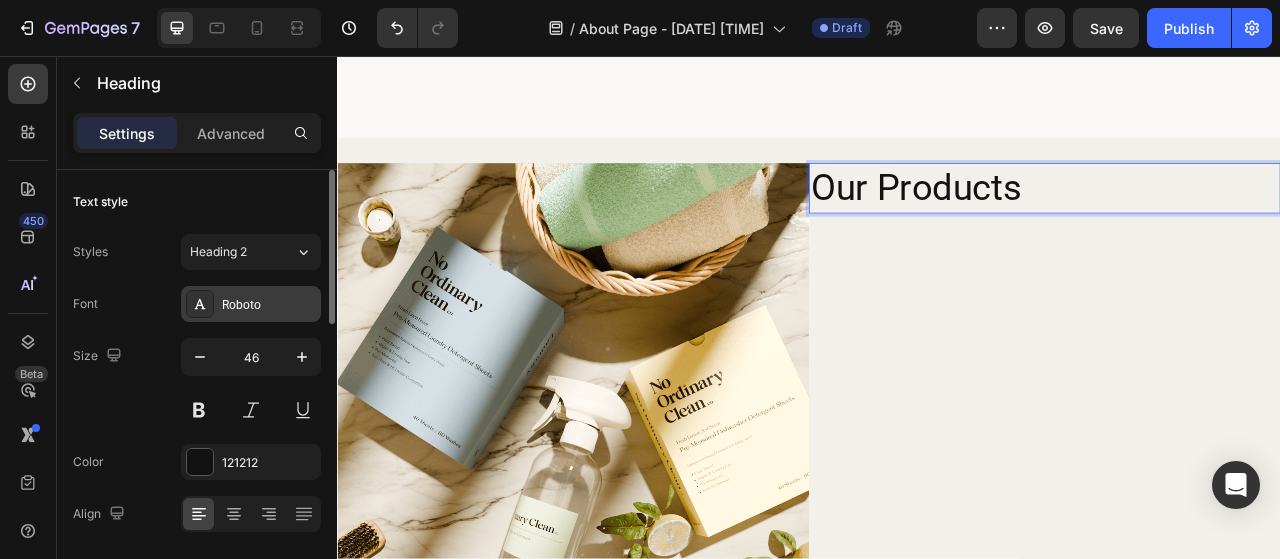 click on "Roboto" at bounding box center (251, 304) 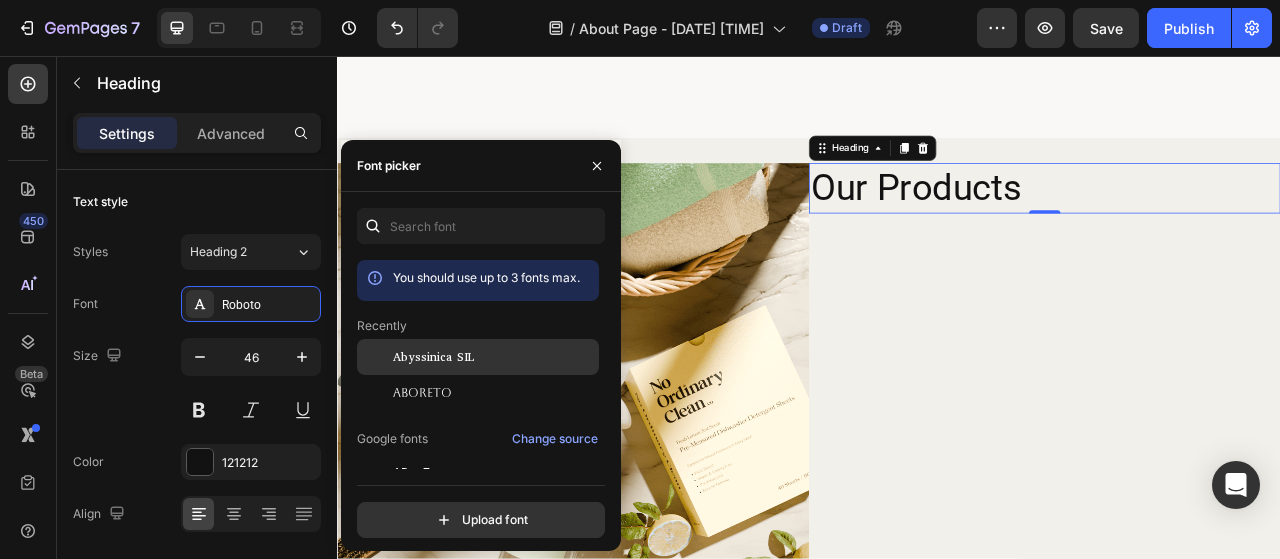 click on "Abyssinica SIL" at bounding box center (433, 357) 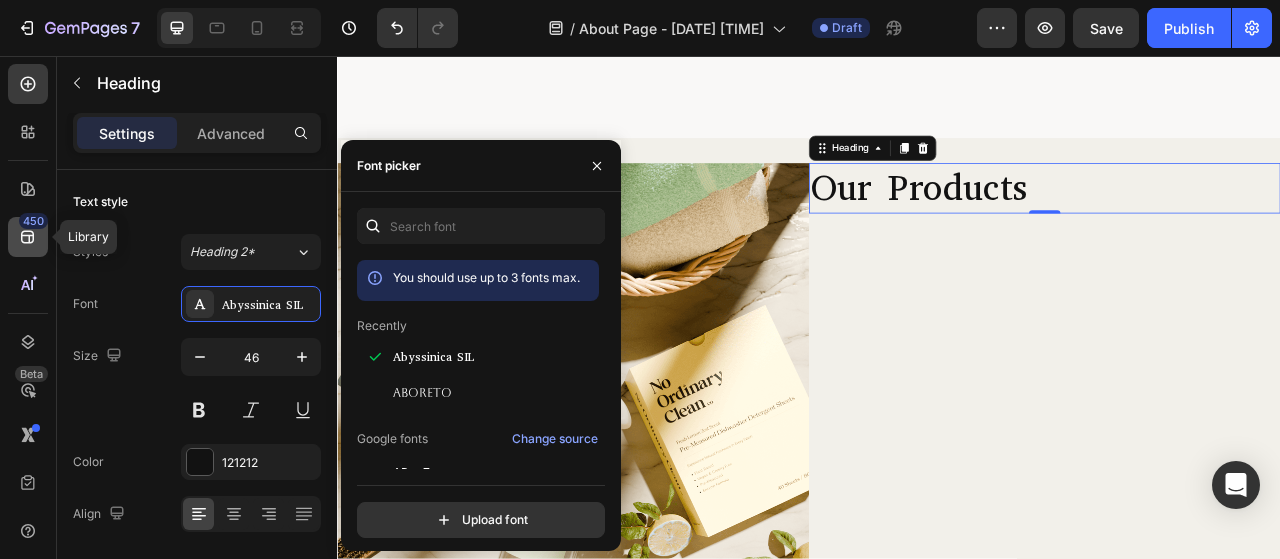 click on "450" 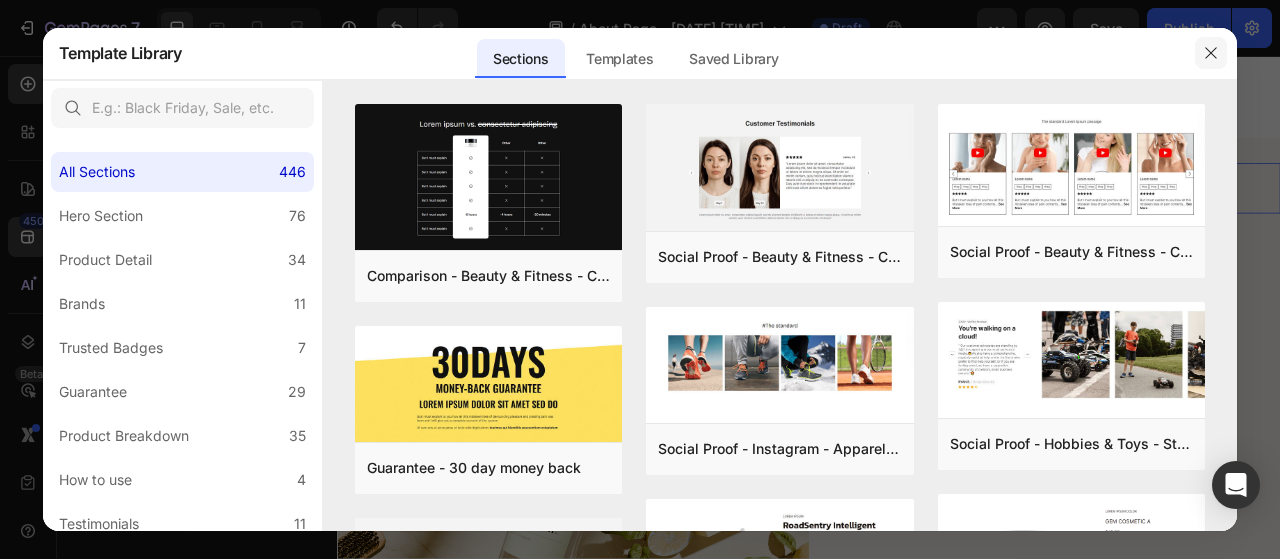 click 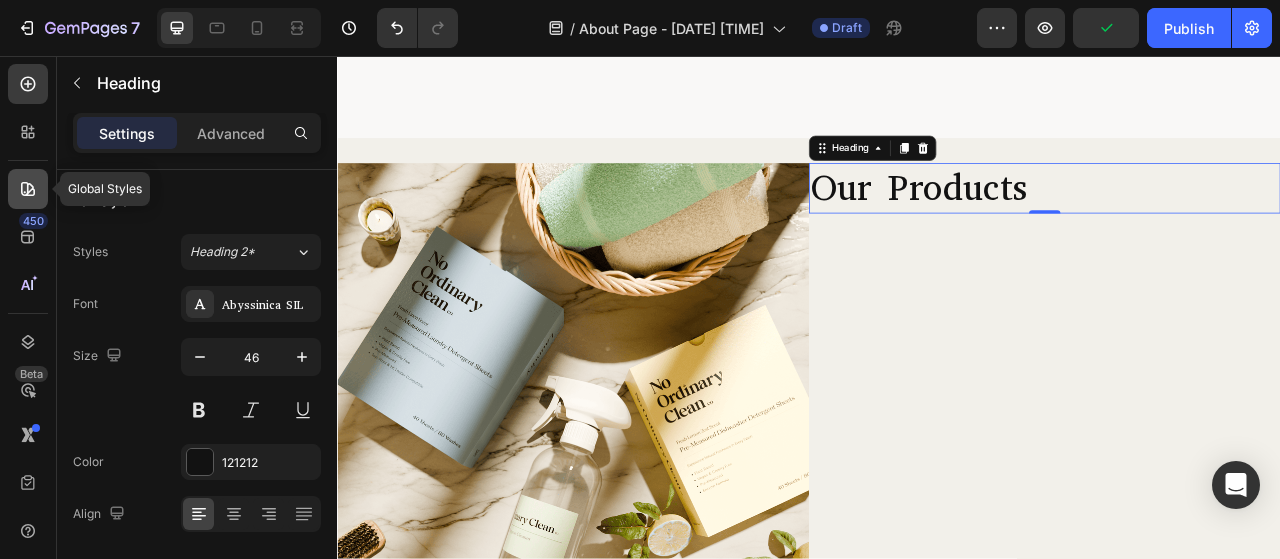 click 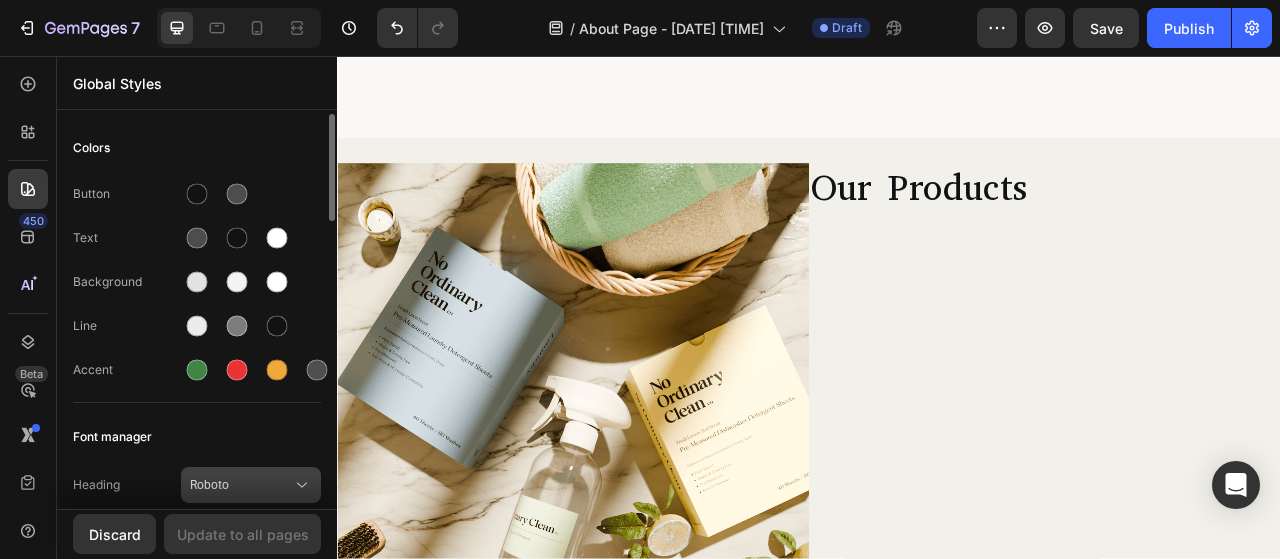 scroll, scrollTop: 100, scrollLeft: 0, axis: vertical 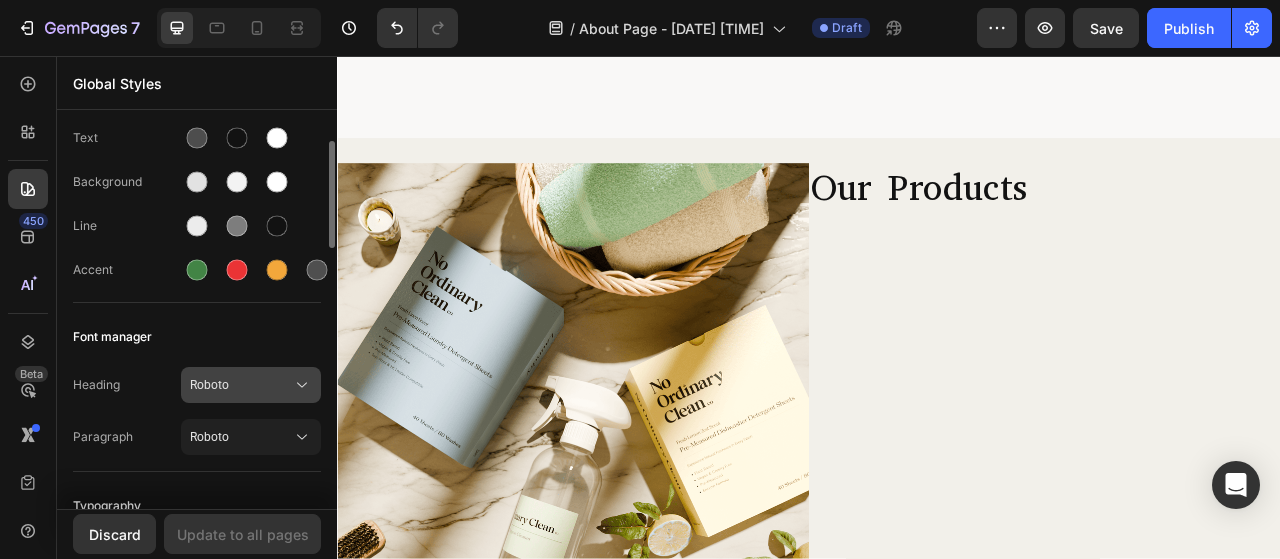 click 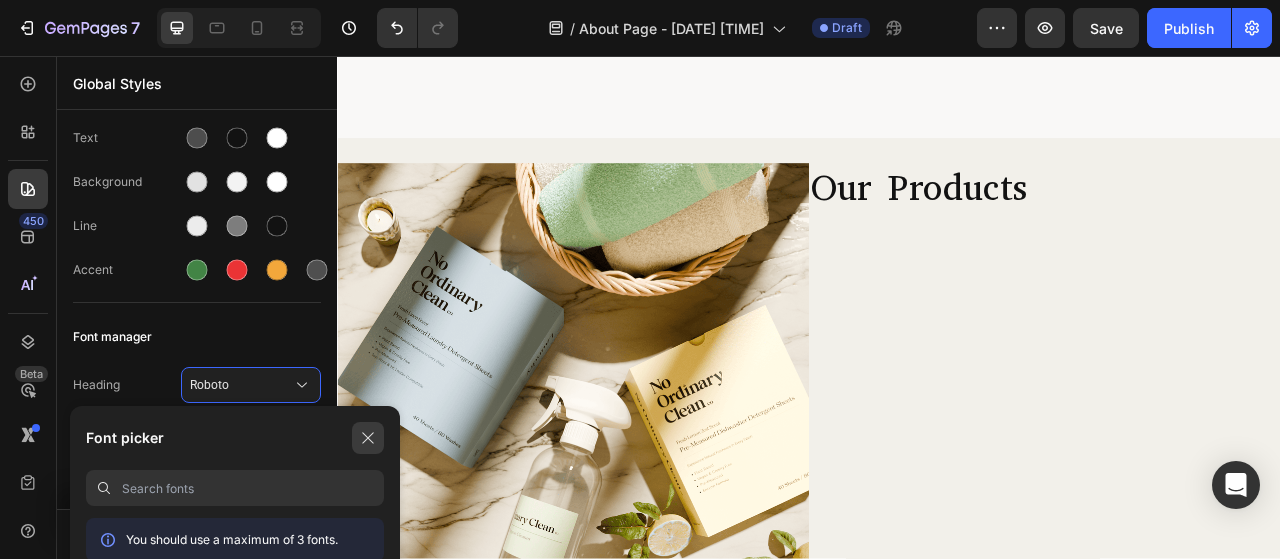 click at bounding box center (368, 438) 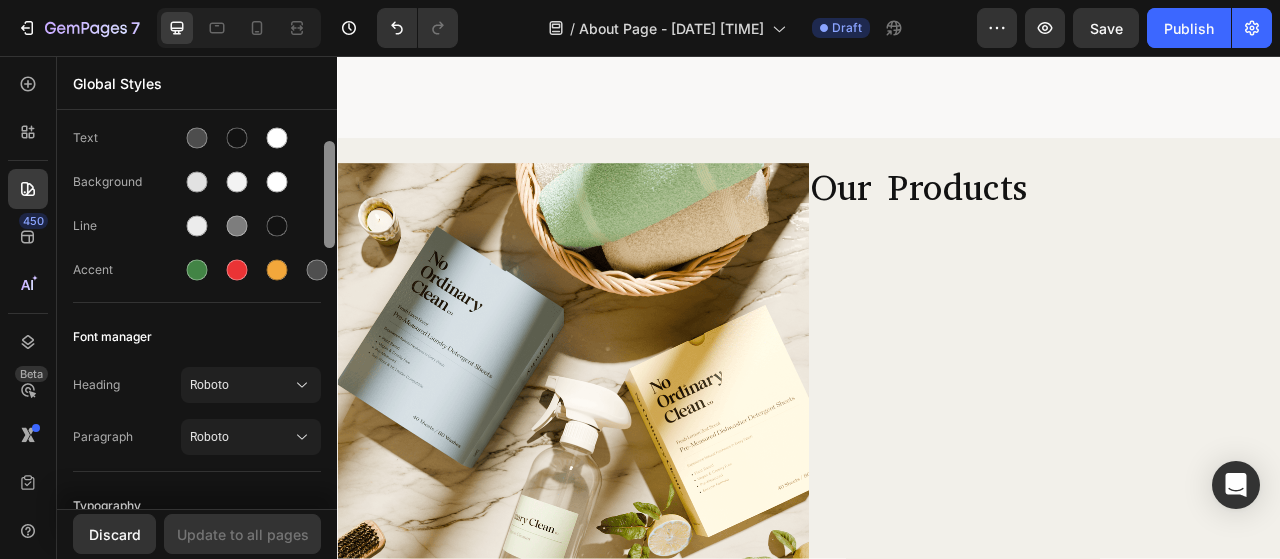 scroll, scrollTop: 200, scrollLeft: 0, axis: vertical 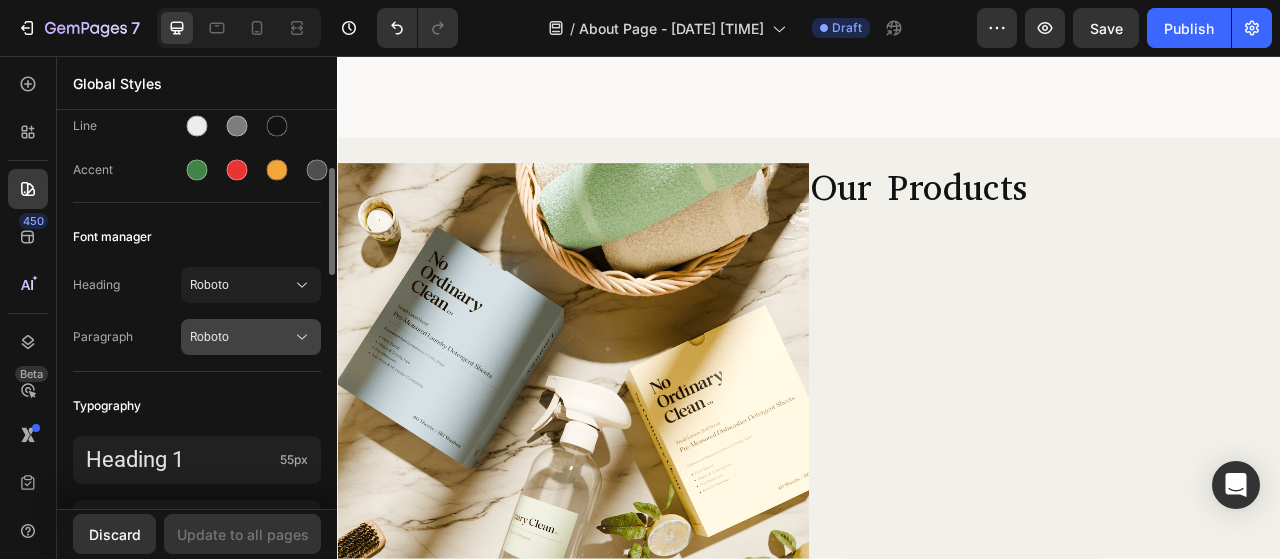 click on "Roboto" at bounding box center (241, 337) 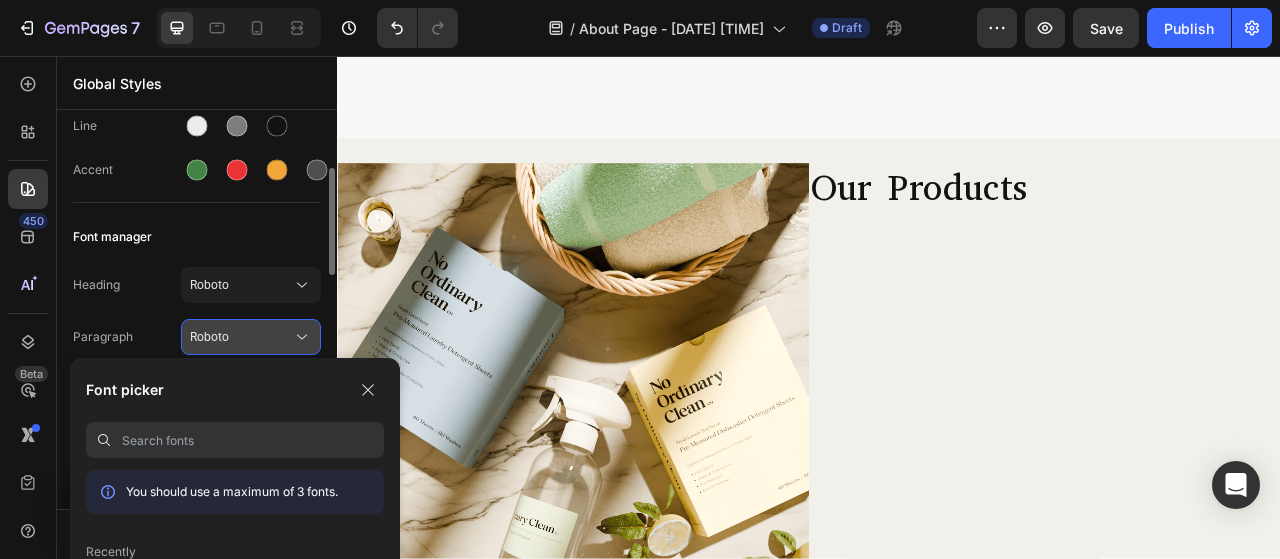 click on "Roboto" at bounding box center (241, 337) 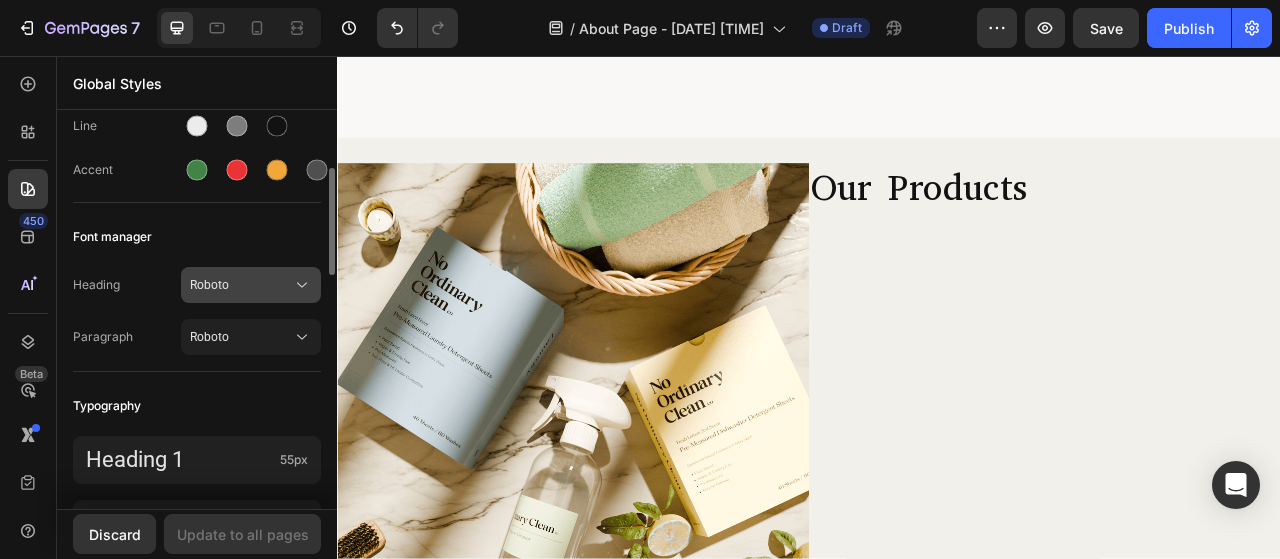 click on "Roboto" at bounding box center [241, 285] 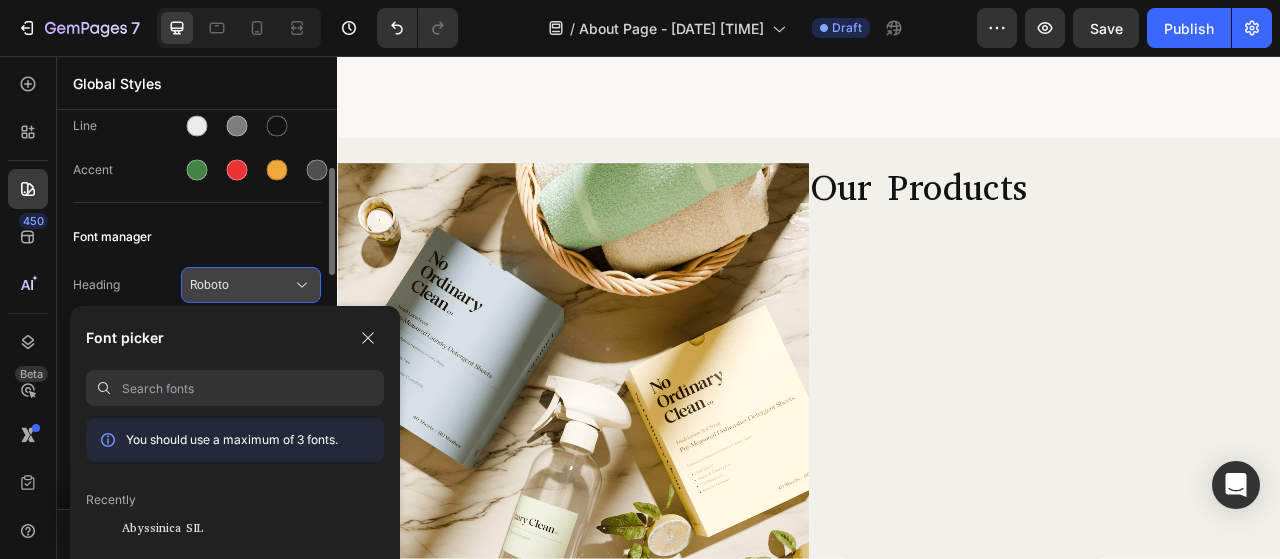 click on "Roboto" at bounding box center [241, 285] 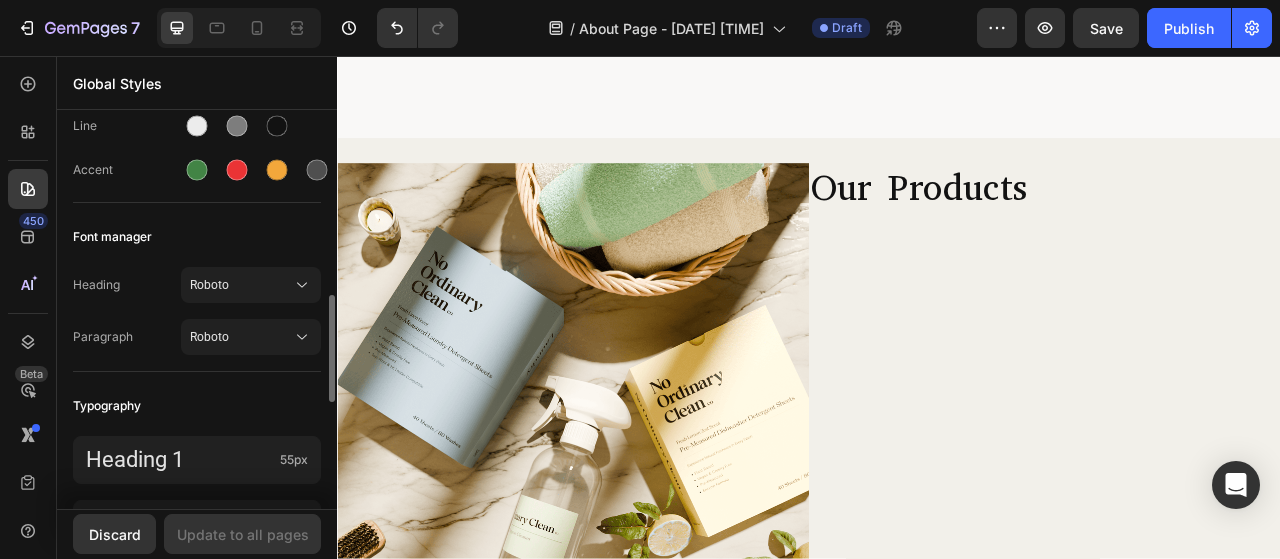 scroll, scrollTop: 300, scrollLeft: 0, axis: vertical 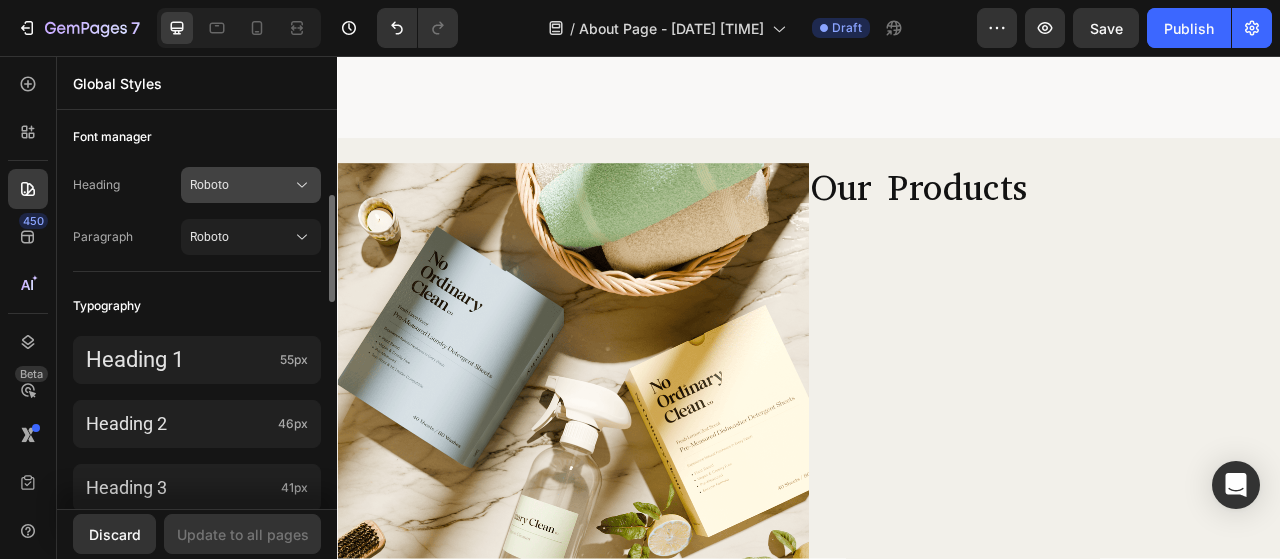 click on "Roboto" at bounding box center (241, 185) 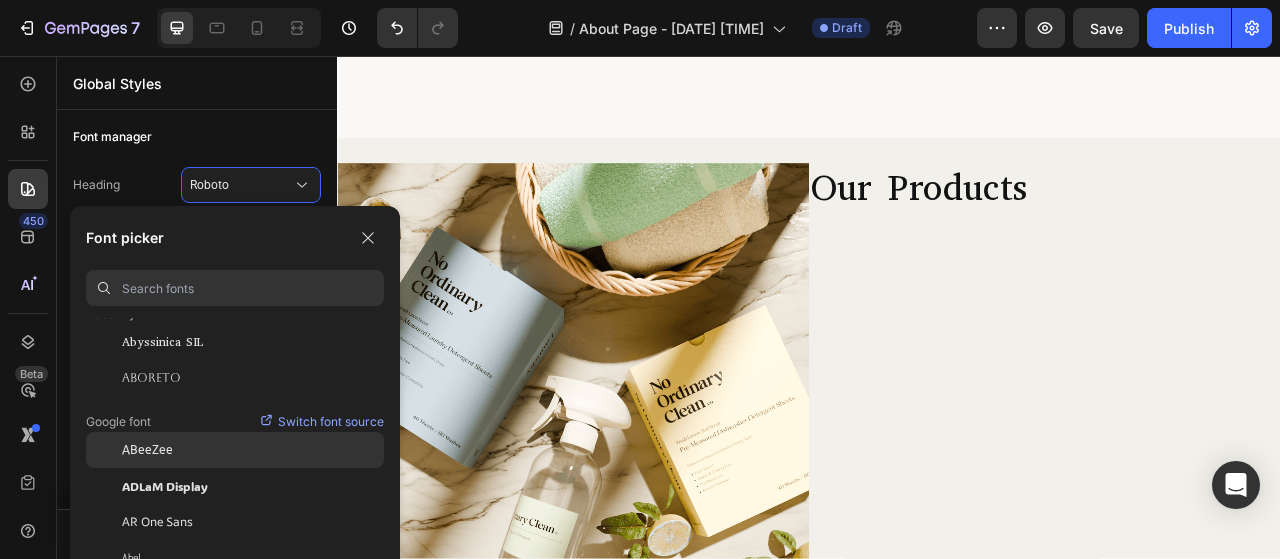 scroll, scrollTop: 100, scrollLeft: 0, axis: vertical 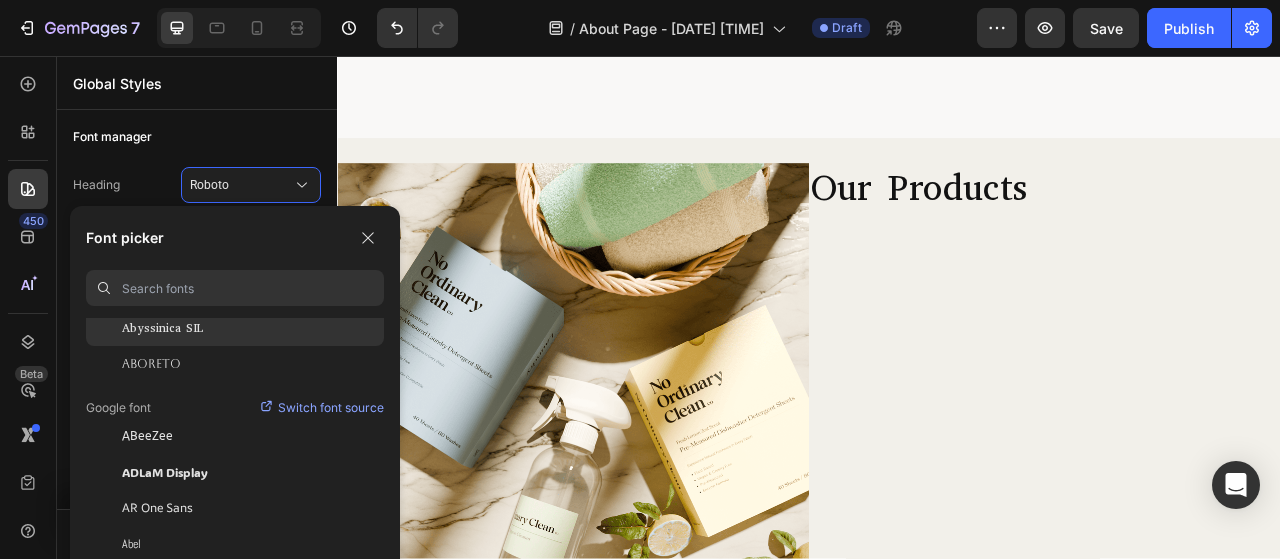 click on "Abyssinica SIL" at bounding box center (162, 328) 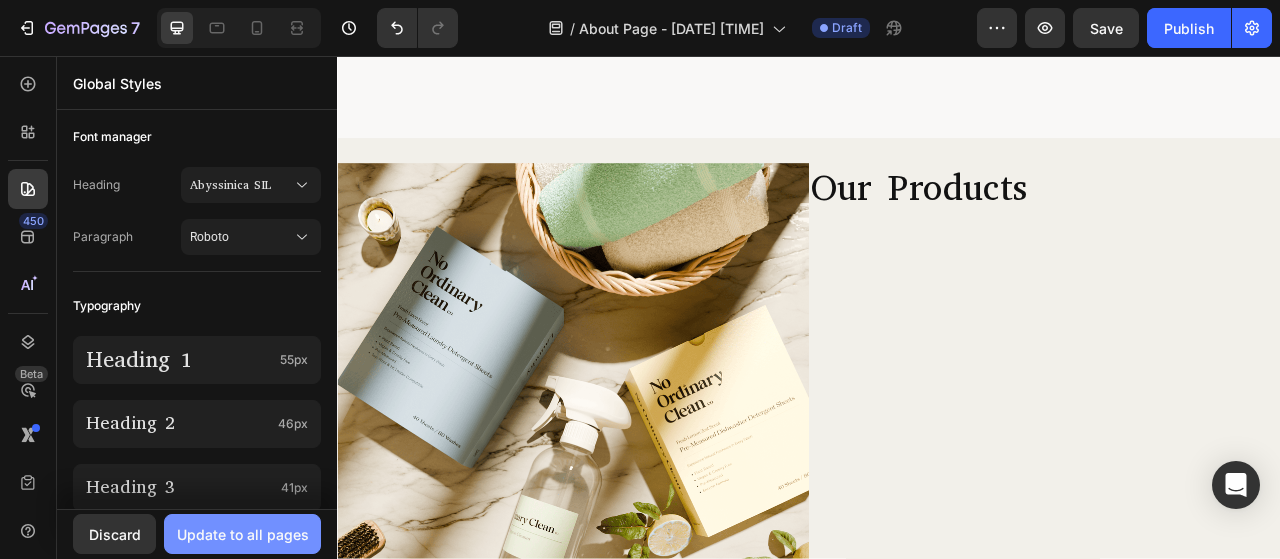 click on "Update to all pages" at bounding box center [243, 534] 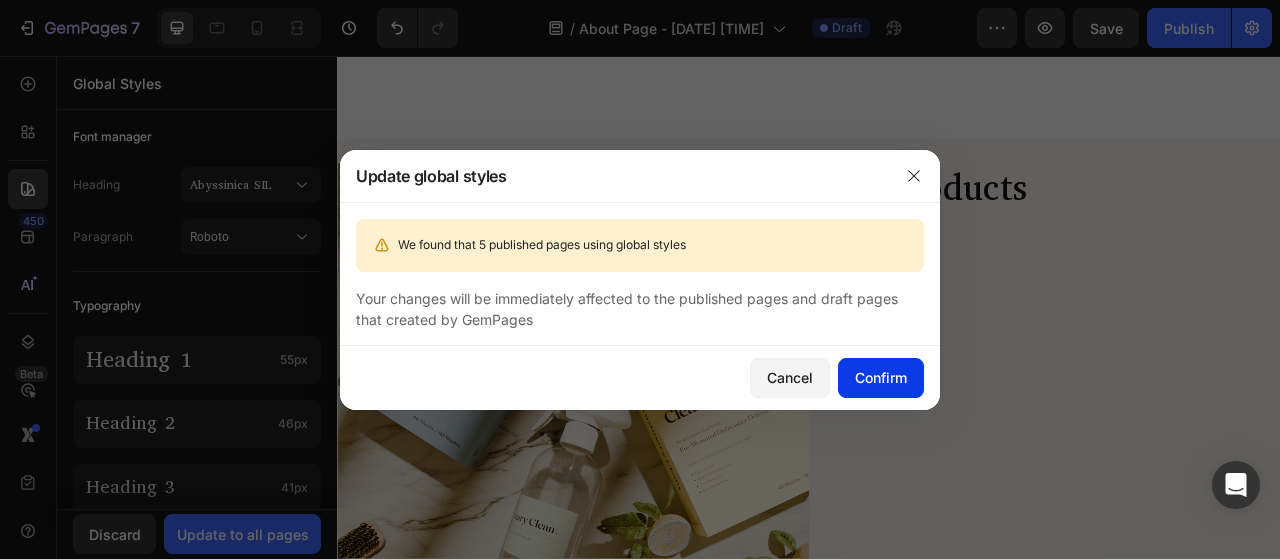 click on "Confirm" at bounding box center [881, 377] 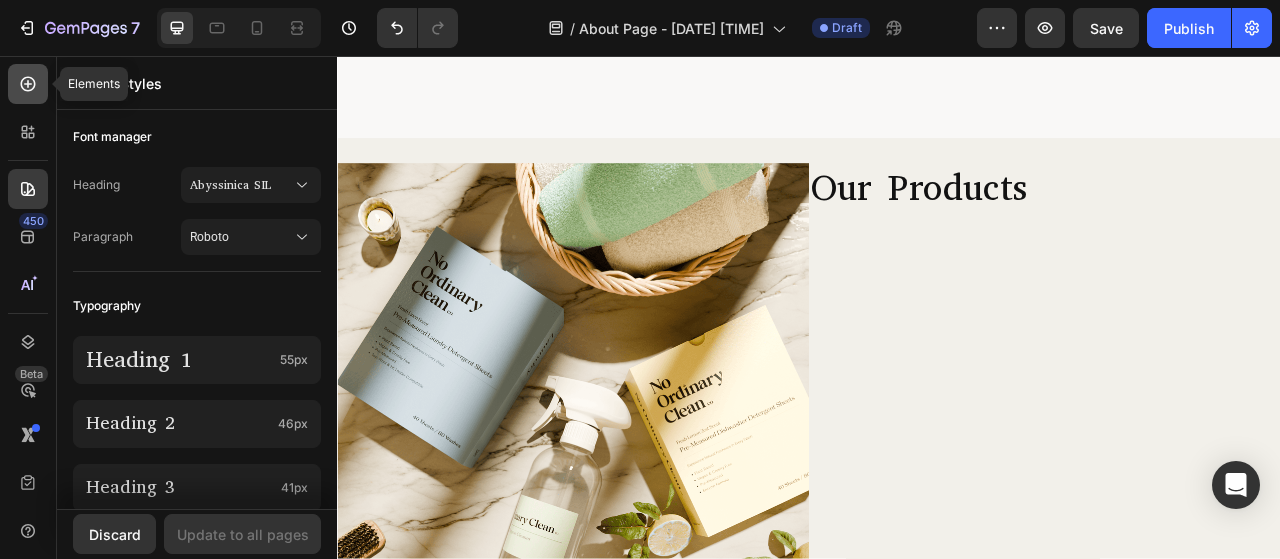 click 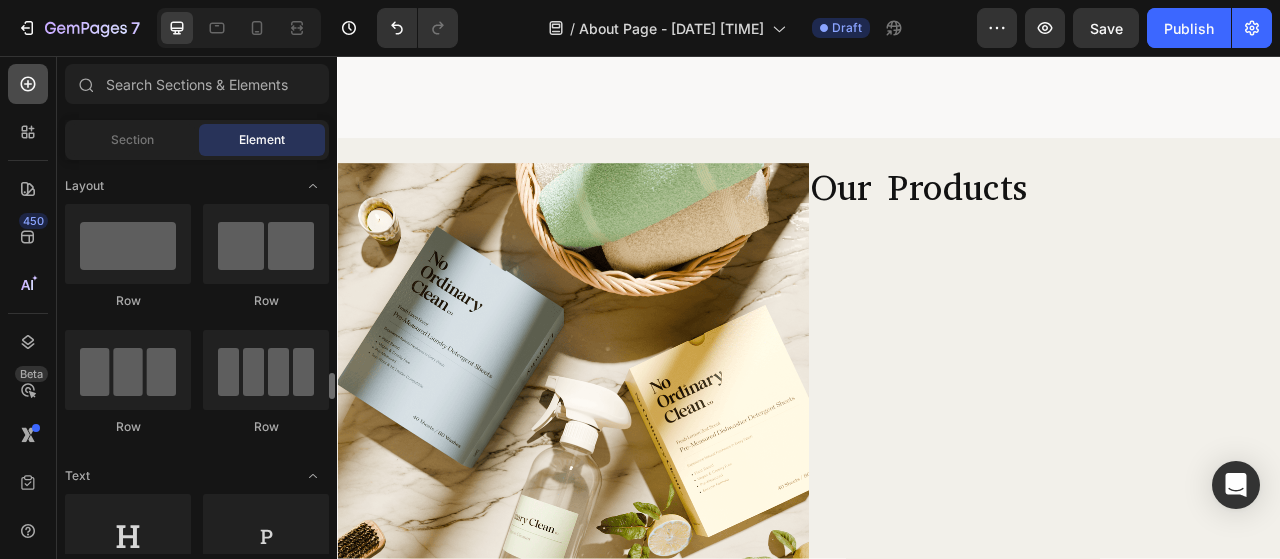 scroll, scrollTop: 200, scrollLeft: 0, axis: vertical 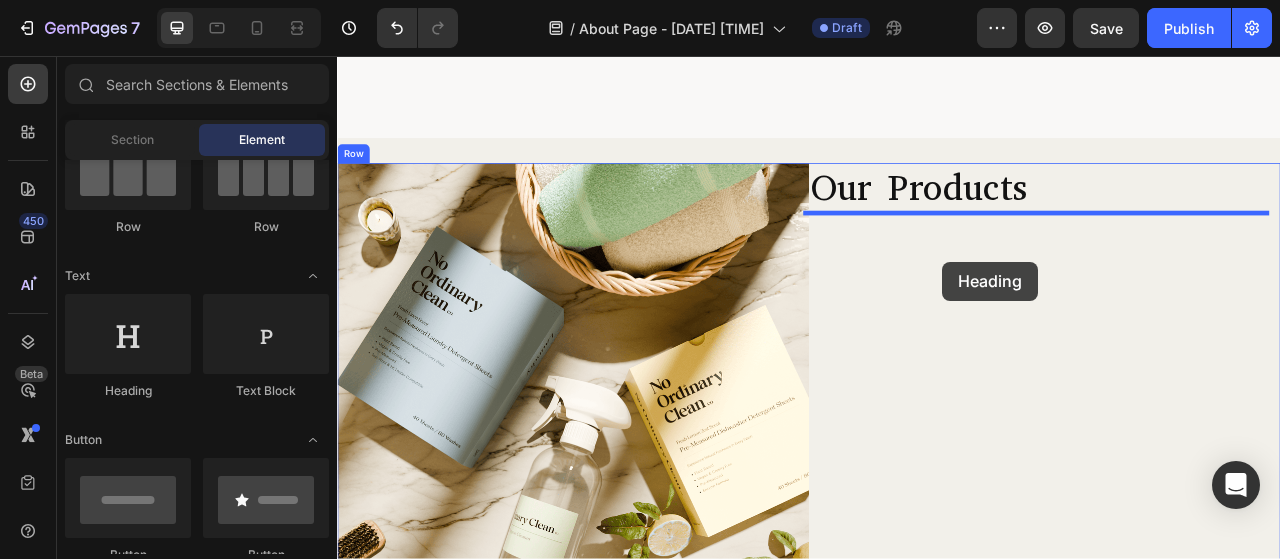 drag, startPoint x: 479, startPoint y: 389, endPoint x: 1107, endPoint y: 318, distance: 632.0008 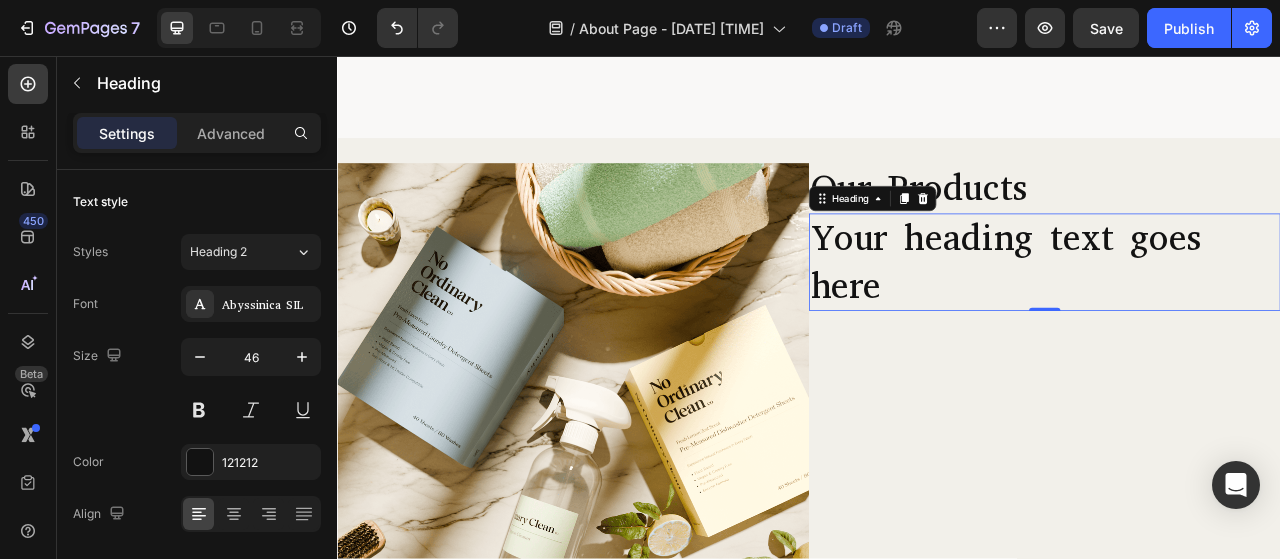 click on "Your heading text goes here" at bounding box center [1237, 319] 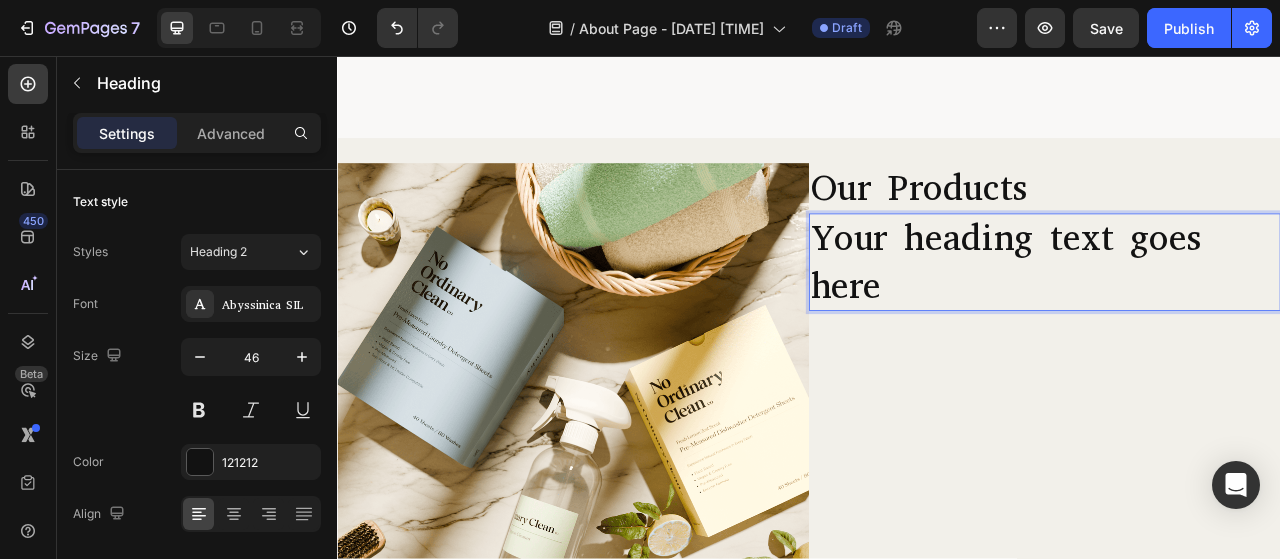 click on "Your heading text goes here" at bounding box center (1237, 319) 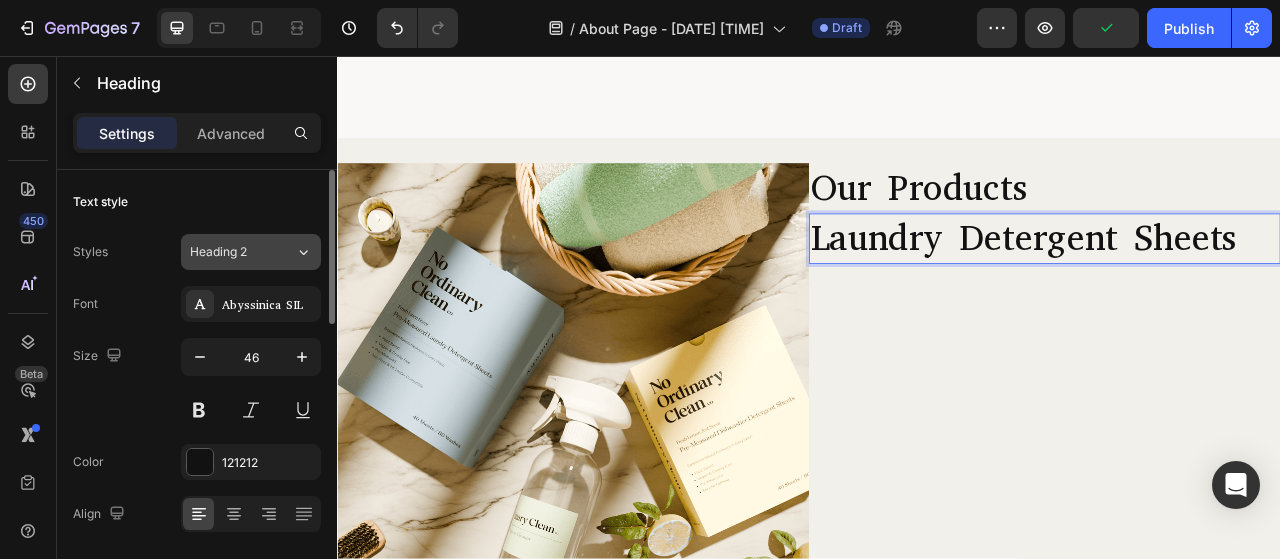 click 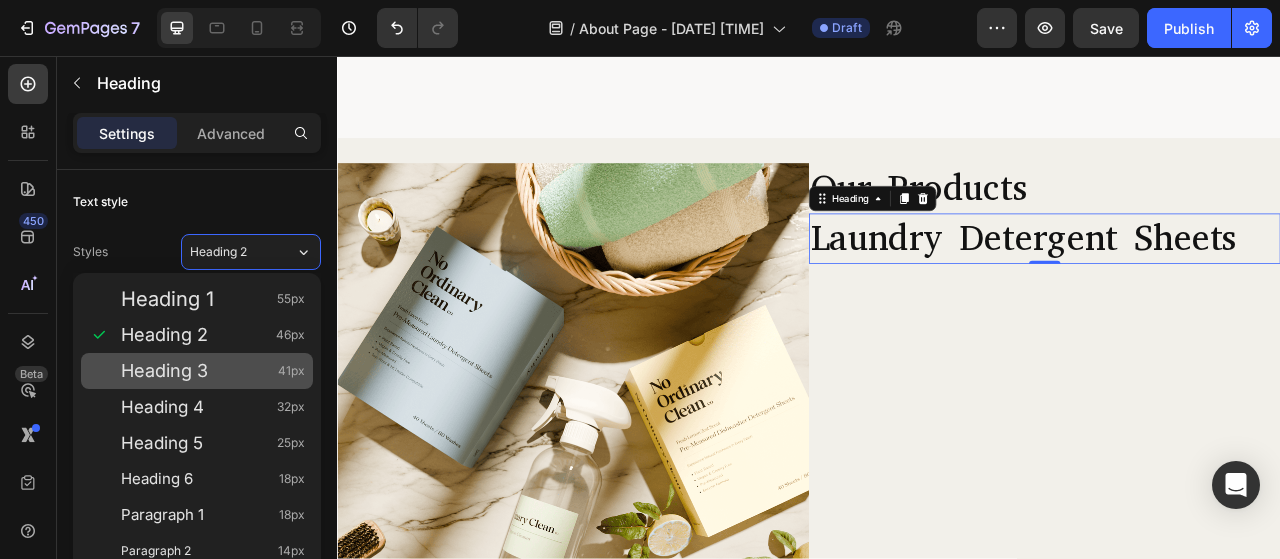 click on "Heading 3 41px" at bounding box center [213, 371] 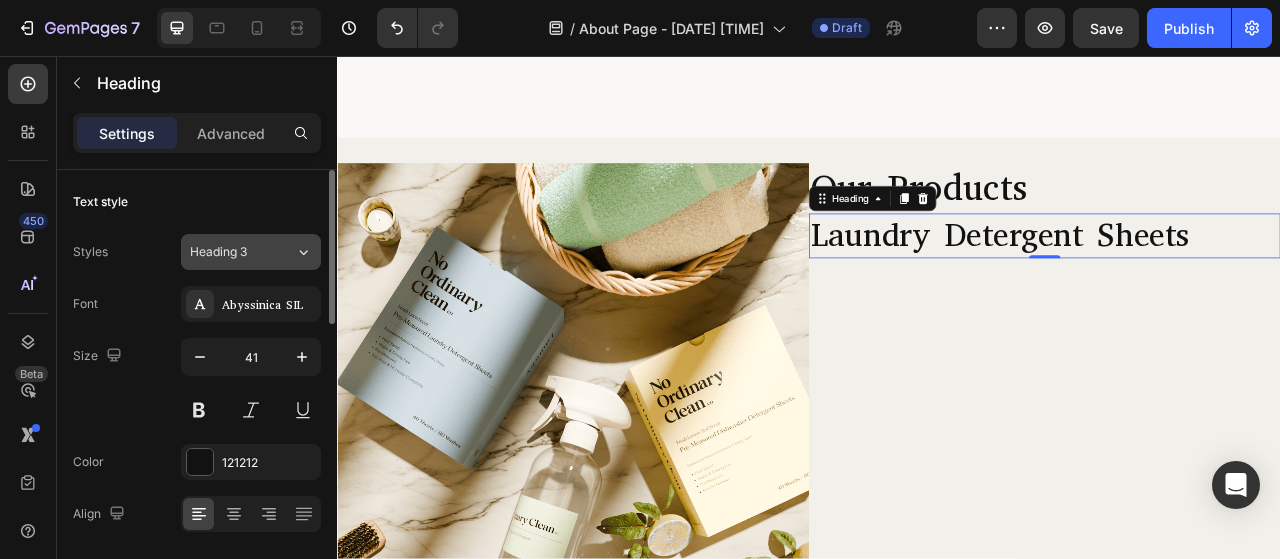 click on "Heading 3" at bounding box center [230, 252] 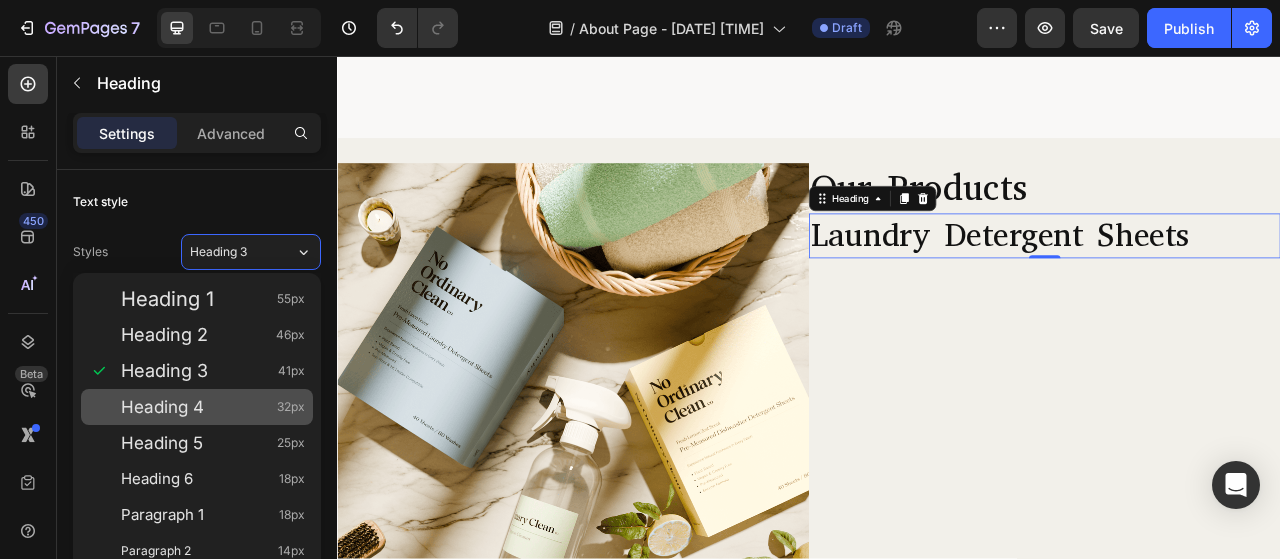 click on "Heading 4 32px" at bounding box center (213, 407) 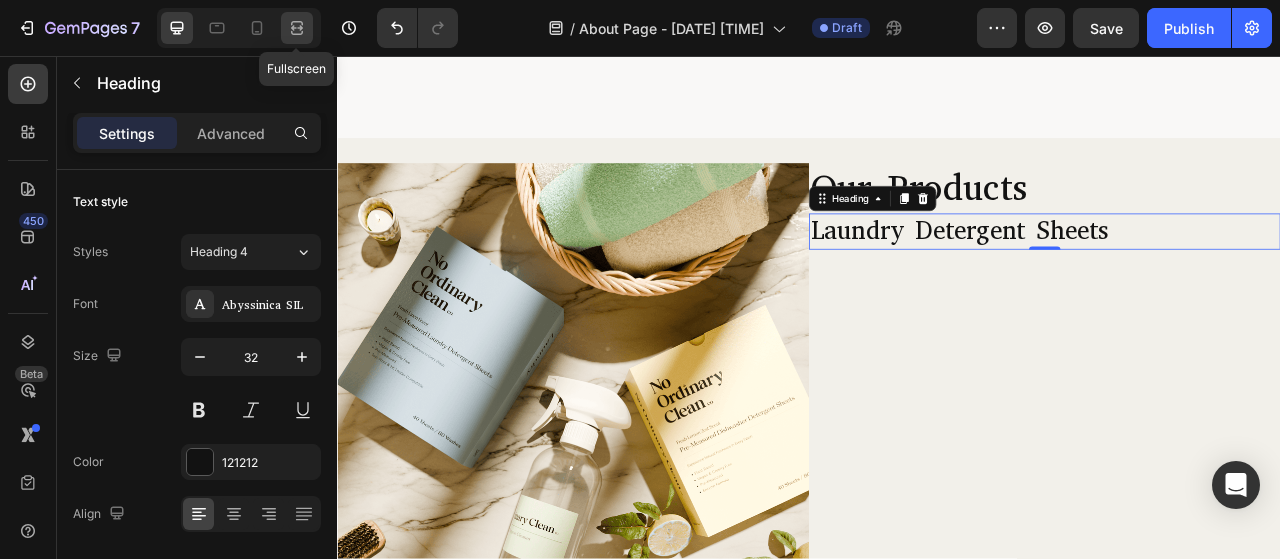 click 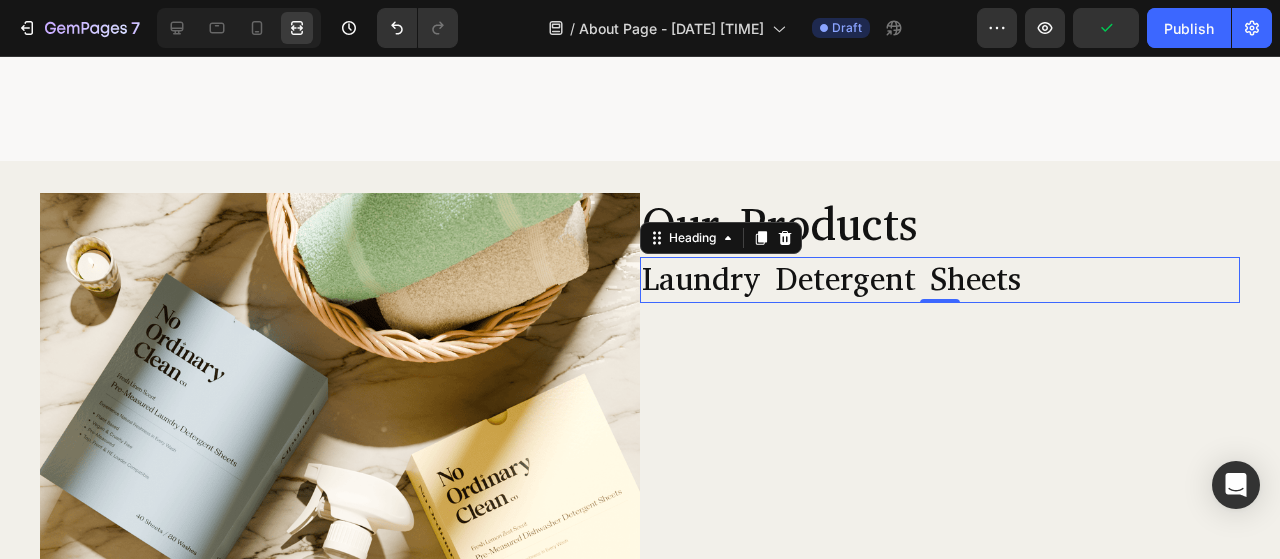 click 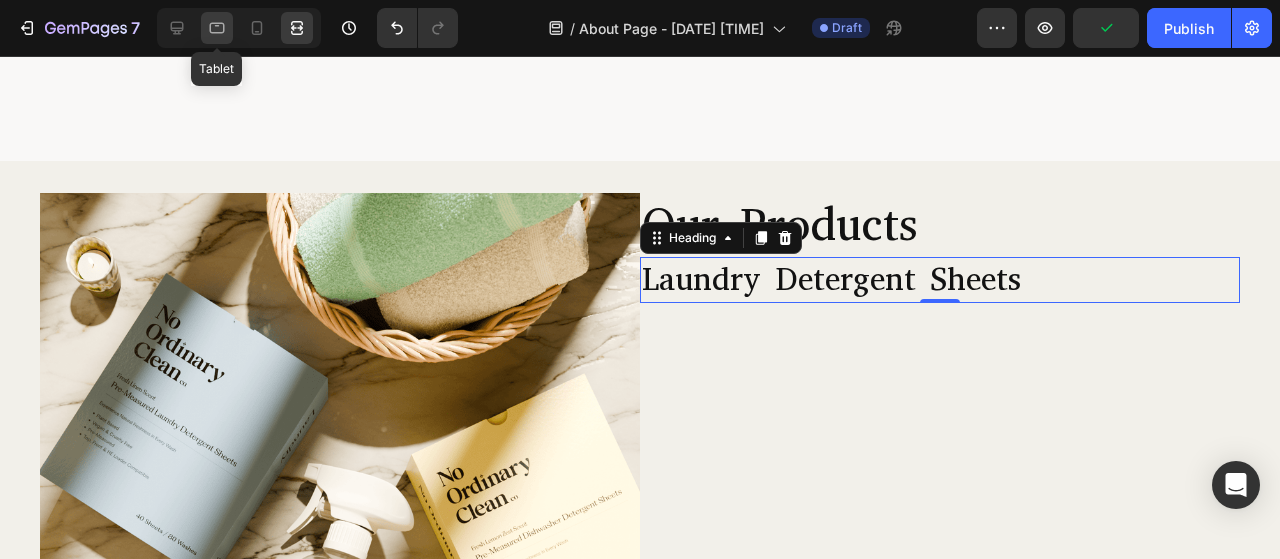 click 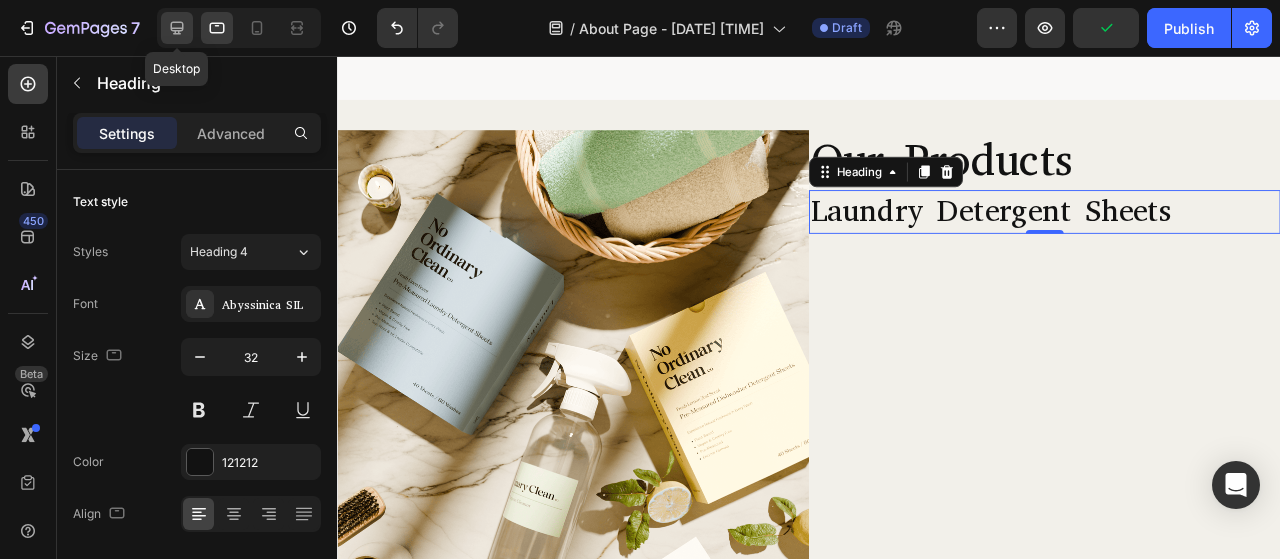 click 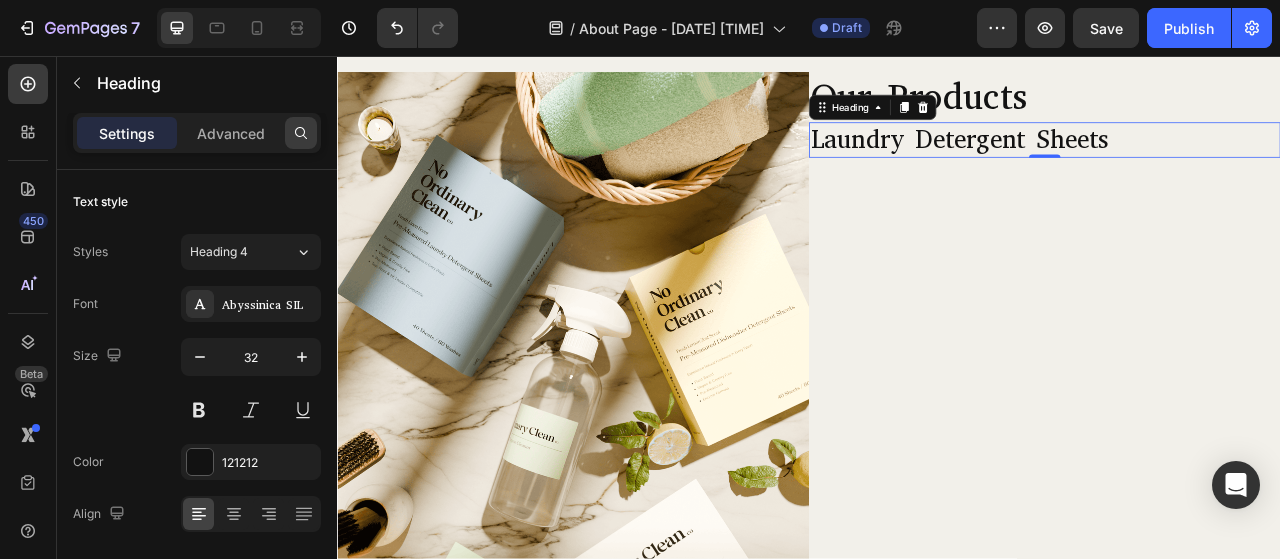 scroll, scrollTop: 475, scrollLeft: 0, axis: vertical 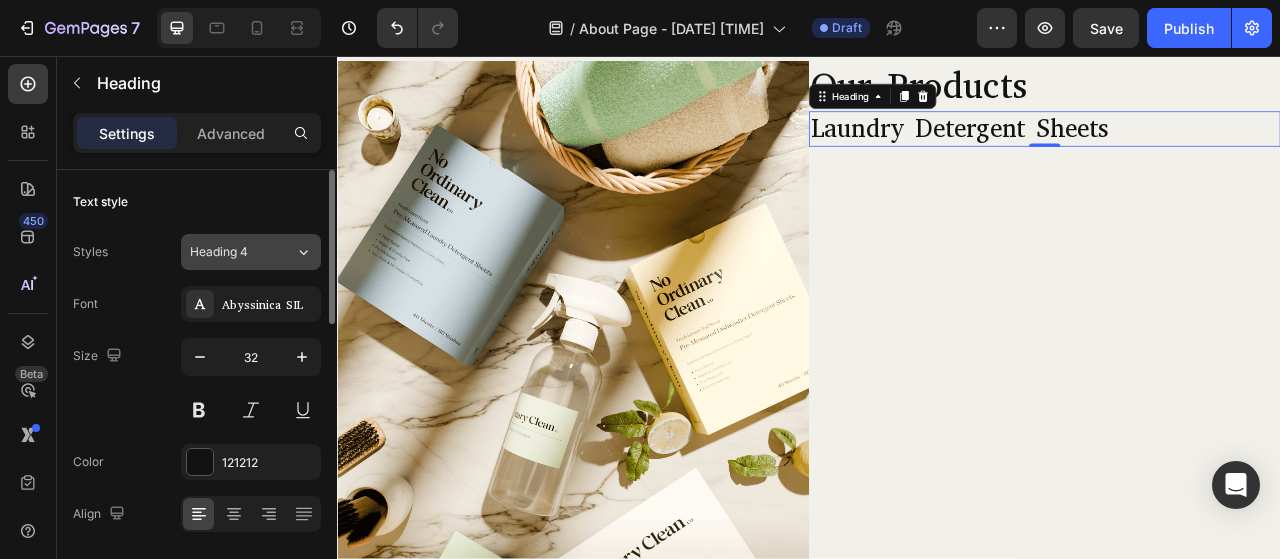click on "Heading 4" 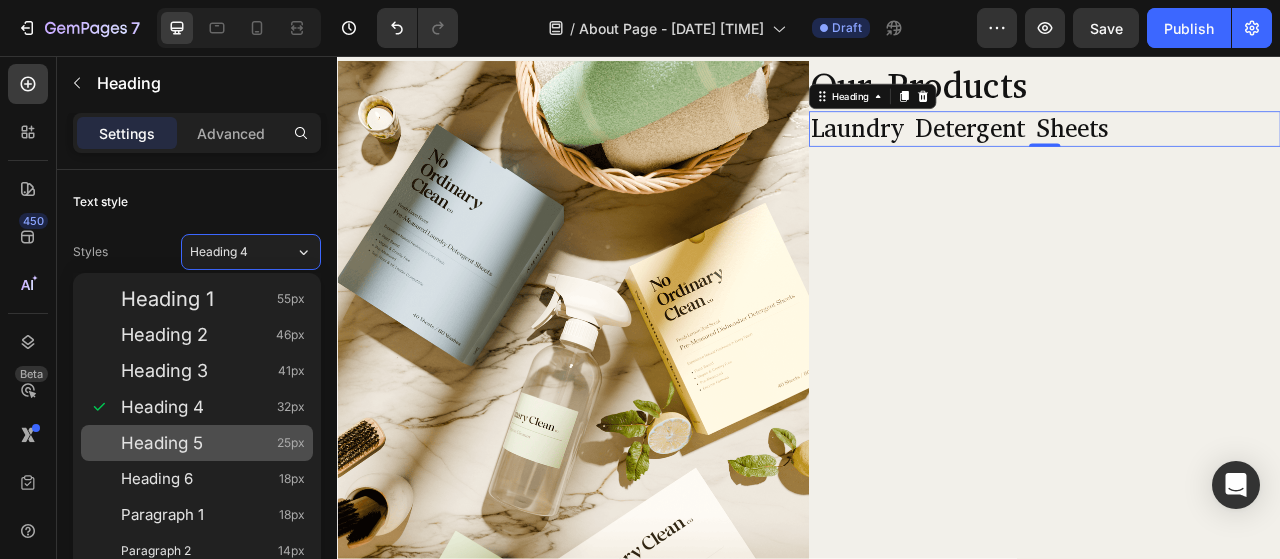 click on "Heading 5 25px" at bounding box center [213, 443] 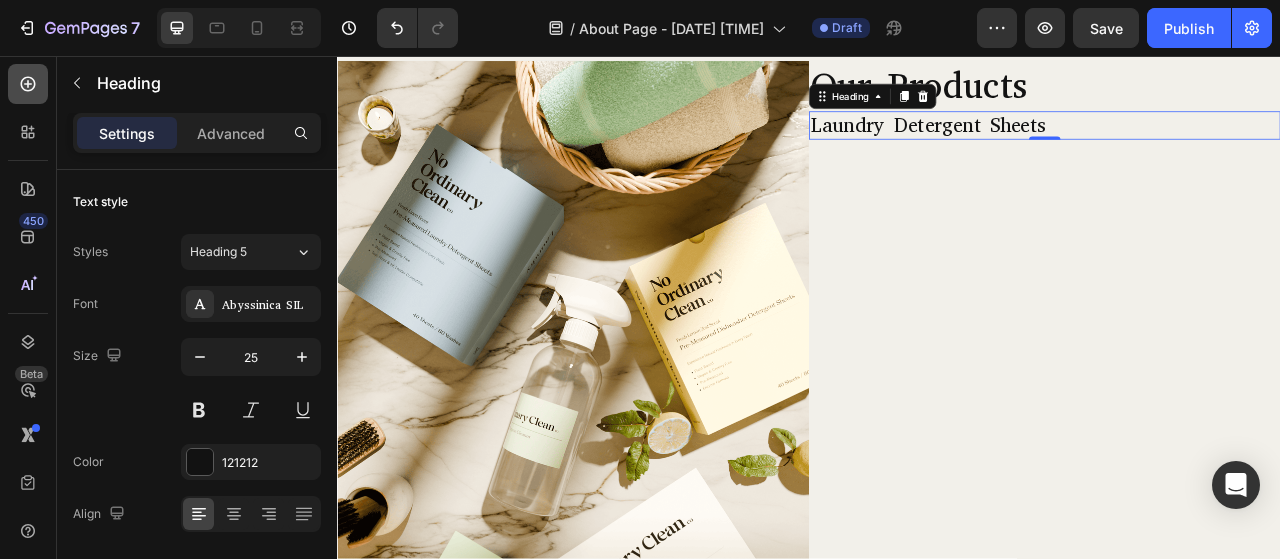 click 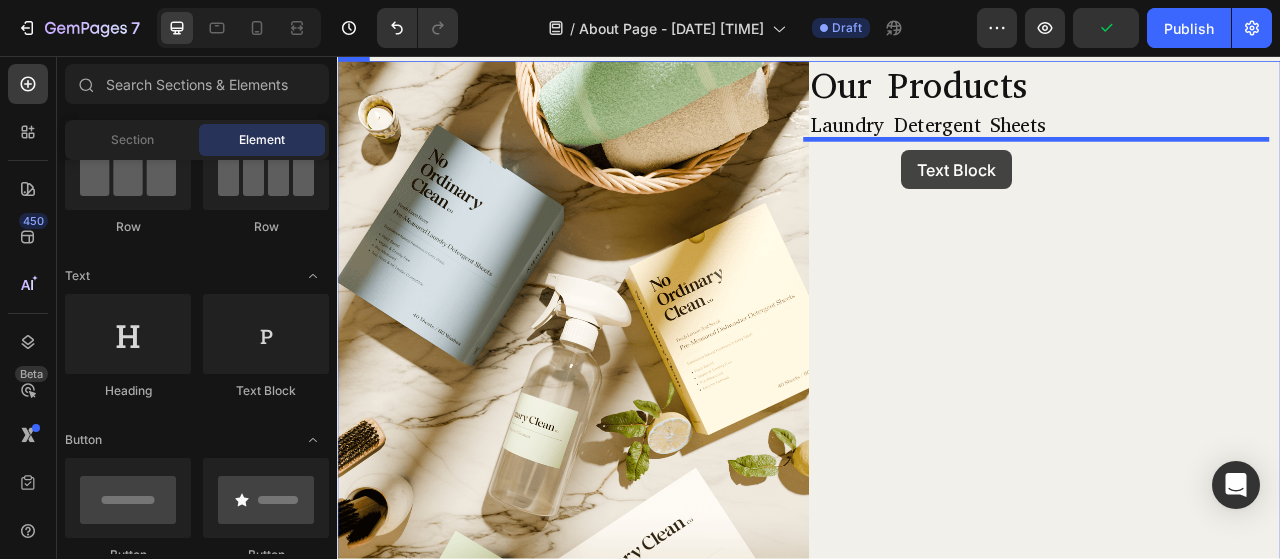 drag, startPoint x: 573, startPoint y: 407, endPoint x: 1055, endPoint y: 176, distance: 534.4951 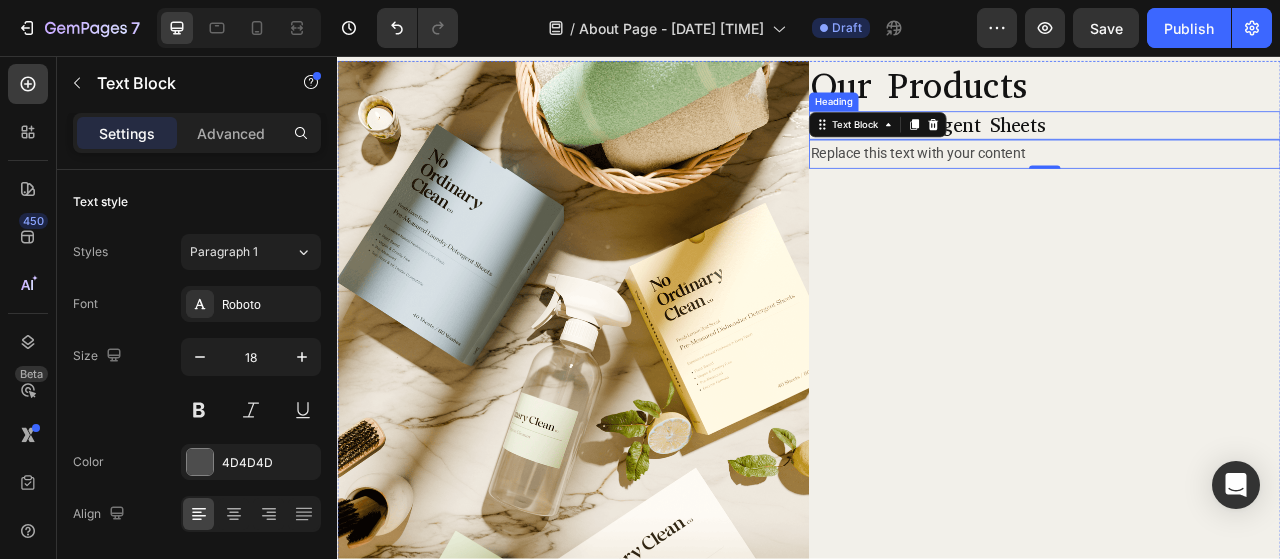click on "Replace this text with your content" at bounding box center (1237, 181) 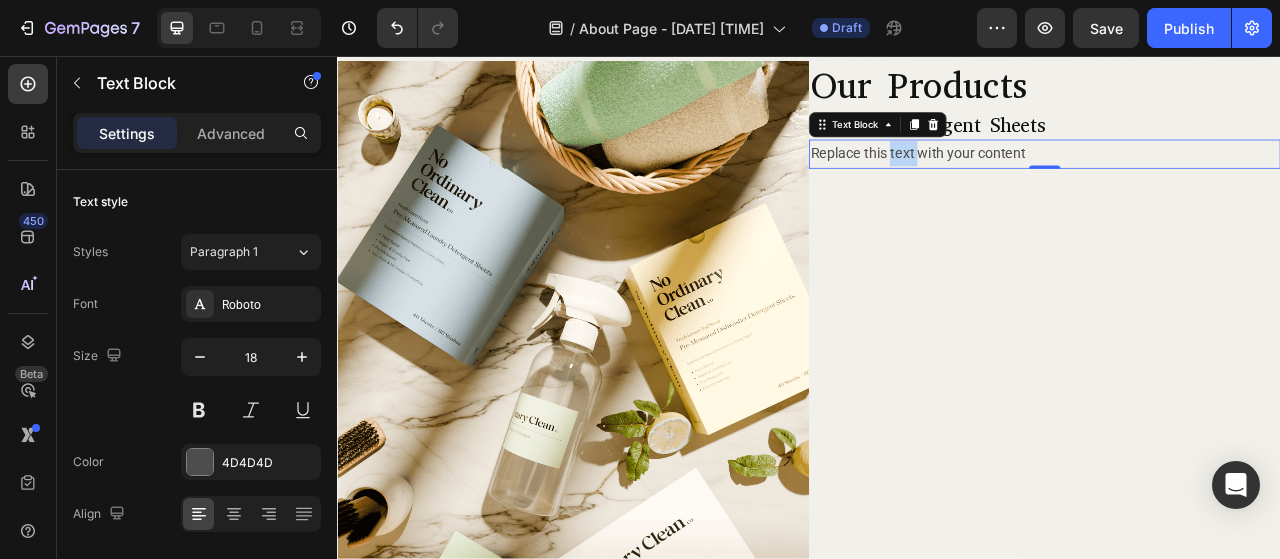 click on "Replace this text with your content" at bounding box center [1237, 181] 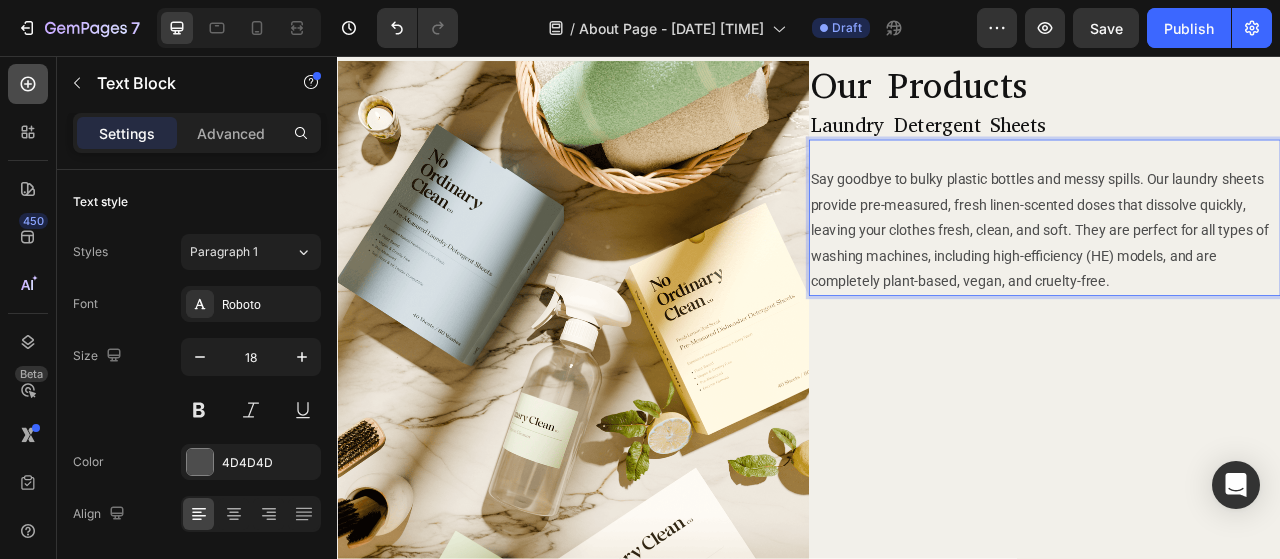 click 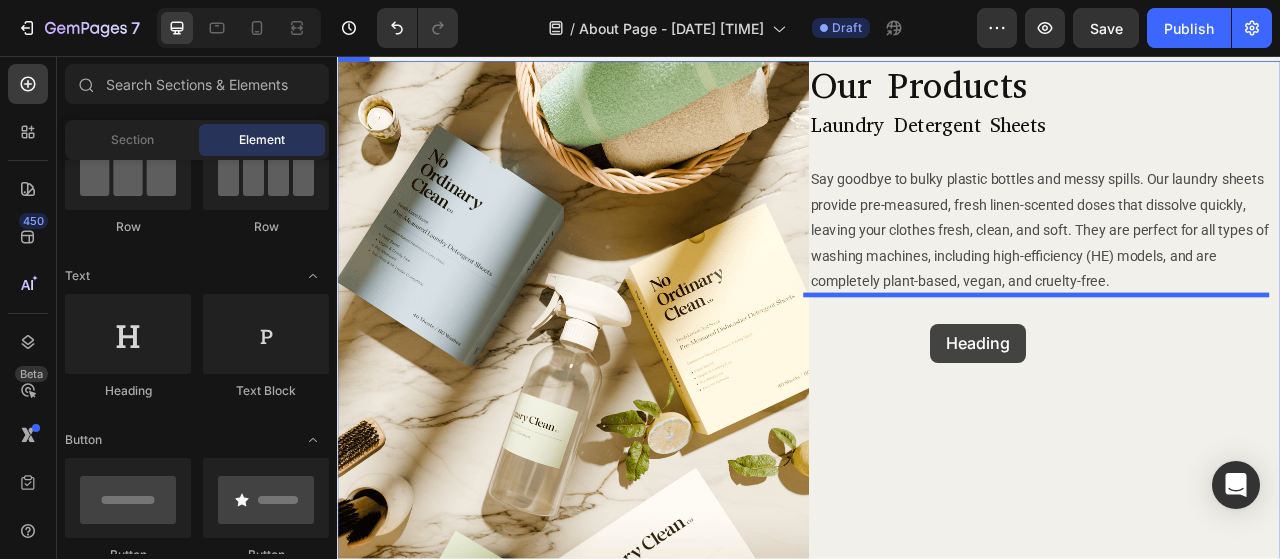 drag, startPoint x: 509, startPoint y: 405, endPoint x: 1091, endPoint y: 397, distance: 582.055 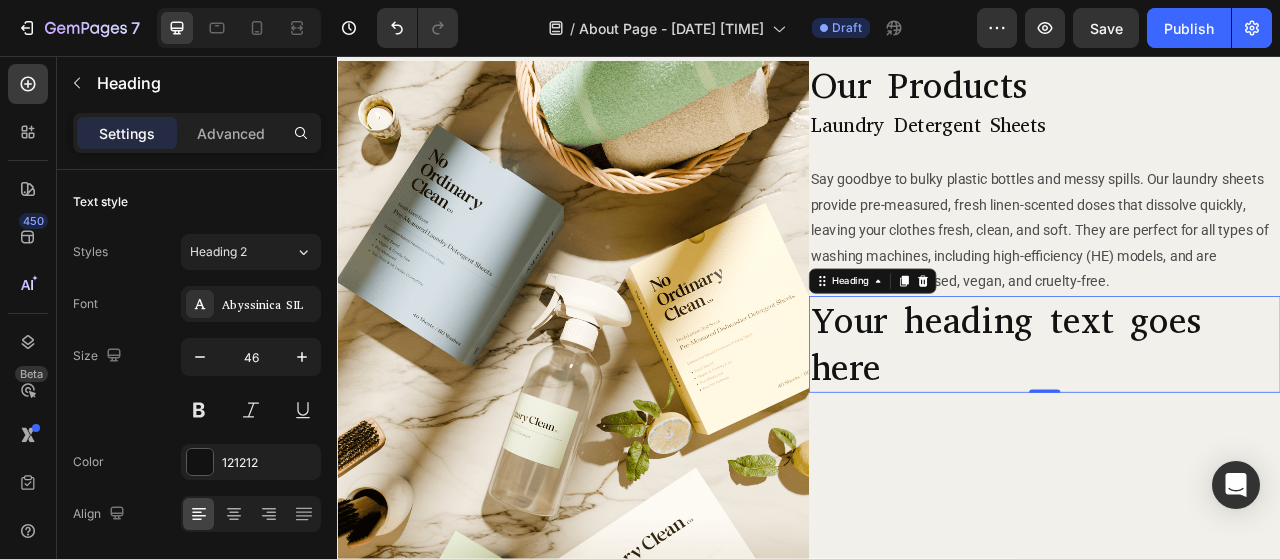 click on "Your heading text goes here" at bounding box center [1237, 424] 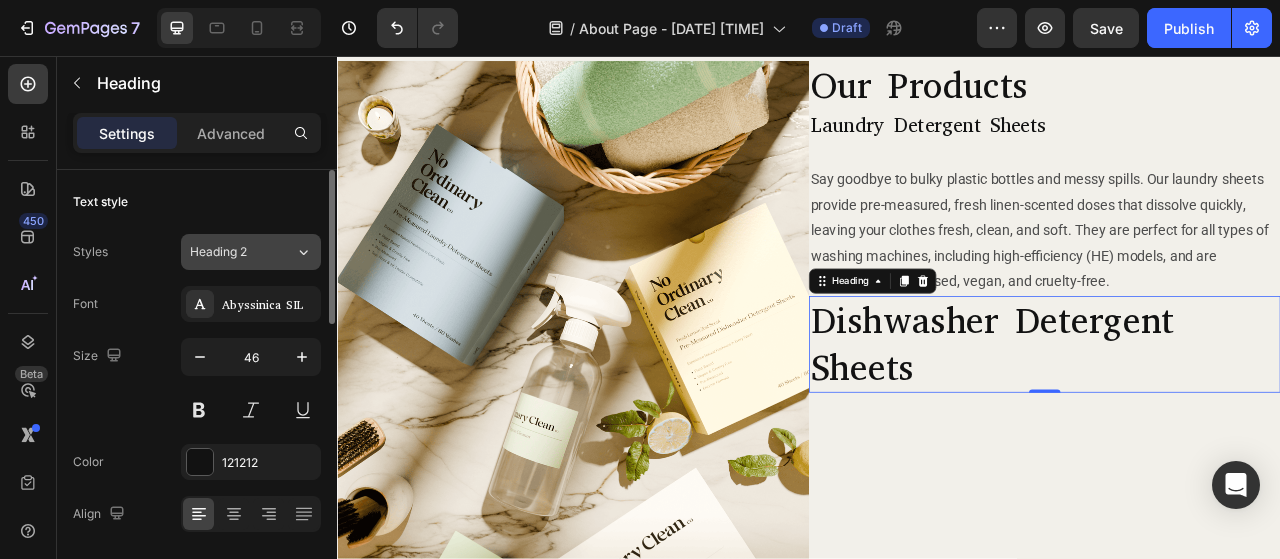 click on "Heading 2" 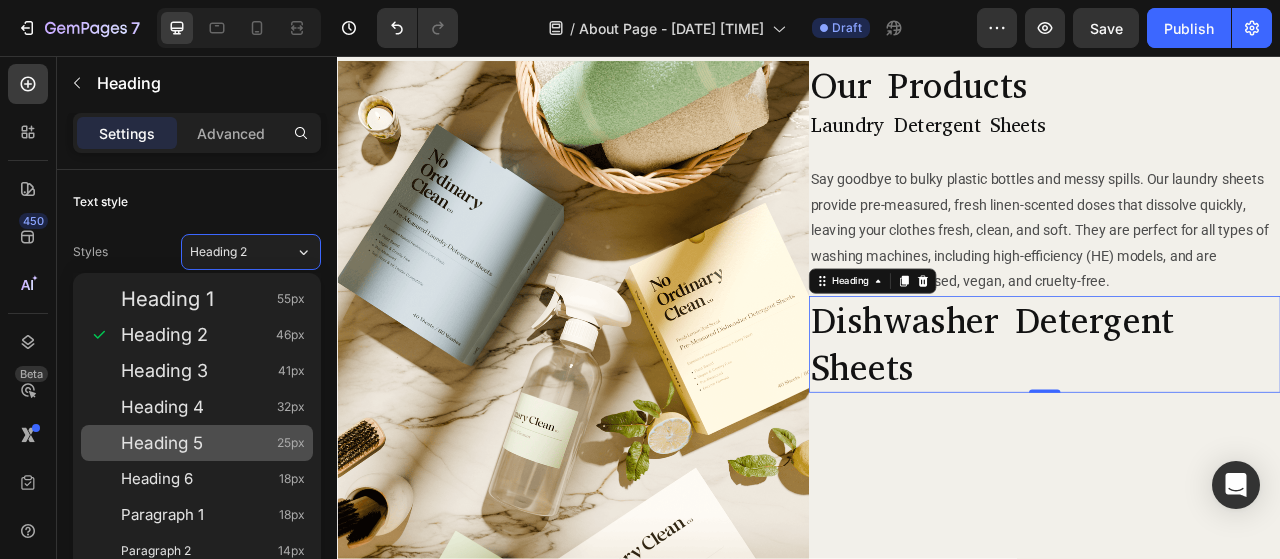 click on "Heading 5 25px" at bounding box center [213, 443] 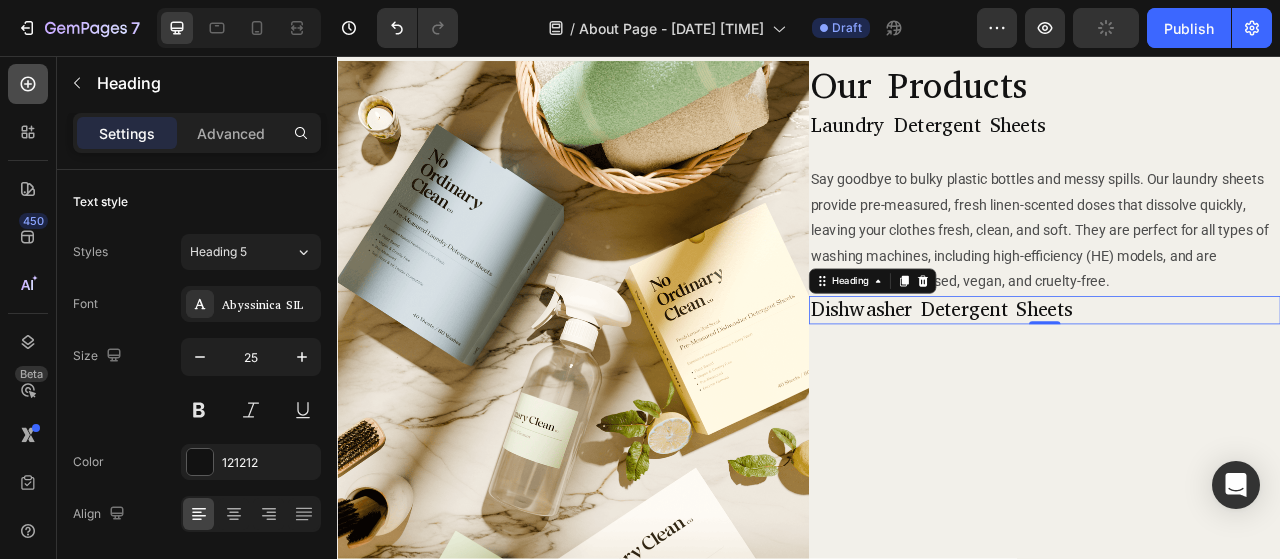 click 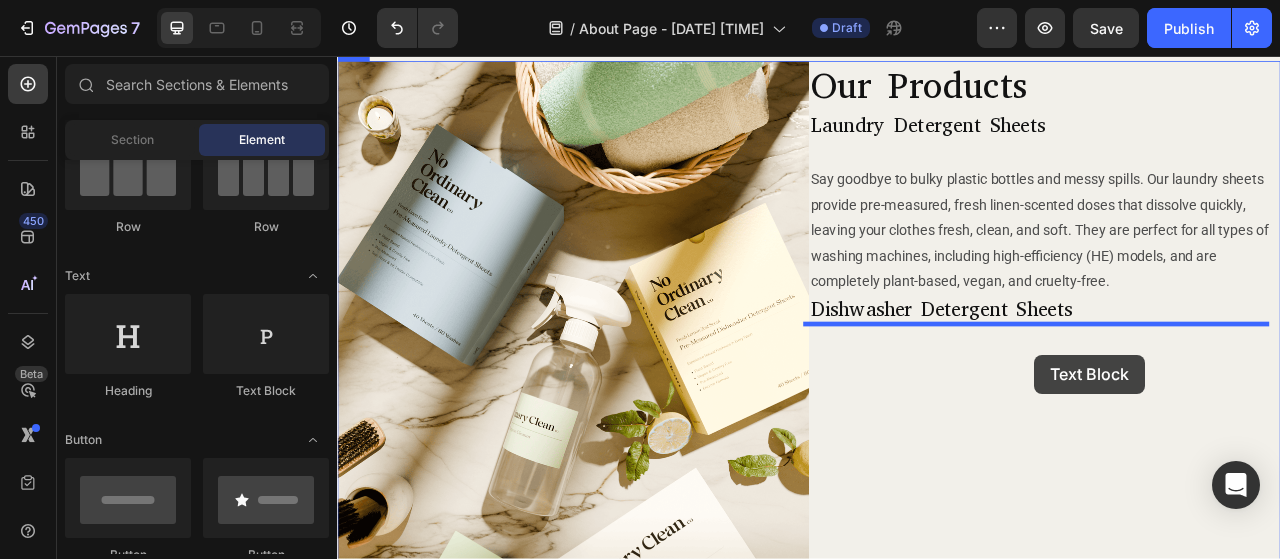 drag, startPoint x: 575, startPoint y: 412, endPoint x: 1224, endPoint y: 436, distance: 649.4436 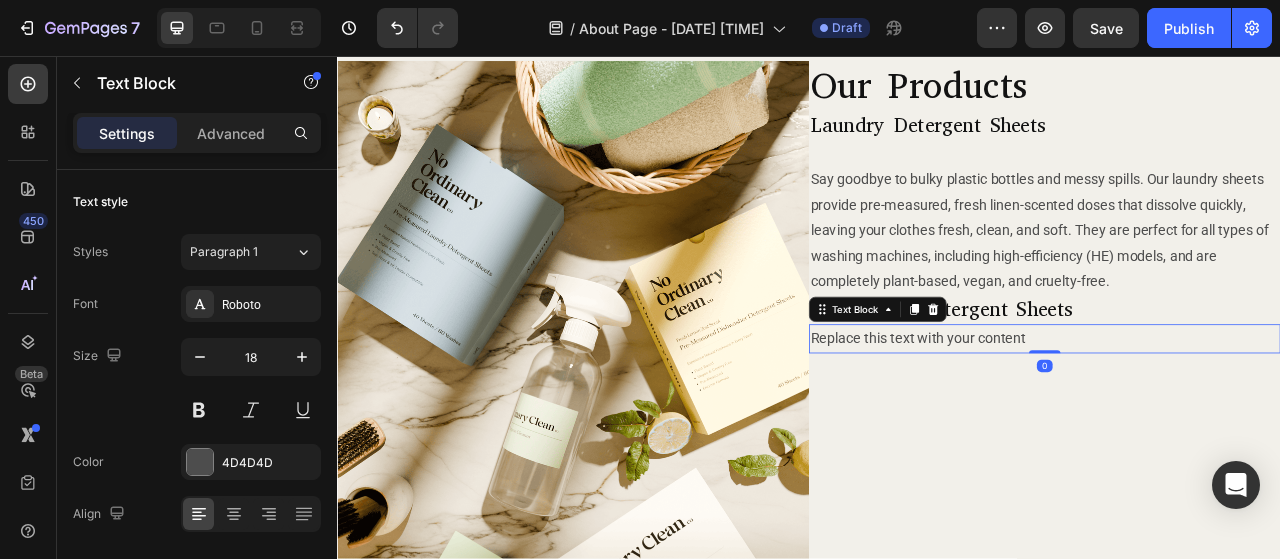 click on "Replace this text with your content" at bounding box center (1237, 416) 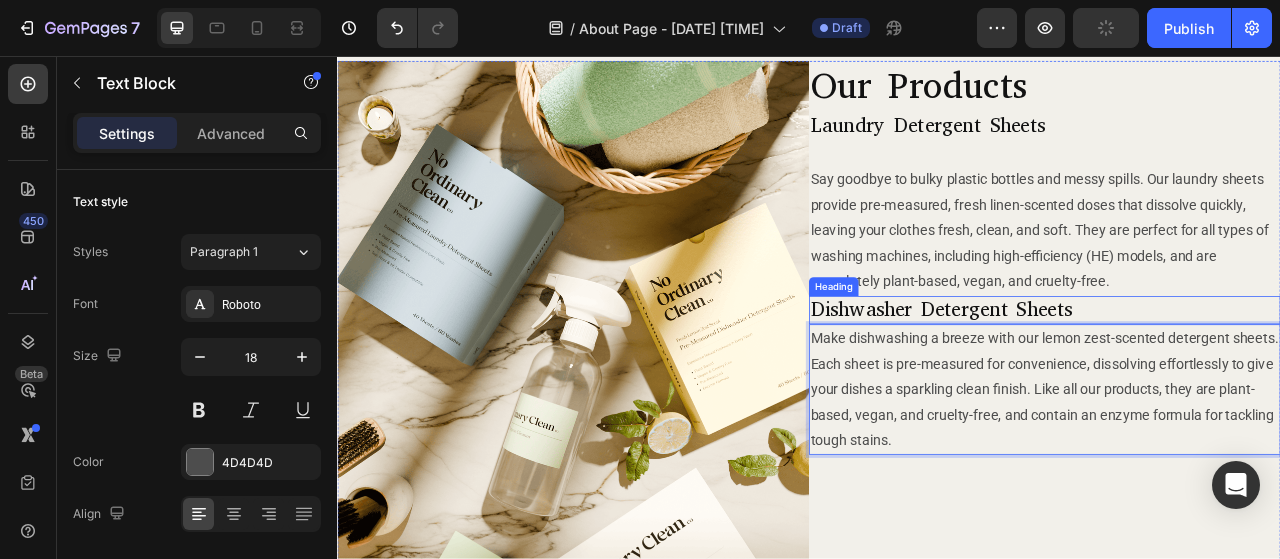 click on "Dishwasher Detergent Sheets" at bounding box center [1237, 380] 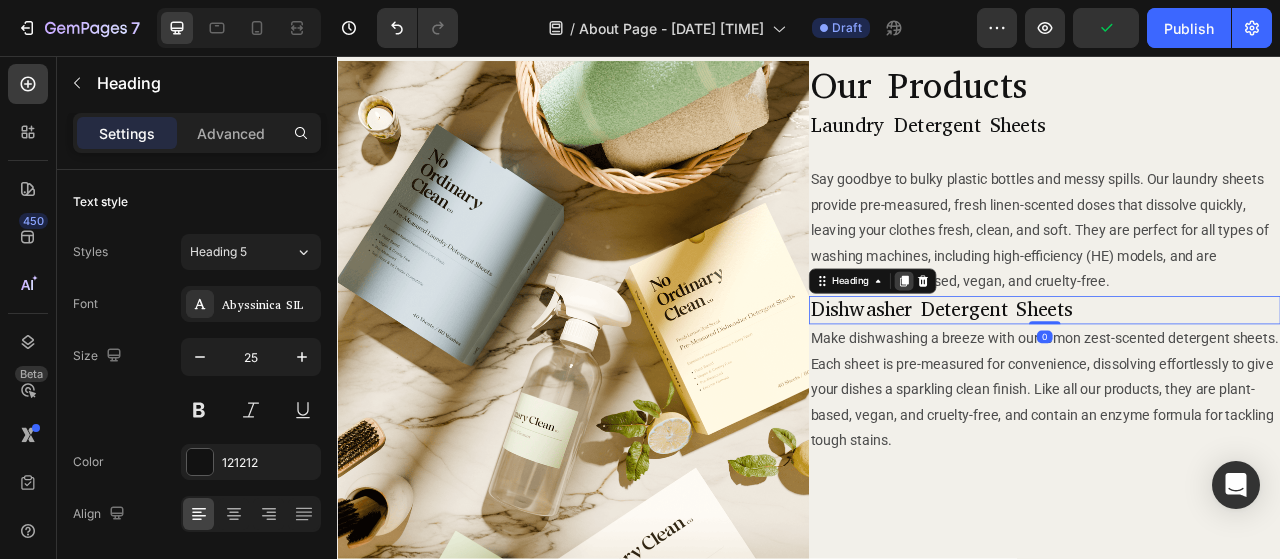 click 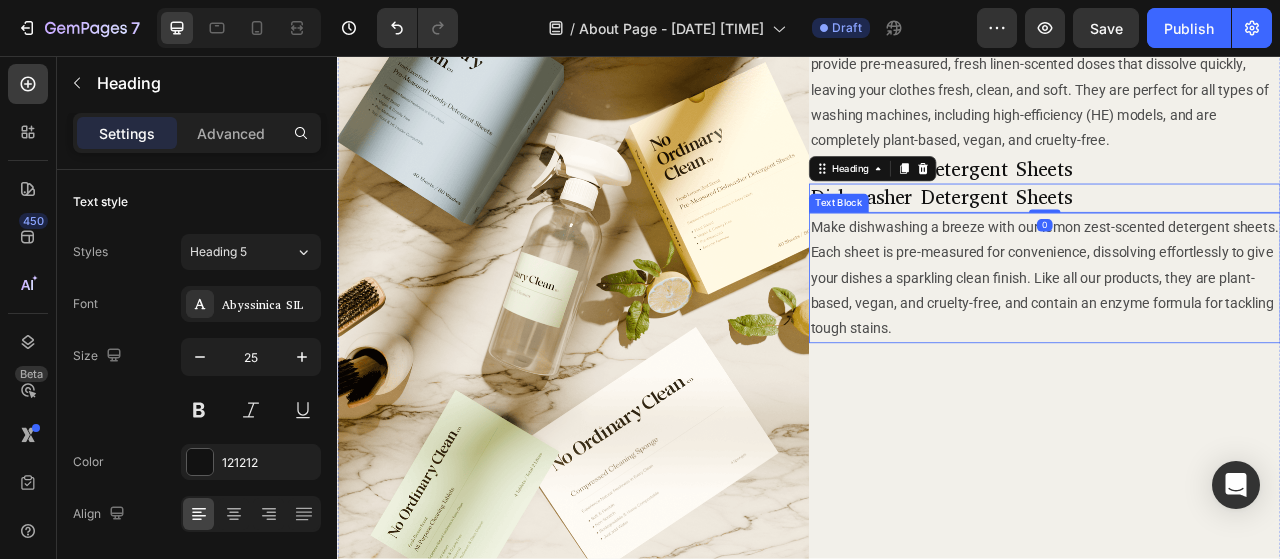 scroll, scrollTop: 775, scrollLeft: 0, axis: vertical 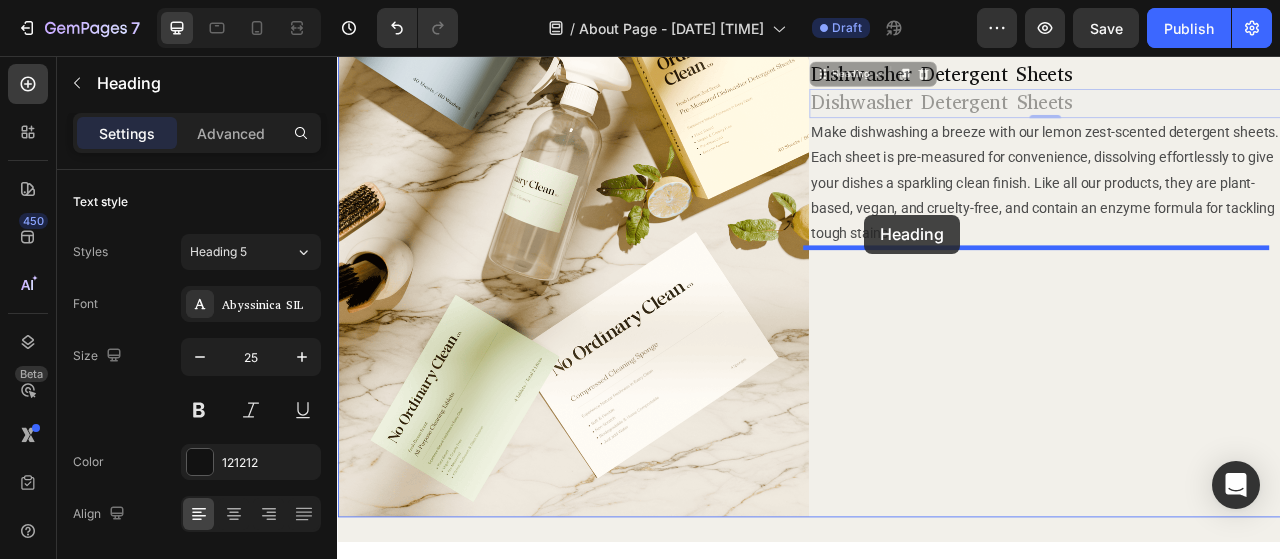 drag, startPoint x: 980, startPoint y: 86, endPoint x: 1007, endPoint y: 260, distance: 176.08237 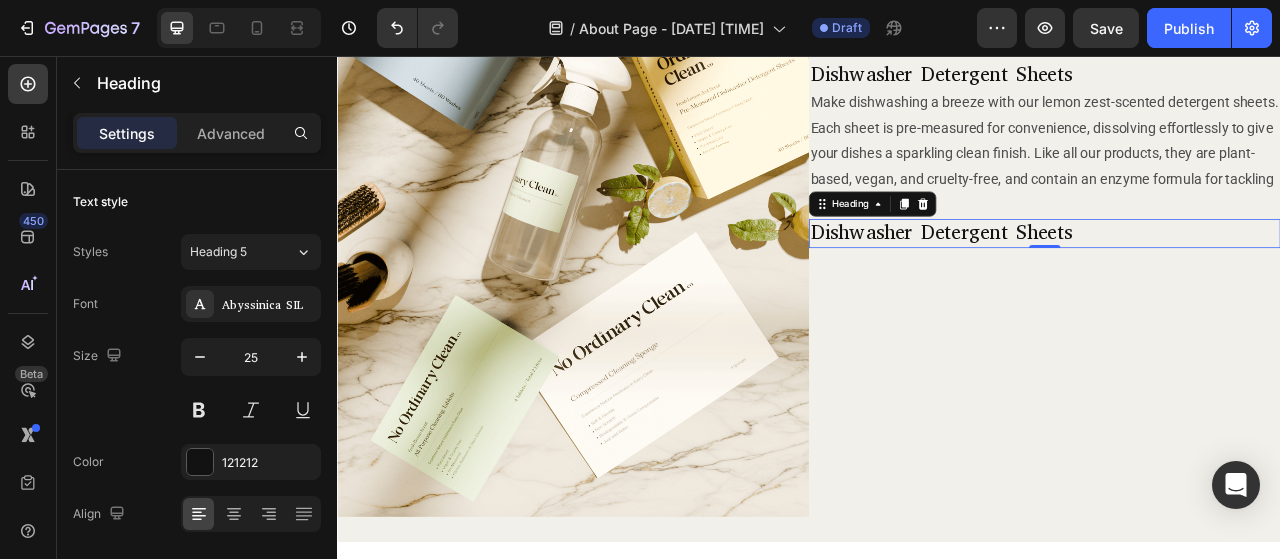 click on "Dishwasher Detergent Sheets" at bounding box center (1237, 282) 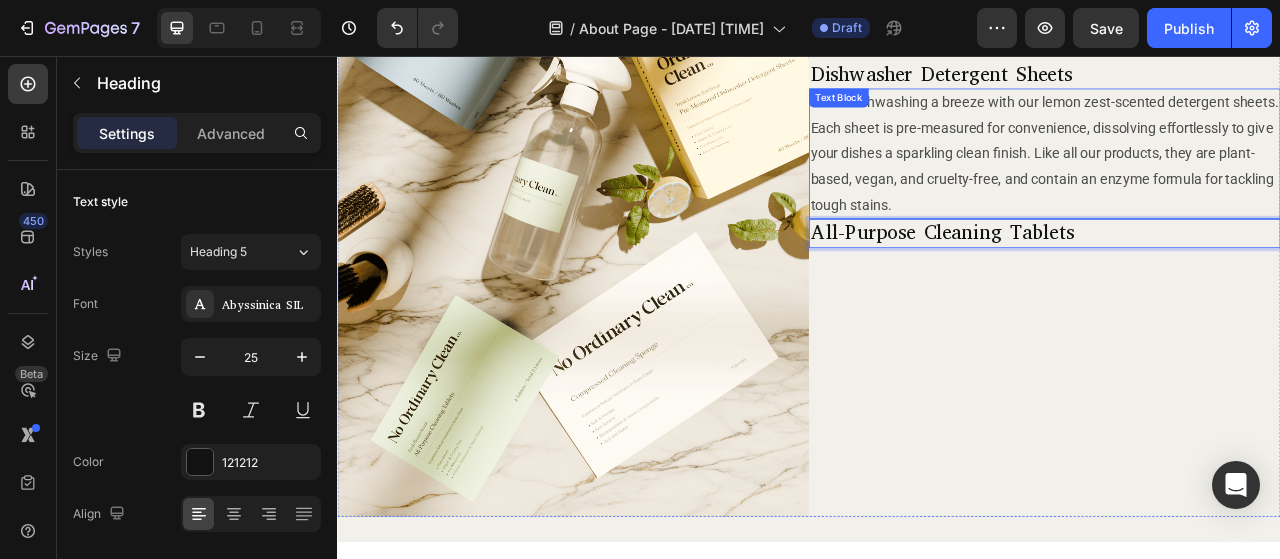 click on "Text Block" at bounding box center (975, 110) 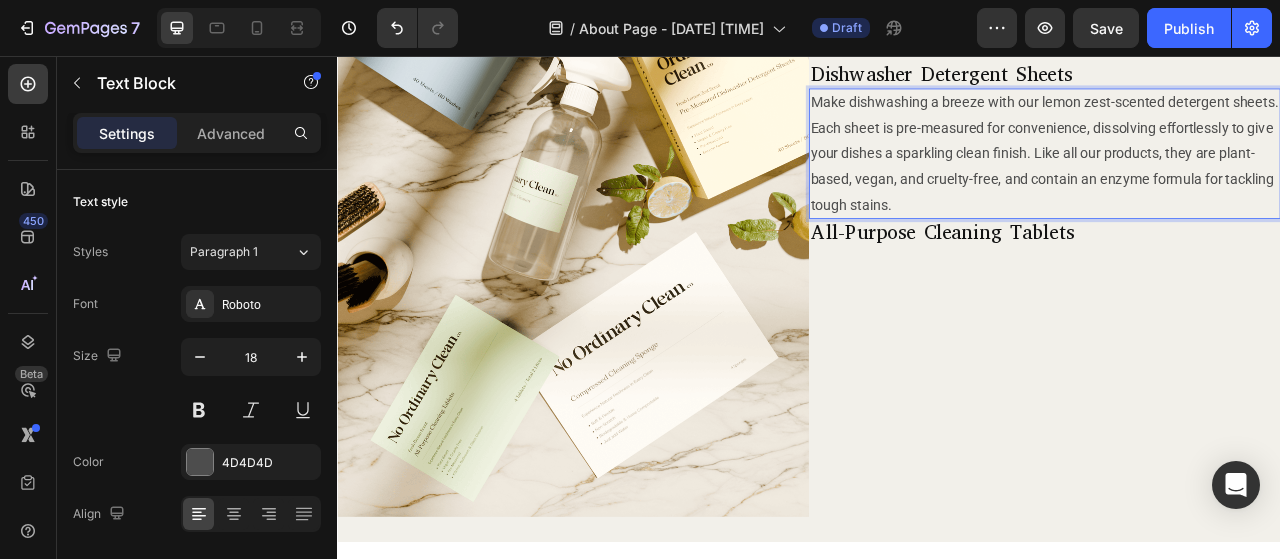 scroll, scrollTop: 675, scrollLeft: 0, axis: vertical 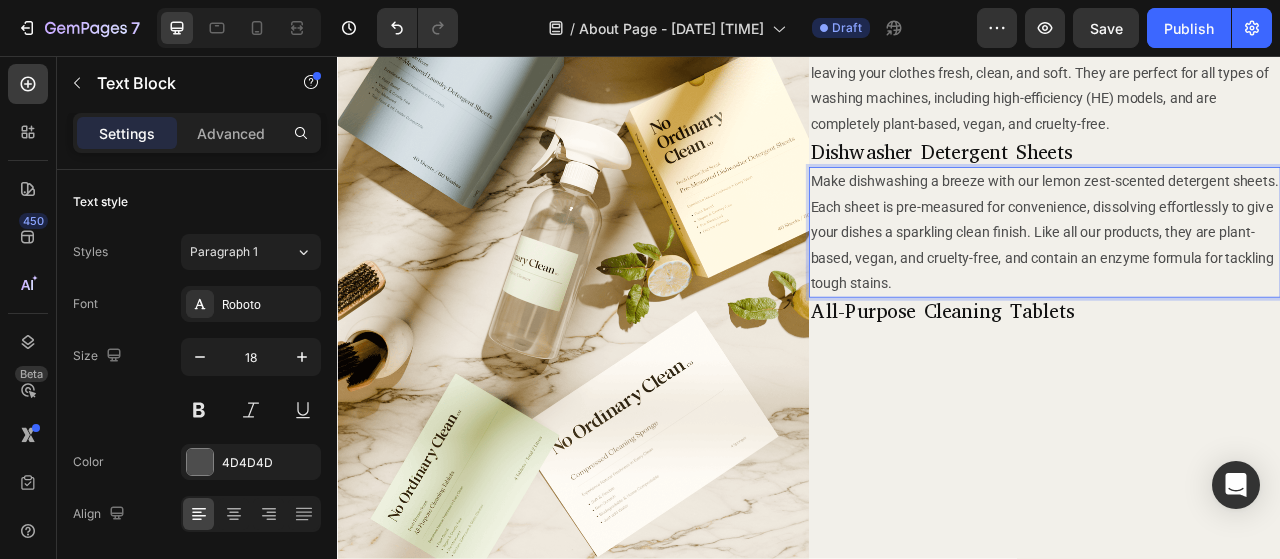click on "Make dishwashing a breeze with our lemon zest-scented detergent sheets. Each sheet is pre-measured for convenience, dissolving effortlessly to give your dishes a sparkling clean finish. Like all our products, they are plant-based, vegan, and cruelty-free, and contain an enzyme formula for tackling tough stains." at bounding box center [1237, 281] 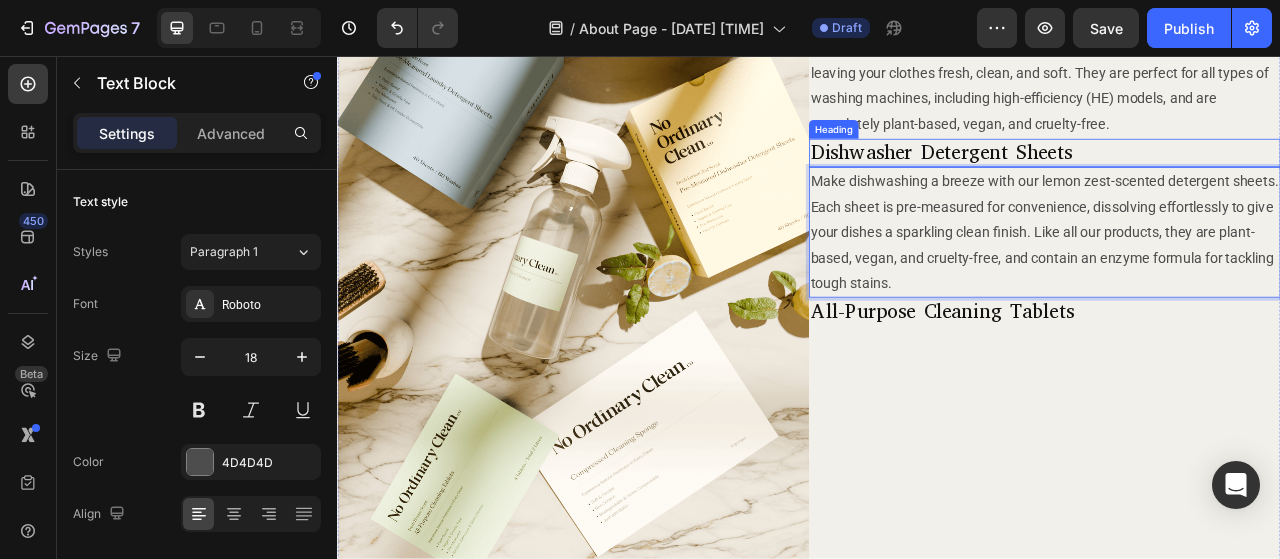 click on "Dishwasher Detergent Sheets" at bounding box center [1237, 180] 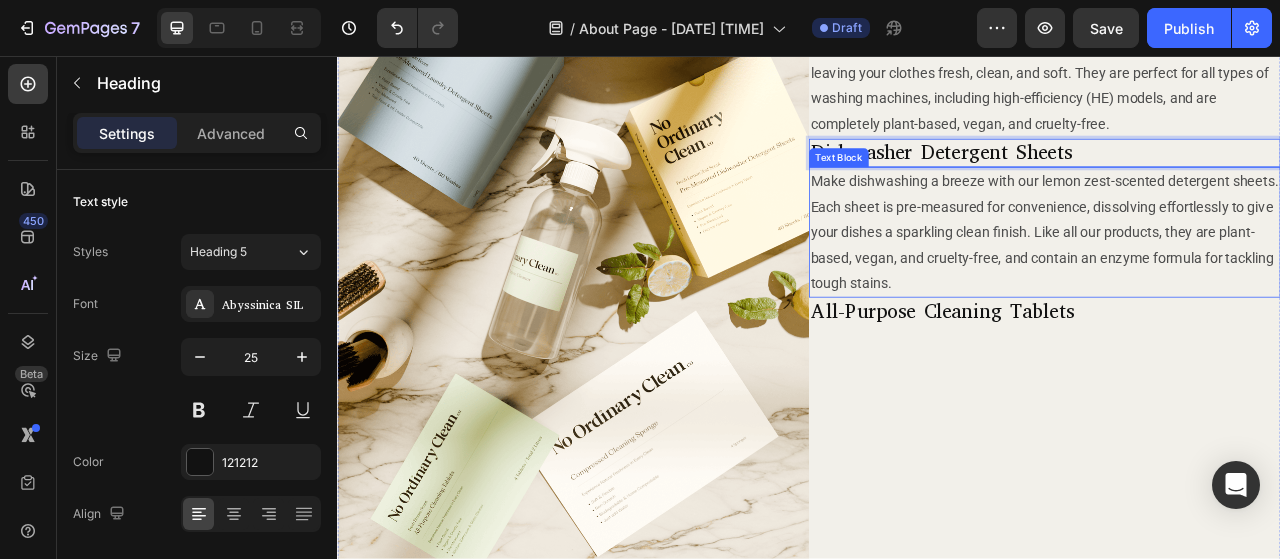 click on "Make dishwashing a breeze with our lemon zest-scented detergent sheets. Each sheet is pre-measured for convenience, dissolving effortlessly to give your dishes a sparkling clean finish. Like all our products, they are plant-based, vegan, and cruelty-free, and contain an enzyme formula for tackling tough stains." at bounding box center (1237, 281) 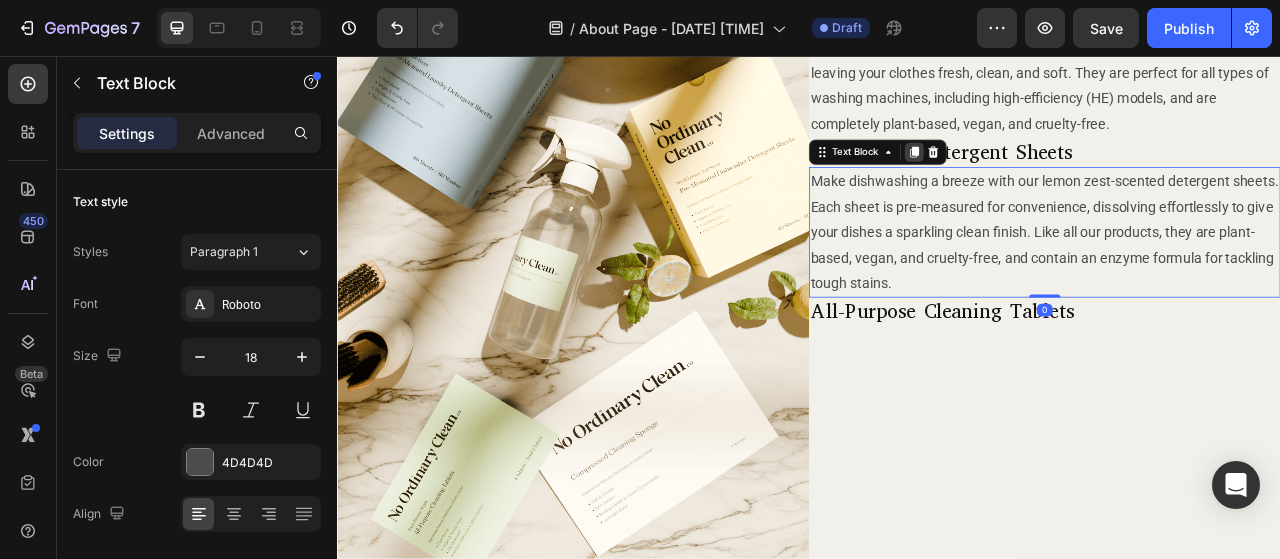 click 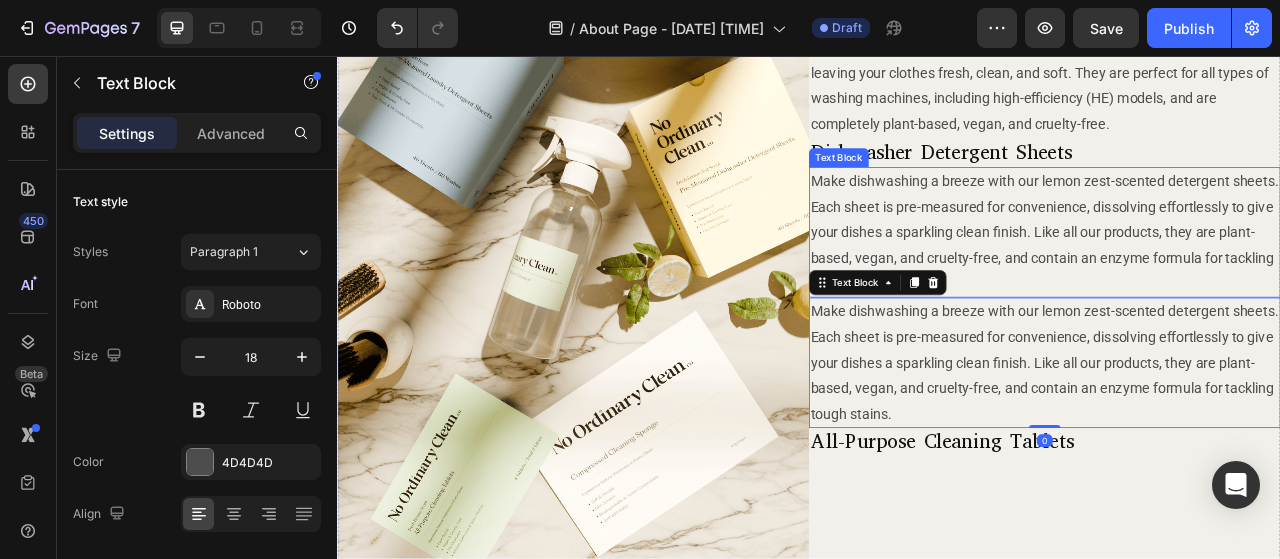 scroll, scrollTop: 775, scrollLeft: 0, axis: vertical 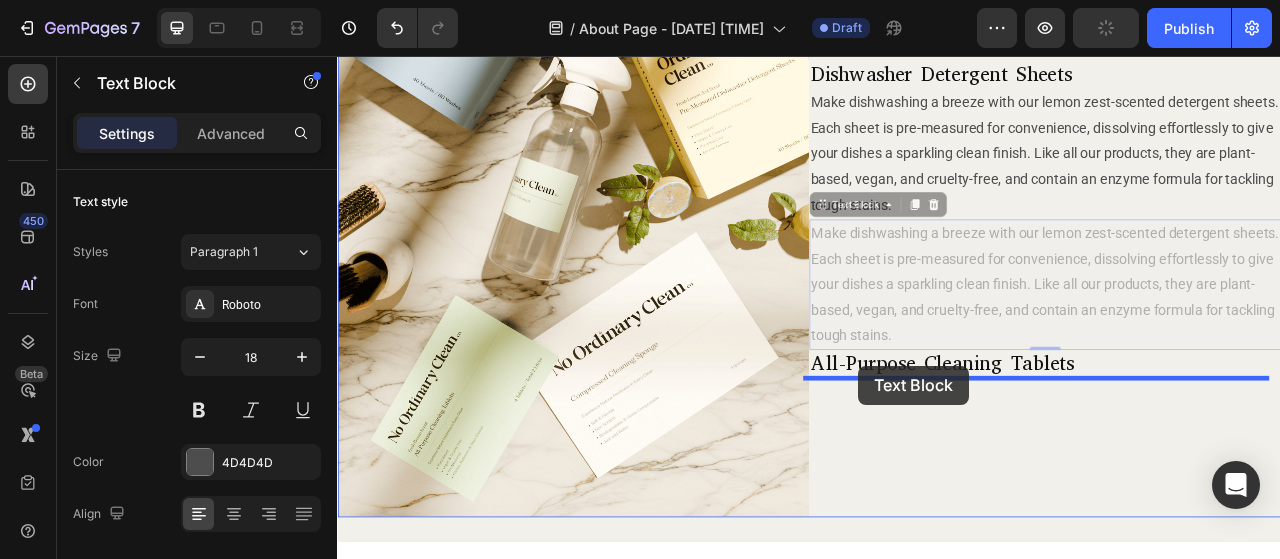 drag, startPoint x: 999, startPoint y: 243, endPoint x: 1000, endPoint y: 455, distance: 212.00237 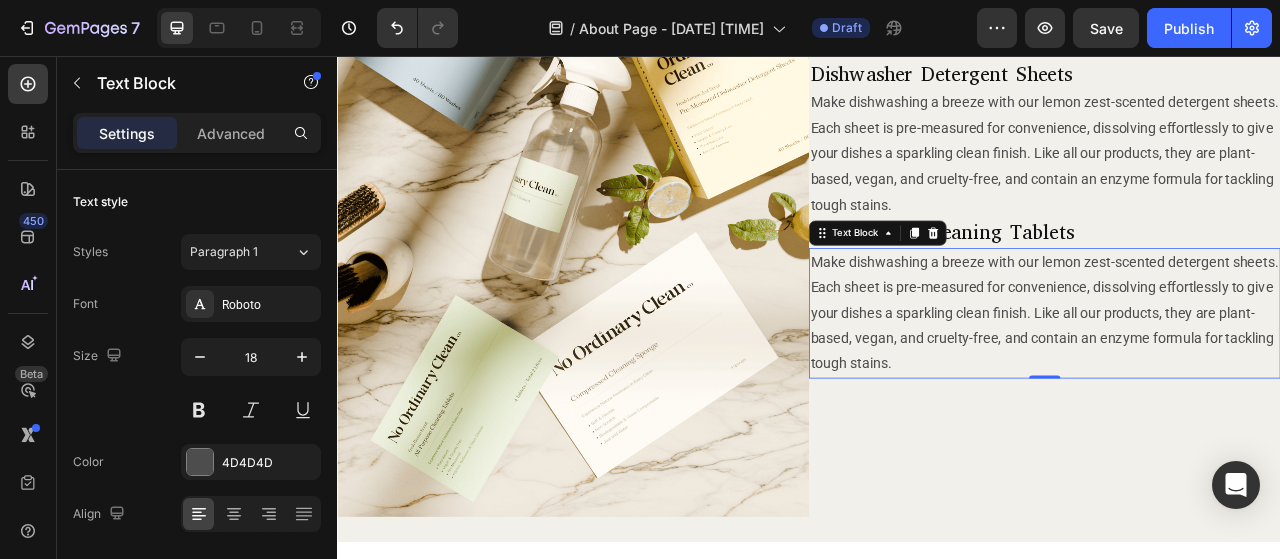 click on "Make dishwashing a breeze with our lemon zest-scented detergent sheets. Each sheet is pre-measured for convenience, dissolving effortlessly to give your dishes a sparkling clean finish. Like all our products, they are plant-based, vegan, and cruelty-free, and contain an enzyme formula for tackling tough stains." at bounding box center (1237, 384) 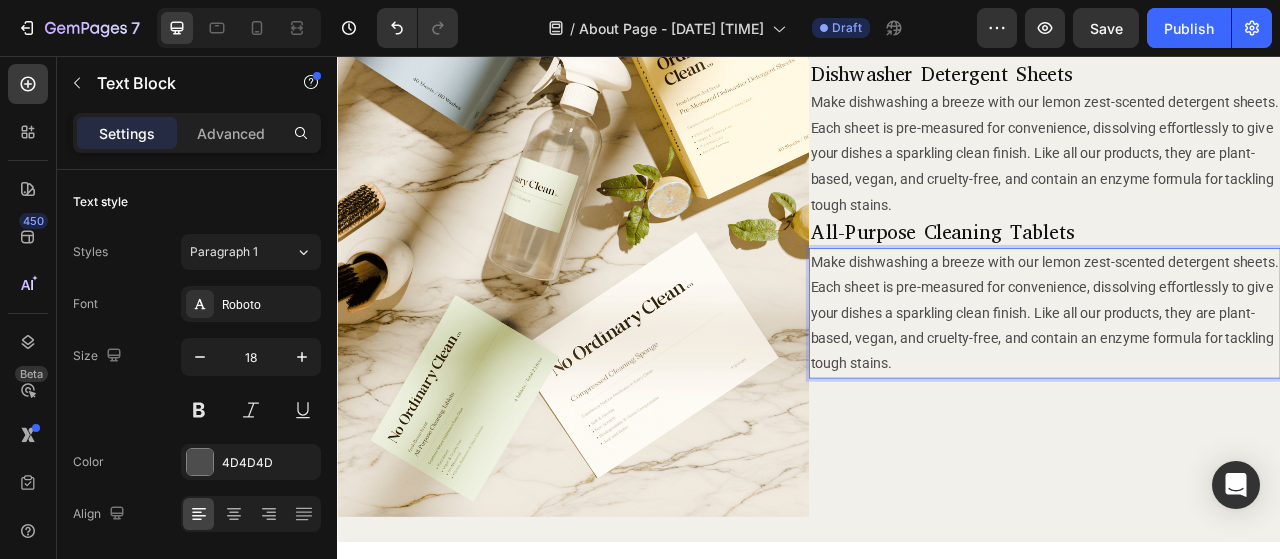 click on "Make dishwashing a breeze with our lemon zest-scented detergent sheets. Each sheet is pre-measured for convenience, dissolving effortlessly to give your dishes a sparkling clean finish. Like all our products, they are plant-based, vegan, and cruelty-free, and contain an enzyme formula for tackling tough stains." at bounding box center [1237, 384] 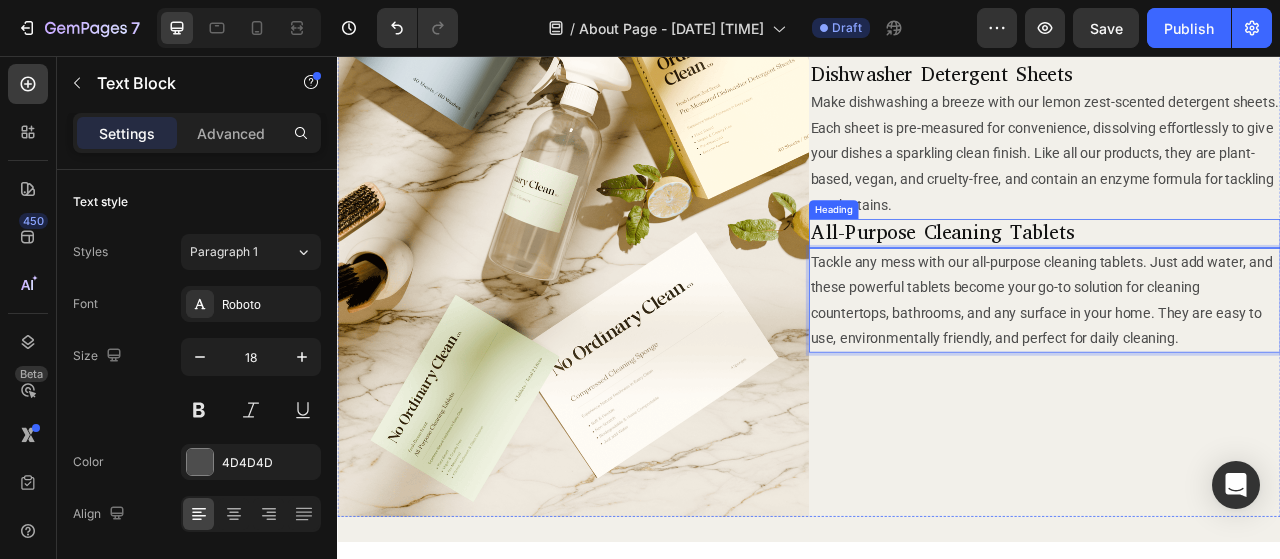 click on "All-Purpose Cleaning Tablets" at bounding box center [1237, 282] 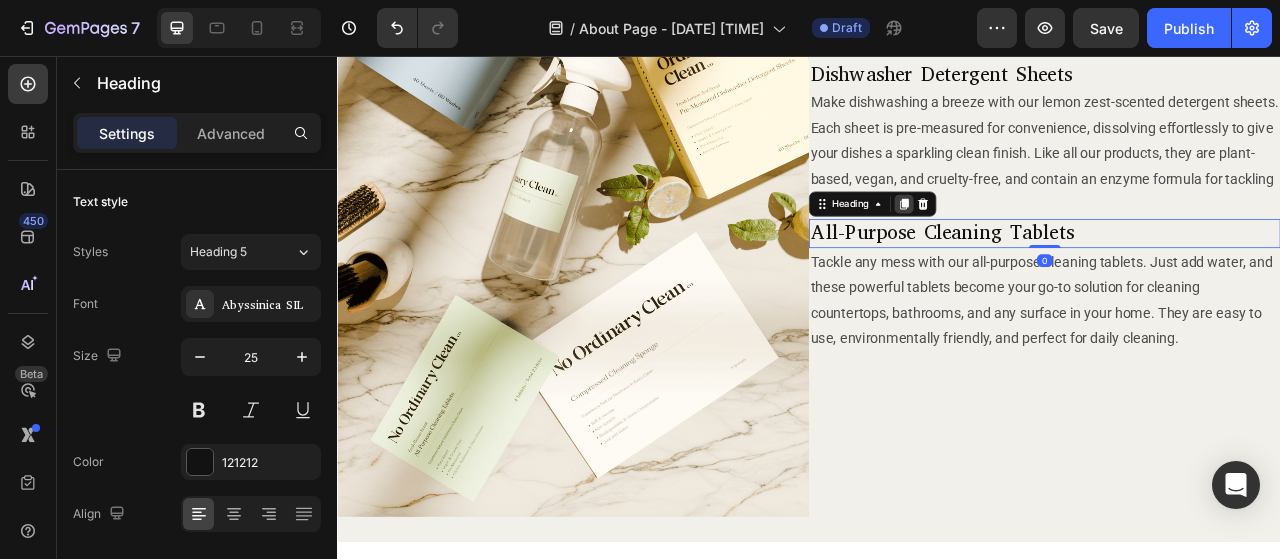 click 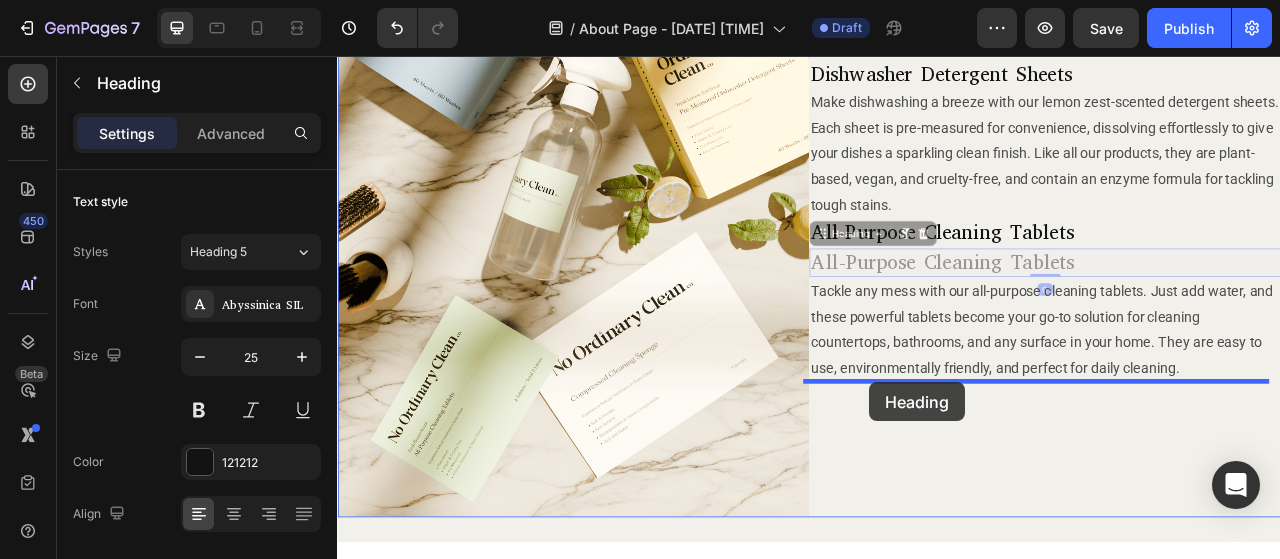 drag, startPoint x: 966, startPoint y: 282, endPoint x: 1014, endPoint y: 471, distance: 195 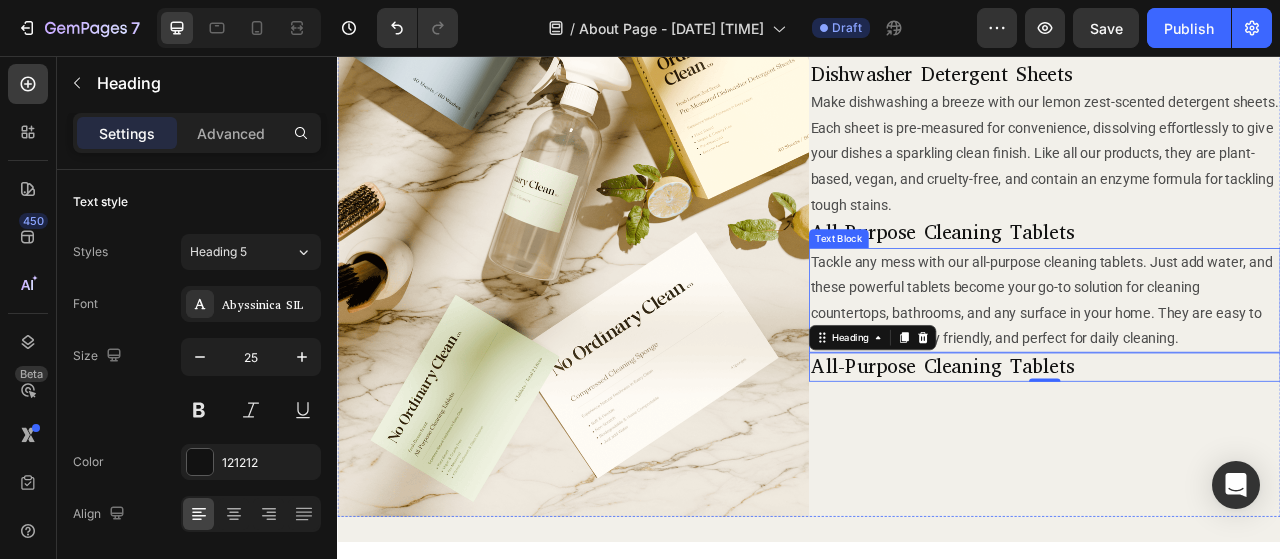 click on "Tackle any mess with our all-purpose cleaning tablets. Just add water, and these powerful tablets become your go-to solution for cleaning countertops, bathrooms, and any surface in your home. They are easy to use, environmentally friendly, and perfect for daily cleaning." at bounding box center (1237, 368) 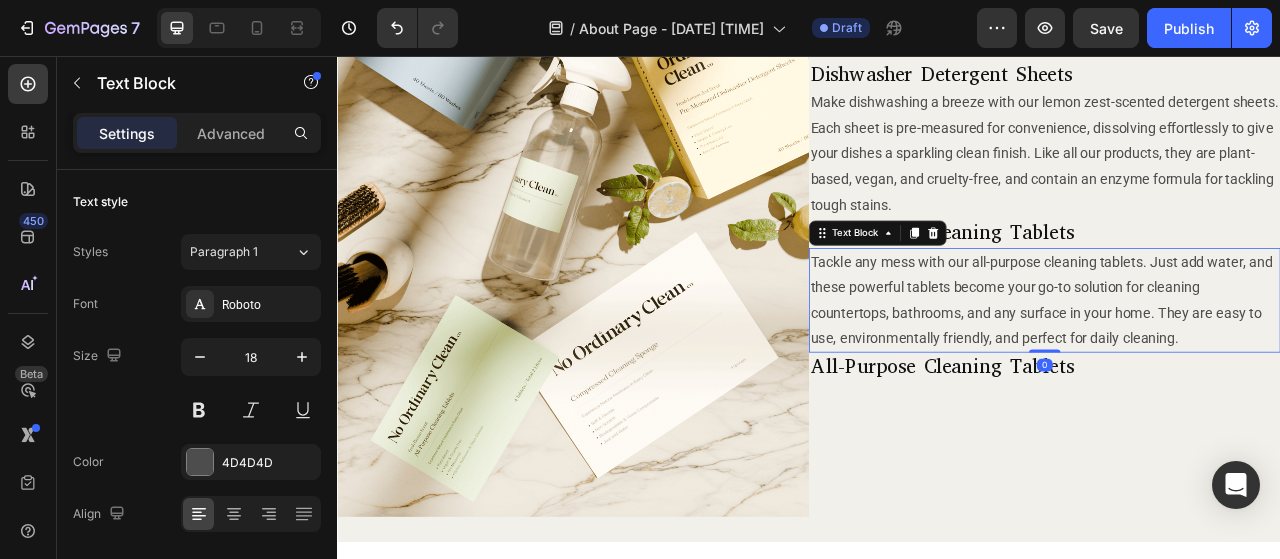 click 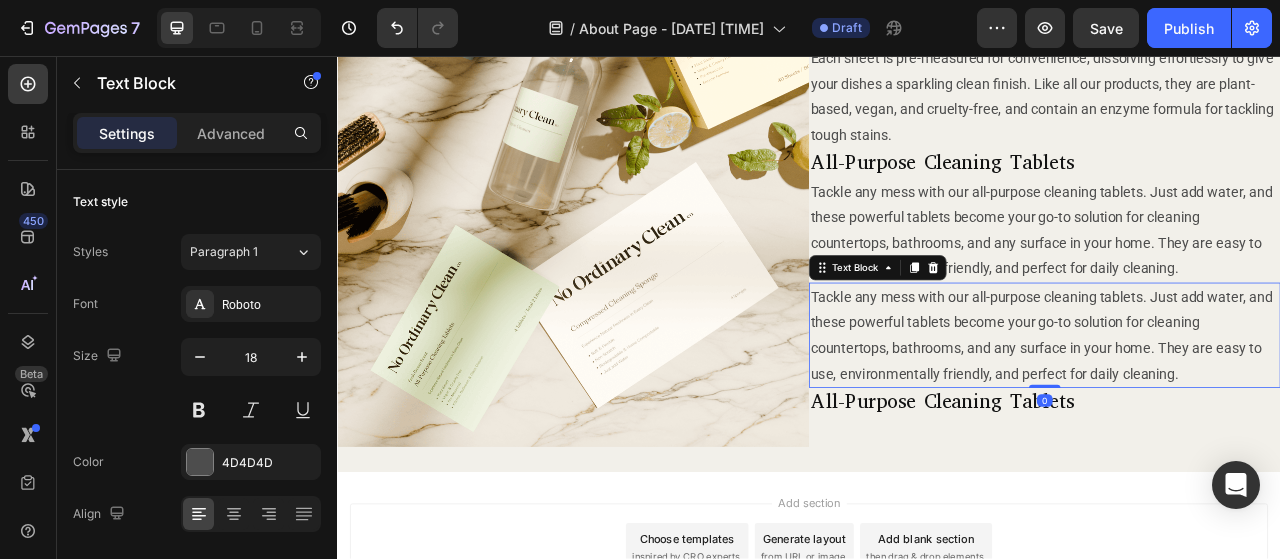 scroll, scrollTop: 975, scrollLeft: 0, axis: vertical 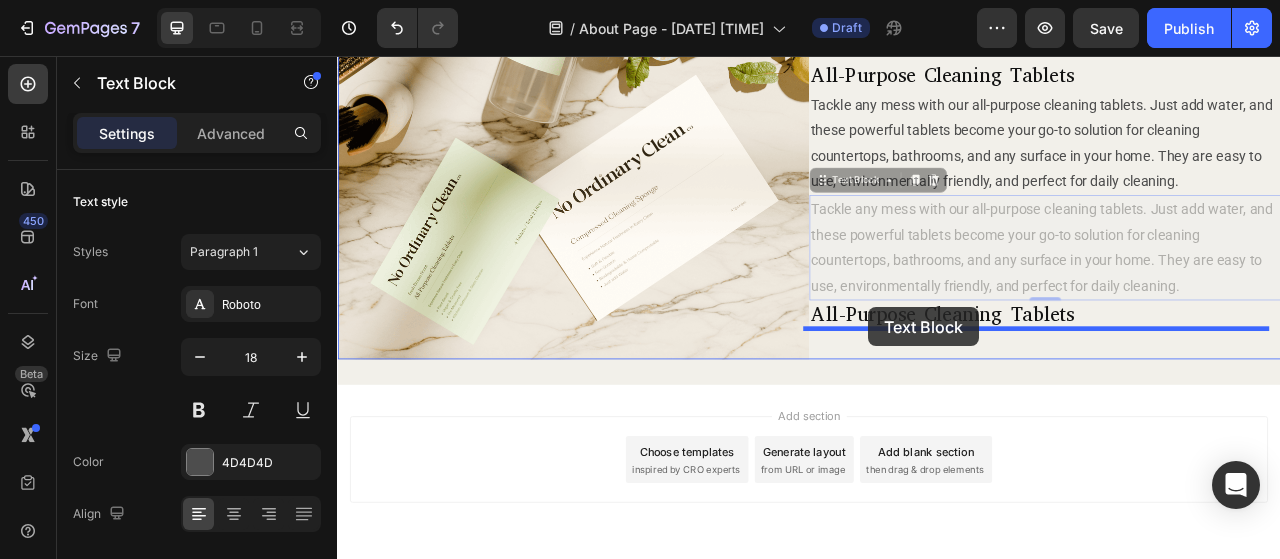 drag, startPoint x: 994, startPoint y: 218, endPoint x: 1013, endPoint y: 376, distance: 159.1383 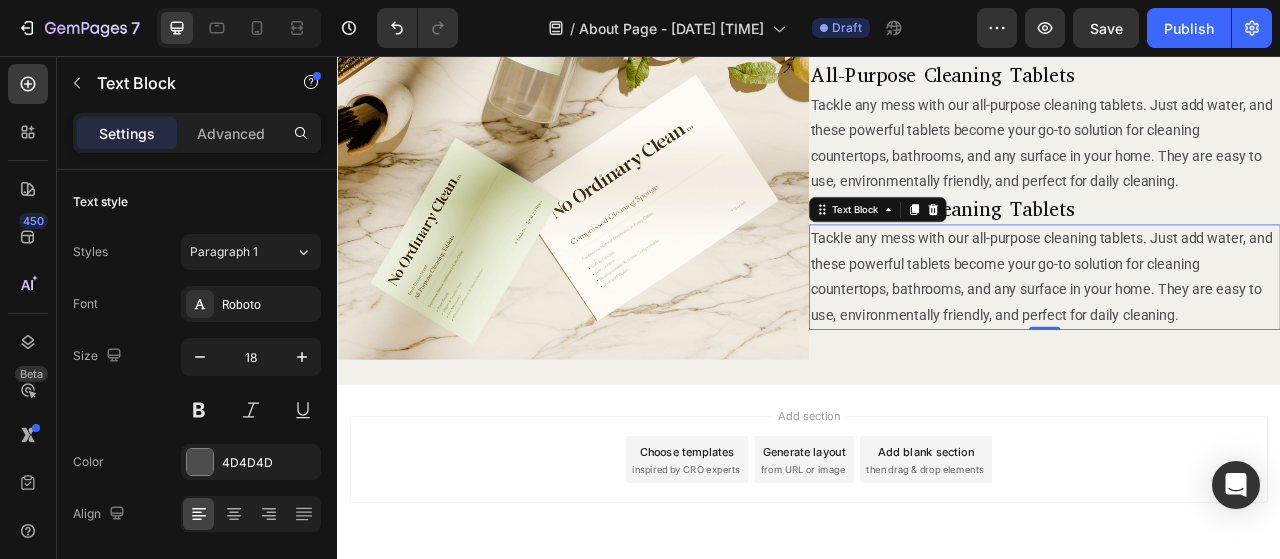 click on "Tackle any mess with our all-purpose cleaning tablets. Just add water, and these powerful tablets become your go-to solution for cleaning countertops, bathrooms, and any surface in your home. They are easy to use, environmentally friendly, and perfect for daily cleaning." at bounding box center (1237, 338) 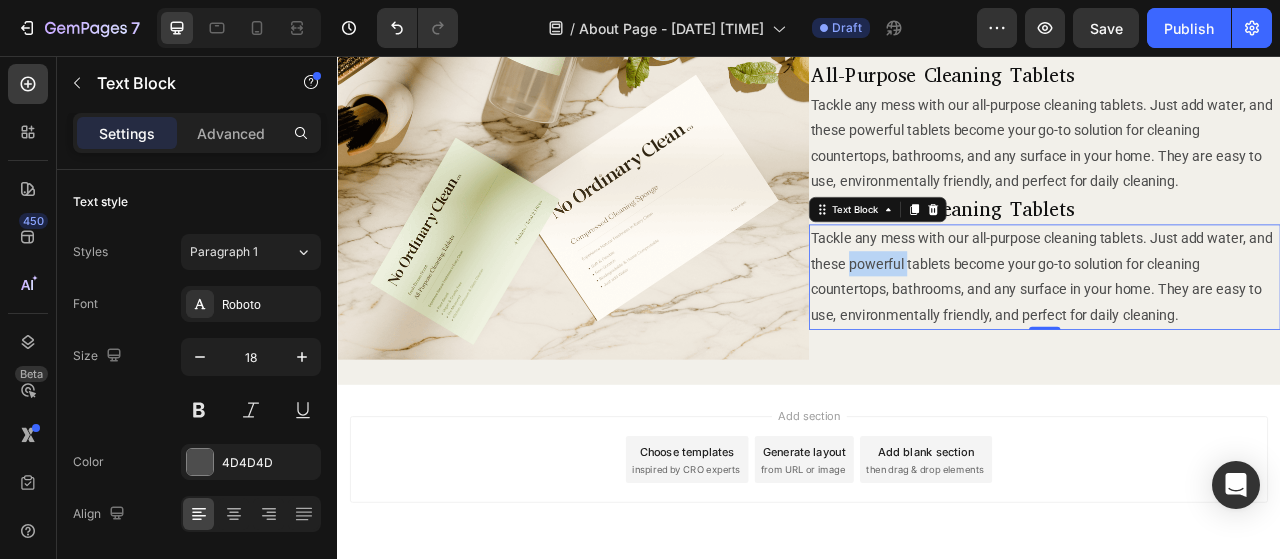 click on "Tackle any mess with our all-purpose cleaning tablets. Just add water, and these powerful tablets become your go-to solution for cleaning countertops, bathrooms, and any surface in your home. They are easy to use, environmentally friendly, and perfect for daily cleaning." at bounding box center (1237, 338) 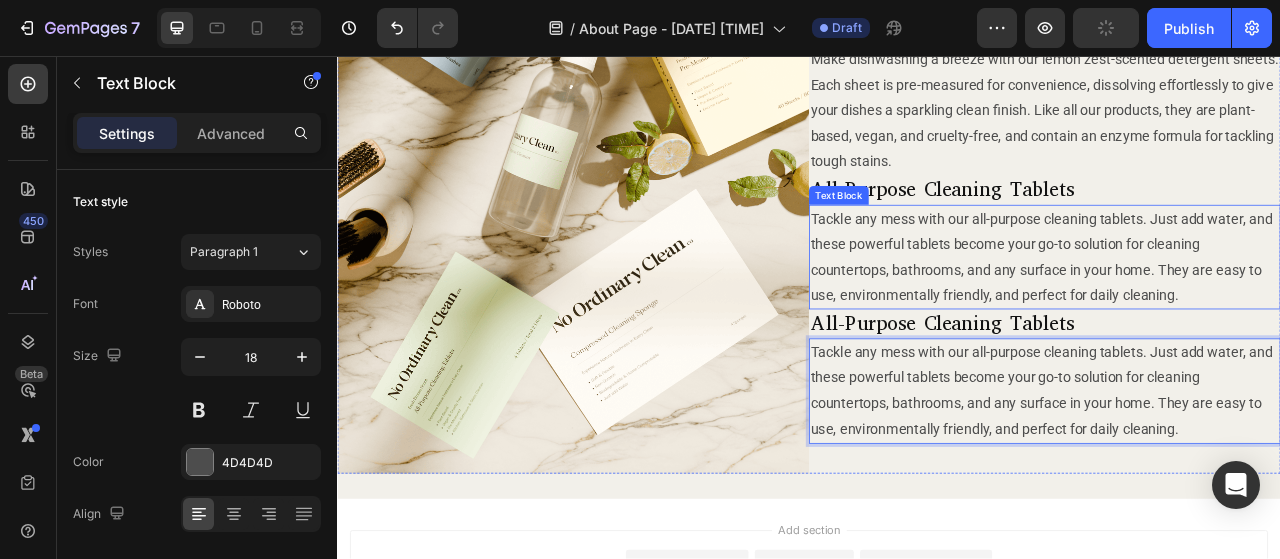 scroll, scrollTop: 875, scrollLeft: 0, axis: vertical 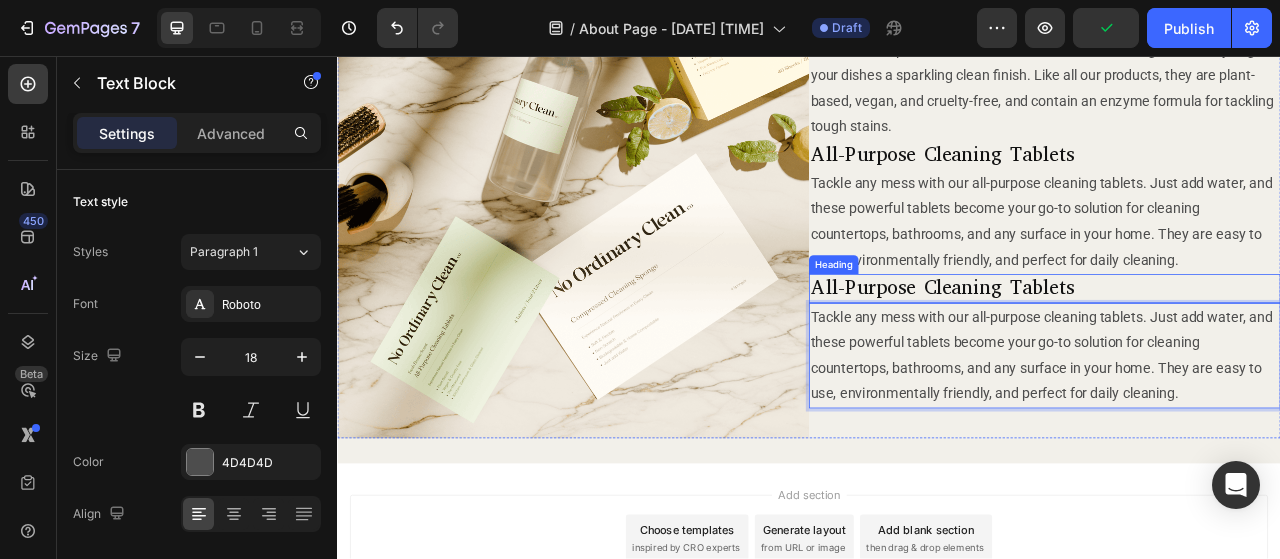 click on "All-Purpose Cleaning Tablets" at bounding box center [1237, 352] 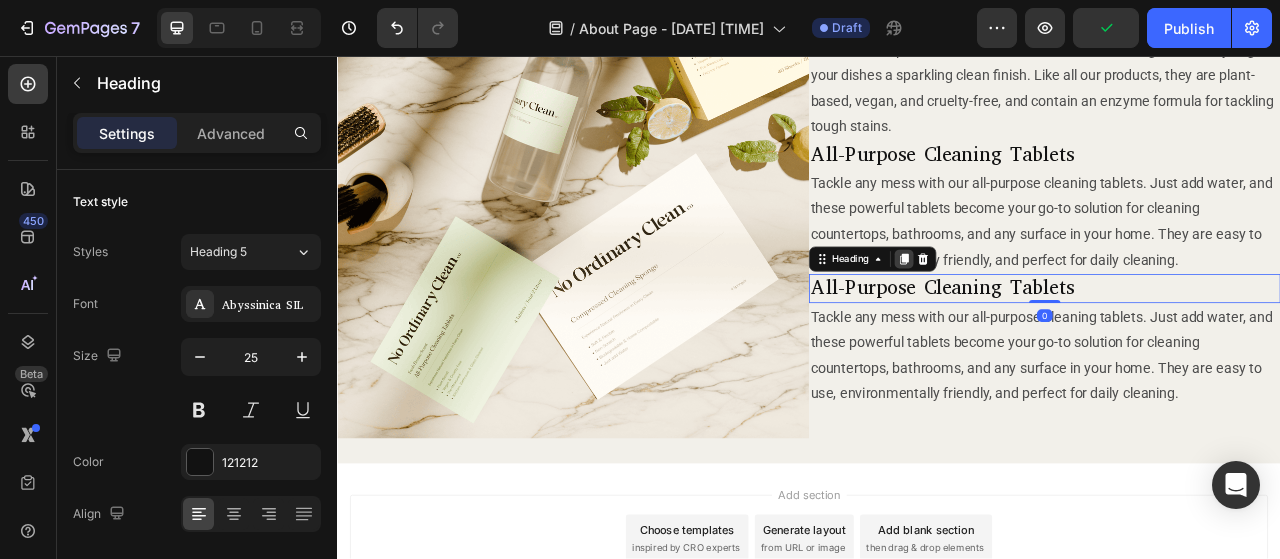 click 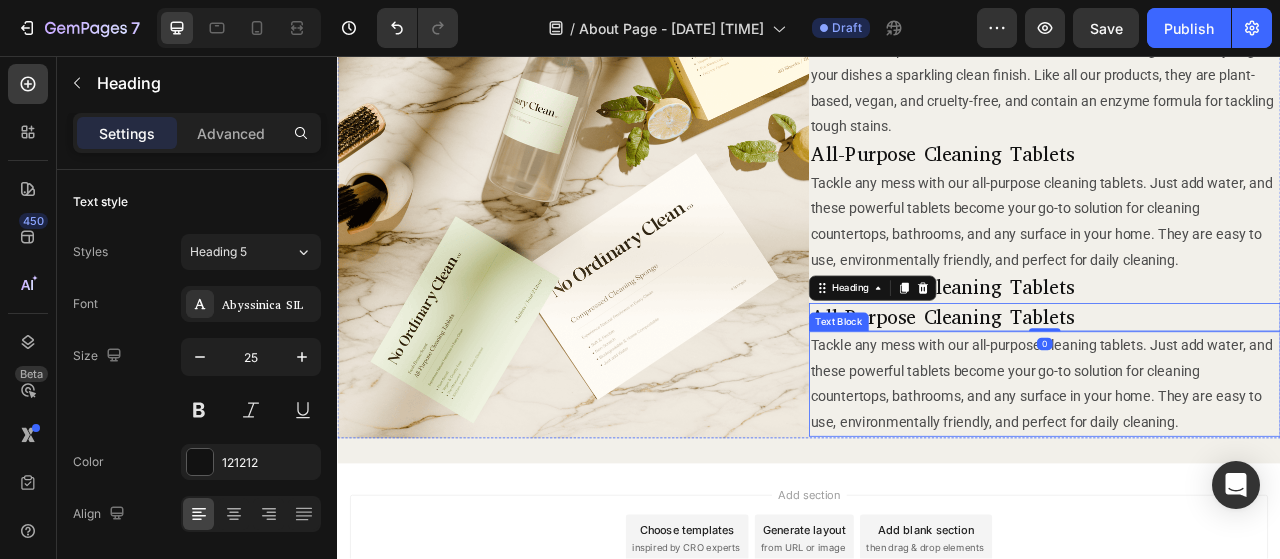 scroll, scrollTop: 975, scrollLeft: 0, axis: vertical 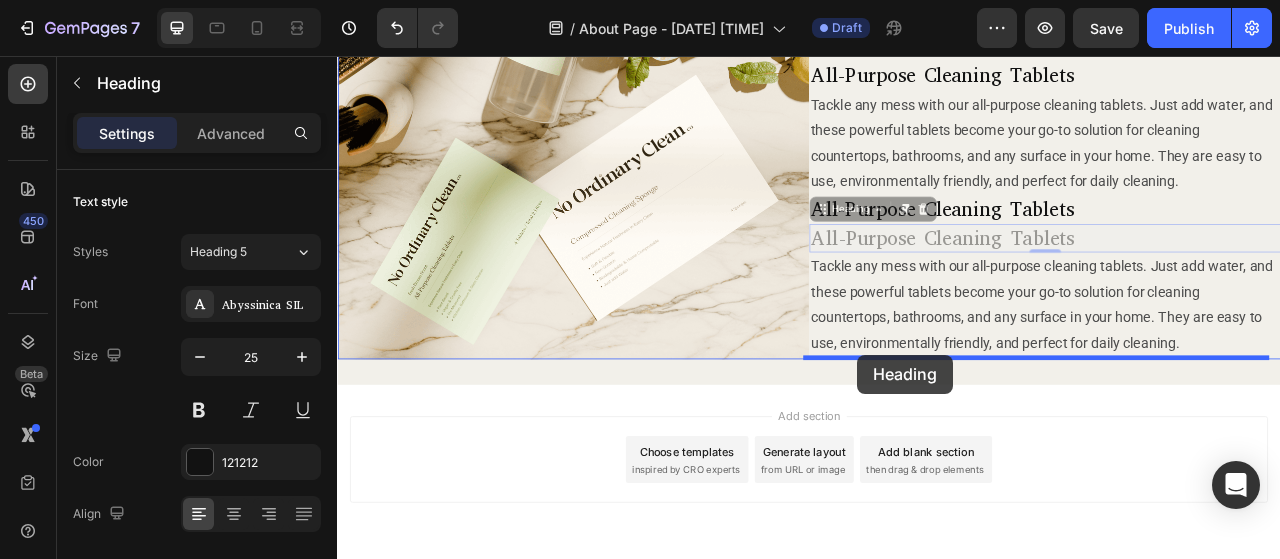 drag, startPoint x: 961, startPoint y: 259, endPoint x: 999, endPoint y: 436, distance: 181.03314 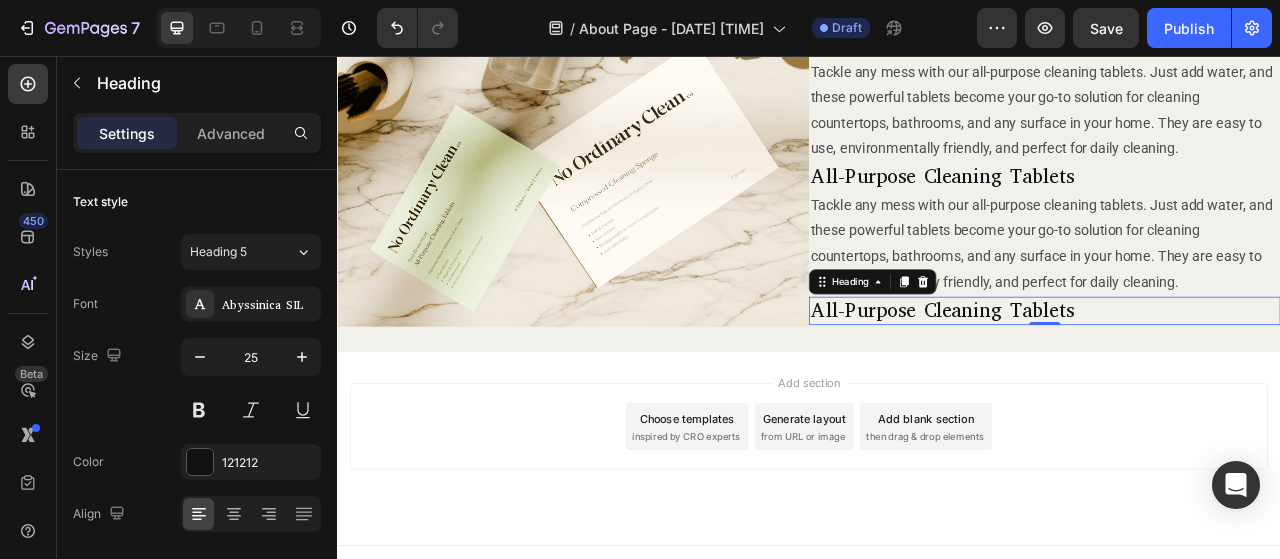 scroll, scrollTop: 1038, scrollLeft: 0, axis: vertical 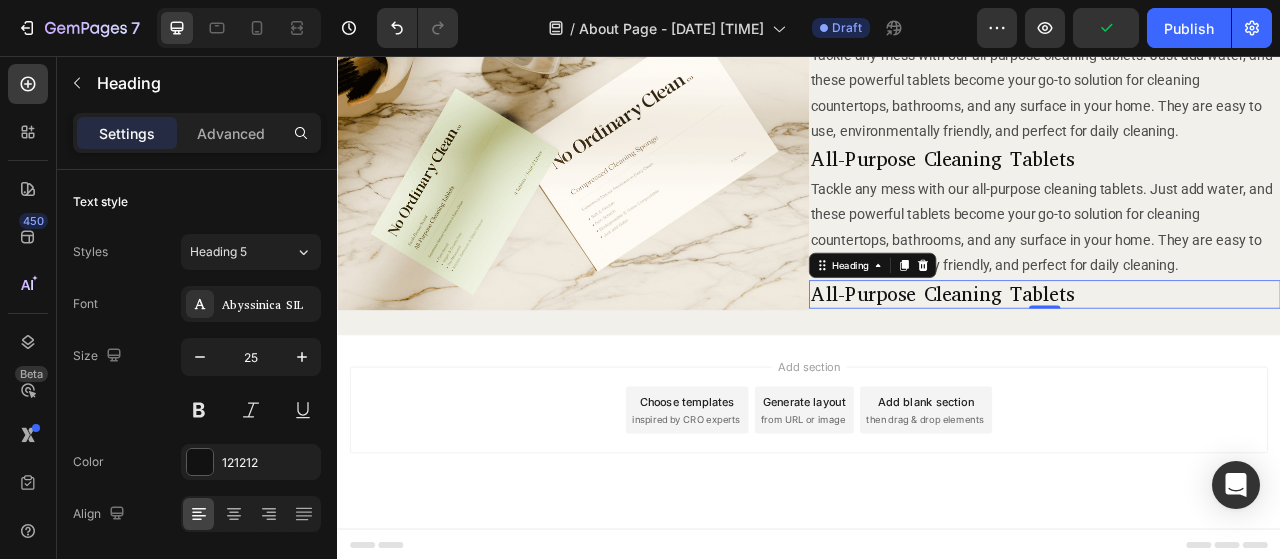 click on "All-Purpose Cleaning Tablets" at bounding box center (1237, 360) 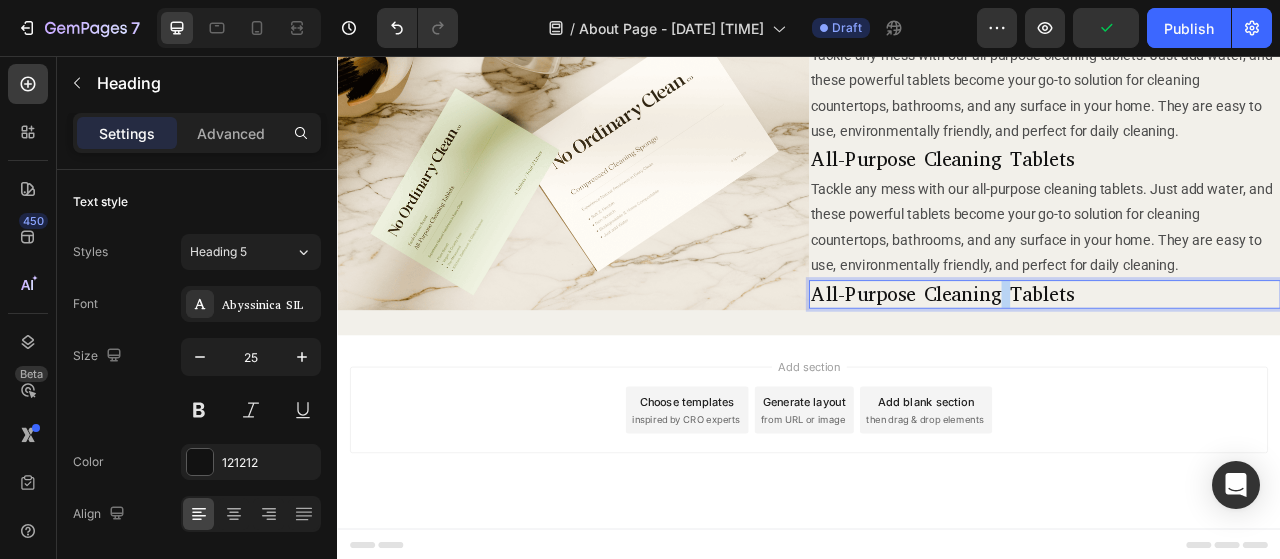 click on "All-Purpose Cleaning Tablets" at bounding box center (1237, 360) 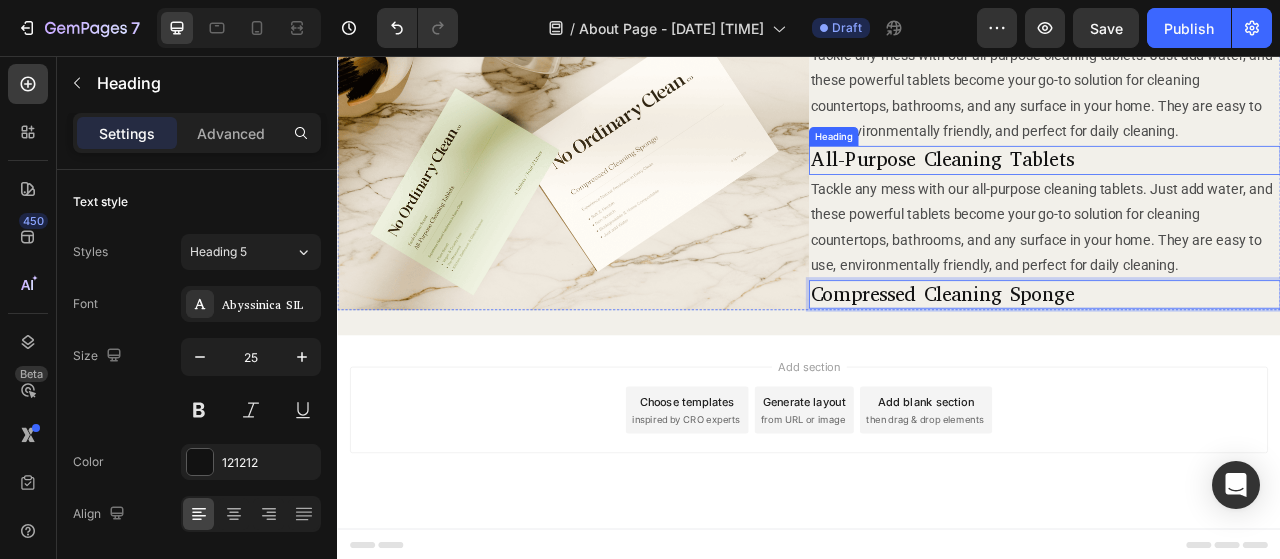 click on "Tackle any mess with our all-purpose cleaning tablets. Just add water, and these powerful tablets become your go-to solution for cleaning countertops, bathrooms, and any surface in your home. They are easy to use, environmentally friendly, and perfect for daily cleaning." at bounding box center (1237, 275) 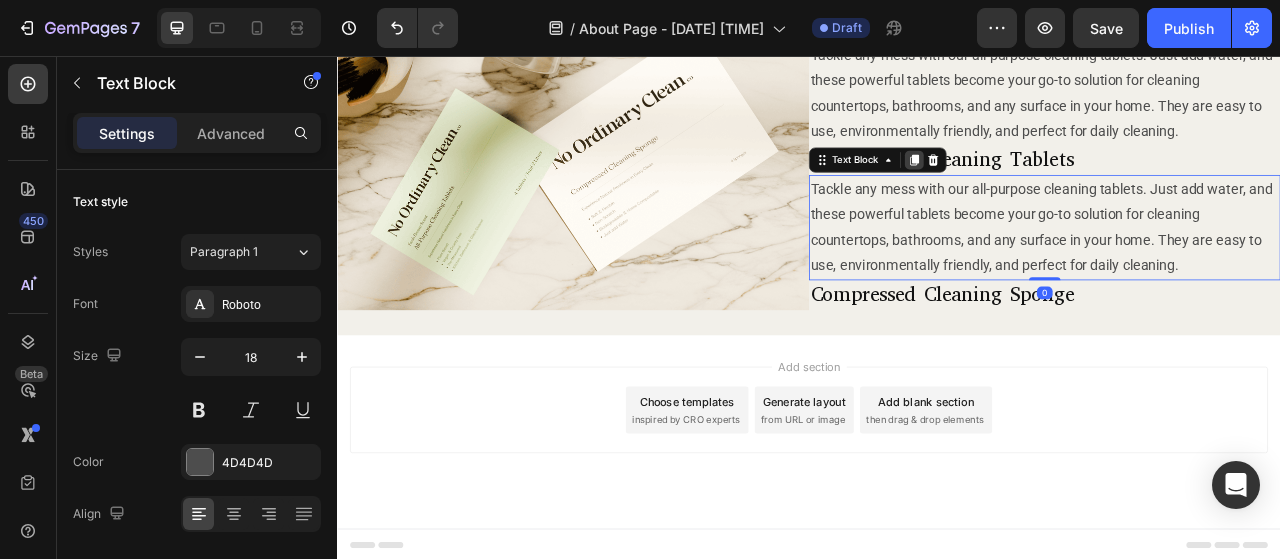 click 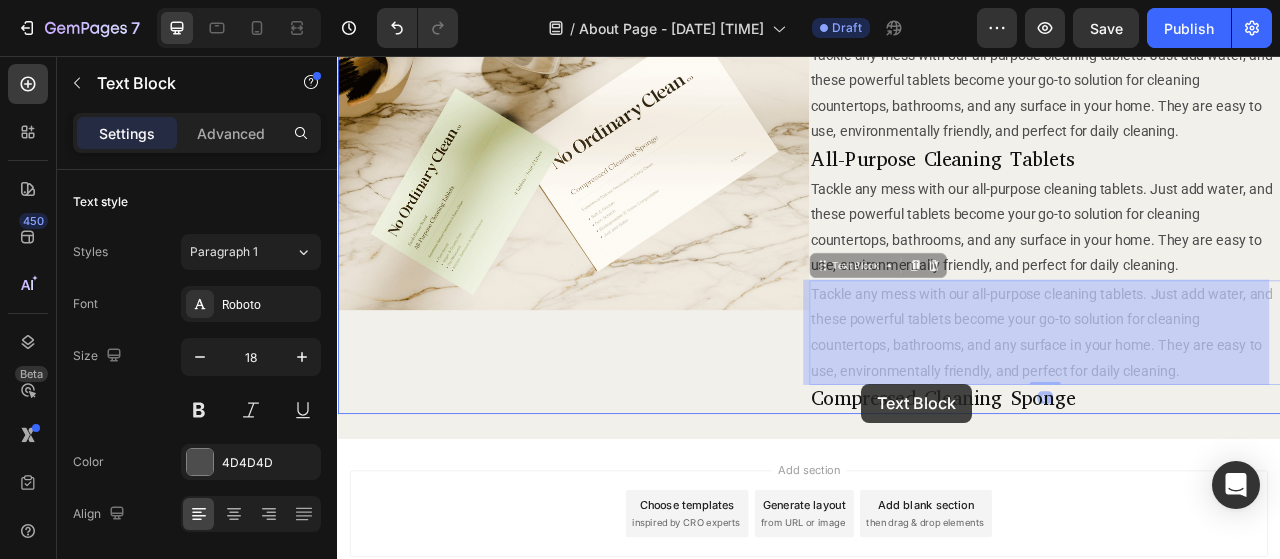 drag, startPoint x: 990, startPoint y: 321, endPoint x: 1008, endPoint y: 450, distance: 130.24976 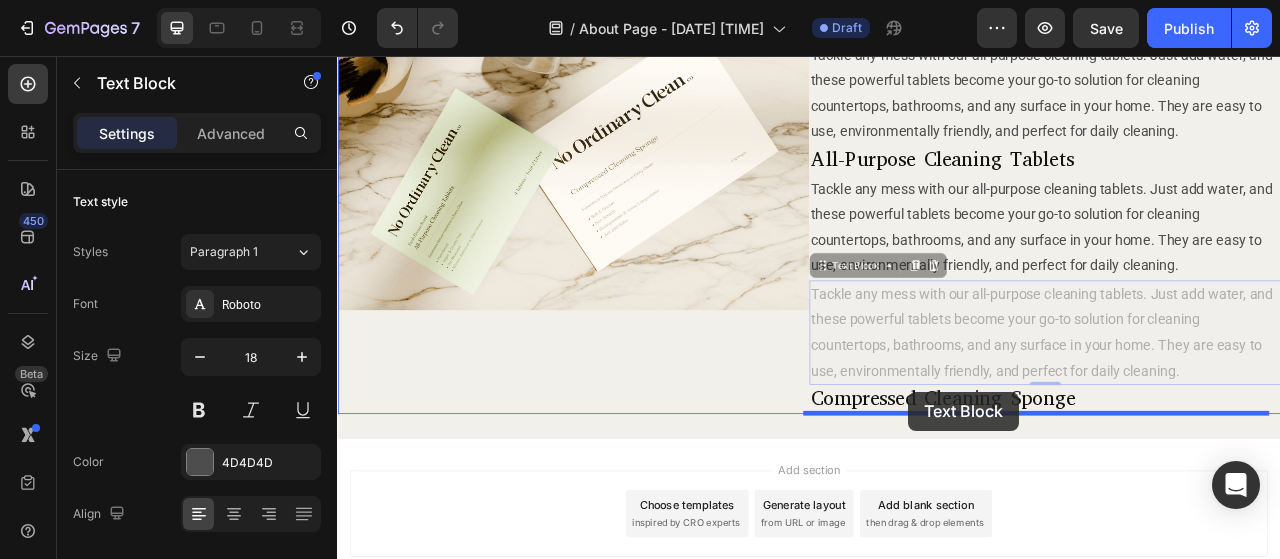 drag, startPoint x: 1007, startPoint y: 324, endPoint x: 1063, endPoint y: 483, distance: 168.57343 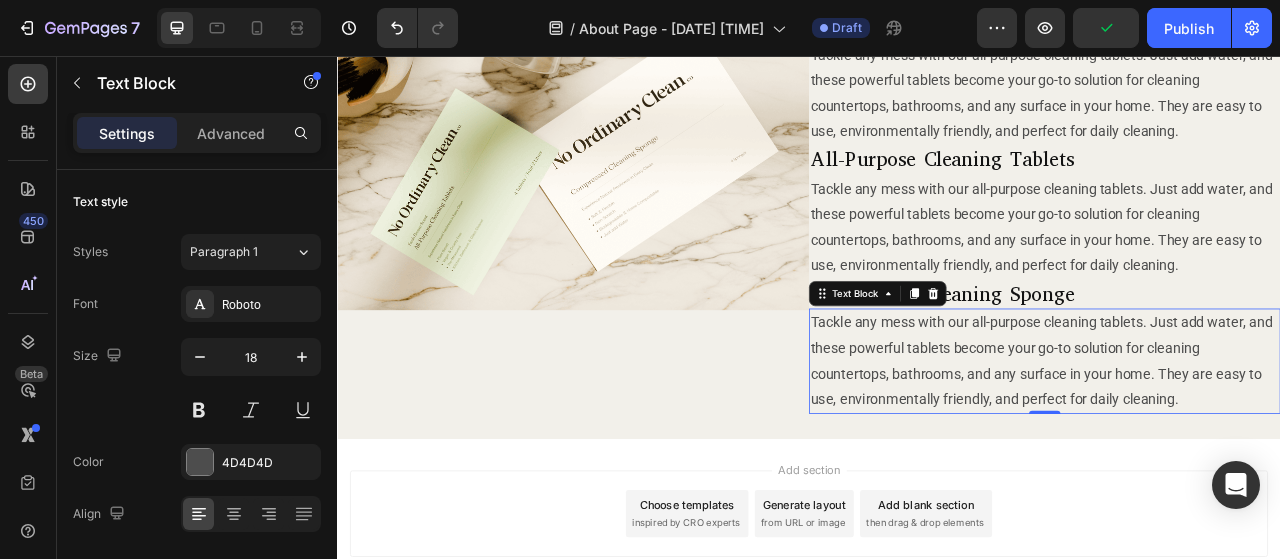 click on "Tackle any mess with our all-purpose cleaning tablets. Just add water, and these powerful tablets become your go-to solution for cleaning countertops, bathrooms, and any surface in your home. They are easy to use, environmentally friendly, and perfect for daily cleaning." at bounding box center (1237, 445) 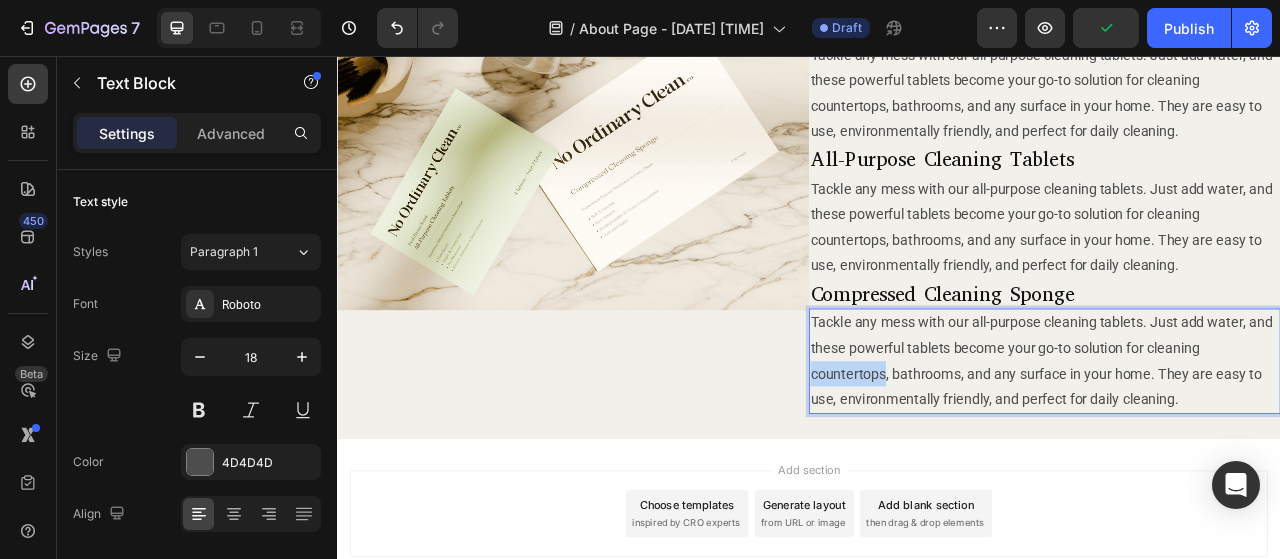 click on "Tackle any mess with our all-purpose cleaning tablets. Just add water, and these powerful tablets become your go-to solution for cleaning countertops, bathrooms, and any surface in your home. They are easy to use, environmentally friendly, and perfect for daily cleaning." at bounding box center (1237, 445) 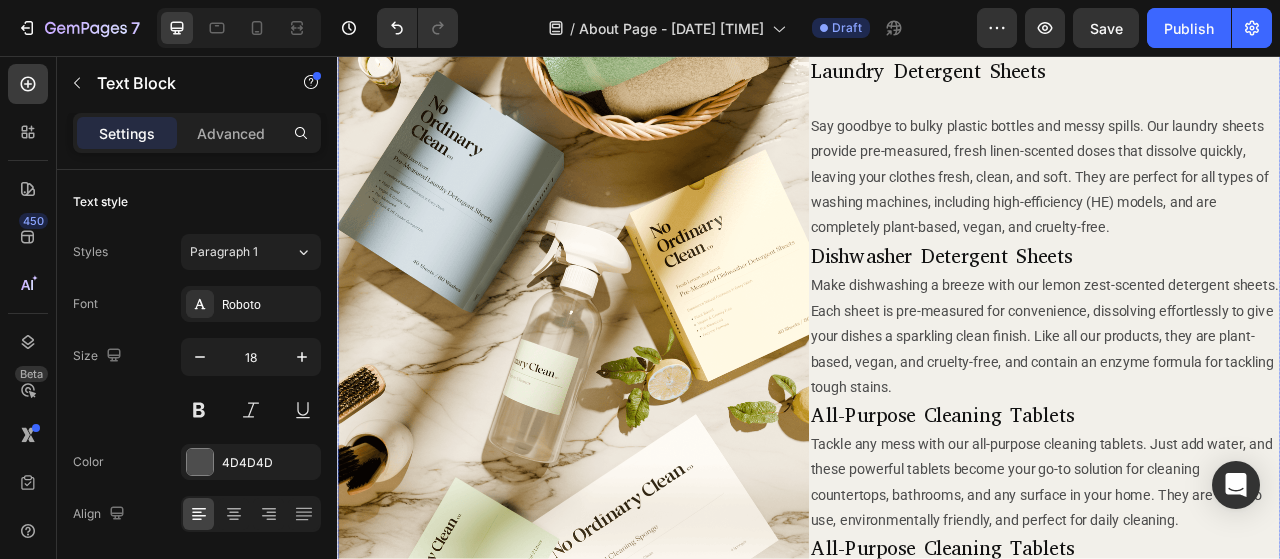 scroll, scrollTop: 538, scrollLeft: 0, axis: vertical 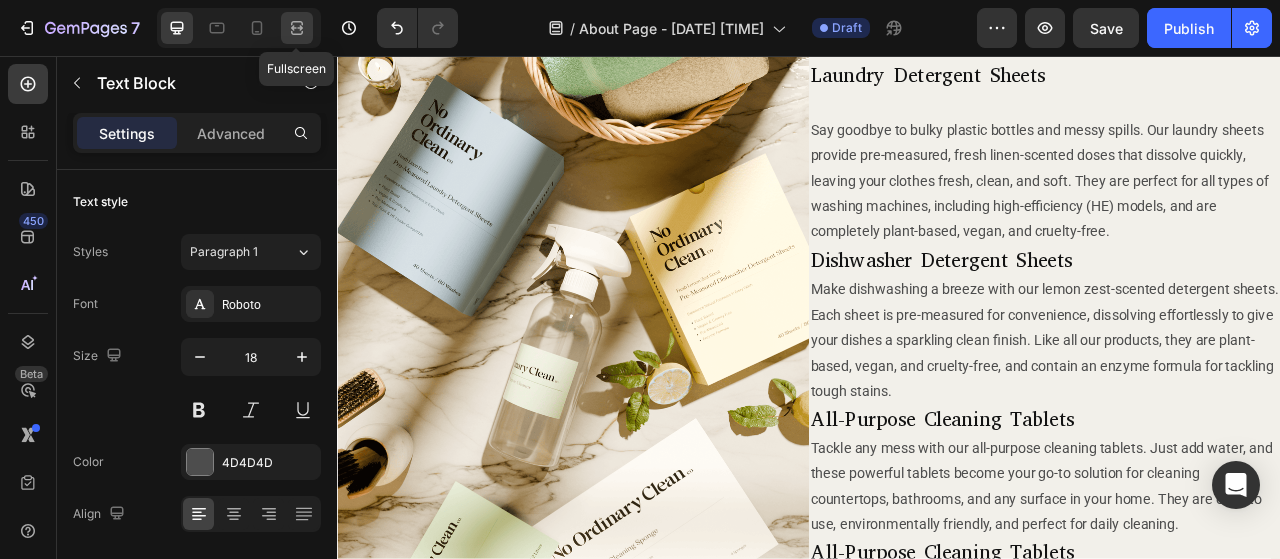 click 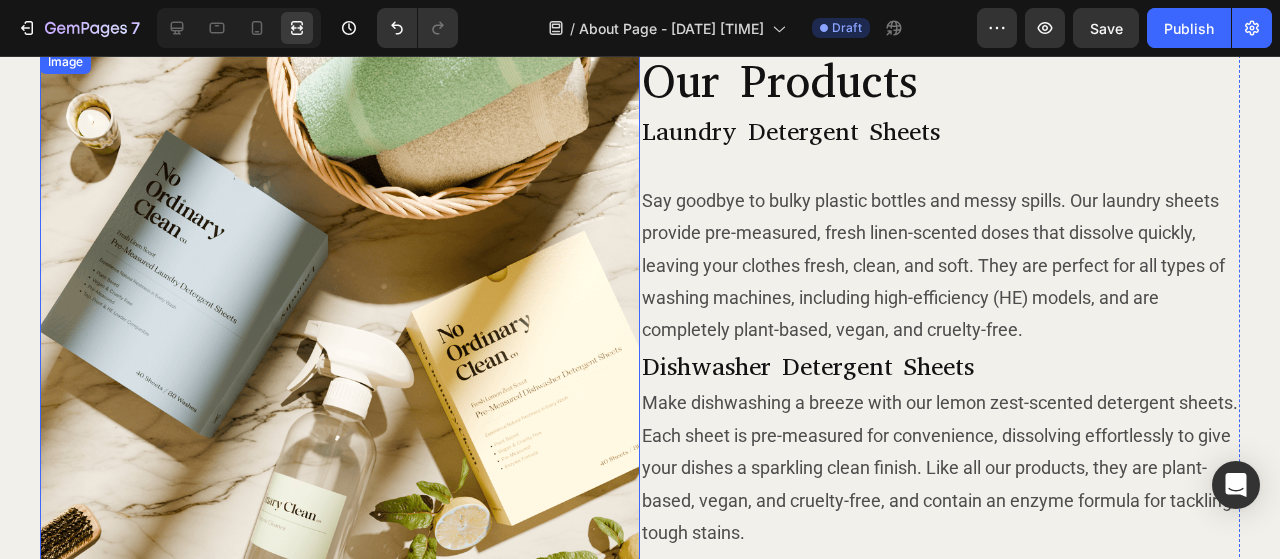 scroll, scrollTop: 438, scrollLeft: 0, axis: vertical 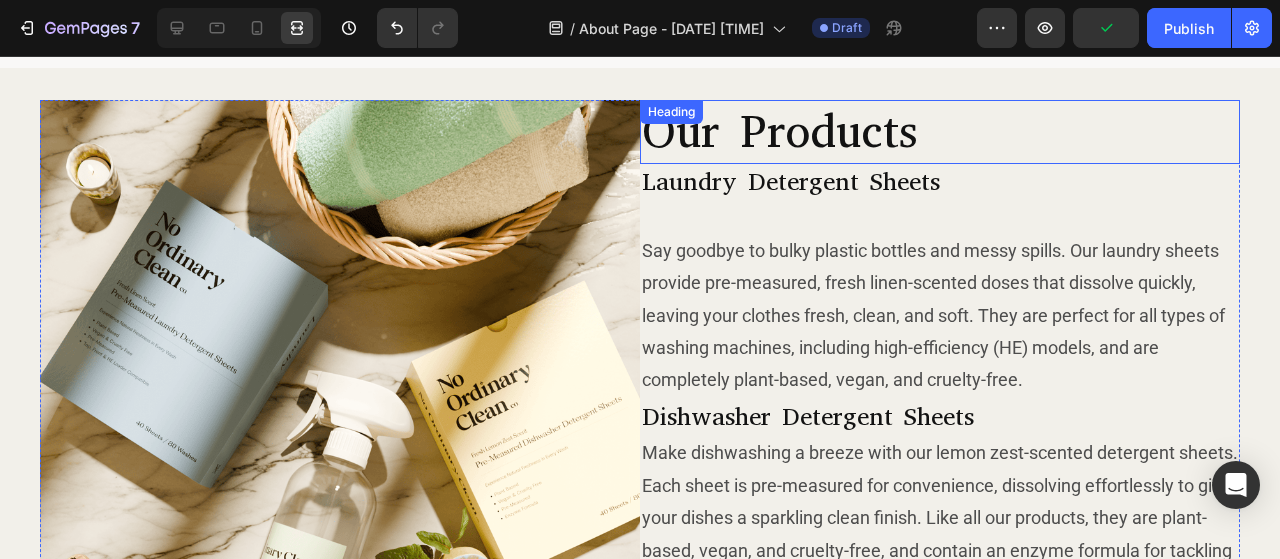 click on "Our Products" at bounding box center (940, 132) 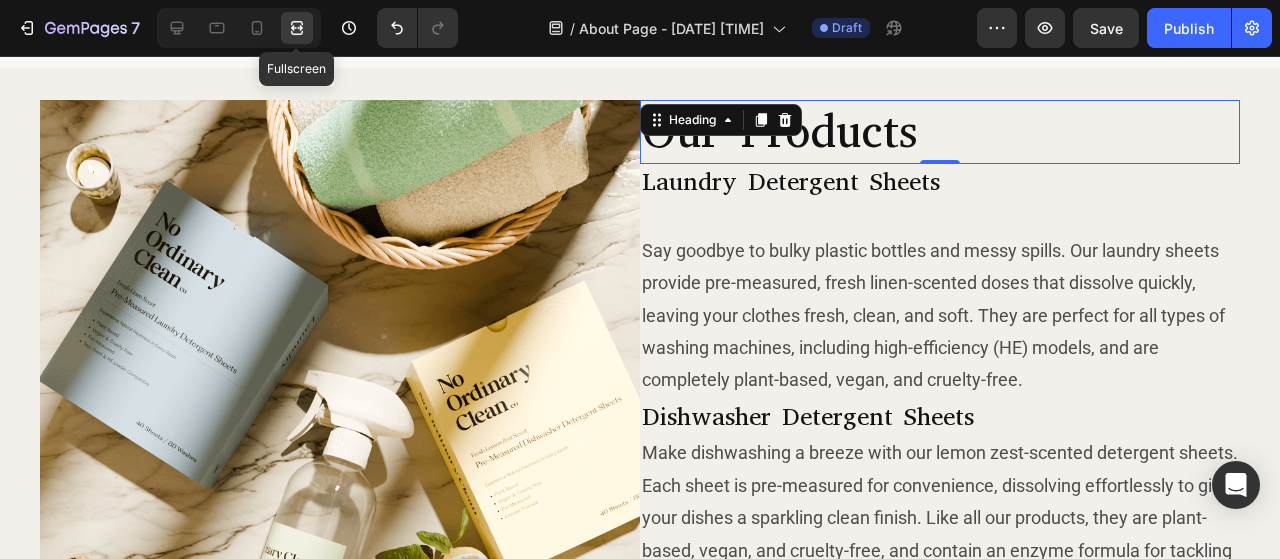 click 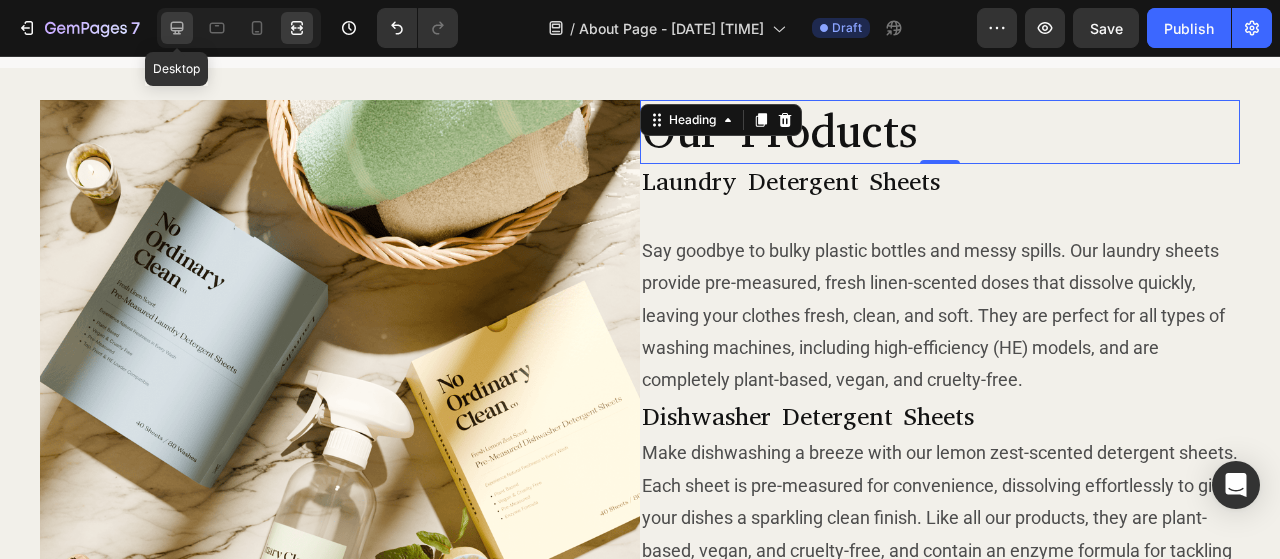 click 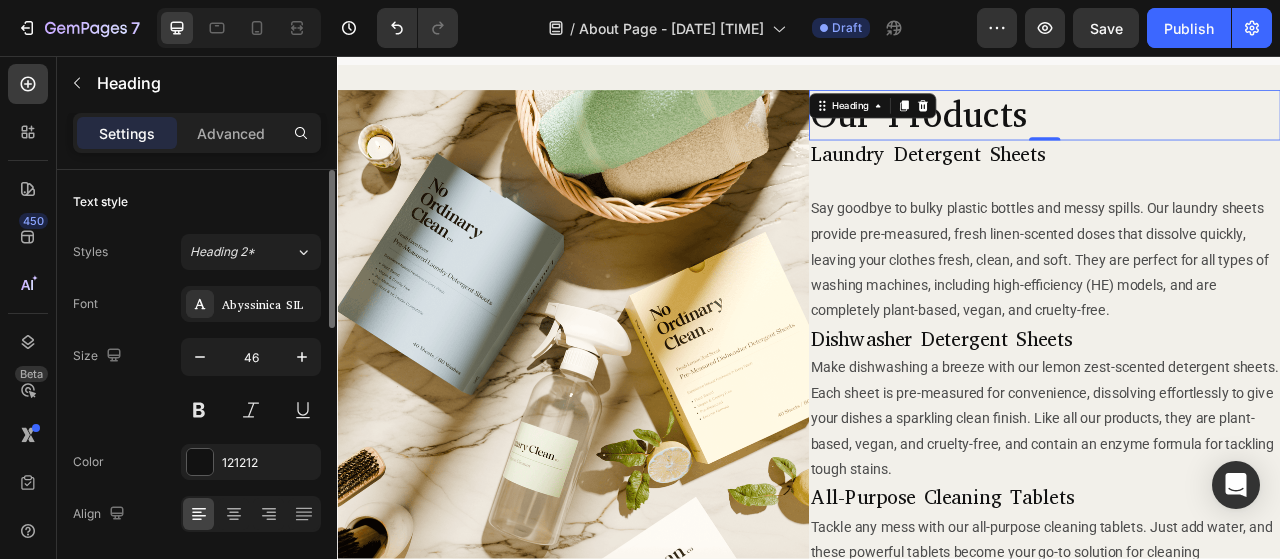 scroll, scrollTop: 100, scrollLeft: 0, axis: vertical 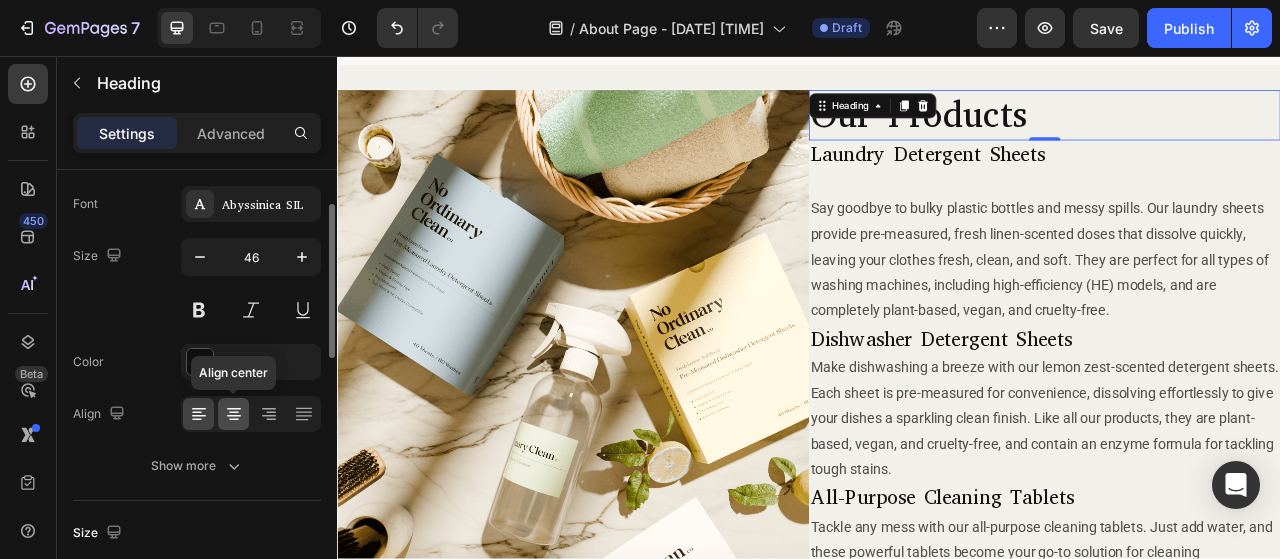 click 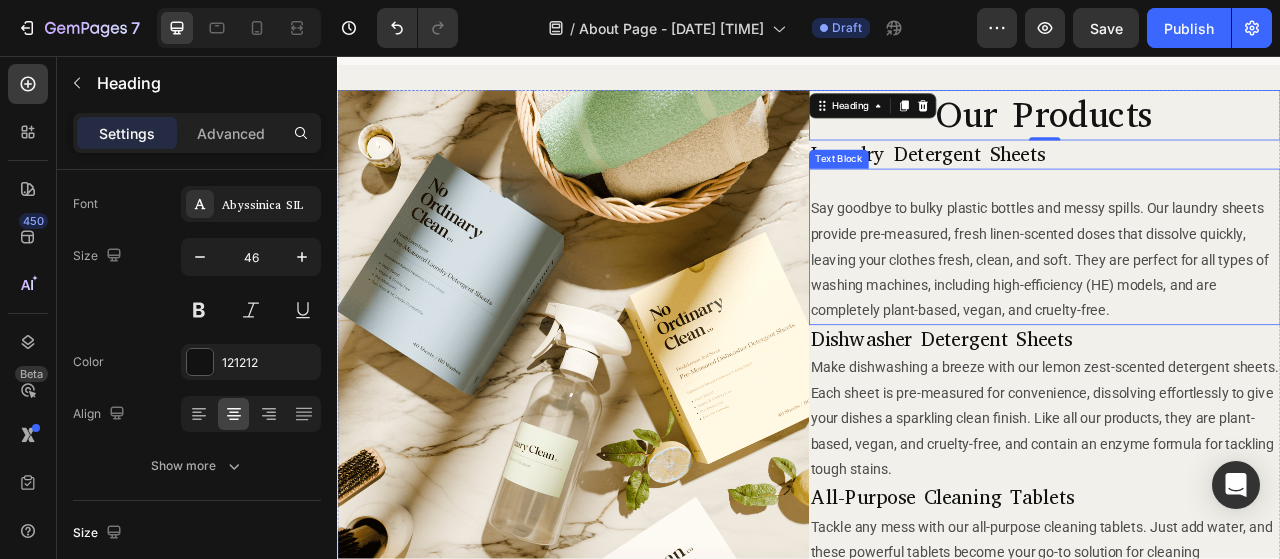 click on "Say goodbye to bulky plastic bottles and messy spills. Our laundry sheets provide pre-measured, fresh linen-scented doses that dissolve quickly, leaving your clothes fresh, clean, and soft. They are perfect for all types of washing machines, including high-efficiency (HE) models, and are completely plant-based, vegan, and cruelty-free." at bounding box center (1237, 299) 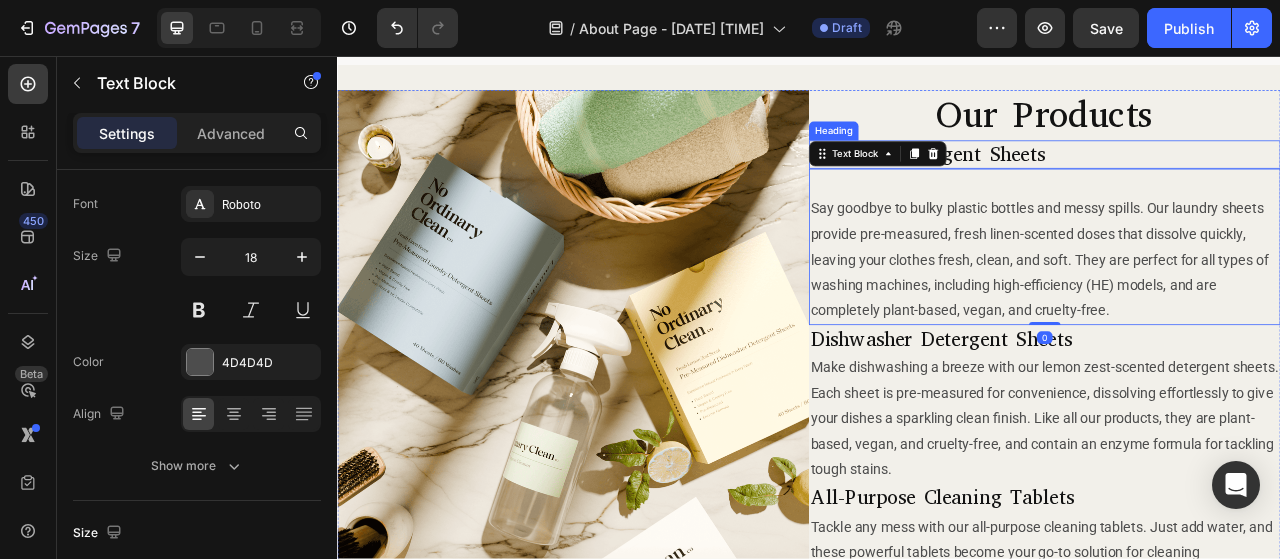 scroll, scrollTop: 0, scrollLeft: 0, axis: both 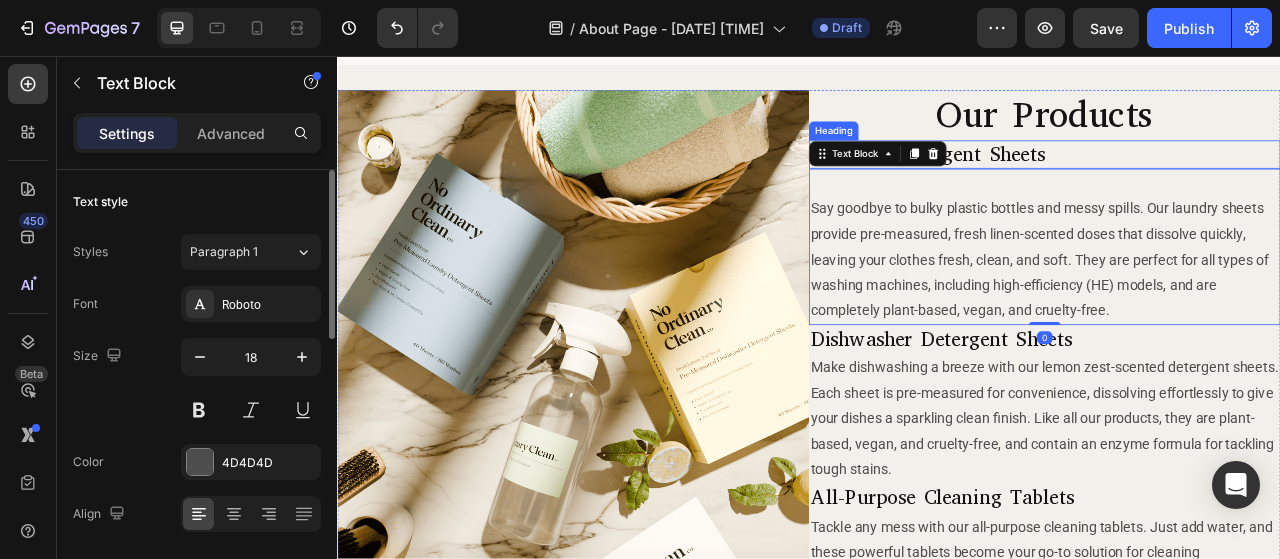 click on "Laundry Detergent Sheets" at bounding box center (1237, 182) 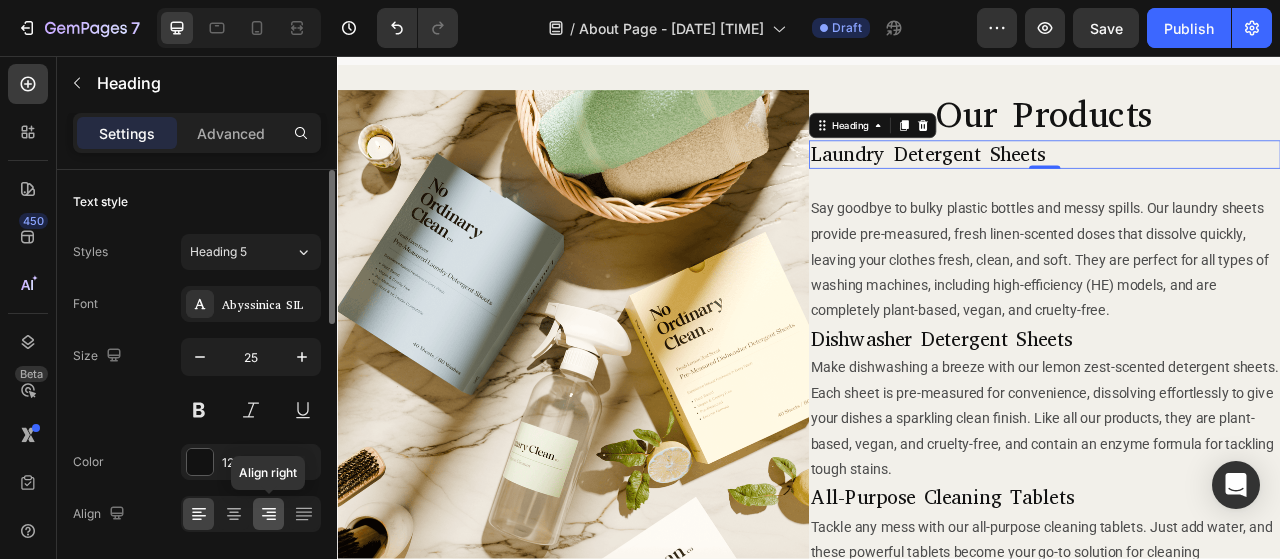 click 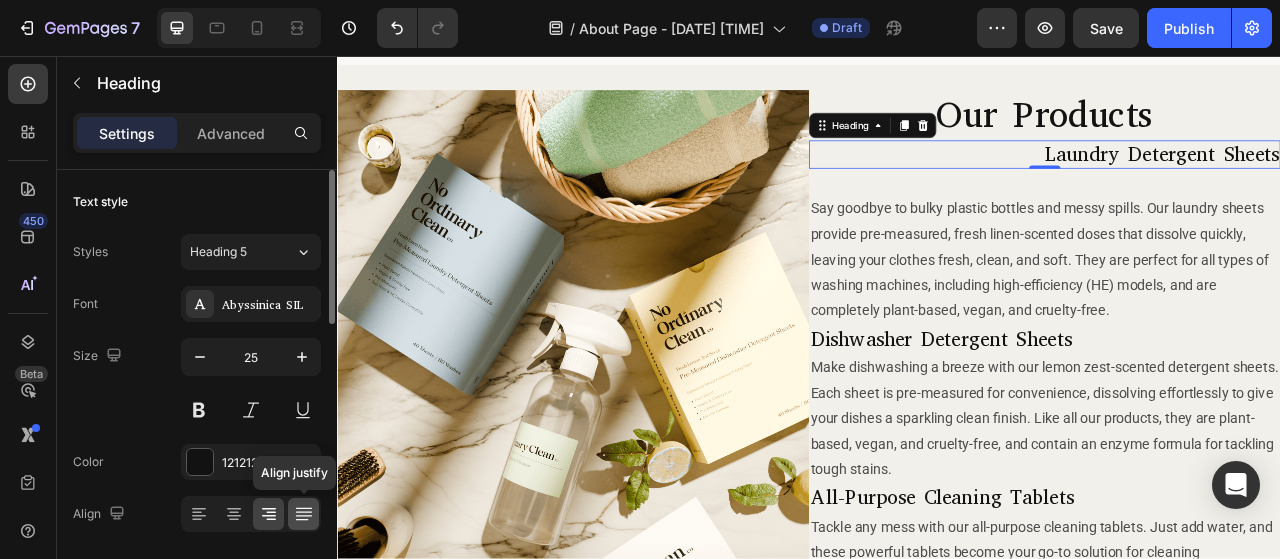click 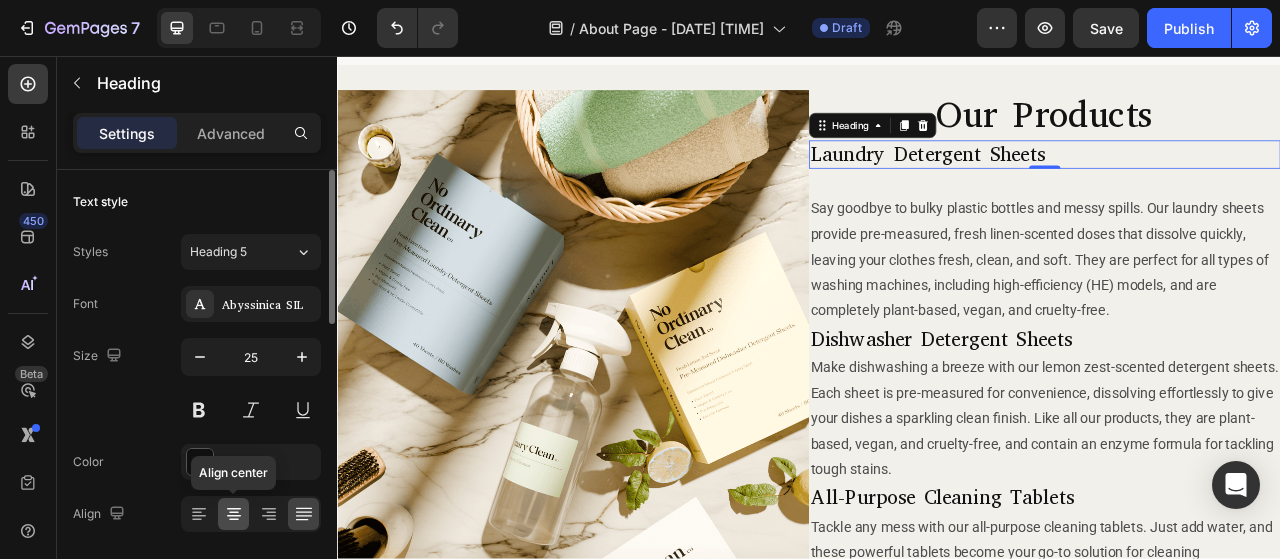 click 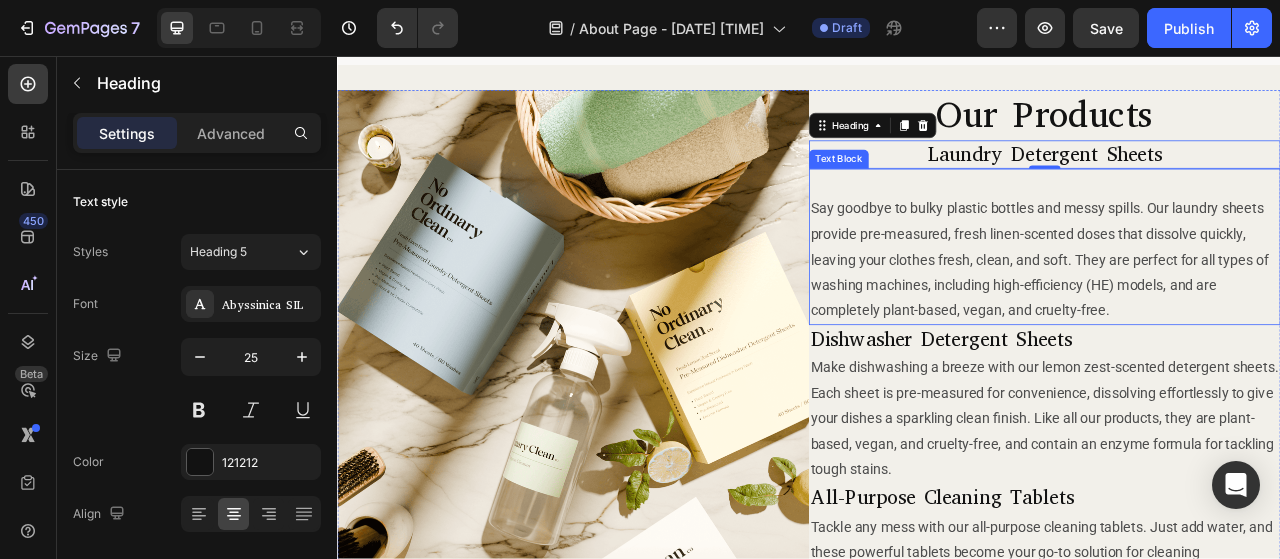 click on "Say goodbye to bulky plastic bottles and messy spills. Our laundry sheets provide pre-measured, fresh linen-scented doses that dissolve quickly, leaving your clothes fresh, clean, and soft. They are perfect for all types of washing machines, including high-efficiency (HE) models, and are completely plant-based, vegan, and cruelty-free." at bounding box center (1237, 299) 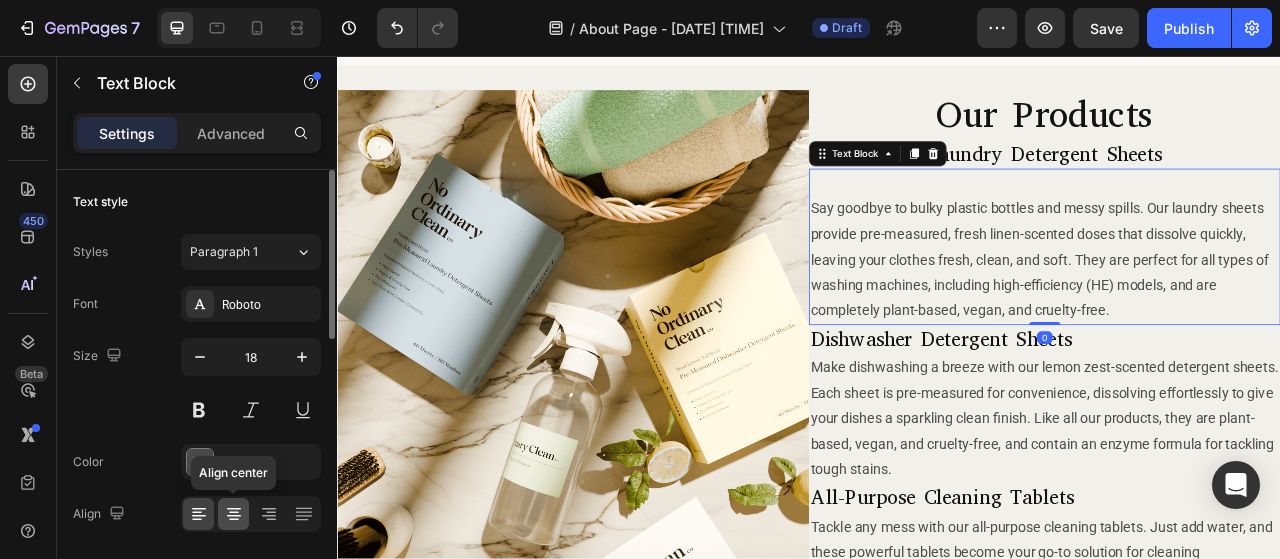 click 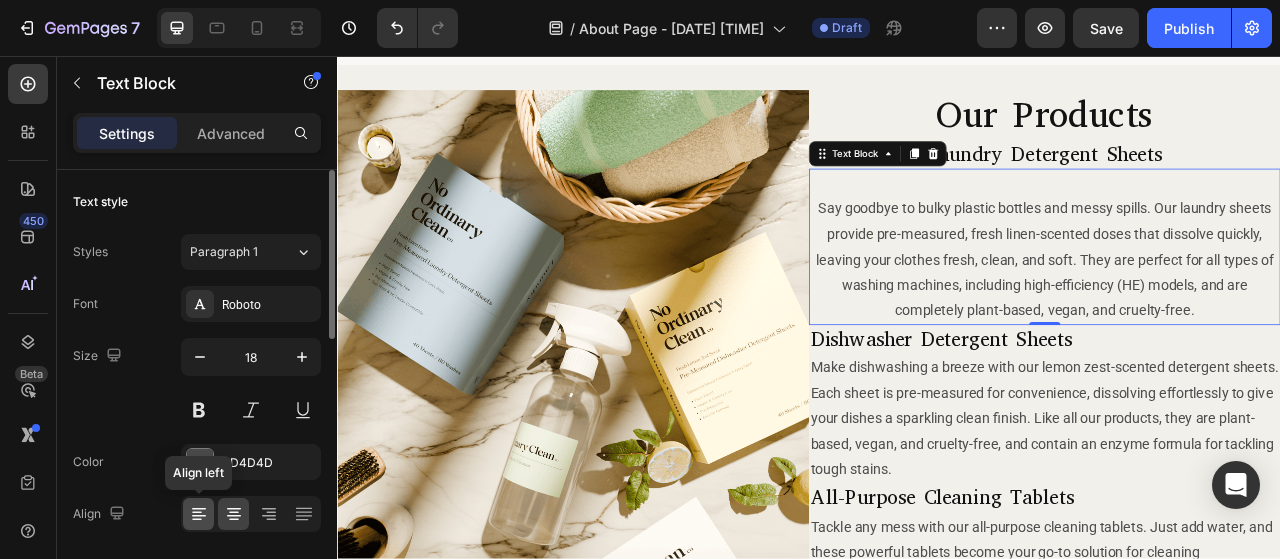 click 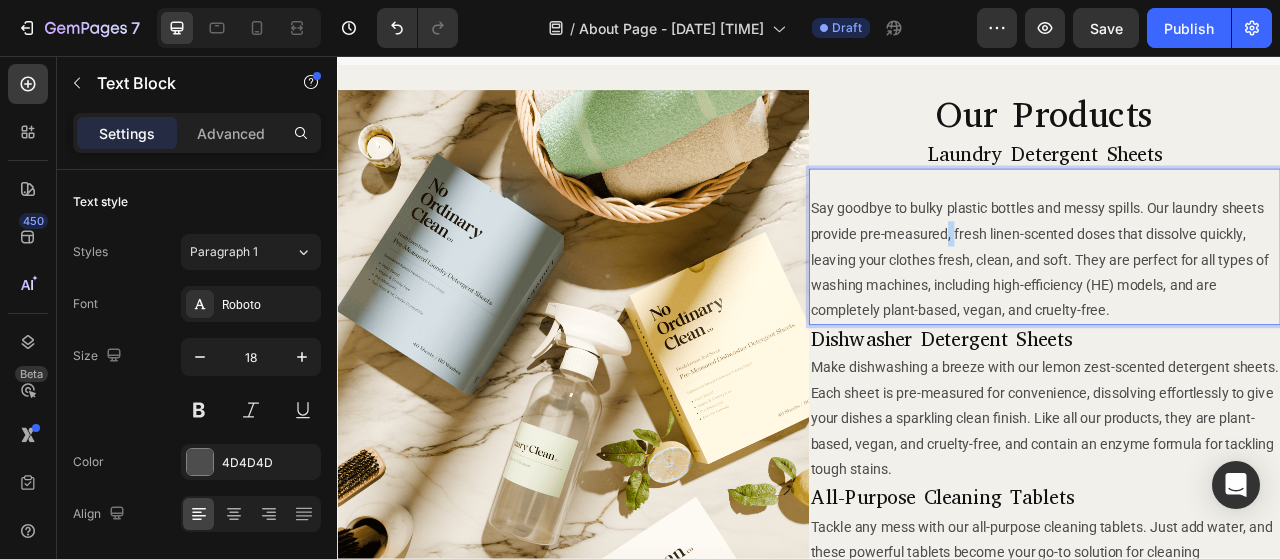 click on "⁠⁠⁠⁠⁠⁠⁠ Say goodbye to bulky plastic bottles and messy spills. Our laundry sheets provide pre-measured, fresh linen-scented doses that dissolve quickly, leaving your clothes fresh, clean, and soft. They are perfect for all types of washing machines, including high-efficiency (HE) models, and are completely plant-based, vegan, and cruelty-free." at bounding box center (1237, 299) 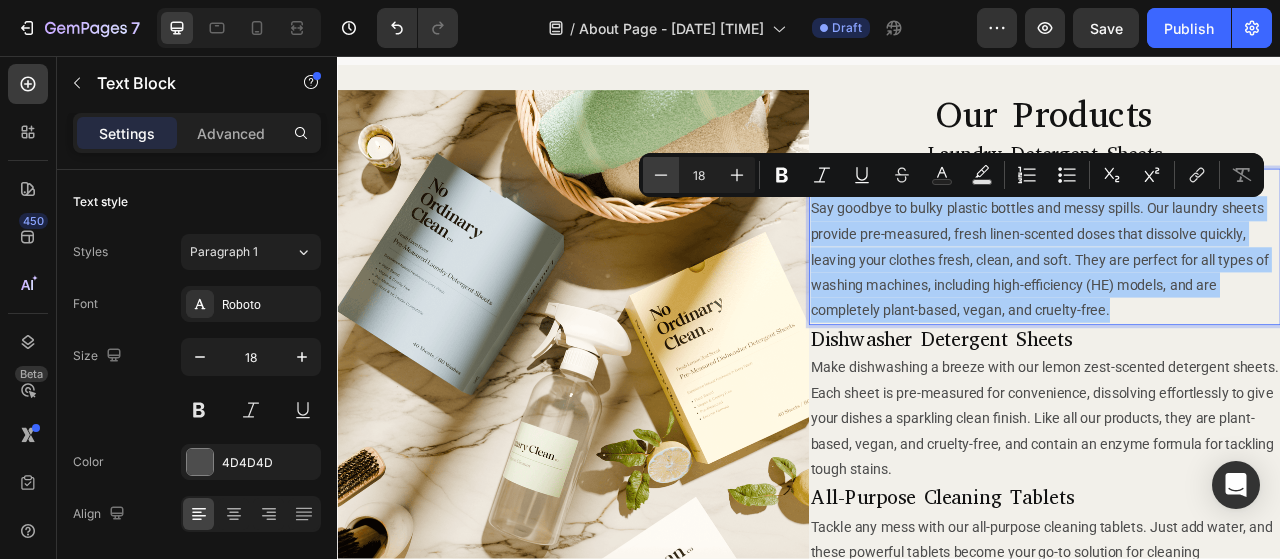 click 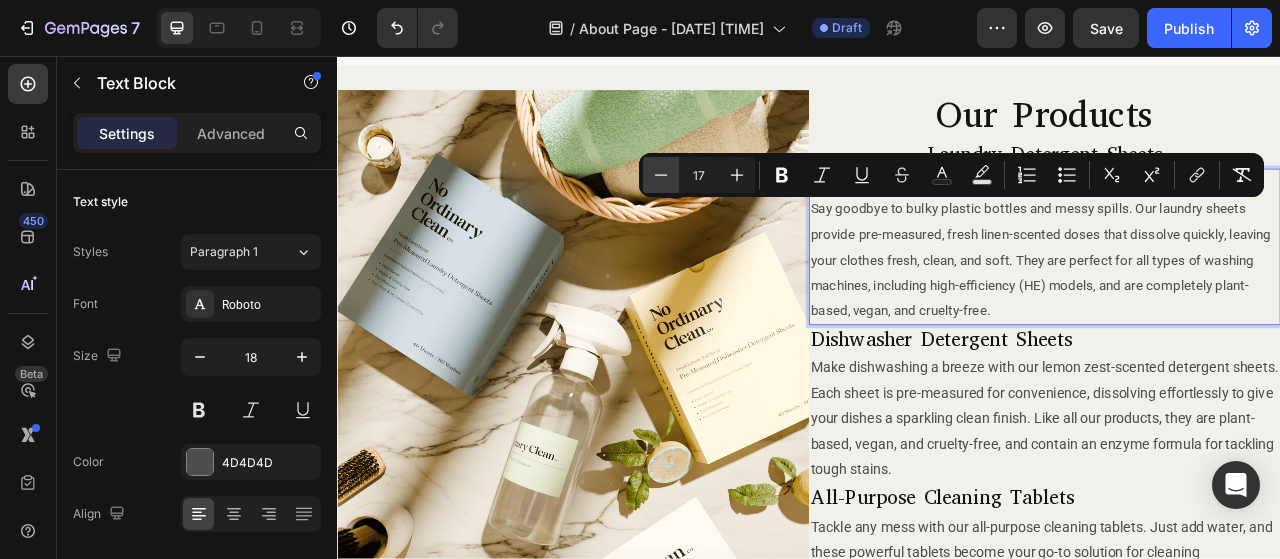 click 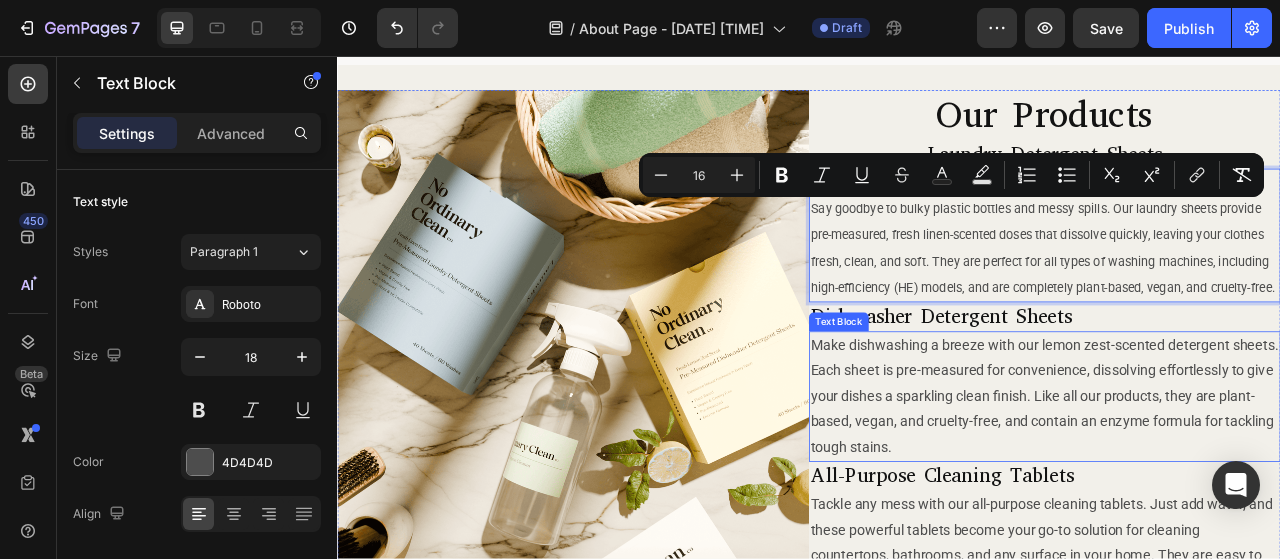 click on "Make dishwashing a breeze with our lemon zest-scented detergent sheets. Each sheet is pre-measured for convenience, dissolving effortlessly to give your dishes a sparkling clean finish. Like all our products, they are plant-based, vegan, and cruelty-free, and contain an enzyme formula for tackling tough stains." at bounding box center [1237, 490] 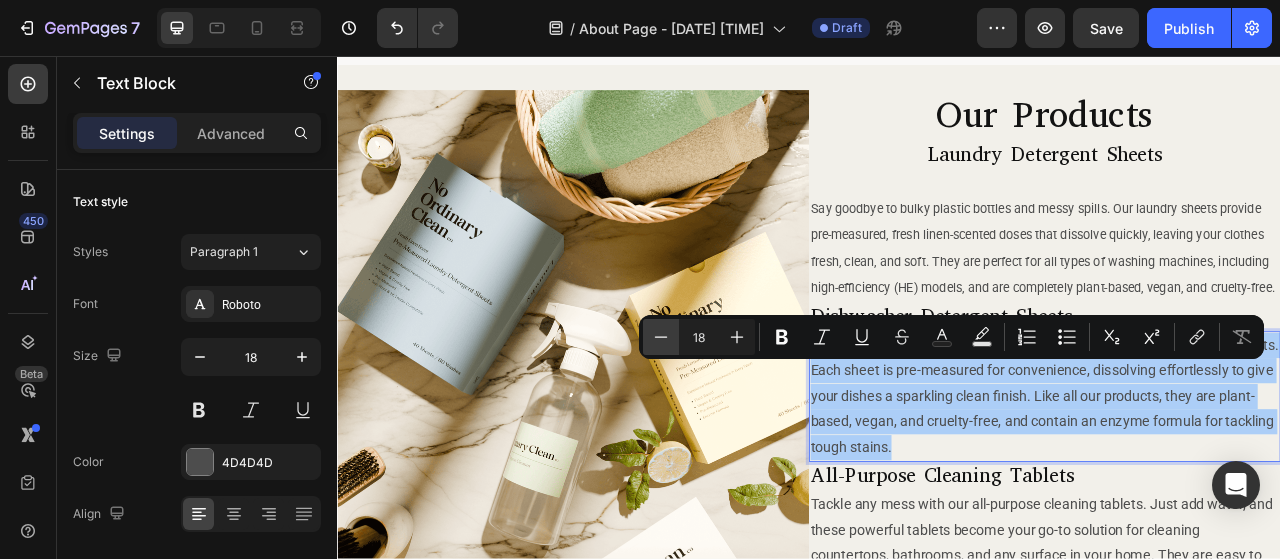 click on "Minus" at bounding box center [661, 337] 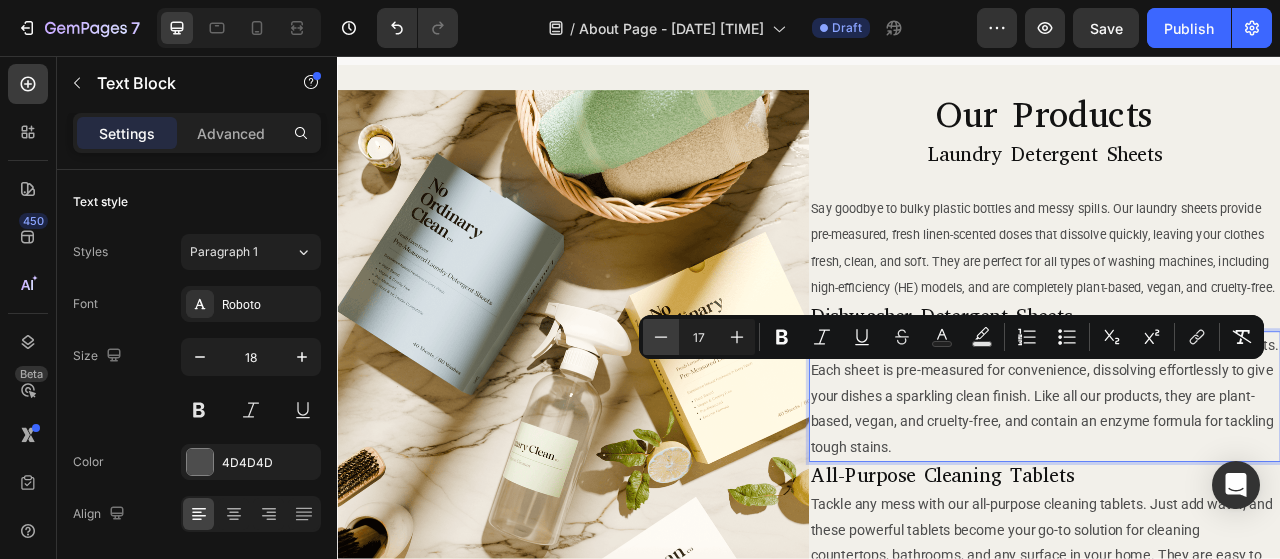click on "Minus" at bounding box center [661, 337] 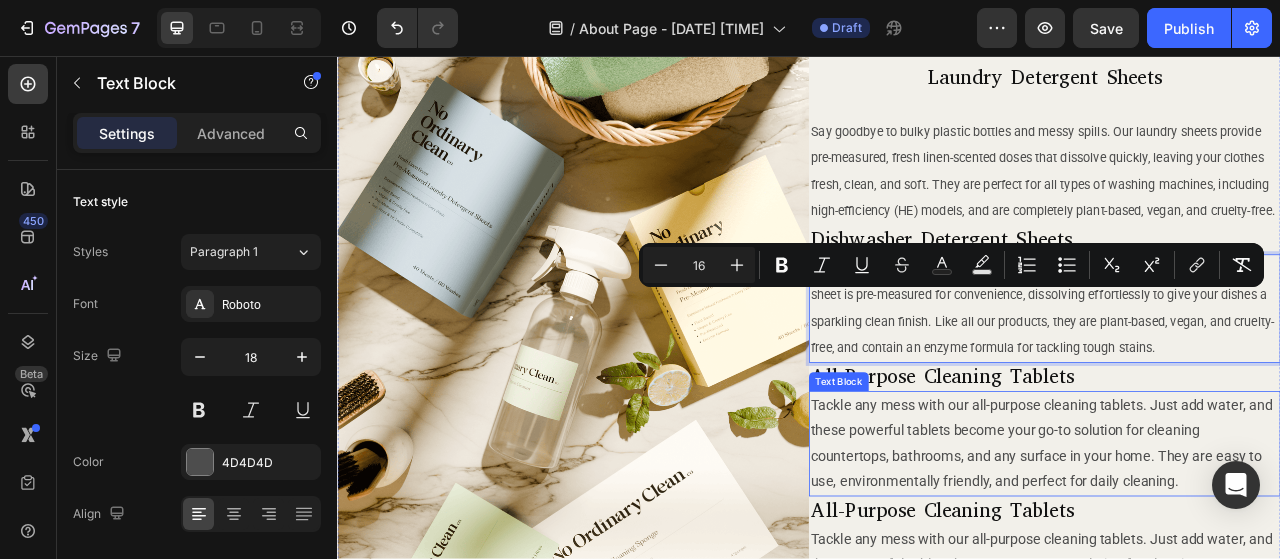 scroll, scrollTop: 538, scrollLeft: 0, axis: vertical 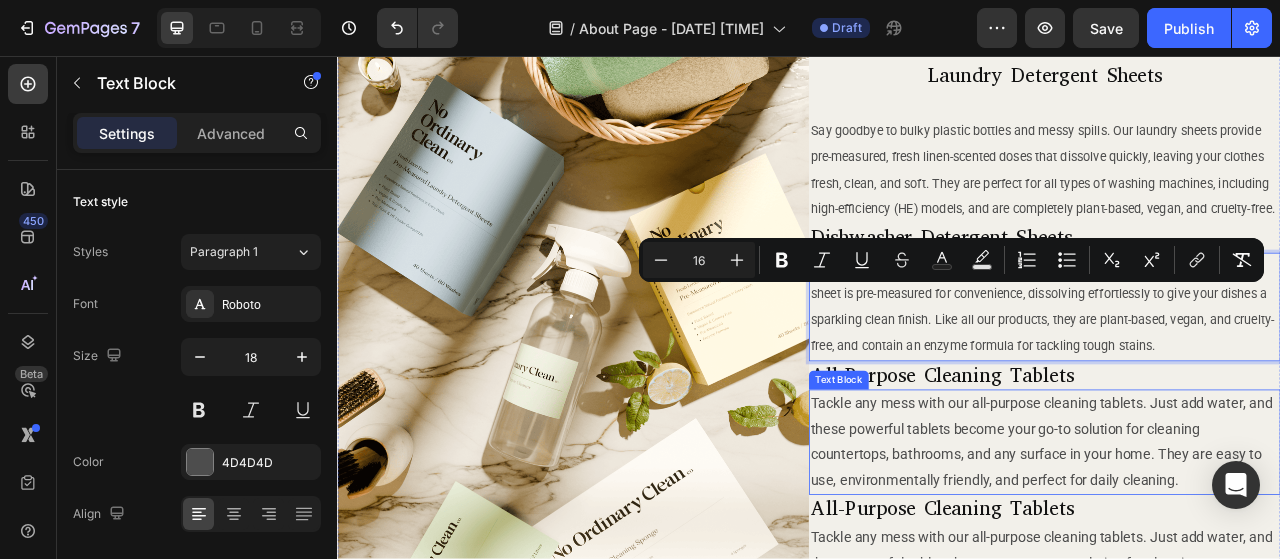 click on "Tackle any mess with our all-purpose cleaning tablets. Just add water, and these powerful tablets become your go-to solution for cleaning countertops, bathrooms, and any surface in your home. They are easy to use, environmentally friendly, and perfect for daily cleaning." at bounding box center [1237, 548] 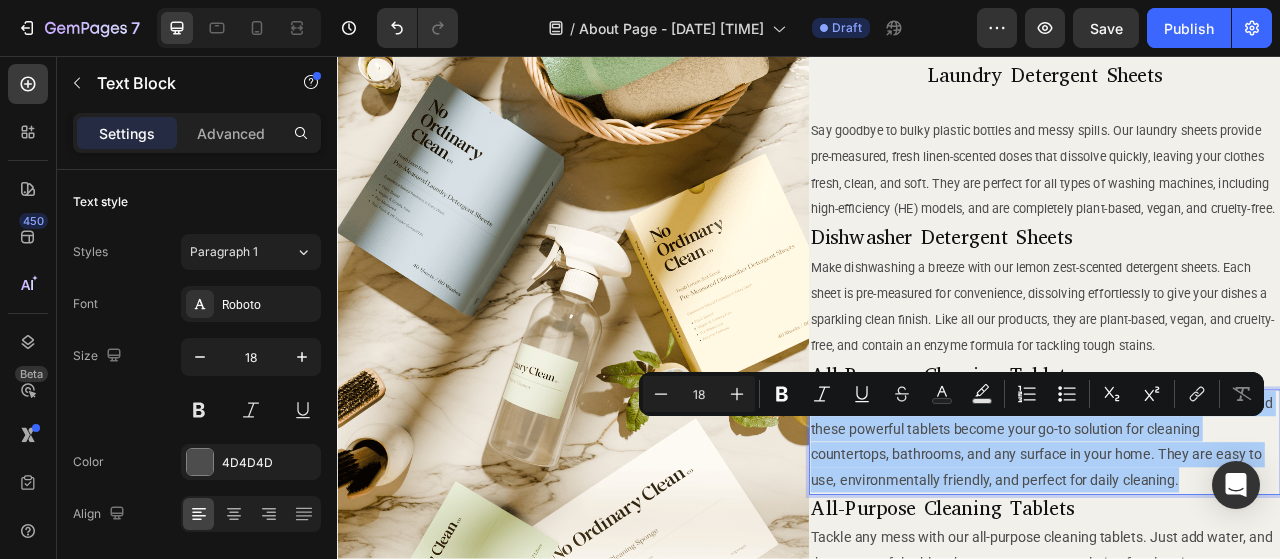 click on "18" at bounding box center [699, 394] 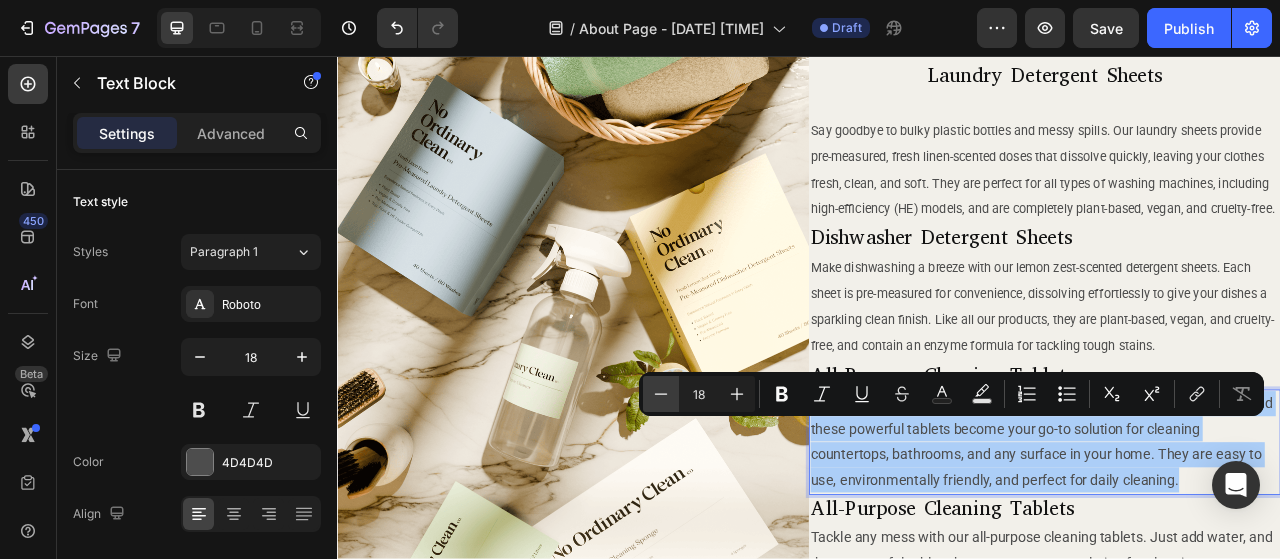 click 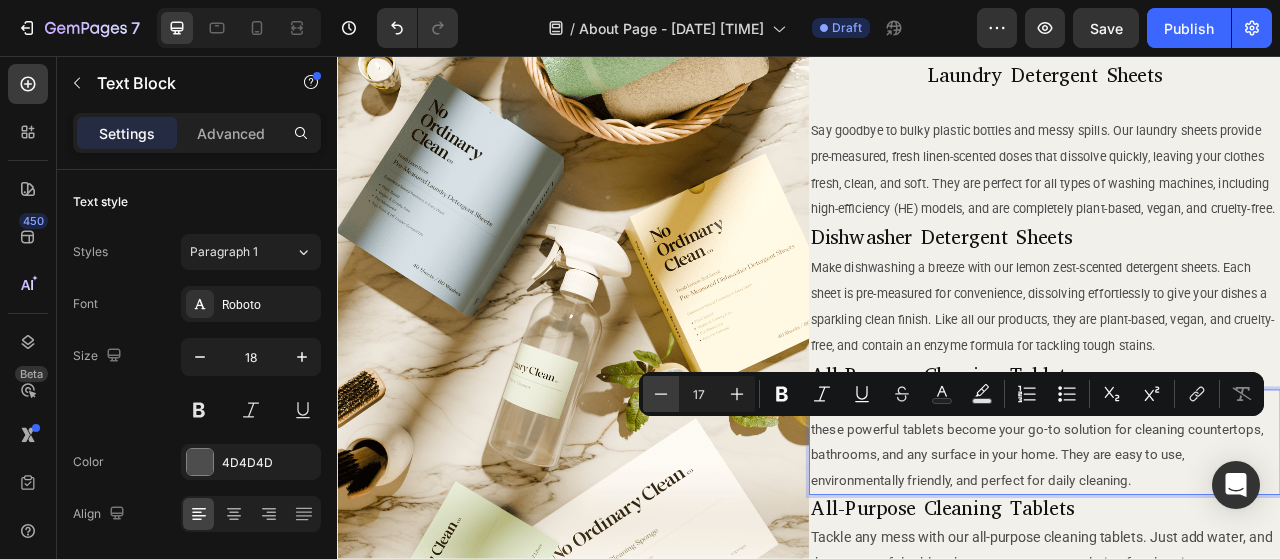 click 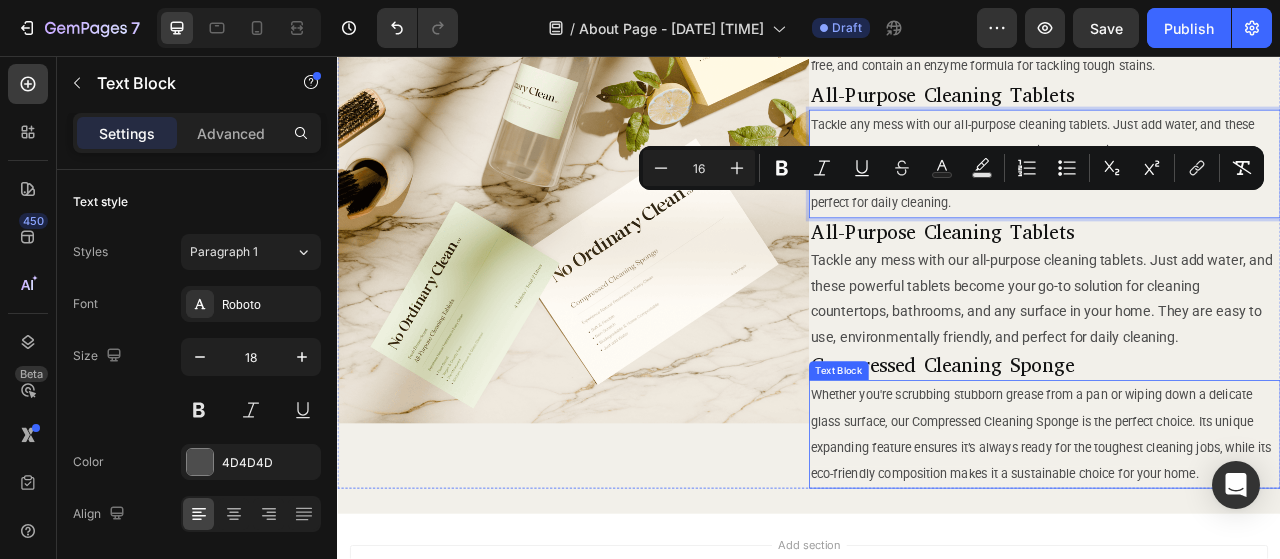 scroll, scrollTop: 938, scrollLeft: 0, axis: vertical 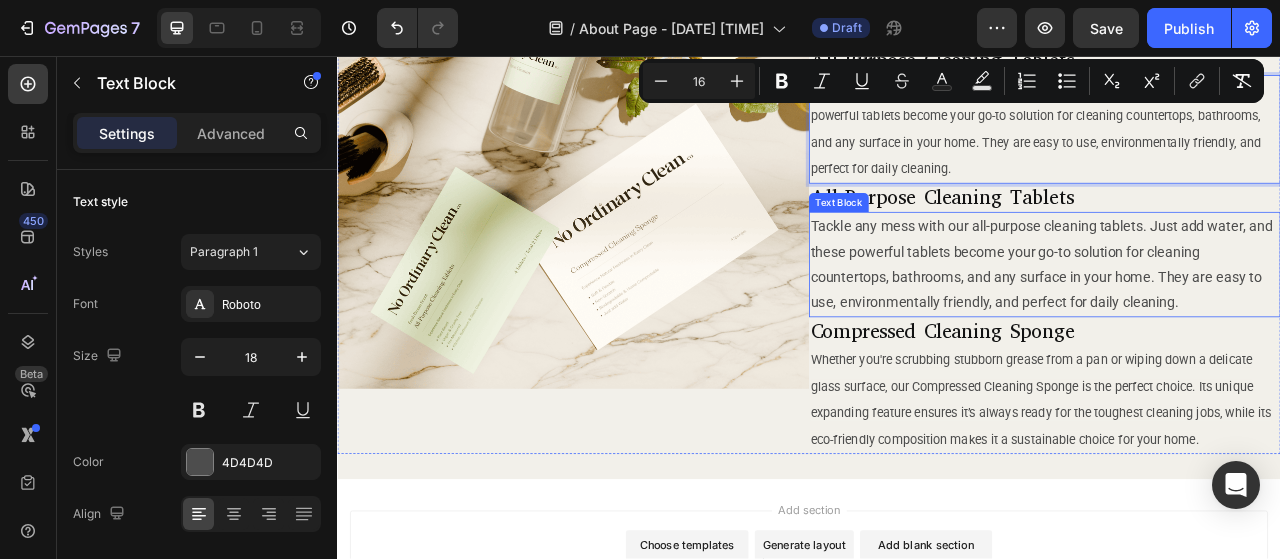 click on "Tackle any mess with our all-purpose cleaning tablets. Just add water, and these powerful tablets become your go-to solution for cleaning countertops, bathrooms, and any surface in your home. They are easy to use, environmentally friendly, and perfect for daily cleaning." at bounding box center [1237, 322] 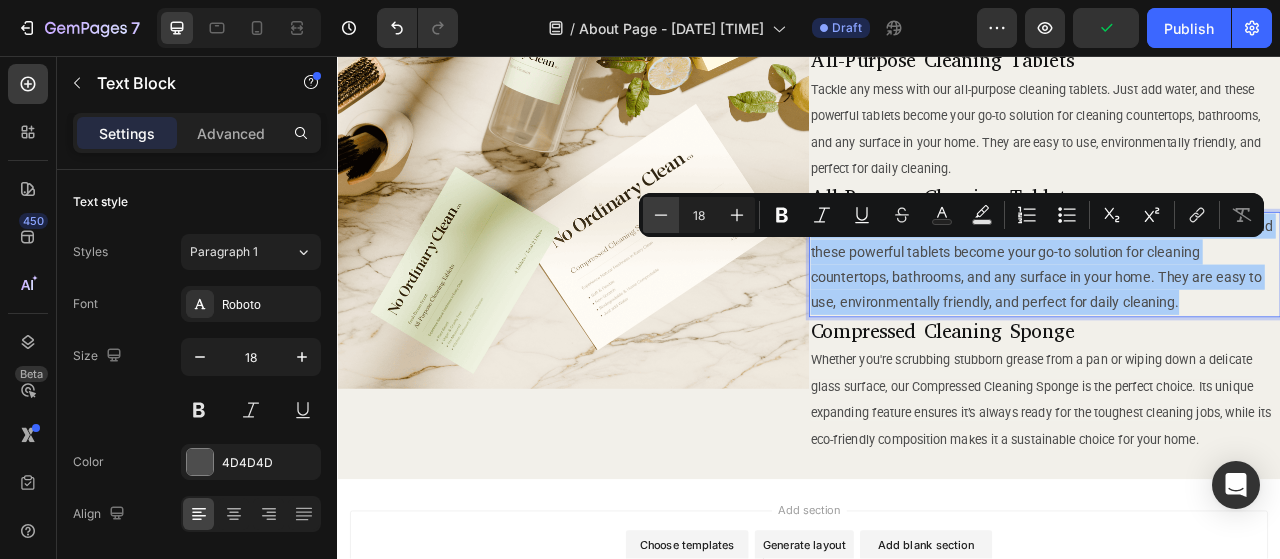 click 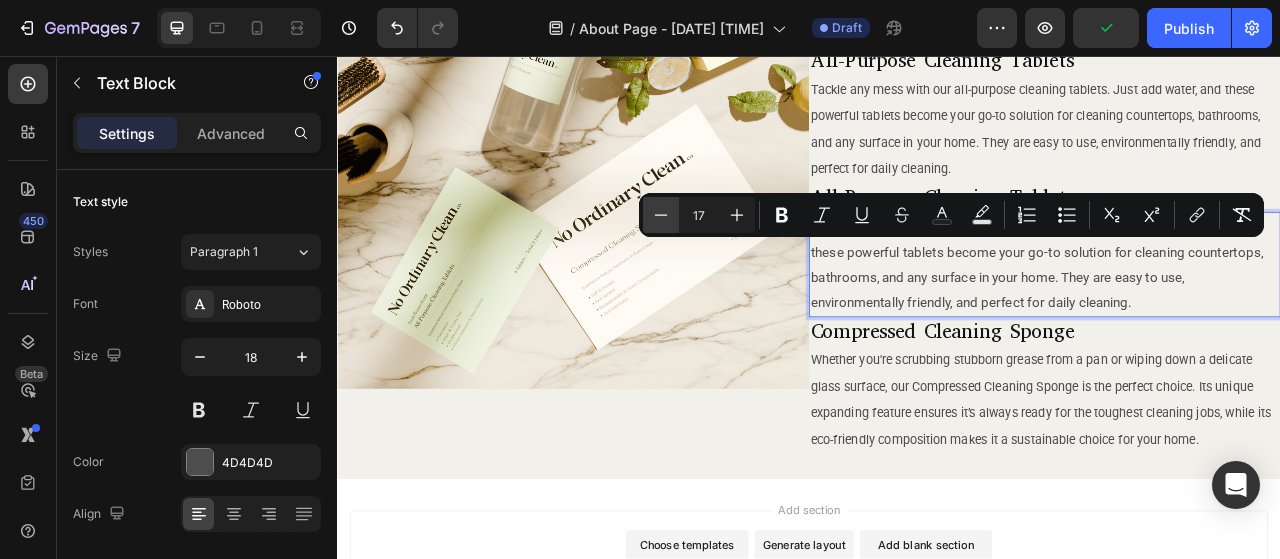 click 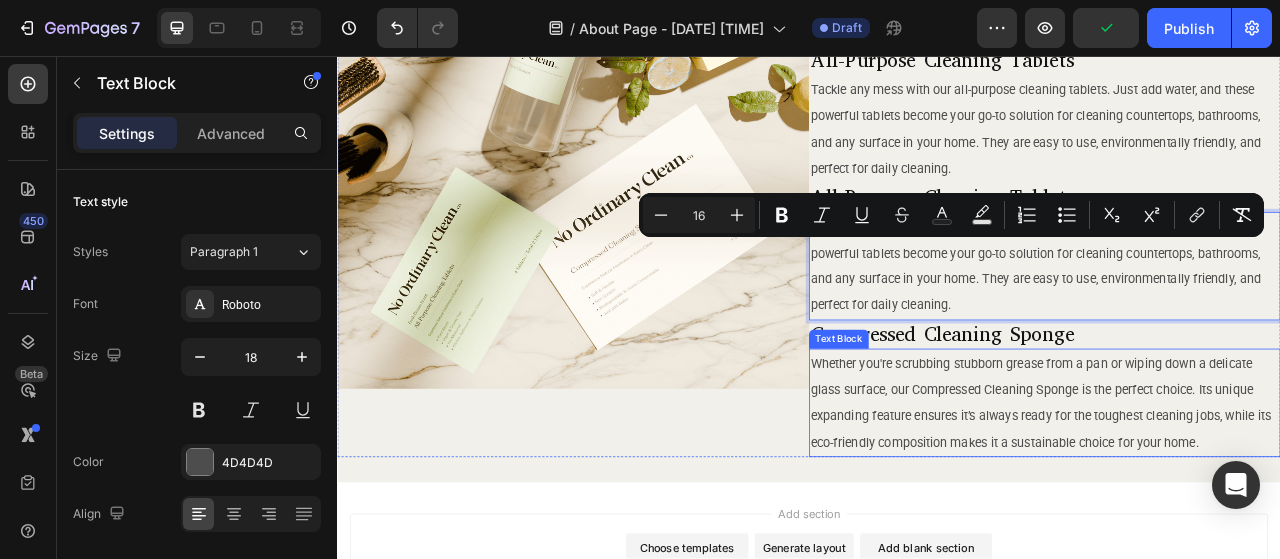 click on "Whether you're scrubbing stubborn grease from a pan or wiping down a delicate glass surface, our Compressed Cleaning Sponge is the perfect choice. Its unique expanding feature ensures it’s always ready for the toughest cleaning jobs, while its eco-friendly composition makes it a sustainable choice for your home." at bounding box center (1232, 497) 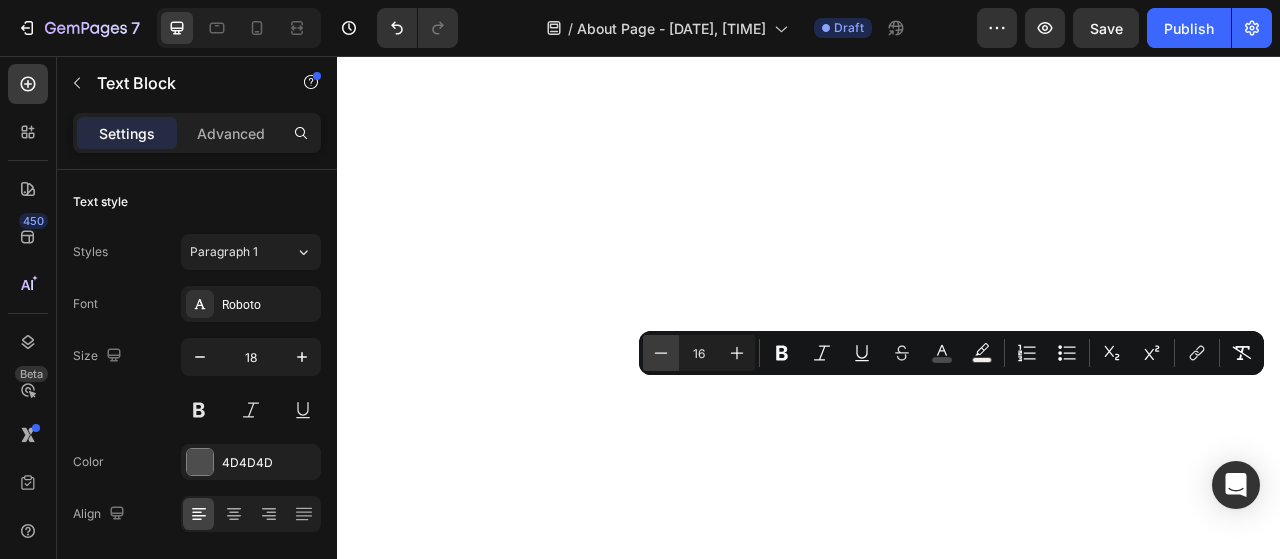 scroll, scrollTop: 0, scrollLeft: 0, axis: both 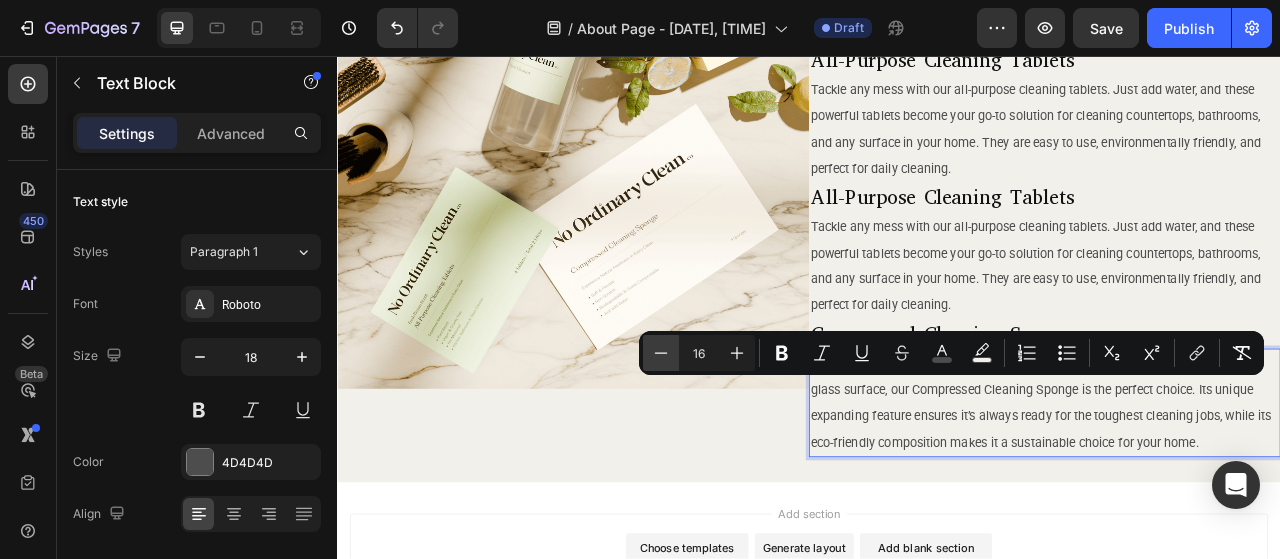 click 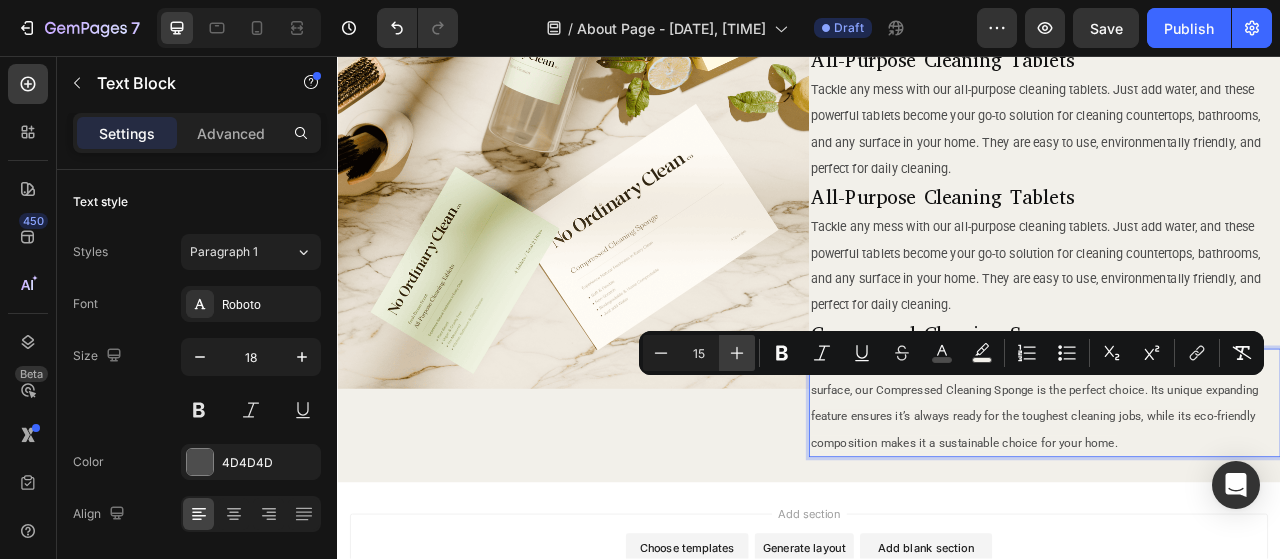 click 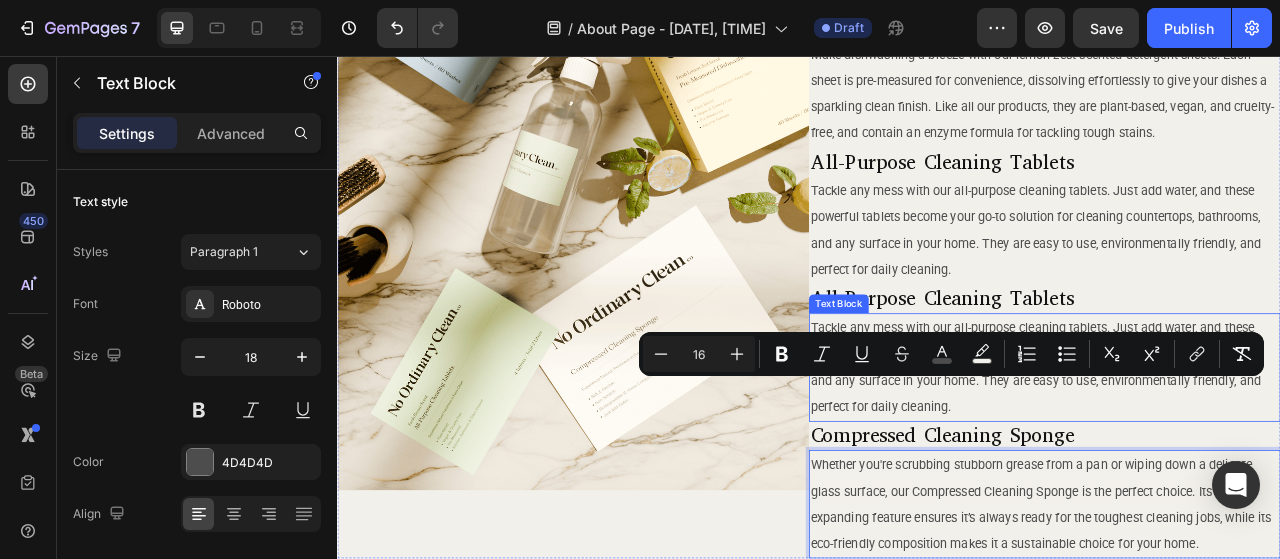scroll, scrollTop: 738, scrollLeft: 0, axis: vertical 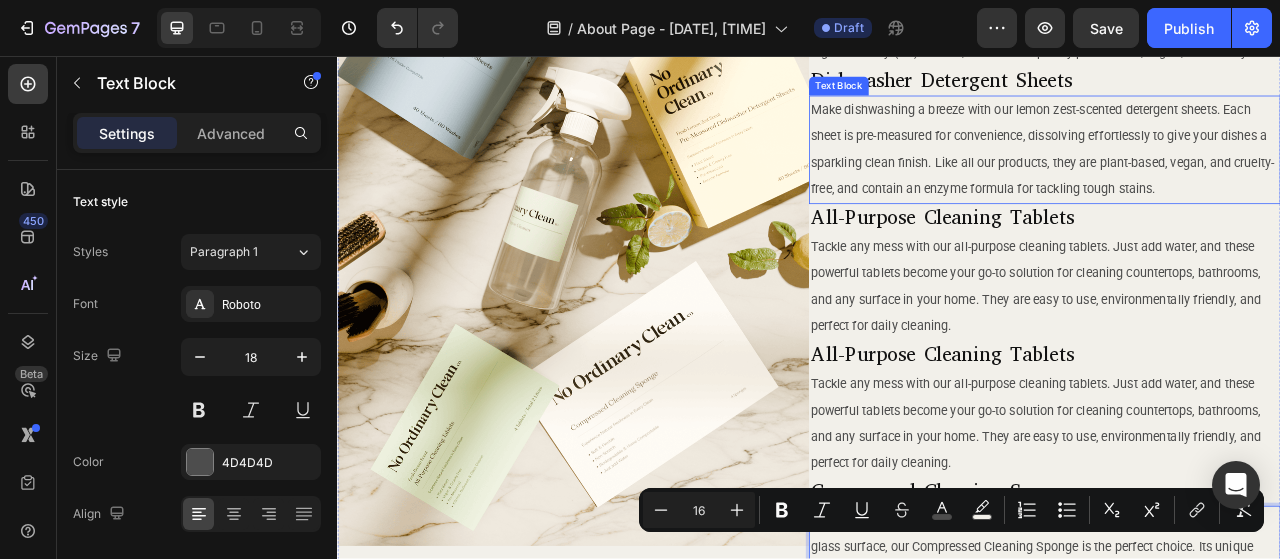 click on "Text Block" at bounding box center [975, 95] 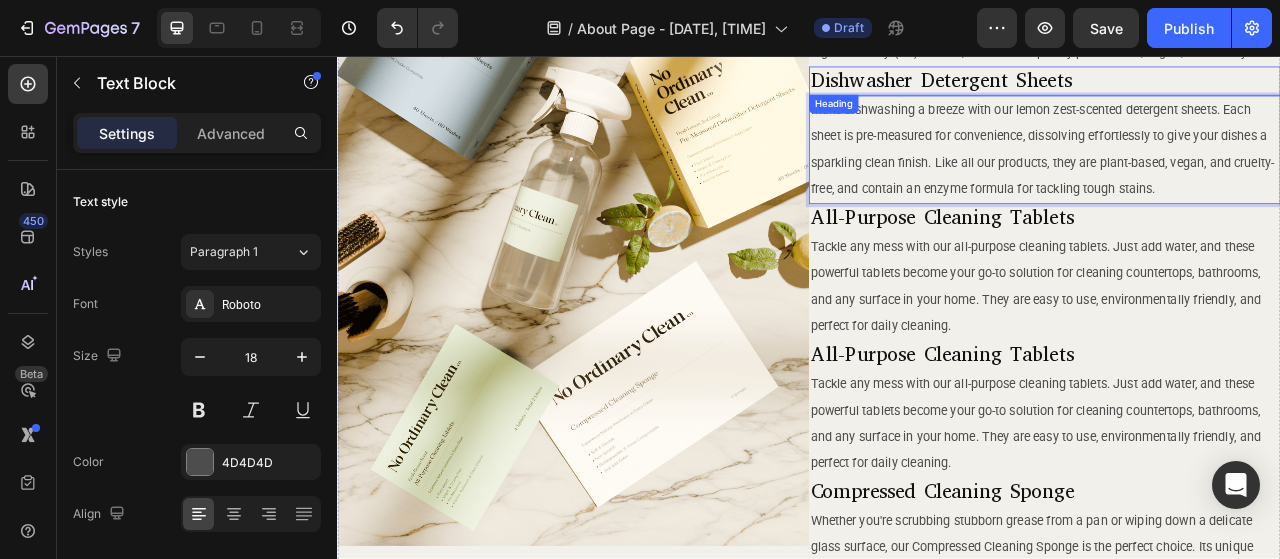 click on "Dishwasher Detergent Sheets" at bounding box center [1237, 88] 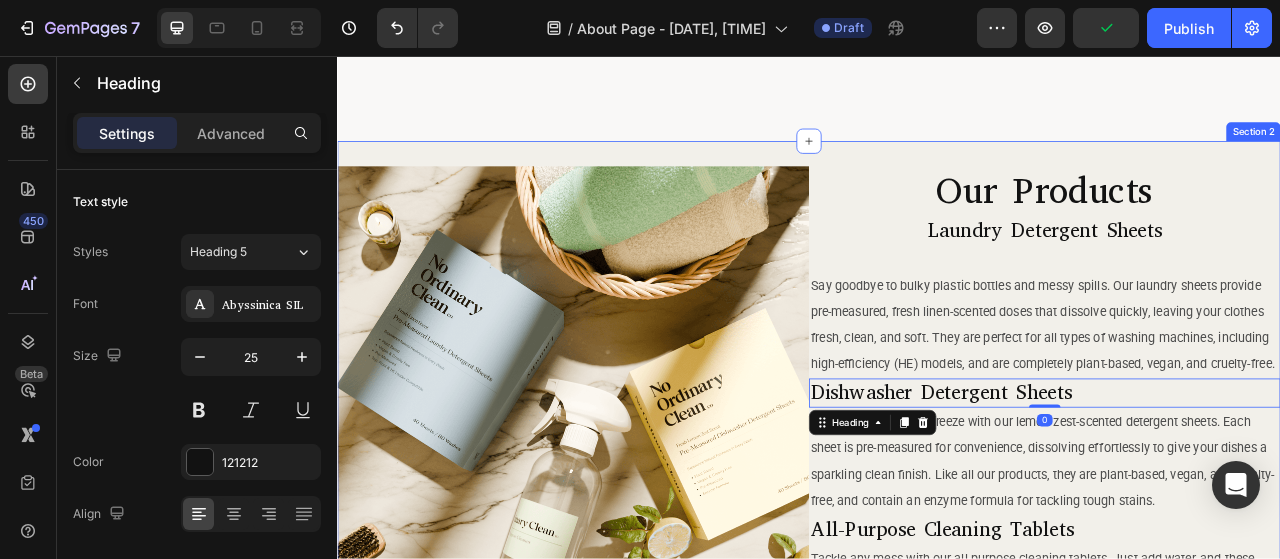 scroll, scrollTop: 338, scrollLeft: 0, axis: vertical 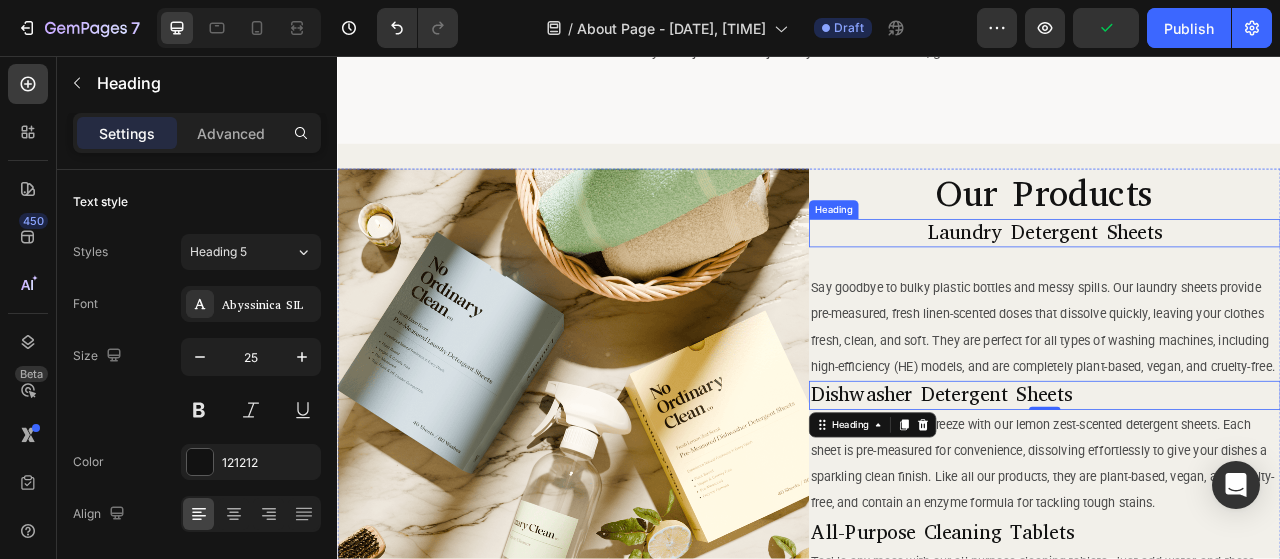 click on "Laundry Detergent Sheets" at bounding box center [1237, 282] 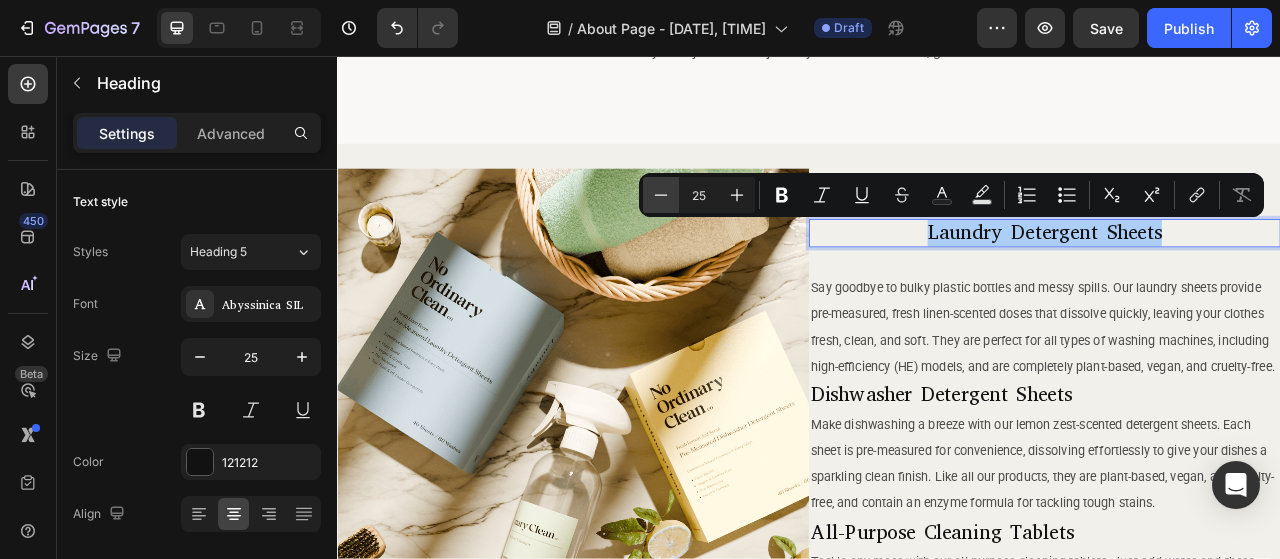 click 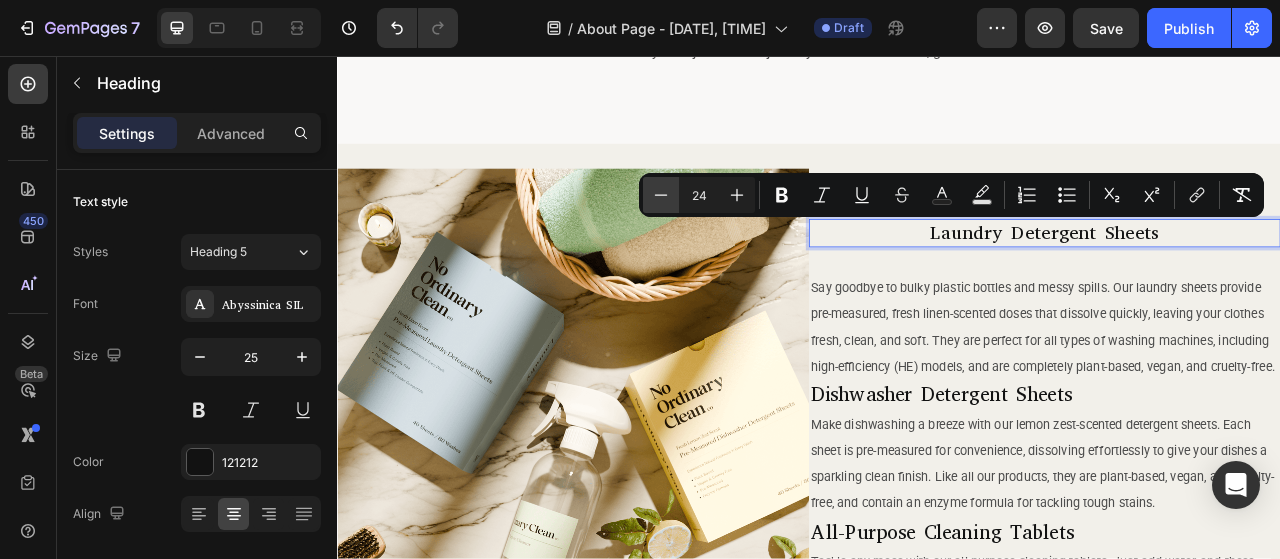 click 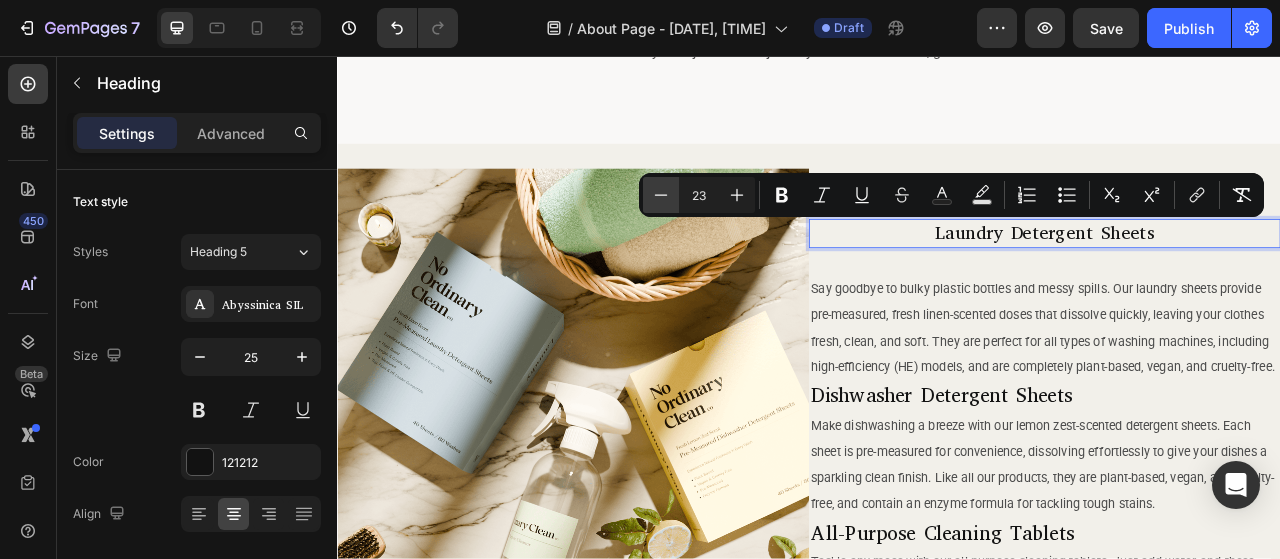 click 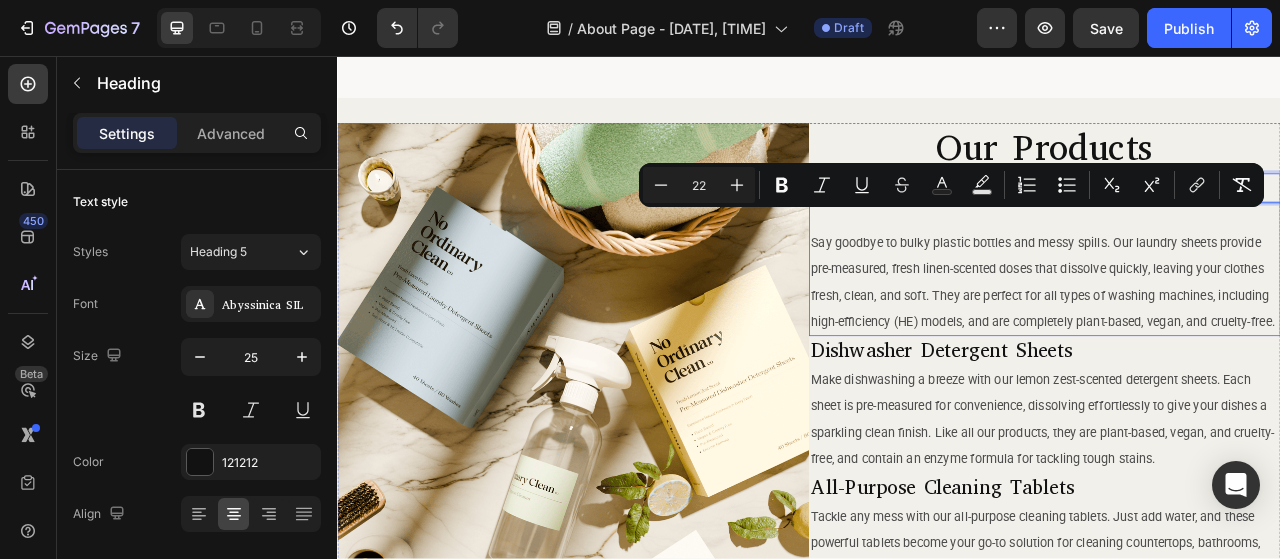 scroll, scrollTop: 438, scrollLeft: 0, axis: vertical 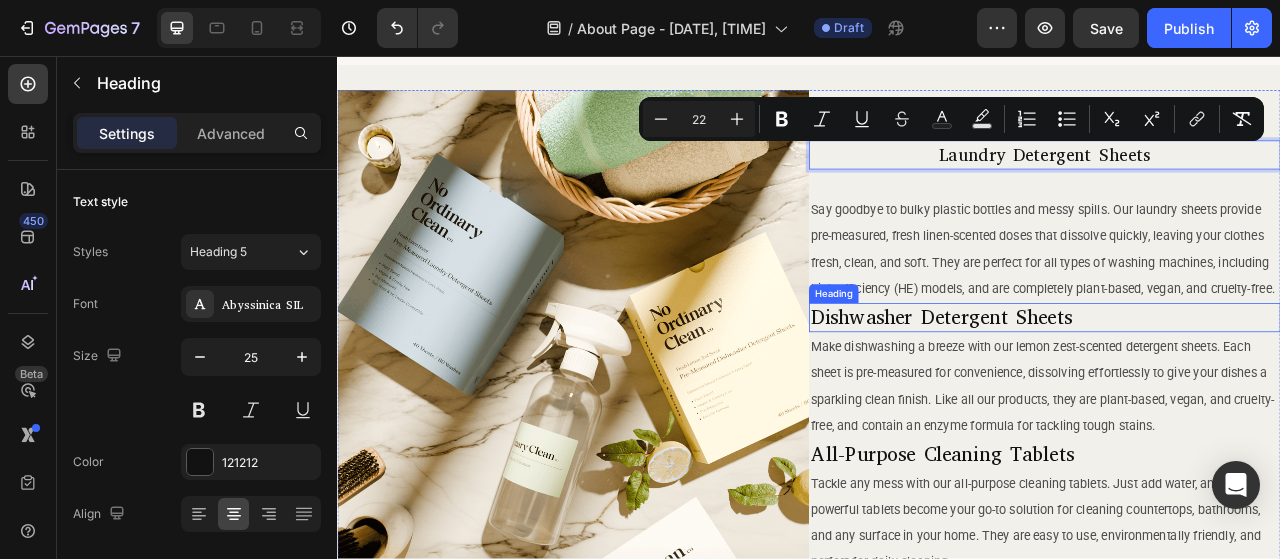 click on "Dishwasher Detergent Sheets" at bounding box center [1237, 389] 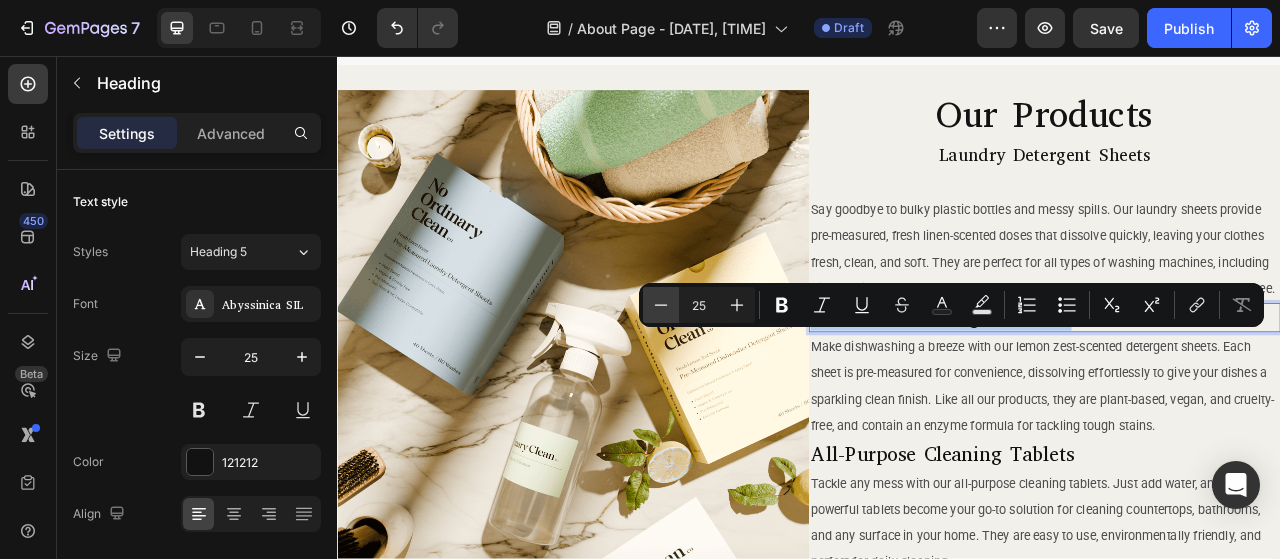 click on "Minus" at bounding box center [661, 305] 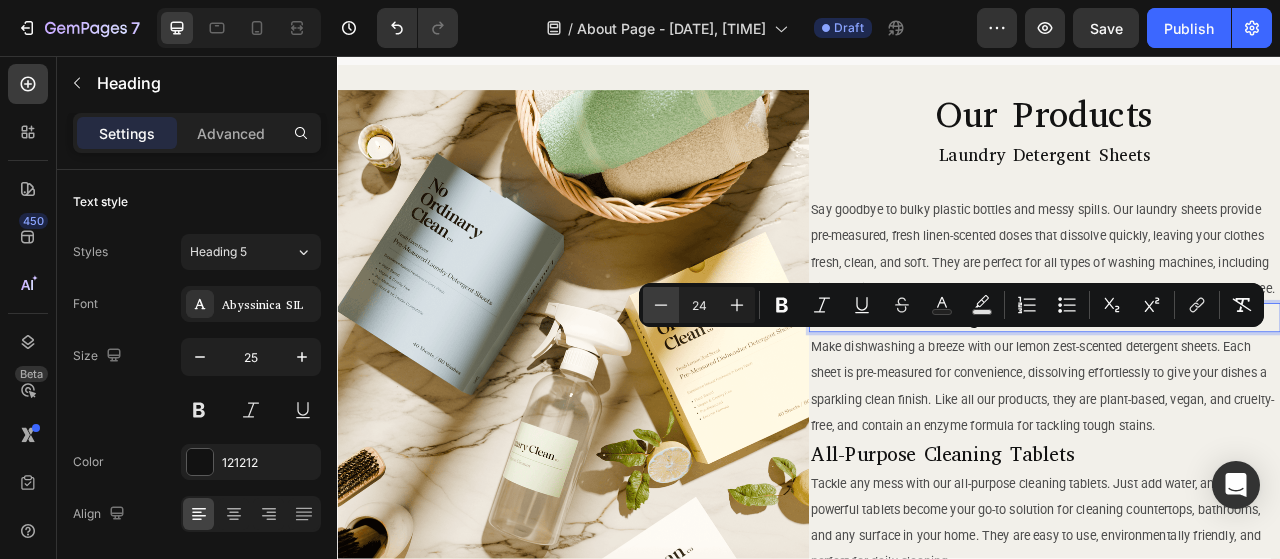 click on "Minus" at bounding box center (661, 305) 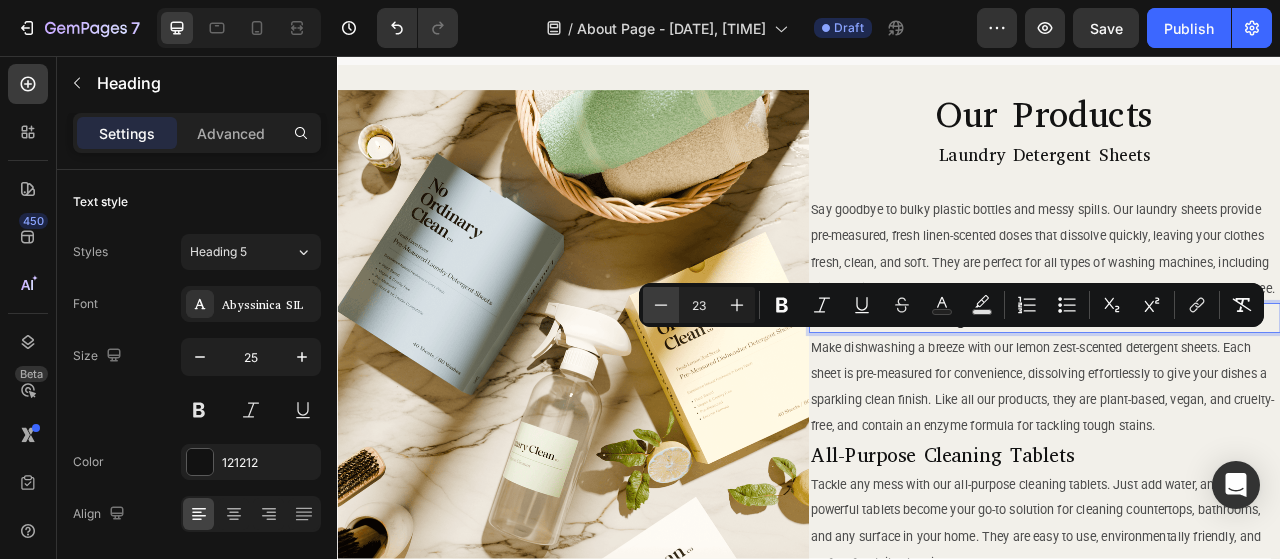 click on "Minus" at bounding box center (661, 305) 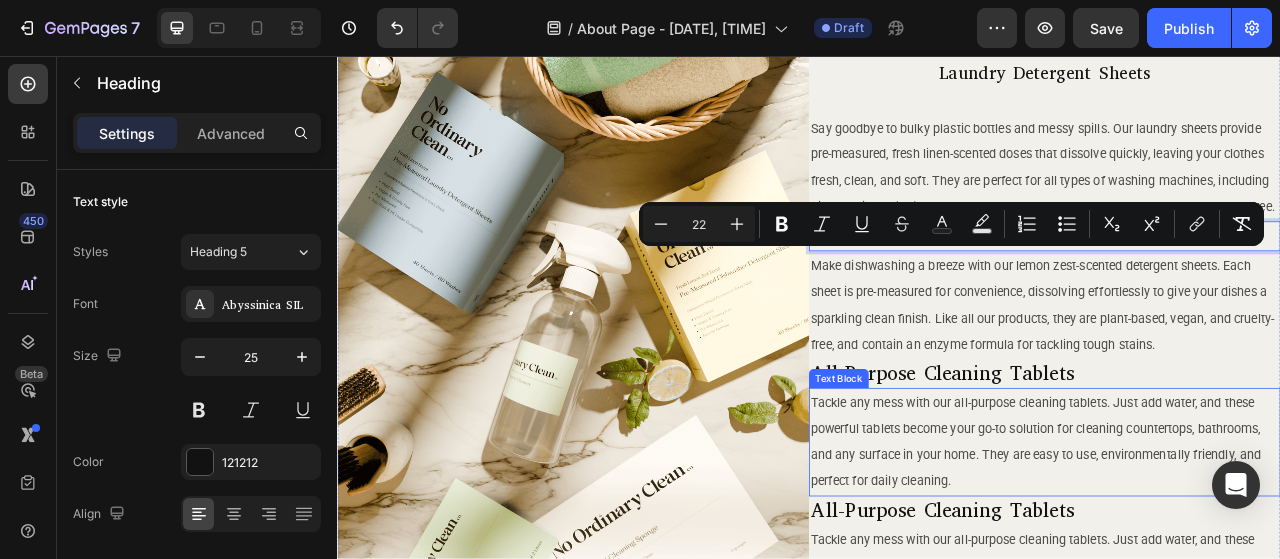 scroll, scrollTop: 638, scrollLeft: 0, axis: vertical 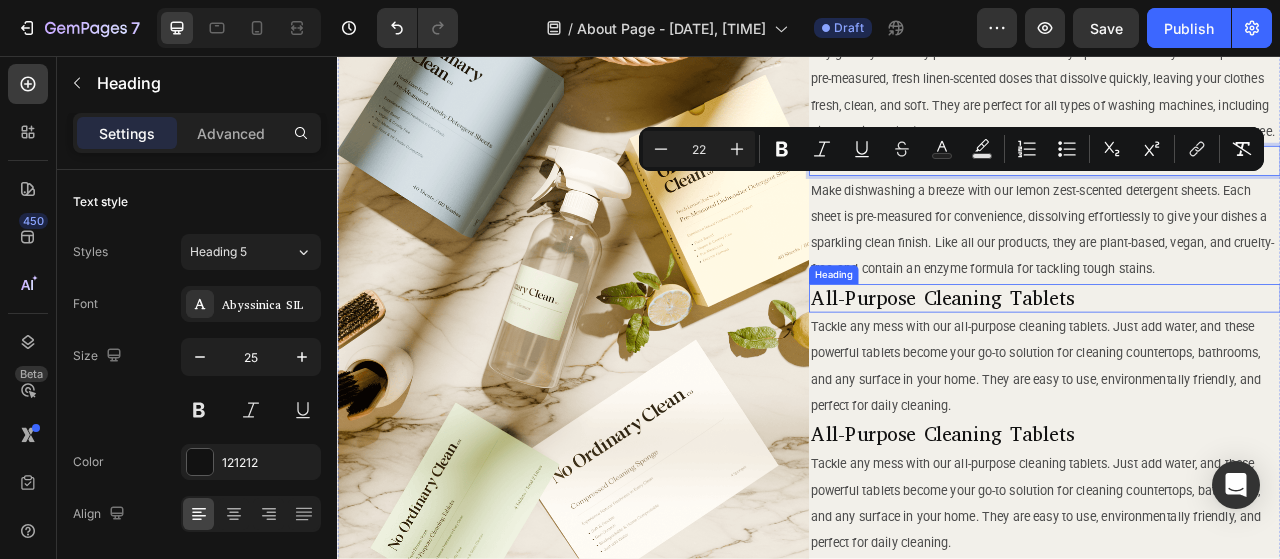 click on "All-Purpose Cleaning Tablets" at bounding box center (1237, 365) 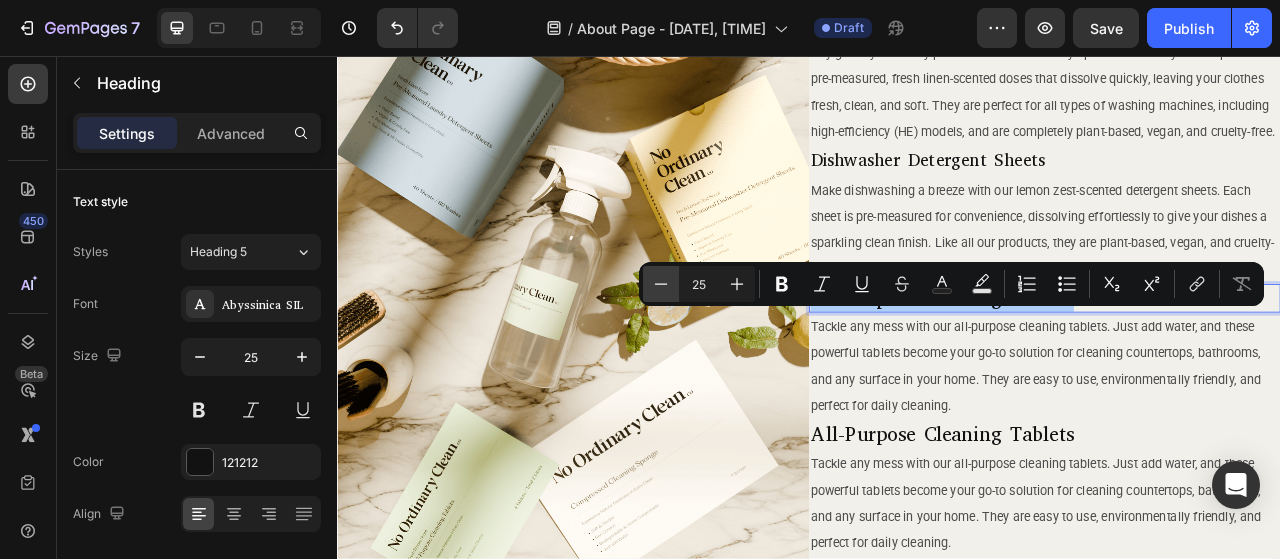 click 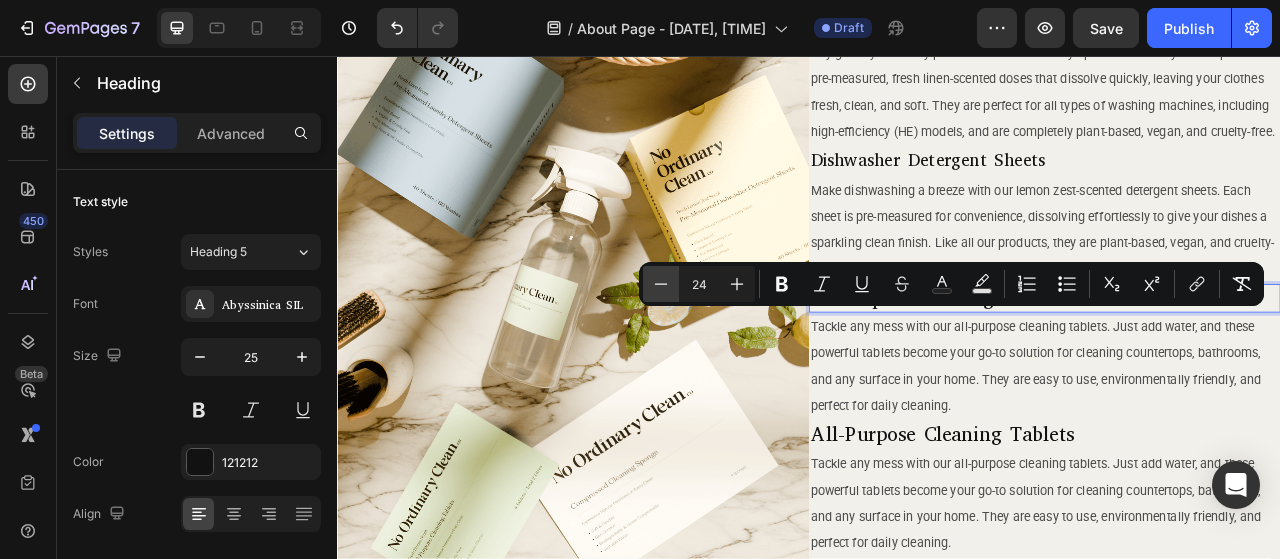 click 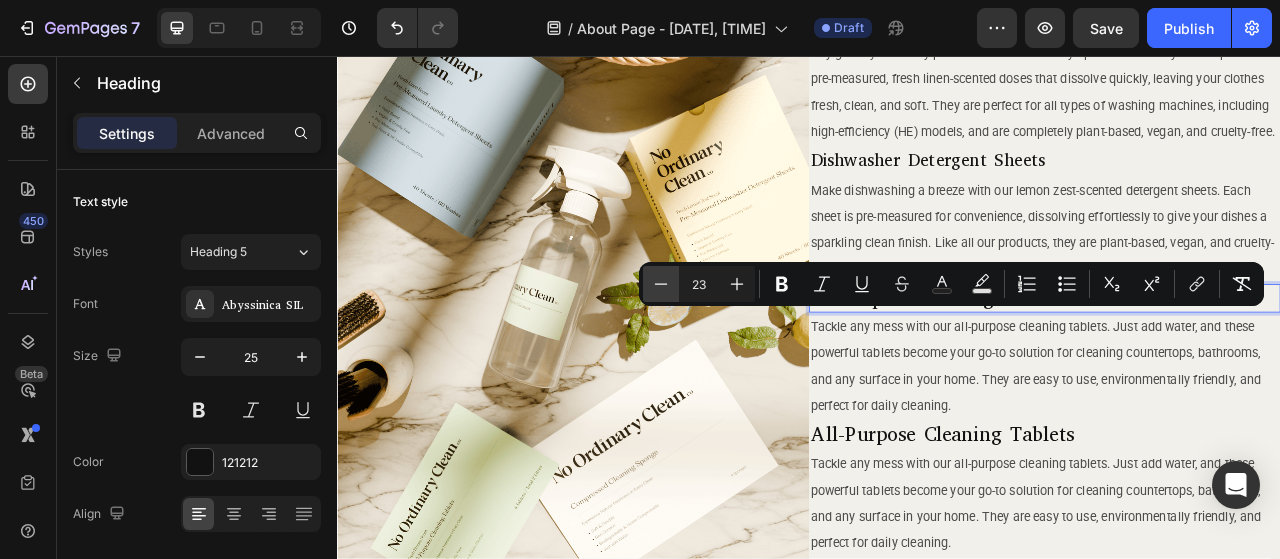 click 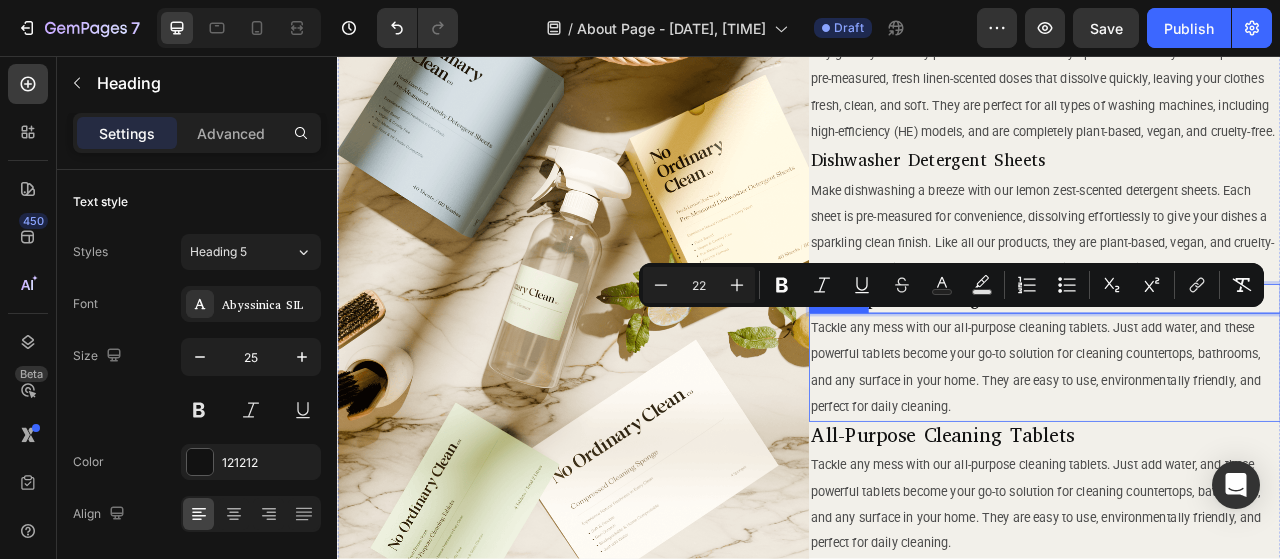 scroll, scrollTop: 838, scrollLeft: 0, axis: vertical 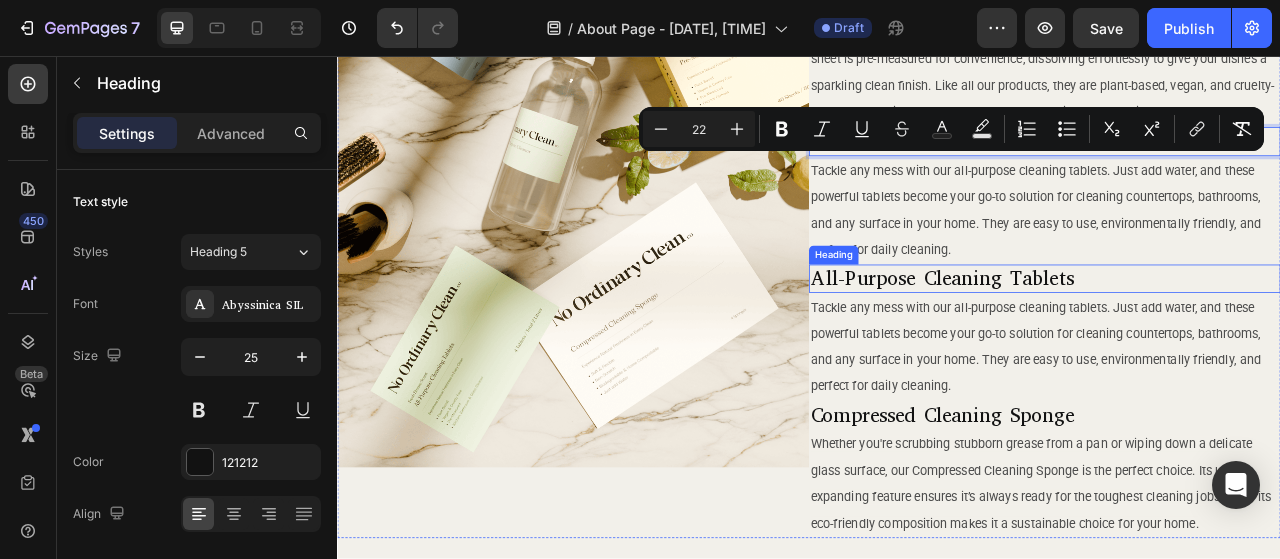 click on "All-Purpose Cleaning Tablets" at bounding box center (1237, 340) 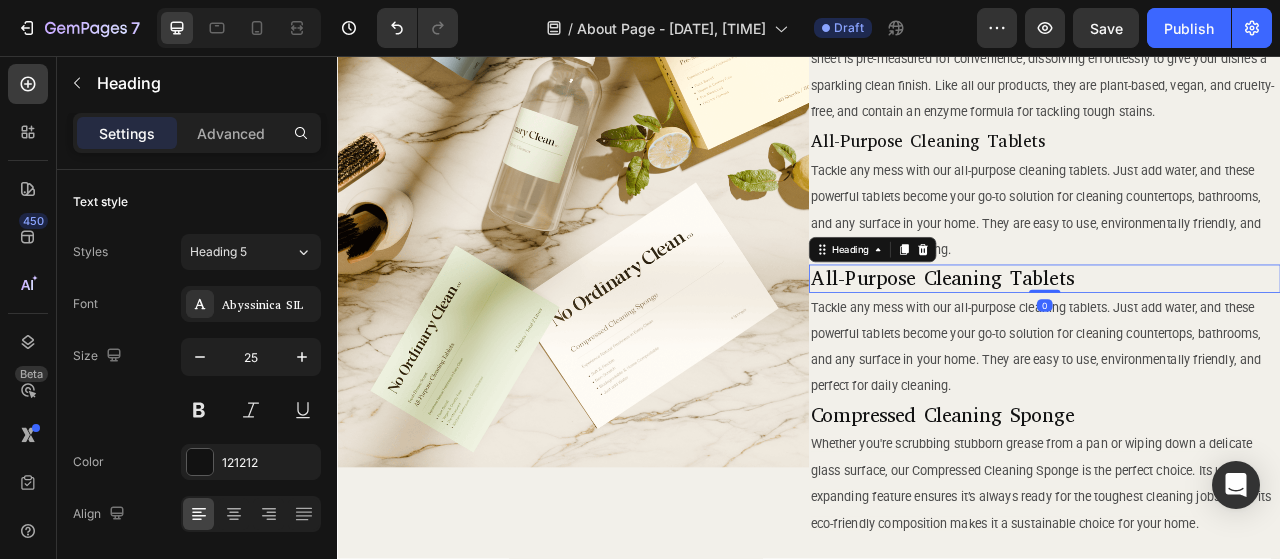 click on "All-Purpose Cleaning Tablets" at bounding box center (1237, 340) 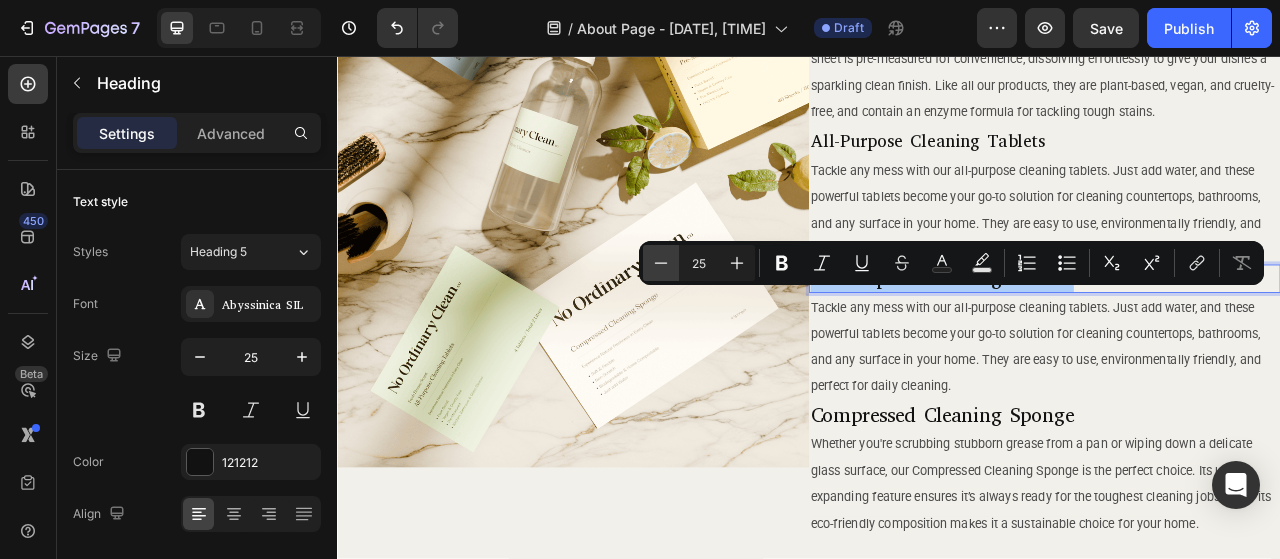 click 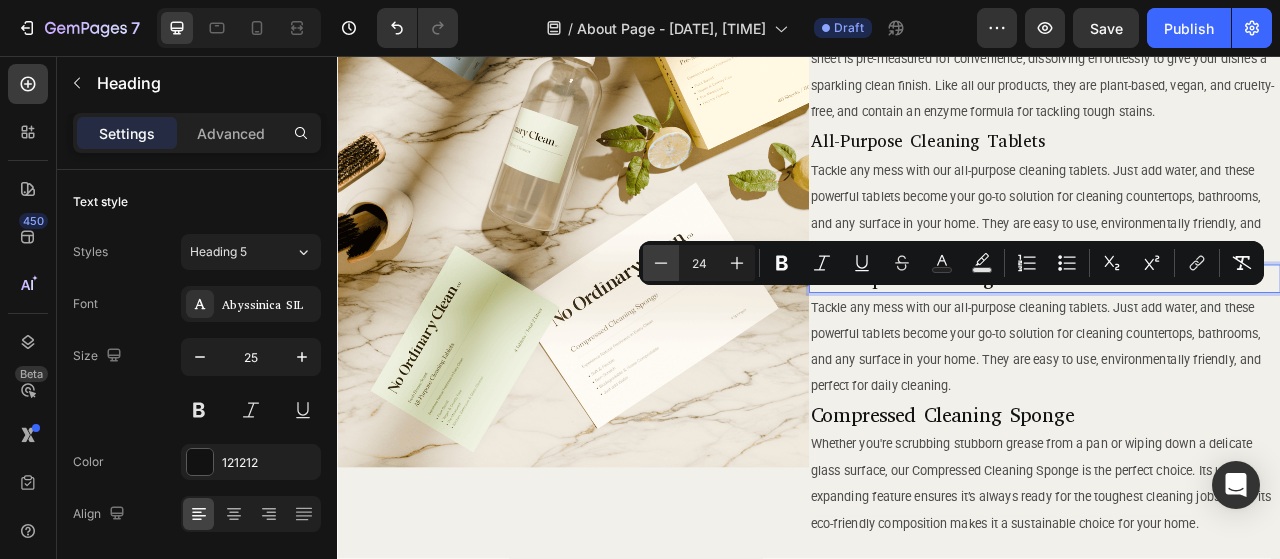 click 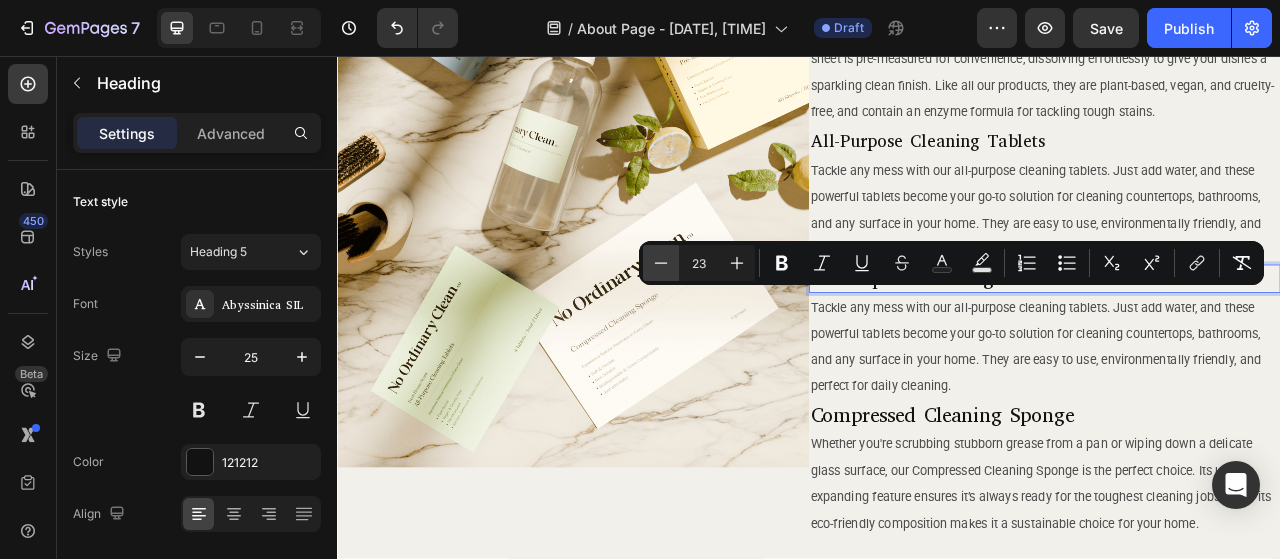 click 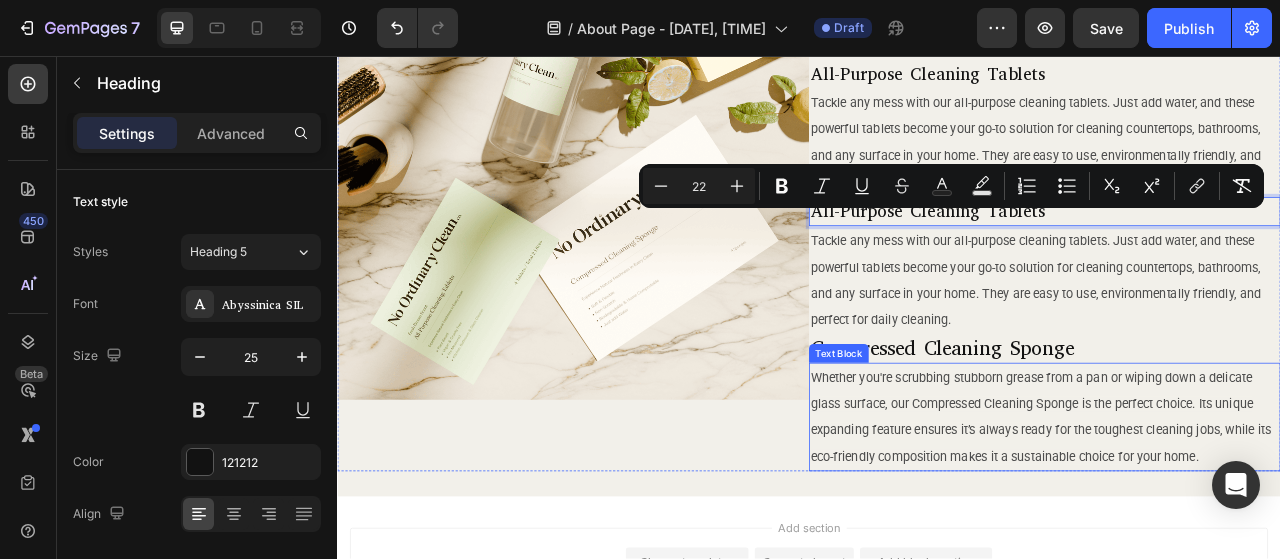 scroll, scrollTop: 938, scrollLeft: 0, axis: vertical 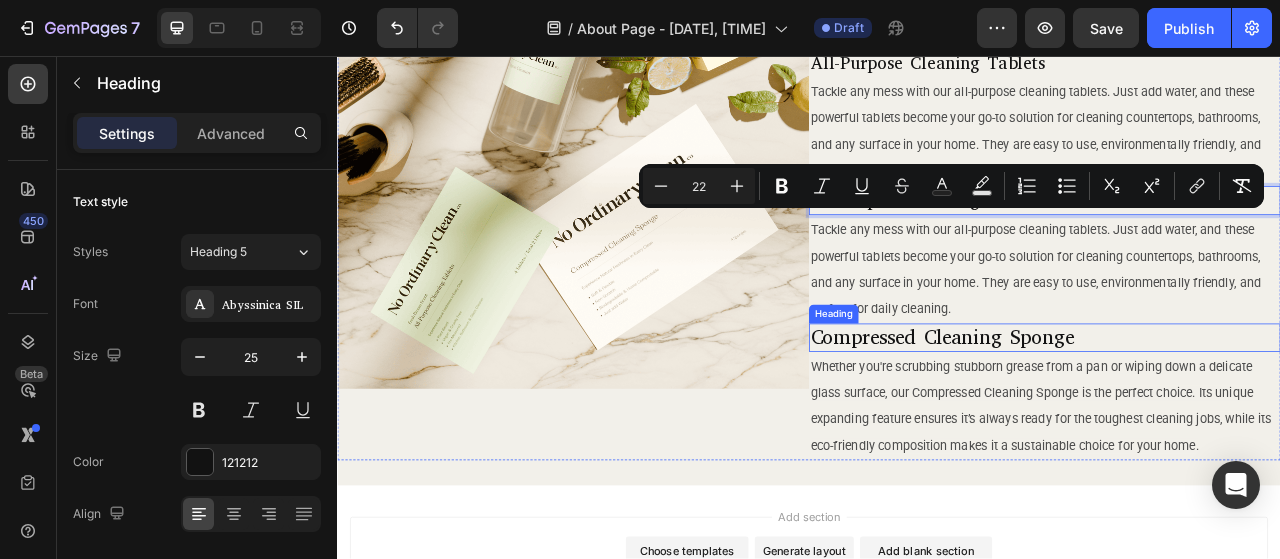 click on "Compressed Cleaning Sponge" at bounding box center (1237, 415) 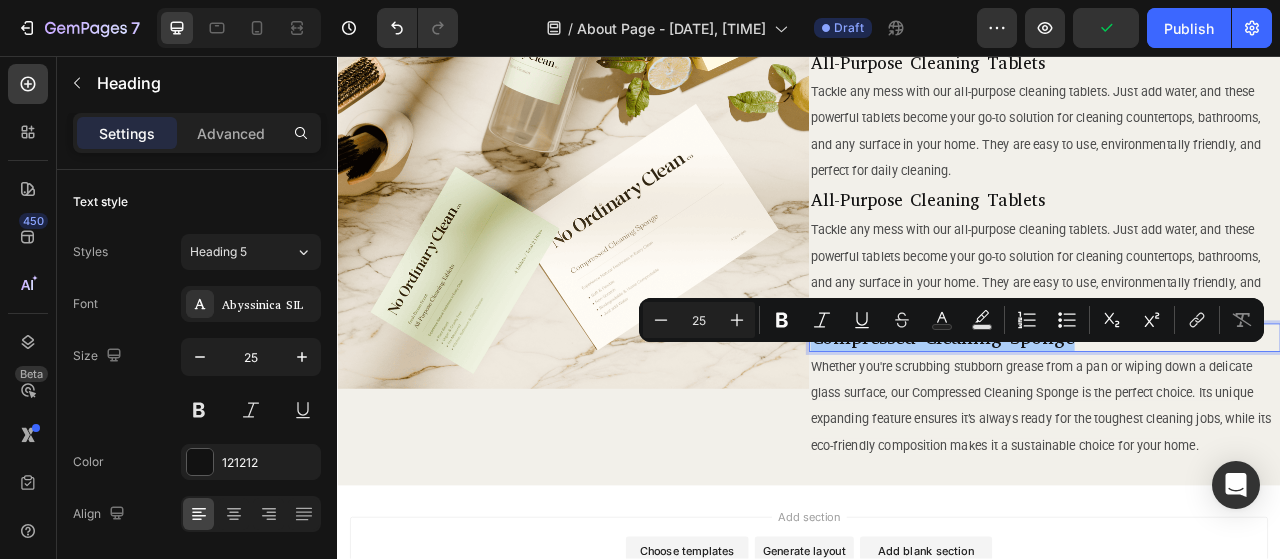click on "25" at bounding box center (699, 320) 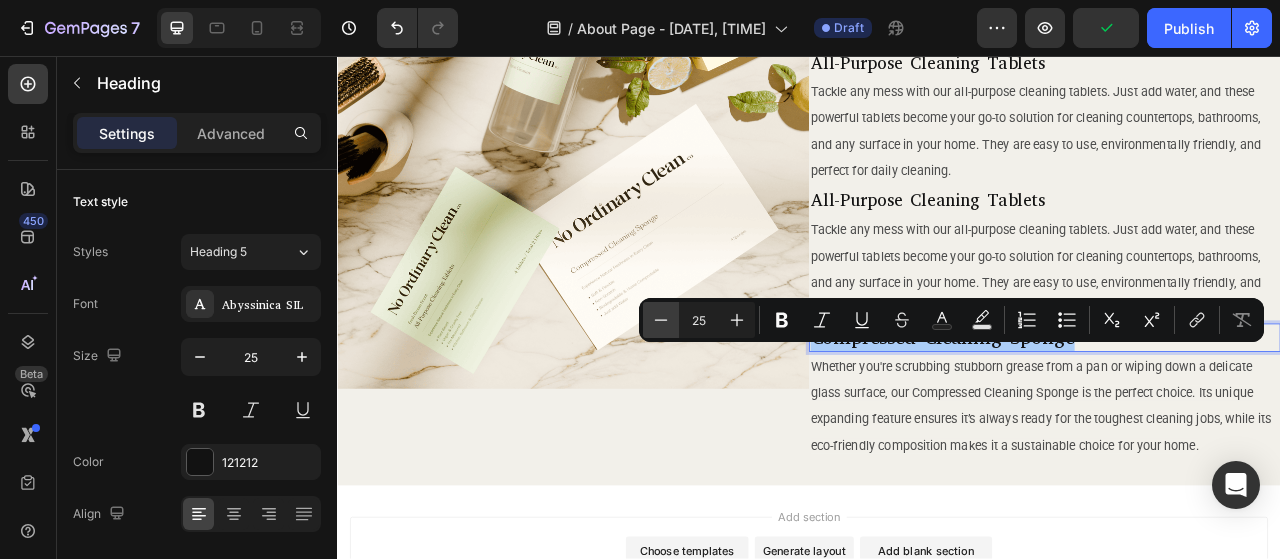 click on "Minus" at bounding box center [661, 320] 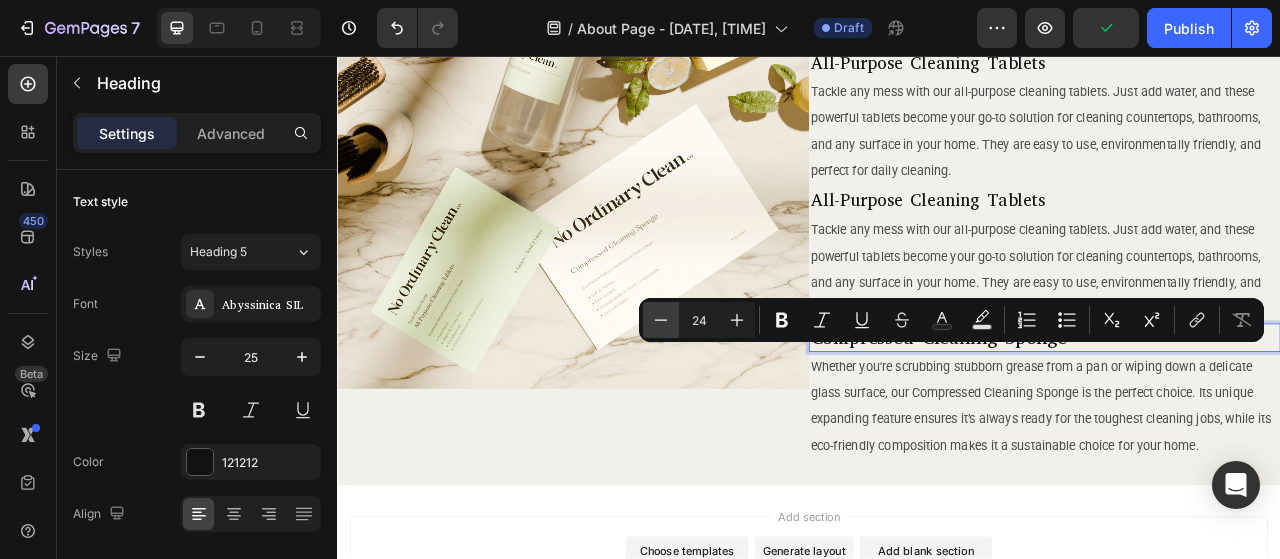 click on "Minus" at bounding box center (661, 320) 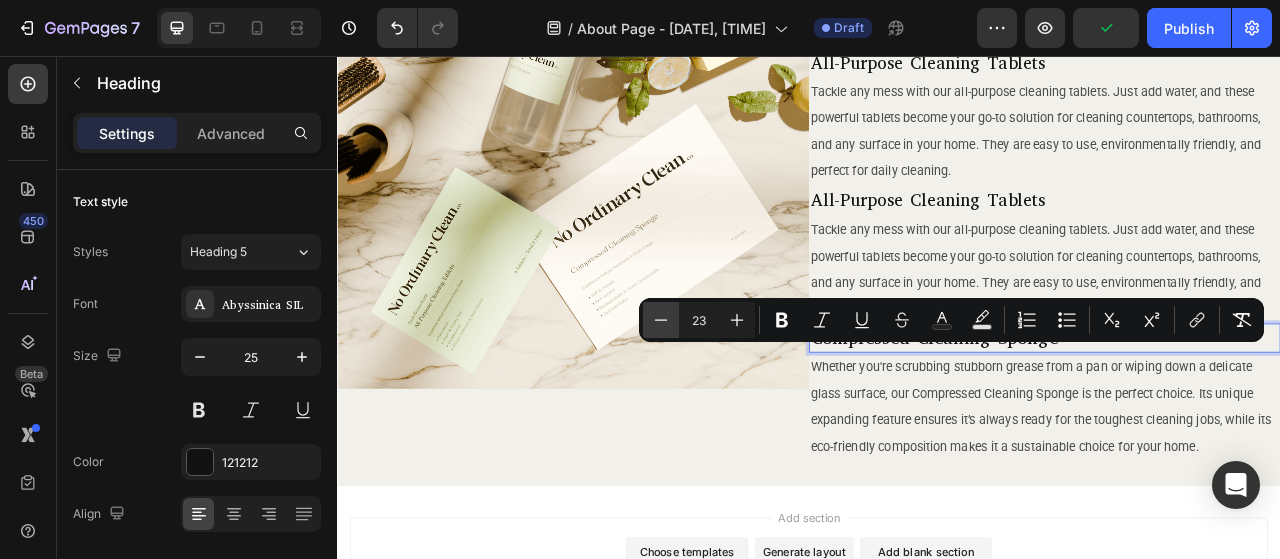 click on "Minus" at bounding box center (661, 320) 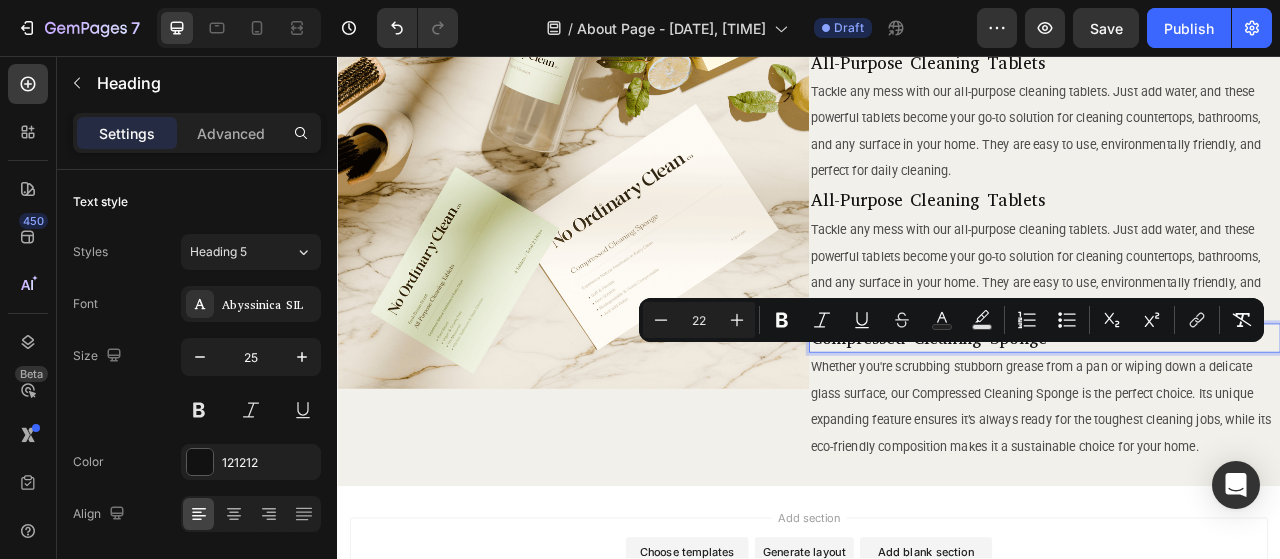 click on "Compressed Cleaning Sponge" at bounding box center [1237, 416] 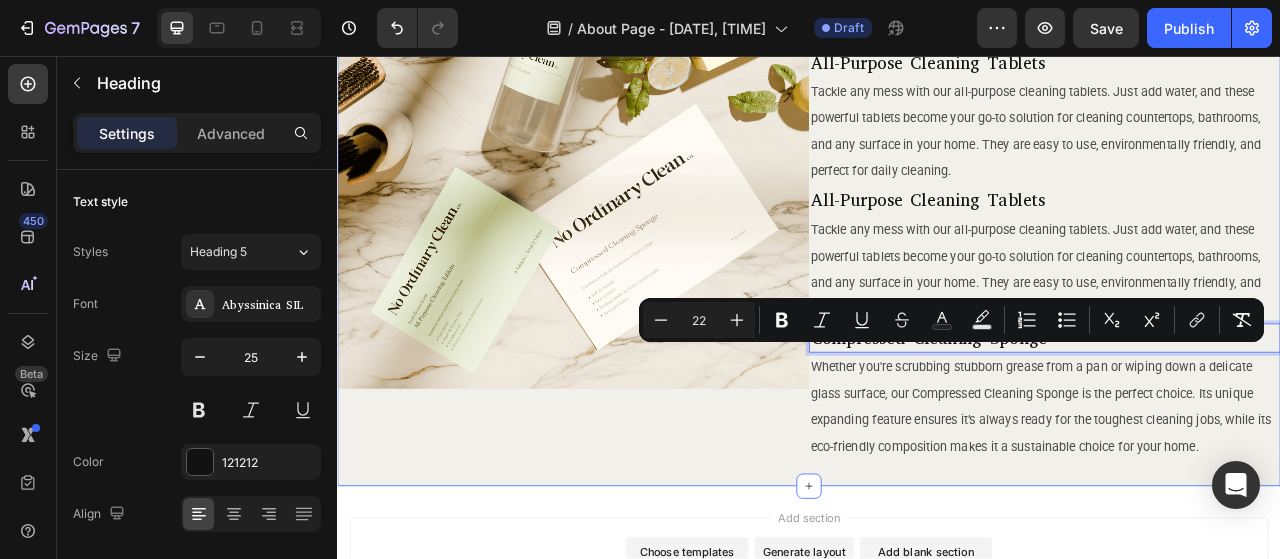 click on "Image Our Products Heading ⁠⁠⁠⁠⁠⁠⁠ Laundry Detergent Sheets Heading Say goodbye to bulky plastic bottles and messy spills. Our laundry sheets provide pre-measured, fresh linen-scented doses that dissolve quickly, leaving your clothes fresh, clean, and soft. They are perfect for all types of washing machines, including high-efficiency (HE) models, and are completely plant-based, vegan, and cruelty-free. Text Block ⁠⁠⁠⁠⁠⁠⁠ Dishwasher Detergent Sheets Heading Make dishwashing a breeze with our lemon zest-scented detergent sheets. Each sheet is pre-measured for convenience, dissolving effortlessly to give your dishes a sparkling clean finish. Like all our products, they are plant-based, vegan, and cruelty-free, and contain an enzyme formula for tackling tough stains. Text Block ⁠⁠⁠⁠⁠⁠⁠ All-Purpose Cleaning Tablets Heading Text Block ⁠⁠⁠⁠⁠⁠⁠ All-Purpose Cleaning Tablets Heading Text Block Compressed Cleaning Sponge Heading   0 Text Block Row Section 2" at bounding box center [937, 86] 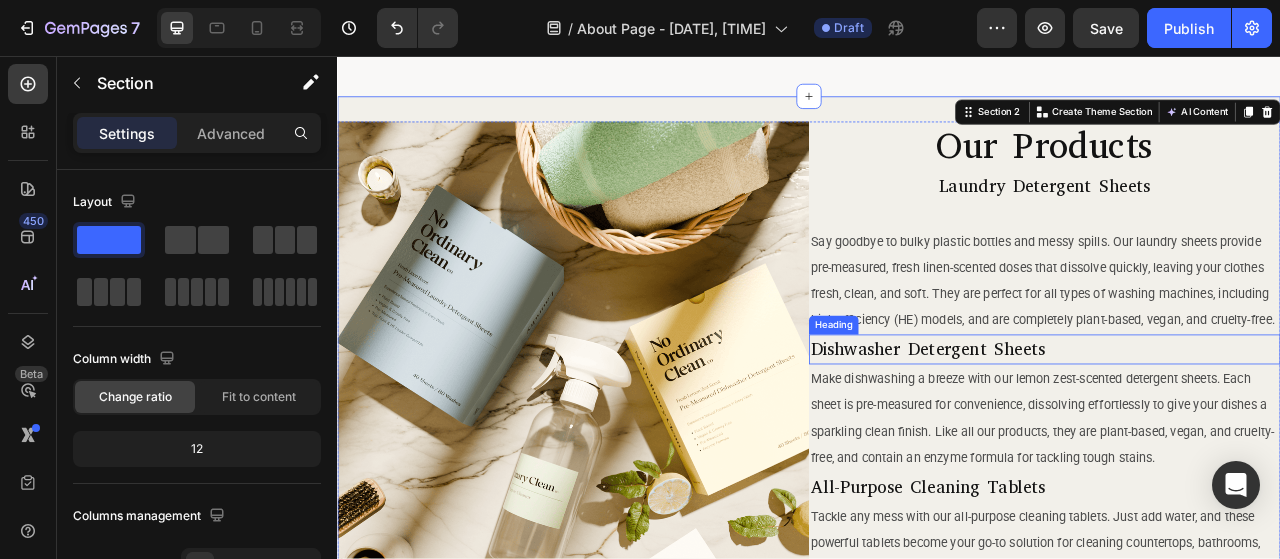scroll, scrollTop: 338, scrollLeft: 0, axis: vertical 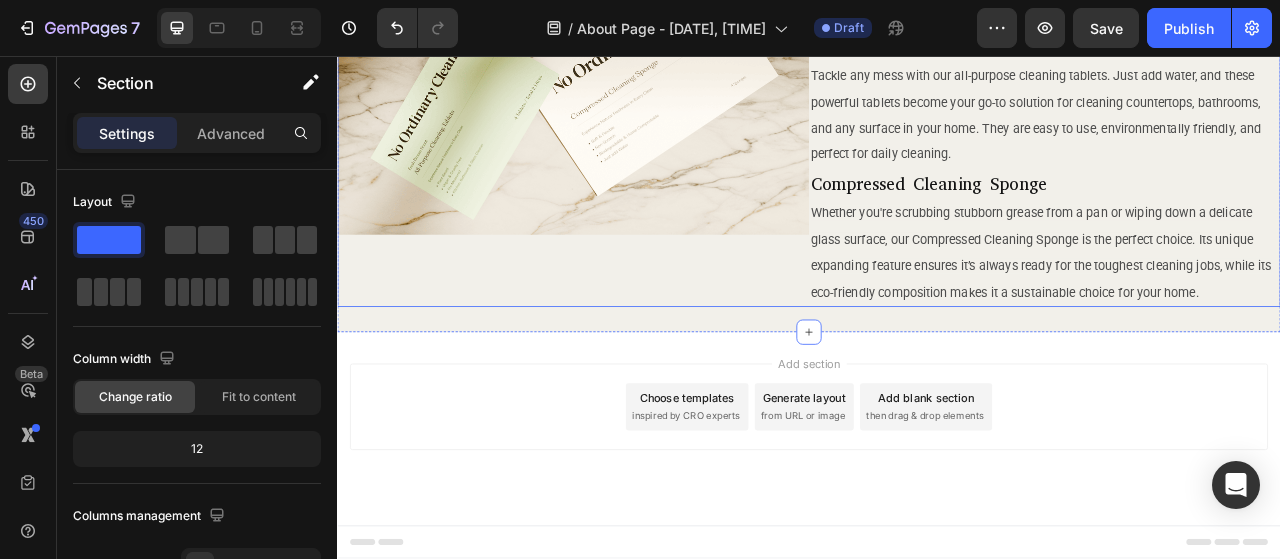 click on "Image" at bounding box center [637, -110] 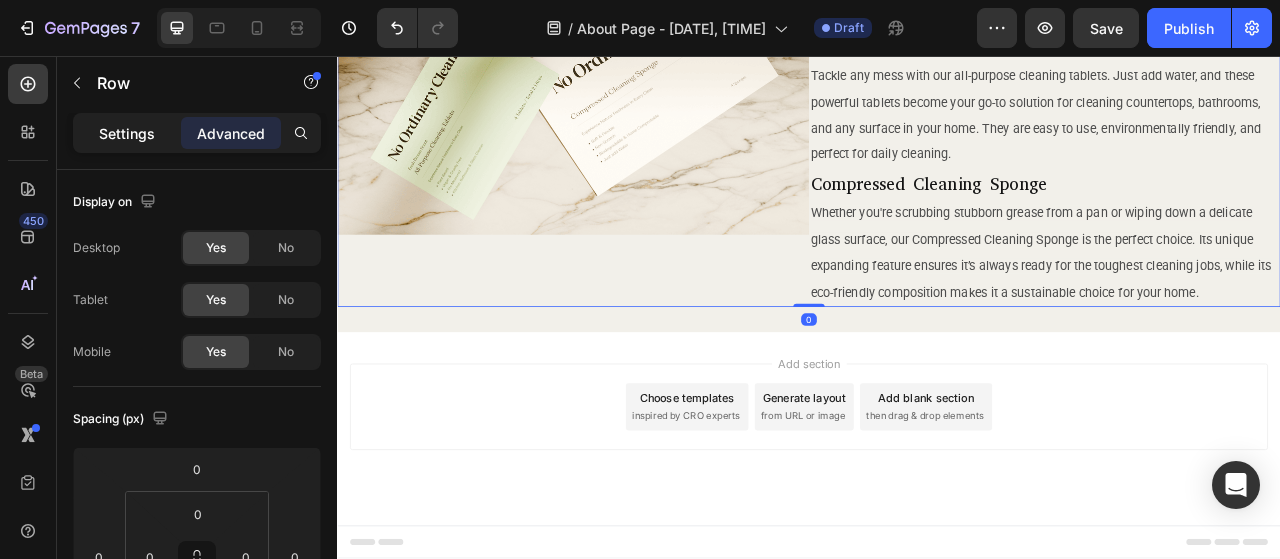click on "Settings" at bounding box center (127, 133) 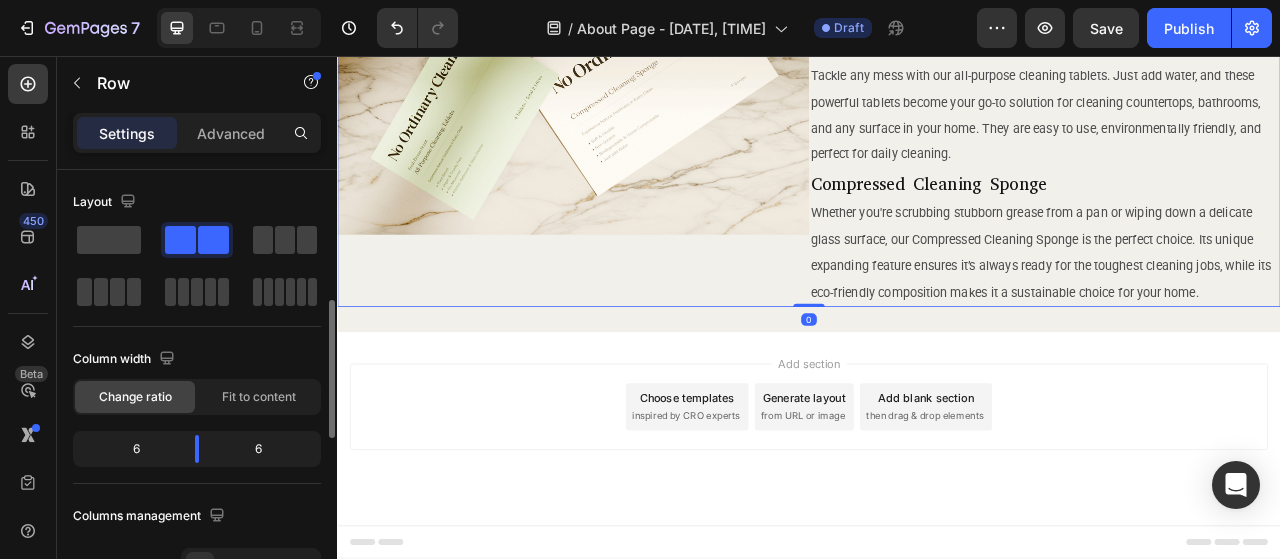 scroll, scrollTop: 100, scrollLeft: 0, axis: vertical 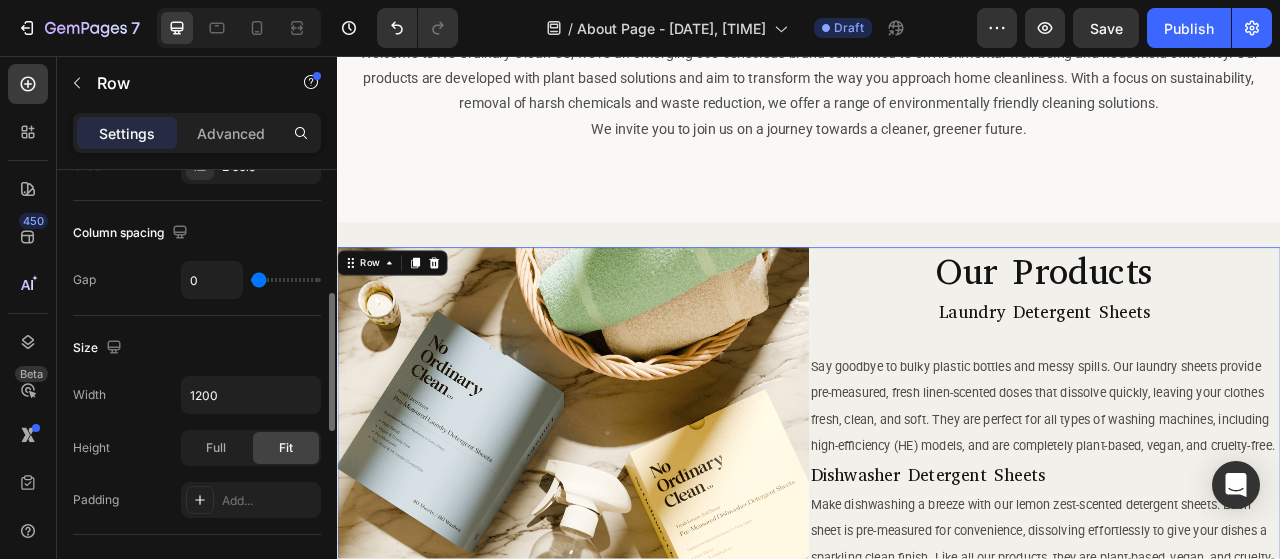 type on "7" 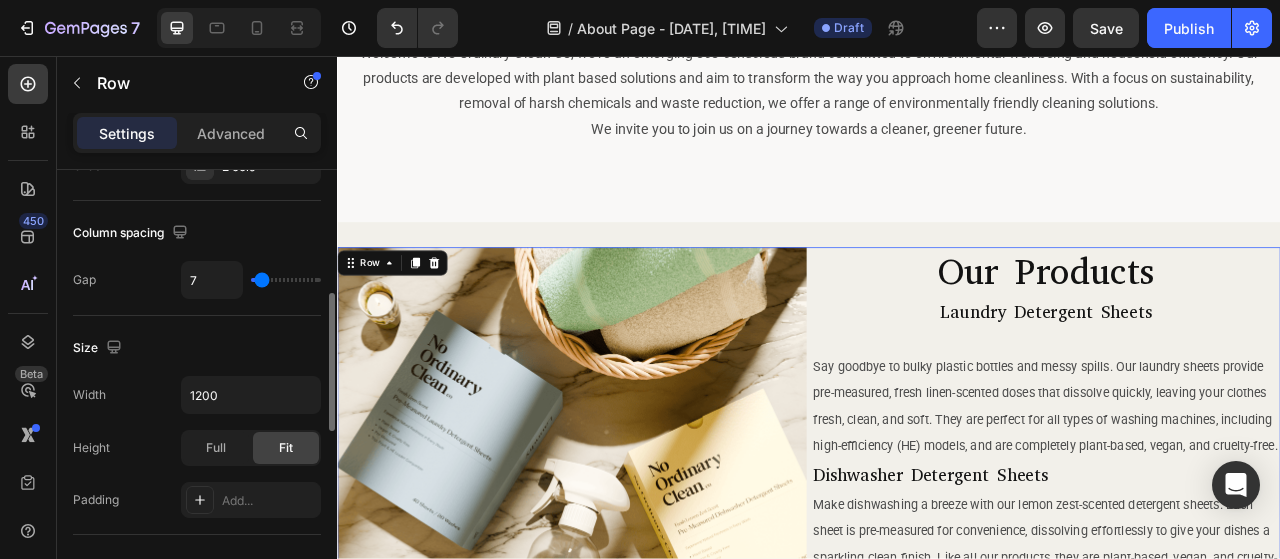 type on "8" 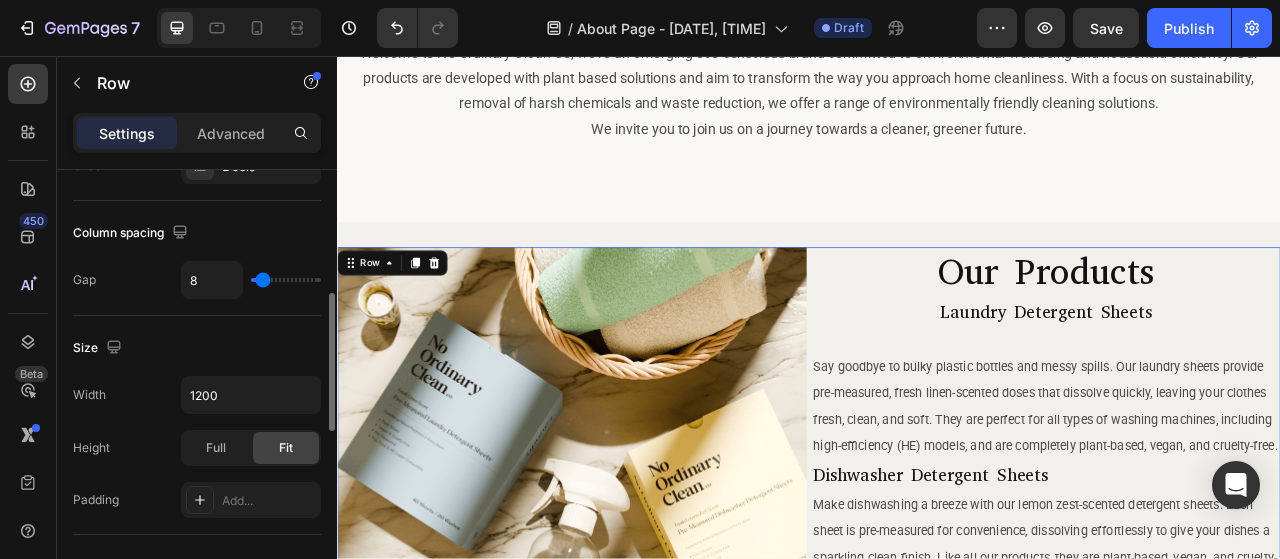 type on "10" 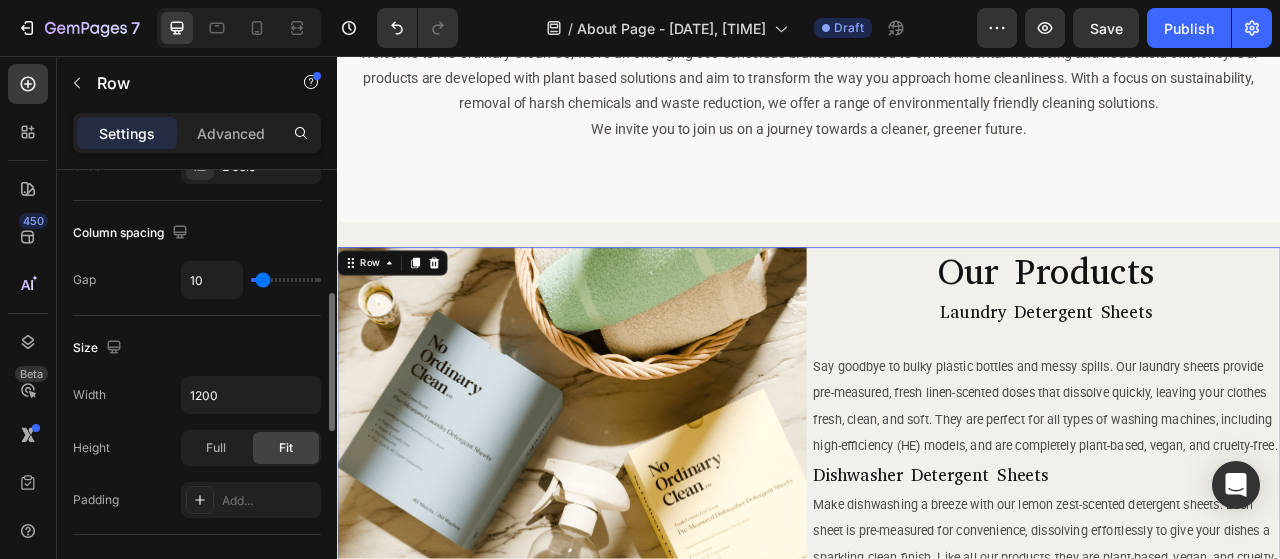 type on "10" 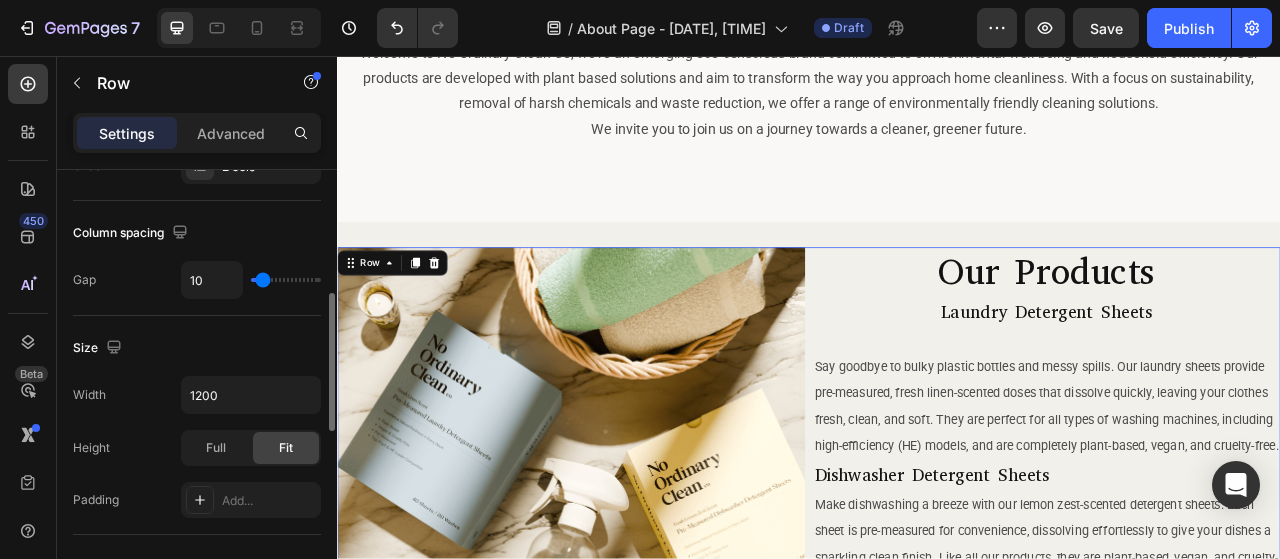 type on "20" 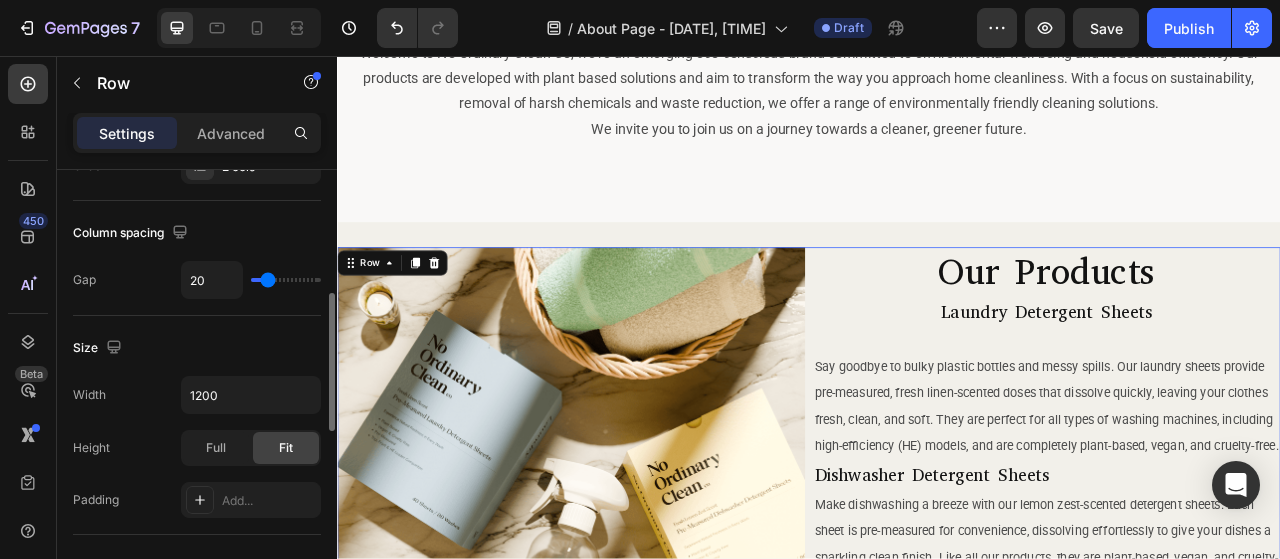 type on "23" 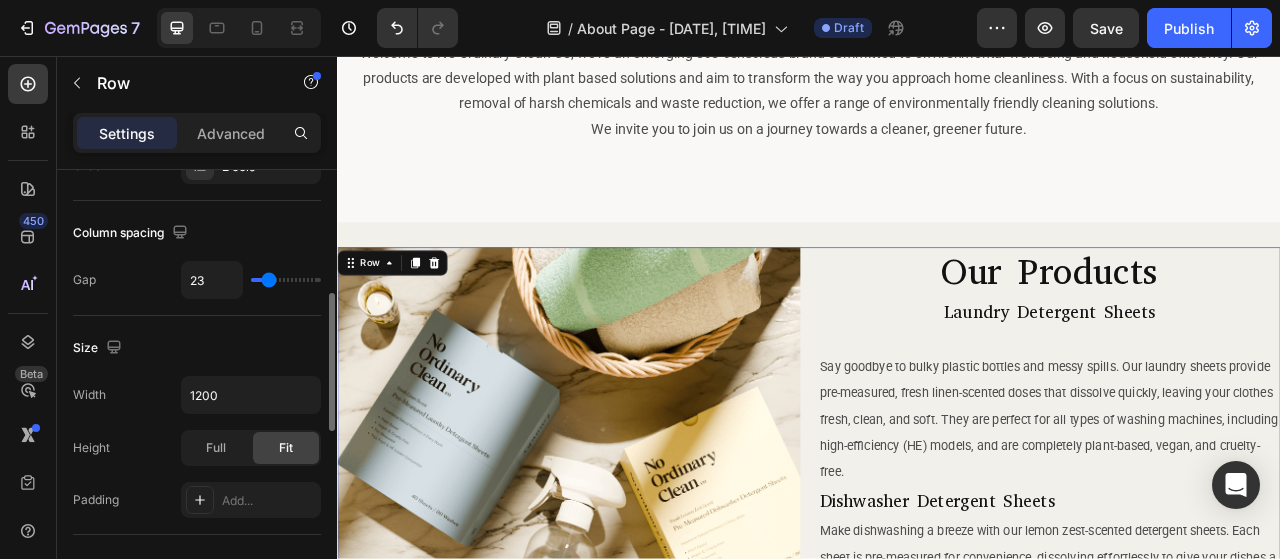 type on "23" 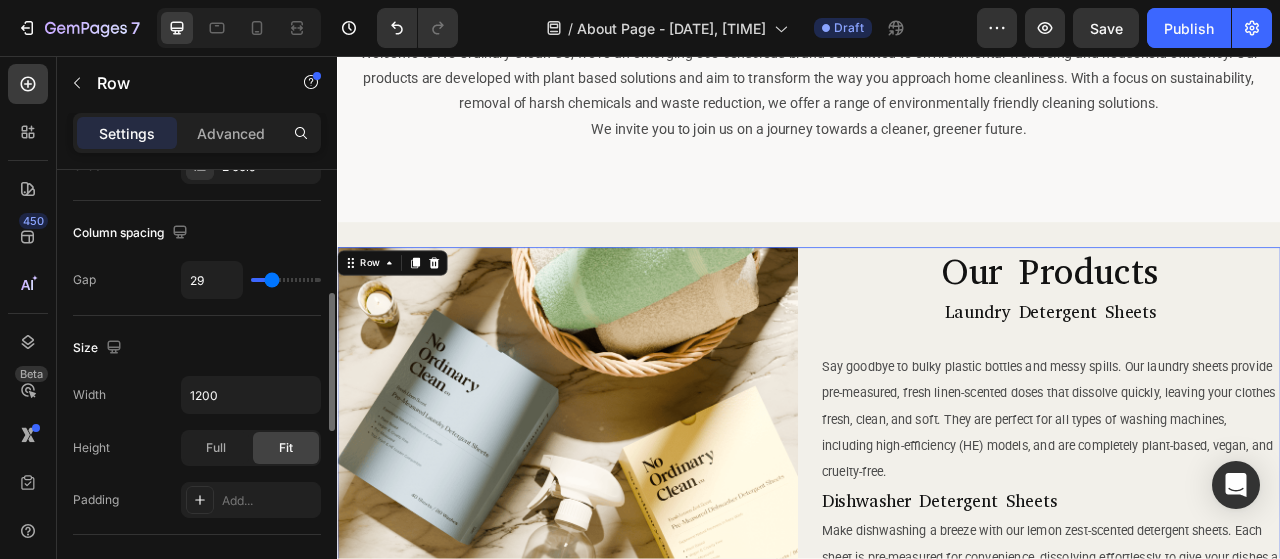 type on "30" 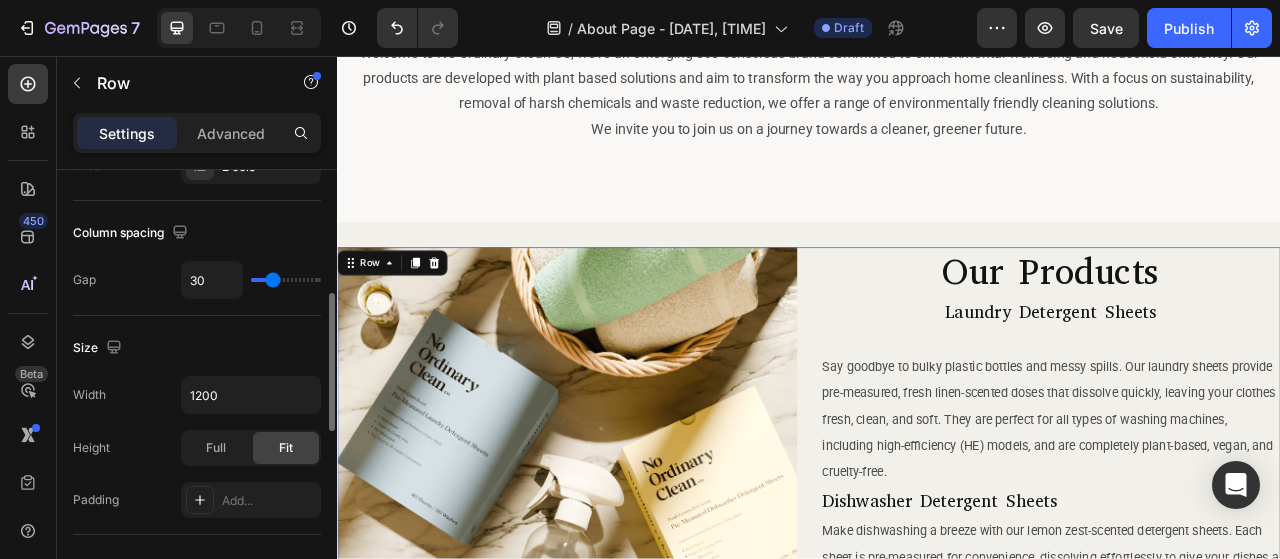 type on "38" 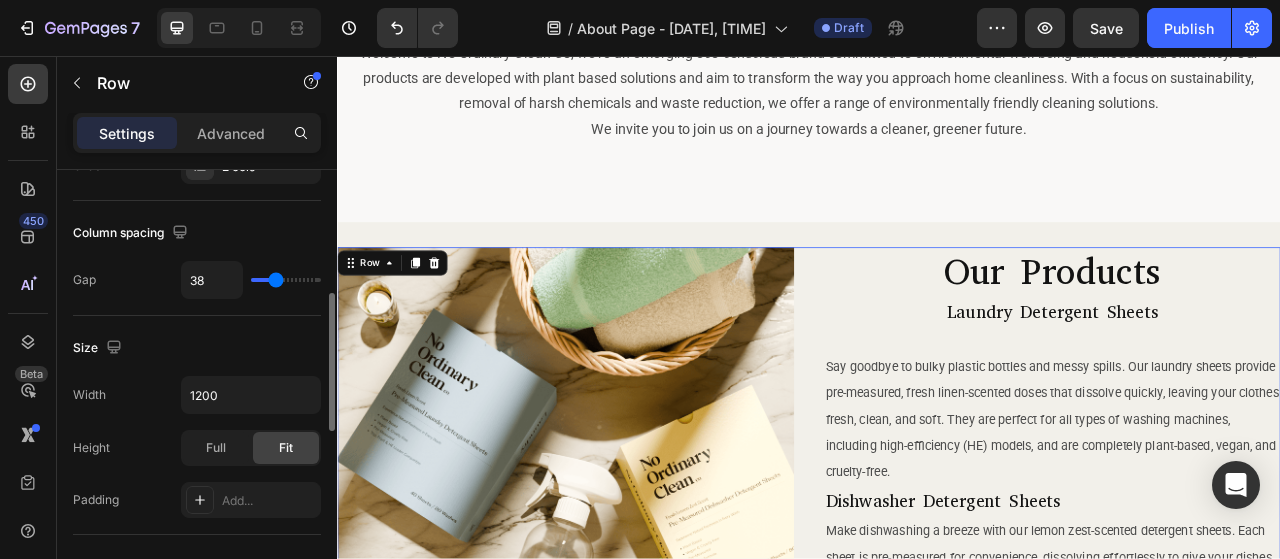 type on "39" 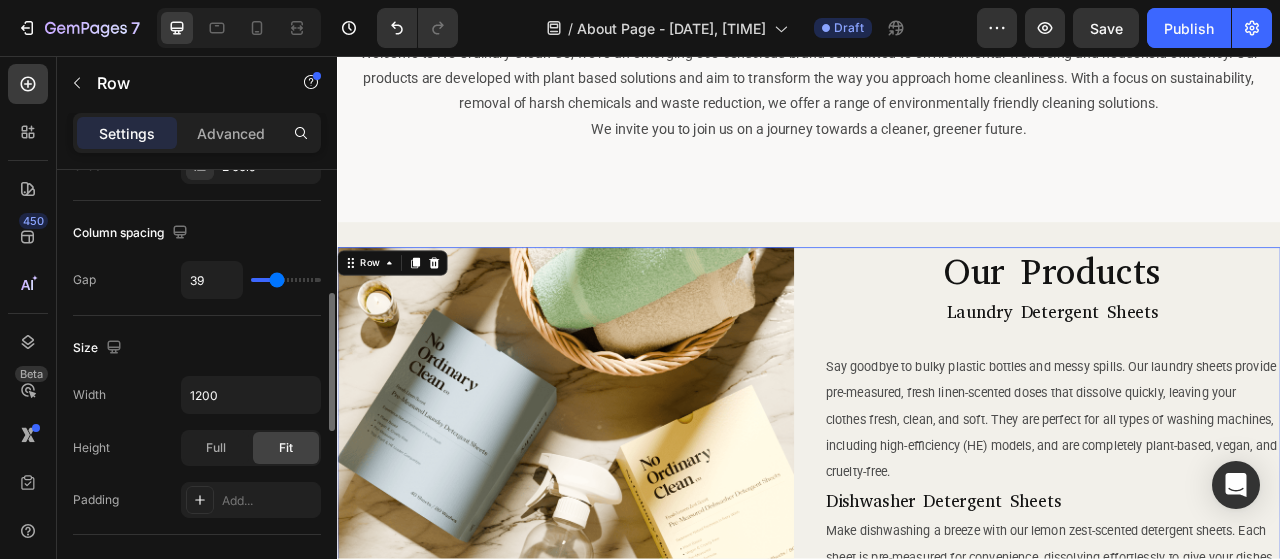 type on "39" 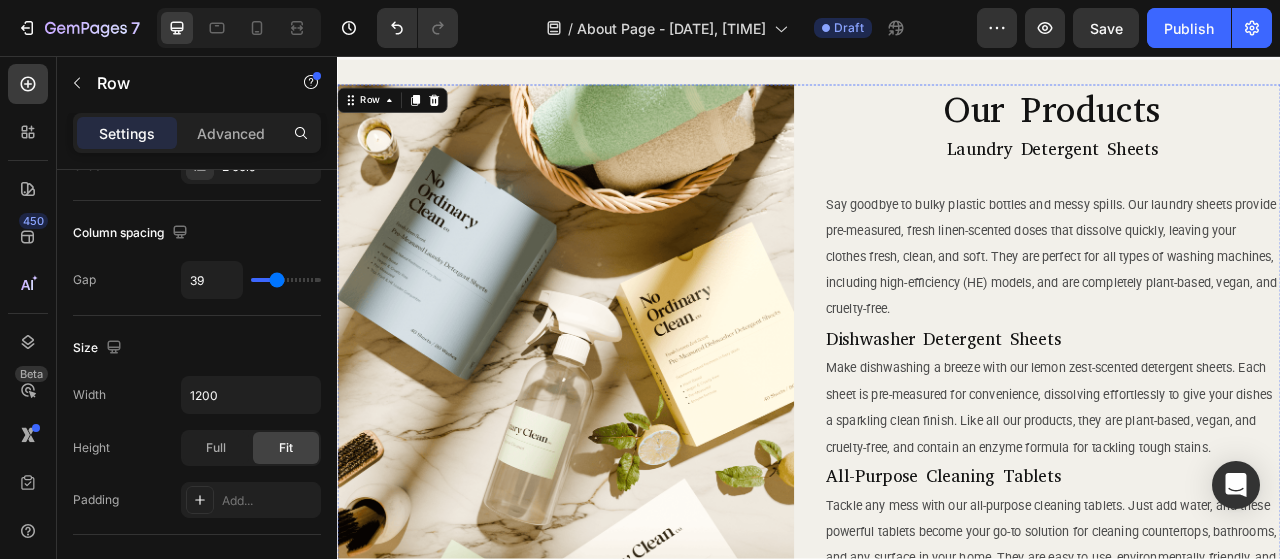scroll, scrollTop: 438, scrollLeft: 0, axis: vertical 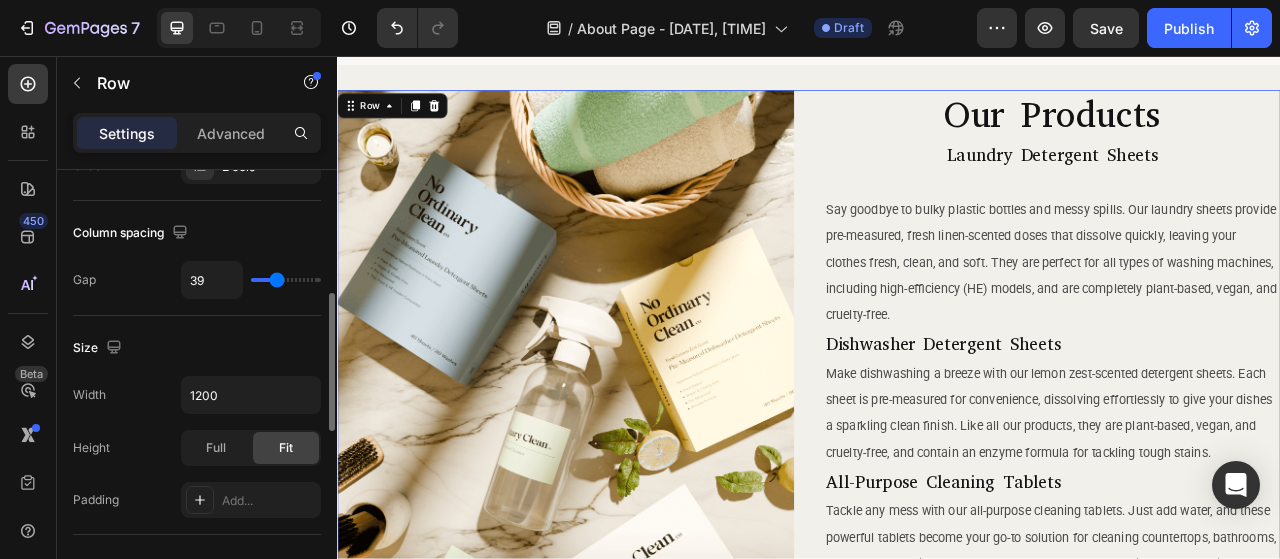 type on "50" 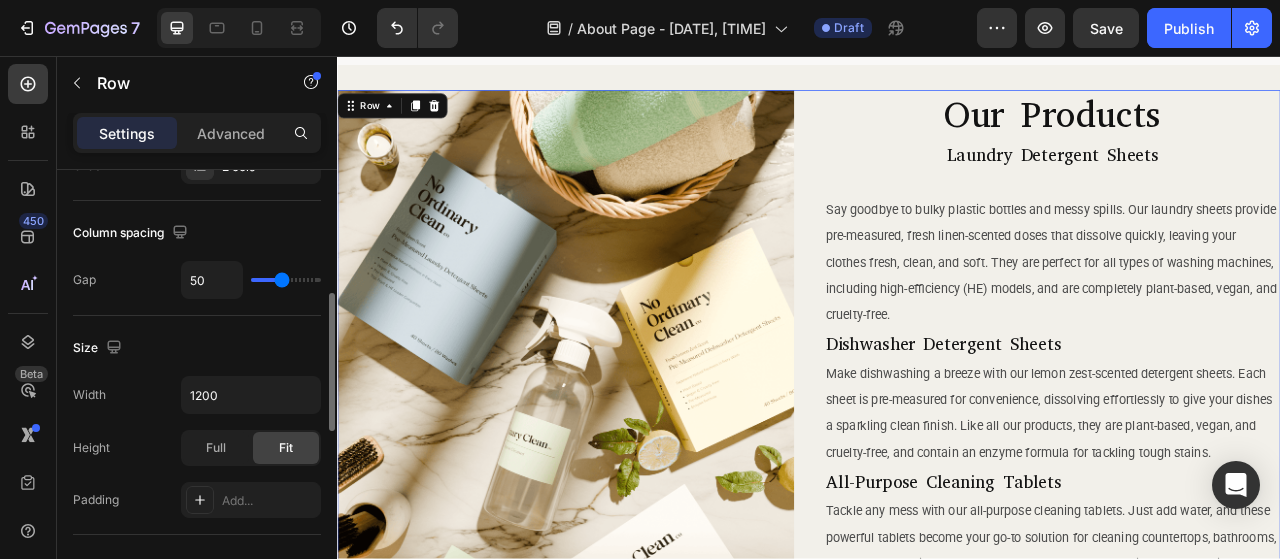 type on "51" 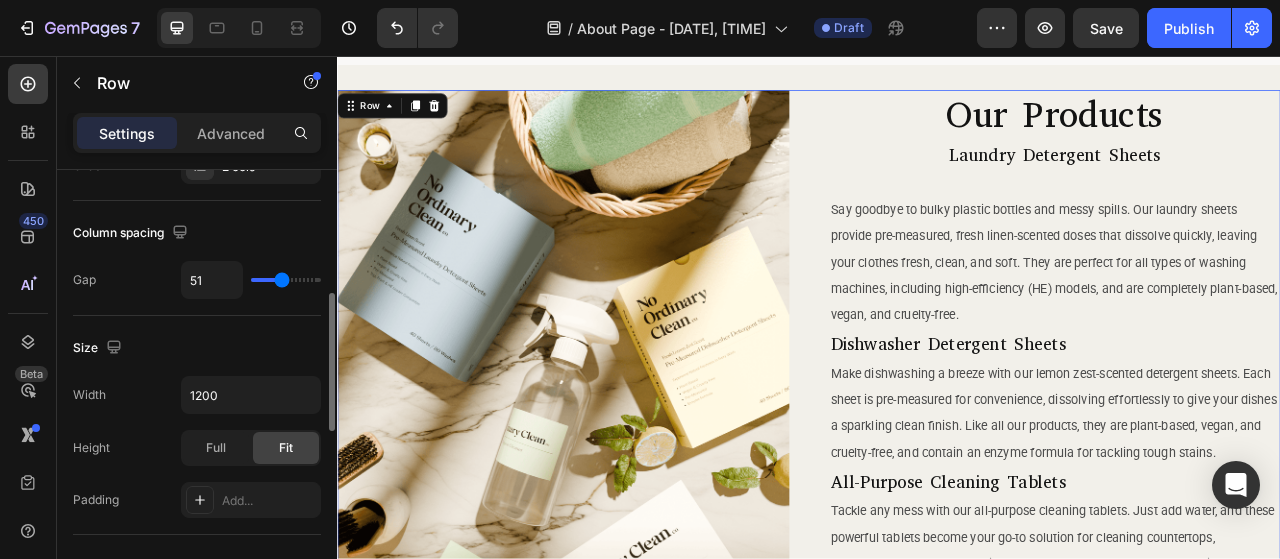 type on "54" 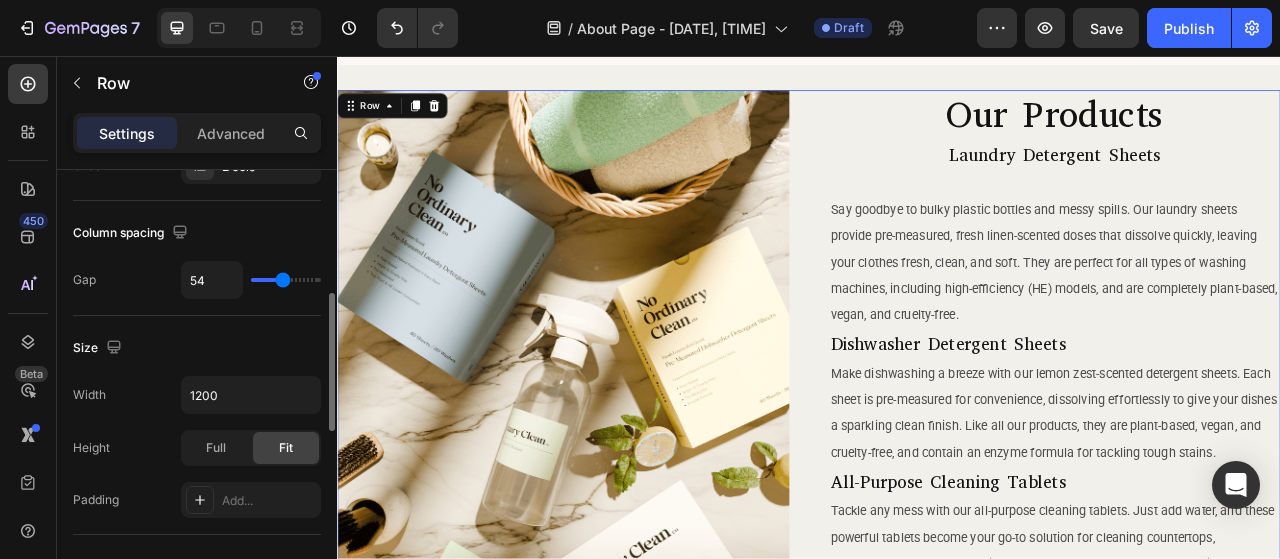 type on "56" 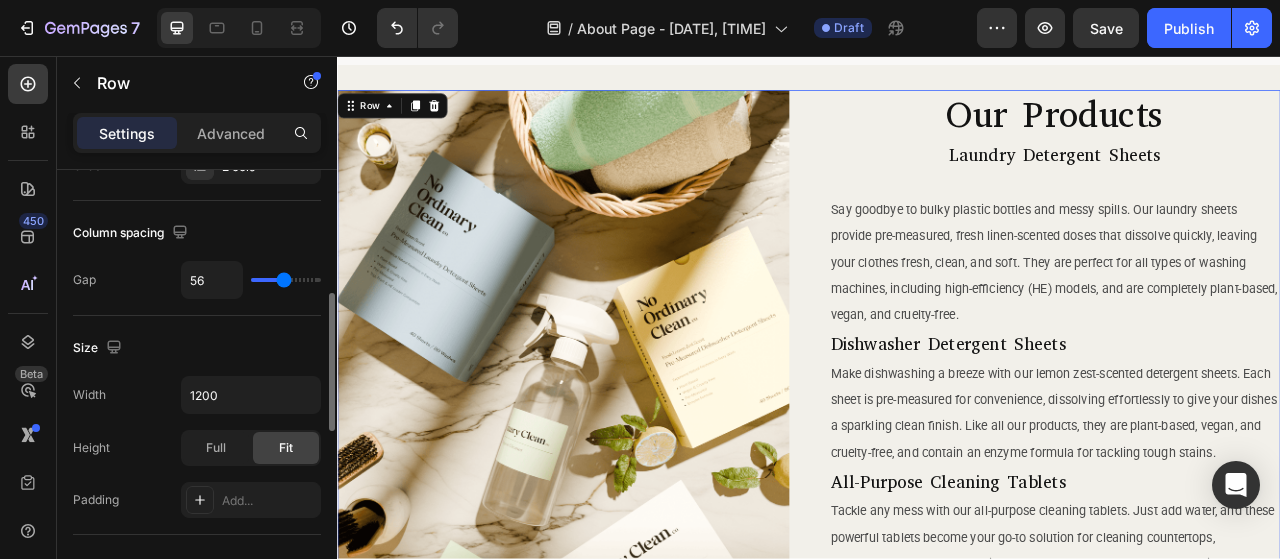 type on "57" 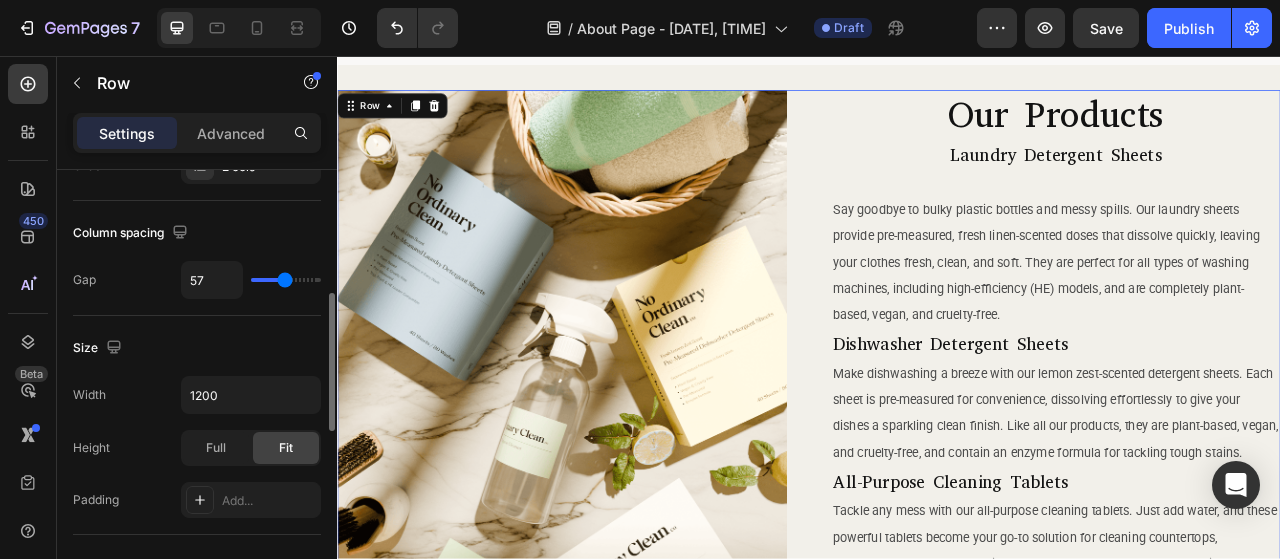 type on "57" 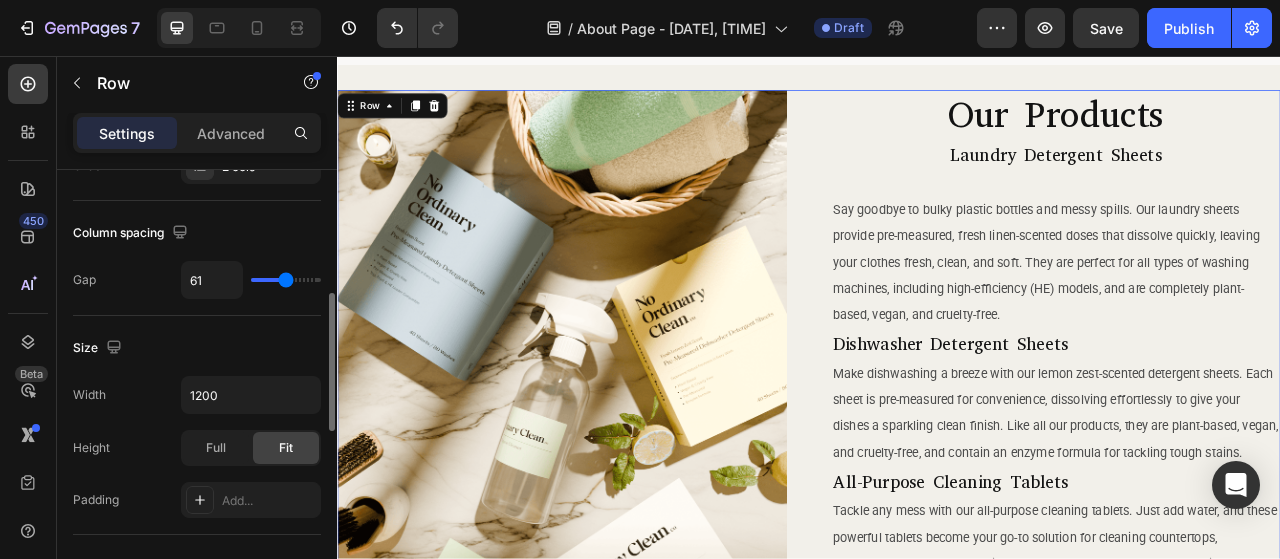 type on "67" 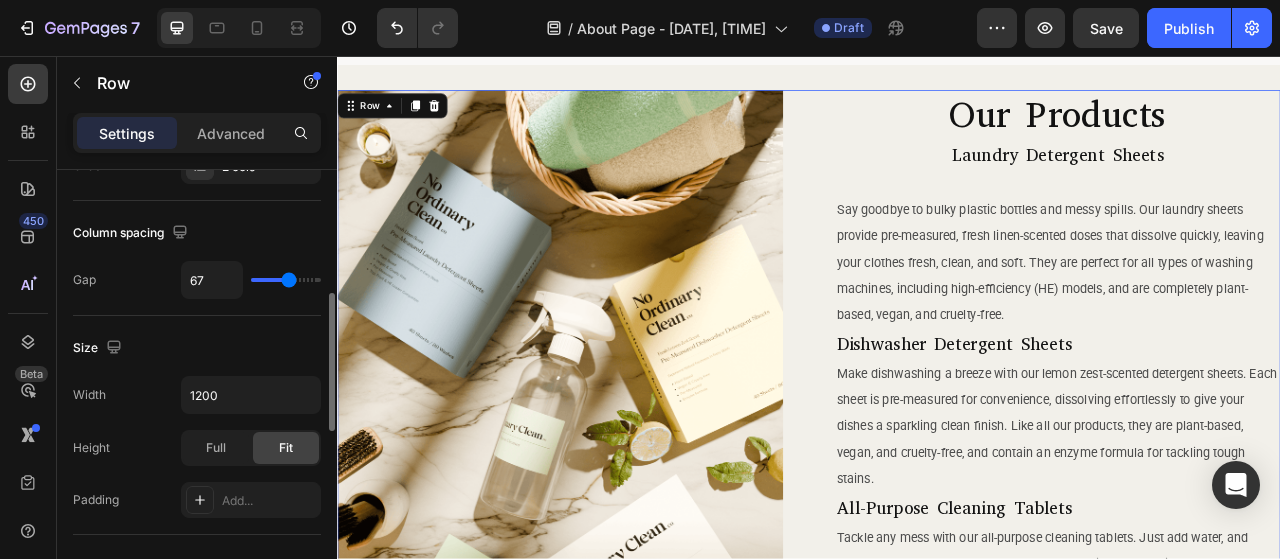 type on "63" 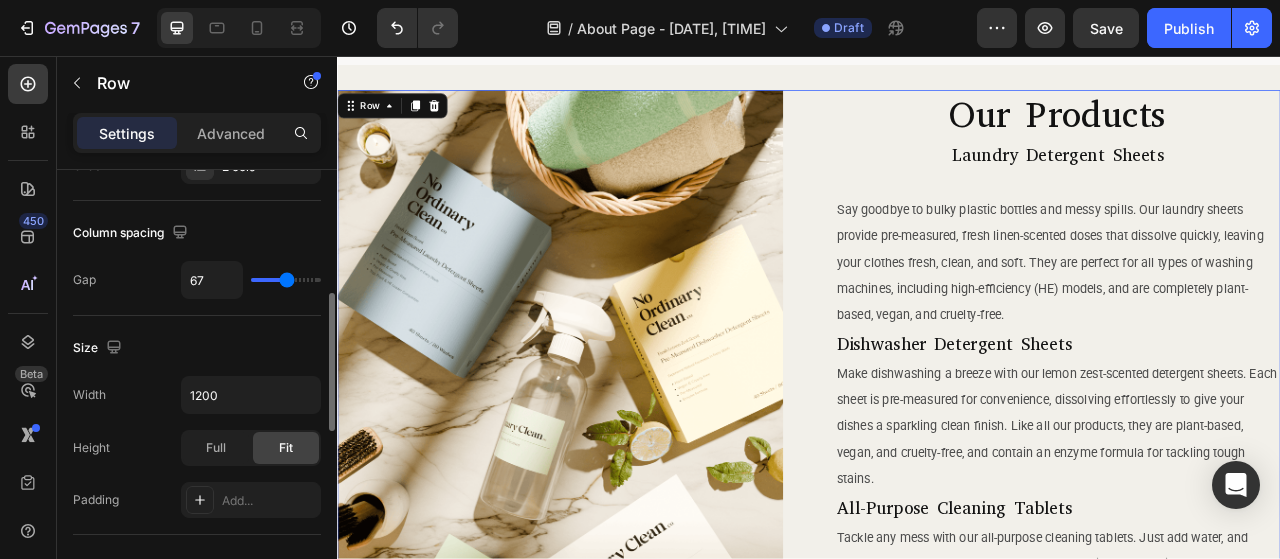 click at bounding box center (286, 280) 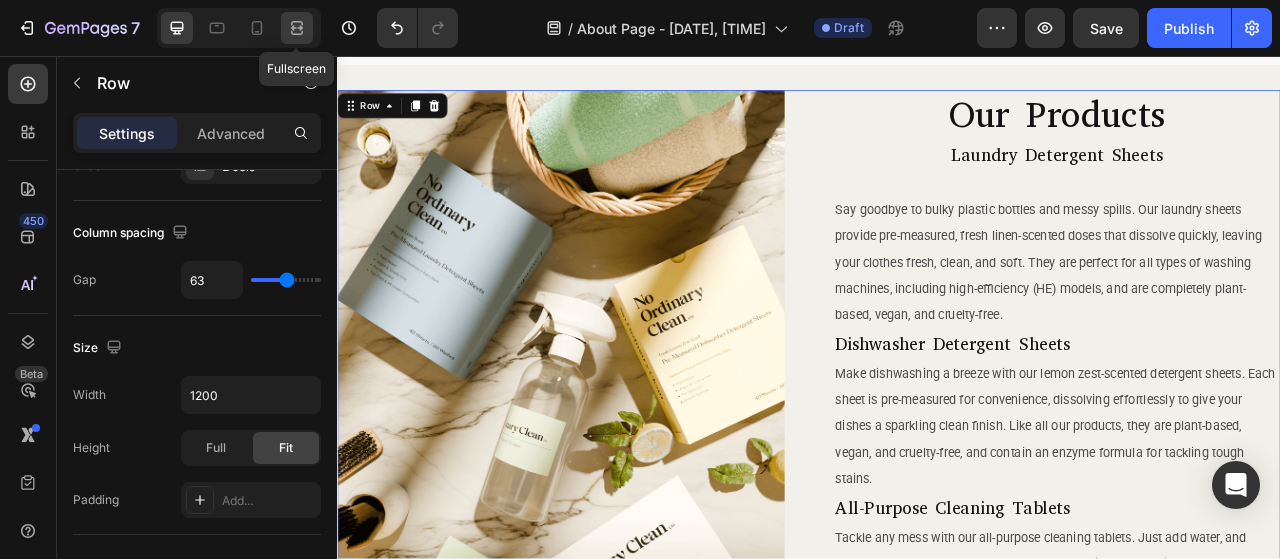 click 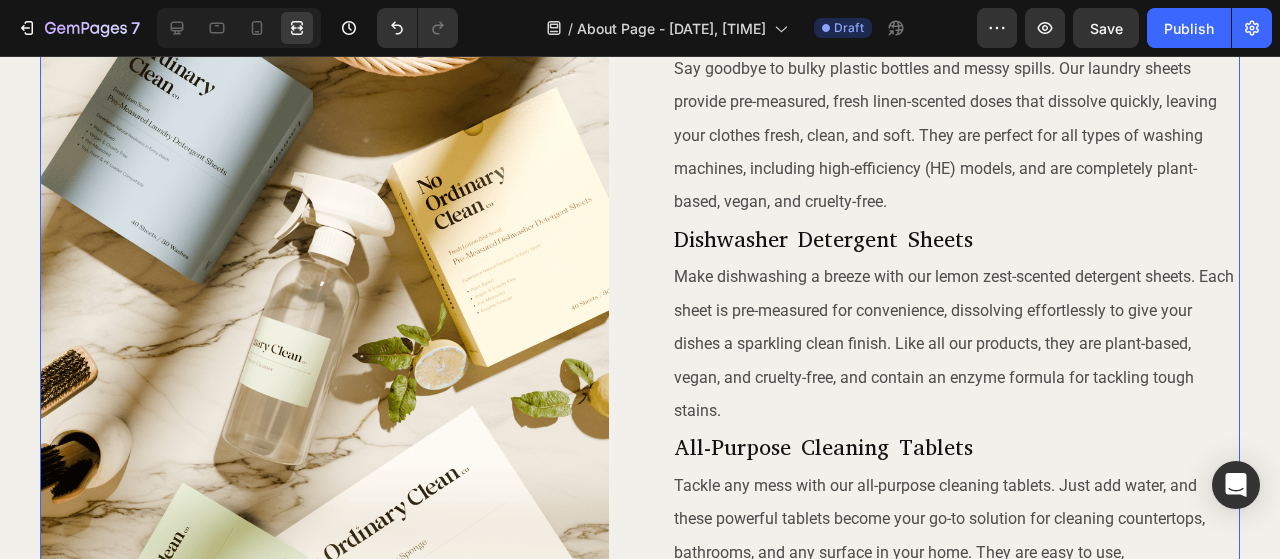 scroll, scrollTop: 638, scrollLeft: 0, axis: vertical 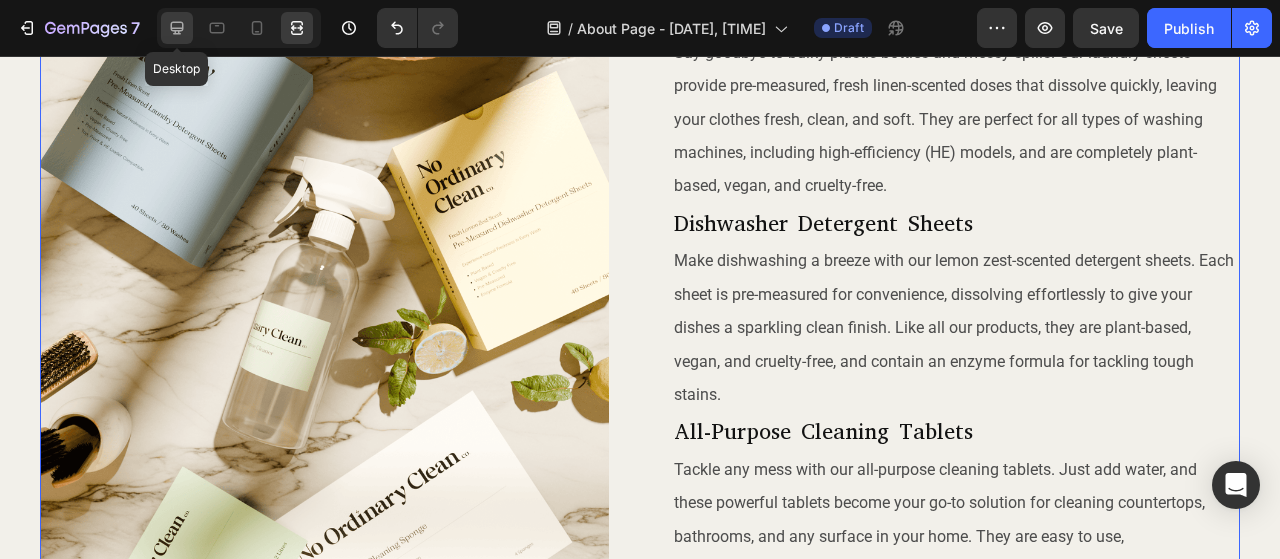 click 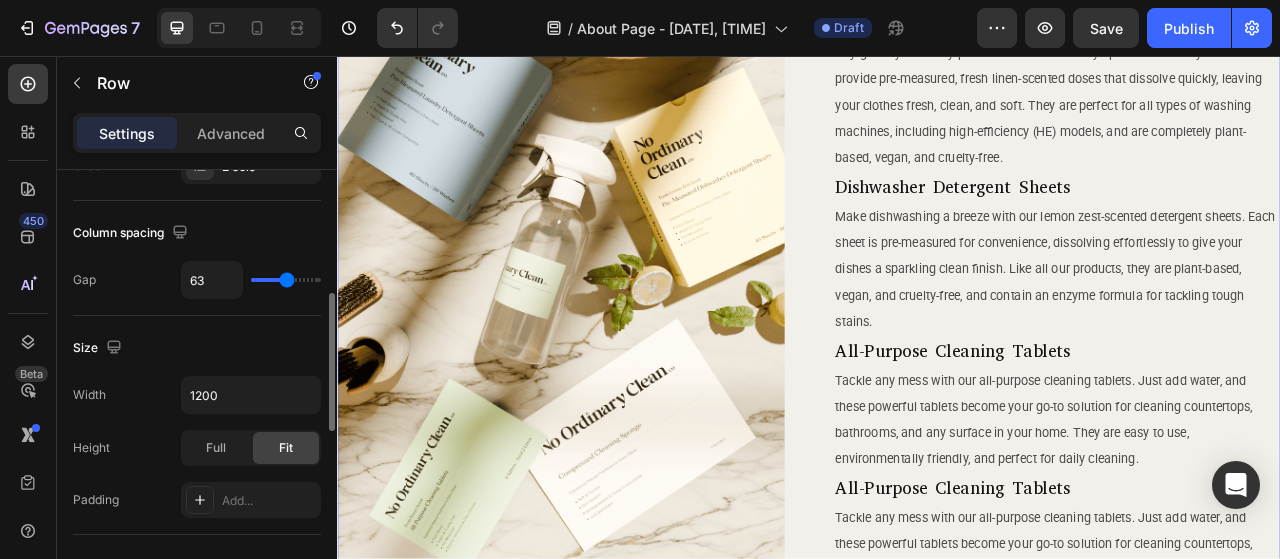 type on "73" 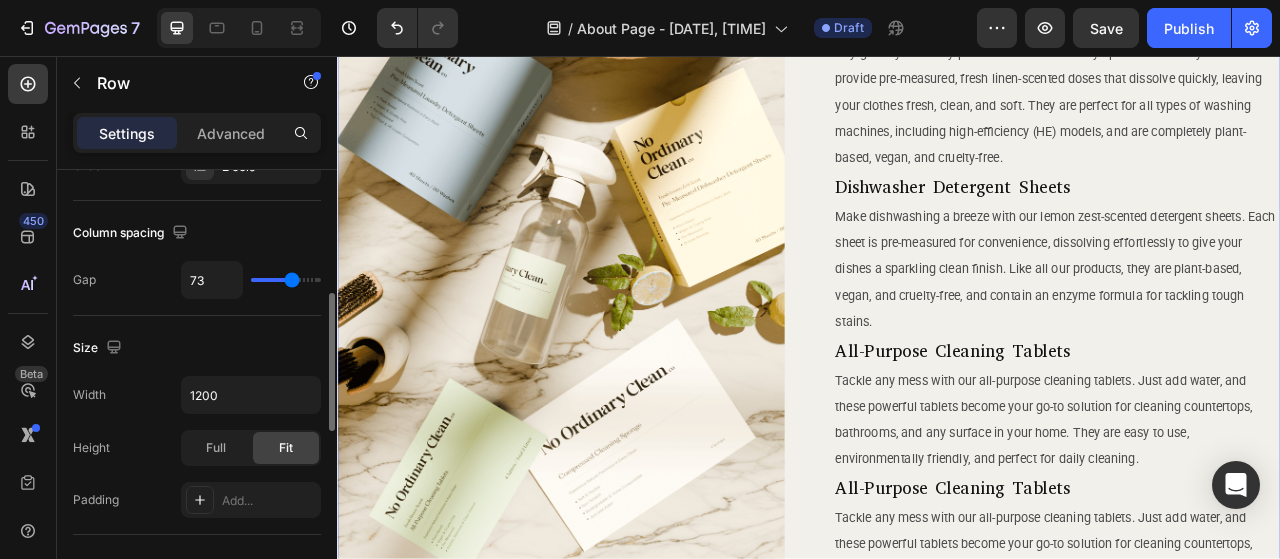 type on "75" 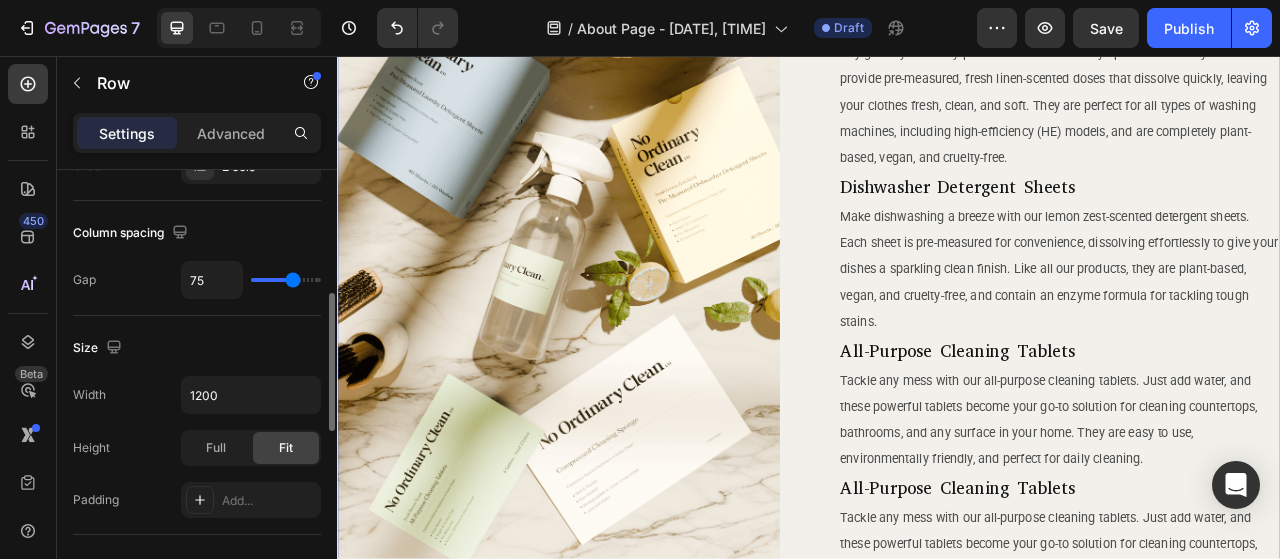 type on "76" 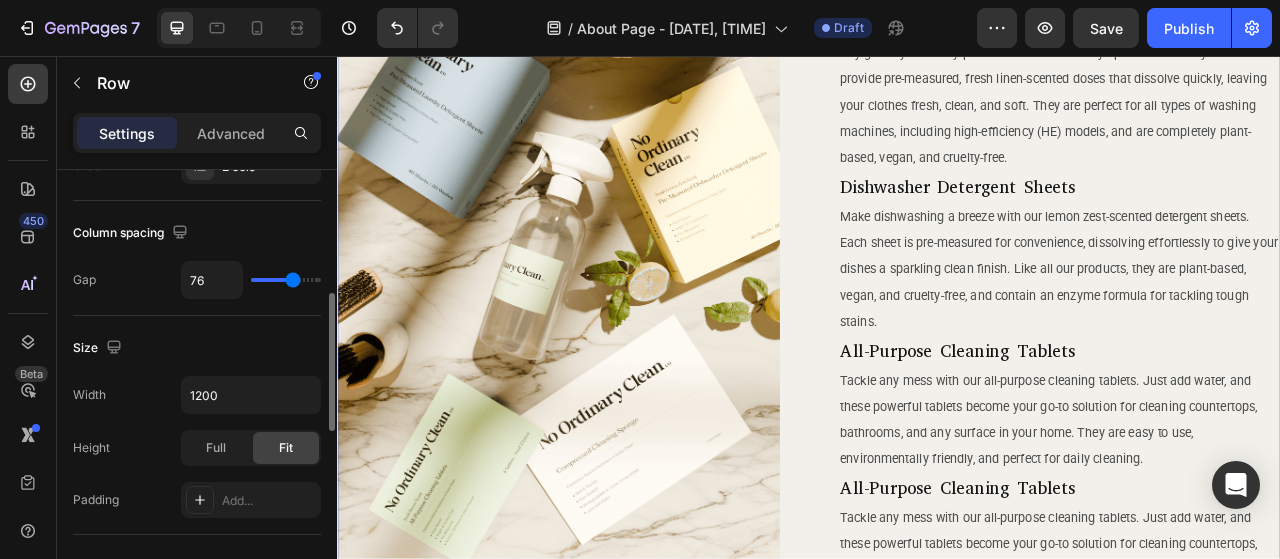 type on "78" 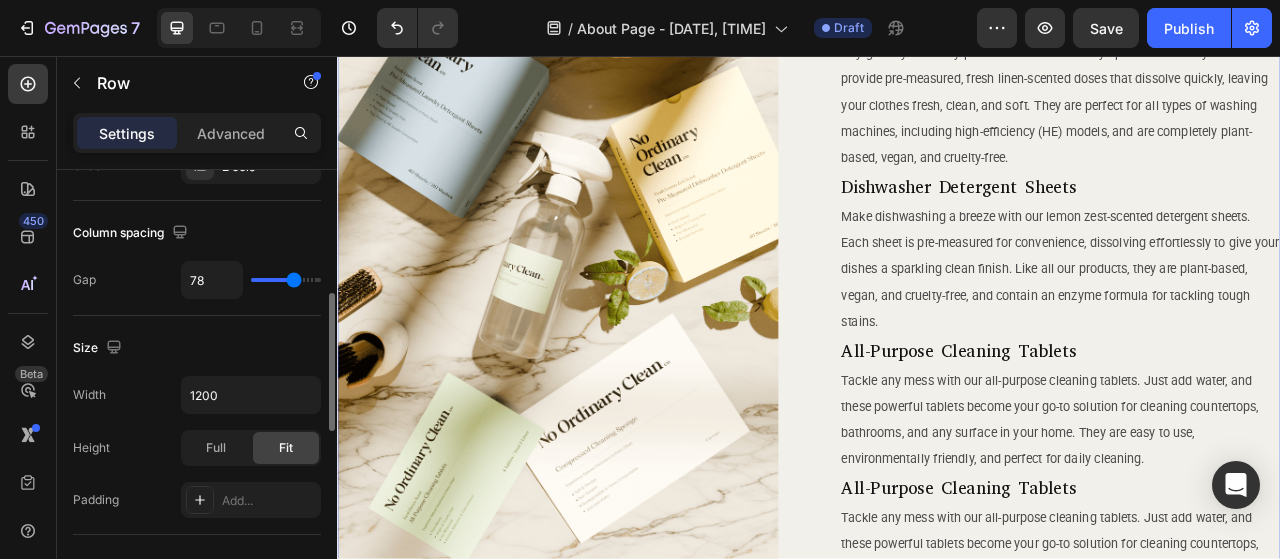 type on "81" 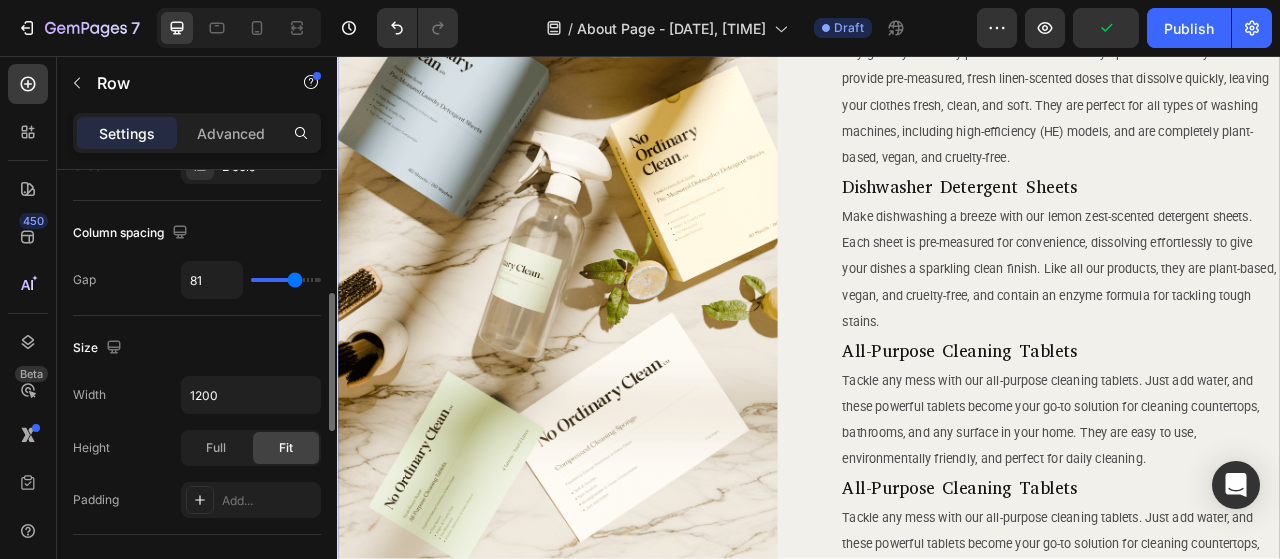 type on "76" 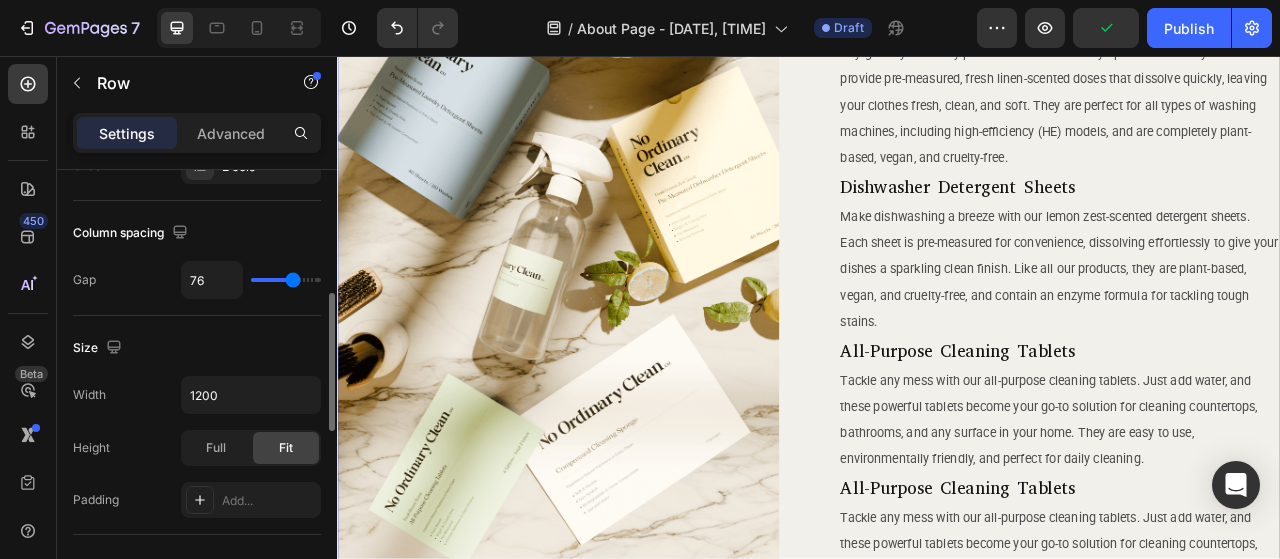type on "76" 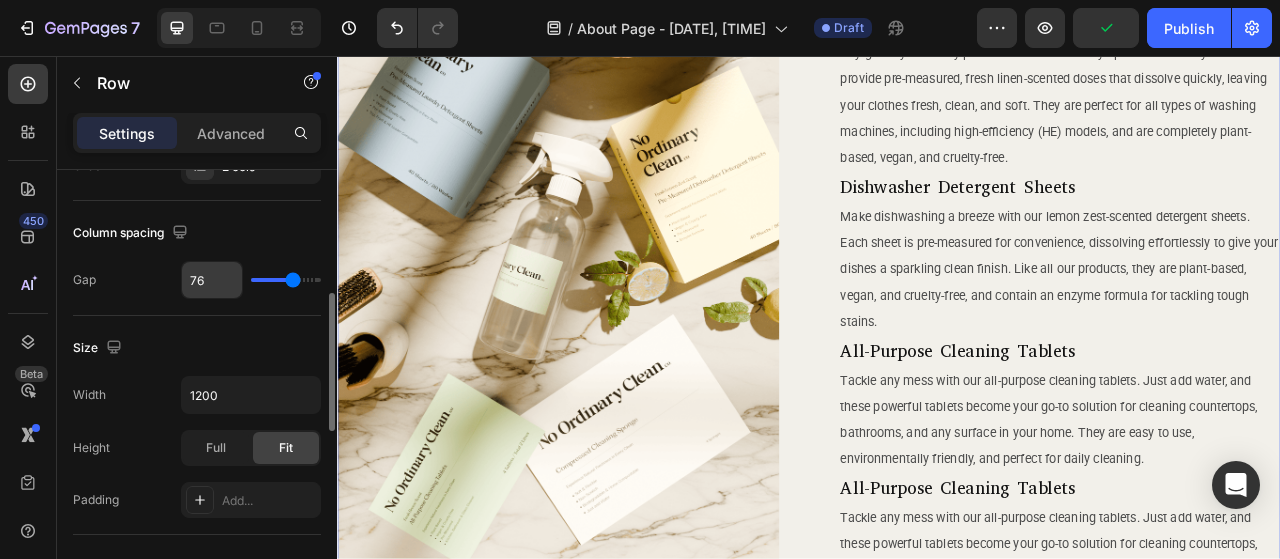 click on "76" at bounding box center [212, 280] 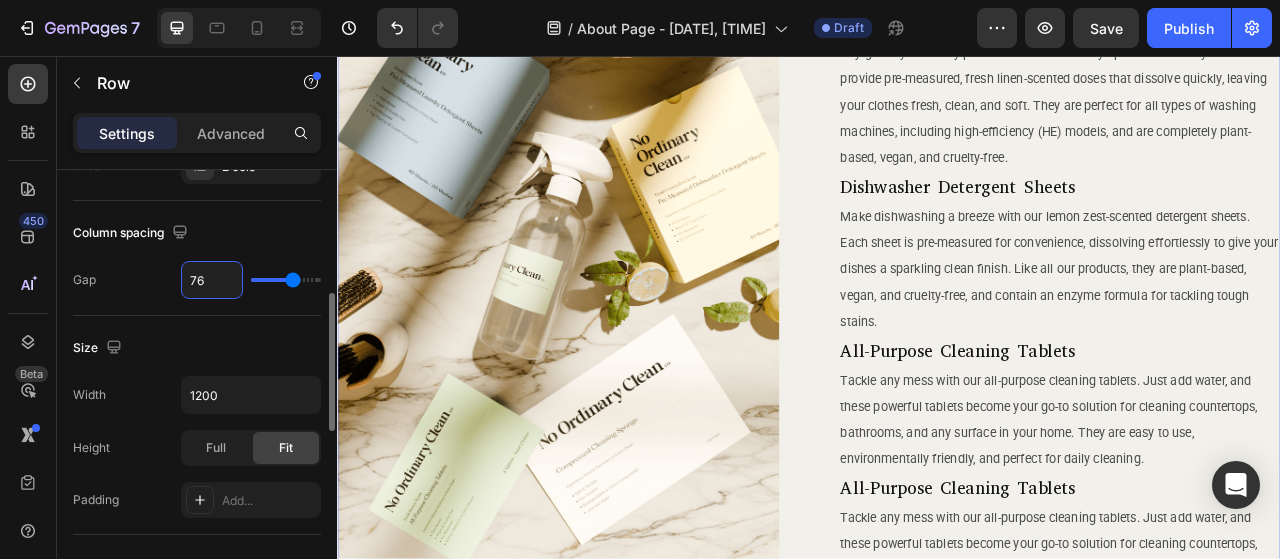type on "8" 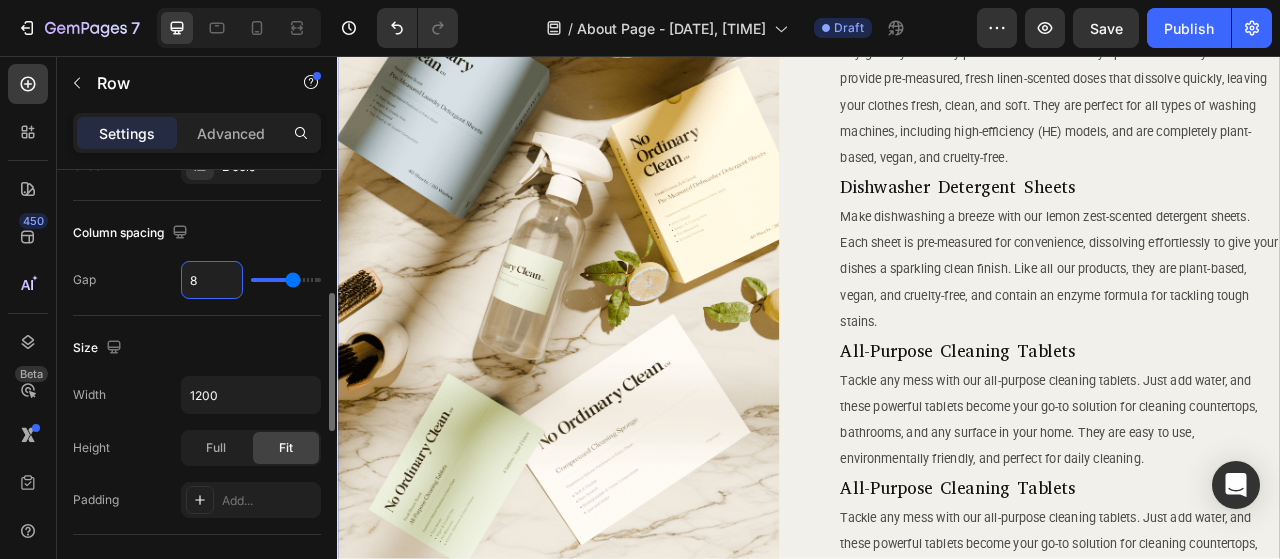 type on "8" 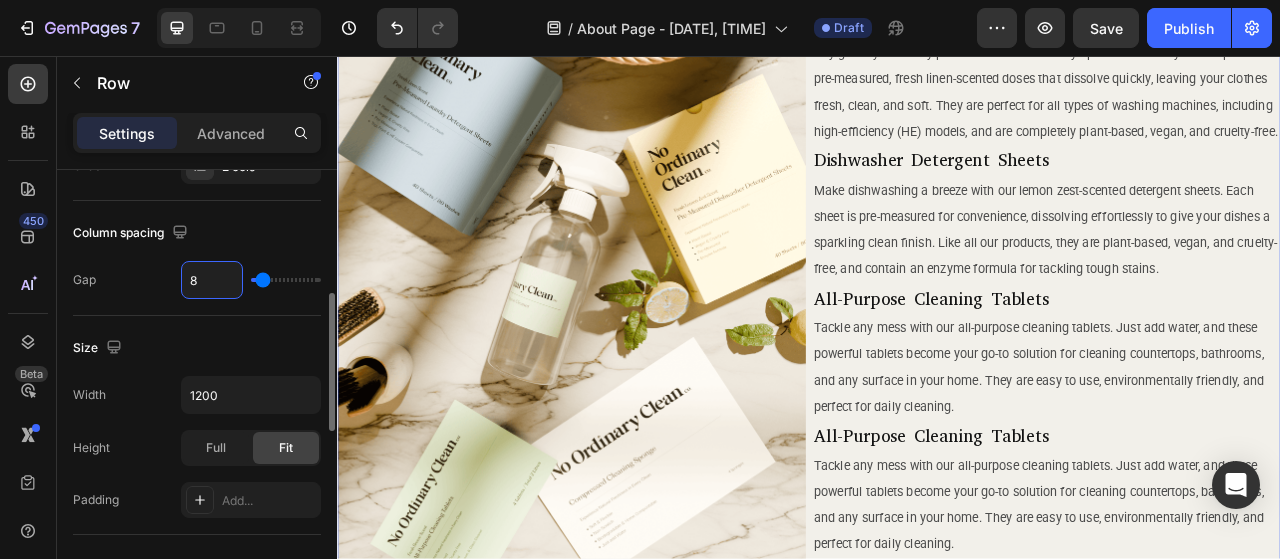 type on "80" 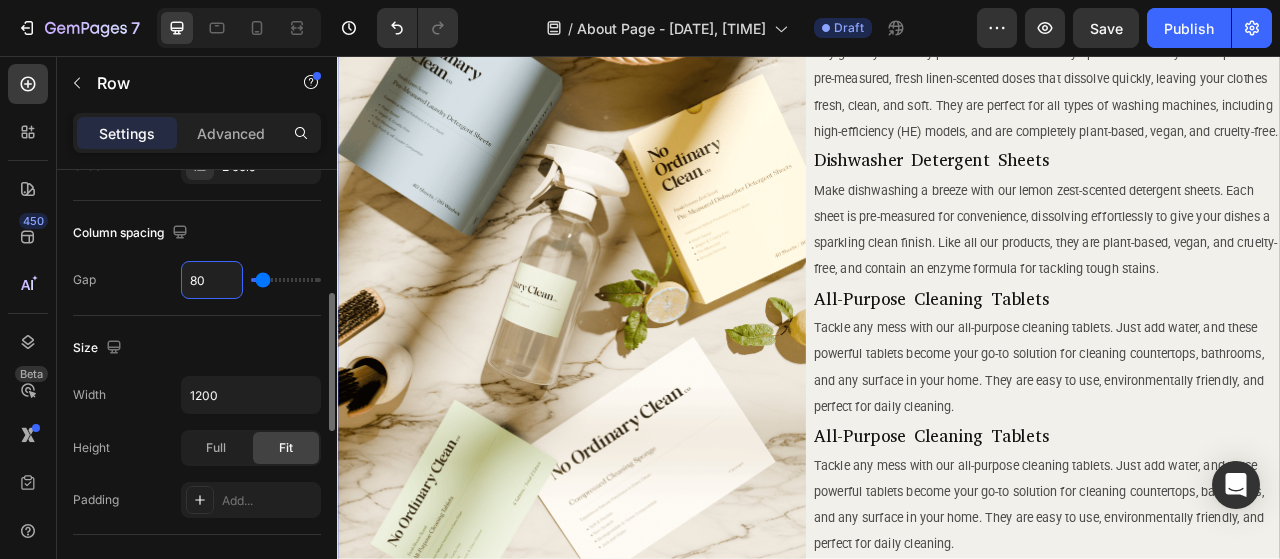 type on "80" 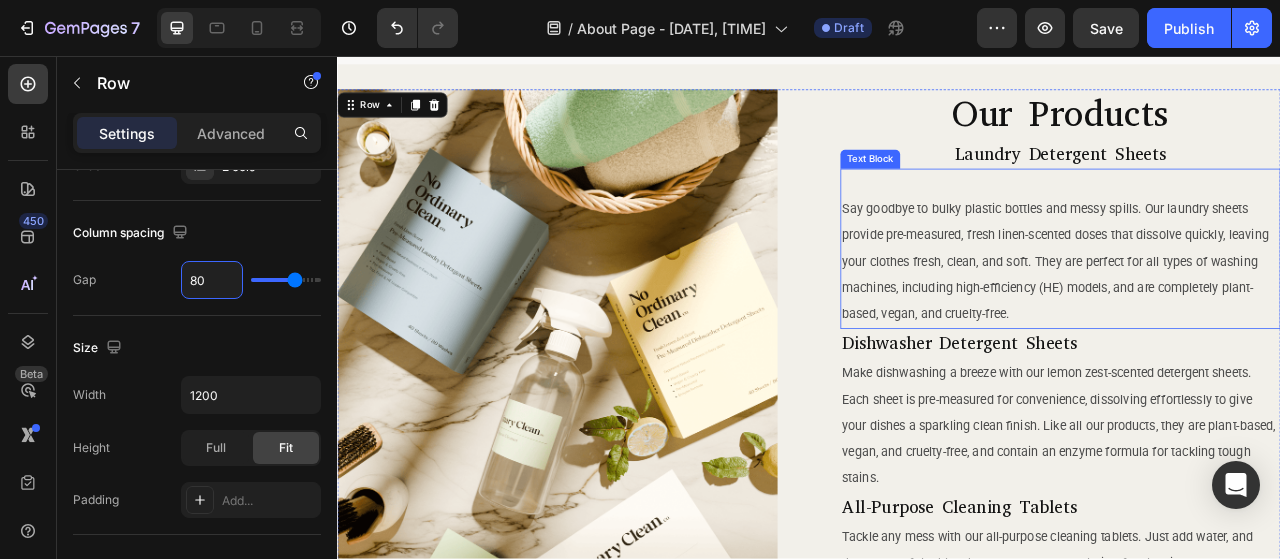 scroll, scrollTop: 438, scrollLeft: 0, axis: vertical 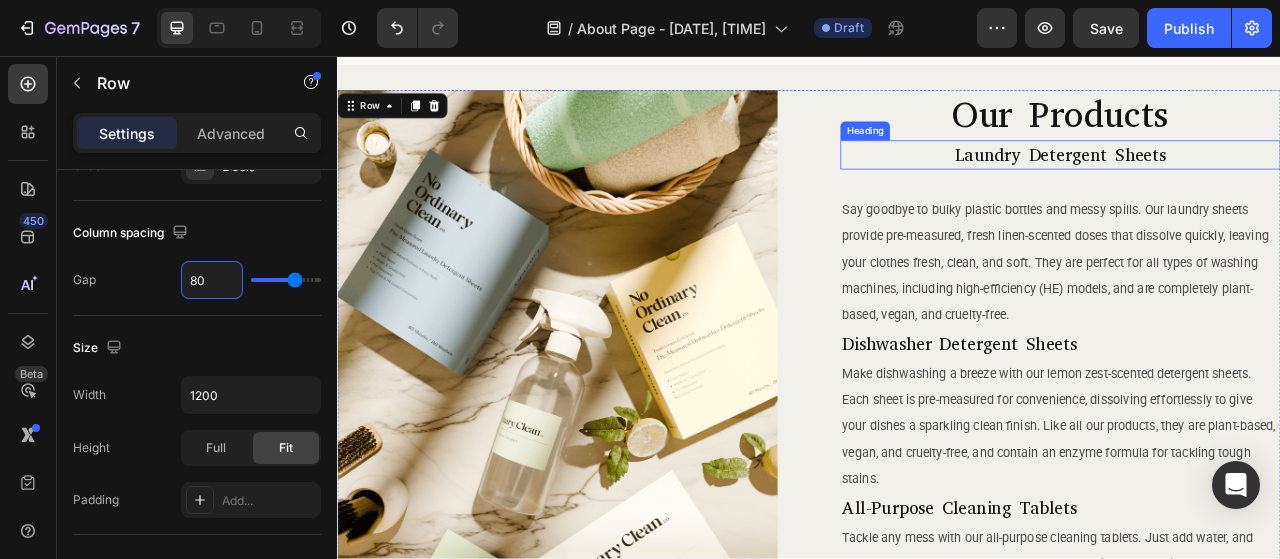 click on "Laundry Detergent Sheets" at bounding box center [1257, 182] 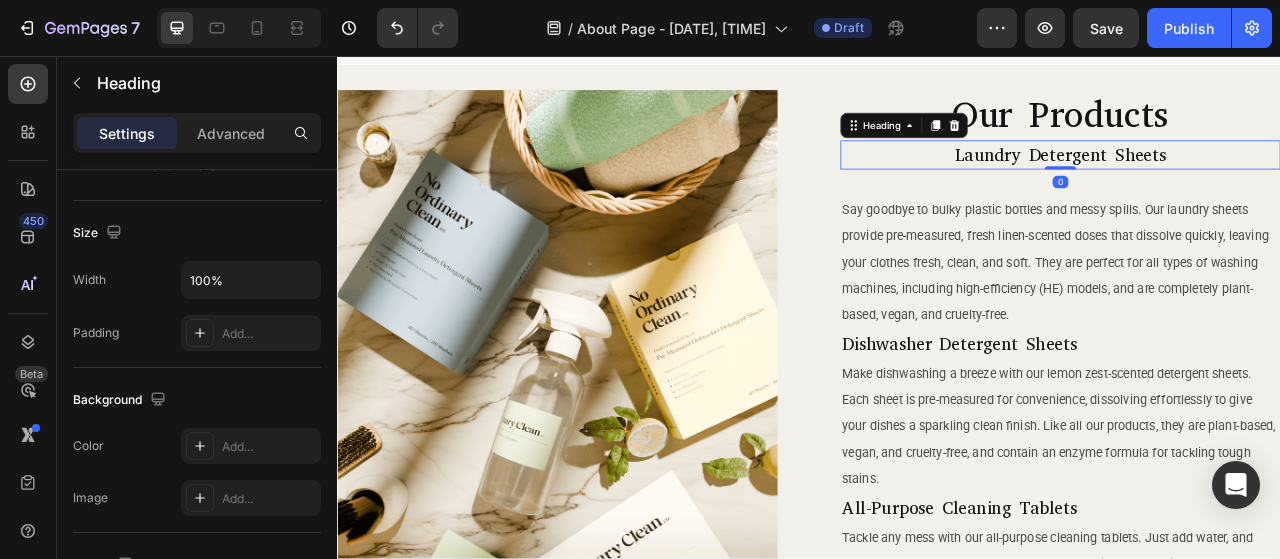 scroll, scrollTop: 0, scrollLeft: 0, axis: both 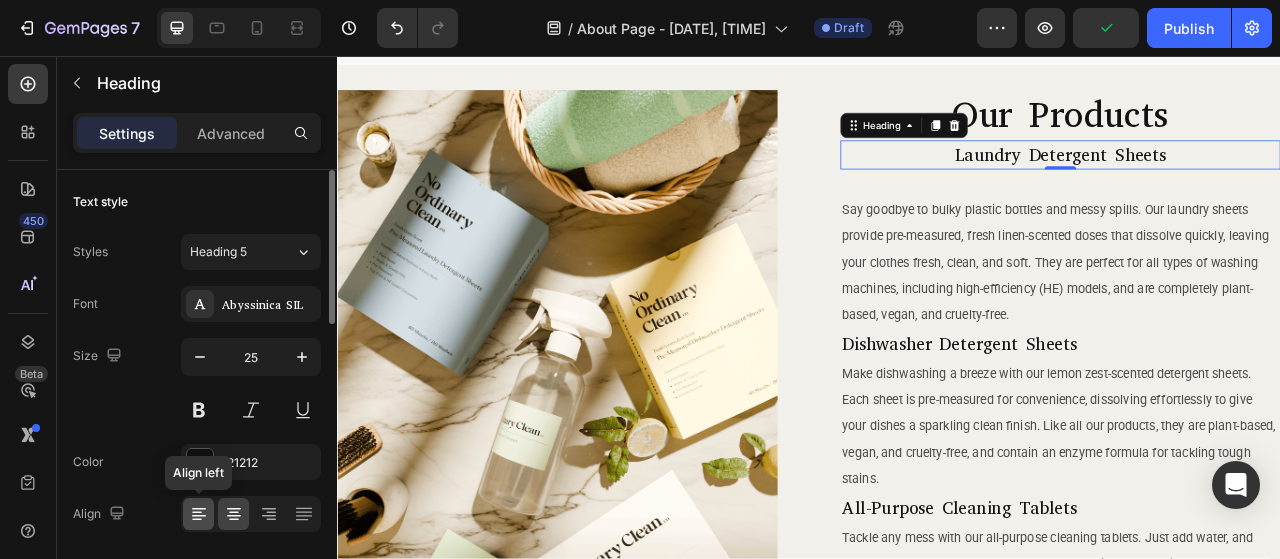 click 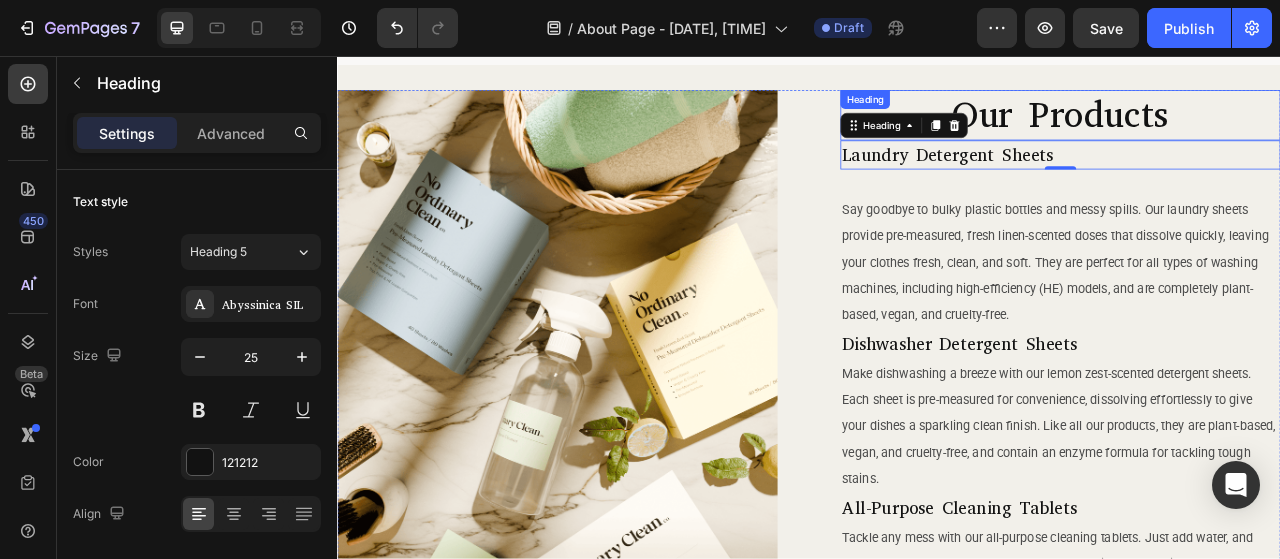 click on "Our Products" at bounding box center (1257, 132) 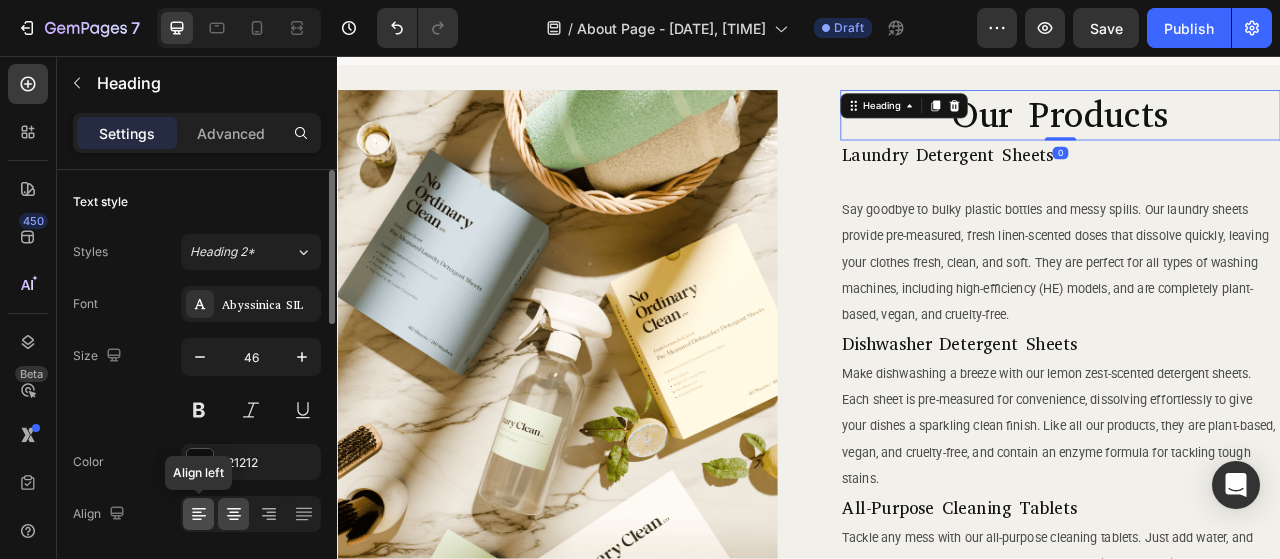 click 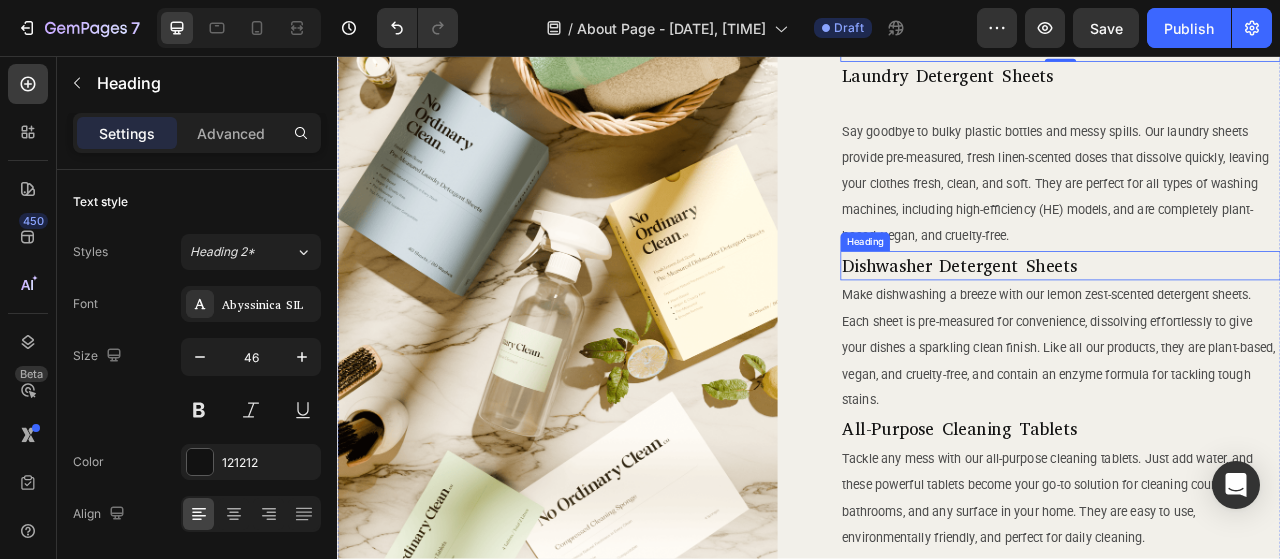 scroll, scrollTop: 438, scrollLeft: 0, axis: vertical 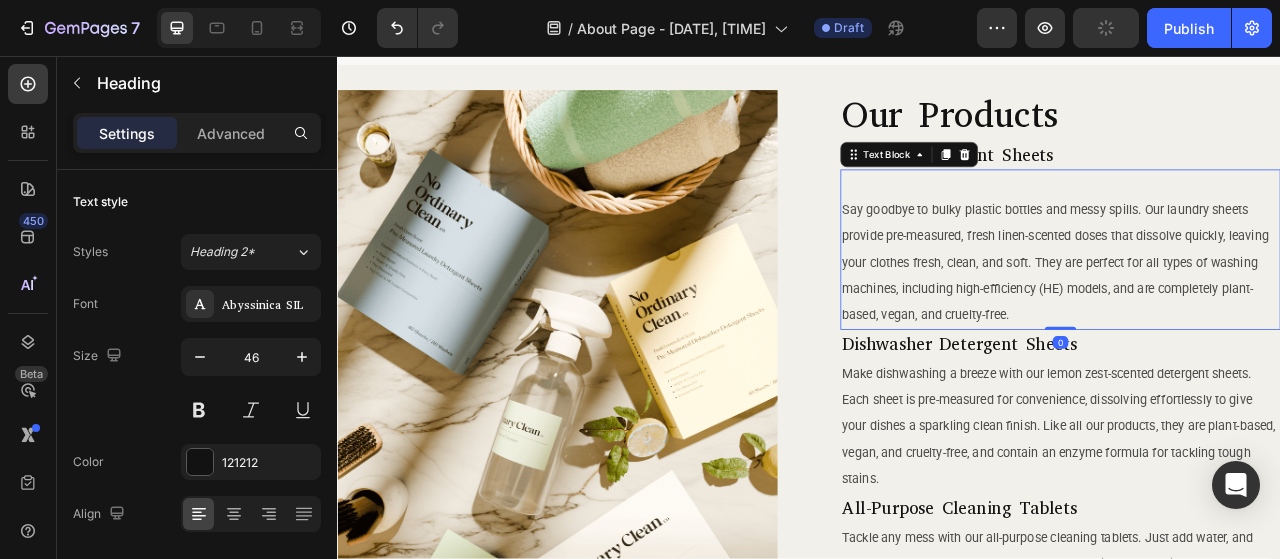 click on "Say goodbye to bulky plastic bottles and messy spills. Our laundry sheets provide pre-measured, fresh linen-scented doses that dissolve quickly, leaving your clothes fresh, clean, and soft. They are perfect for all types of washing machines, including high-efficiency (HE) models, and are completely plant-based, vegan, and cruelty-free." at bounding box center [1250, 319] 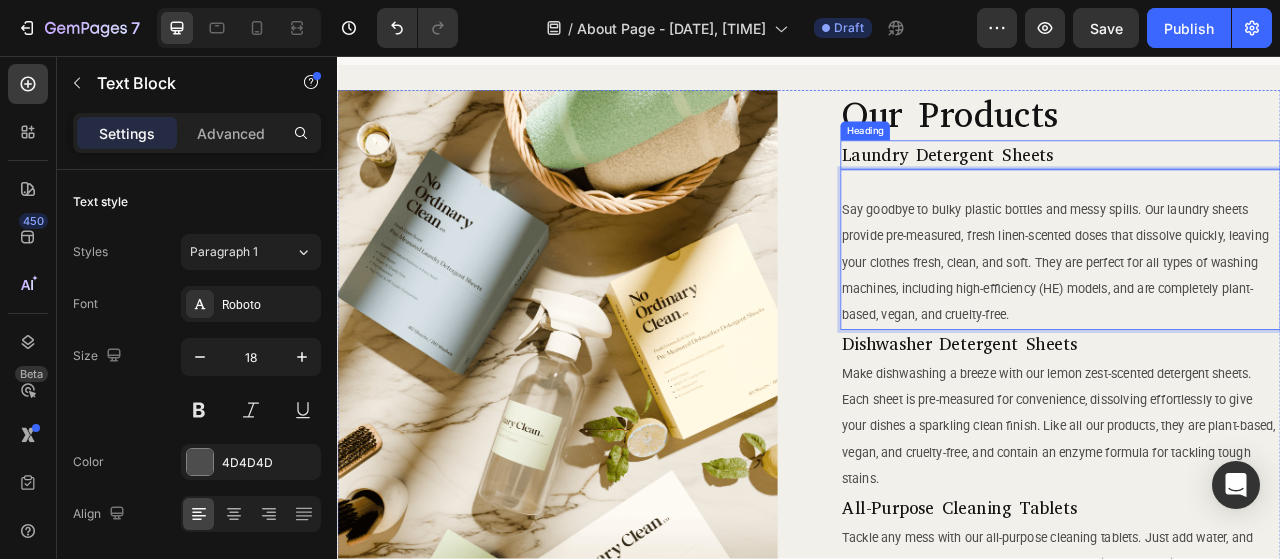 click on "Laundry Detergent Sheets" at bounding box center [1113, 182] 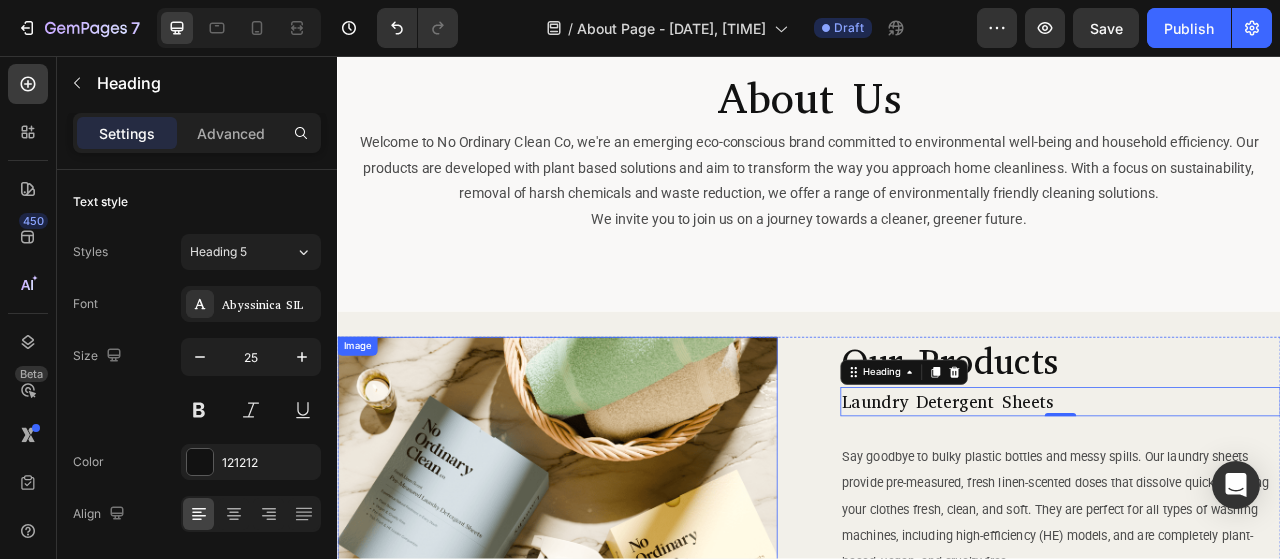 scroll, scrollTop: 122, scrollLeft: 0, axis: vertical 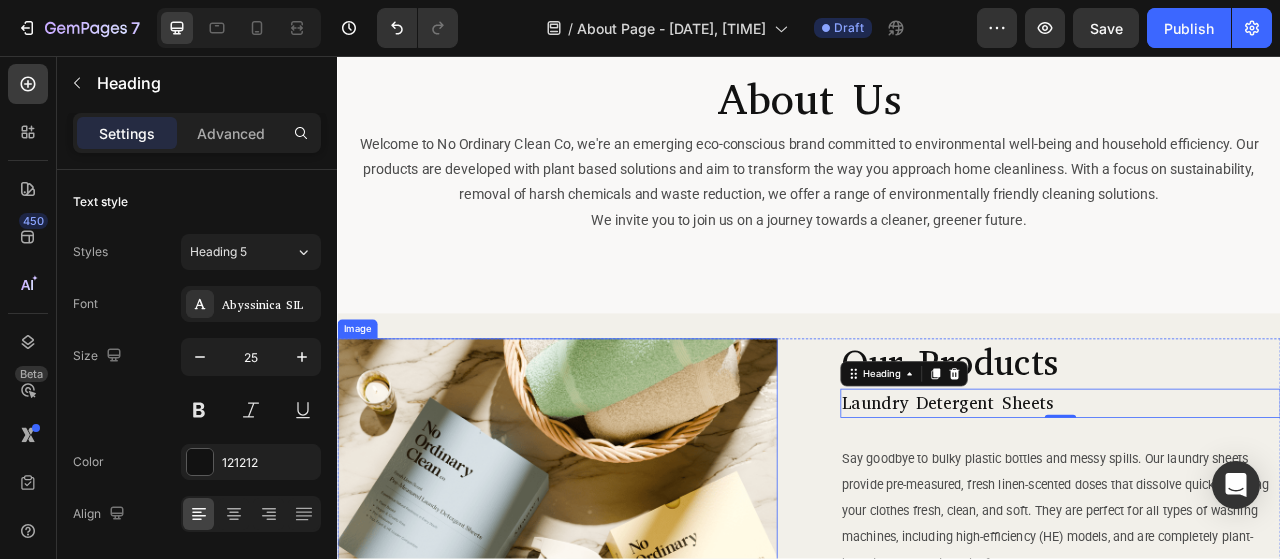 click at bounding box center [617, 827] 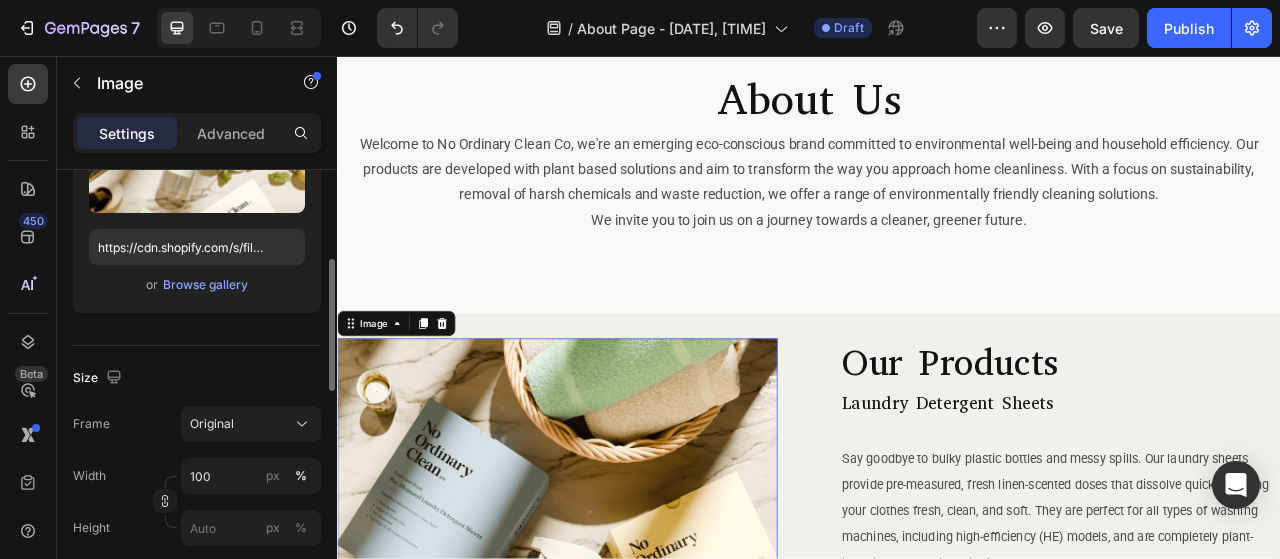 scroll, scrollTop: 500, scrollLeft: 0, axis: vertical 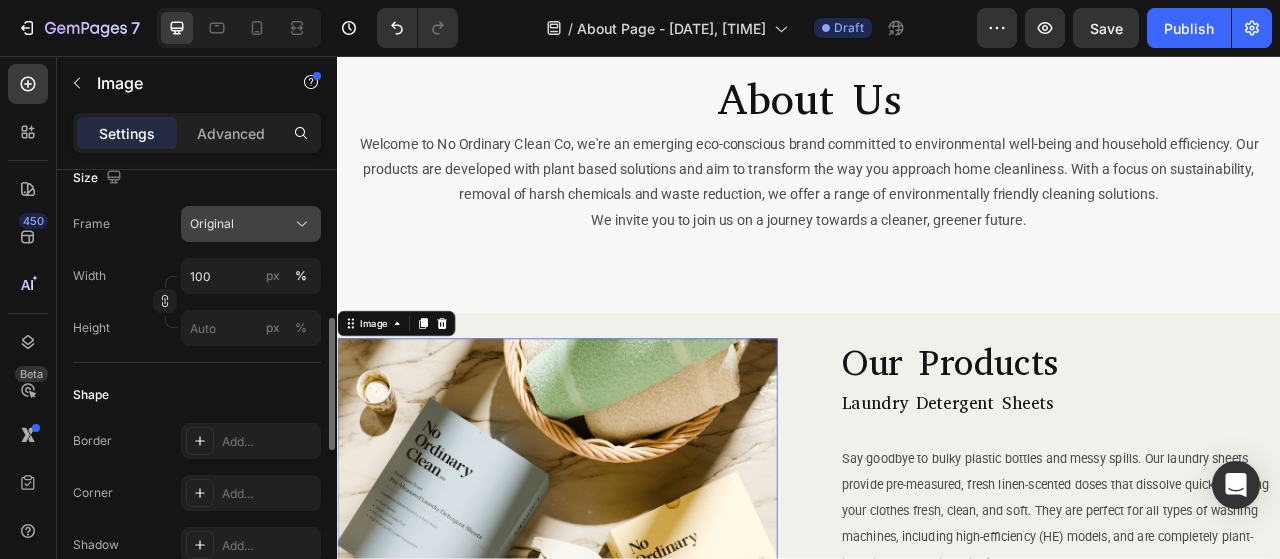 click on "Original" 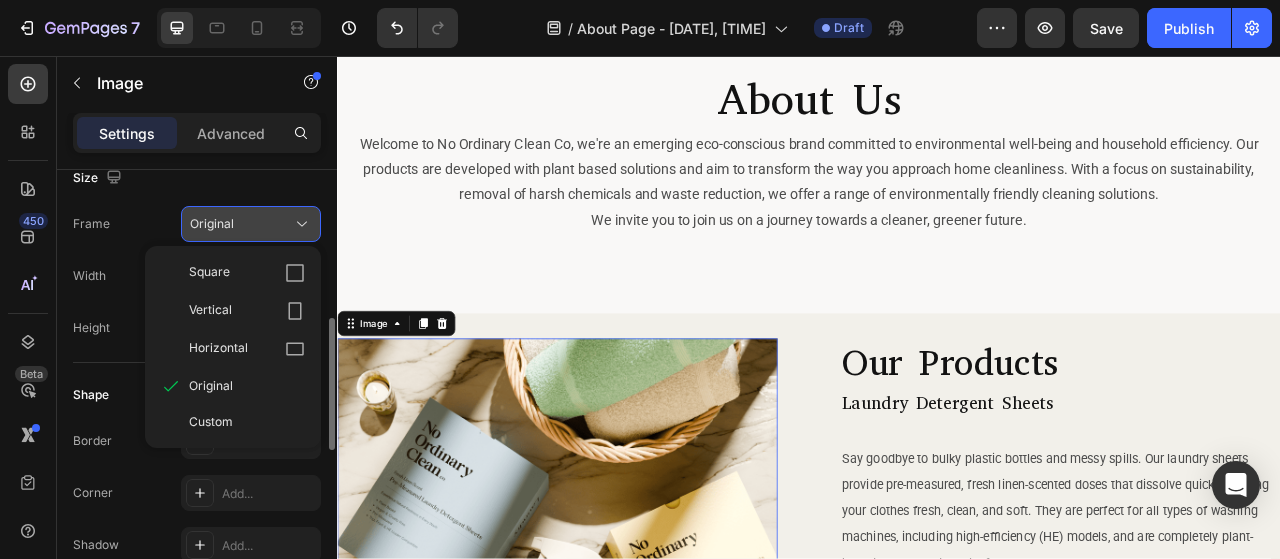 click on "Original" 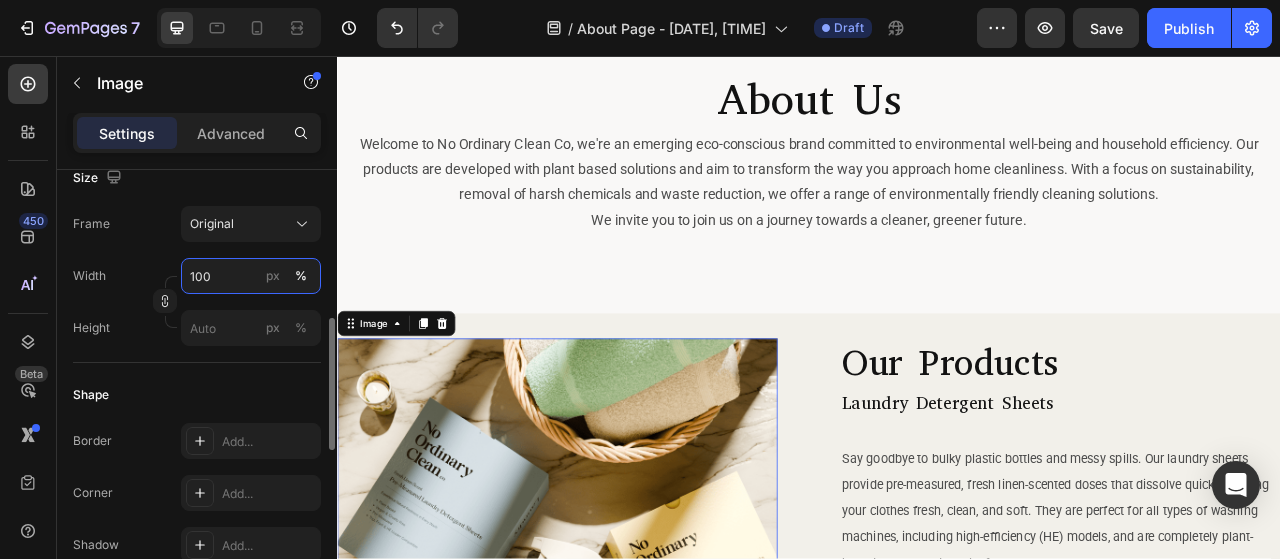 click on "100" at bounding box center [251, 276] 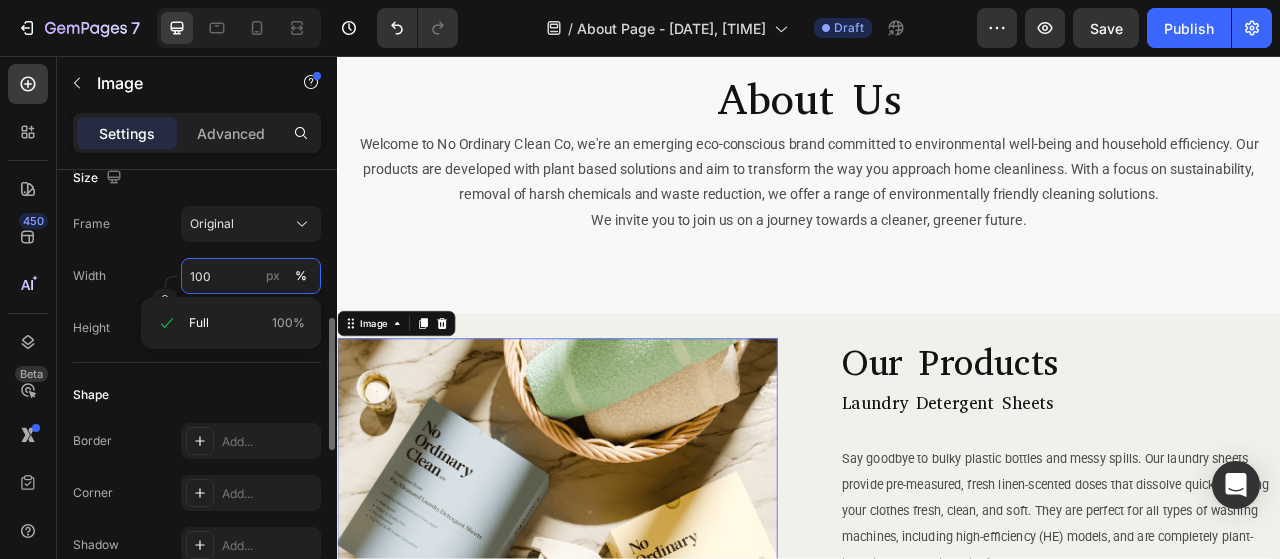 click on "100" at bounding box center [251, 276] 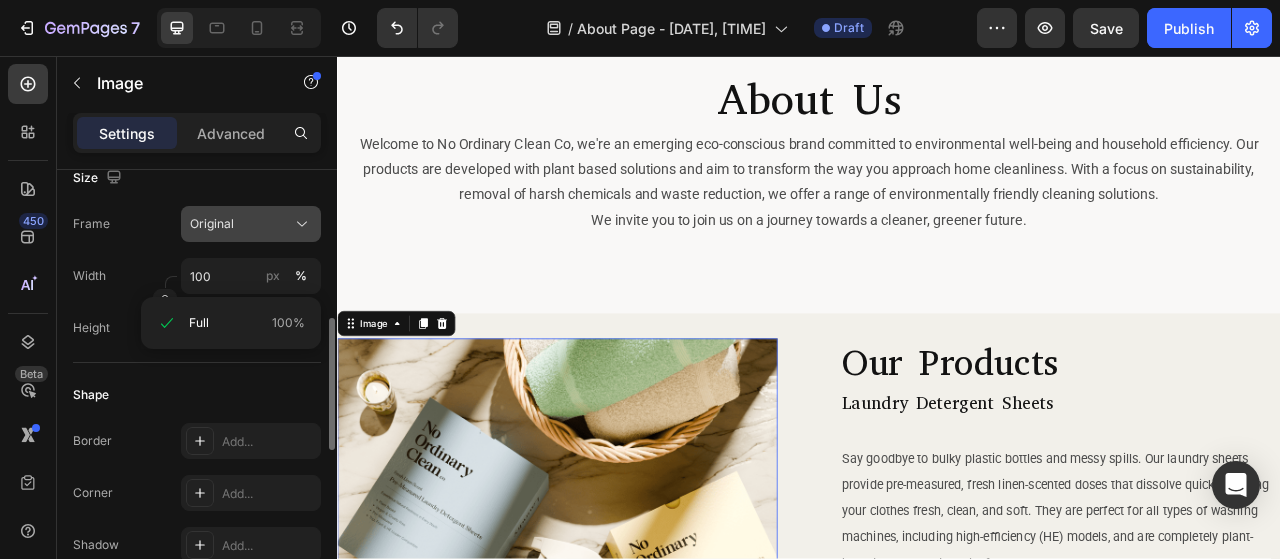 click on "Original" 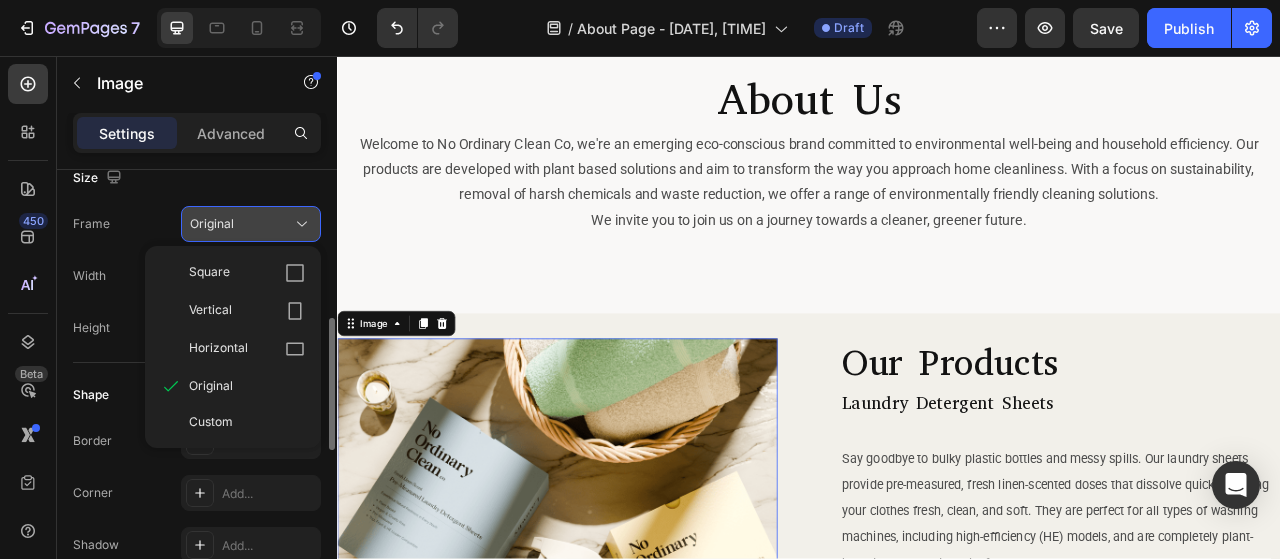 click on "Original" 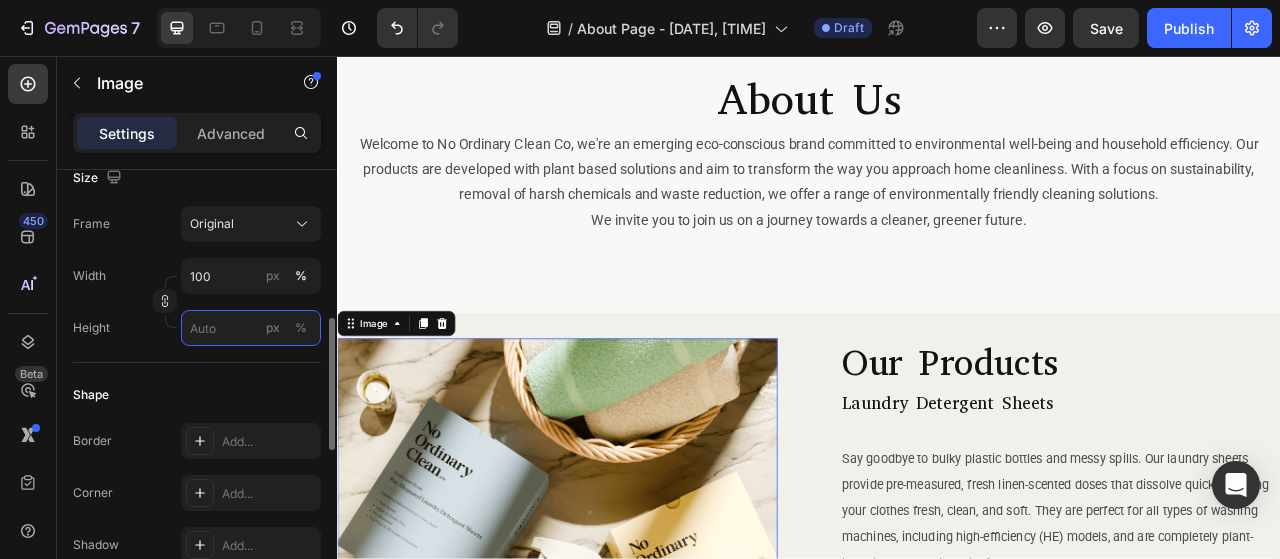 click on "px %" at bounding box center [251, 328] 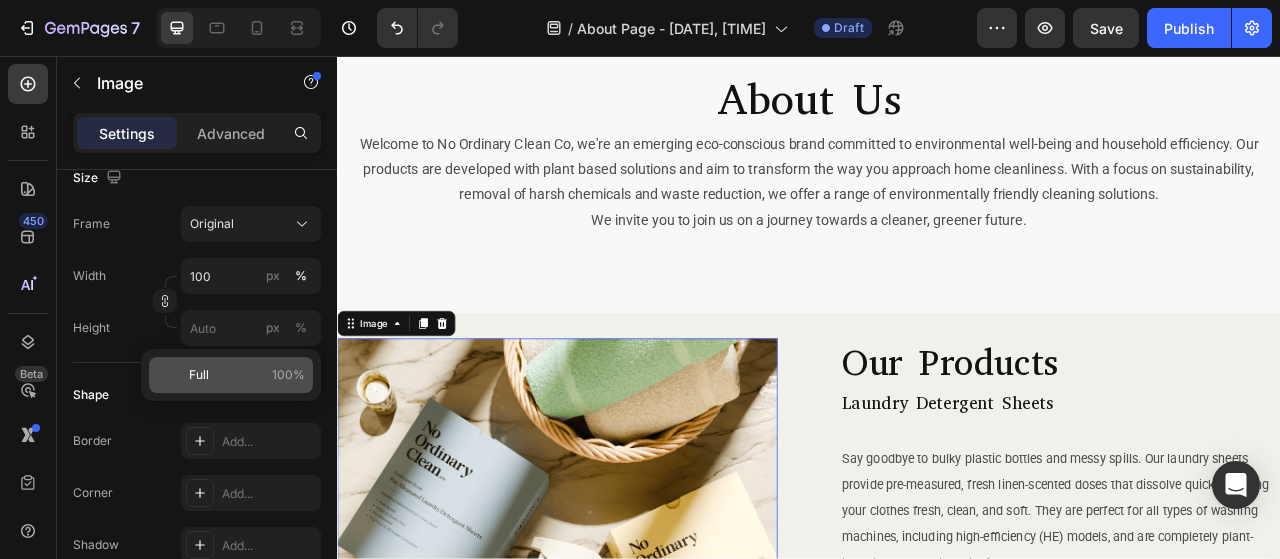 click on "Full 100%" at bounding box center [247, 375] 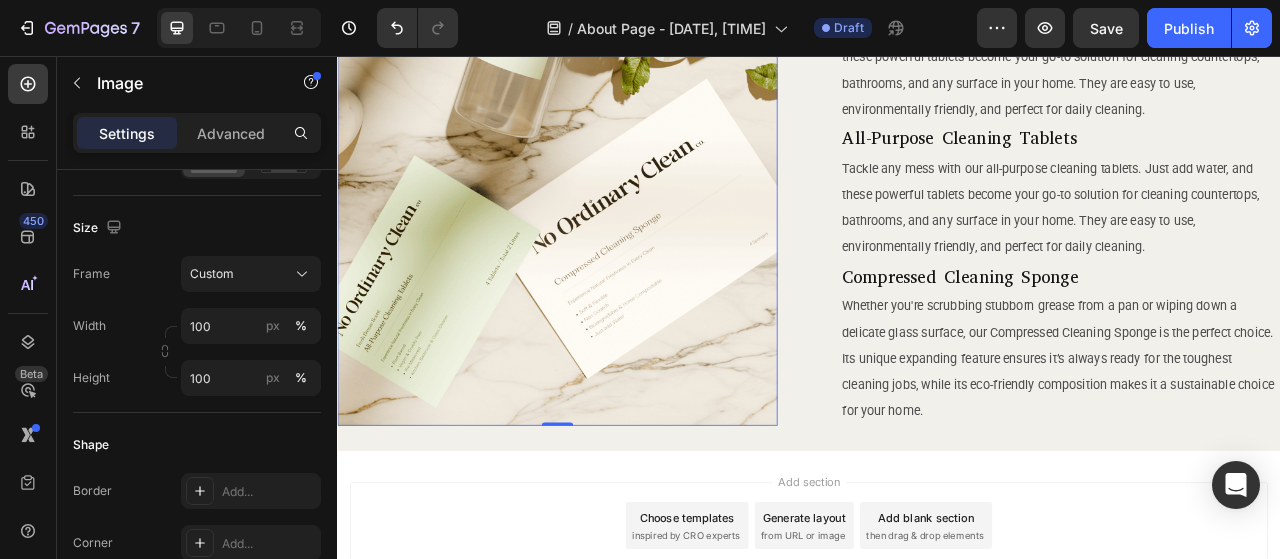 scroll, scrollTop: 1222, scrollLeft: 0, axis: vertical 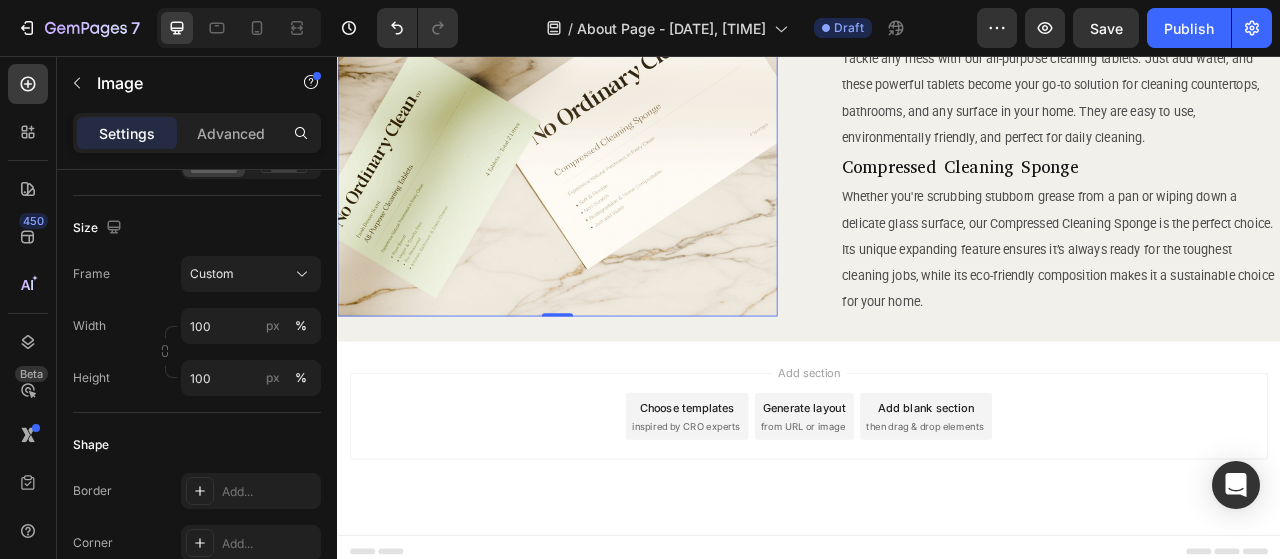 click on "Add section Choose templates inspired by CRO experts Generate layout from URL or image Add blank section then drag & drop elements" at bounding box center (937, 515) 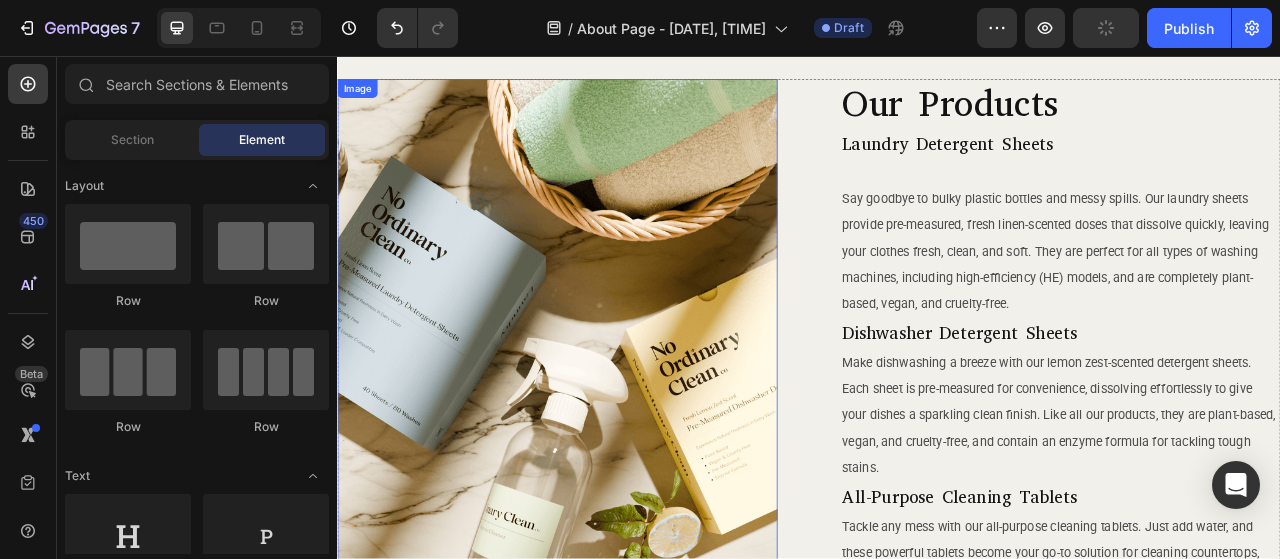 scroll, scrollTop: 522, scrollLeft: 0, axis: vertical 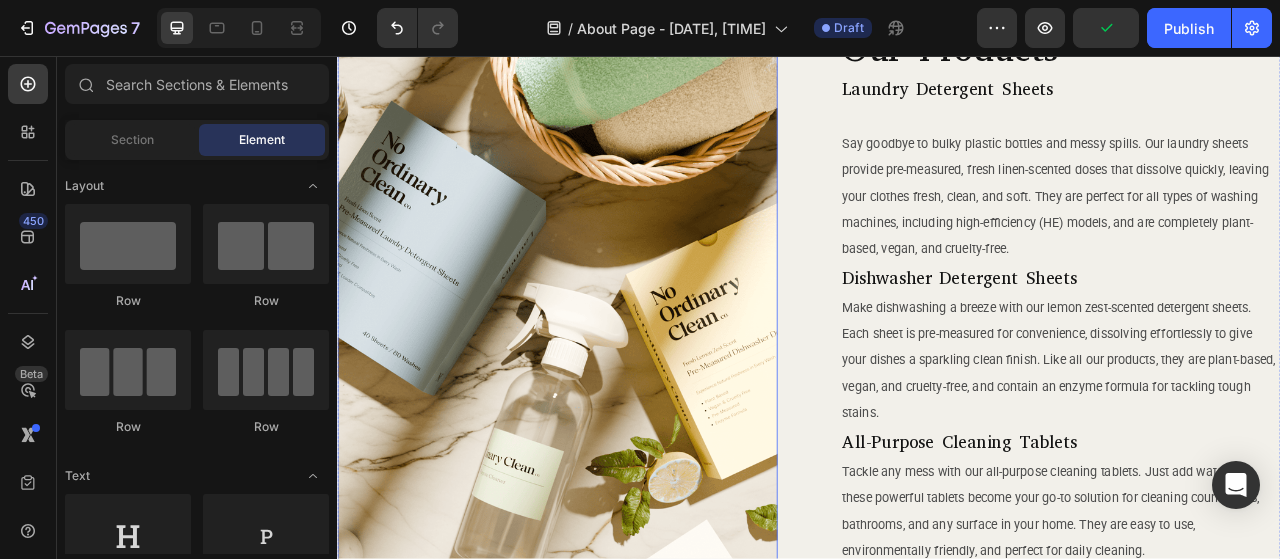 click at bounding box center (617, 552) 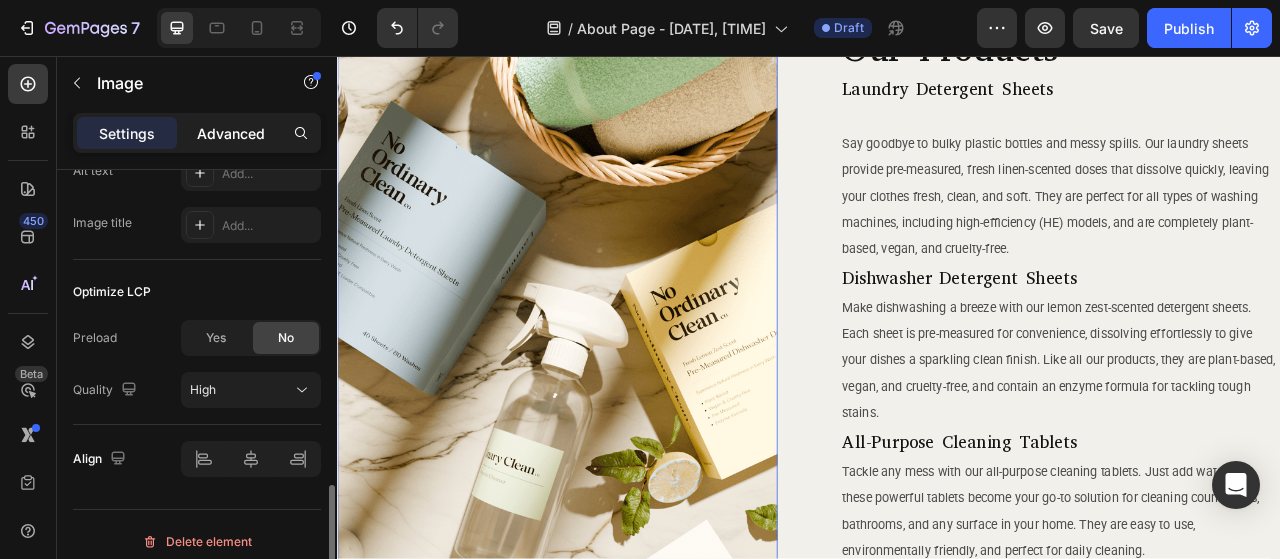 click on "Advanced" at bounding box center [231, 133] 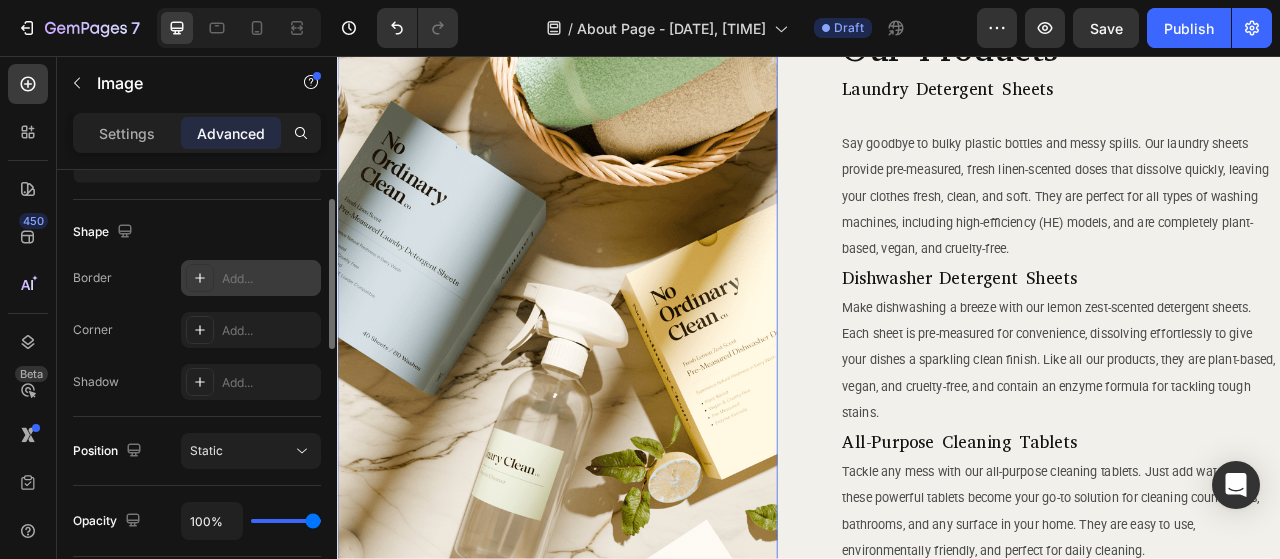 scroll, scrollTop: 284, scrollLeft: 0, axis: vertical 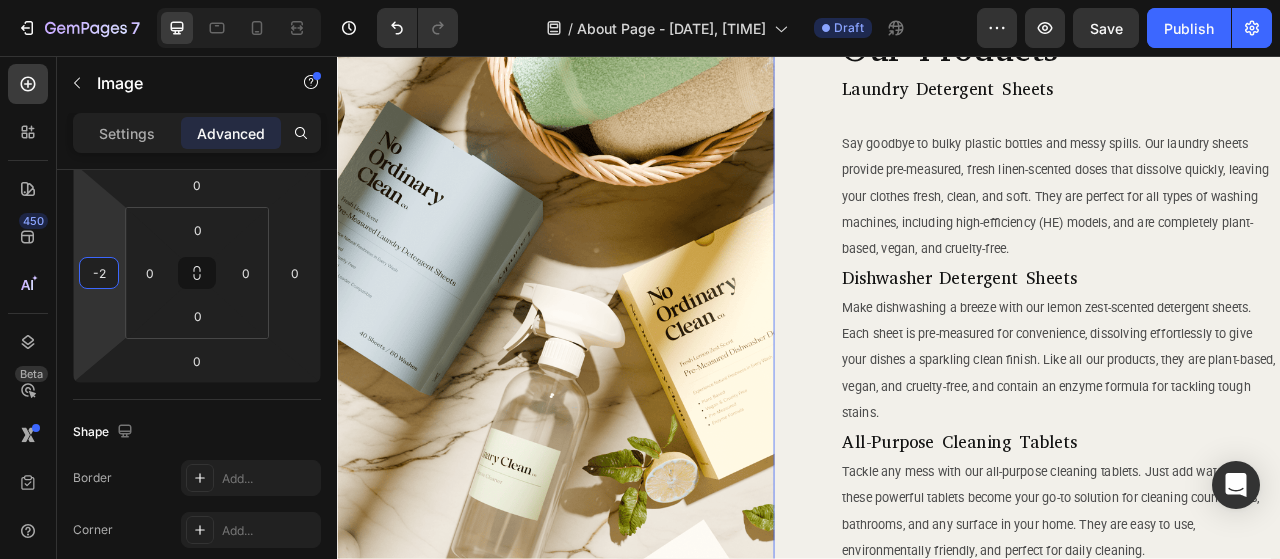 type on "0" 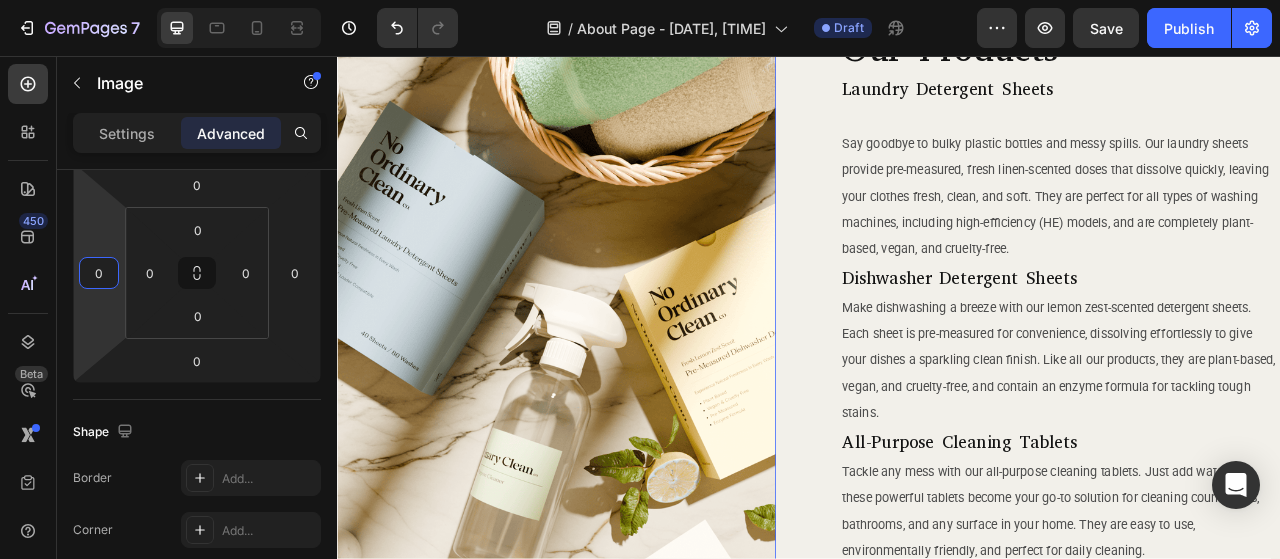 click on "7  Version history  /  About Page - Aug 3, 23:45:11 Draft Preview  Save   Publish  450 Beta Sections(18) Elements(83) Section Element Hero Section Product Detail Brands Trusted Badges Guarantee Product Breakdown How to use Testimonials Compare Bundle FAQs Social Proof Brand Story Product List Collection Blog List Contact Sticky Add to Cart Custom Footer Browse Library 450 Layout
Row
Row
Row
Row Text
Heading
Text Block Button
Button
Button Media
Image
Image" at bounding box center [640, 0] 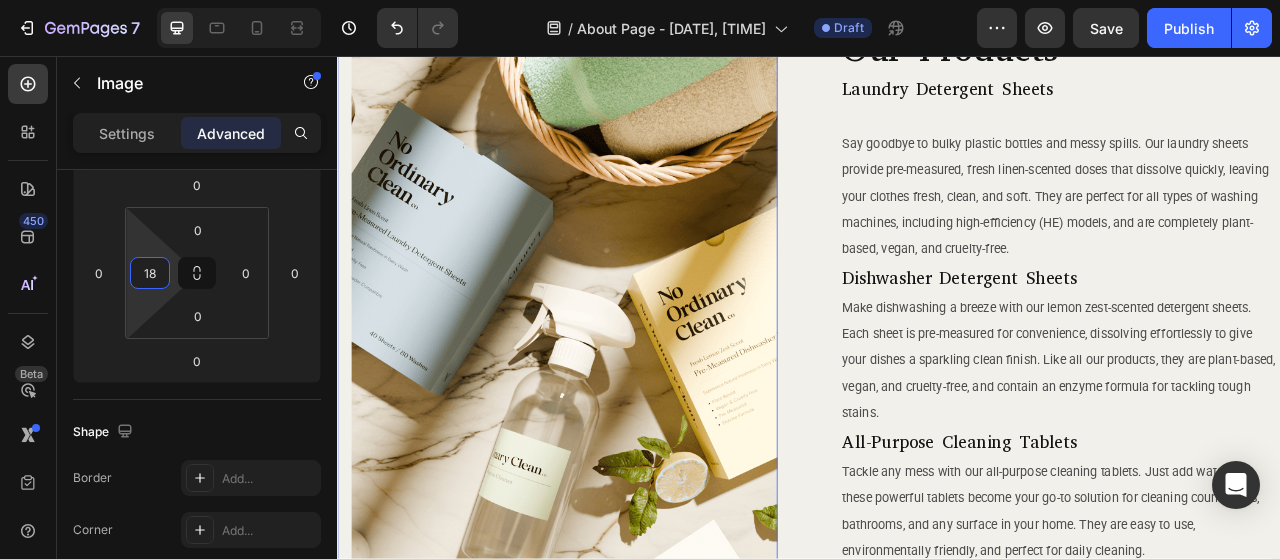 click on "7  Version history  /  About Page - Aug 3, 23:45:11 Draft Preview  Save   Publish  450 Beta Sections(18) Elements(83) Section Element Hero Section Product Detail Brands Trusted Badges Guarantee Product Breakdown How to use Testimonials Compare Bundle FAQs Social Proof Brand Story Product List Collection Blog List Contact Sticky Add to Cart Custom Footer Browse Library 450 Layout
Row
Row
Row
Row Text
Heading
Text Block Button
Button
Button Media
Image
Image" at bounding box center [640, 0] 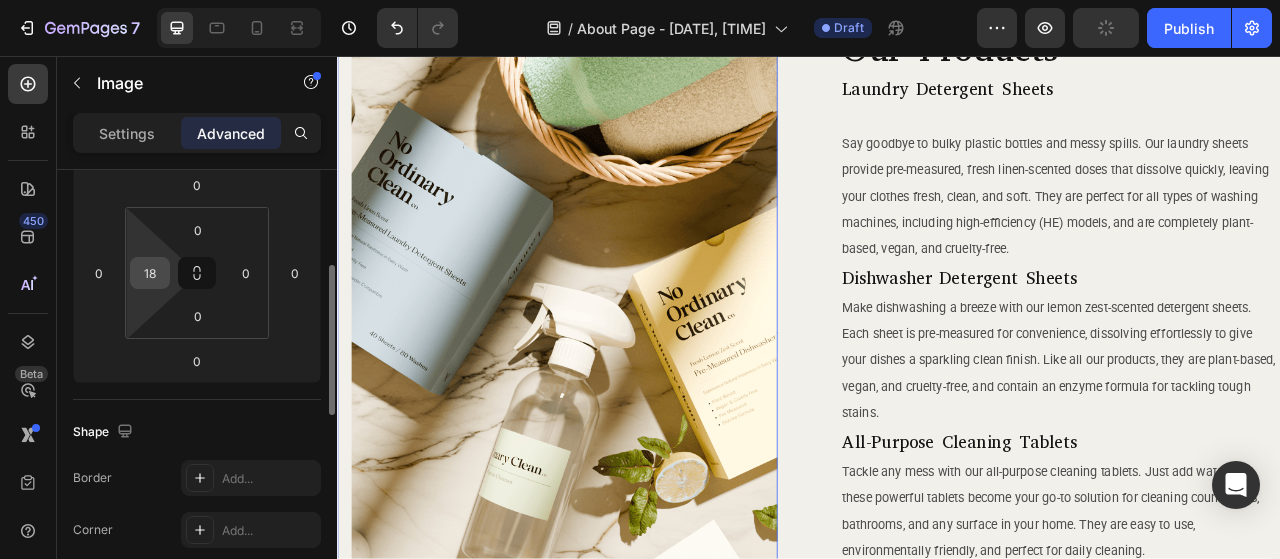 drag, startPoint x: 162, startPoint y: 286, endPoint x: 166, endPoint y: 275, distance: 11.7046995 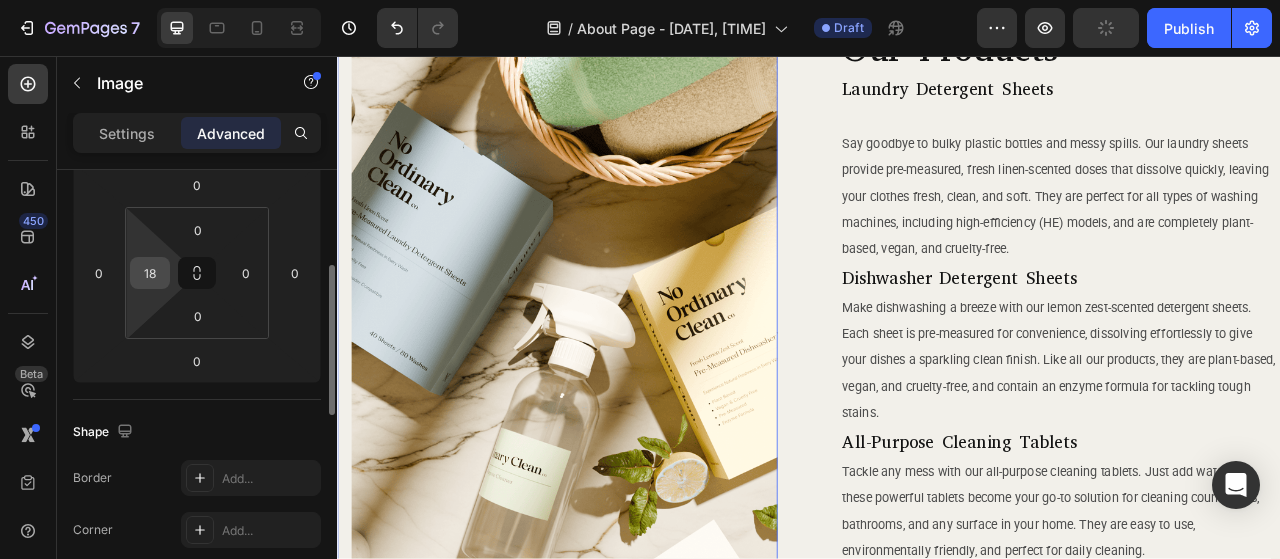 click on "18" at bounding box center [150, 273] 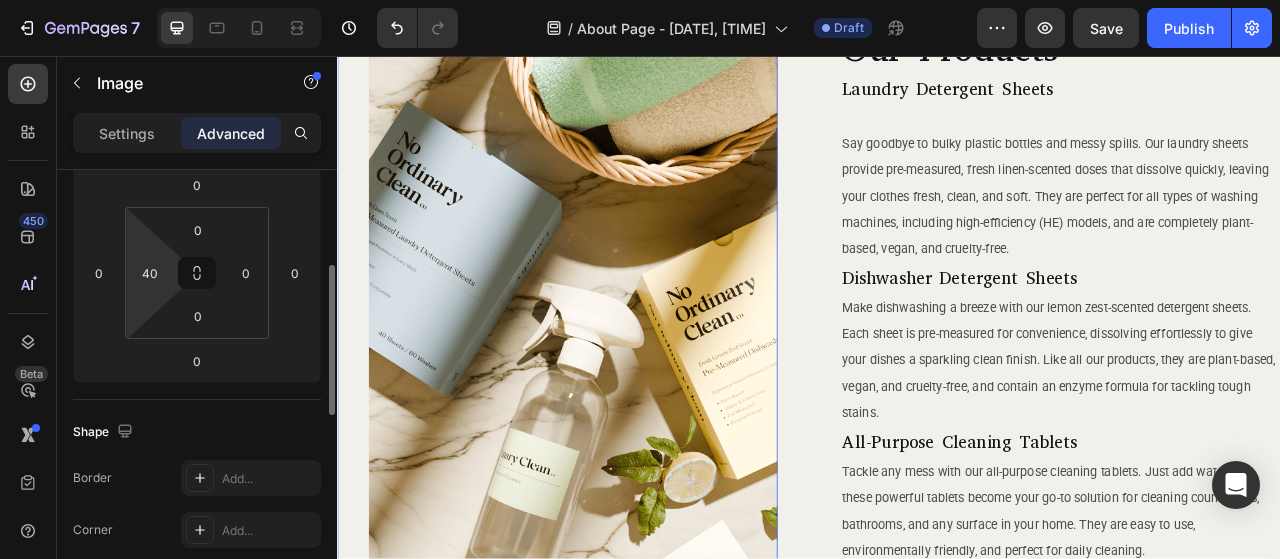 drag, startPoint x: 132, startPoint y: 251, endPoint x: 136, endPoint y: 226, distance: 25.317978 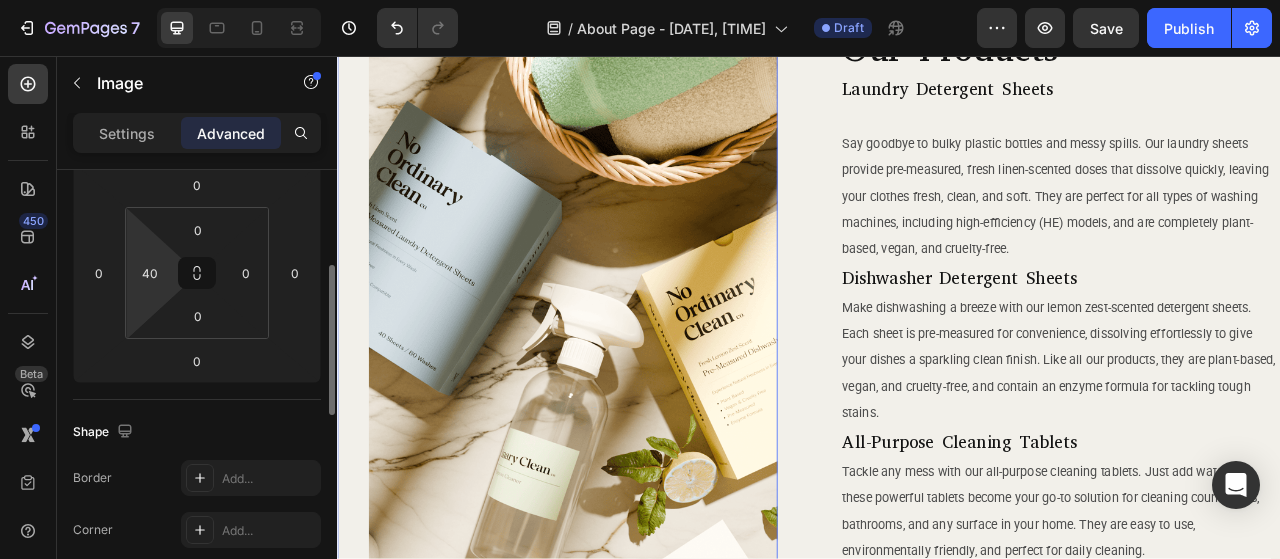 click on "7  Version history  /  About Page - Aug 3, 23:45:11 Draft Preview  Save   Publish  450 Beta Sections(18) Elements(83) Section Element Hero Section Product Detail Brands Trusted Badges Guarantee Product Breakdown How to use Testimonials Compare Bundle FAQs Social Proof Brand Story Product List Collection Blog List Contact Sticky Add to Cart Custom Footer Browse Library 450 Layout
Row
Row
Row
Row Text
Heading
Text Block Button
Button
Button Media
Image
Image" at bounding box center (640, 0) 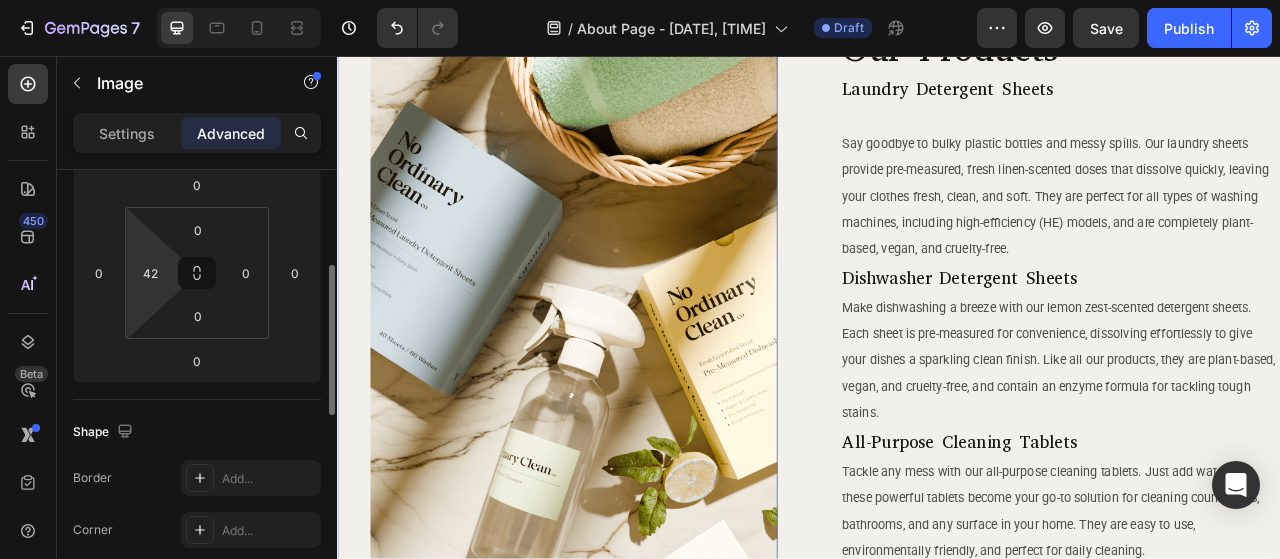 click on "7  Version history  /  About Page - Aug 3, 23:45:11 Draft Preview  Save   Publish  450 Beta Sections(18) Elements(83) Section Element Hero Section Product Detail Brands Trusted Badges Guarantee Product Breakdown How to use Testimonials Compare Bundle FAQs Social Proof Brand Story Product List Collection Blog List Contact Sticky Add to Cart Custom Footer Browse Library 450 Layout
Row
Row
Row
Row Text
Heading
Text Block Button
Button
Button Media
Image
Image" at bounding box center [640, 0] 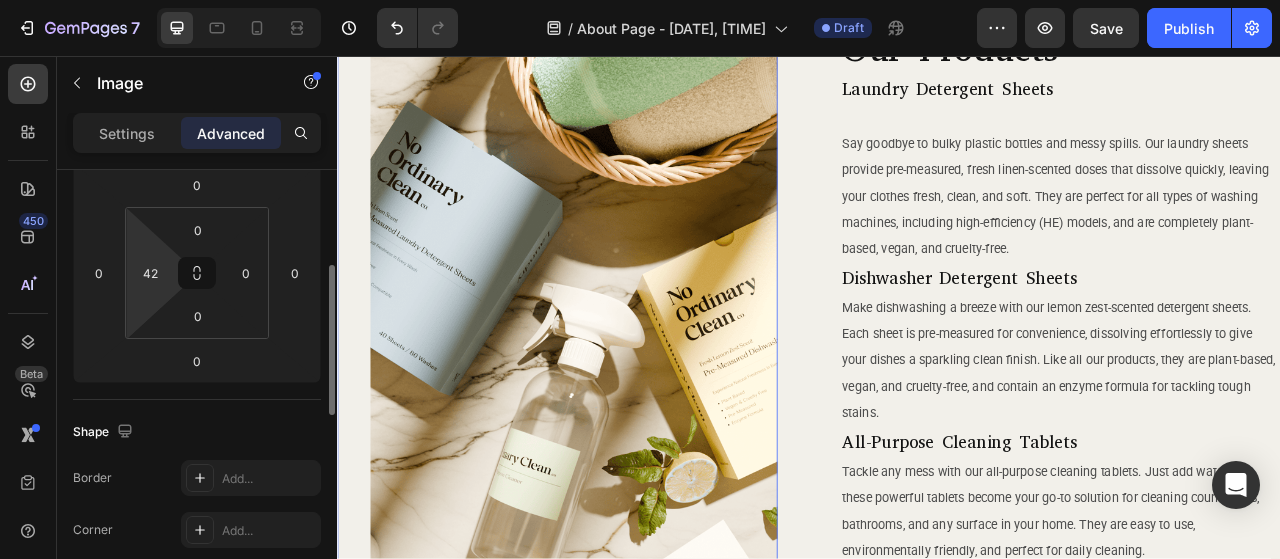 click on "7  Version history  /  About Page - Aug 3, 23:45:11 Draft Preview  Save   Publish  450 Beta Sections(18) Elements(83) Section Element Hero Section Product Detail Brands Trusted Badges Guarantee Product Breakdown How to use Testimonials Compare Bundle FAQs Social Proof Brand Story Product List Collection Blog List Contact Sticky Add to Cart Custom Footer Browse Library 450 Layout
Row
Row
Row
Row Text
Heading
Text Block Button
Button
Button Media
Image
Image" at bounding box center (640, 0) 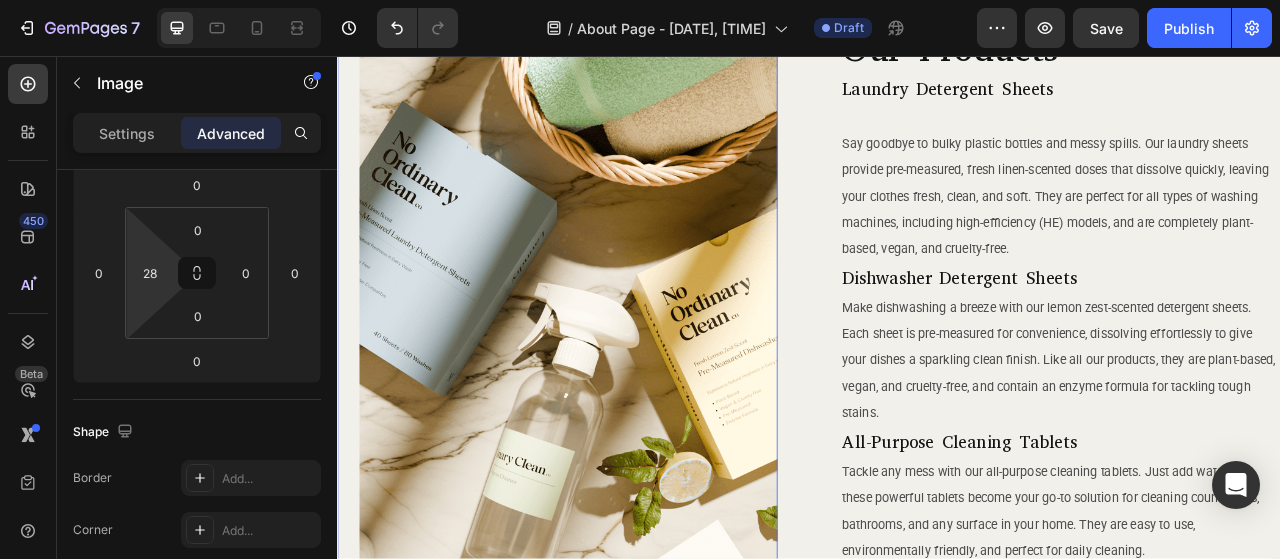 click on "7  Version history  /  About Page - Aug 3, 23:45:11 Draft Preview  Save   Publish  450 Beta Sections(18) Elements(83) Section Element Hero Section Product Detail Brands Trusted Badges Guarantee Product Breakdown How to use Testimonials Compare Bundle FAQs Social Proof Brand Story Product List Collection Blog List Contact Sticky Add to Cart Custom Footer Browse Library 450 Layout
Row
Row
Row
Row Text
Heading
Text Block Button
Button
Button Media
Image
Image" at bounding box center [640, 0] 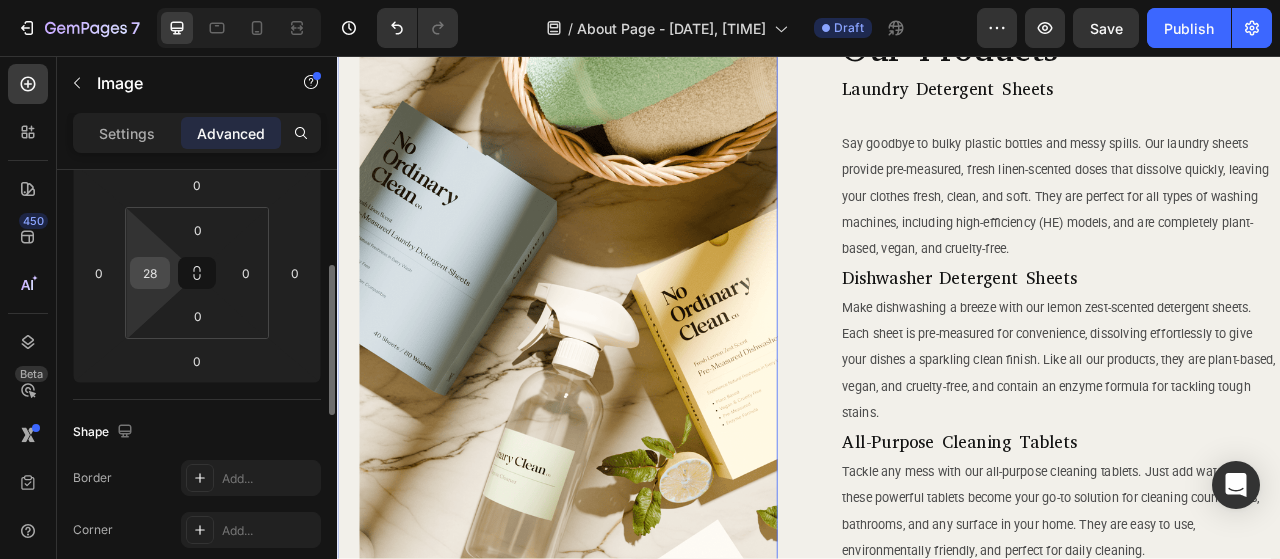 click on "28" at bounding box center [150, 273] 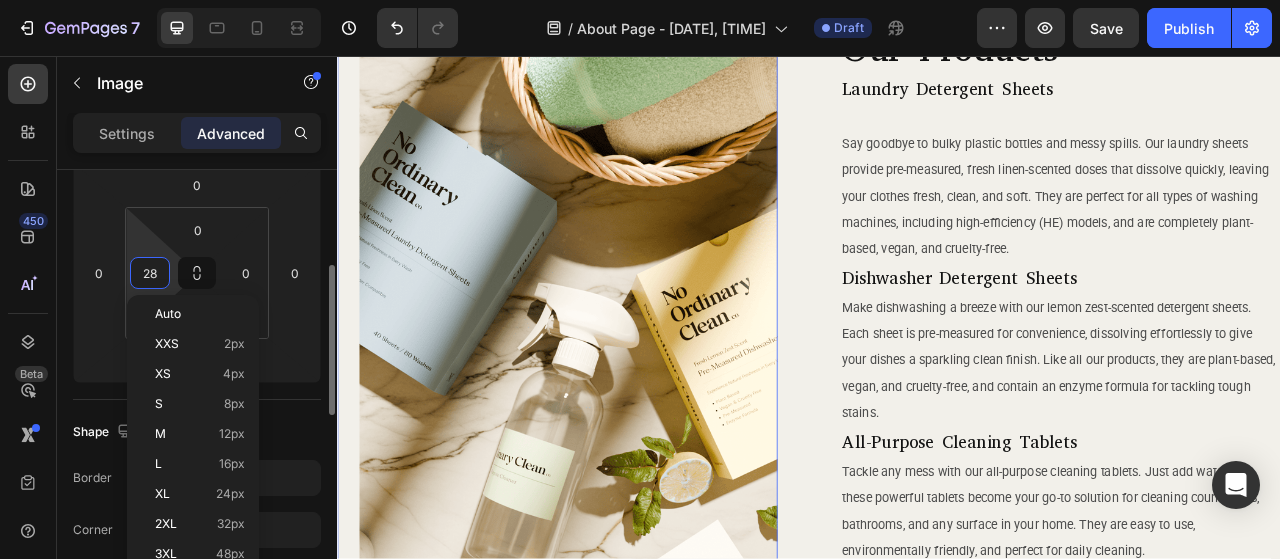 type on "2" 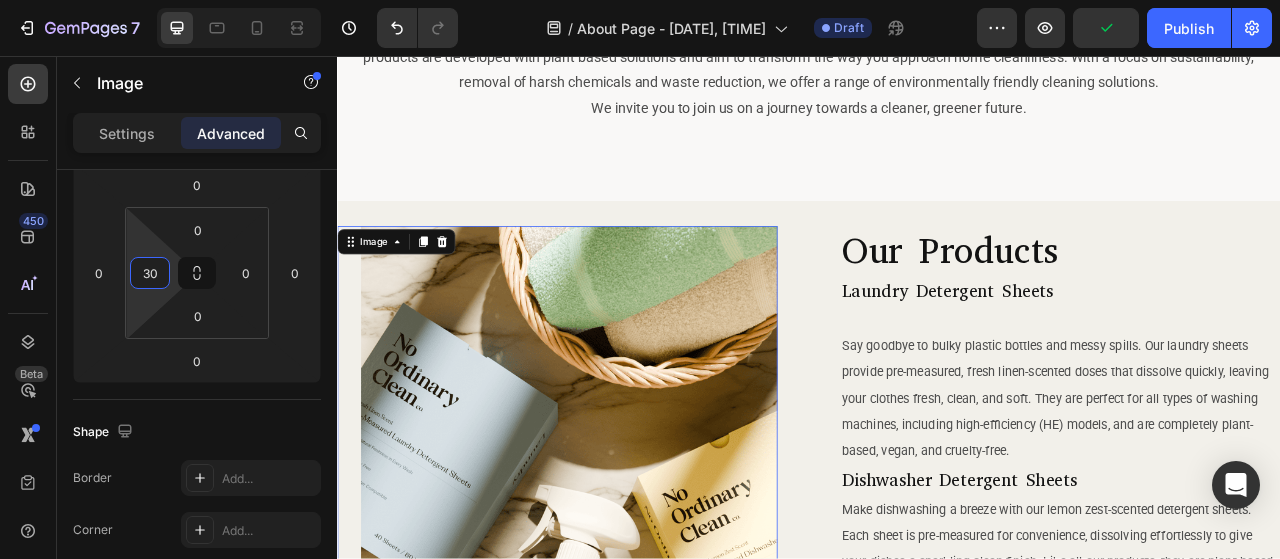 scroll, scrollTop: 222, scrollLeft: 0, axis: vertical 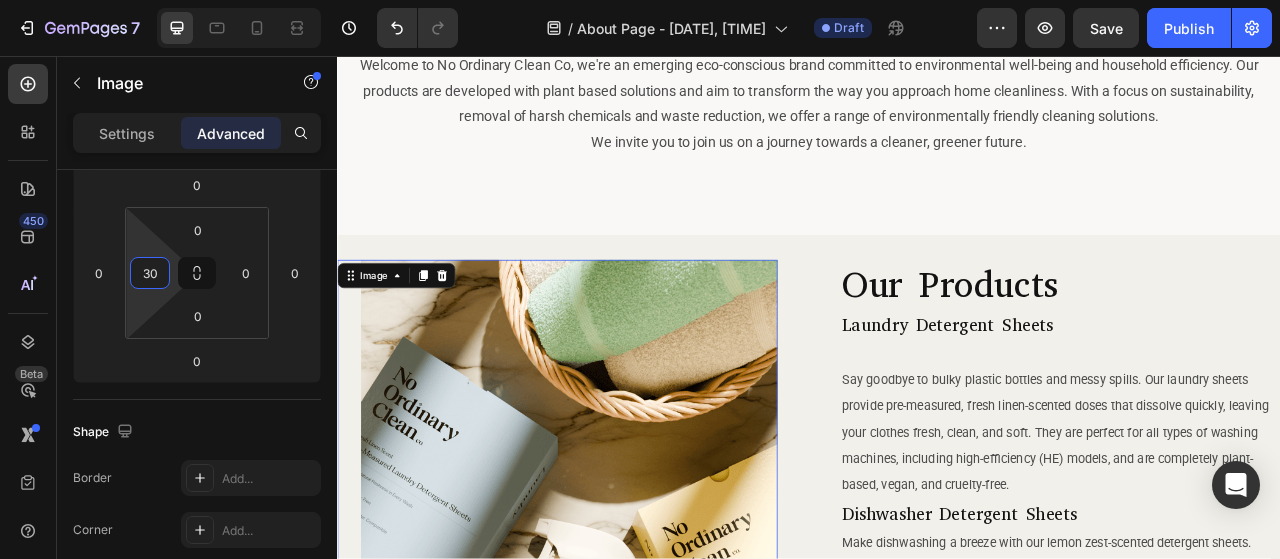 type on "30" 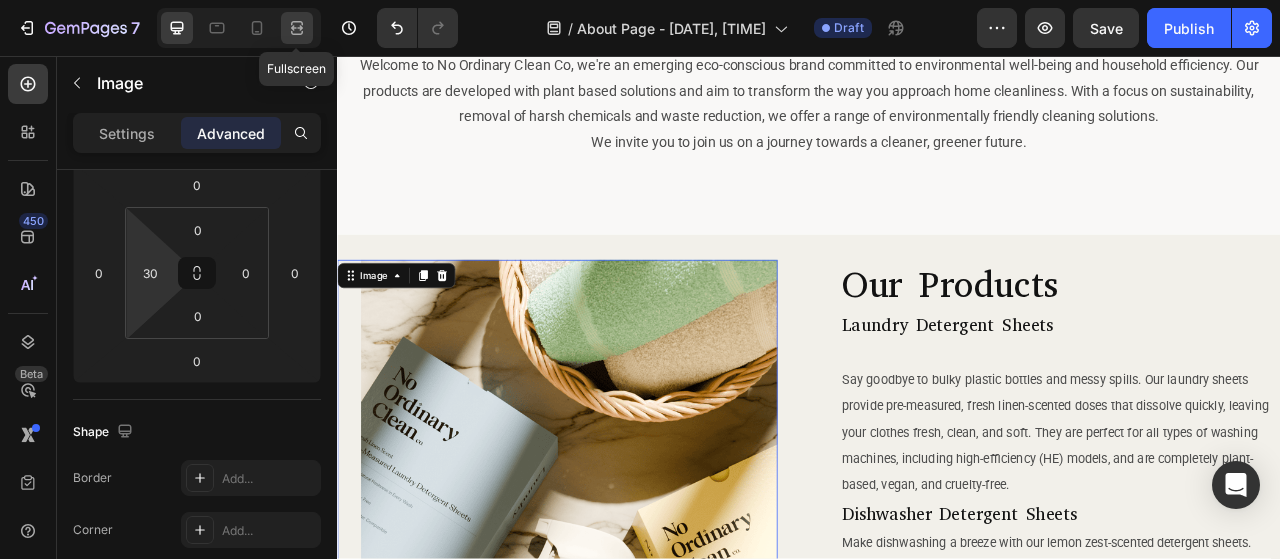 click 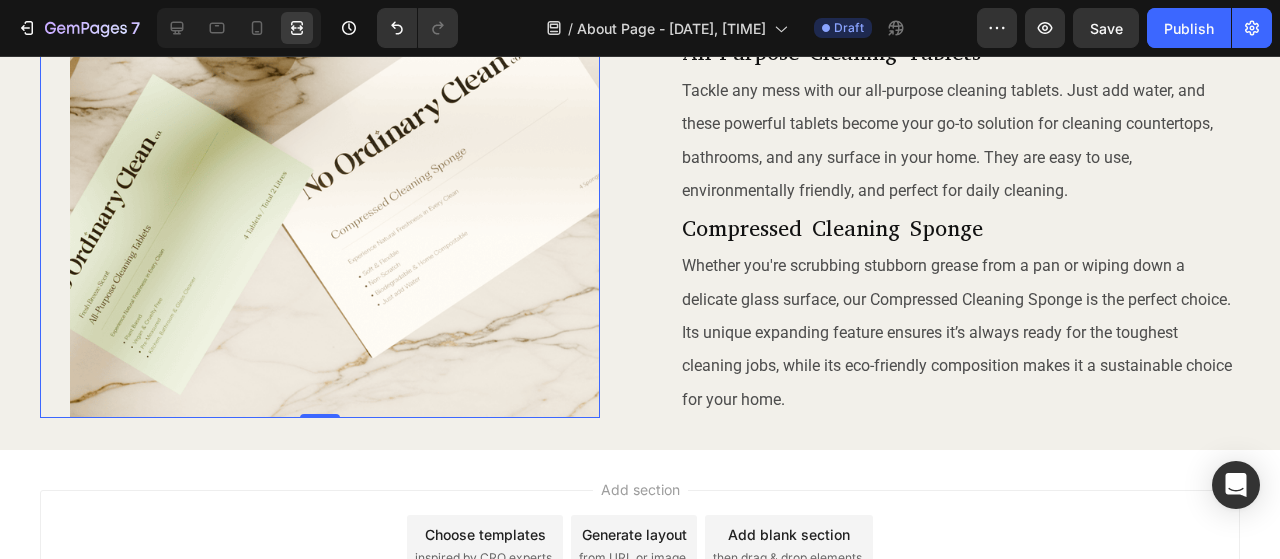 scroll, scrollTop: 1222, scrollLeft: 0, axis: vertical 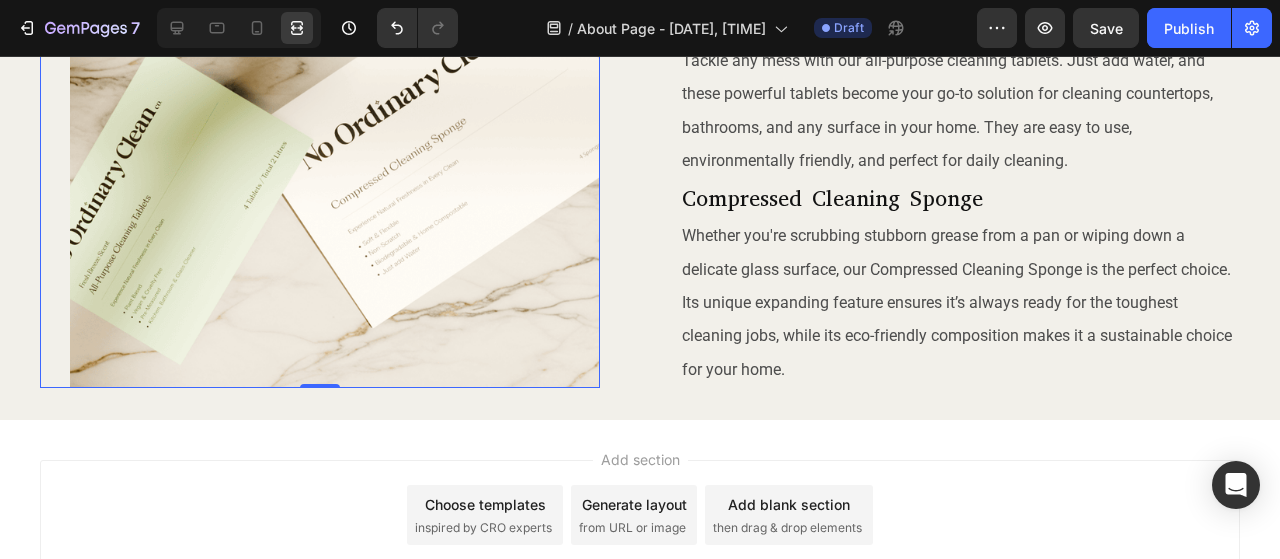 click on "Add section Choose templates inspired by CRO experts Generate layout from URL or image Add blank section then drag & drop elements" at bounding box center (640, 543) 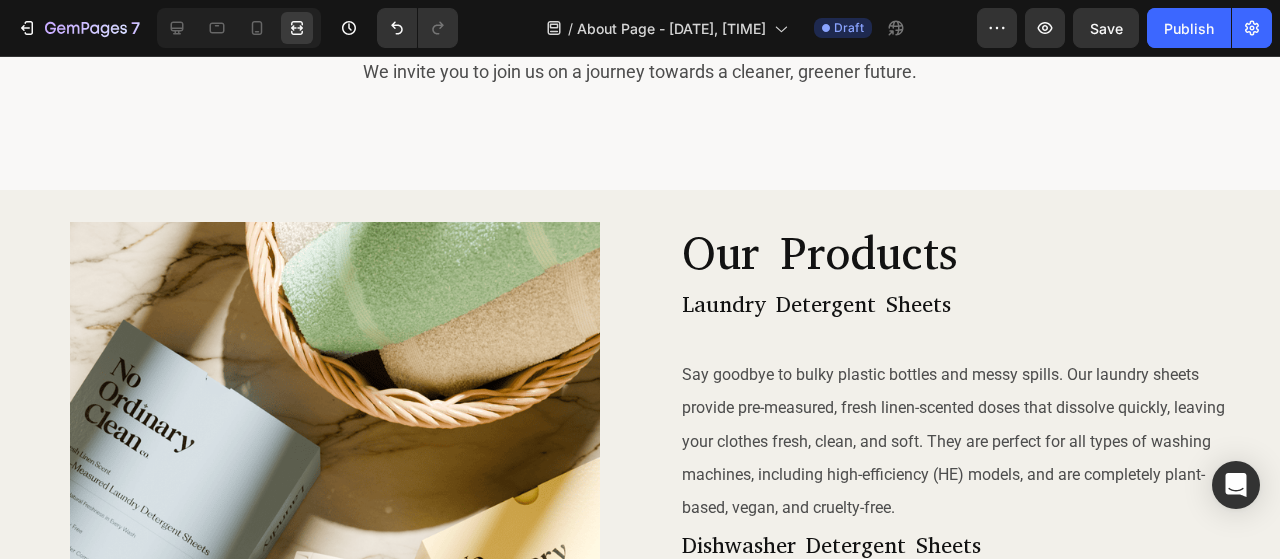 scroll, scrollTop: 422, scrollLeft: 0, axis: vertical 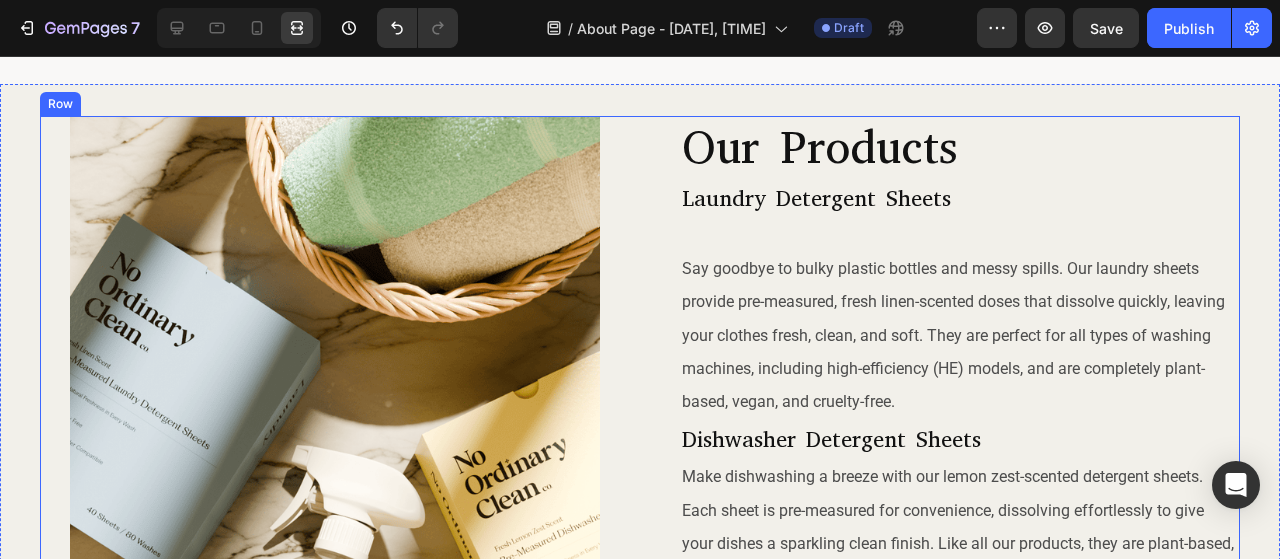 click on "Image Our Products Heading ⁠⁠⁠⁠⁠⁠⁠ Laundry Detergent Sheets Heading Say goodbye to bulky plastic bottles and messy spills. Our laundry sheets provide pre-measured, fresh linen-scented doses that dissolve quickly, leaving your clothes fresh, clean, and soft. They are perfect for all types of washing machines, including high-efficiency (HE) models, and are completely plant-based, vegan, and cruelty-free. Text Block ⁠⁠⁠⁠⁠⁠⁠ Dishwasher Detergent Sheets Heading Make dishwashing a breeze with our lemon zest-scented detergent sheets. Each sheet is pre-measured for convenience, dissolving effortlessly to give your dishes a sparkling clean finish. Like all our products, they are plant-based, vegan, and cruelty-free, and contain an enzyme formula for tackling tough stains. Text Block ⁠⁠⁠⁠⁠⁠⁠ All-Purpose Cleaning Tablets Heading Text Block ⁠⁠⁠⁠⁠⁠⁠ All-Purpose Cleaning Tablets Heading Text Block ⁠⁠⁠⁠⁠⁠⁠ Compressed Cleaning Sponge Heading Text Block Row" at bounding box center [640, 652] 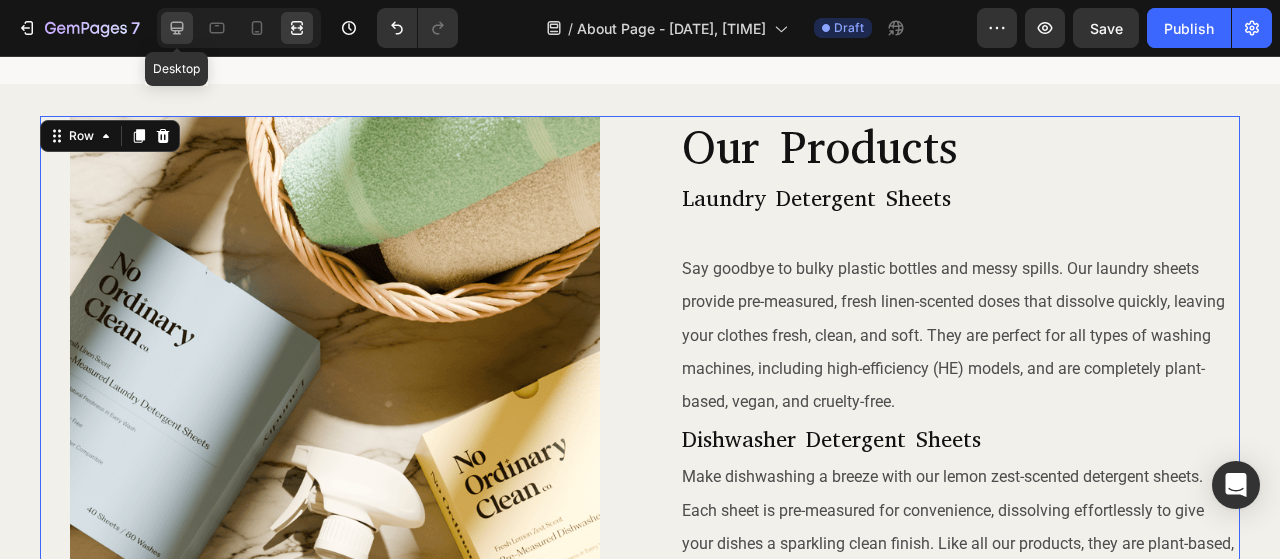 click 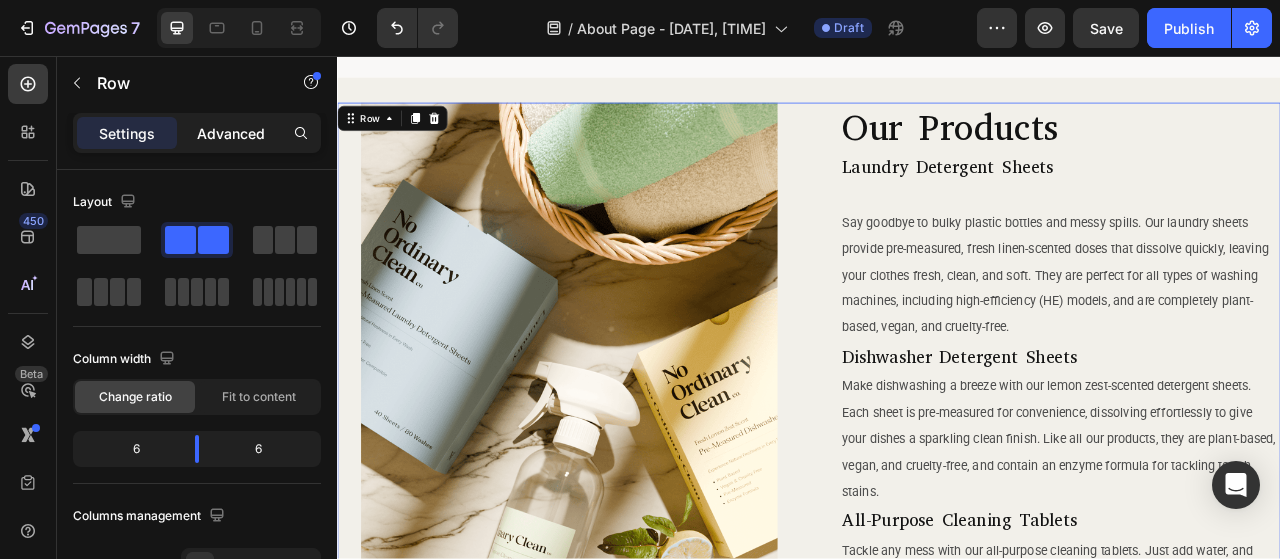 click on "Advanced" at bounding box center [231, 133] 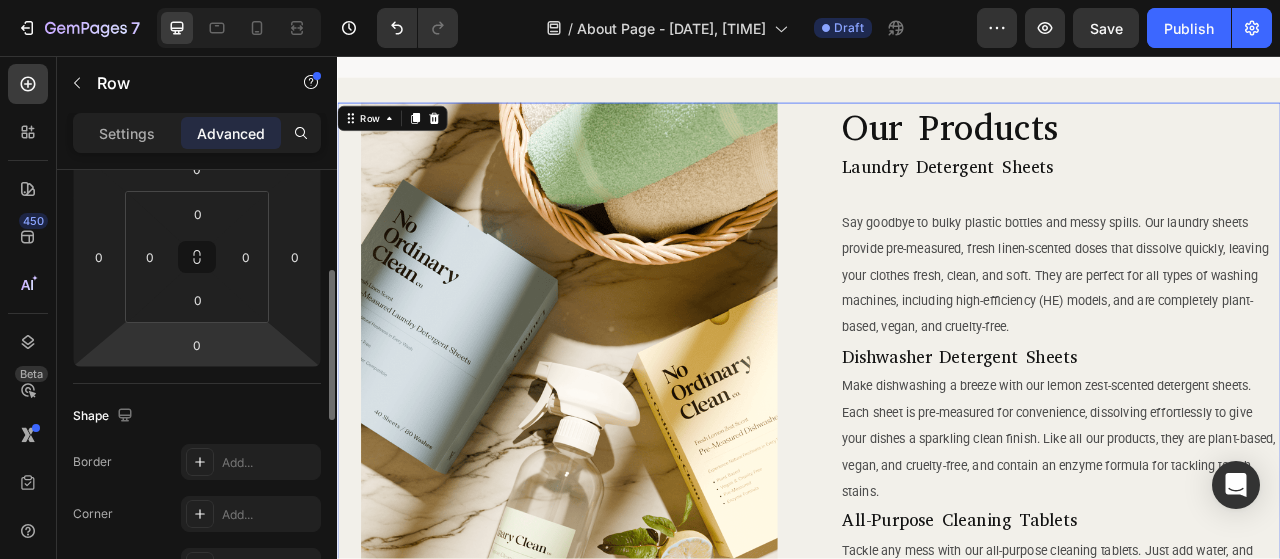 scroll, scrollTop: 100, scrollLeft: 0, axis: vertical 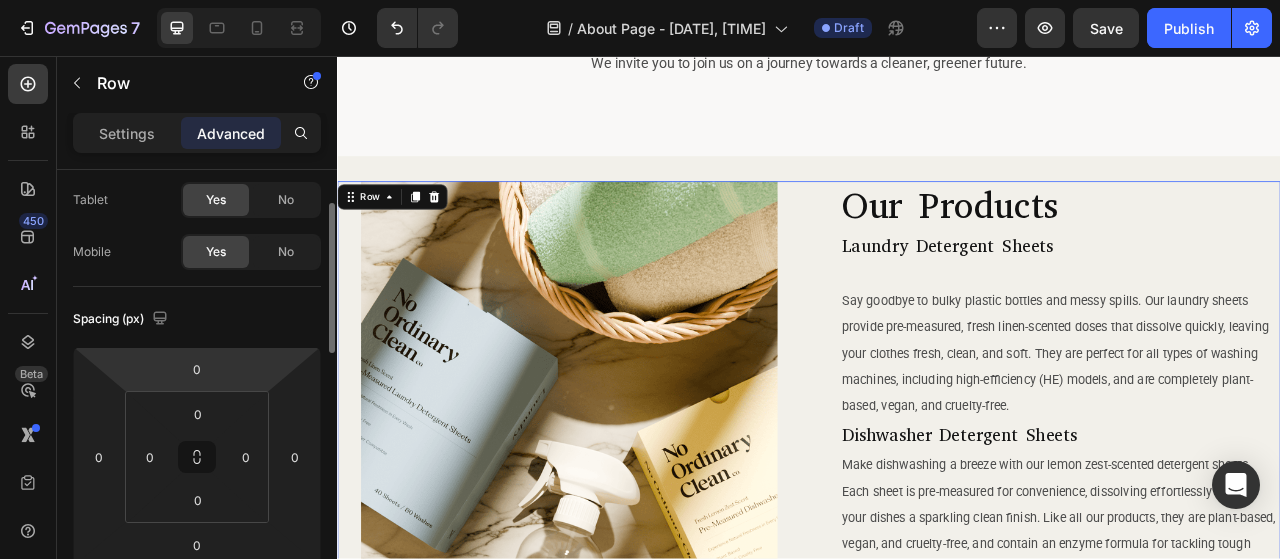 click on "7  Version history  /  About Page - Aug 3, 23:45:11 Draft Preview  Save   Publish  450 Beta Sections(18) Elements(83) Section Element Hero Section Product Detail Brands Trusted Badges Guarantee Product Breakdown How to use Testimonials Compare Bundle FAQs Social Proof Brand Story Product List Collection Blog List Contact Sticky Add to Cart Custom Footer Browse Library 450 Layout
Row
Row
Row
Row Text
Heading
Text Block Button
Button
Button Media
Image
Image" at bounding box center (640, 0) 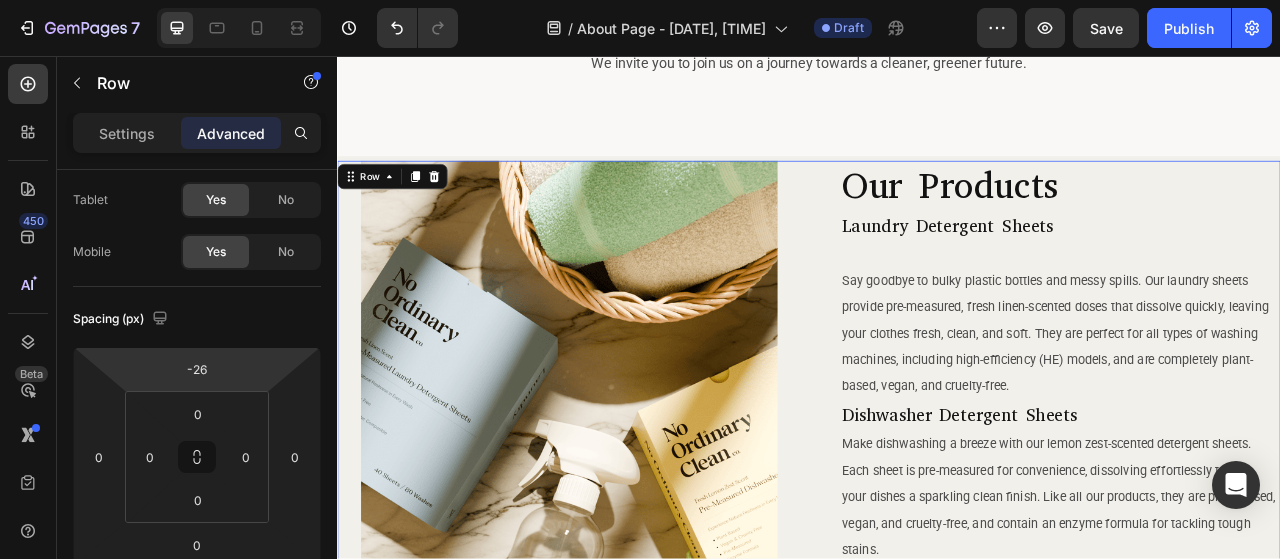 type on "-30" 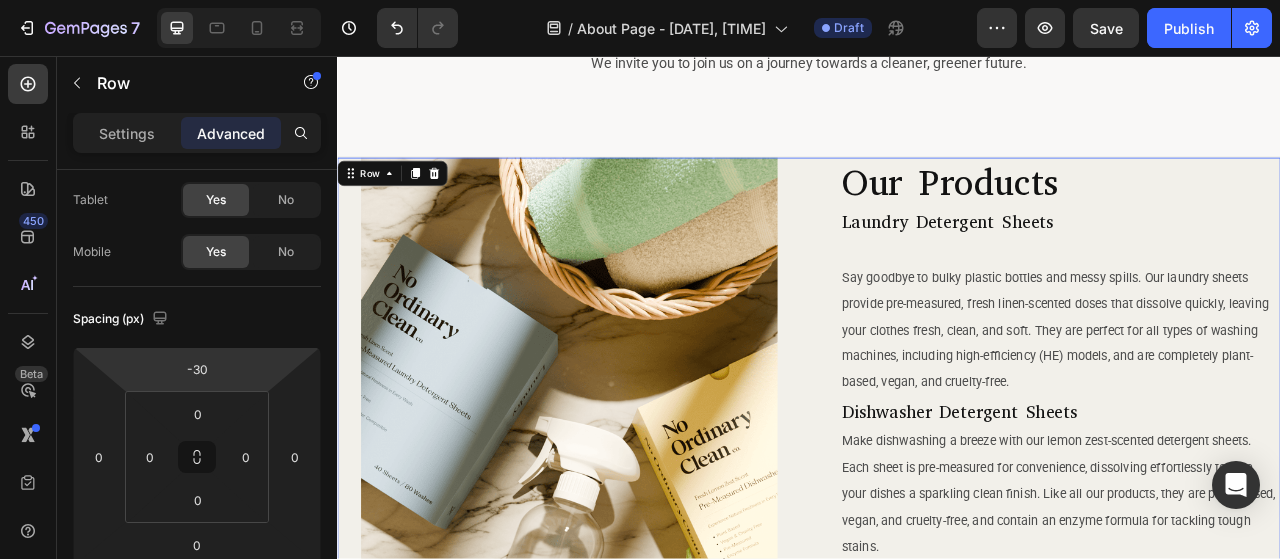 drag, startPoint x: 228, startPoint y: 371, endPoint x: 226, endPoint y: 389, distance: 18.110771 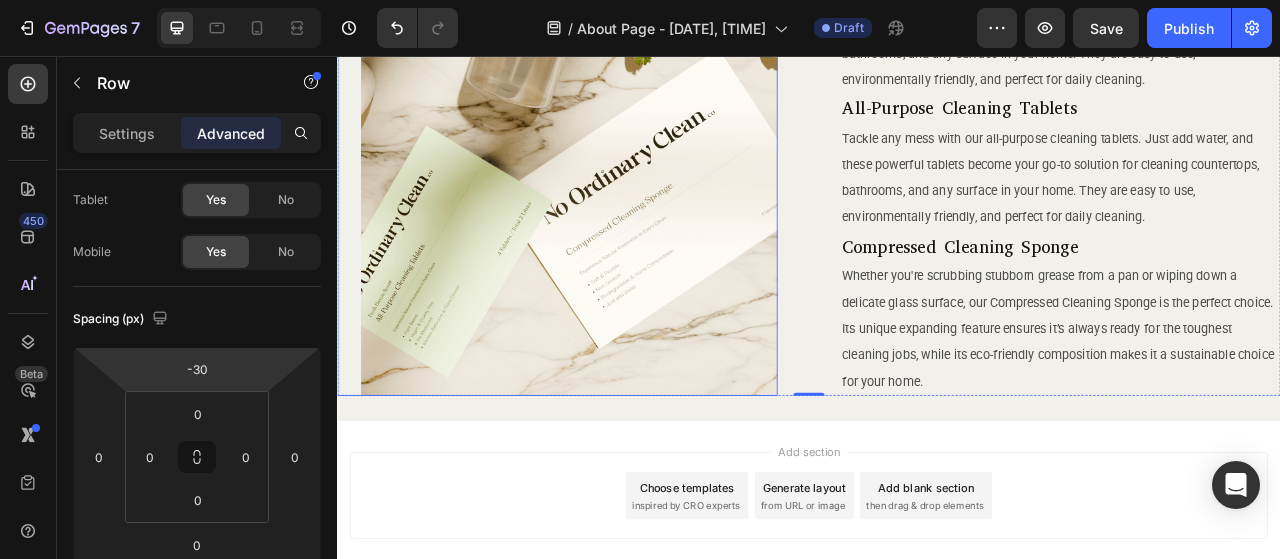 scroll, scrollTop: 1122, scrollLeft: 0, axis: vertical 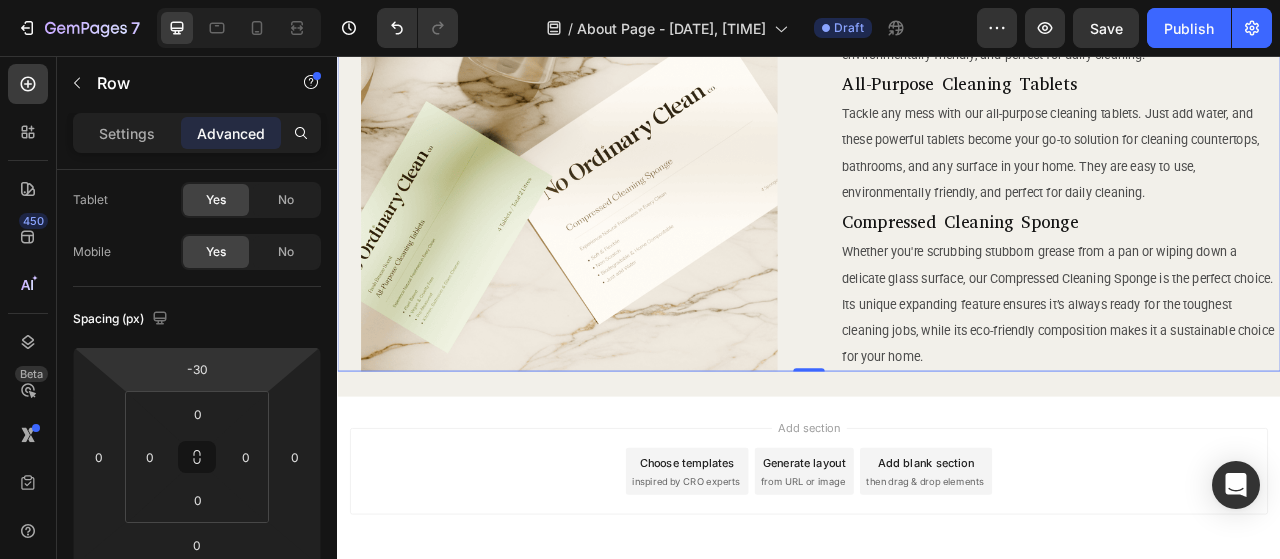 click on "Add section Choose templates inspired by CRO experts Generate layout from URL or image Add blank section then drag & drop elements" at bounding box center [937, 585] 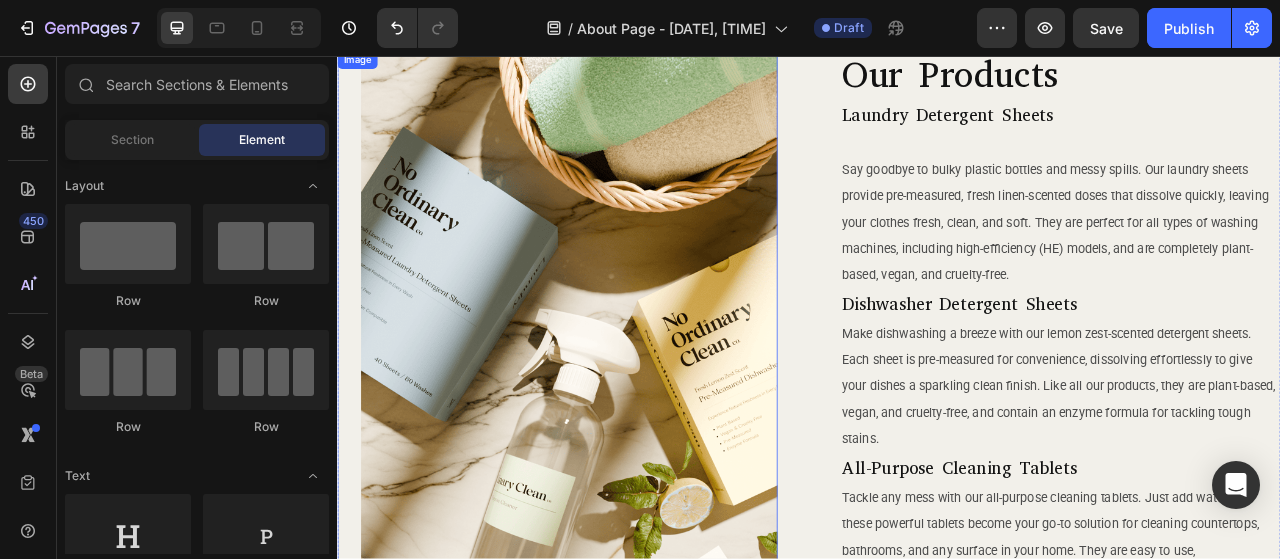 scroll, scrollTop: 422, scrollLeft: 0, axis: vertical 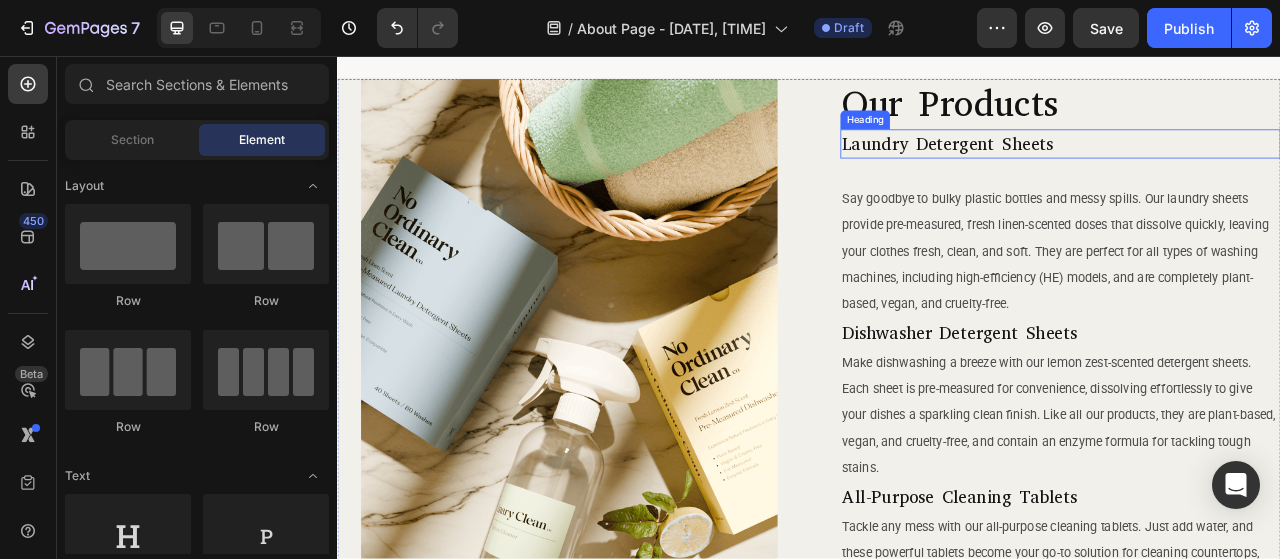 click on "Laundry Detergent Sheets" at bounding box center (1113, 168) 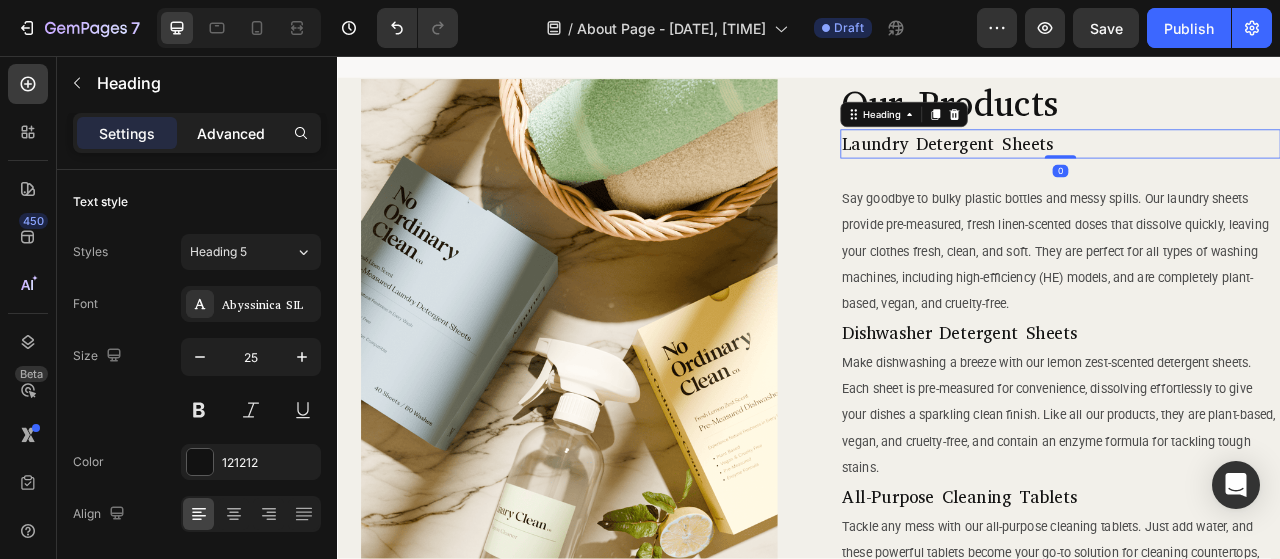 click on "Advanced" at bounding box center (231, 133) 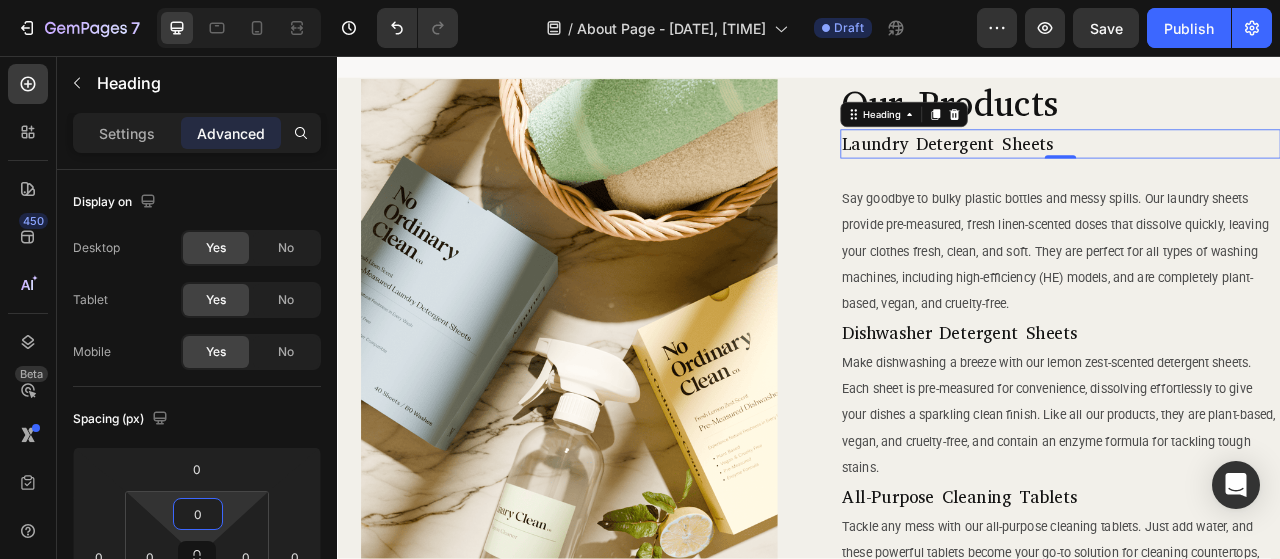 click on "7  Version history  /  About Page - Aug 3, 23:45:11 Draft Preview  Save   Publish  450 Beta Sections(18) Elements(83) Section Element Hero Section Product Detail Brands Trusted Badges Guarantee Product Breakdown How to use Testimonials Compare Bundle FAQs Social Proof Brand Story Product List Collection Blog List Contact Sticky Add to Cart Custom Footer Browse Library 450 Layout
Row
Row
Row
Row Text
Heading
Text Block Button
Button
Button Media
Image
Image" at bounding box center [640, 0] 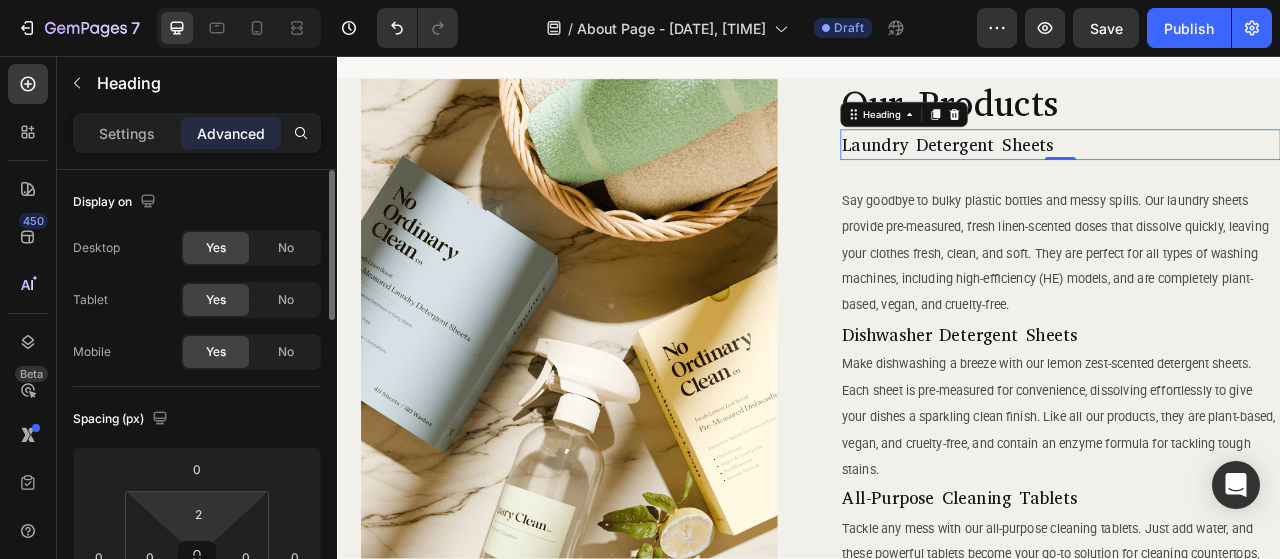 drag, startPoint x: 230, startPoint y: 513, endPoint x: 234, endPoint y: 501, distance: 12.649111 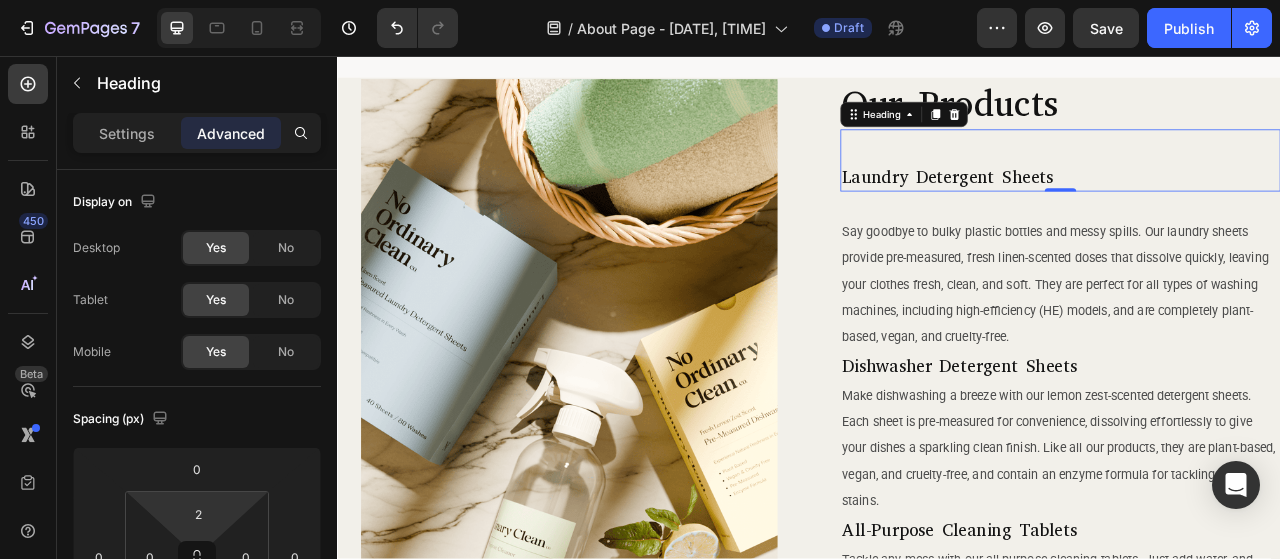 type on "0" 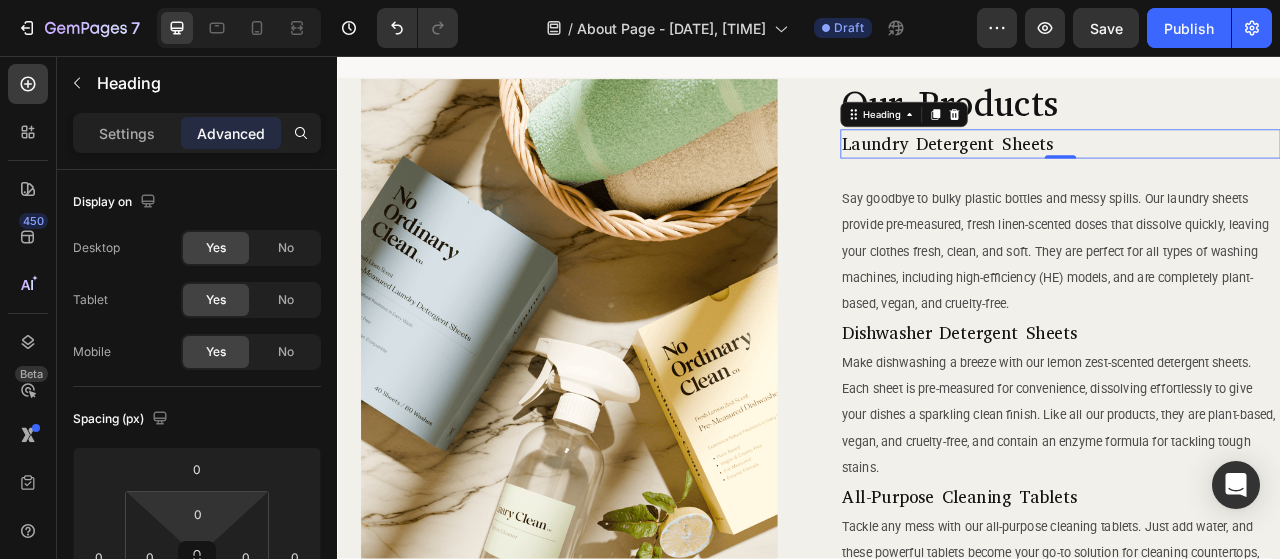 click on "7  Version history  /  About Page - Aug 3, 23:45:11 Draft Preview  Save   Publish  450 Beta Sections(18) Elements(83) Section Element Hero Section Product Detail Brands Trusted Badges Guarantee Product Breakdown How to use Testimonials Compare Bundle FAQs Social Proof Brand Story Product List Collection Blog List Contact Sticky Add to Cart Custom Footer Browse Library 450 Layout
Row
Row
Row
Row Text
Heading
Text Block Button
Button
Button Media
Image
Image" at bounding box center (640, 0) 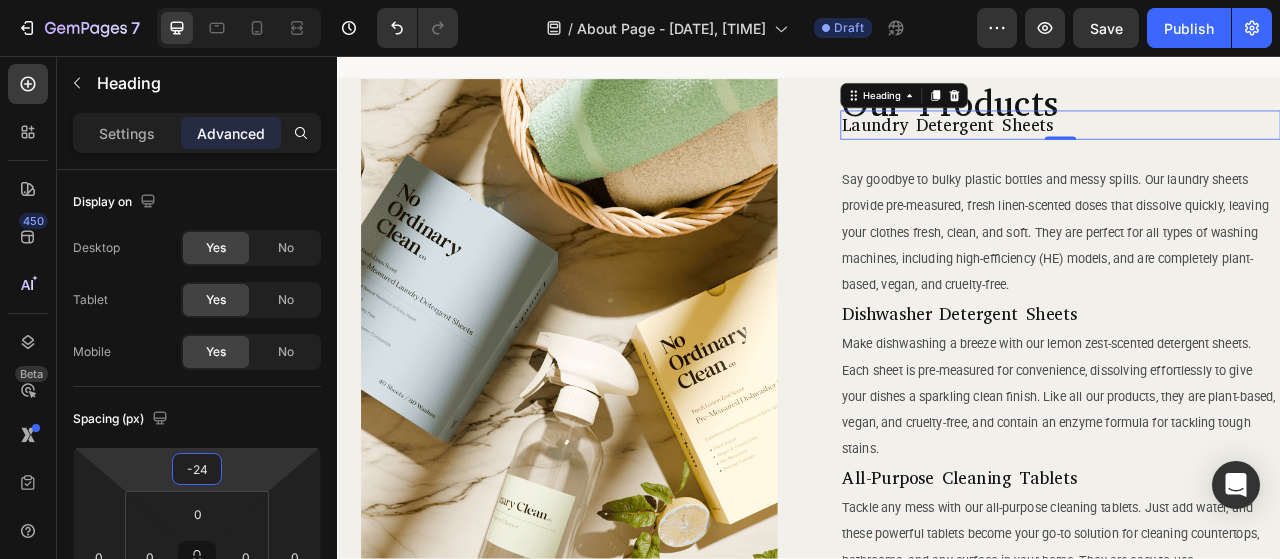 drag, startPoint x: 230, startPoint y: 470, endPoint x: 249, endPoint y: 485, distance: 24.207438 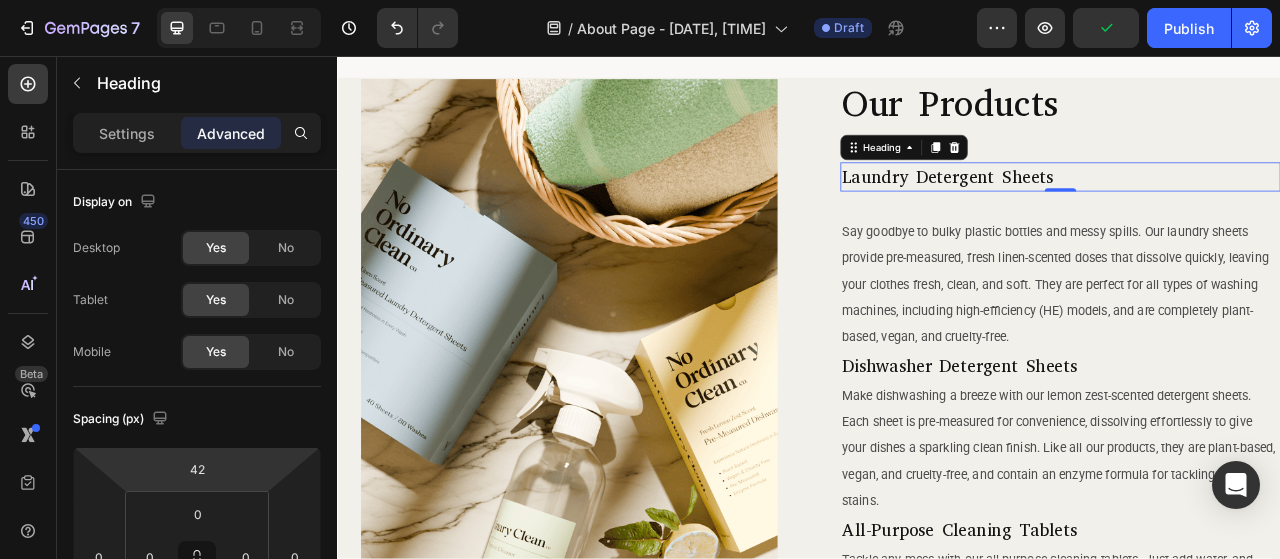 type on "44" 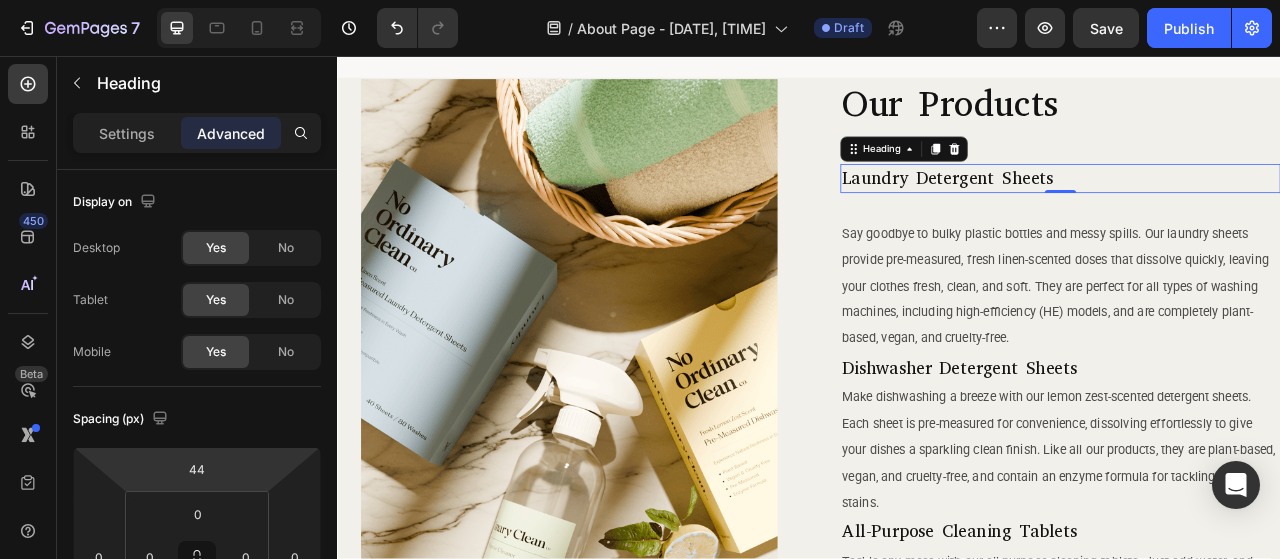drag, startPoint x: 252, startPoint y: 478, endPoint x: 255, endPoint y: 444, distance: 34.132095 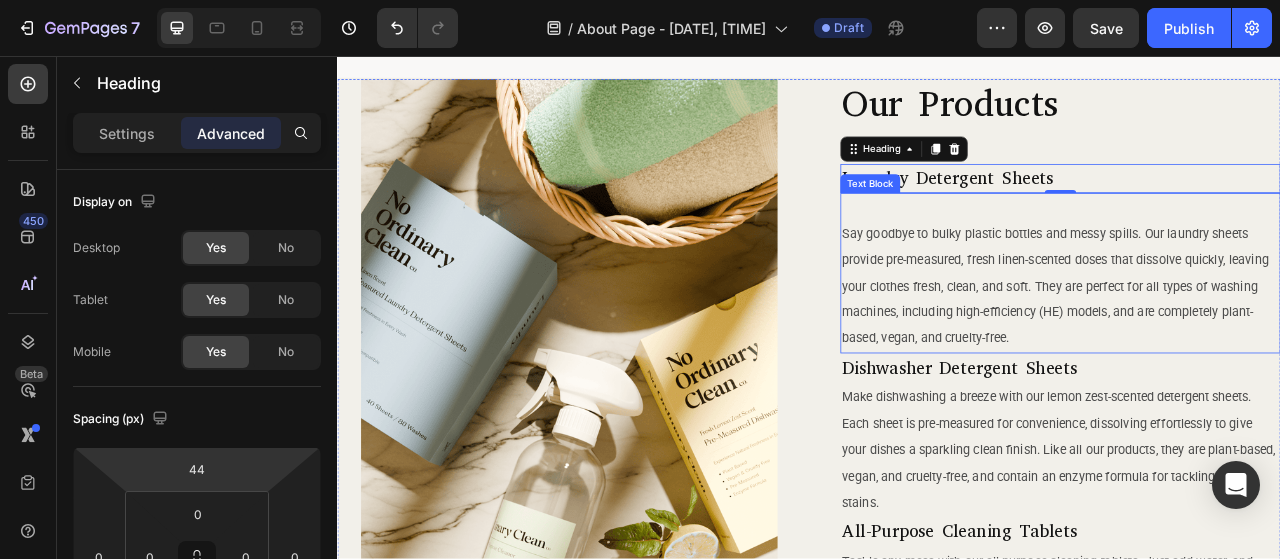 click on "Say goodbye to bulky plastic bottles and messy spills. Our laundry sheets provide pre-measured, fresh linen-scented doses that dissolve quickly, leaving your clothes fresh, clean, and soft. They are perfect for all types of washing machines, including high-efficiency (HE) models, and are completely plant-based, vegan, and cruelty-free." at bounding box center (1250, 349) 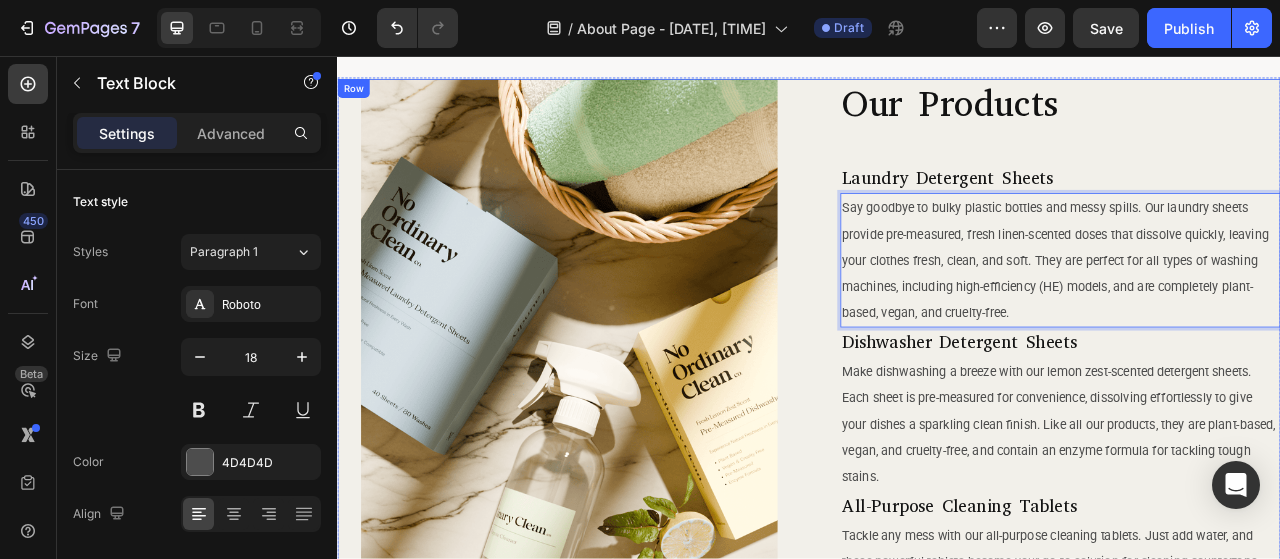 click on "Image Our Products Heading ⁠⁠⁠⁠⁠⁠⁠ Laundry Detergent Sheets Heading Say goodbye to bulky plastic bottles and messy spills. Our laundry sheets provide pre-measured, fresh linen-scented doses that dissolve quickly, leaving your clothes fresh, clean, and soft. They are perfect for all types of washing machines, including high-efficiency (HE) models, and are completely plant-based, vegan, and cruelty-free. Text Block   0 ⁠⁠⁠⁠⁠⁠⁠ Dishwasher Detergent Sheets Heading Make dishwashing a breeze with our lemon zest-scented detergent sheets. Each sheet is pre-measured for convenience, dissolving effortlessly to give your dishes a sparkling clean finish. Like all our products, they are plant-based, vegan, and cruelty-free, and contain an enzyme formula for tackling tough stains. Text Block ⁠⁠⁠⁠⁠⁠⁠ All-Purpose Cleaning Tablets Heading Text Block ⁠⁠⁠⁠⁠⁠⁠ All-Purpose Cleaning Tablets Heading Text Block ⁠⁠⁠⁠⁠⁠⁠ Compressed Cleaning Sponge Heading Text Block" at bounding box center (937, 628) 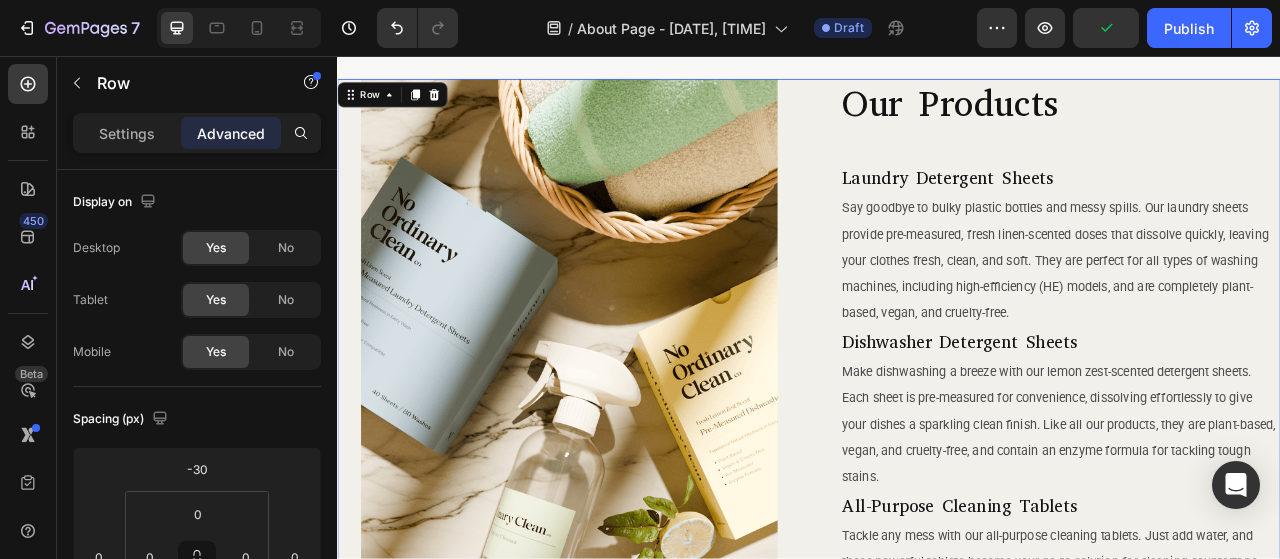click on "Image Our Products Heading ⁠⁠⁠⁠⁠⁠⁠ Laundry Detergent Sheets Heading Say goodbye to bulky plastic bottles and messy spills. Our laundry sheets provide pre-measured, fresh linen-scented doses that dissolve quickly, leaving your clothes fresh, clean, and soft. They are perfect for all types of washing machines, including high-efficiency (HE) models, and are completely plant-based, vegan, and cruelty-free. Text Block ⁠⁠⁠⁠⁠⁠⁠ Dishwasher Detergent Sheets Heading Make dishwashing a breeze with our lemon zest-scented detergent sheets. Each sheet is pre-measured for convenience, dissolving effortlessly to give your dishes a sparkling clean finish. Like all our products, they are plant-based, vegan, and cruelty-free, and contain an enzyme formula for tackling tough stains. Text Block ⁠⁠⁠⁠⁠⁠⁠ All-Purpose Cleaning Tablets Heading Text Block ⁠⁠⁠⁠⁠⁠⁠ All-Purpose Cleaning Tablets Heading Text Block ⁠⁠⁠⁠⁠⁠⁠ Compressed Cleaning Sponge Heading Text Block Row" at bounding box center (937, 628) 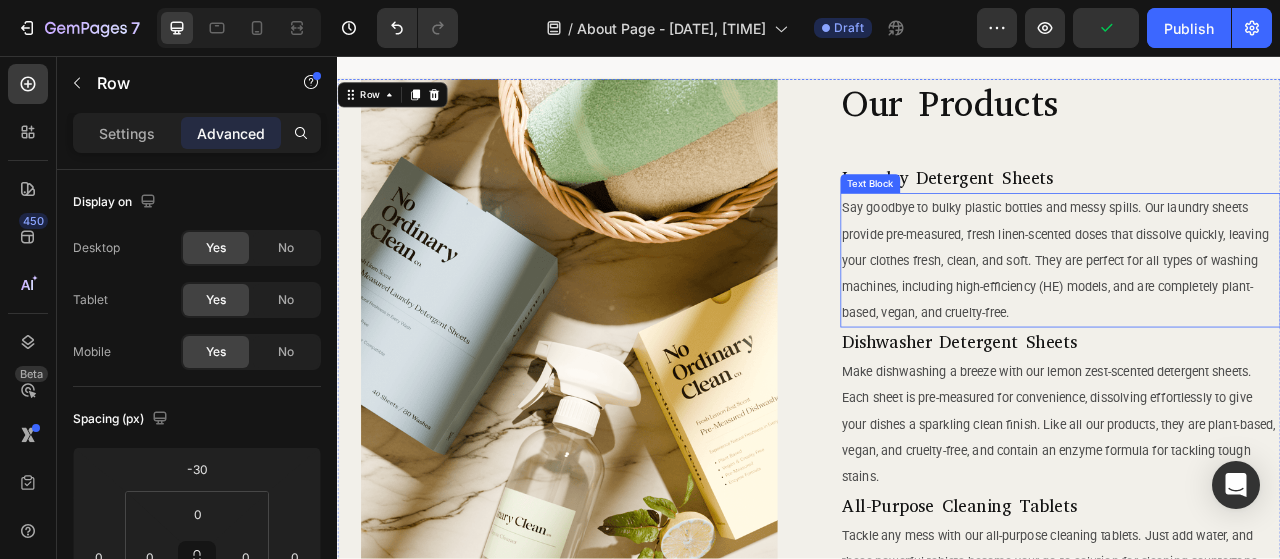 click on "Say goodbye to bulky plastic bottles and messy spills. Our laundry sheets provide pre-measured, fresh linen-scented doses that dissolve quickly, leaving your clothes fresh, clean, and soft. They are perfect for all types of washing machines, including high-efficiency (HE) models, and are completely plant-based, vegan, and cruelty-free." at bounding box center (1250, 316) 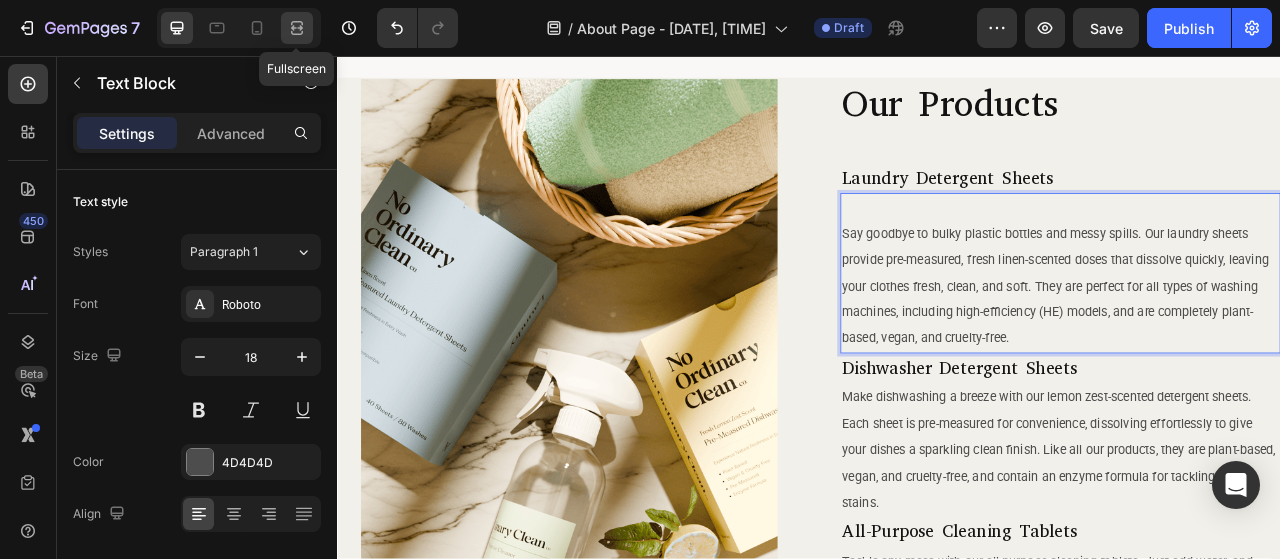 click 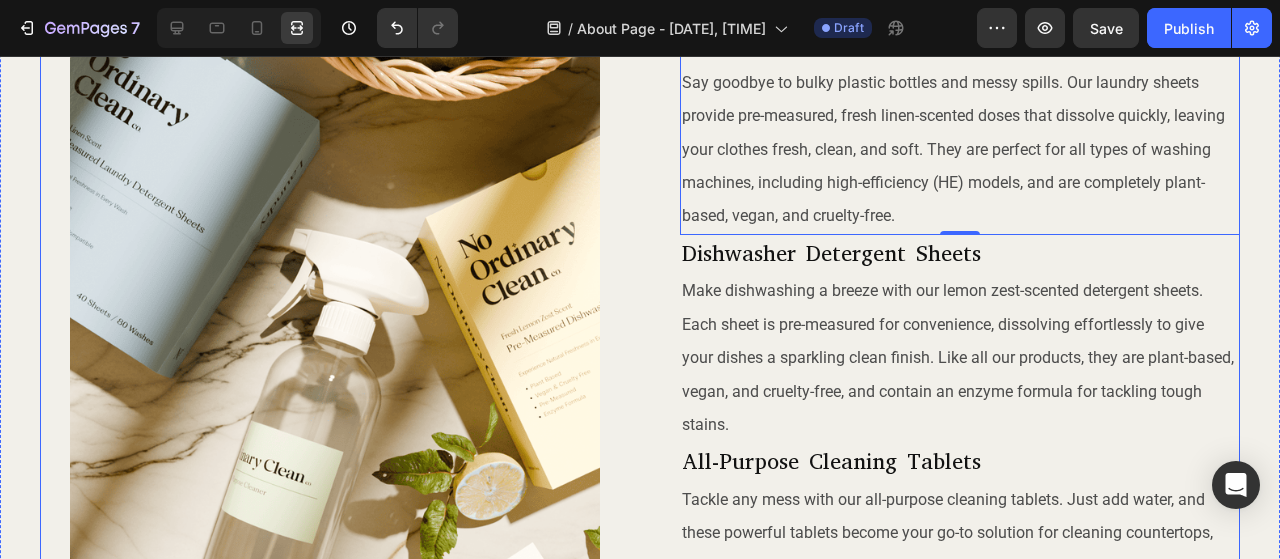 click on "Image Our Products Heading ⁠⁠⁠⁠⁠⁠⁠ Laundry Detergent Sheets Heading Say goodbye to bulky plastic bottles and messy spills. Our laundry sheets provide pre-measured, fresh linen-scented doses that dissolve quickly, leaving your clothes fresh, clean, and soft. They are perfect for all types of washing machines, including high-efficiency (HE) models, and are completely plant-based, vegan, and cruelty-free. Text Block   0 ⁠⁠⁠⁠⁠⁠⁠ Dishwasher Detergent Sheets Heading Make dishwashing a breeze with our lemon zest-scented detergent sheets. Each sheet is pre-measured for convenience, dissolving effortlessly to give your dishes a sparkling clean finish. Like all our products, they are plant-based, vegan, and cruelty-free, and contain an enzyme formula for tackling tough stains. Text Block ⁠⁠⁠⁠⁠⁠⁠ All-Purpose Cleaning Tablets Heading Text Block ⁠⁠⁠⁠⁠⁠⁠ All-Purpose Cleaning Tablets Heading Text Block ⁠⁠⁠⁠⁠⁠⁠ Compressed Cleaning Sponge Heading Text Block" at bounding box center [640, 444] 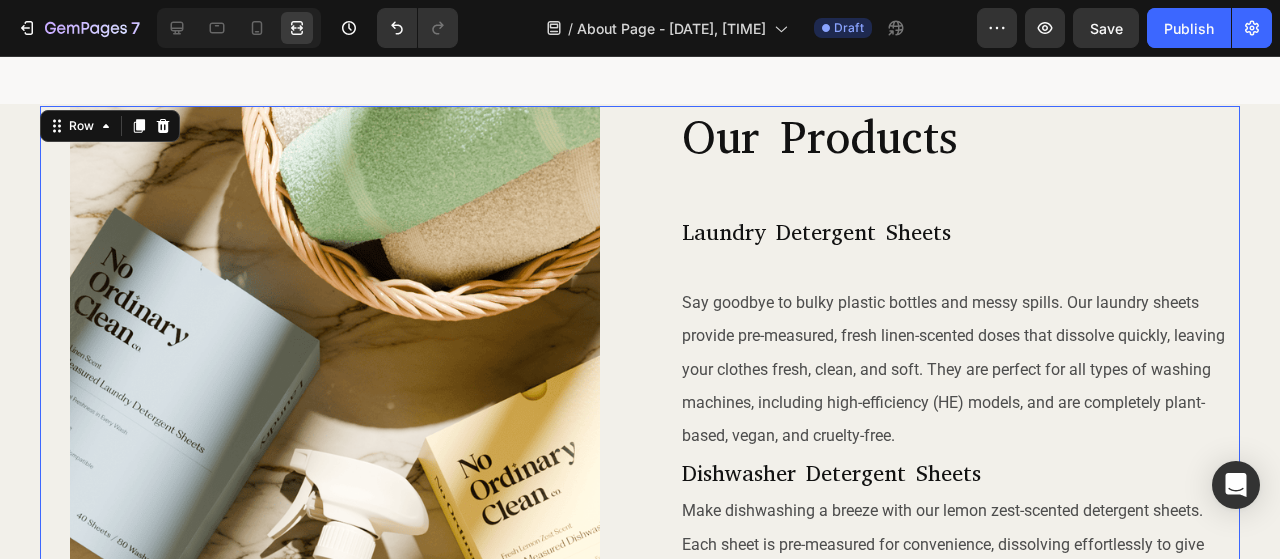 scroll, scrollTop: 522, scrollLeft: 0, axis: vertical 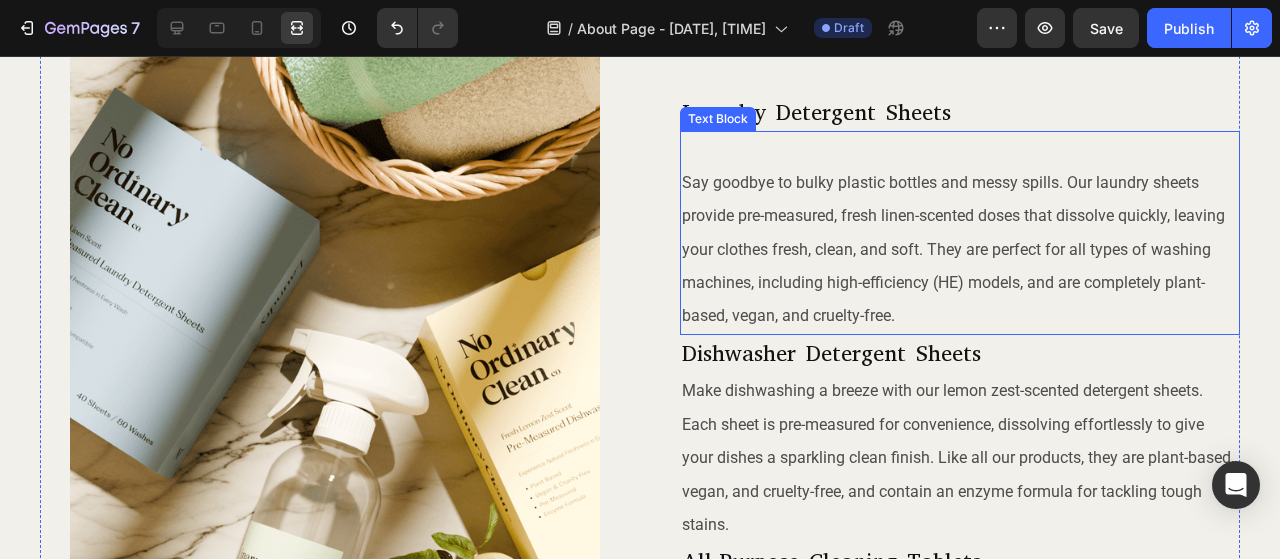 click on "Say goodbye to bulky plastic bottles and messy spills. Our laundry sheets provide pre-measured, fresh linen-scented doses that dissolve quickly, leaving your clothes fresh, clean, and soft. They are perfect for all types of washing machines, including high-efficiency (HE) models, and are completely plant-based, vegan, and cruelty-free." at bounding box center (953, 249) 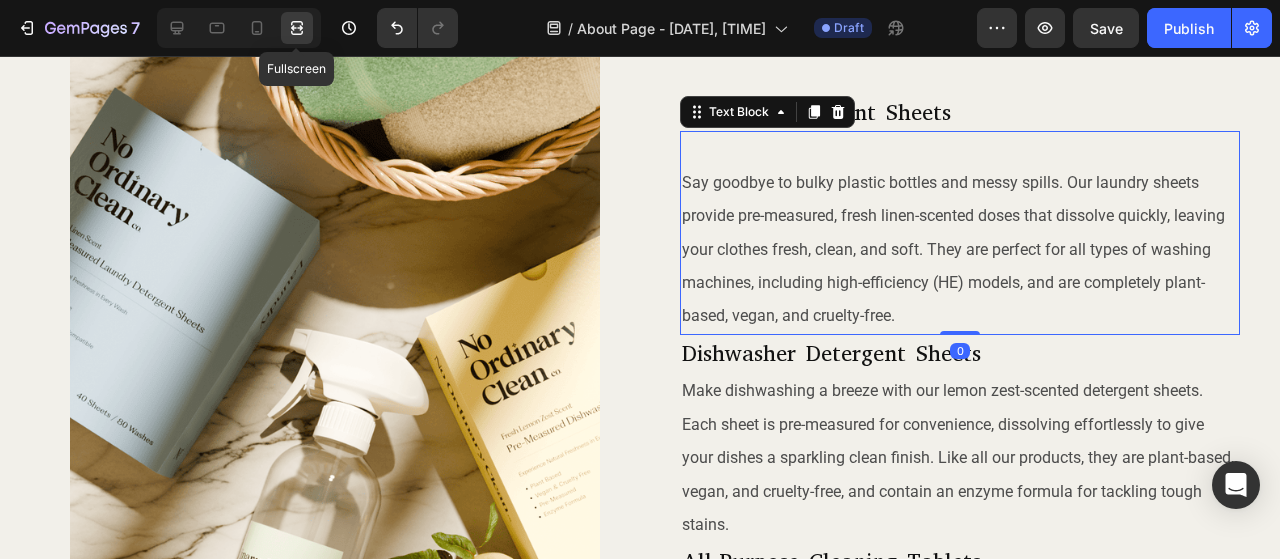 click 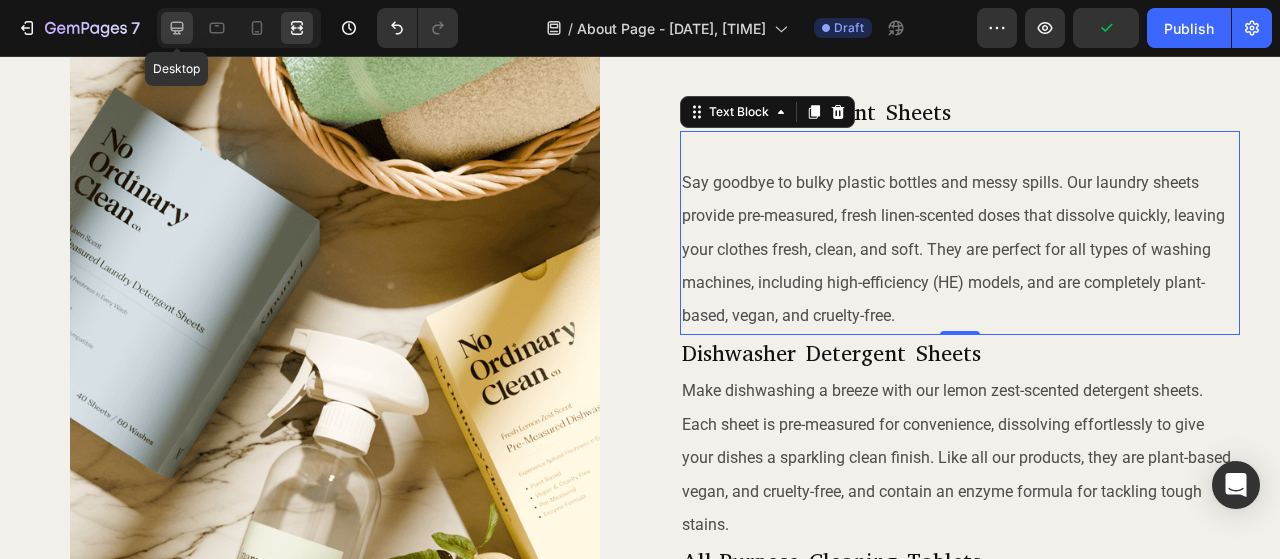 click 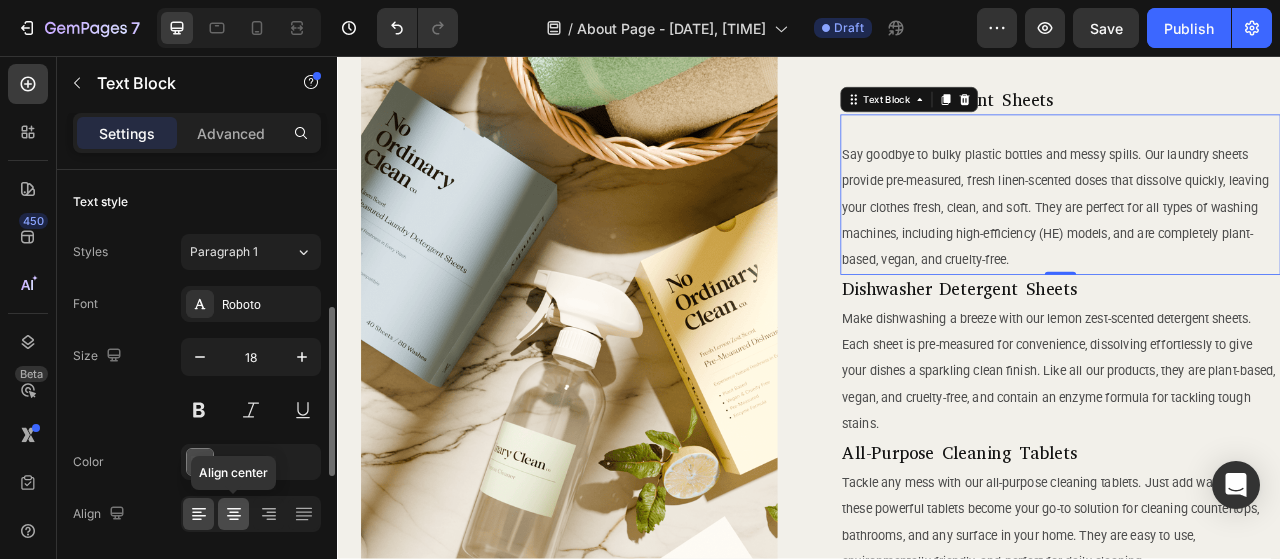 scroll, scrollTop: 100, scrollLeft: 0, axis: vertical 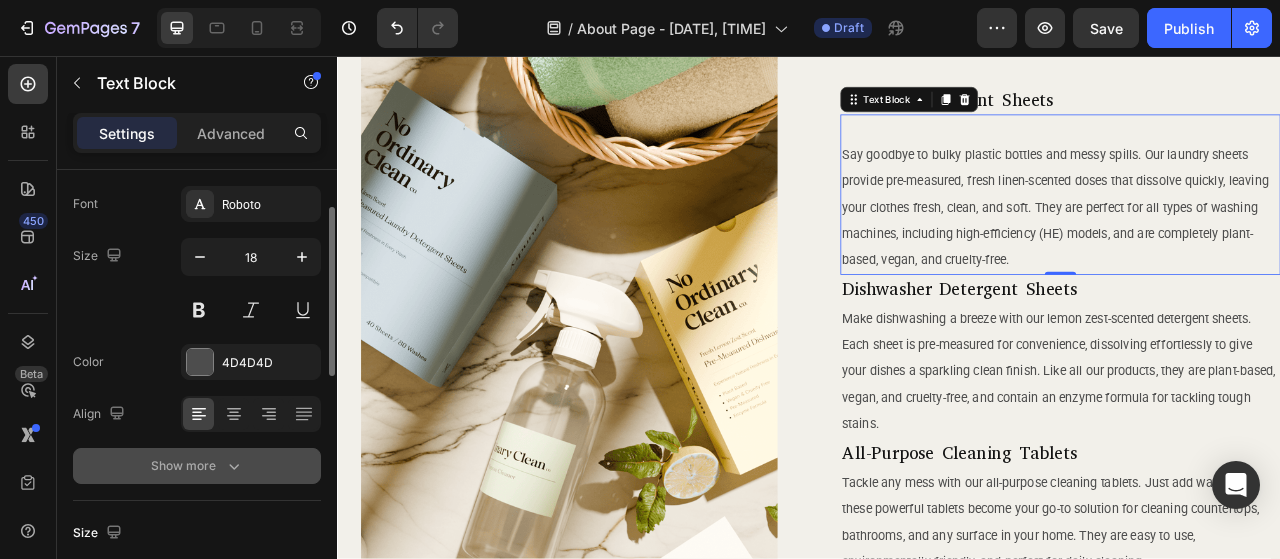 click 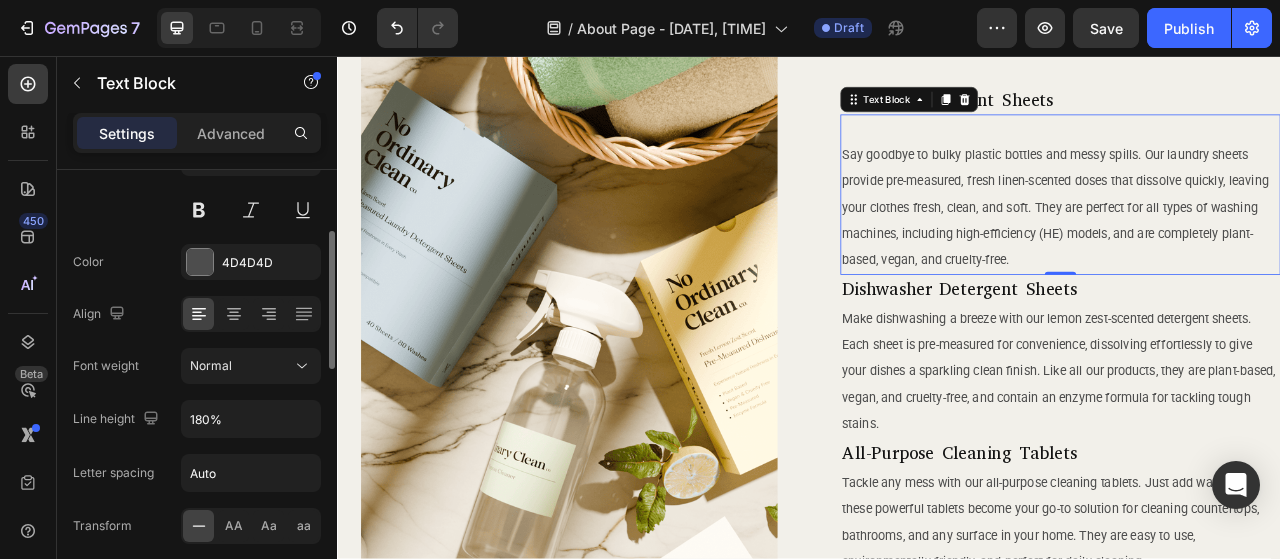 scroll, scrollTop: 300, scrollLeft: 0, axis: vertical 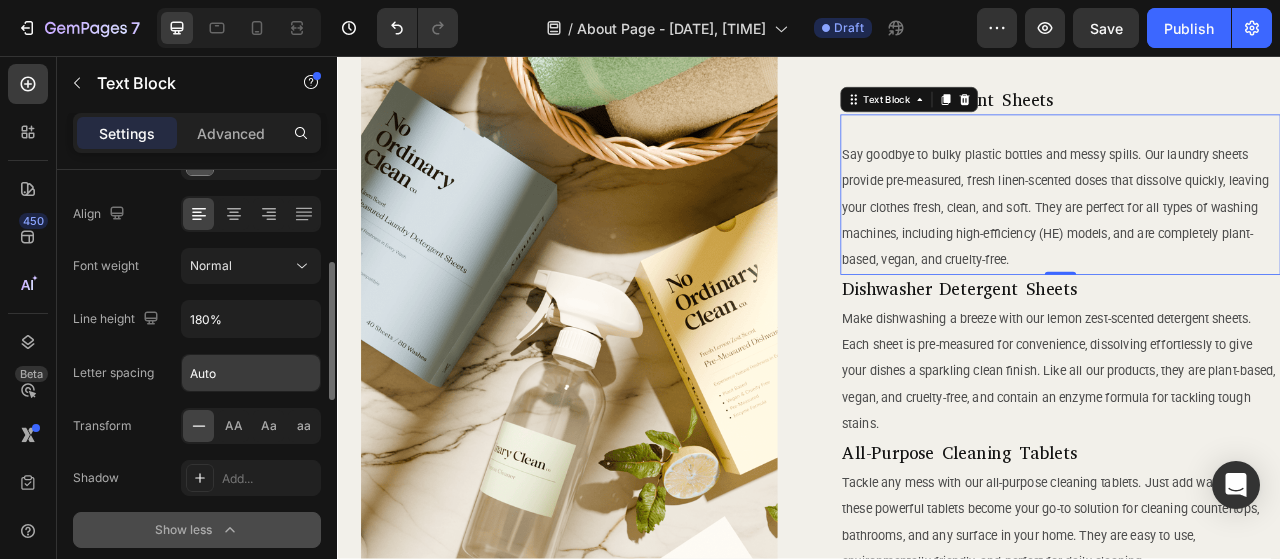 click on "Auto" at bounding box center [251, 373] 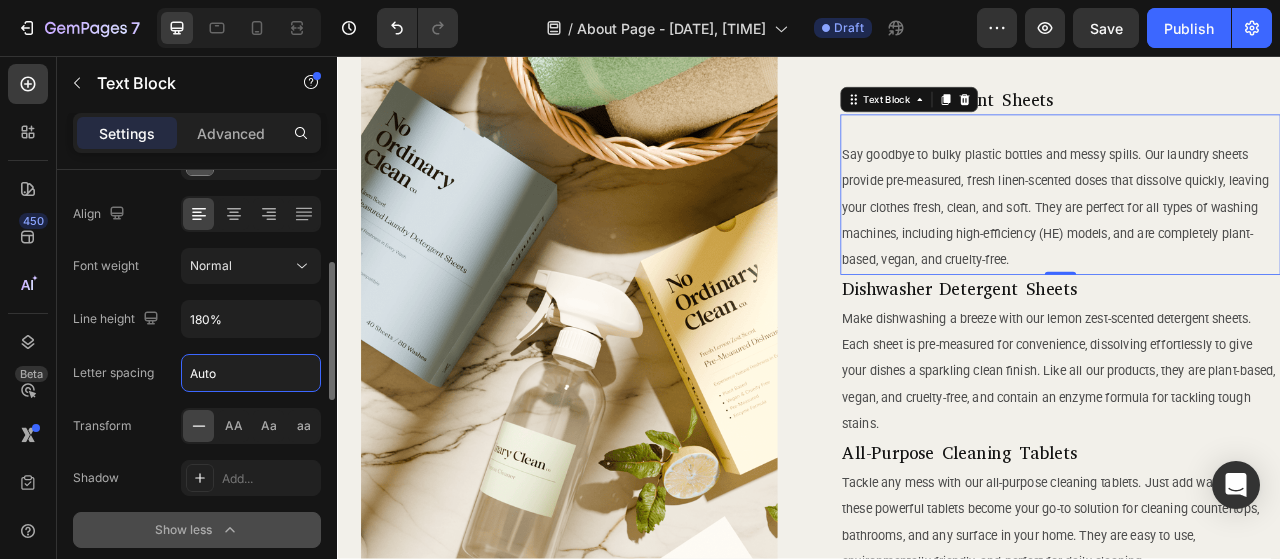 type on "0" 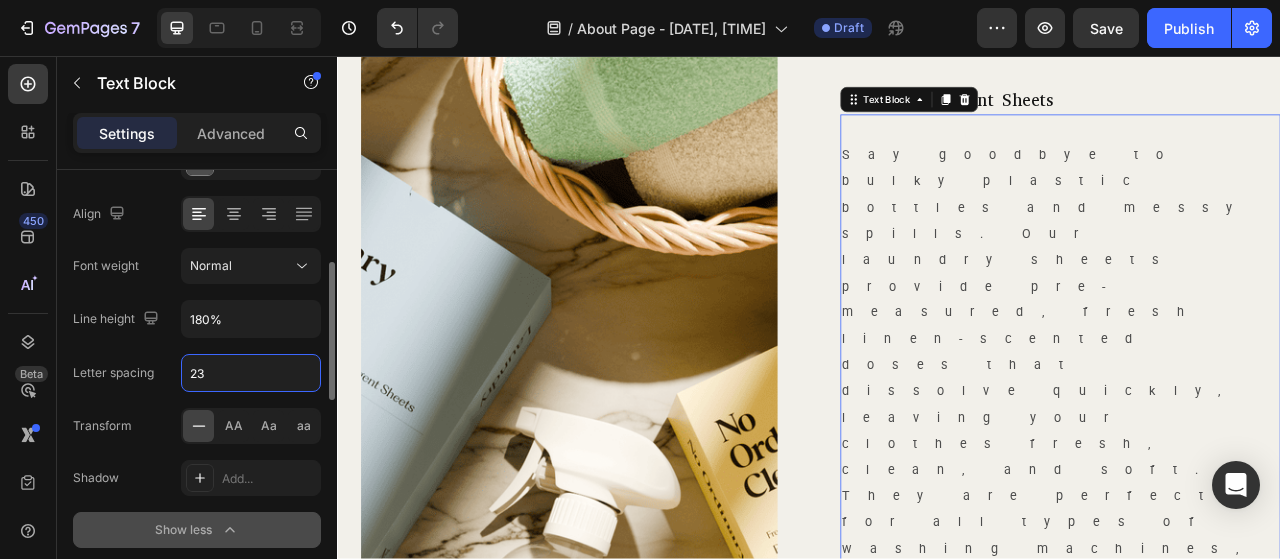 type on "2" 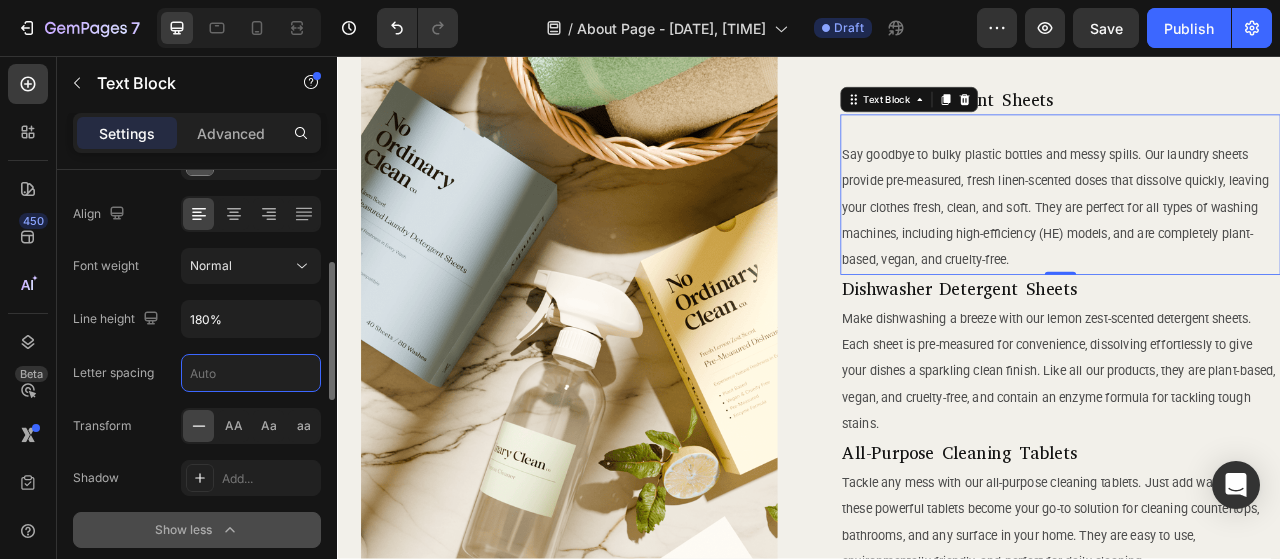 click at bounding box center [251, 373] 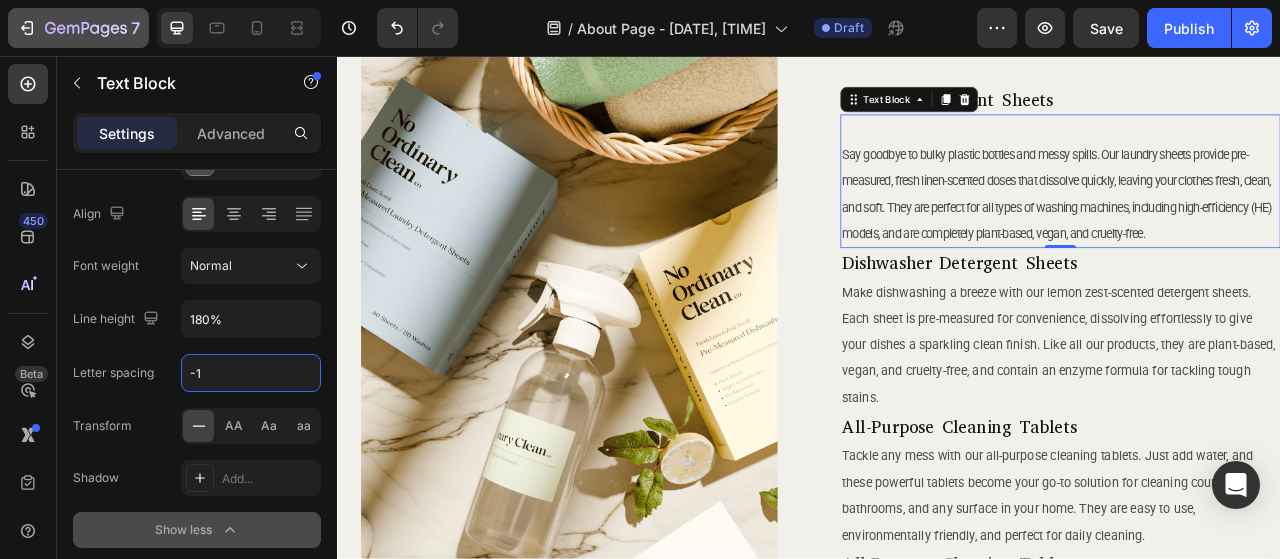 type on "-1" 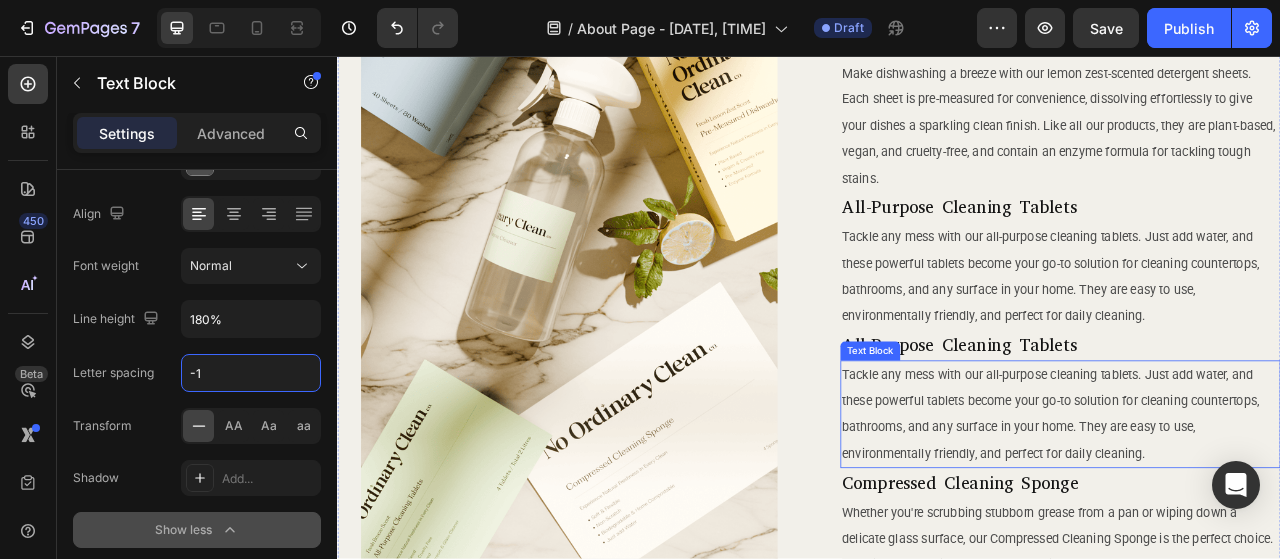 scroll, scrollTop: 422, scrollLeft: 0, axis: vertical 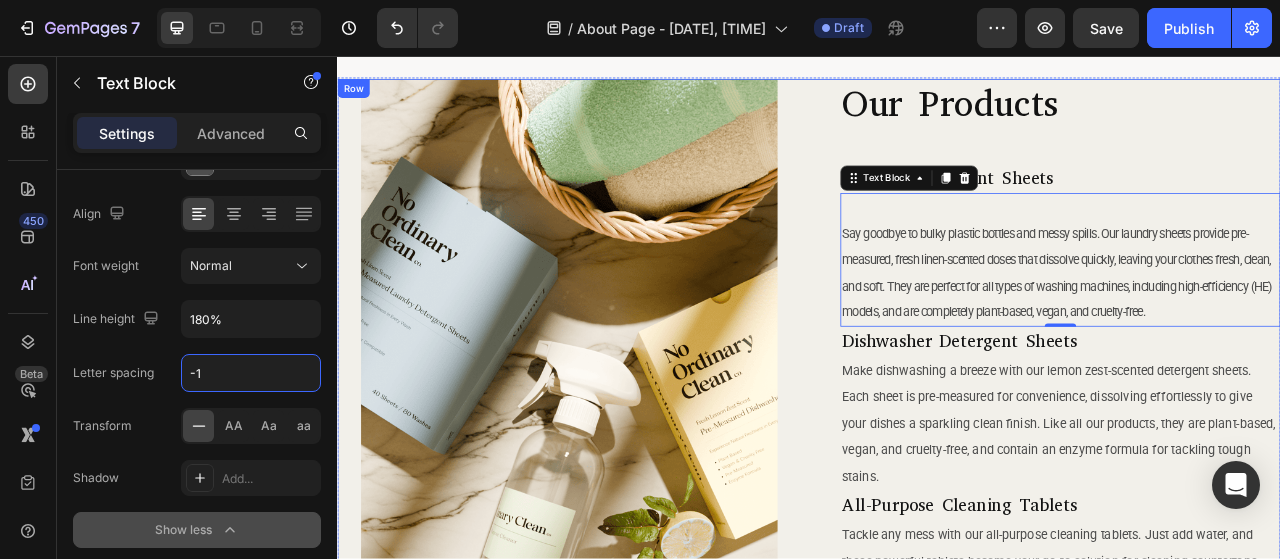click on "Image Our Products Heading ⁠⁠⁠⁠⁠⁠⁠ Laundry Detergent Sheets Heading Say goodbye to bulky plastic bottles and messy spills. Our laundry sheets provide pre-measured, fresh linen-scented doses that dissolve quickly, leaving your clothes fresh, clean, and soft. They are perfect for all types of washing machines, including high-efficiency (HE) models, and are completely plant-based, vegan, and cruelty-free. Text Block   0 ⁠⁠⁠⁠⁠⁠⁠ Dishwasher Detergent Sheets Heading Make dishwashing a breeze with our lemon zest-scented detergent sheets. Each sheet is pre-measured for convenience, dissolving effortlessly to give your dishes a sparkling clean finish. Like all our products, they are plant-based, vegan, and cruelty-free, and contain an enzyme formula for tackling tough stains. Text Block ⁠⁠⁠⁠⁠⁠⁠ All-Purpose Cleaning Tablets Heading Text Block ⁠⁠⁠⁠⁠⁠⁠ All-Purpose Cleaning Tablets Heading Text Block ⁠⁠⁠⁠⁠⁠⁠ Compressed Cleaning Sponge Heading Text Block" at bounding box center [937, 627] 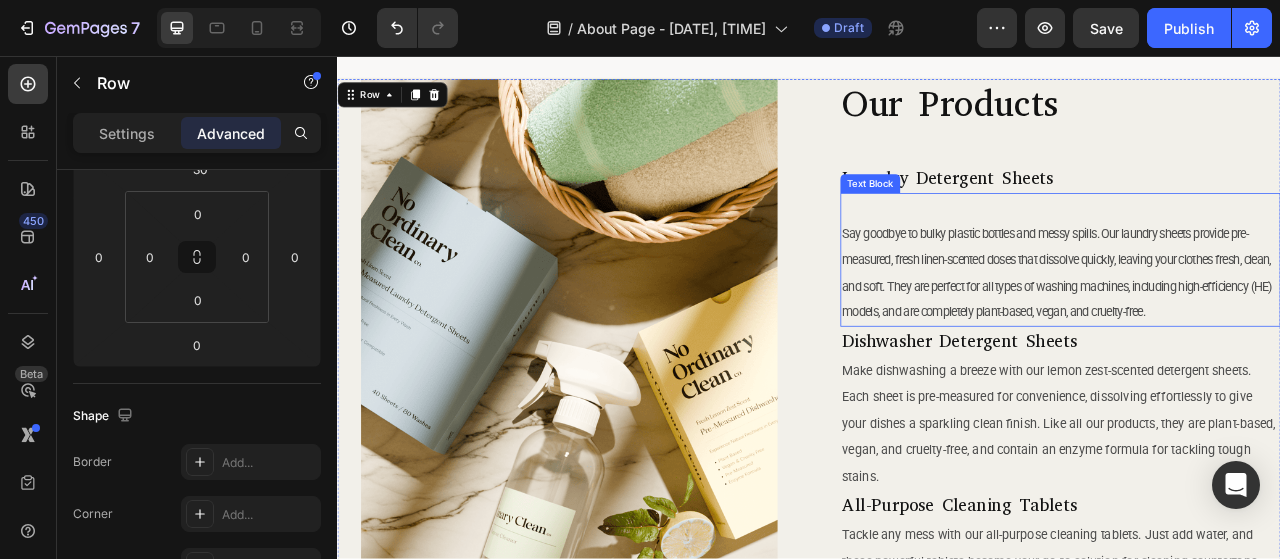scroll, scrollTop: 0, scrollLeft: 0, axis: both 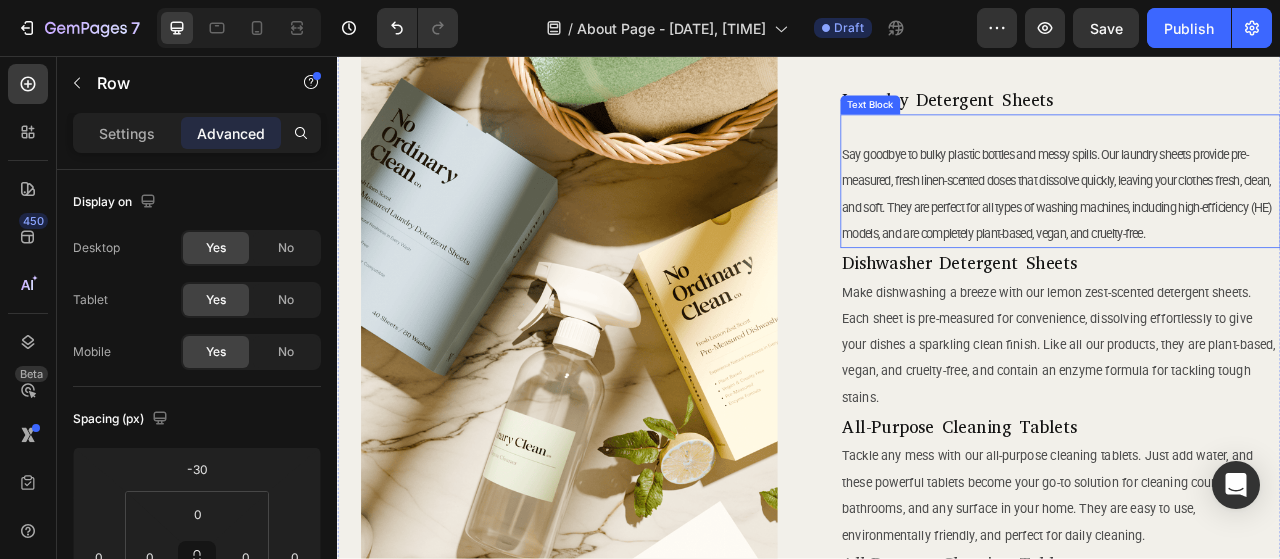 click on "Say goodbye to bulky plastic bottles and messy spills. Our laundry sheets provide pre-measured, fresh linen-scented doses that dissolve quickly, leaving your clothes fresh, clean, and soft. They are perfect for all types of washing machines, including high-efficiency (HE) models, and are completely plant-based, vegan, and cruelty-free." at bounding box center [1252, 232] 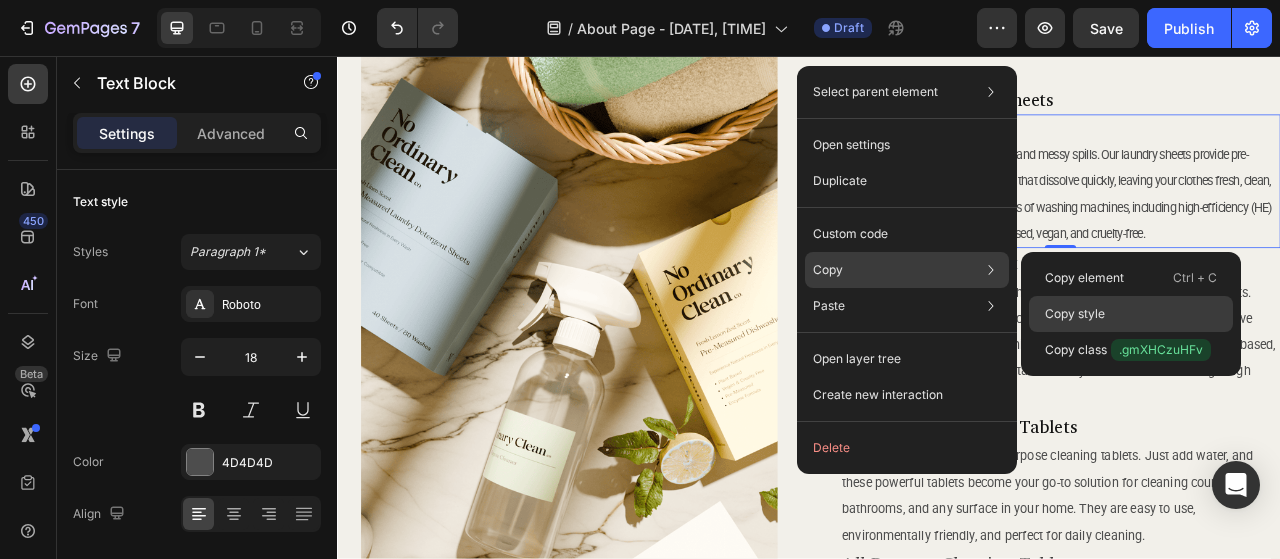 drag, startPoint x: 1078, startPoint y: 325, endPoint x: 942, endPoint y: 342, distance: 137.05838 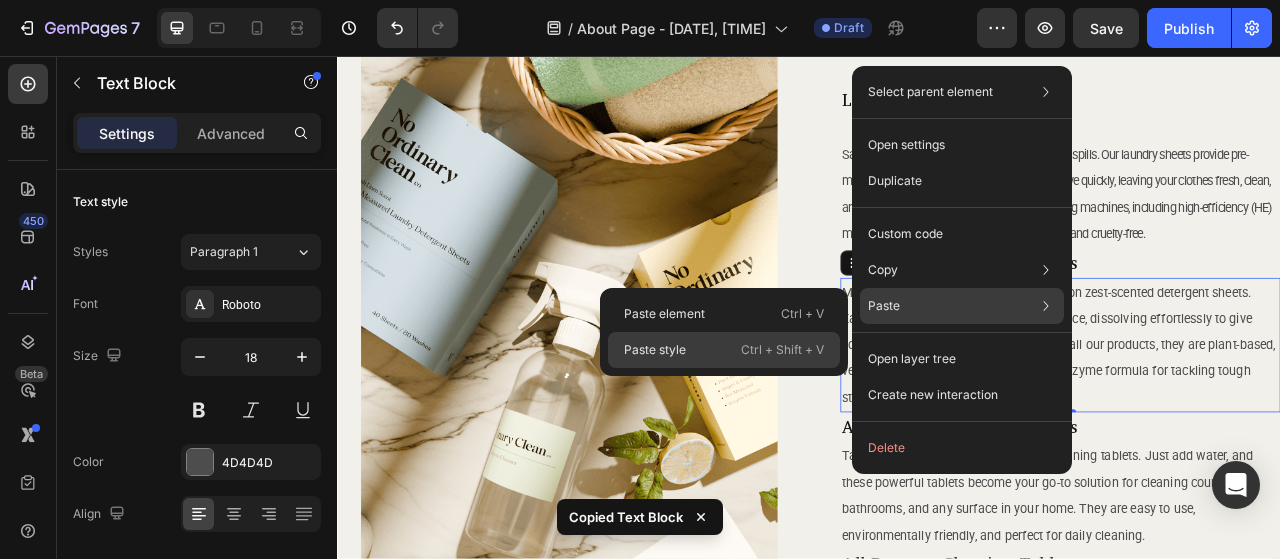 click on "Ctrl + Shift + V" at bounding box center (782, 350) 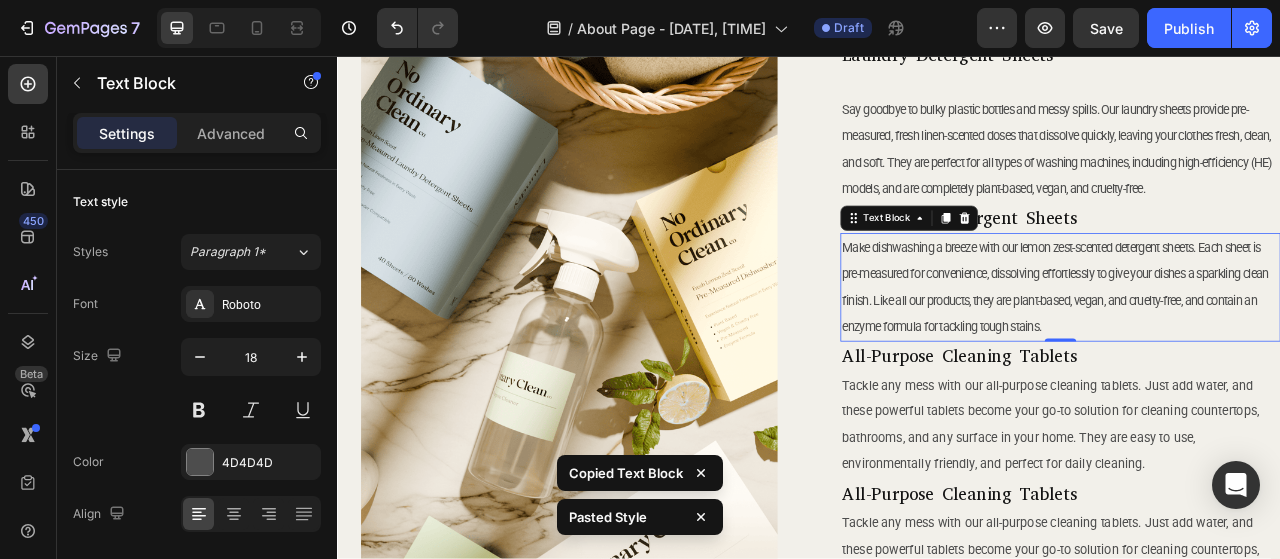 scroll, scrollTop: 722, scrollLeft: 0, axis: vertical 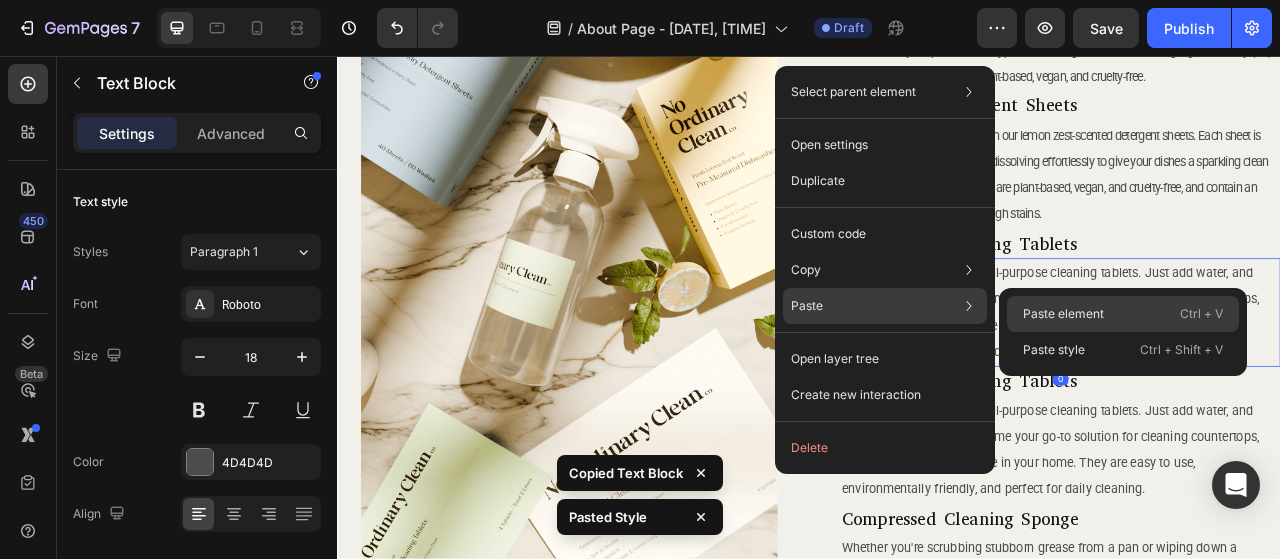 click on "Paste element" at bounding box center (1063, 314) 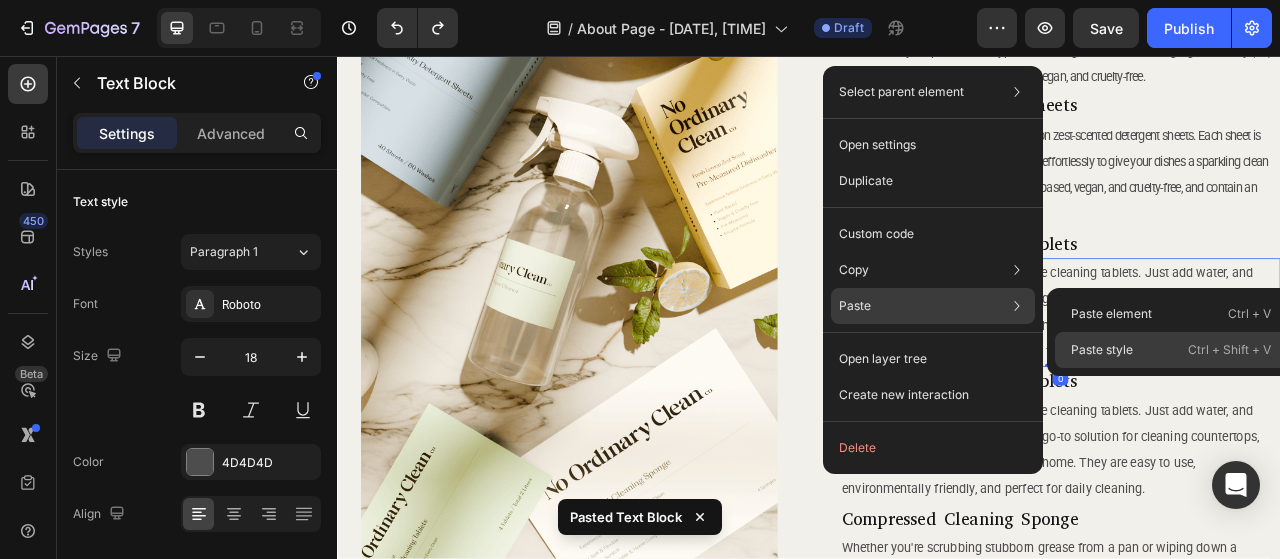 click on "Paste style" at bounding box center [1102, 350] 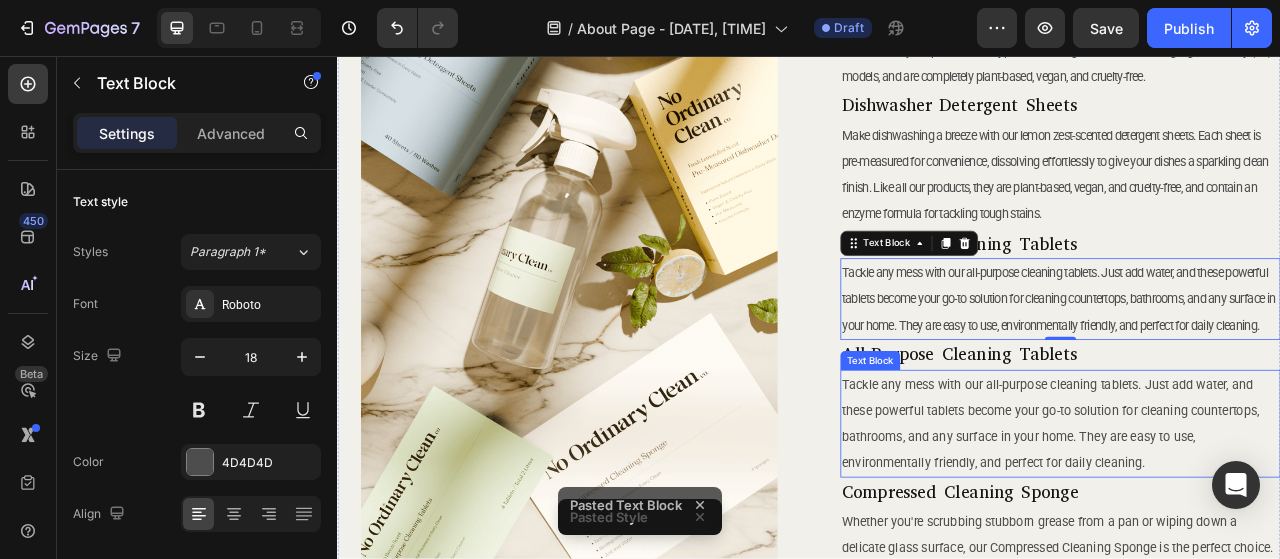 click on "Tackle any mess with our all-purpose cleaning tablets. Just add water, and these powerful tablets become your go-to solution for cleaning countertops, bathrooms, and any surface in your home. They are easy to use, environmentally friendly, and perfect for daily cleaning." at bounding box center [1244, 524] 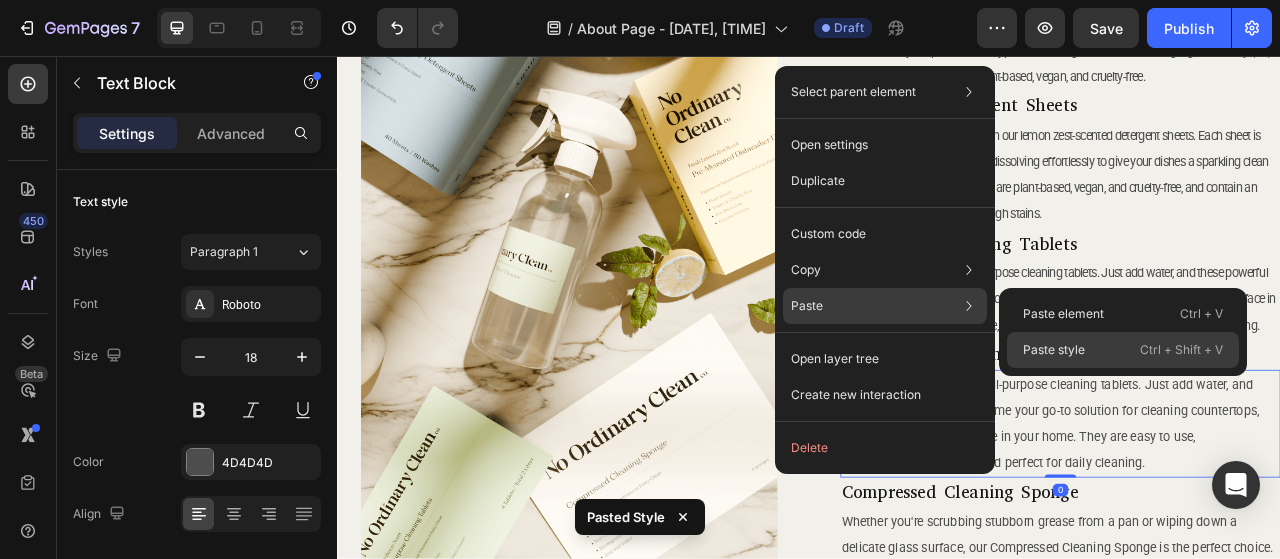 click on "Paste style  Ctrl + Shift + V" 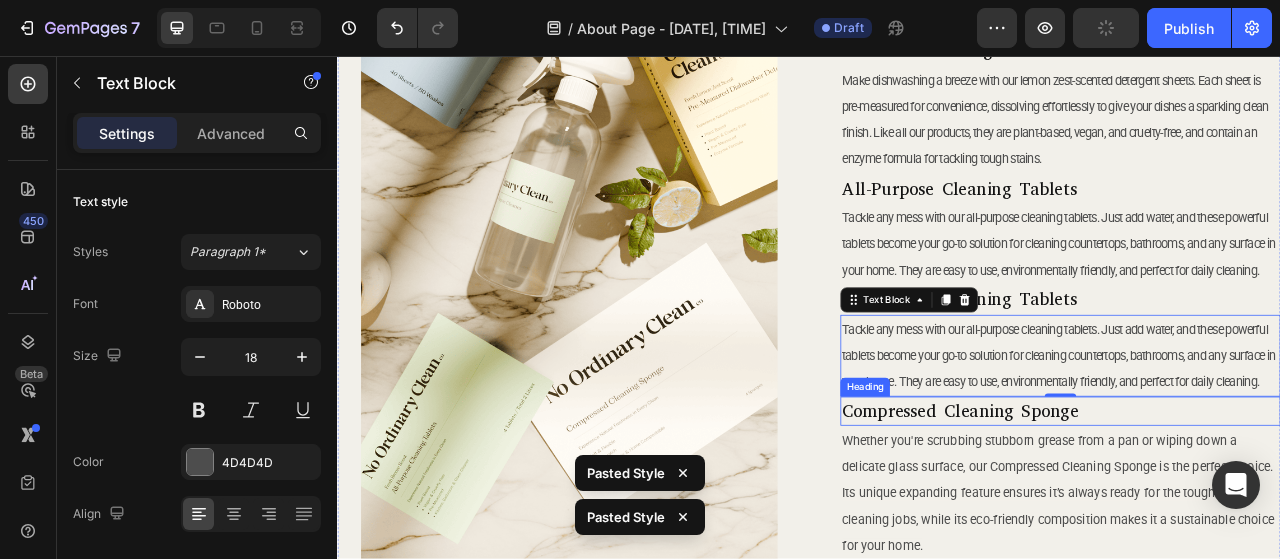 scroll, scrollTop: 822, scrollLeft: 0, axis: vertical 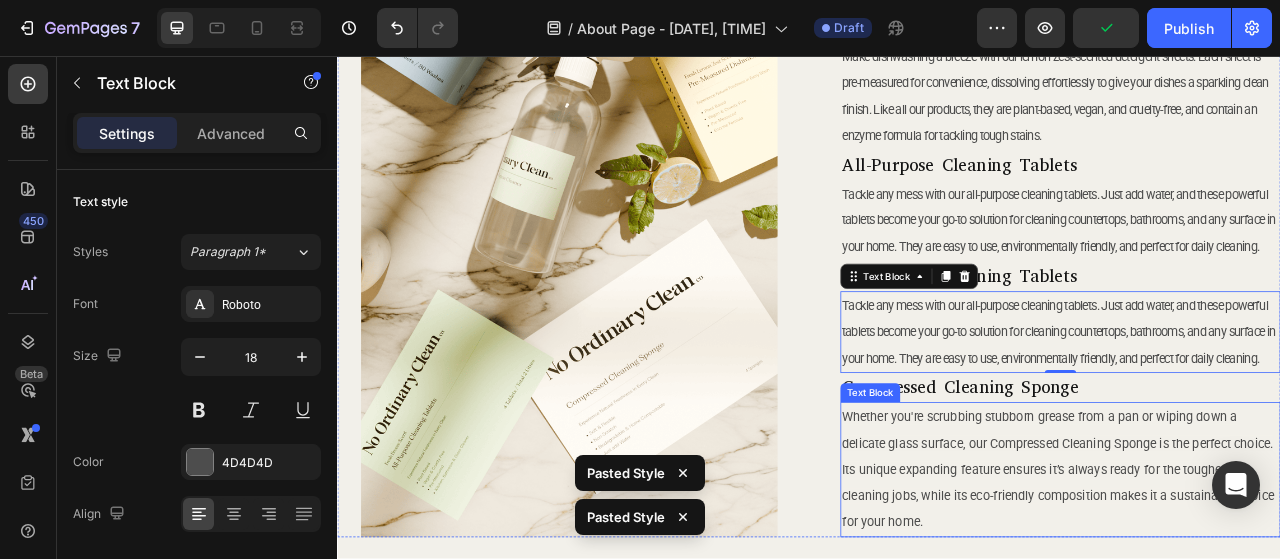click on "Whether you're scrubbing stubborn grease from a pan or wiping down a delicate glass surface, our Compressed Cleaning Sponge is the perfect choice. Its unique expanding feature ensures it’s always ready for the toughest cleaning jobs, while its eco-friendly composition makes it a sustainable choice for your home." at bounding box center (1254, 582) 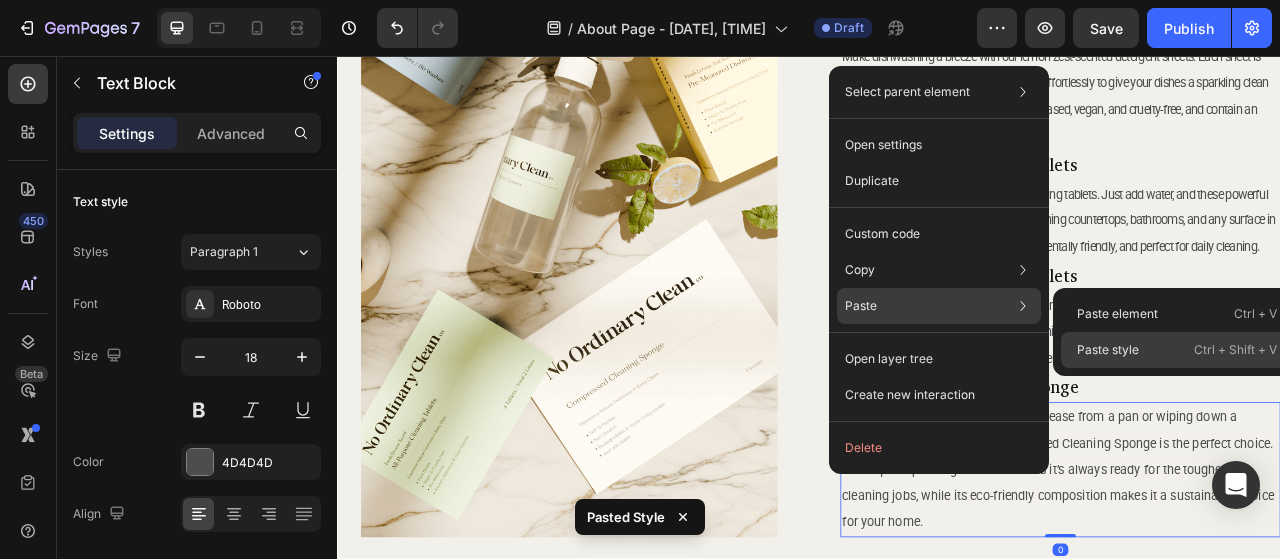 click on "Paste style" at bounding box center [1108, 350] 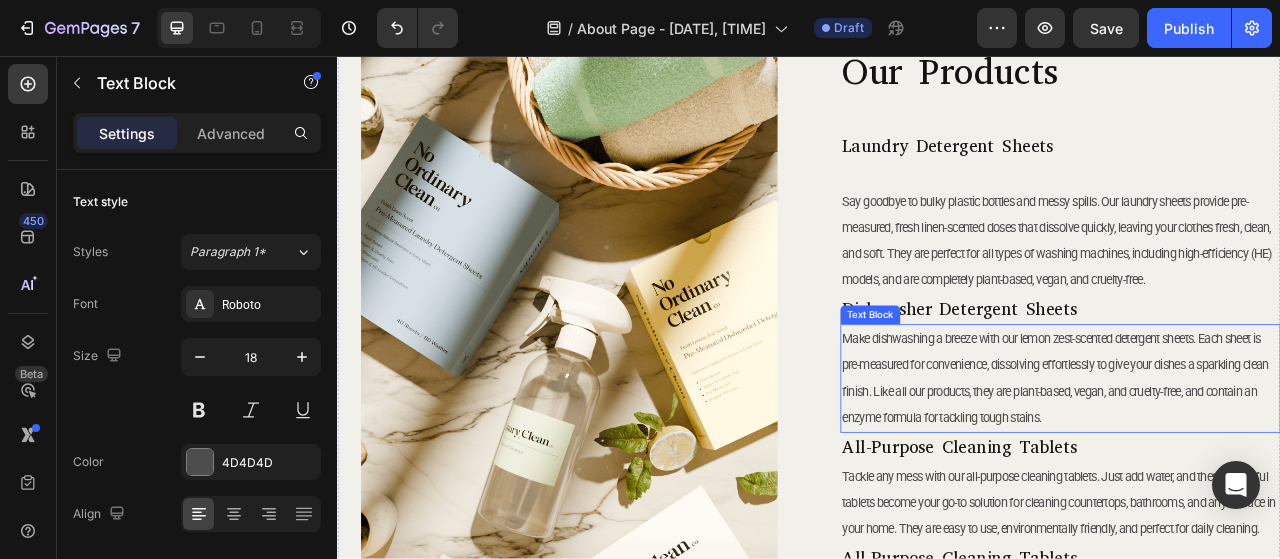 scroll, scrollTop: 371, scrollLeft: 0, axis: vertical 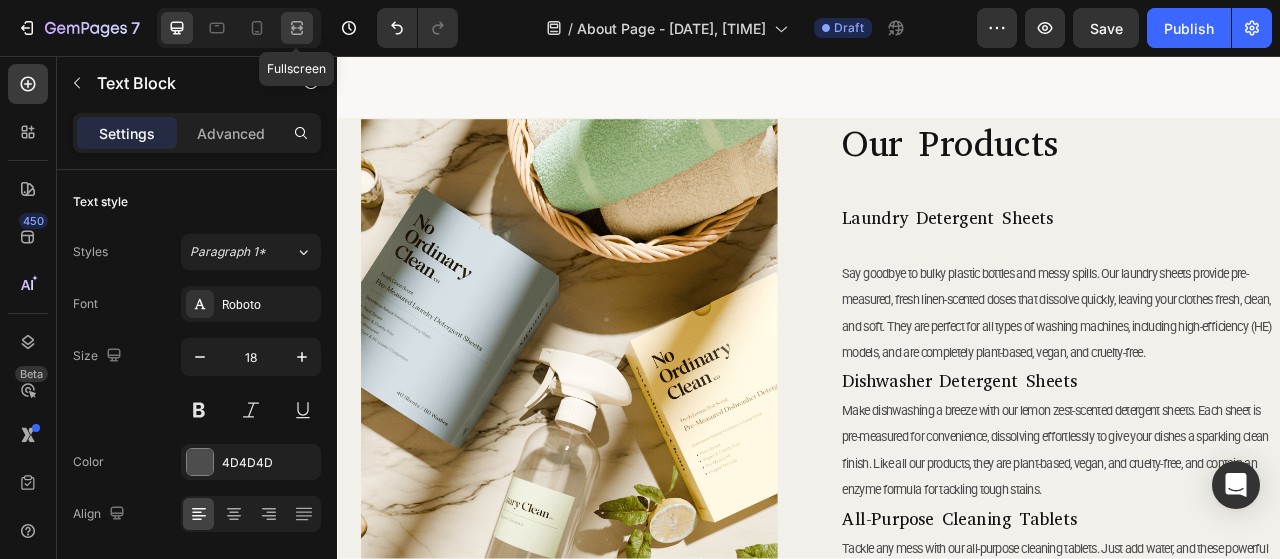 click 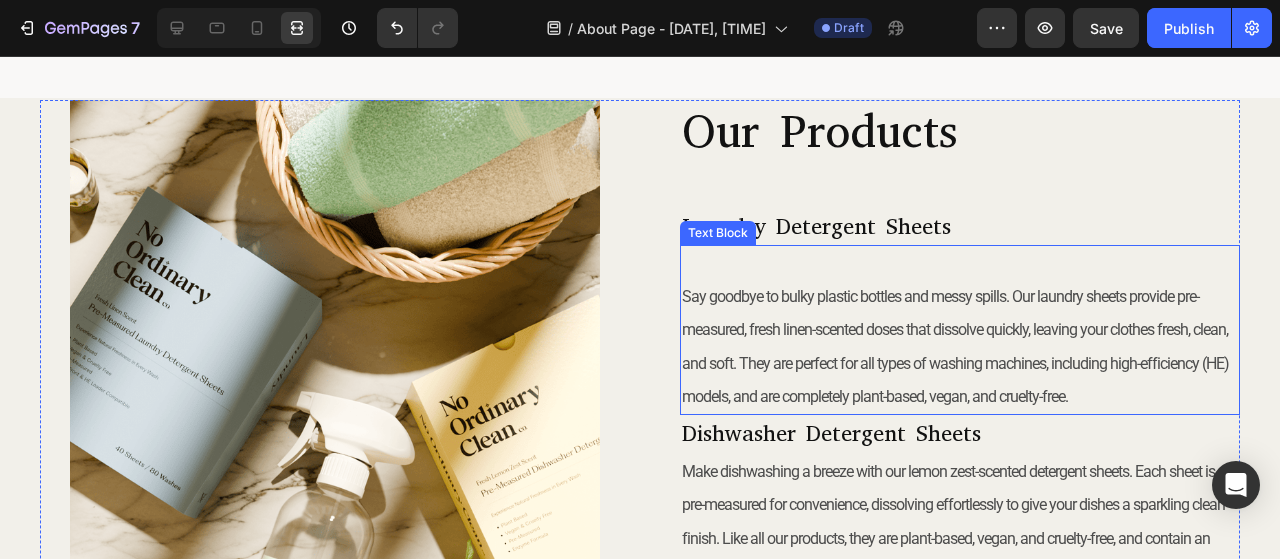 scroll, scrollTop: 508, scrollLeft: 0, axis: vertical 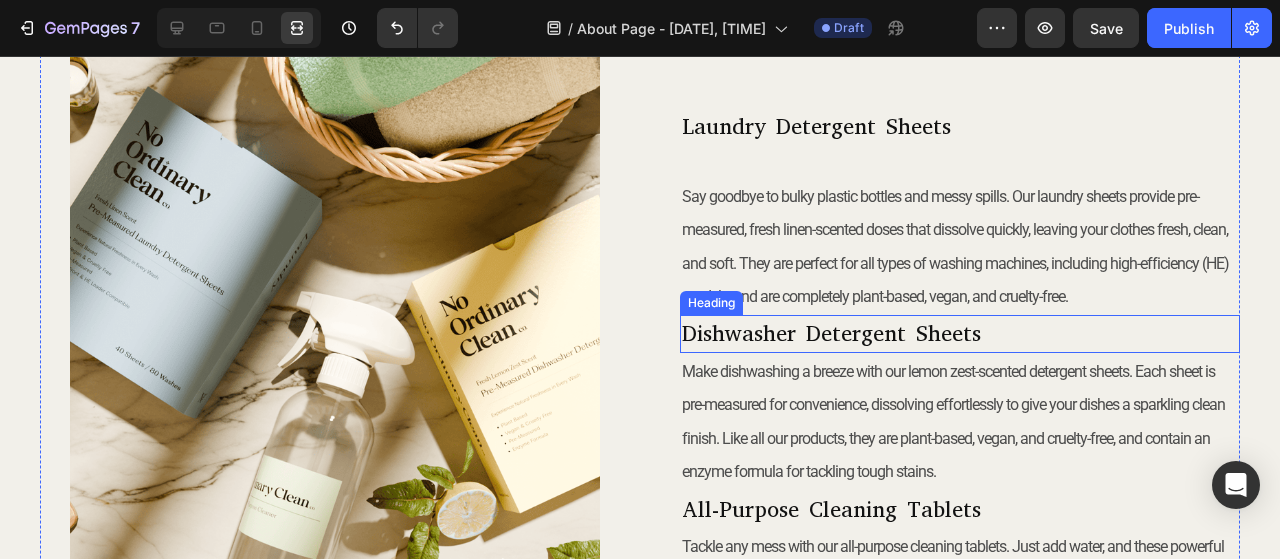 click on "Dishwasher Detergent Sheets" at bounding box center [831, 333] 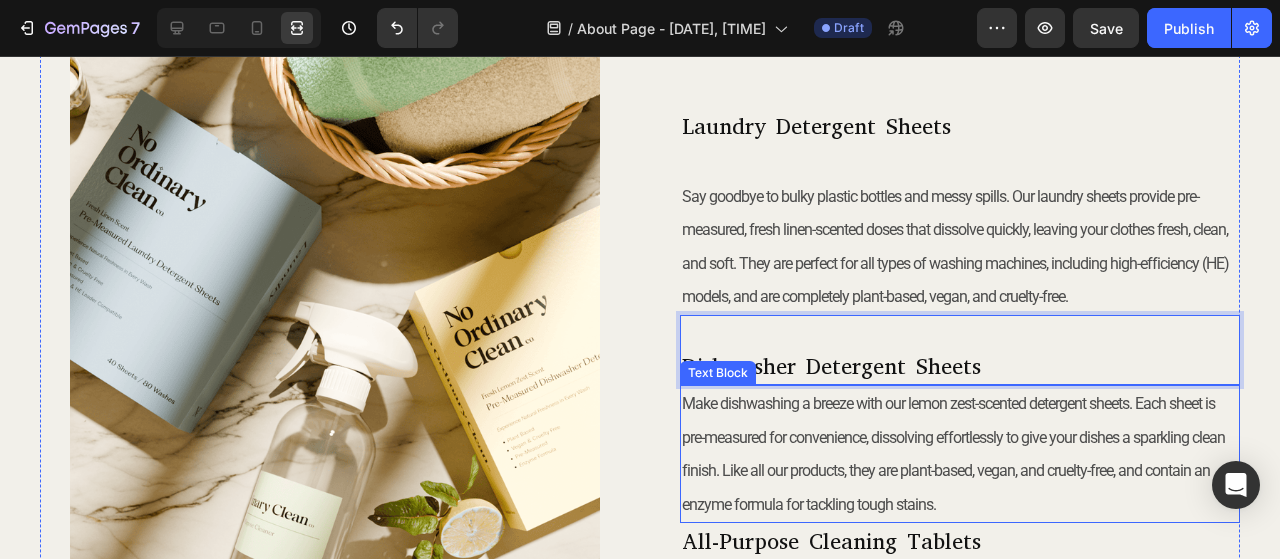 click on "Make dishwashing a breeze with our lemon zest-scented detergent sheets. Each sheet is pre-measured for convenience, dissolving effortlessly to give your dishes a sparkling clean finish. Like all our products, they are plant-based, vegan, and cruelty-free, and contain an enzyme formula for tackling tough stains." at bounding box center (953, 453) 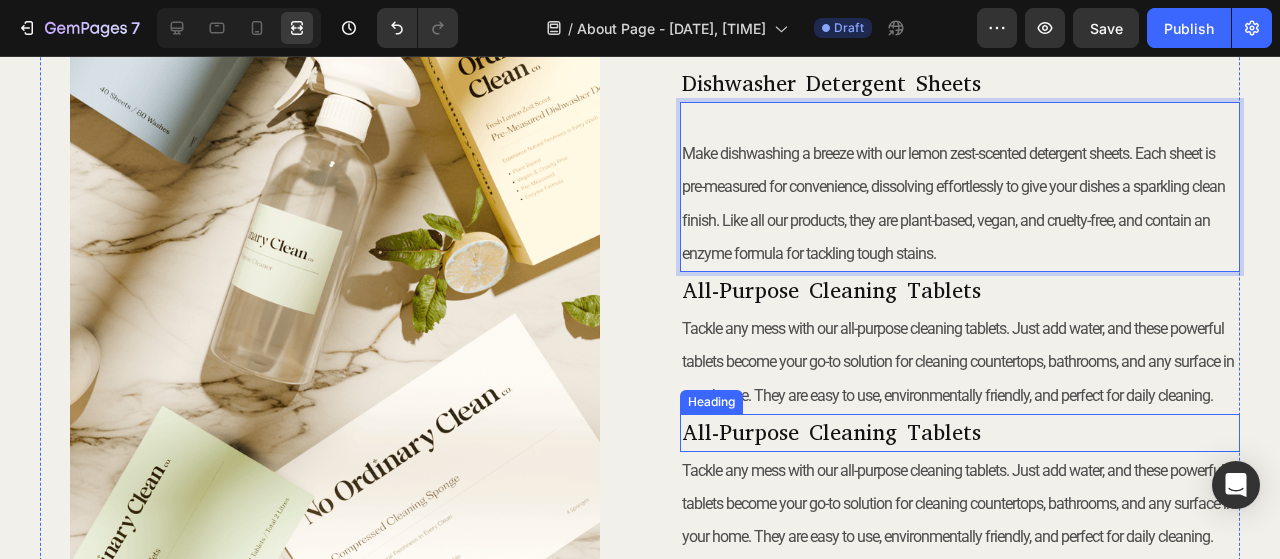 scroll, scrollTop: 808, scrollLeft: 0, axis: vertical 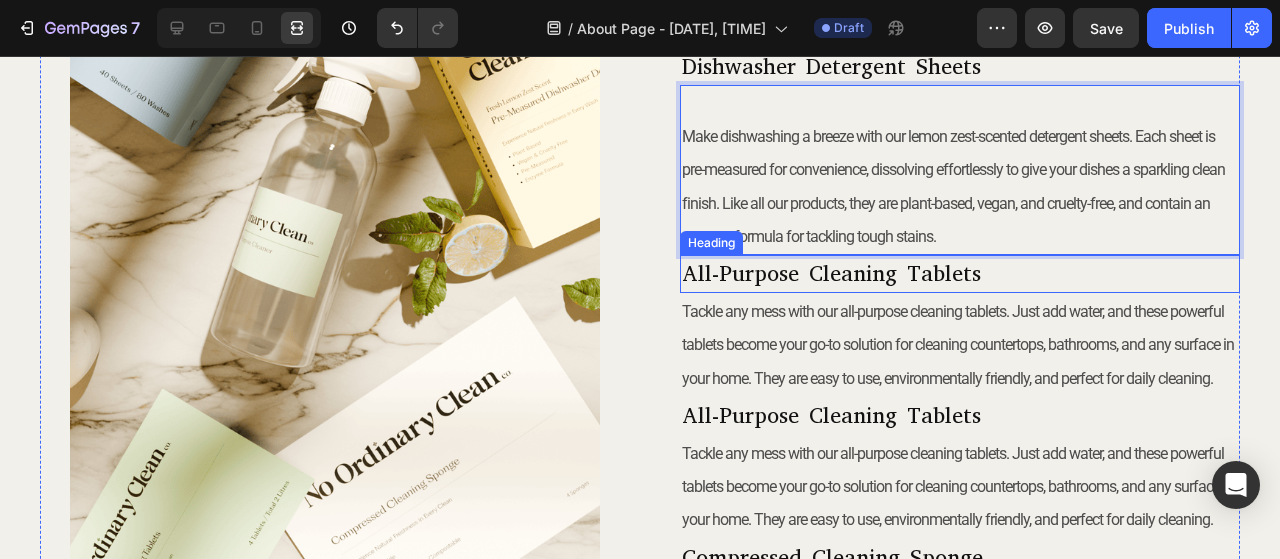 click on "All-Purpose Cleaning Tablets" at bounding box center [831, 273] 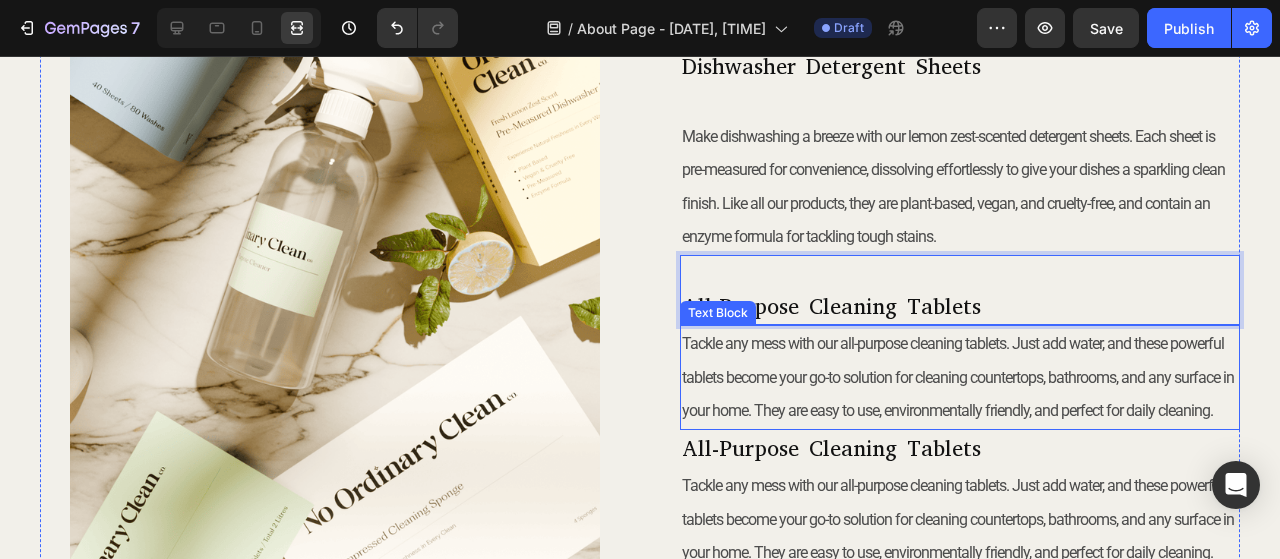 click on "Tackle any mess with our all-purpose cleaning tablets. Just add water, and these powerful tablets become your go-to solution for cleaning countertops, bathrooms, and any surface in your home. They are easy to use, environmentally friendly, and perfect for daily cleaning." at bounding box center [958, 377] 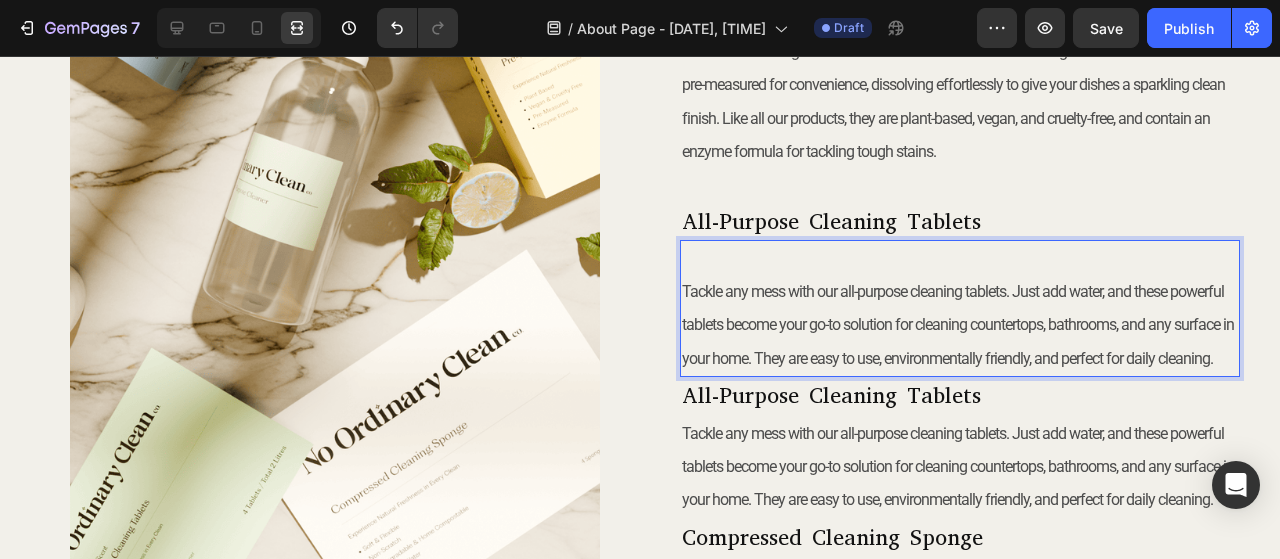 scroll, scrollTop: 908, scrollLeft: 0, axis: vertical 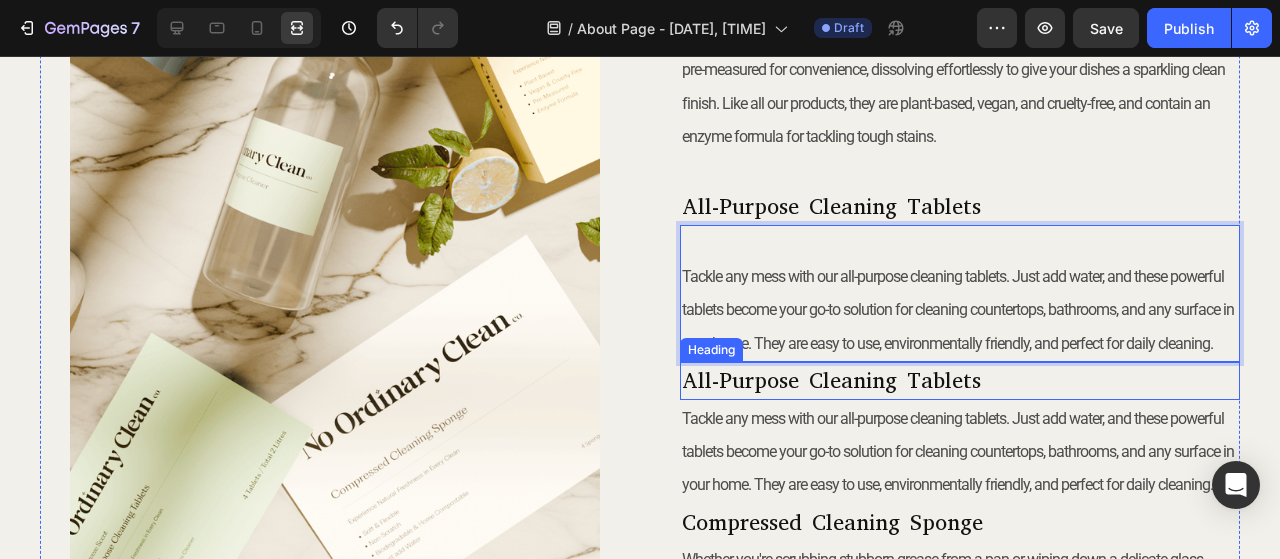 click on "⁠⁠⁠⁠⁠⁠⁠ All-Purpose Cleaning Tablets" at bounding box center (960, 381) 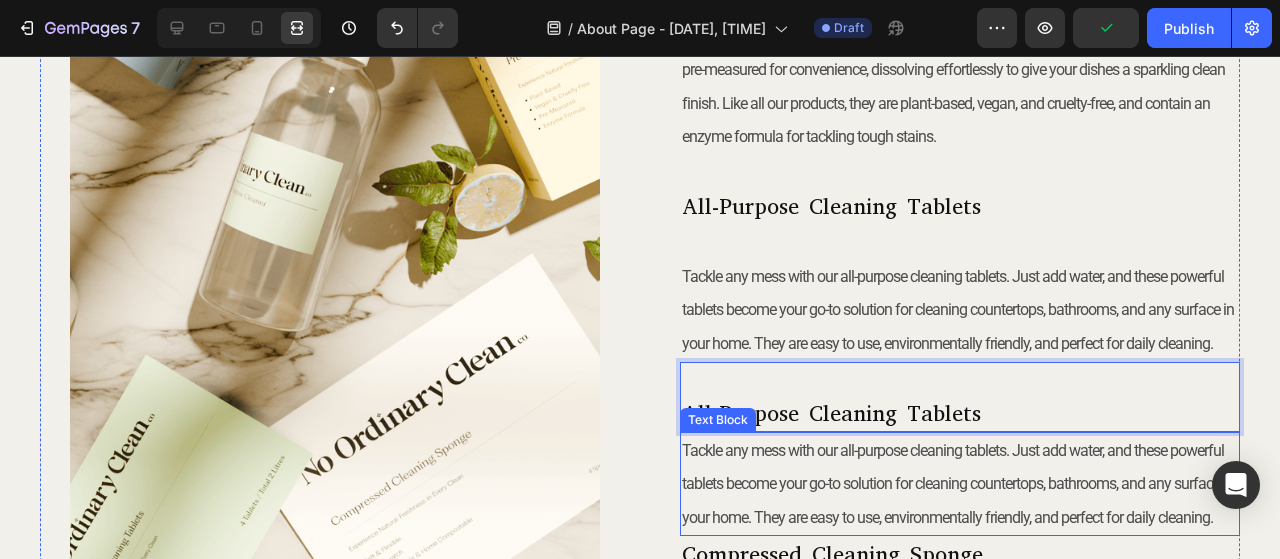 click on "Tackle any mess with our all-purpose cleaning tablets. Just add water, and these powerful tablets become your go-to solution for cleaning countertops, bathrooms, and any surface in your home. They are easy to use, environmentally friendly, and perfect for daily cleaning." at bounding box center [958, 484] 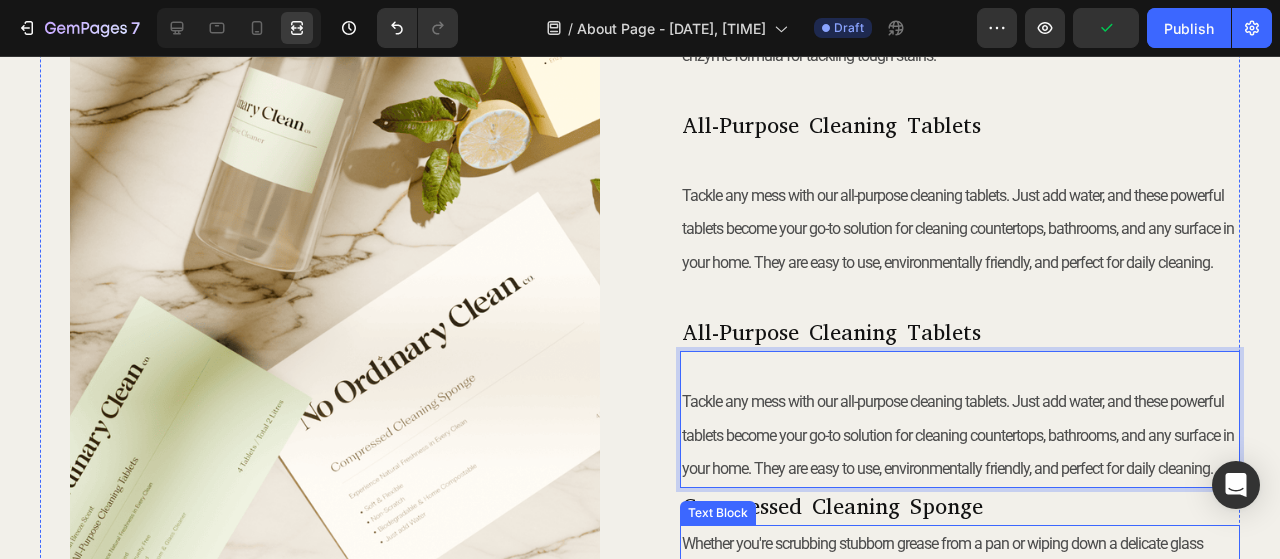 scroll, scrollTop: 1208, scrollLeft: 0, axis: vertical 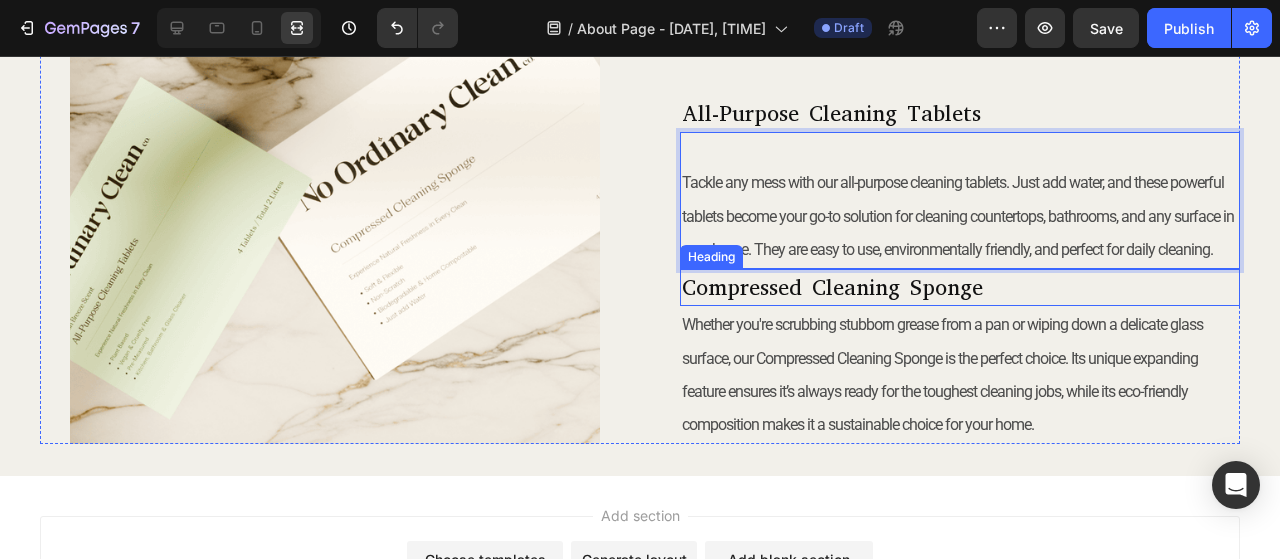 click on "Compressed Cleaning Sponge" at bounding box center [832, 287] 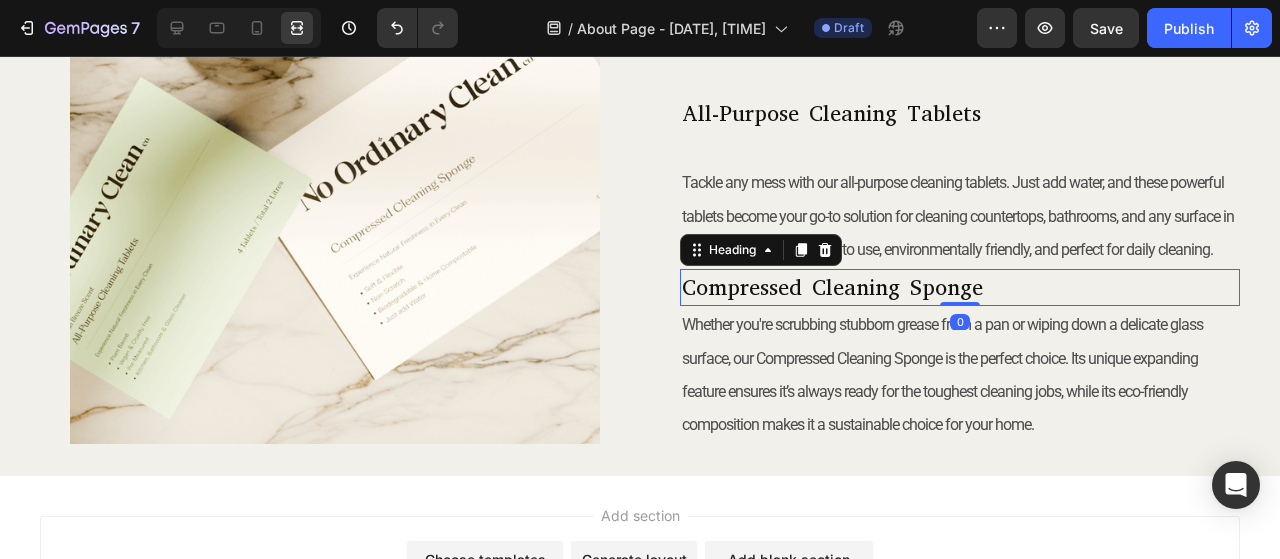 click on "⁠⁠⁠⁠⁠⁠⁠ Compressed Cleaning Sponge" at bounding box center [960, 288] 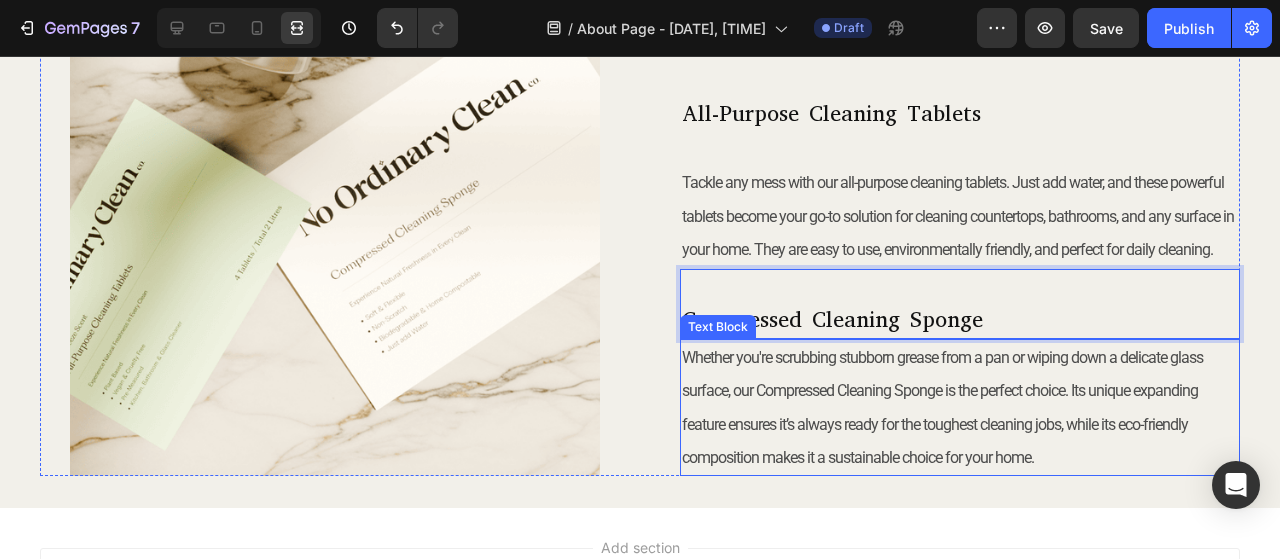 click on "Whether you're scrubbing stubborn grease from a pan or wiping down a delicate glass surface, our Compressed Cleaning Sponge is the perfect choice. Its unique expanding feature ensures it’s always ready for the toughest cleaning jobs, while its eco-friendly composition makes it a sustainable choice for your home." at bounding box center (960, 408) 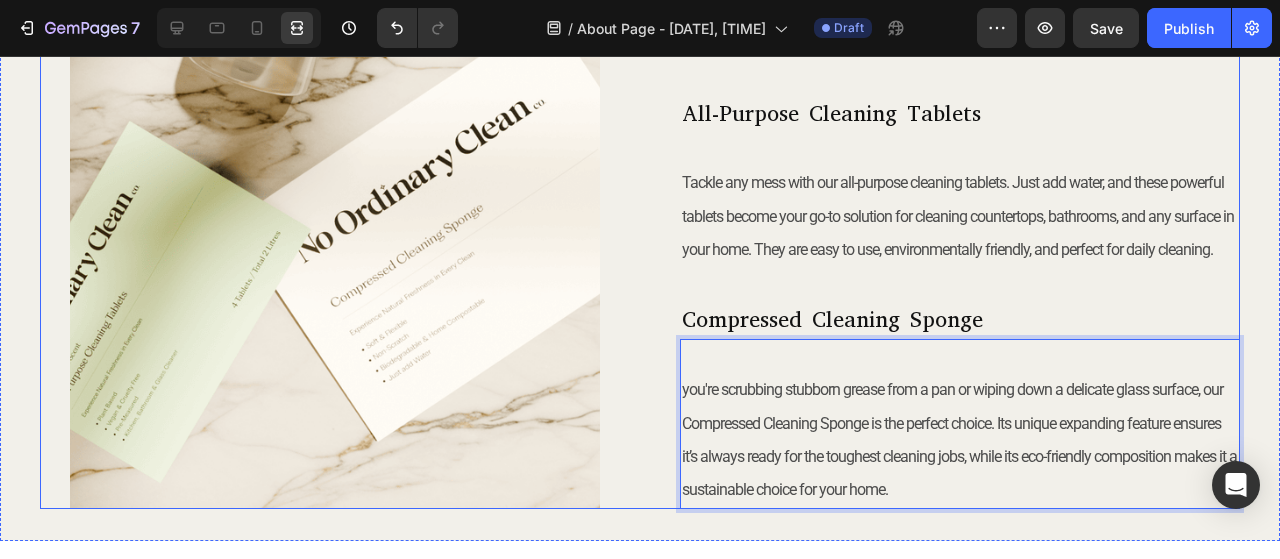 click on "Image Our Products Heading ⁠⁠⁠⁠⁠⁠⁠ Laundry Detergent Sheets Heading Say goodbye to bulky plastic bottles and messy spills. Our laundry sheets provide pre-measured, fresh linen-scented doses that dissolve quickly, leaving your clothes fresh, clean, and soft. They are perfect for all types of washing machines, including high-efficiency (HE) models, and are completely plant-based, vegan, and cruelty-free. Text Block ⁠⁠⁠⁠⁠⁠⁠ Dishwasher Detergent Sheets Heading Make dishwashing a breeze with our lemon zest-scented detergent sheets. Each sheet is pre-measured for convenience, dissolving effortlessly to give your dishes a sparkling clean finish. Like all our products, they are plant-based, vegan, and cruelty-free, and contain an enzyme formula for tackling tough stains. Text Block ⁠⁠⁠⁠⁠⁠⁠ All-Purpose Cleaning Tablets Heading Text Block ⁠⁠⁠⁠⁠⁠⁠ All-Purpose Cleaning Tablets Heading Text Block ⁠⁠⁠⁠⁠⁠⁠ Compressed Cleaning Sponge Heading Text Block   0" at bounding box center [640, -96] 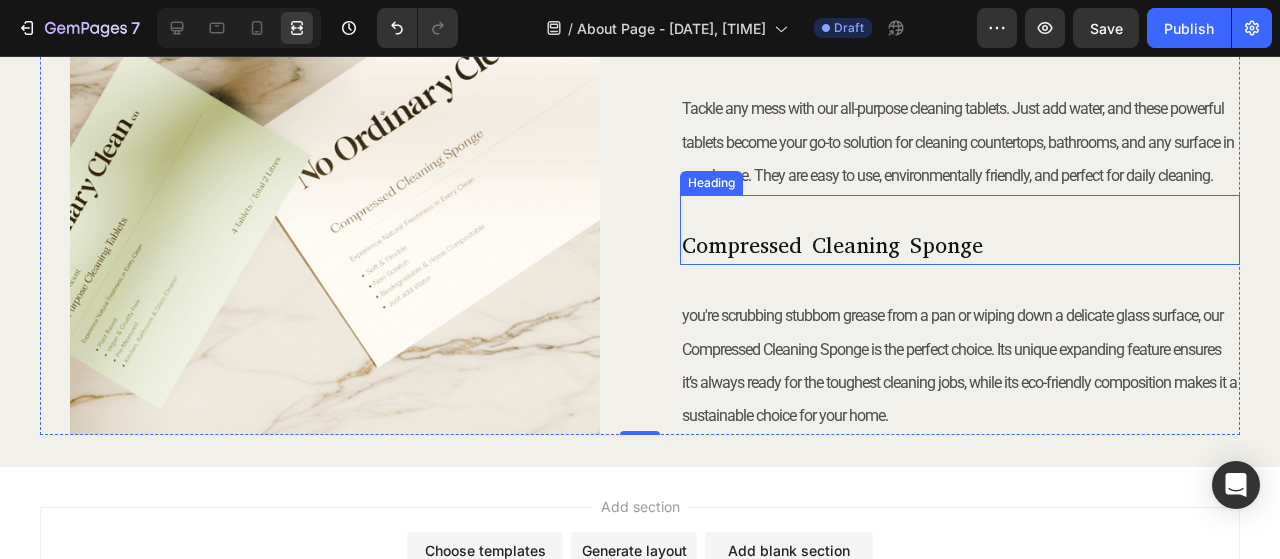 scroll, scrollTop: 1408, scrollLeft: 0, axis: vertical 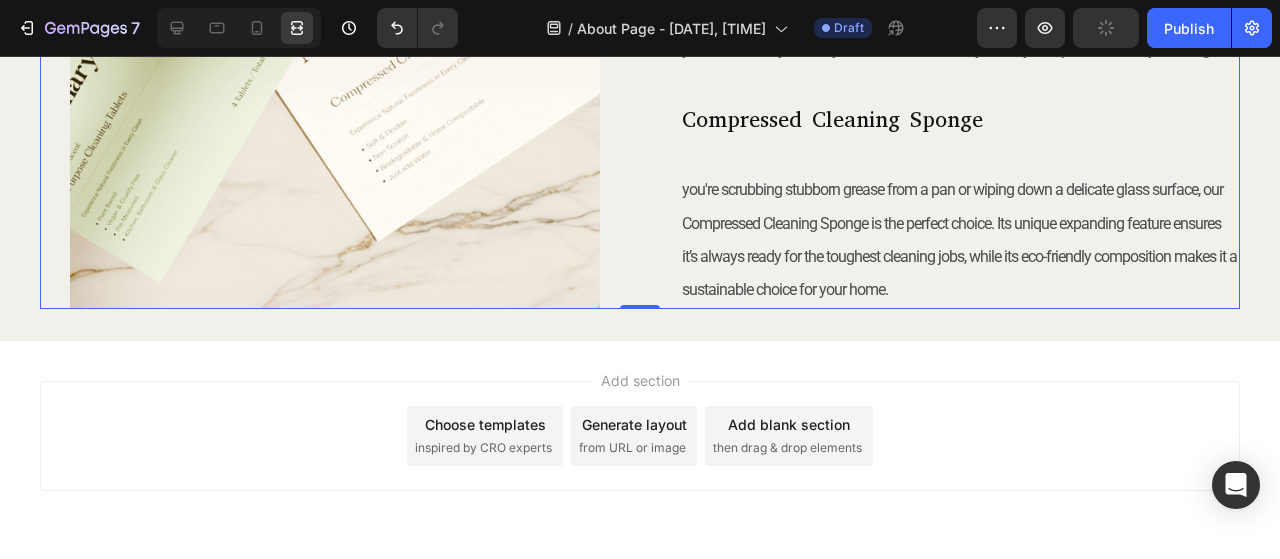 click on "Add section Choose templates inspired by CRO experts Generate layout from URL or image Add blank section then drag & drop elements" at bounding box center (640, 436) 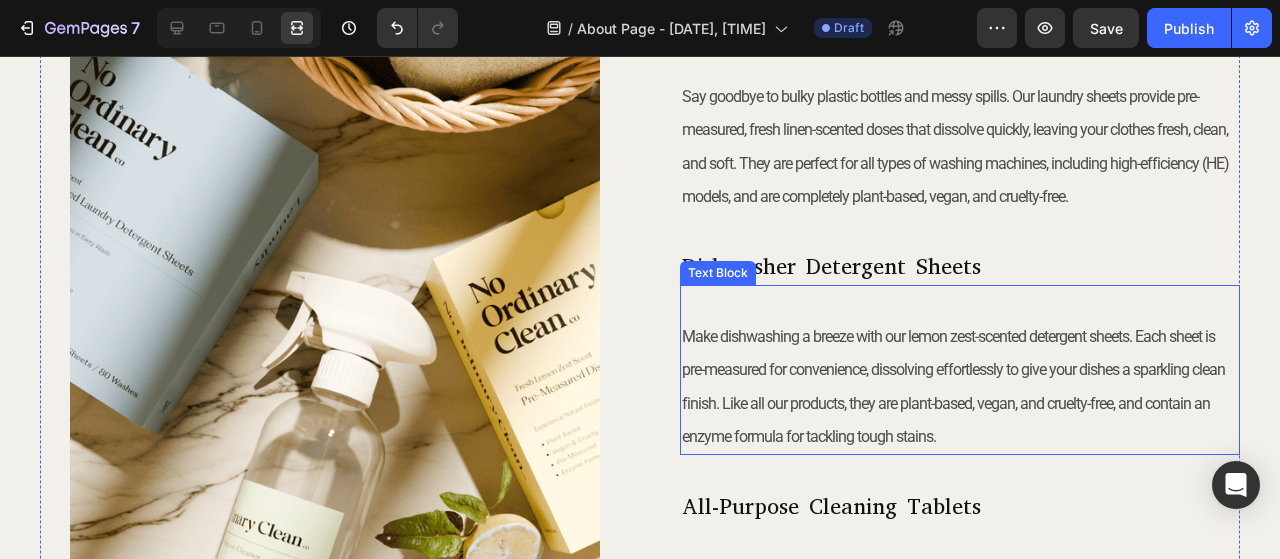 scroll, scrollTop: 408, scrollLeft: 0, axis: vertical 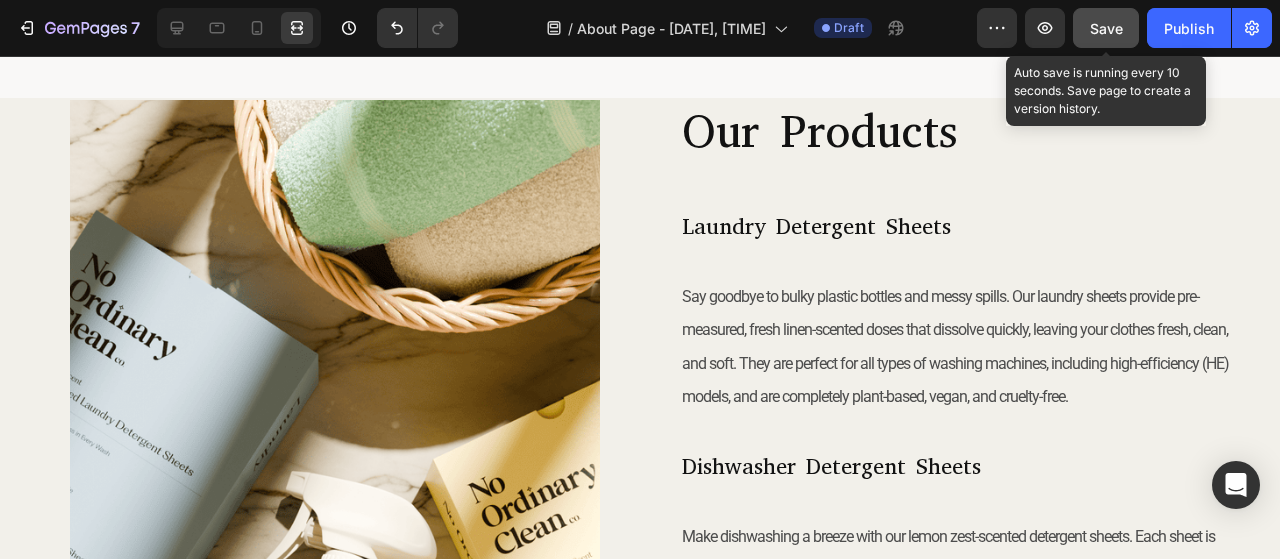 click on "Save" at bounding box center (1106, 28) 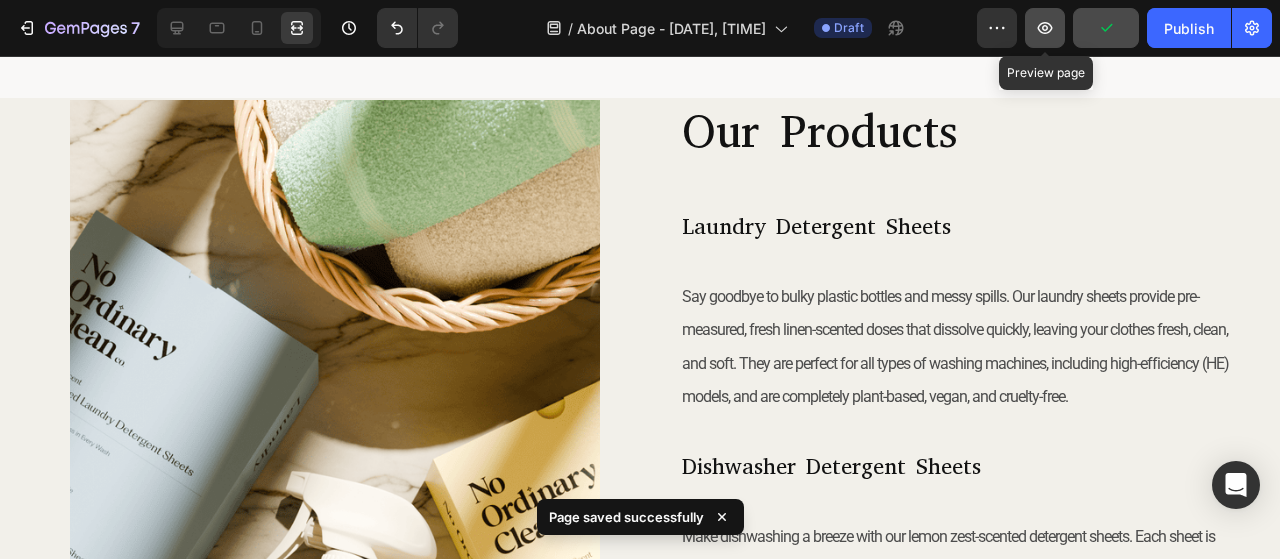 click 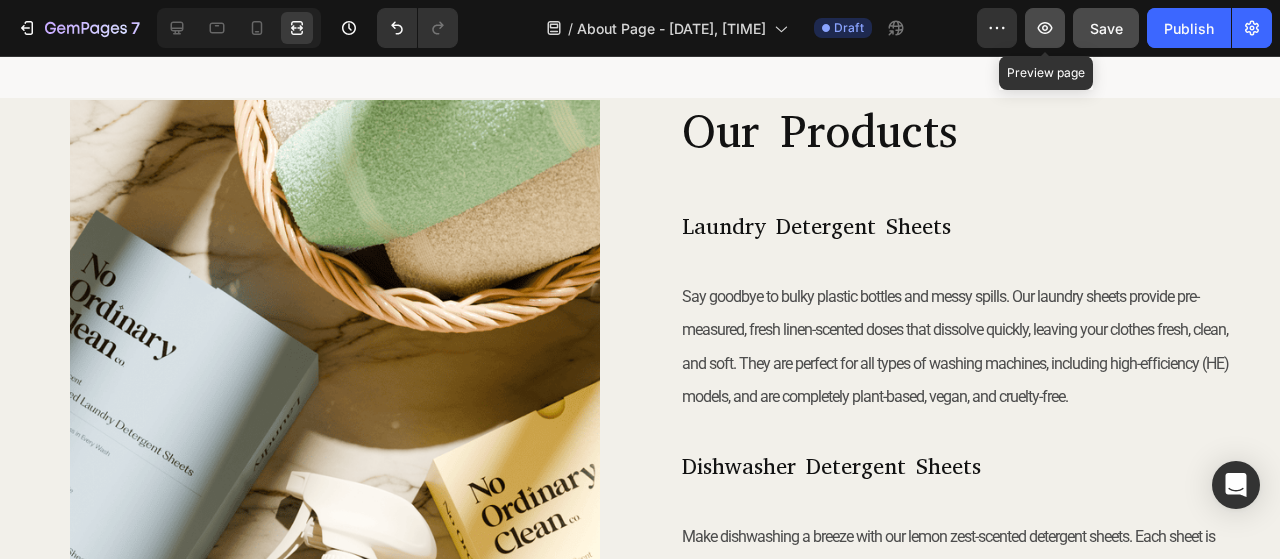 click 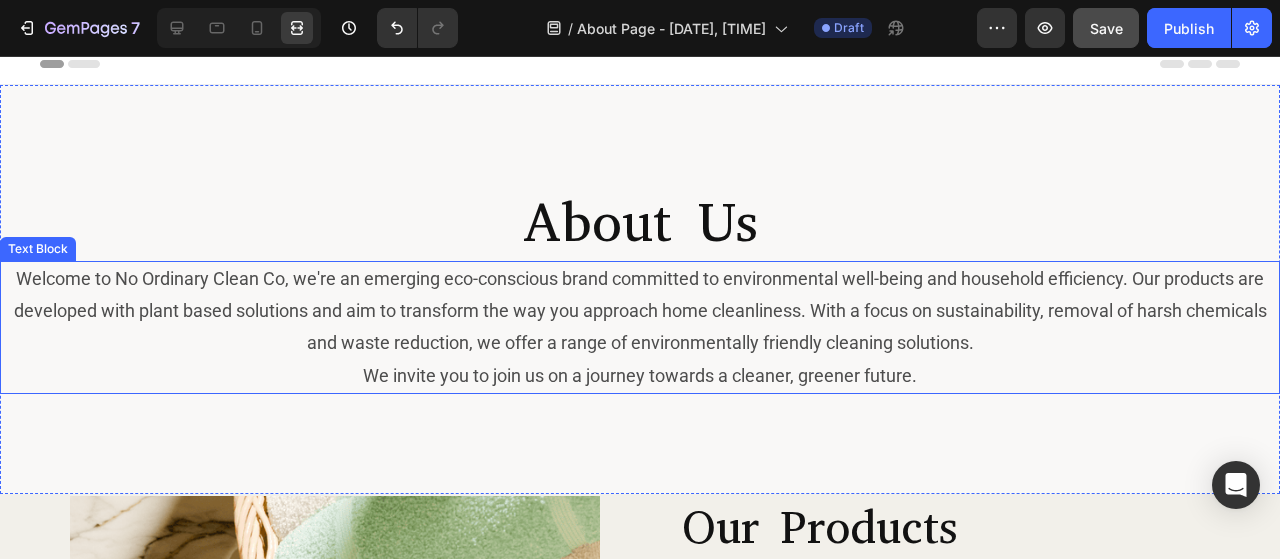 scroll, scrollTop: 8, scrollLeft: 0, axis: vertical 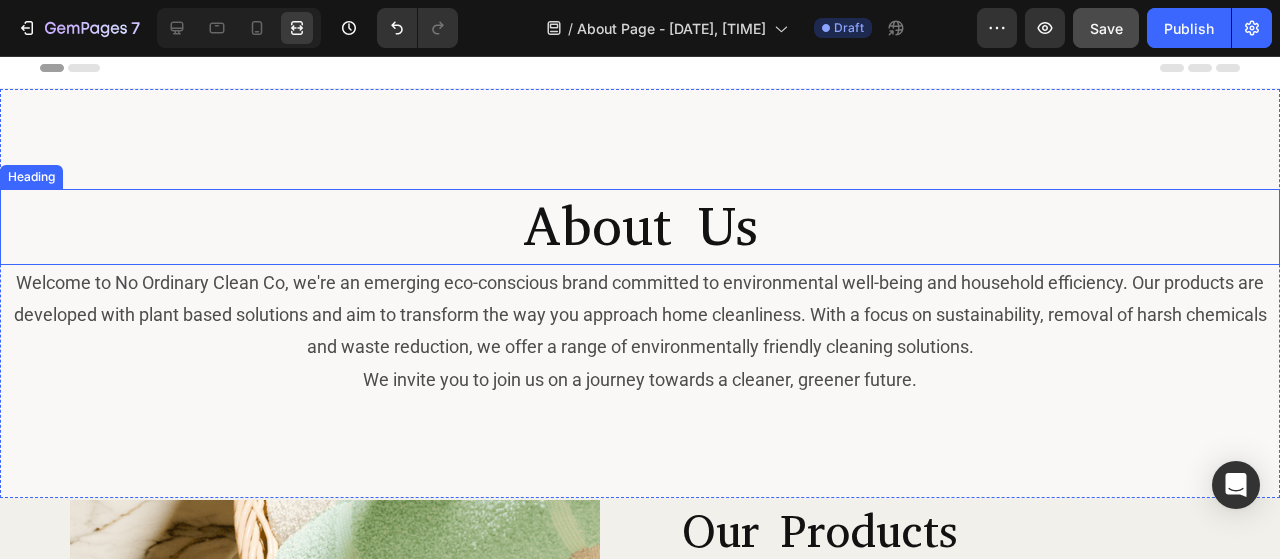 click on "About Us" at bounding box center [640, 227] 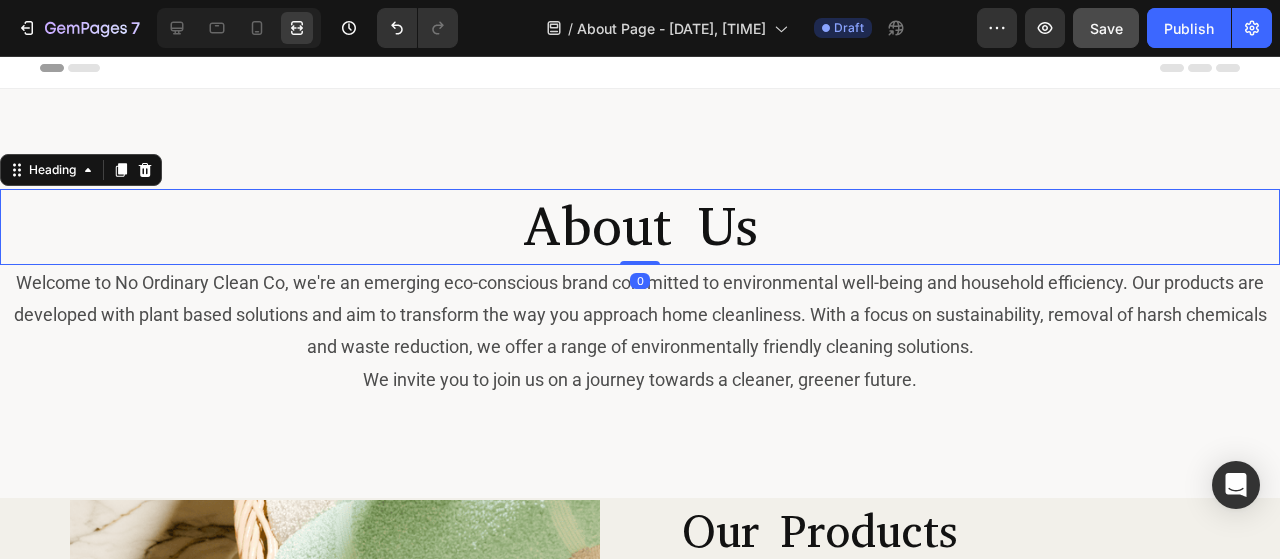 click on "About Us" at bounding box center [640, 227] 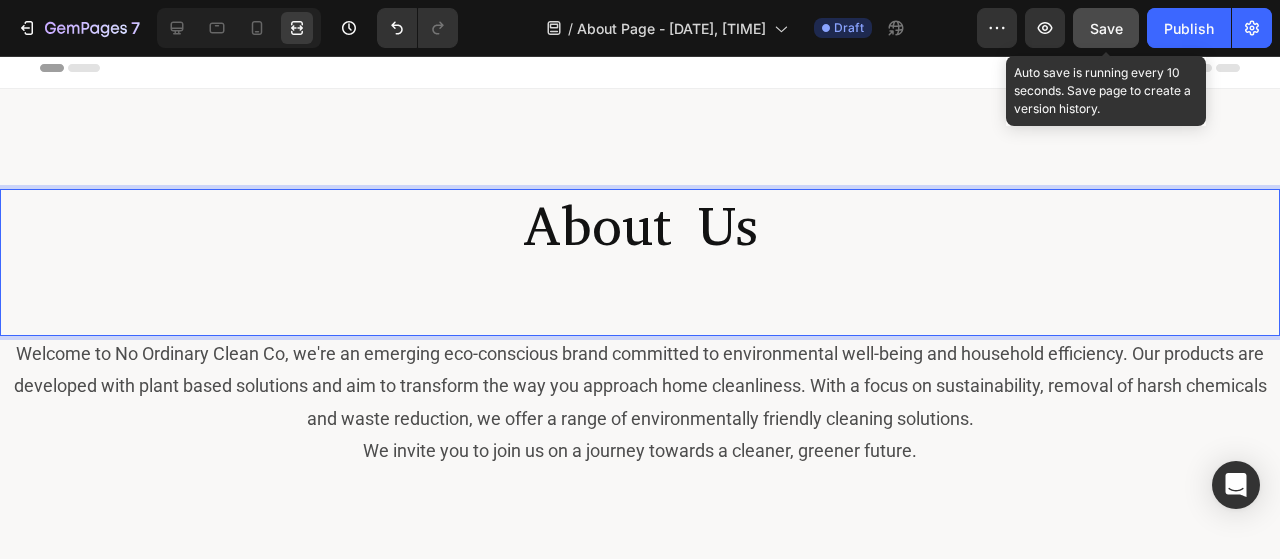 click on "Save" at bounding box center (1106, 28) 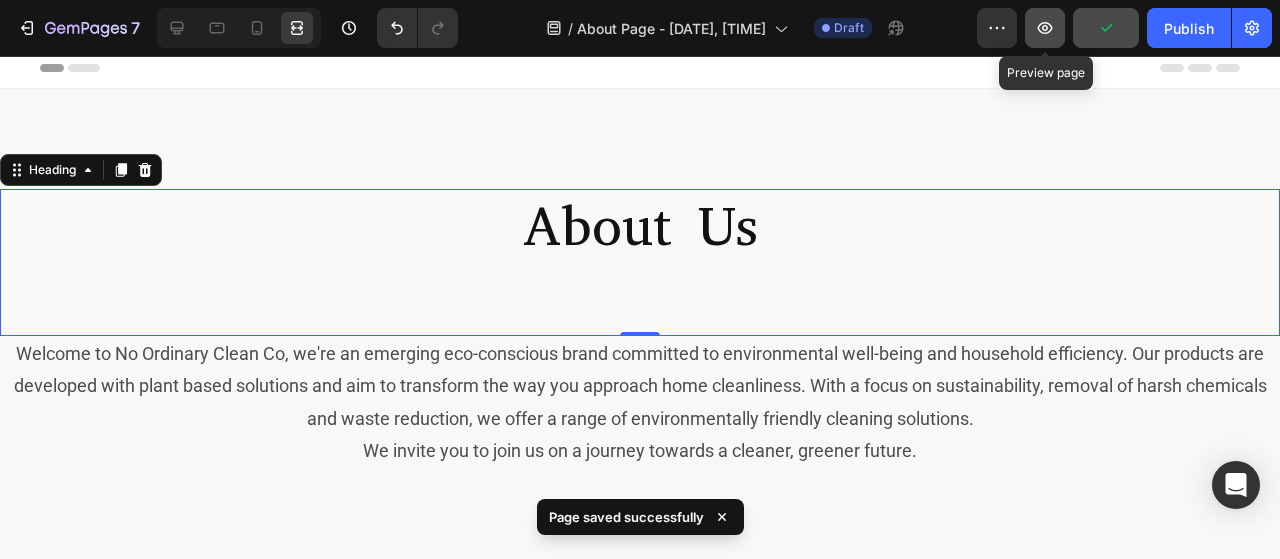click 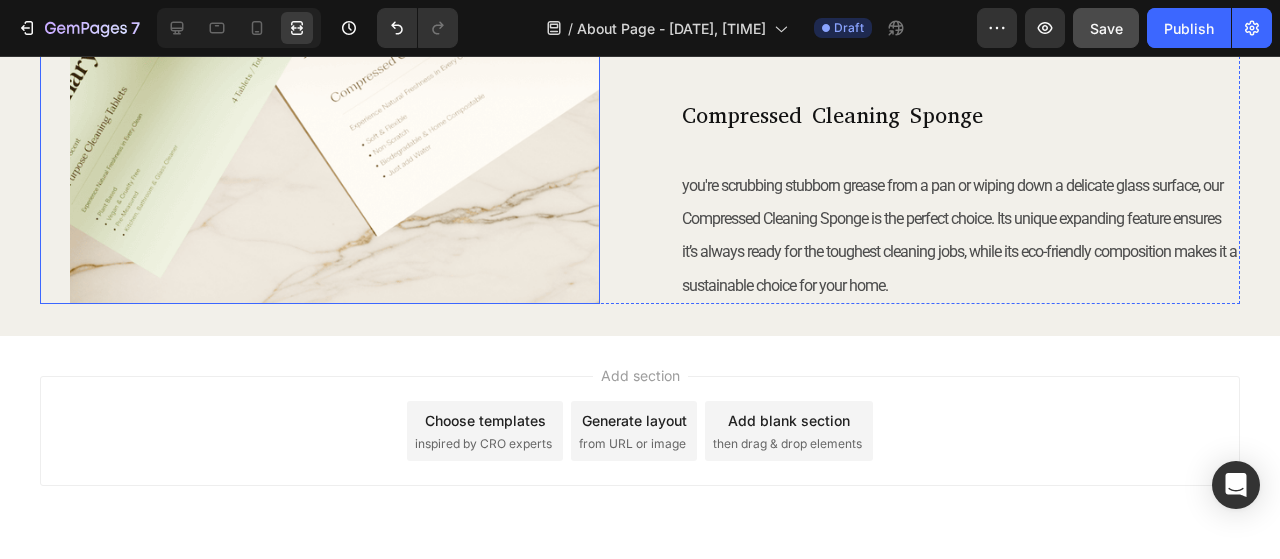 scroll, scrollTop: 1539, scrollLeft: 0, axis: vertical 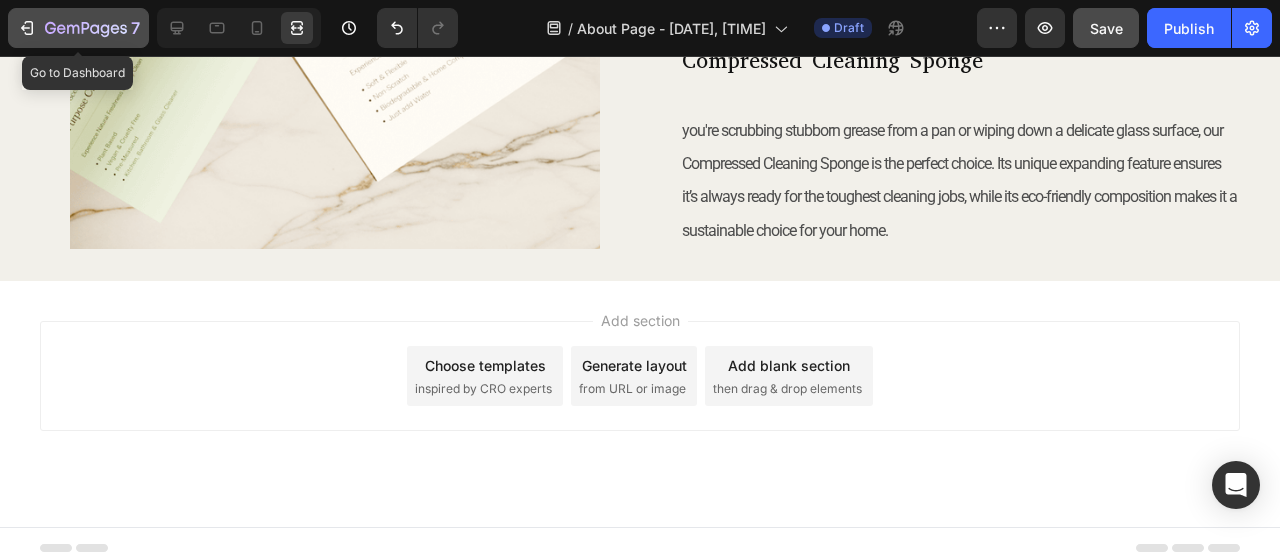 click 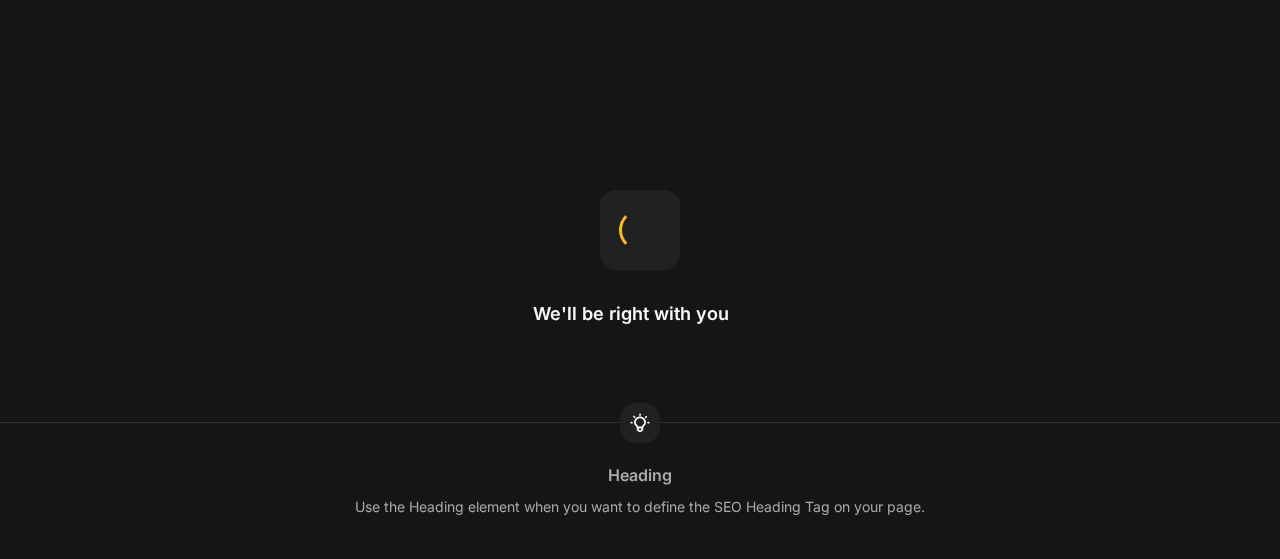 scroll, scrollTop: 0, scrollLeft: 0, axis: both 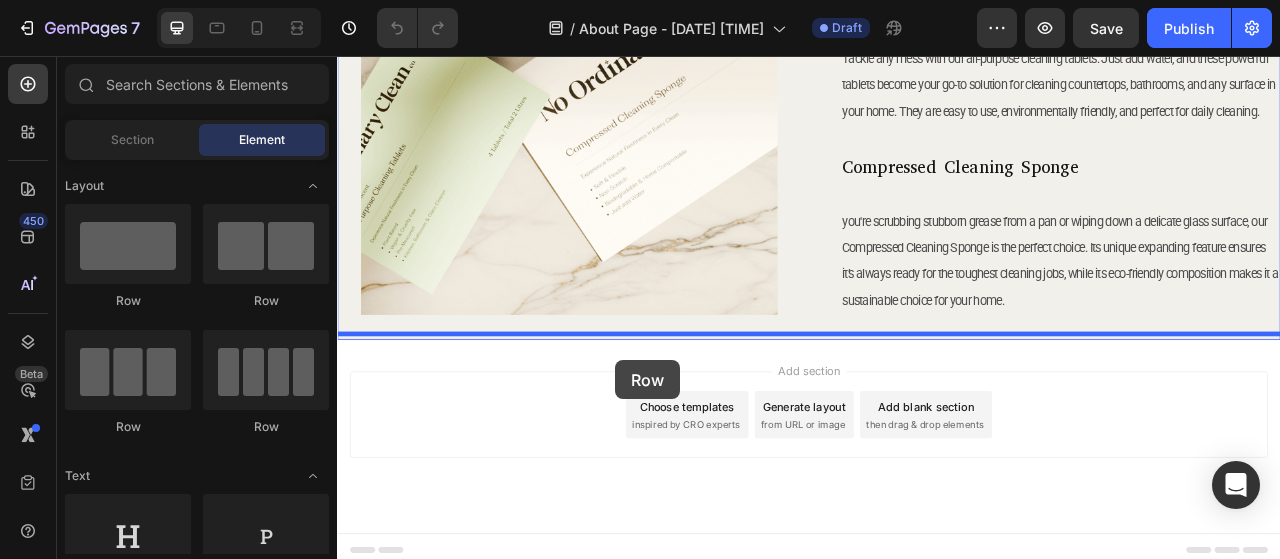 drag, startPoint x: 643, startPoint y: 317, endPoint x: 691, endPoint y: 443, distance: 134.83324 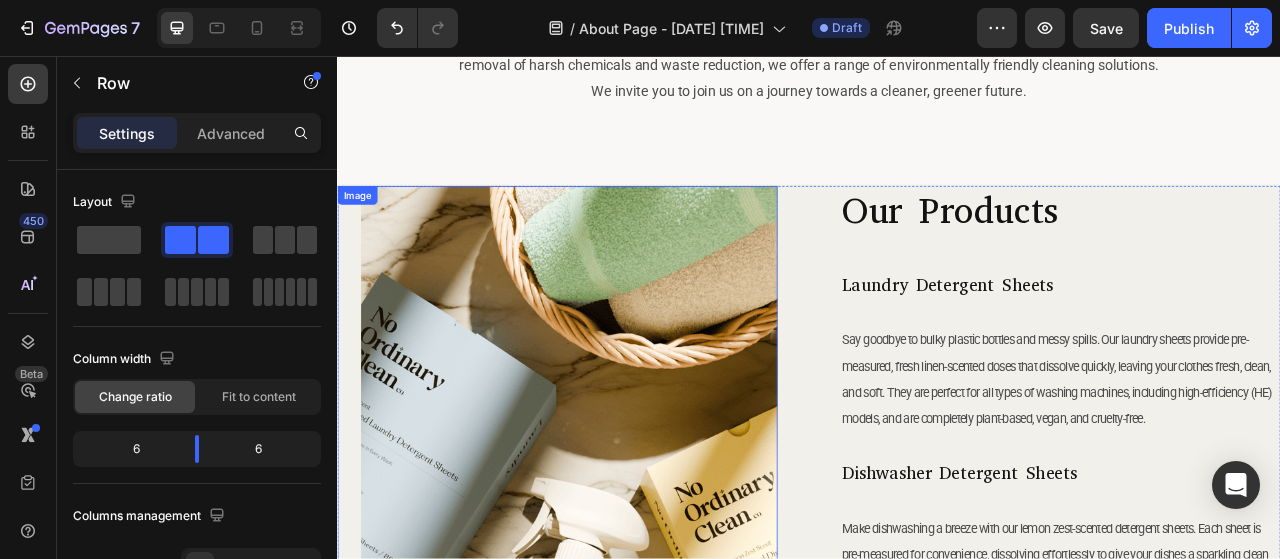 scroll, scrollTop: 402, scrollLeft: 0, axis: vertical 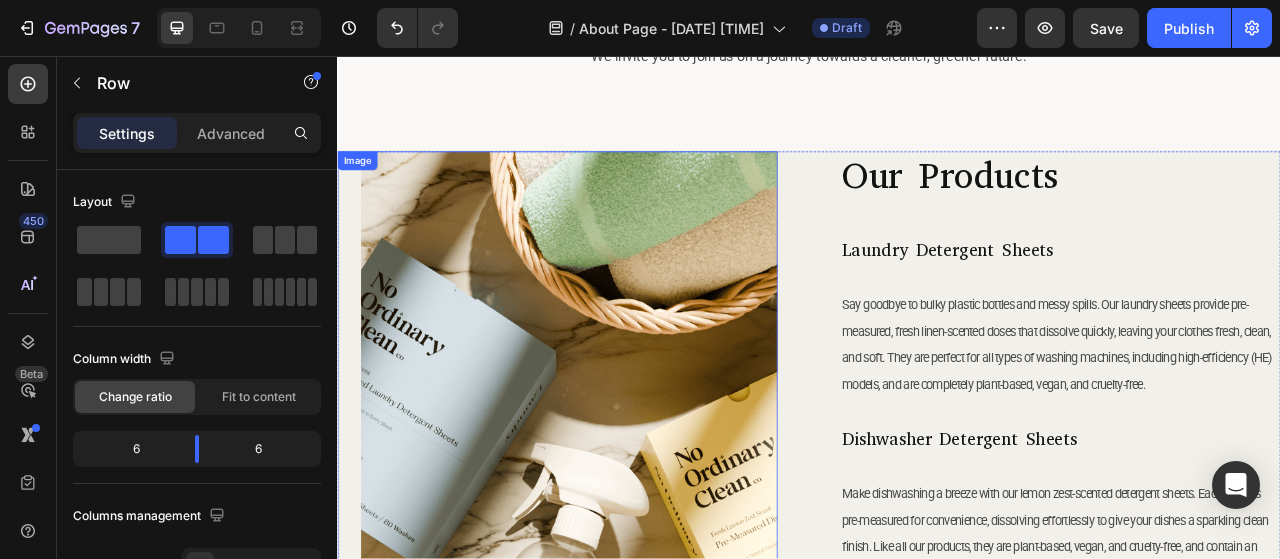 click at bounding box center (632, 782) 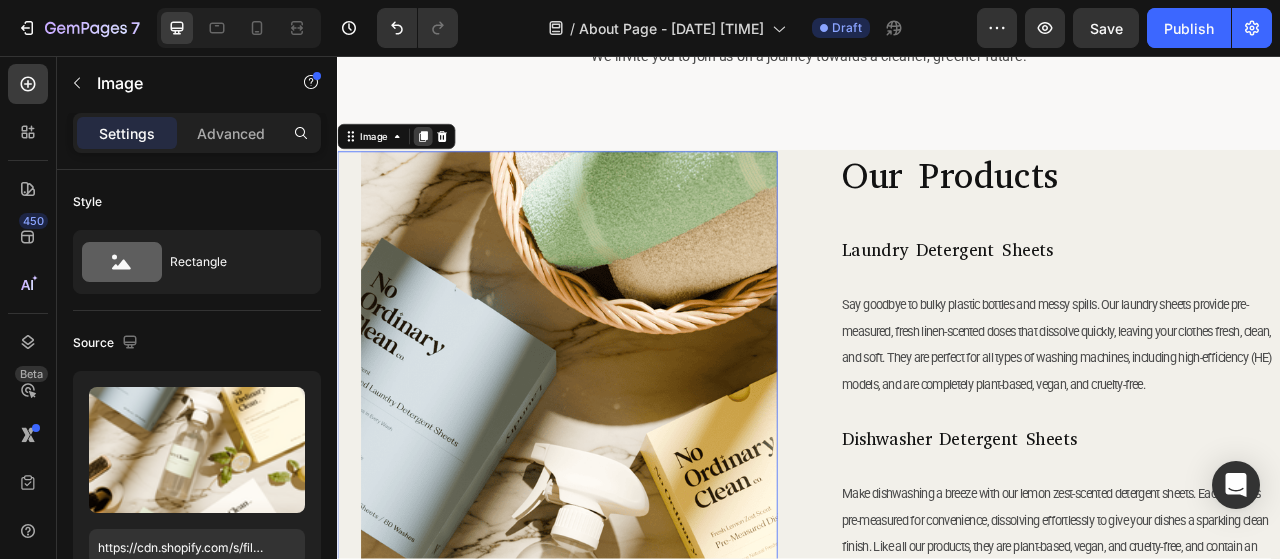 click 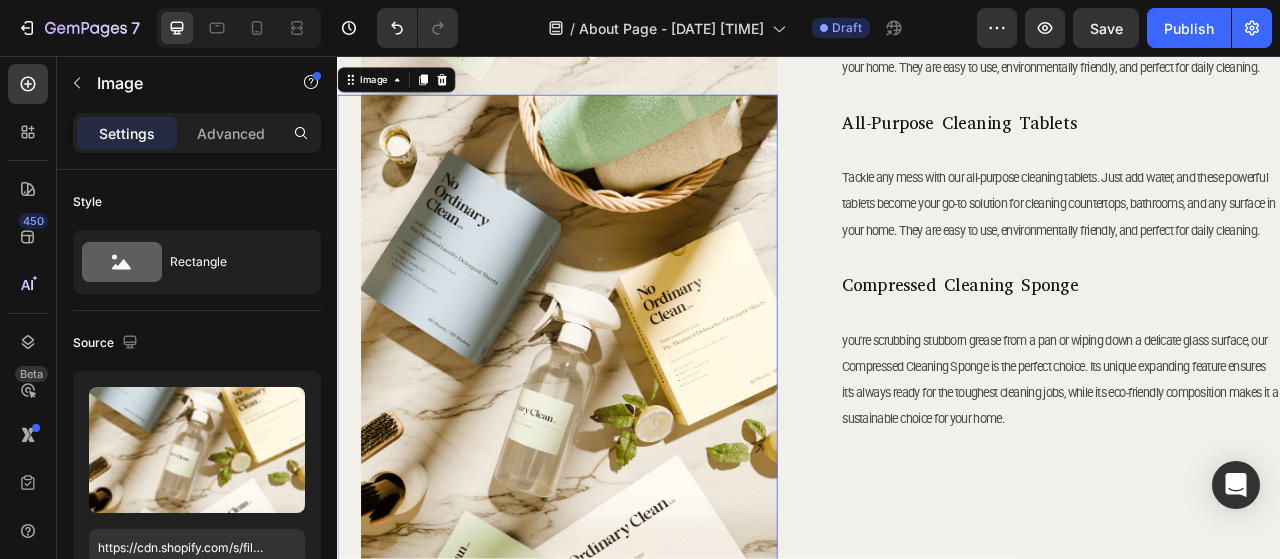 scroll, scrollTop: 1147, scrollLeft: 0, axis: vertical 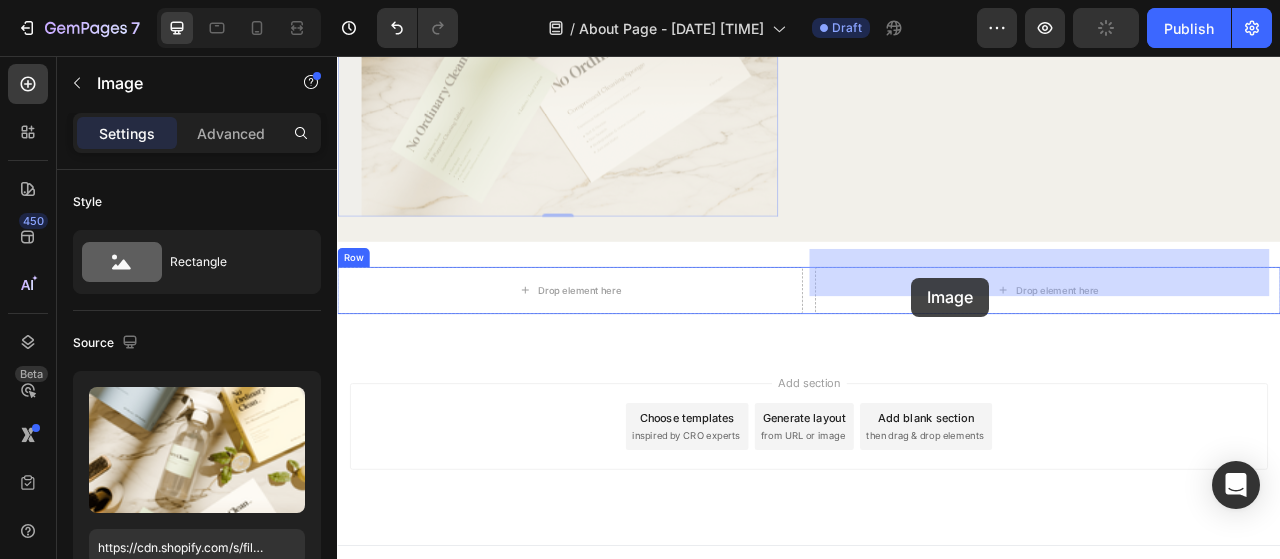 drag, startPoint x: 384, startPoint y: 183, endPoint x: 1067, endPoint y: 336, distance: 699.9271 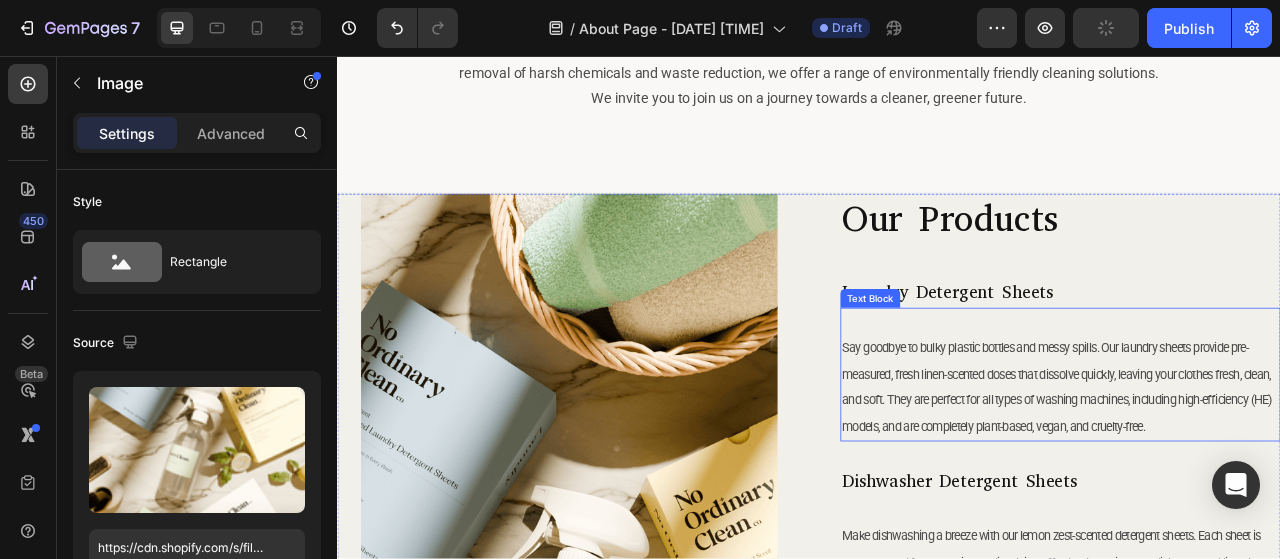 scroll, scrollTop: 174, scrollLeft: 0, axis: vertical 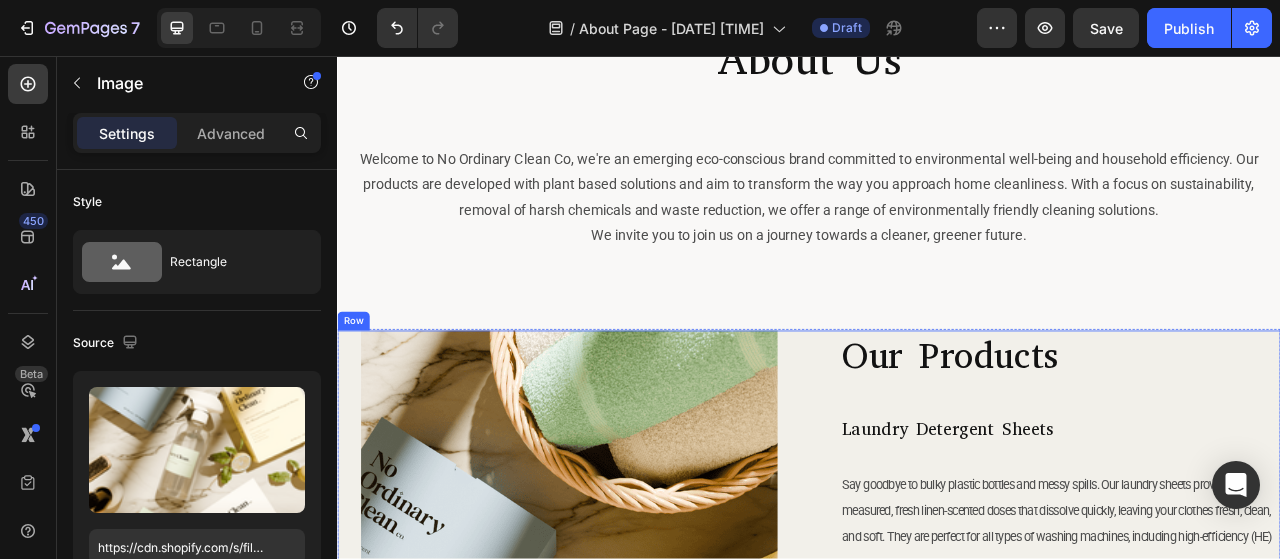 click on "Image Our Products Heading Laundry Detergent Sheets Heading   Say goodbye to bulky plastic bottles and messy spills. Our laundry sheets provide pre-measured, fresh linen-scented doses that dissolve quickly, leaving your clothes fresh, clean, and soft. They are perfect for all types of washing machines, including high-efficiency (HE) models, and are completely plant-based, vegan, and cruelty-free. Text Block Dishwasher Detergent Sheets Heading   Make dishwashing a breeze with our lemon zest-scented detergent sheets. Each sheet is pre-measured for convenience, dissolving effortlessly to give your dishes a sparkling clean finish. Like all our products, they are plant-based, vegan, and cruelty-free, and contain an enzyme formula for tackling tough stains. Text Block All-Purpose Cleaning Tablets Heading   Text Block All-Purpose Cleaning Tablets Heading   Text Block Compressed Cleaning Sponge Heading   Text Block Row" at bounding box center (937, 1010) 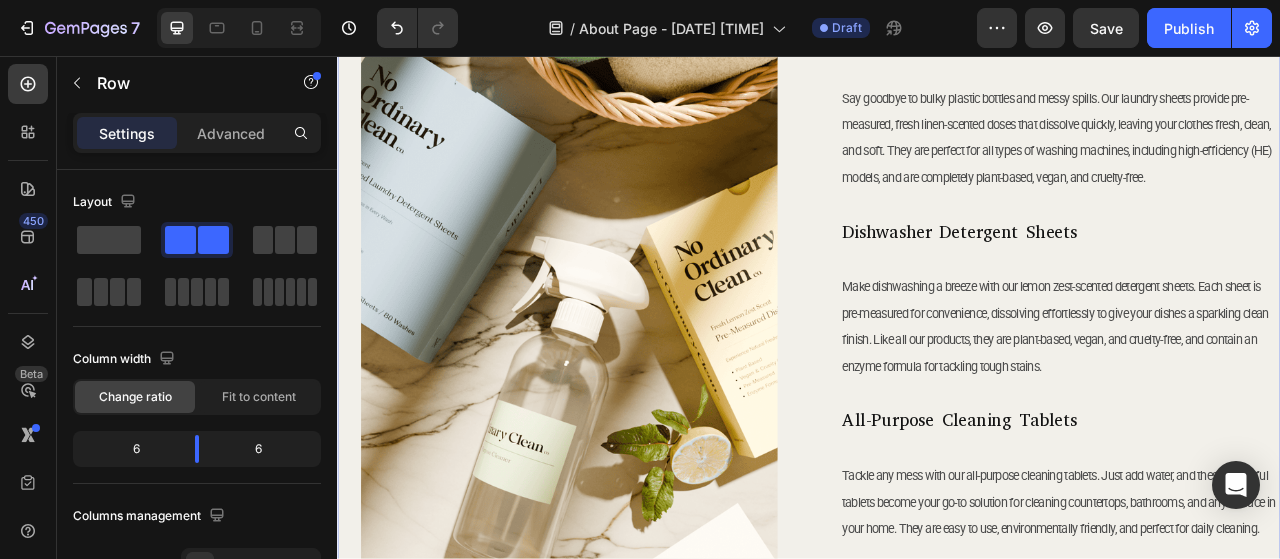 scroll, scrollTop: 674, scrollLeft: 0, axis: vertical 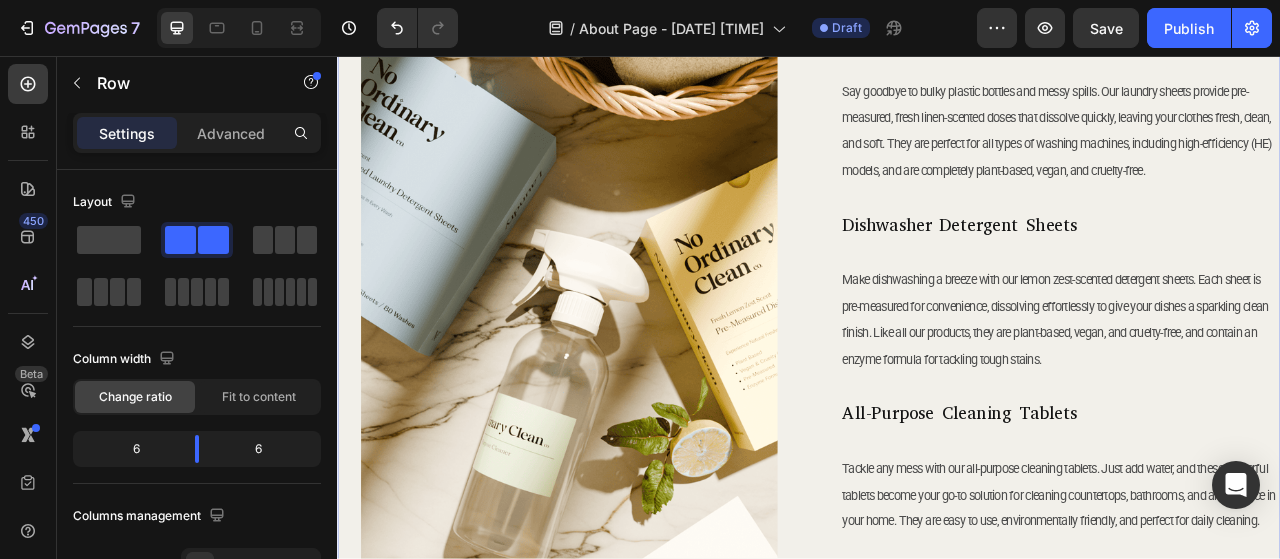 click on "Image Our Products Heading Laundry Detergent Sheets Heading   Say goodbye to bulky plastic bottles and messy spills. Our laundry sheets provide pre-measured, fresh linen-scented doses that dissolve quickly, leaving your clothes fresh, clean, and soft. They are perfect for all types of washing machines, including high-efficiency (HE) models, and are completely plant-based, vegan, and cruelty-free. Text Block Dishwasher Detergent Sheets Heading   Make dishwashing a breeze with our lemon zest-scented detergent sheets. Each sheet is pre-measured for convenience, dissolving effortlessly to give your dishes a sparkling clean finish. Like all our products, they are plant-based, vegan, and cruelty-free, and contain an enzyme formula for tackling tough stains. Text Block All-Purpose Cleaning Tablets Heading   Text Block All-Purpose Cleaning Tablets Heading   Text Block Compressed Cleaning Sponge Heading   Text Block Row   0" at bounding box center (937, 510) 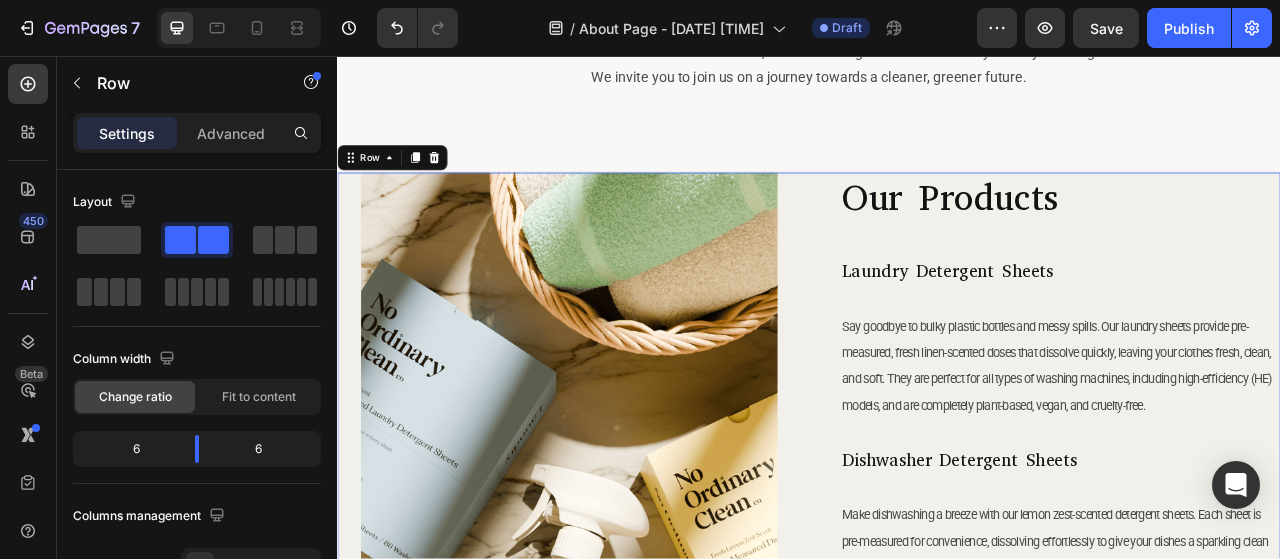 scroll, scrollTop: 374, scrollLeft: 0, axis: vertical 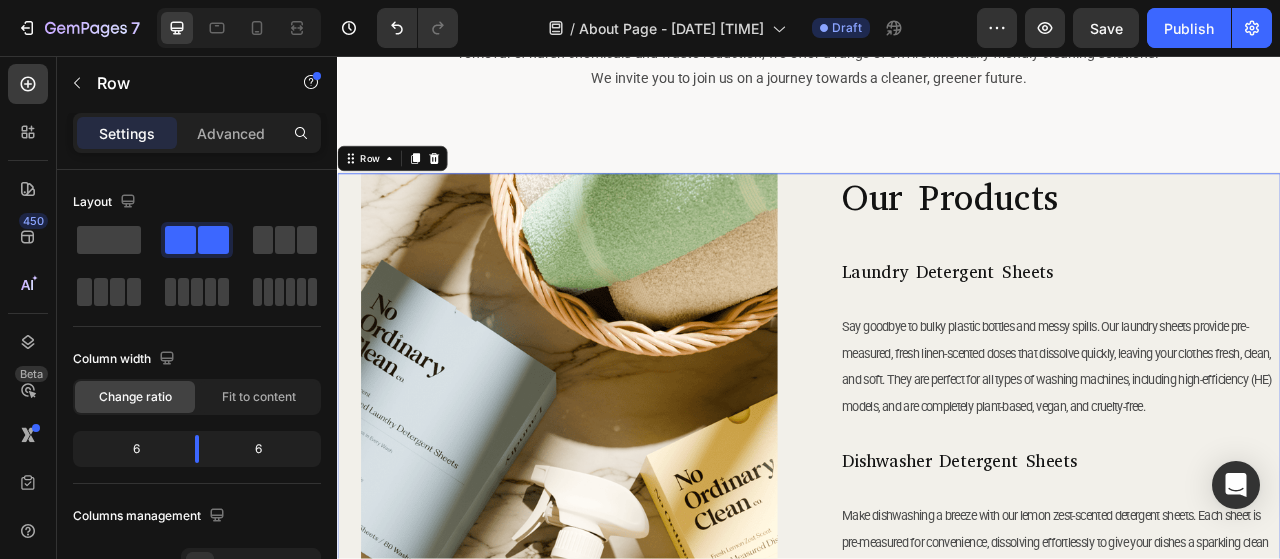 click on "Image Our Products Heading Laundry Detergent Sheets Heading   Say goodbye to bulky plastic bottles and messy spills. Our laundry sheets provide pre-measured, fresh linen-scented doses that dissolve quickly, leaving your clothes fresh, clean, and soft. They are perfect for all types of washing machines, including high-efficiency (HE) models, and are completely plant-based, vegan, and cruelty-free. Text Block Dishwasher Detergent Sheets Heading   Make dishwashing a breeze with our lemon zest-scented detergent sheets. Each sheet is pre-measured for convenience, dissolving effortlessly to give your dishes a sparkling clean finish. Like all our products, they are plant-based, vegan, and cruelty-free, and contain an enzyme formula for tackling tough stains. Text Block All-Purpose Cleaning Tablets Heading   Text Block All-Purpose Cleaning Tablets Heading   Text Block Compressed Cleaning Sponge Heading   Text Block Row   0" at bounding box center (937, 810) 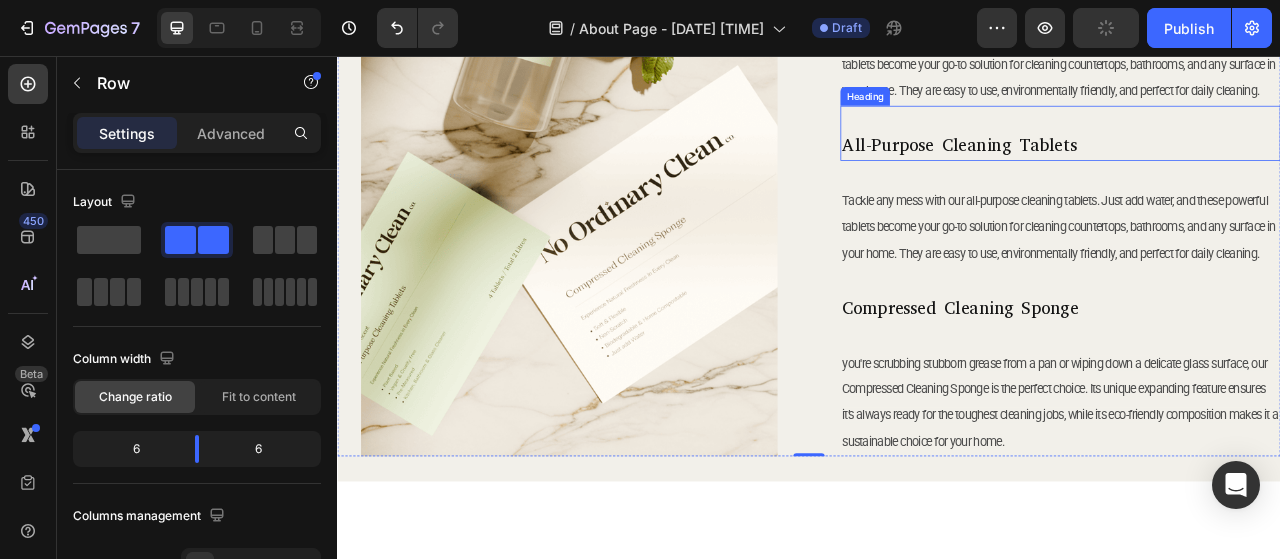 scroll, scrollTop: 1274, scrollLeft: 0, axis: vertical 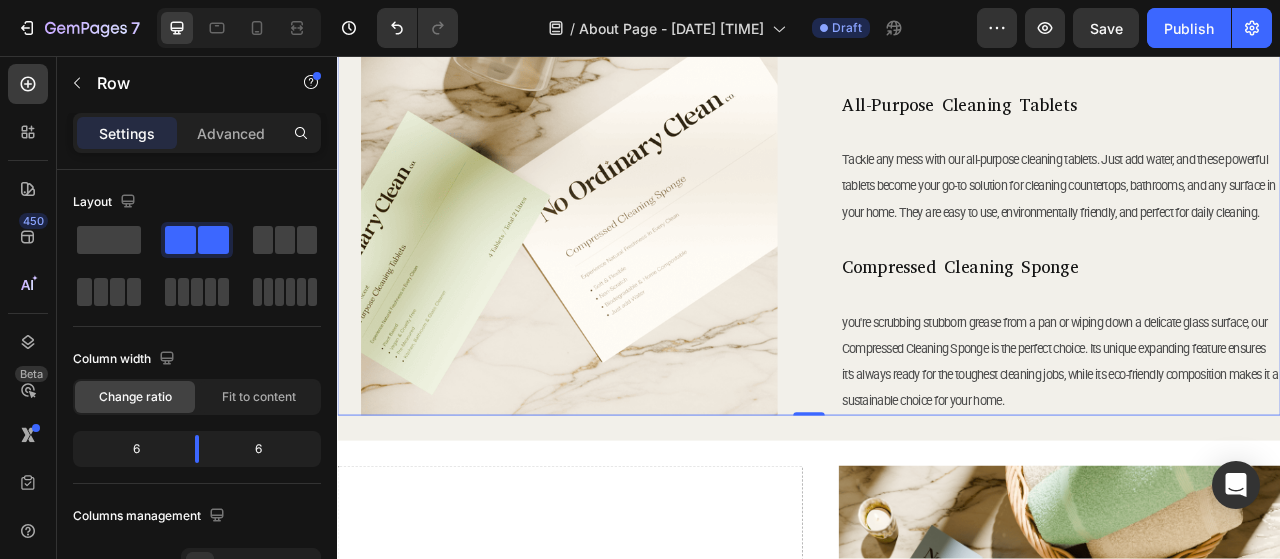 click on "Image Our Products Heading Laundry Detergent Sheets Heading   Say goodbye to bulky plastic bottles and messy spills. Our laundry sheets provide pre-measured, fresh linen-scented doses that dissolve quickly, leaving your clothes fresh, clean, and soft. They are perfect for all types of washing machines, including high-efficiency (HE) models, and are completely plant-based, vegan, and cruelty-free. Text Block Dishwasher Detergent Sheets Heading   Make dishwashing a breeze with our lemon zest-scented detergent sheets. Each sheet is pre-measured for convenience, dissolving effortlessly to give your dishes a sparkling clean finish. Like all our products, they are plant-based, vegan, and cruelty-free, and contain an enzyme formula for tackling tough stains. Text Block All-Purpose Cleaning Tablets Heading   Text Block All-Purpose Cleaning Tablets Heading   Text Block Compressed Cleaning Sponge Heading   Text Block Row   0" at bounding box center (937, -90) 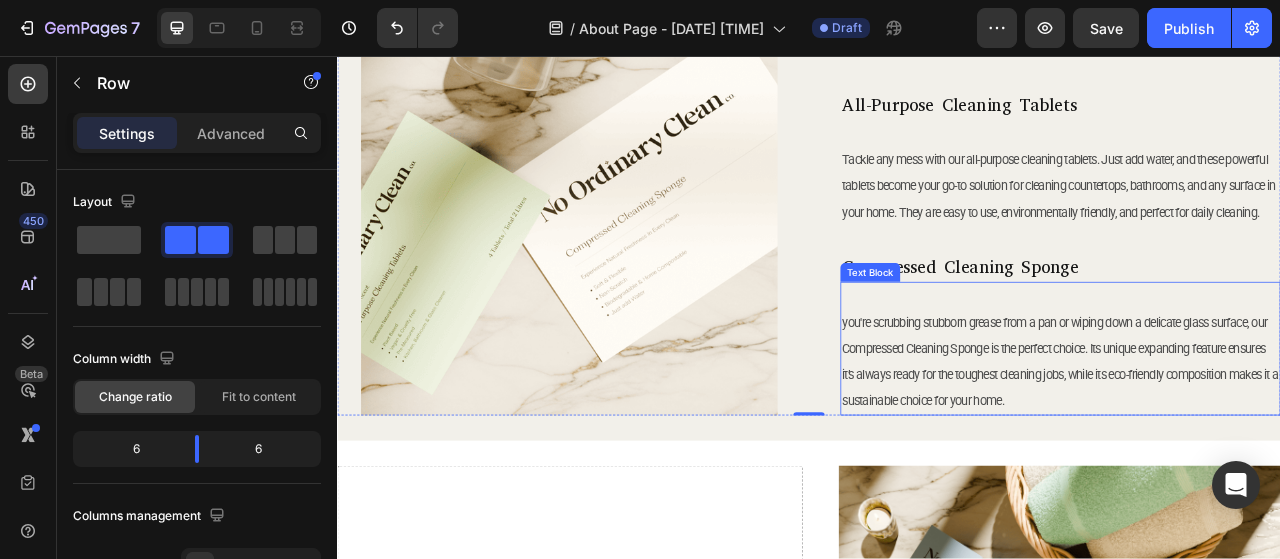 click at bounding box center (1257, 362) 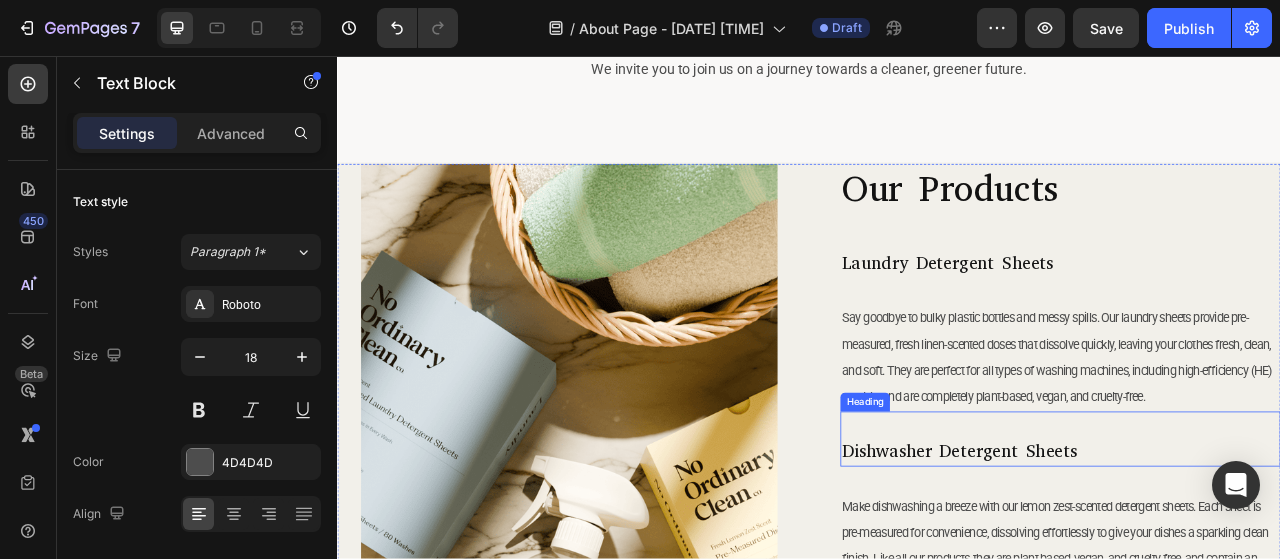scroll, scrollTop: 274, scrollLeft: 0, axis: vertical 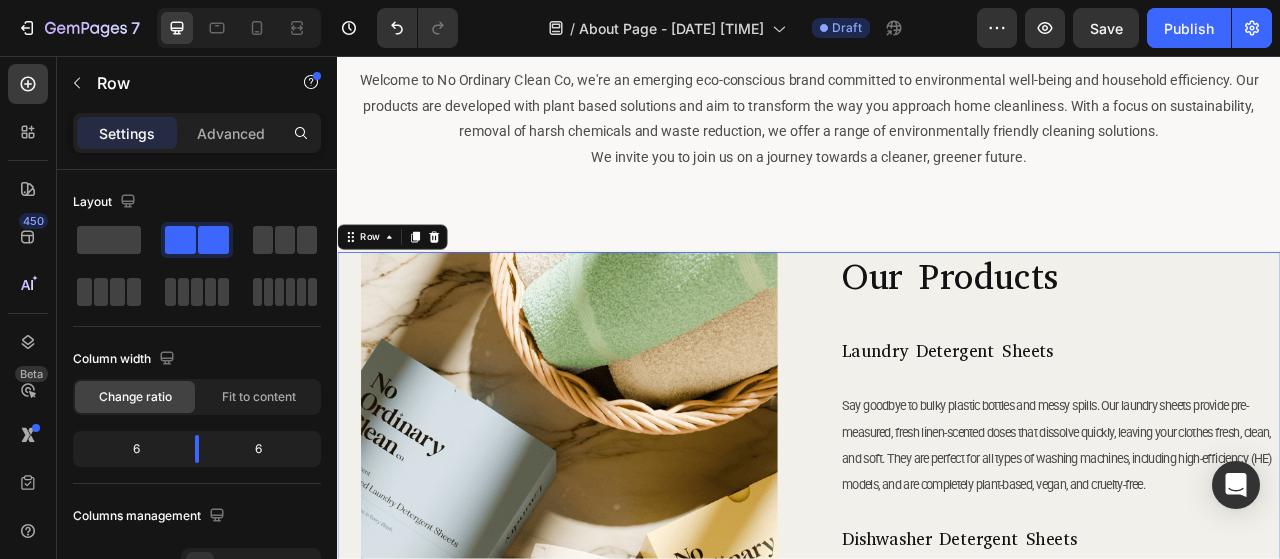 click on "Image Our Products Heading Laundry Detergent Sheets Heading   Say goodbye to bulky plastic bottles and messy spills. Our laundry sheets provide pre-measured, fresh linen-scented doses that dissolve quickly, leaving your clothes fresh, clean, and soft. They are perfect for all types of washing machines, including high-efficiency (HE) models, and are completely plant-based, vegan, and cruelty-free. Text Block Dishwasher Detergent Sheets Heading   Make dishwashing a breeze with our lemon zest-scented detergent sheets. Each sheet is pre-measured for convenience, dissolving effortlessly to give your dishes a sparkling clean finish. Like all our products, they are plant-based, vegan, and cruelty-free, and contain an enzyme formula for tackling tough stains. Text Block All-Purpose Cleaning Tablets Heading   Text Block All-Purpose Cleaning Tablets Heading   Text Block Compressed Cleaning Sponge Heading   Text Block Row   0" at bounding box center (937, 910) 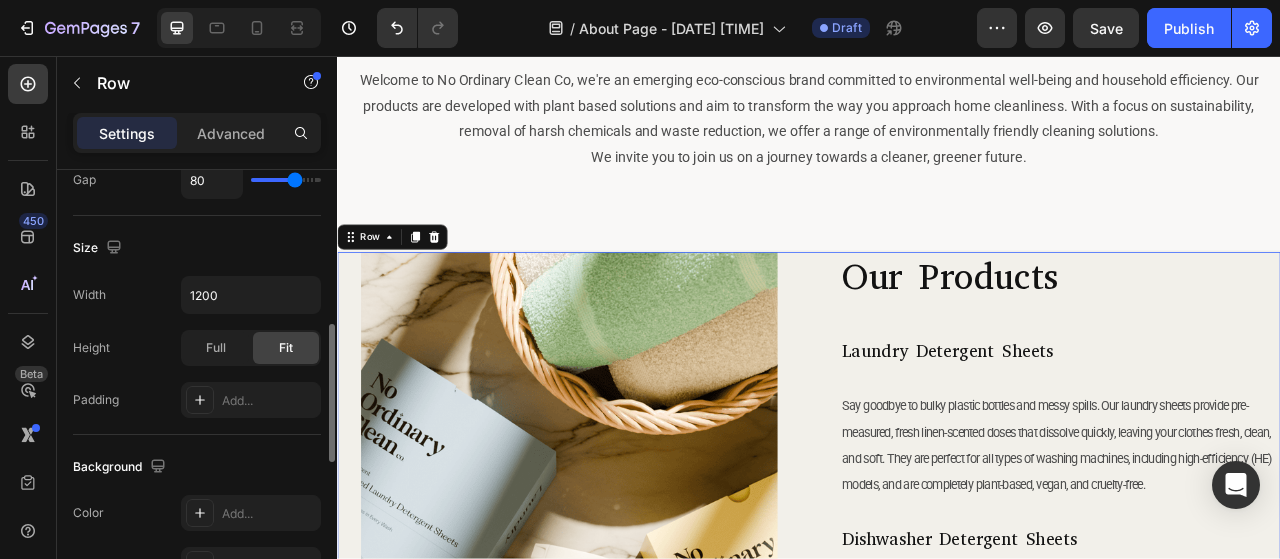 scroll, scrollTop: 400, scrollLeft: 0, axis: vertical 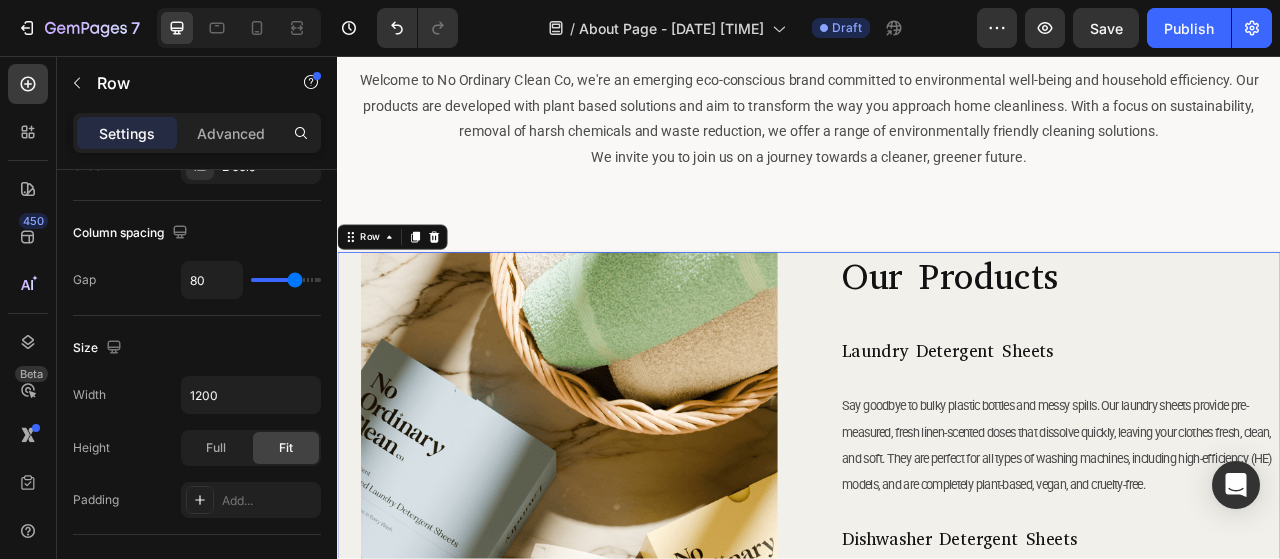 click on "Our Products Heading Laundry Detergent Sheets Heading   Say goodbye to bulky plastic bottles and messy spills. Our laundry sheets provide pre-measured, fresh linen-scented doses that dissolve quickly, leaving your clothes fresh, clean, and soft. They are perfect for all types of washing machines, including high-efficiency (HE) models, and are completely plant-based, vegan, and cruelty-free. Text Block Dishwasher Detergent Sheets Heading   Make dishwashing a breeze with our lemon zest-scented detergent sheets. Each sheet is pre-measured for convenience, dissolving effortlessly to give your dishes a sparkling clean finish. Like all our products, they are plant-based, vegan, and cruelty-free, and contain an enzyme formula for tackling tough stains. Text Block All-Purpose Cleaning Tablets Heading   Text Block All-Purpose Cleaning Tablets Heading   Text Block Compressed Cleaning Sponge Heading   Text Block" at bounding box center (1257, 910) 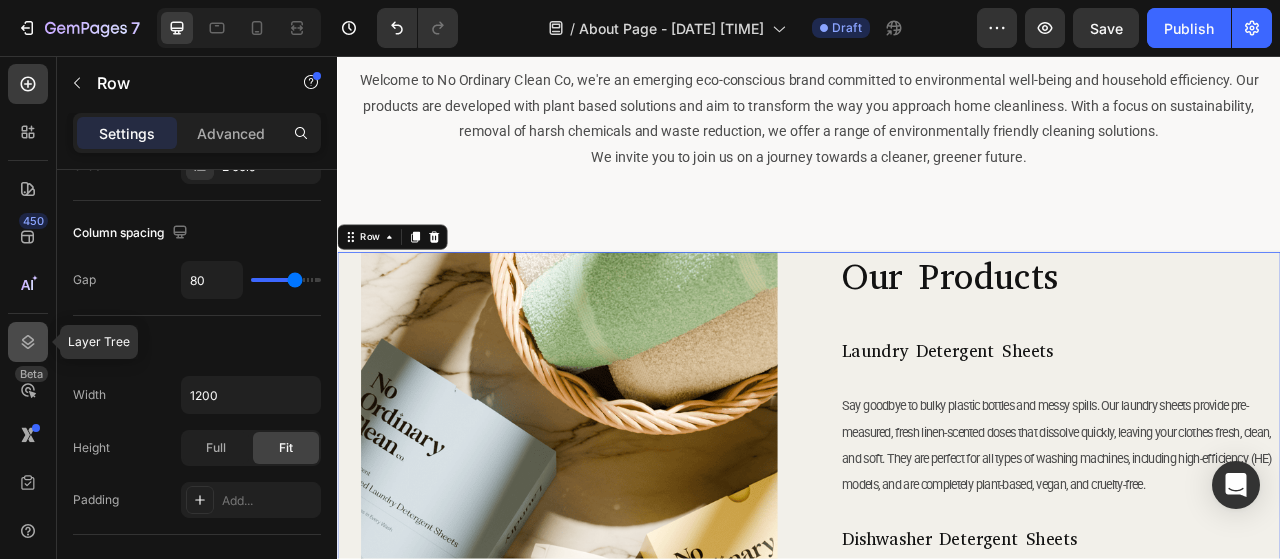 click 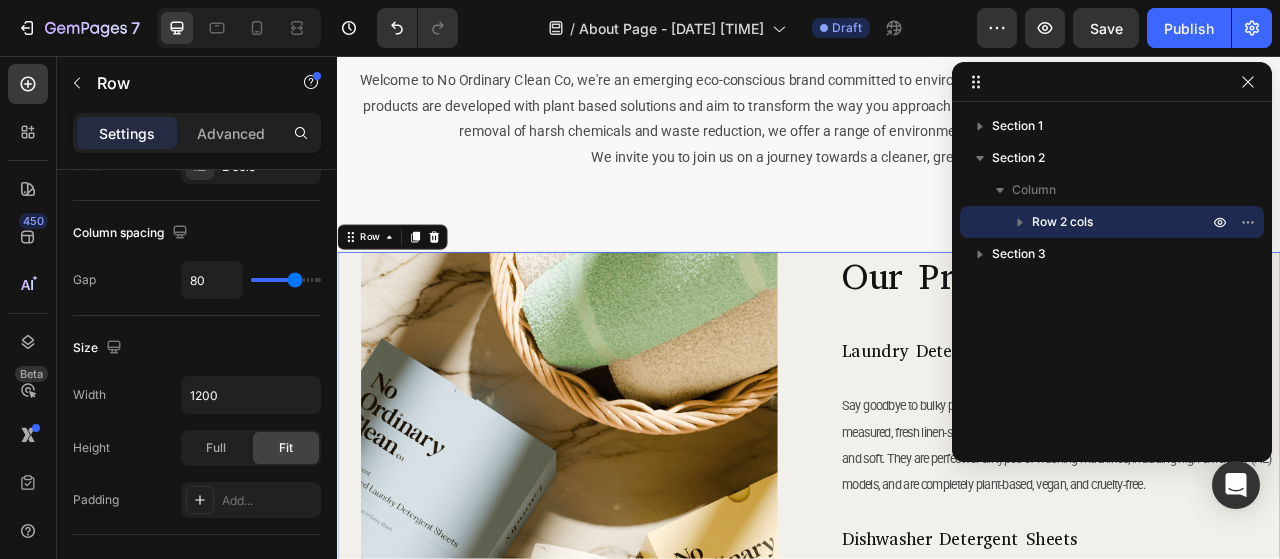 click 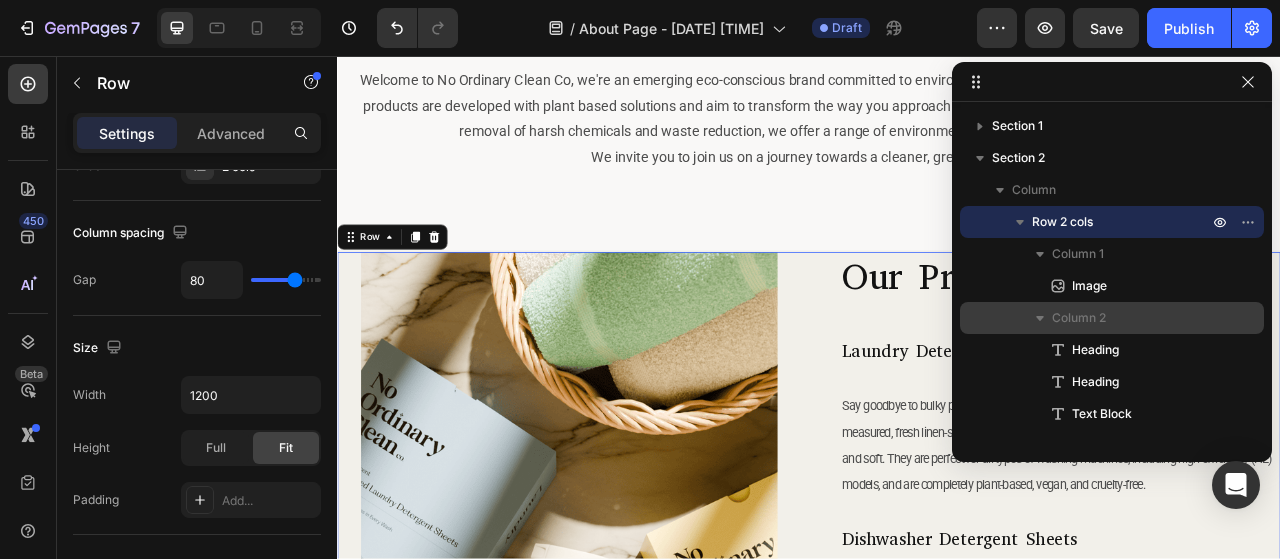 click on "Column 2" at bounding box center [1079, 318] 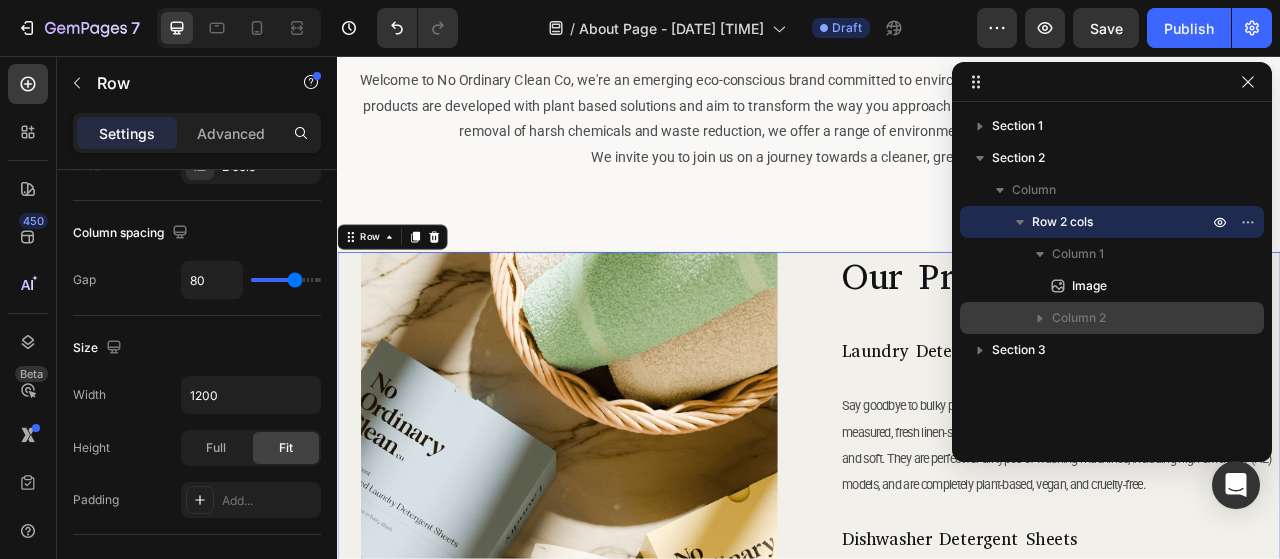 click on "Column 2" at bounding box center [1079, 318] 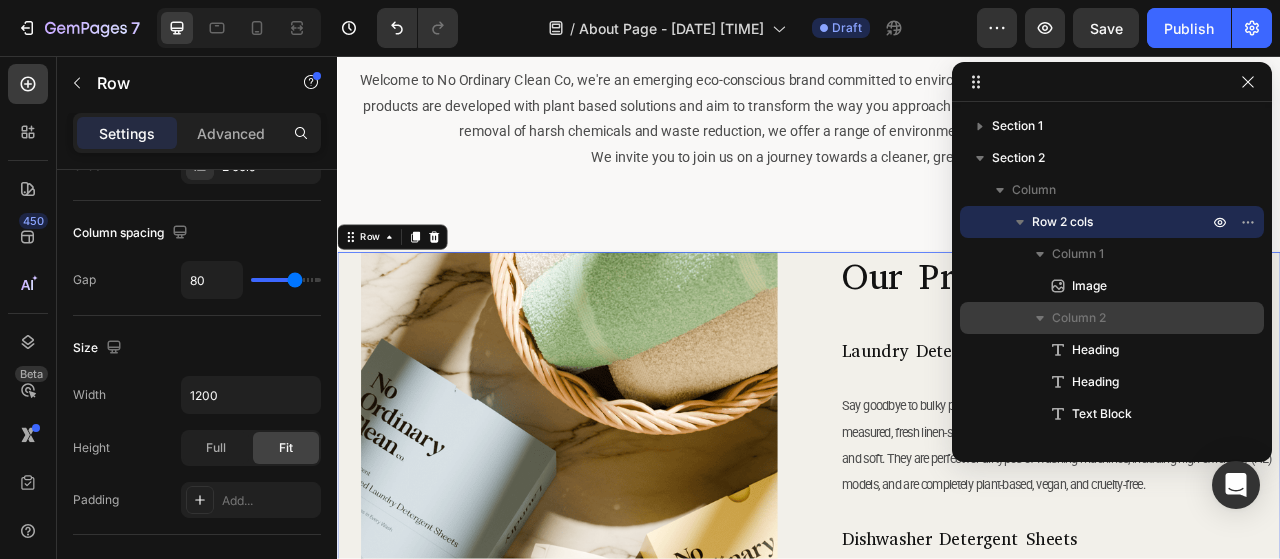 click on "Column 2" at bounding box center [1132, 318] 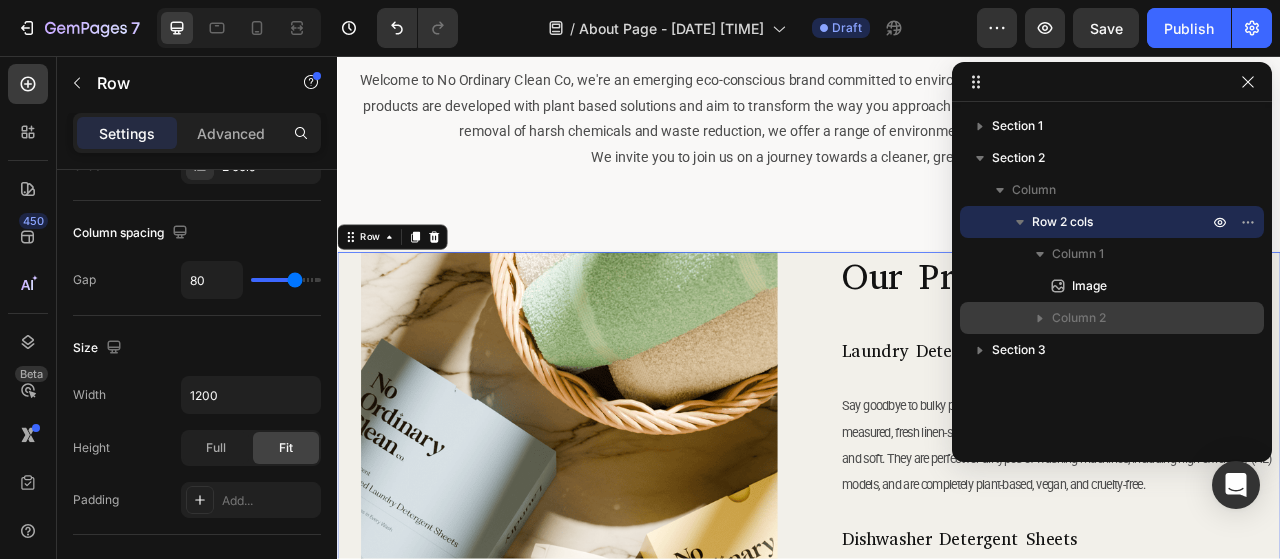 click on "Column 2" at bounding box center (1132, 318) 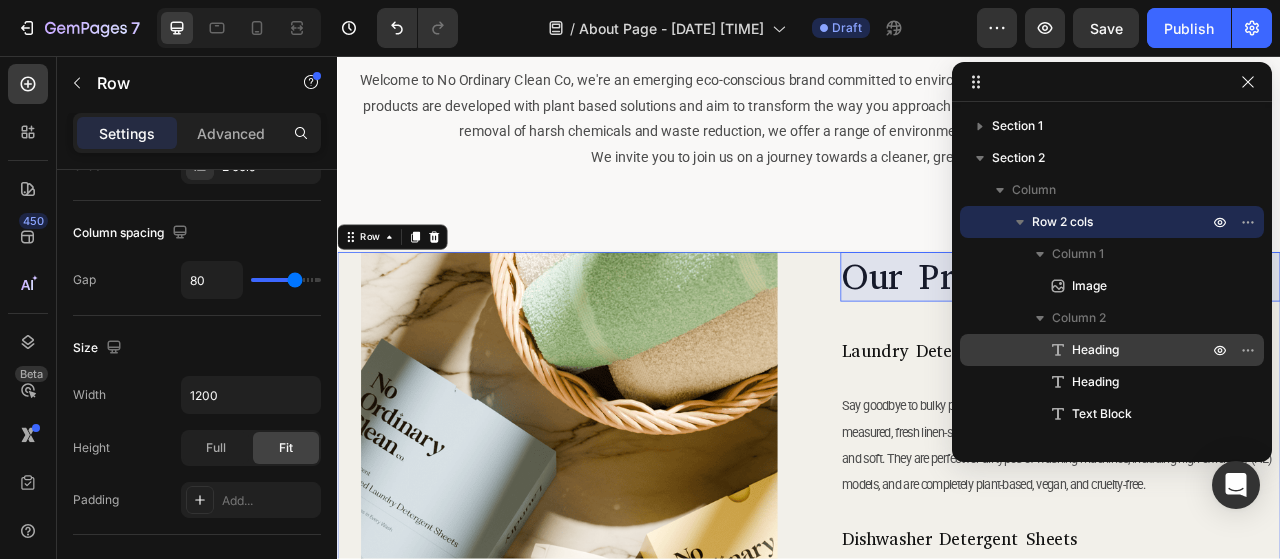 click on "Heading" at bounding box center (1095, 350) 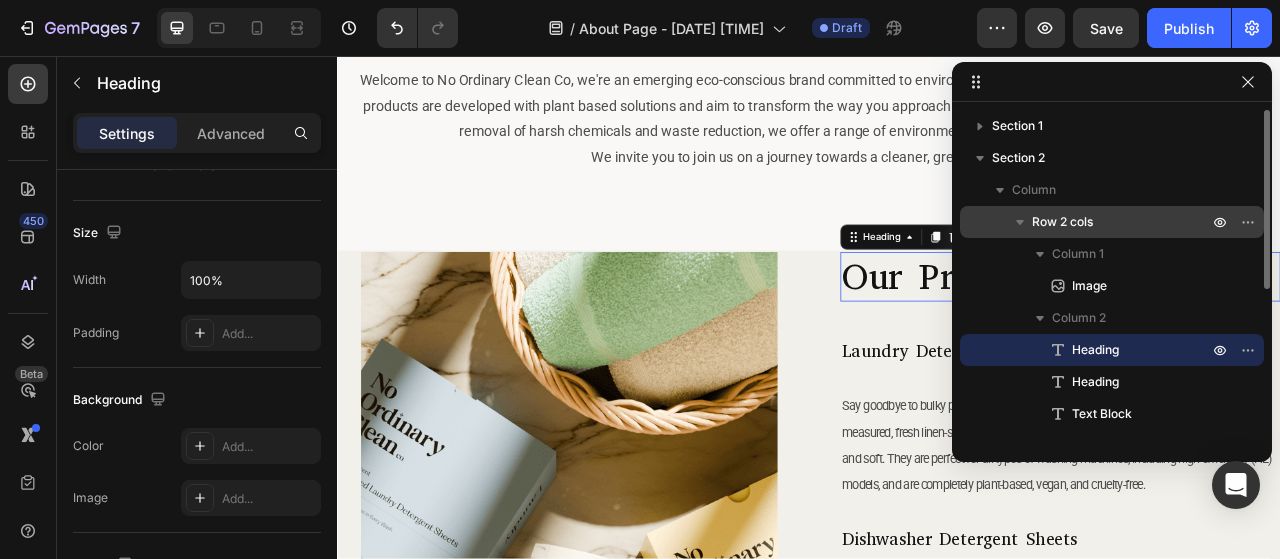 scroll, scrollTop: 0, scrollLeft: 0, axis: both 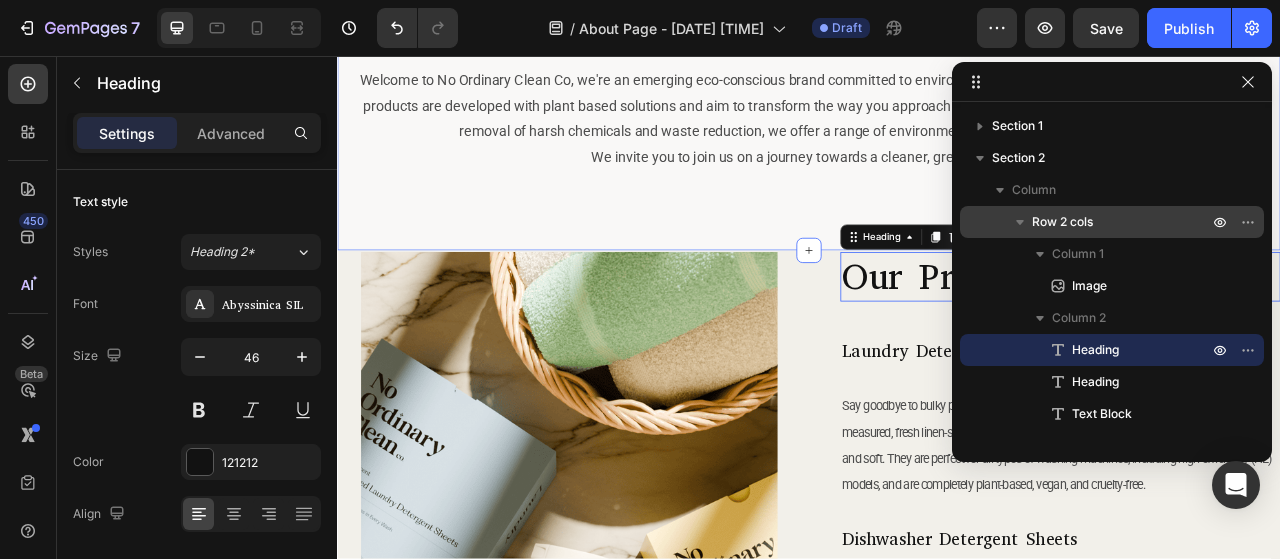 click on "About Us   Heading Welcome to No Ordinary Clean Co, we're an emerging eco-conscious brand committed to environmental well-being and household efficiency. Our products are developed with plant based solutions and aim to transform the way you approach home cleanliness. With a focus on sustainability, removal of harsh chemicals and waste reduction, we offer a range of environmentally friendly cleaning solutions. We invite you to join us on a journey towards a cleaner, greener future. Text Block Section 1" at bounding box center (937, 63) 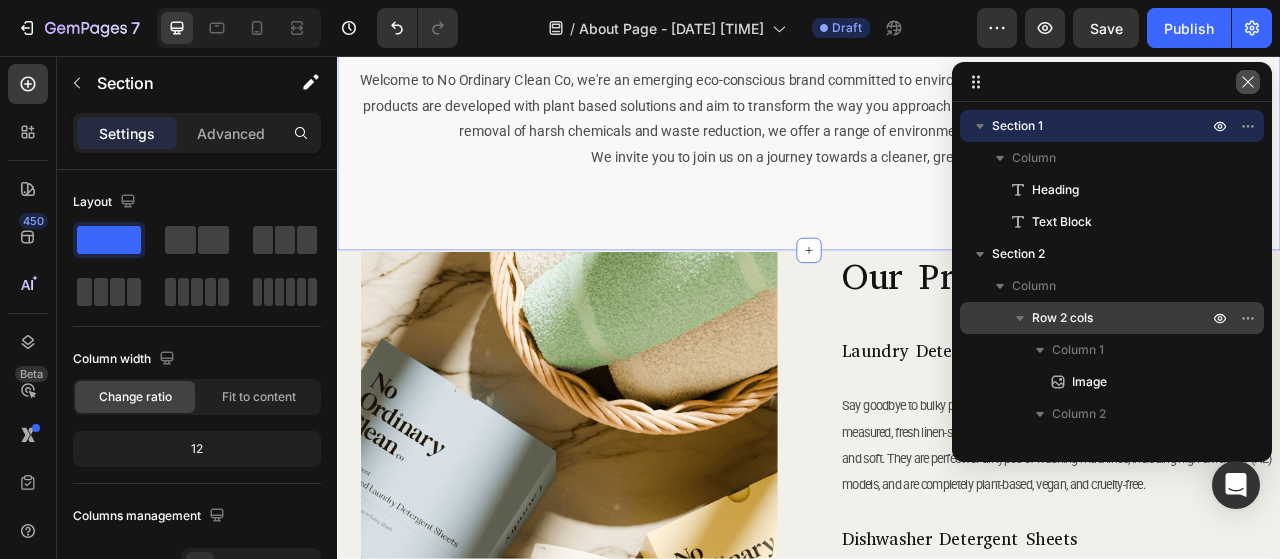 click at bounding box center (1248, 82) 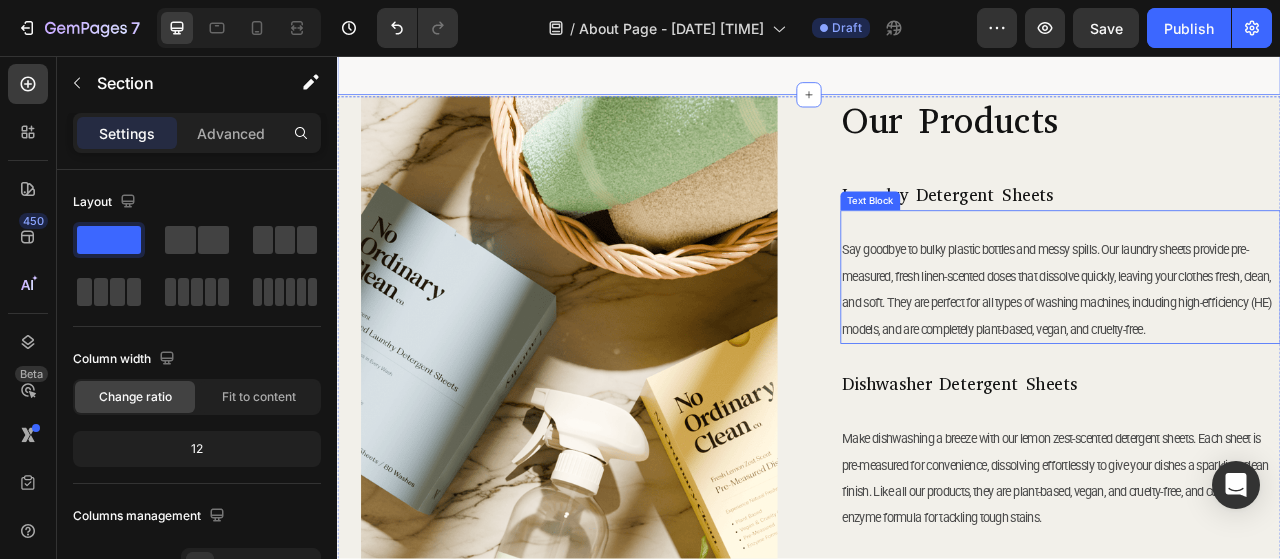 scroll, scrollTop: 474, scrollLeft: 0, axis: vertical 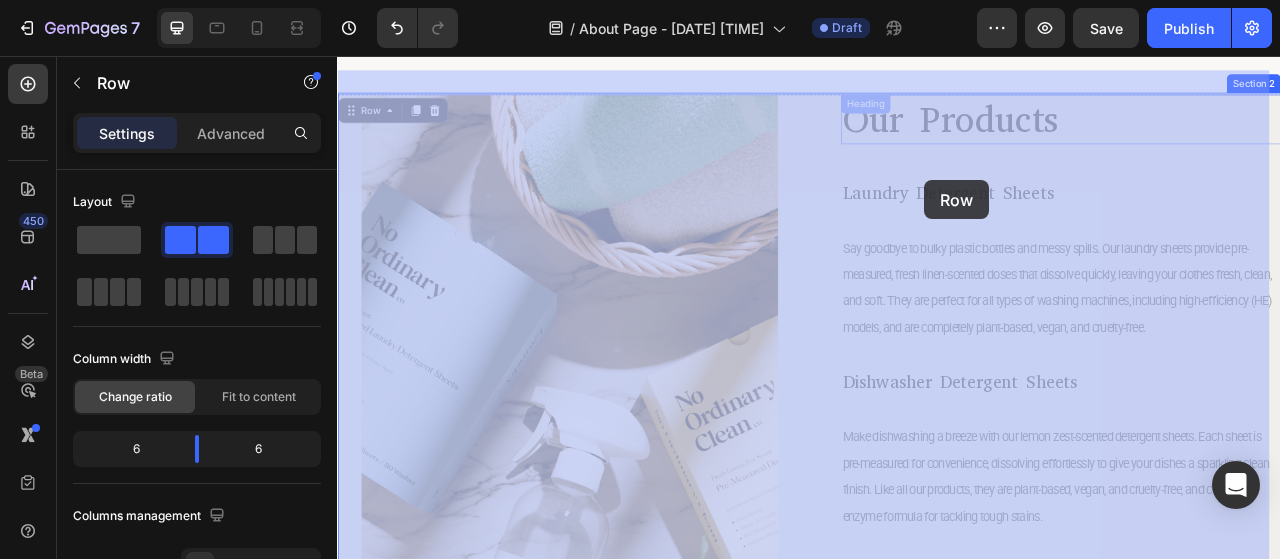 drag, startPoint x: 981, startPoint y: 152, endPoint x: 1084, endPoint y: 215, distance: 120.73939 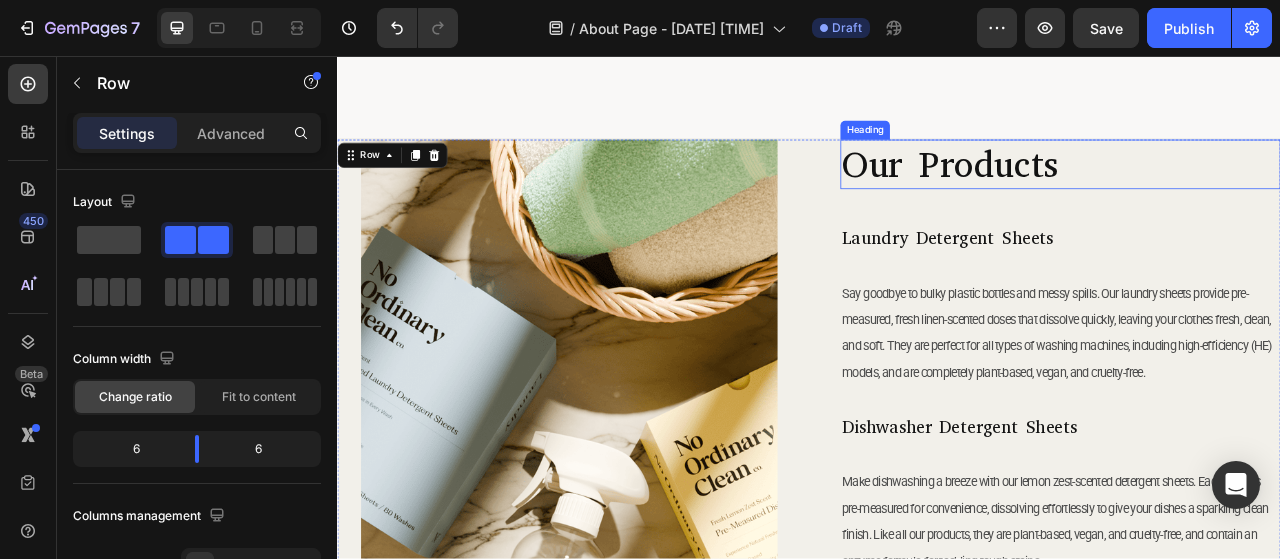 scroll, scrollTop: 274, scrollLeft: 0, axis: vertical 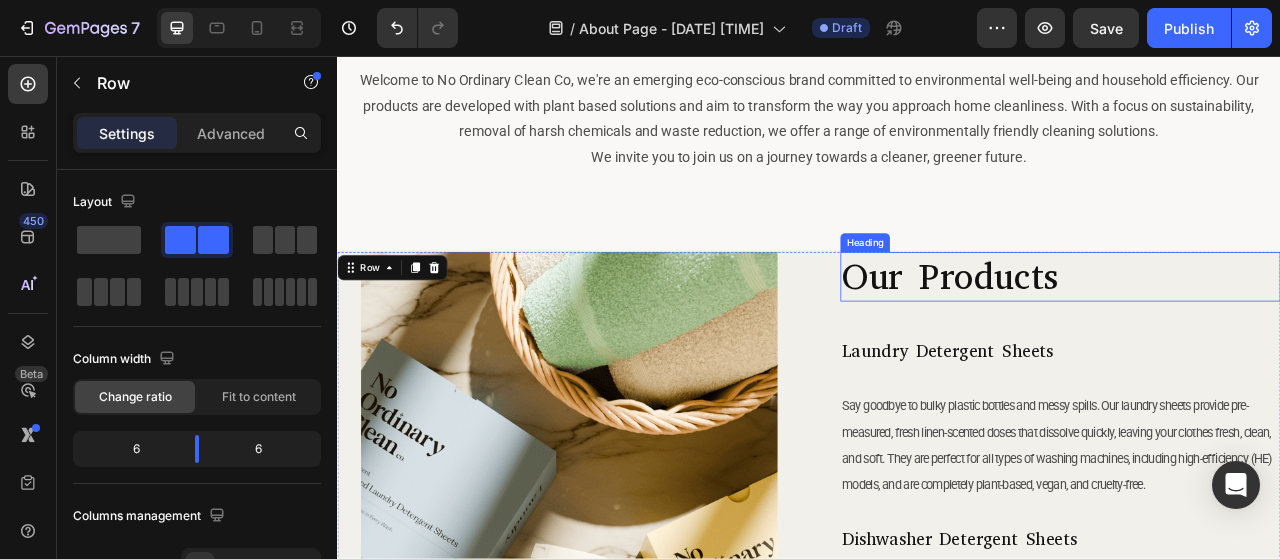 click on "Our Products" at bounding box center (1257, 338) 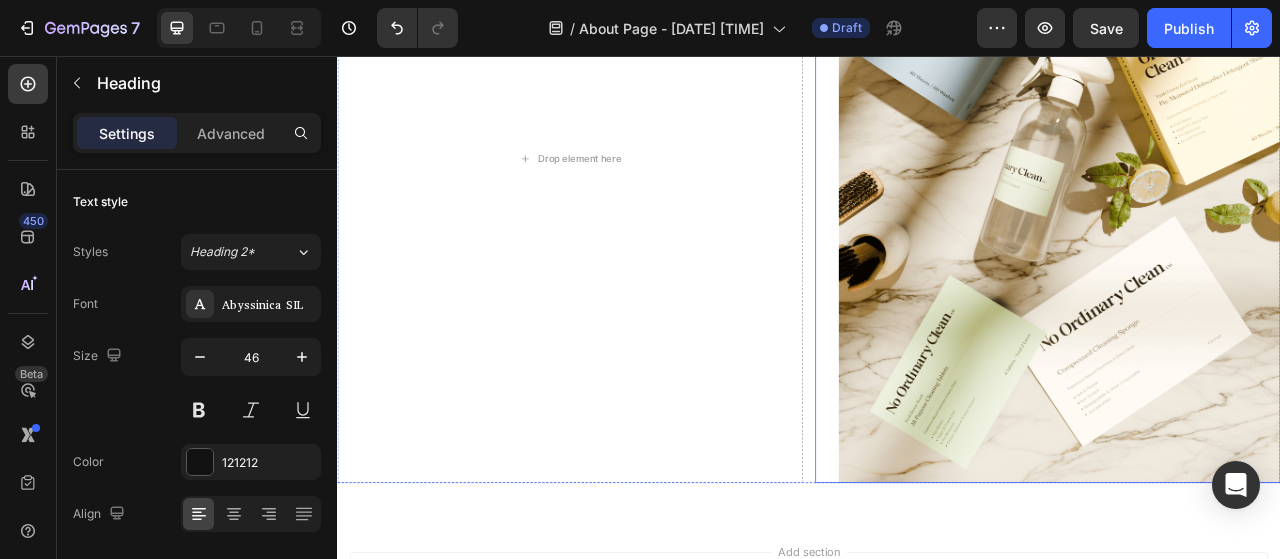 scroll, scrollTop: 1974, scrollLeft: 0, axis: vertical 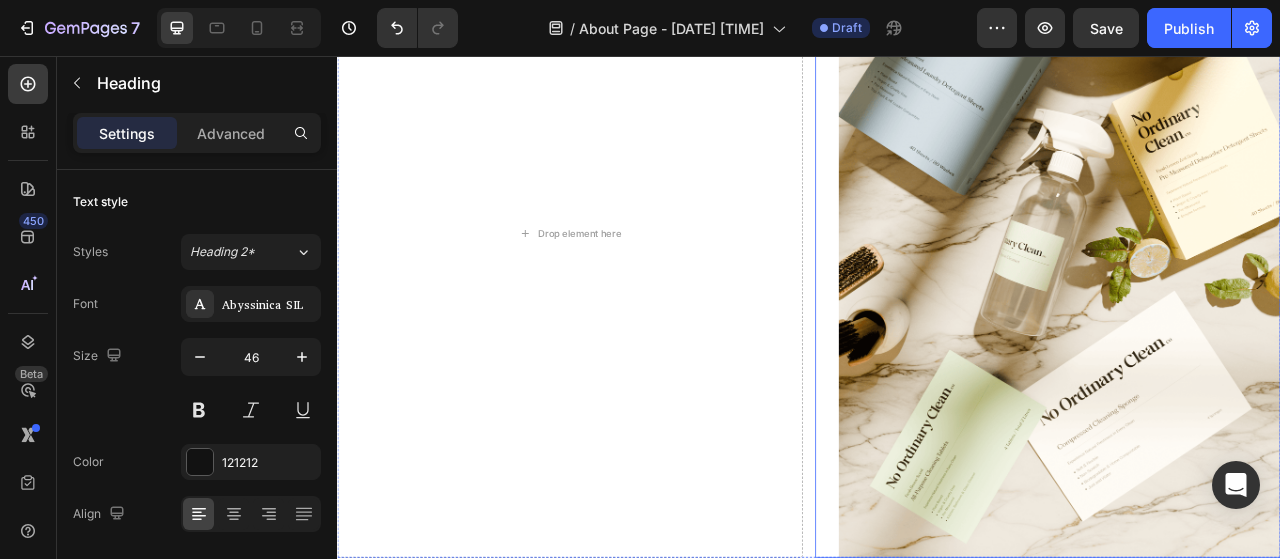 click at bounding box center (1256, 282) 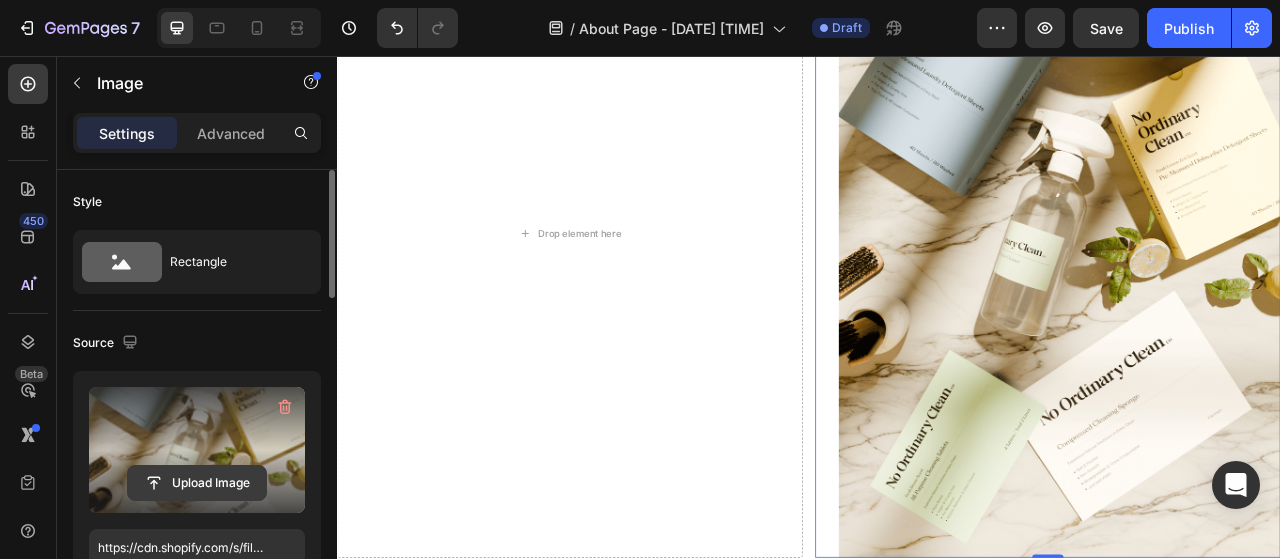 click 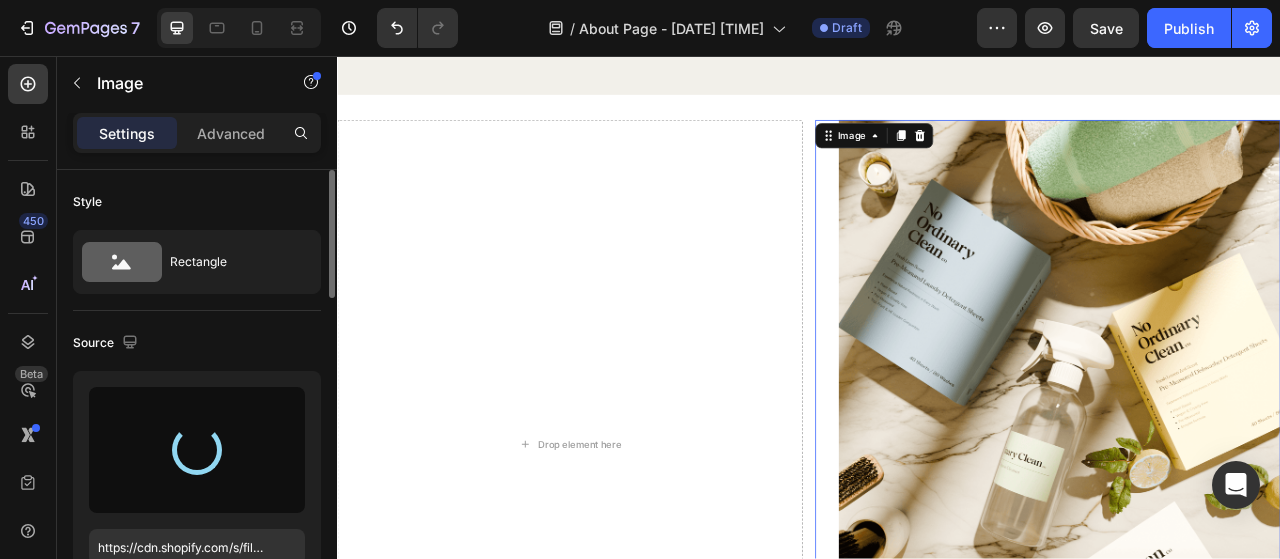 scroll, scrollTop: 1674, scrollLeft: 0, axis: vertical 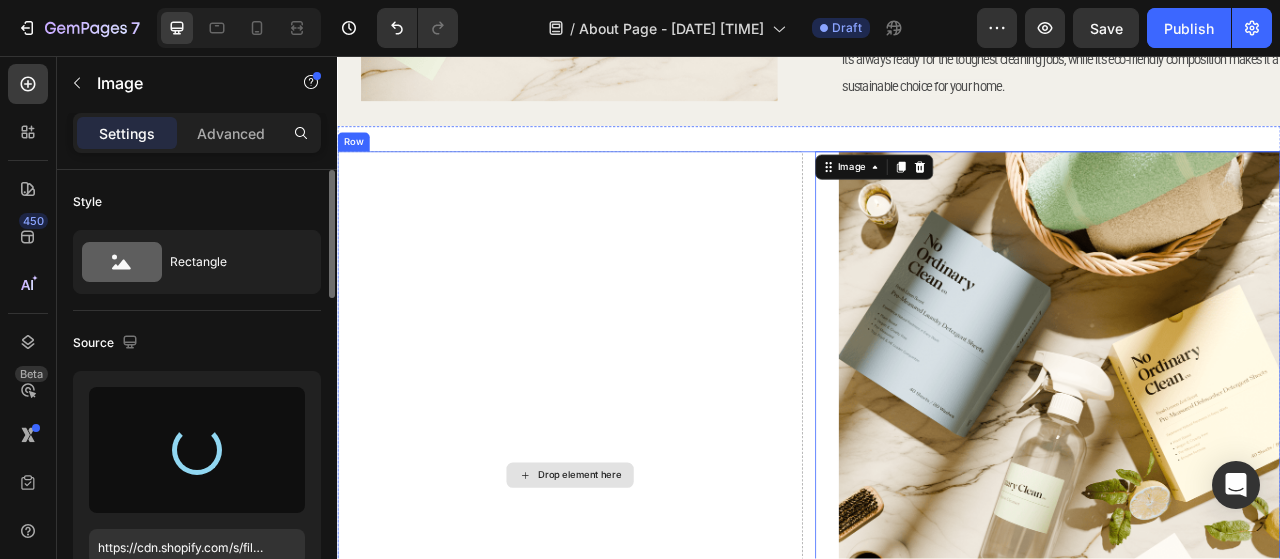 type on "https://cdn.shopify.com/s/files/1/0745/3232/3558/files/gempages_574496718486242079-bf8c2d23-62f6-4f9e-b527-bcb35e4af01d.png" 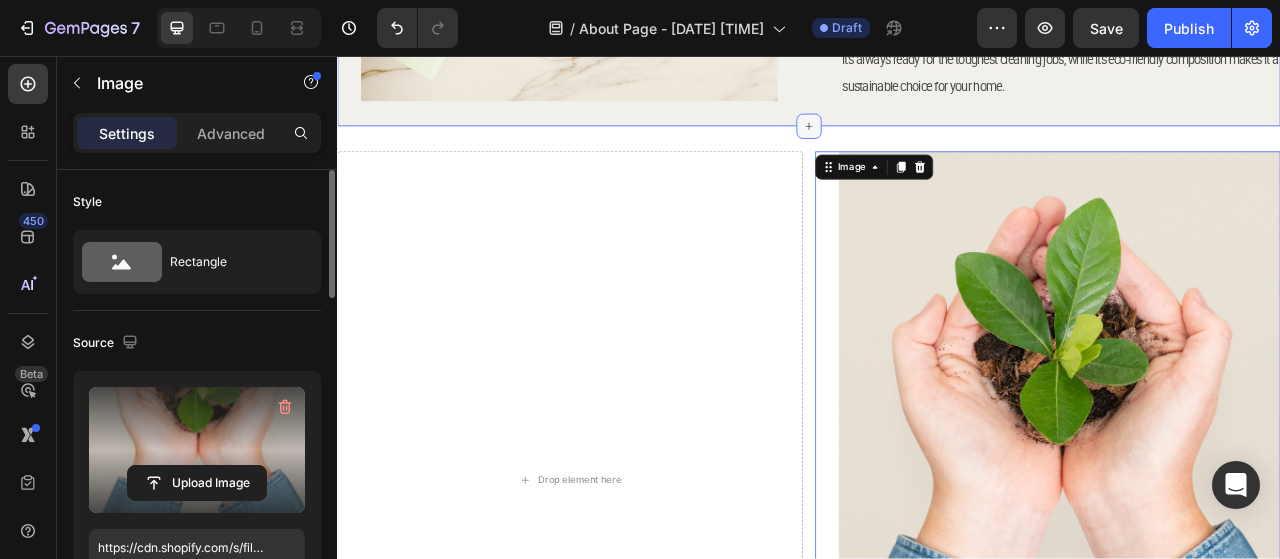 click at bounding box center (937, 146) 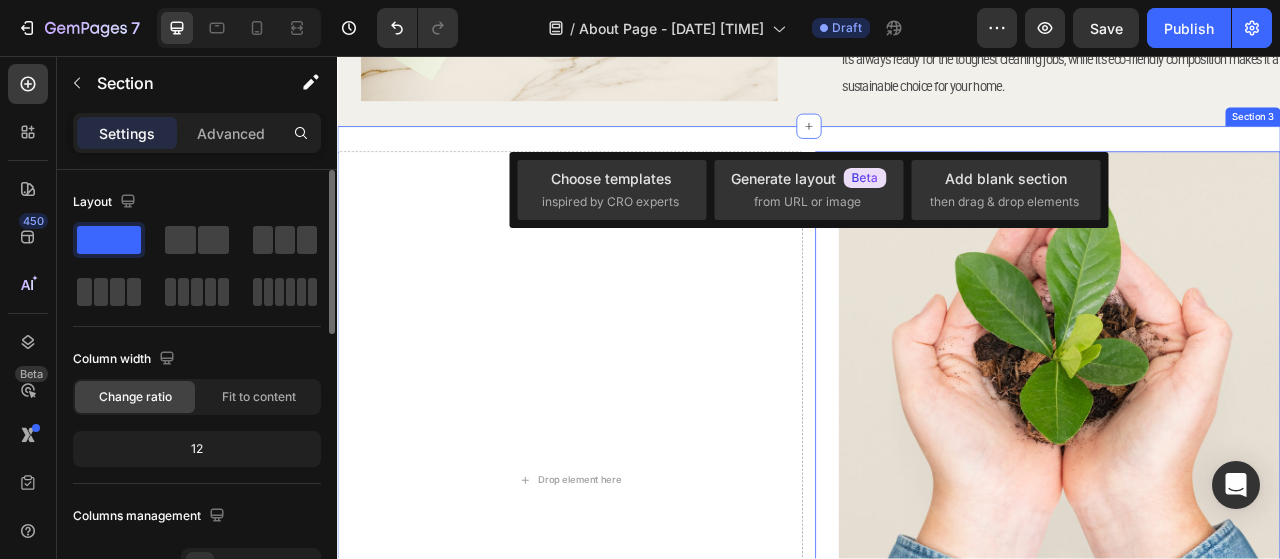 click on "Drop element here Image   0 Row Section 3" at bounding box center (937, 604) 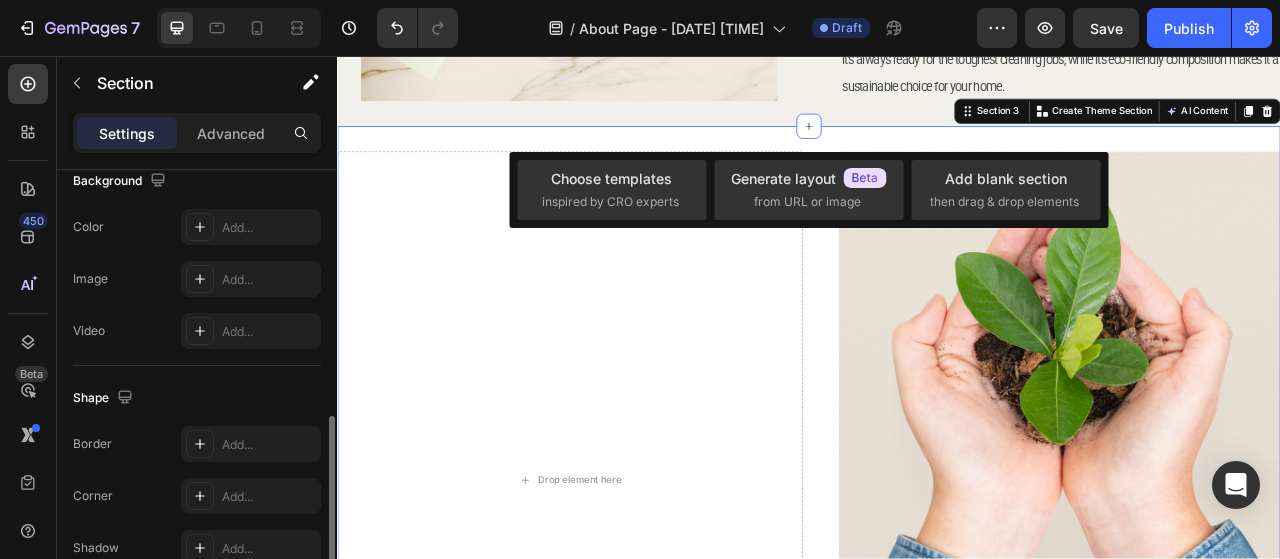 scroll, scrollTop: 571, scrollLeft: 0, axis: vertical 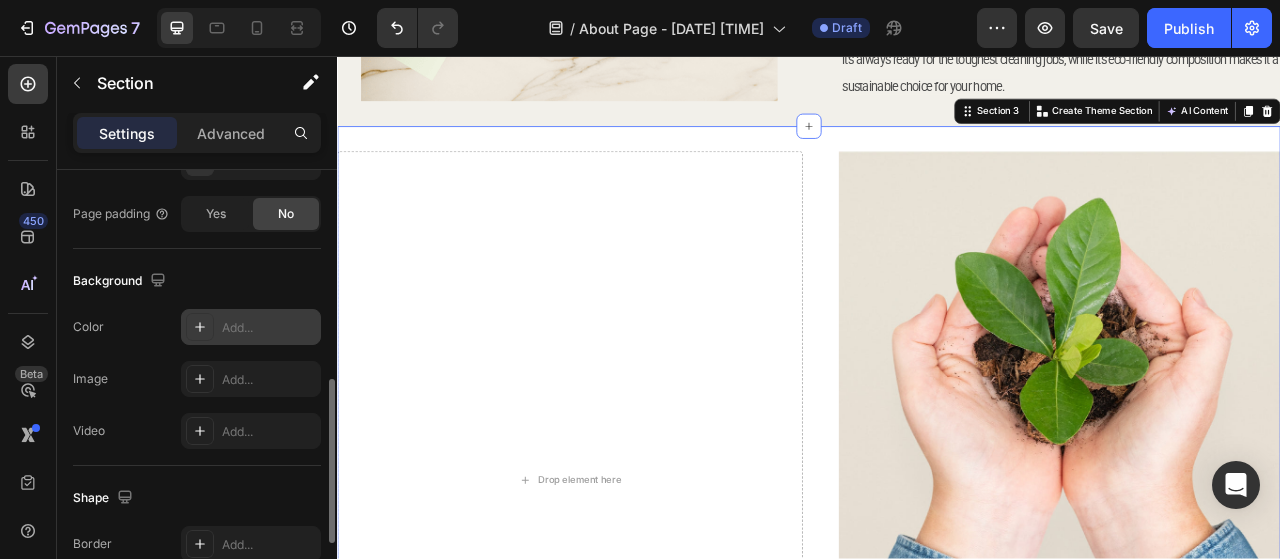 click at bounding box center [200, 327] 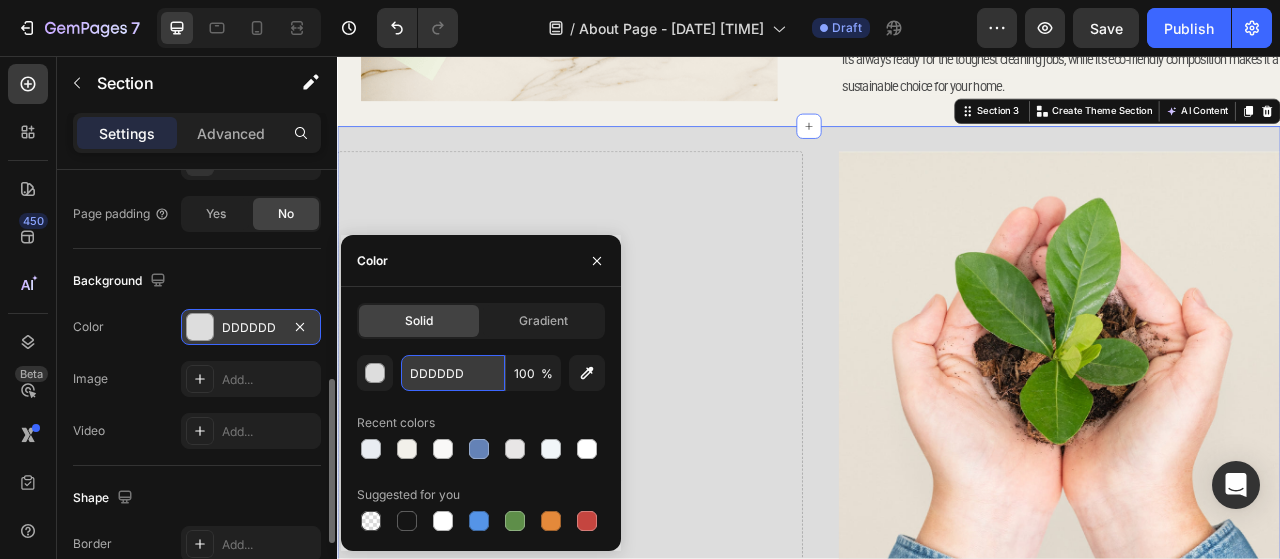 click on "DDDDDD" at bounding box center [453, 373] 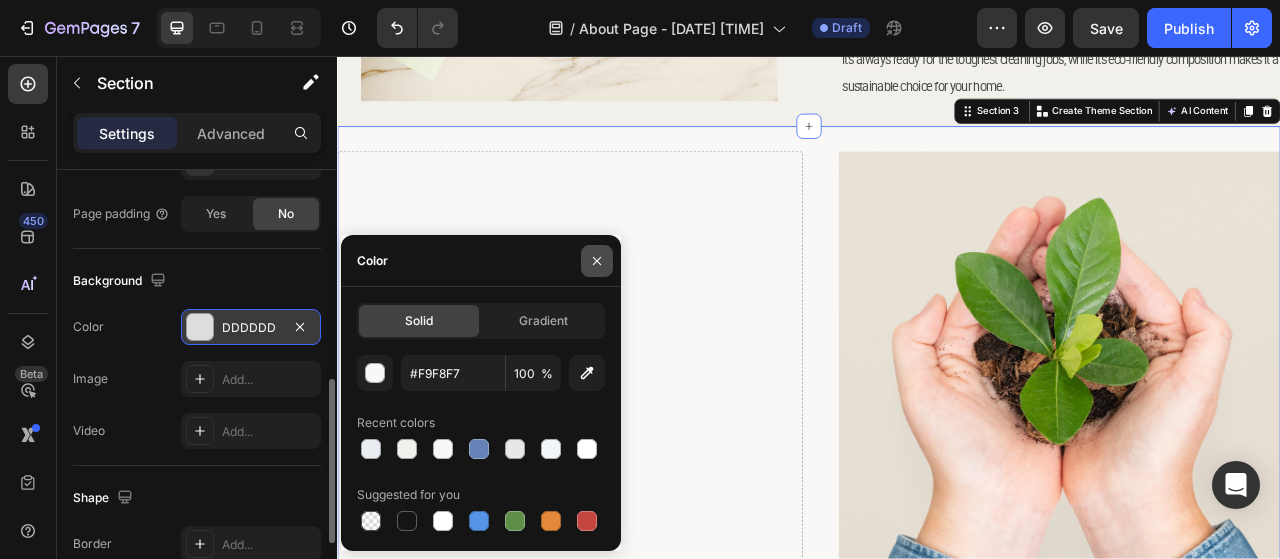 click 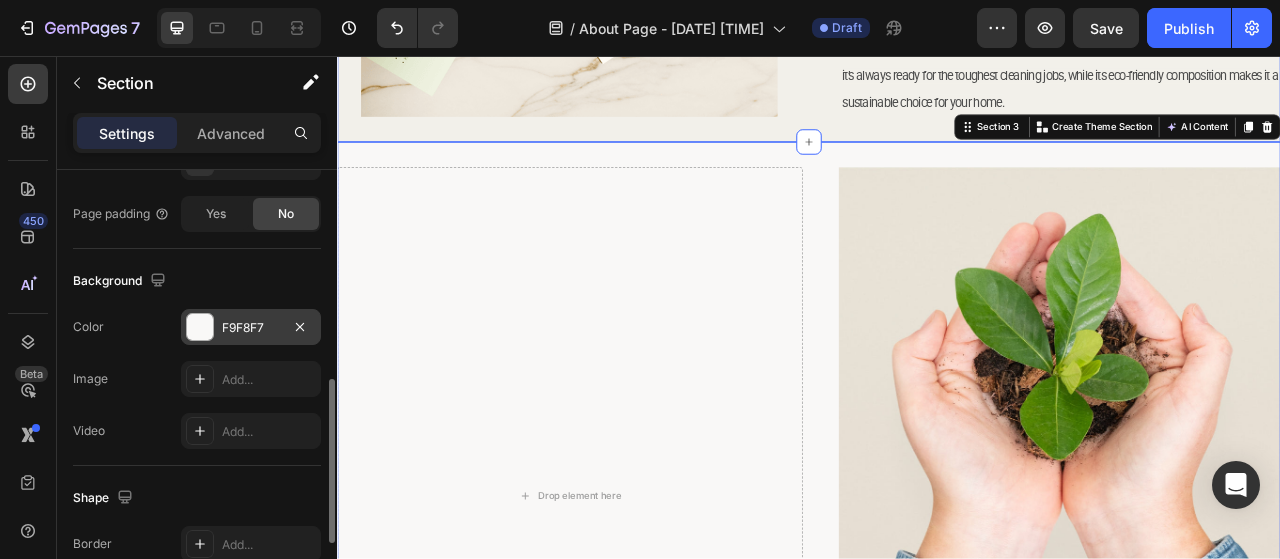 scroll, scrollTop: 1774, scrollLeft: 0, axis: vertical 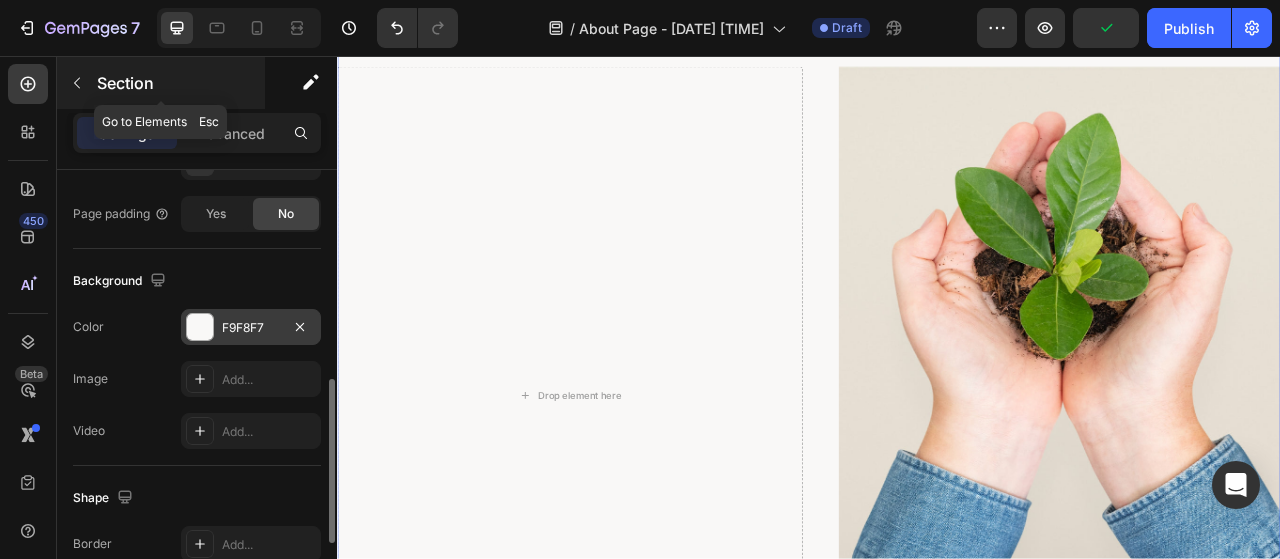 click 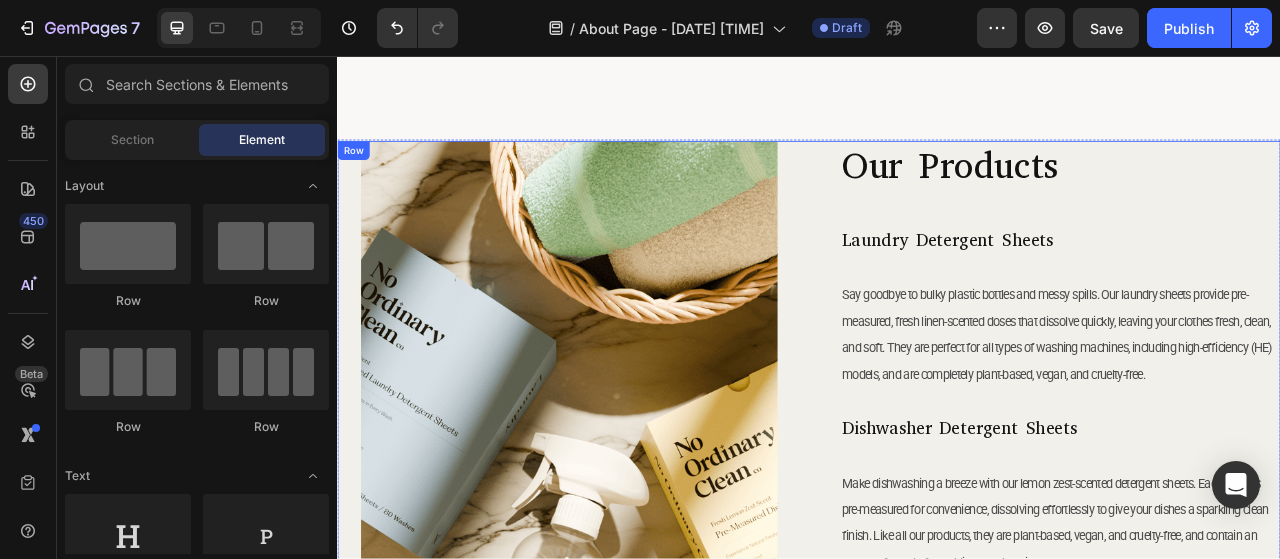 scroll, scrollTop: 374, scrollLeft: 0, axis: vertical 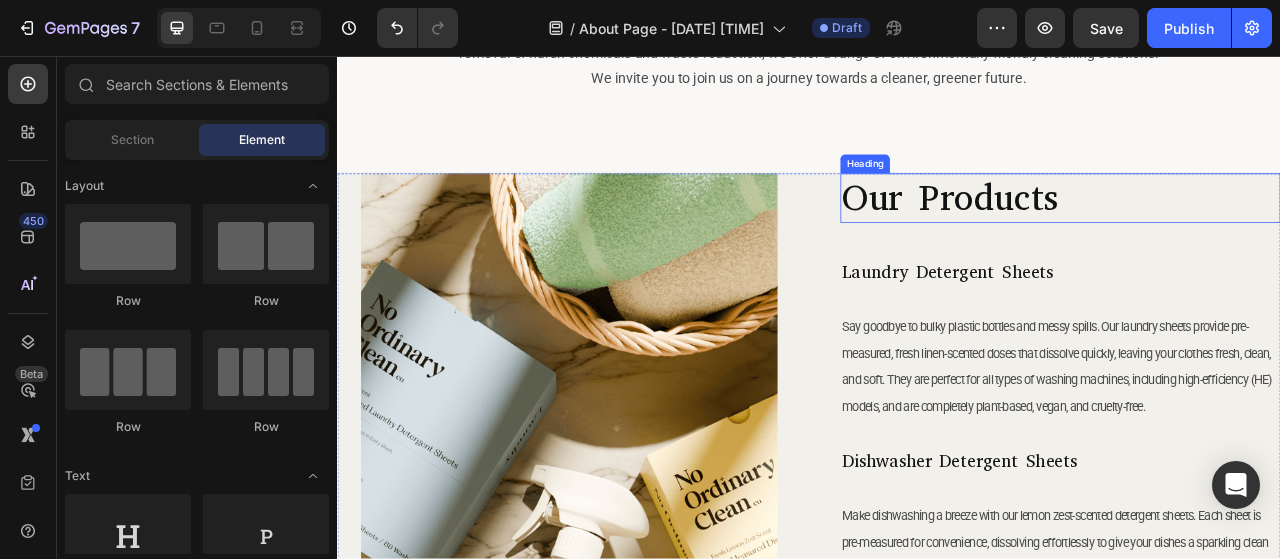 click on "Our Products" at bounding box center [1257, 238] 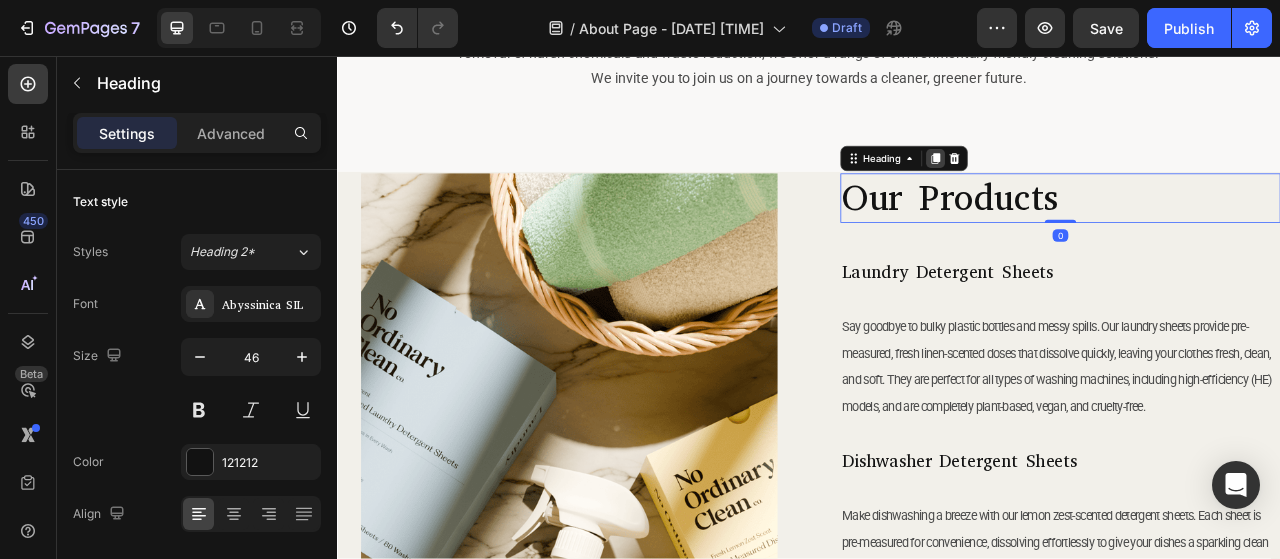 click 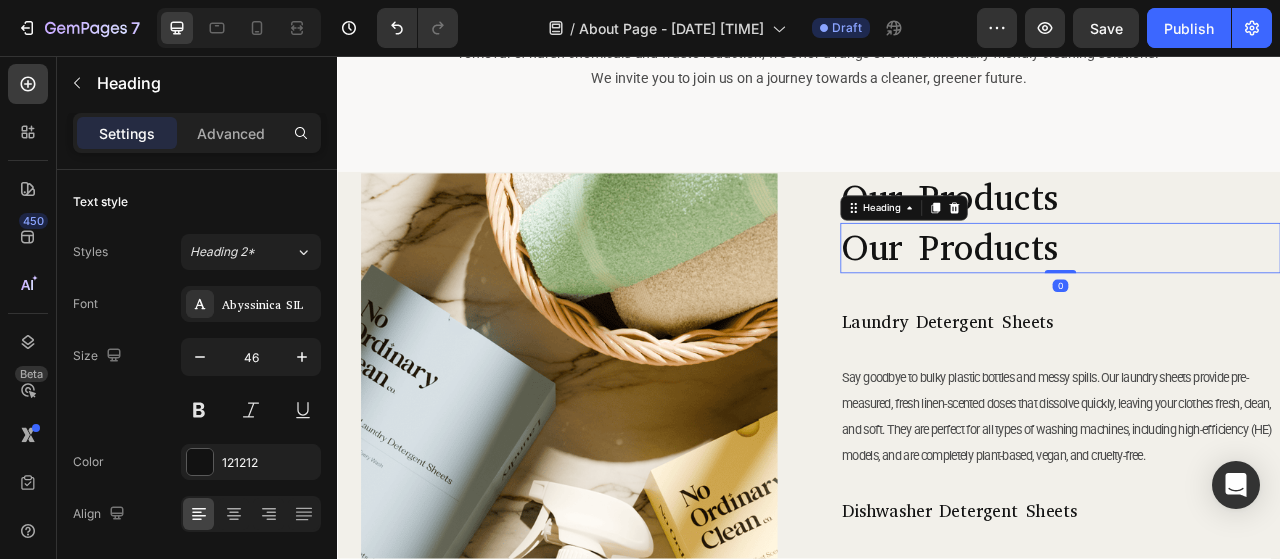 scroll, scrollTop: 571, scrollLeft: 0, axis: vertical 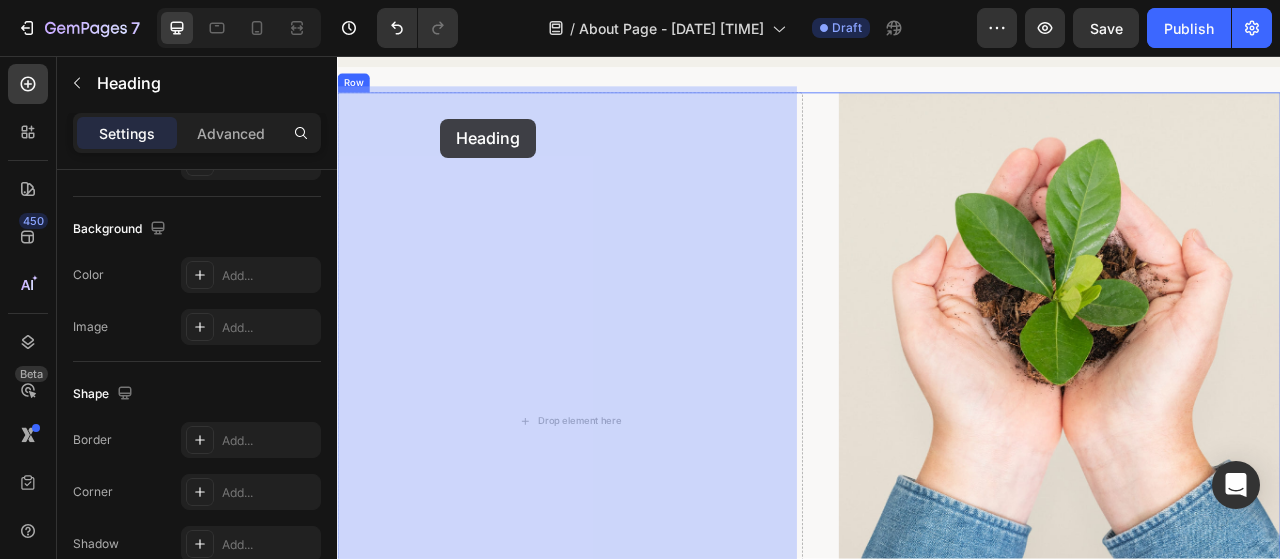 drag, startPoint x: 1007, startPoint y: 254, endPoint x: 468, endPoint y: 136, distance: 551.7653 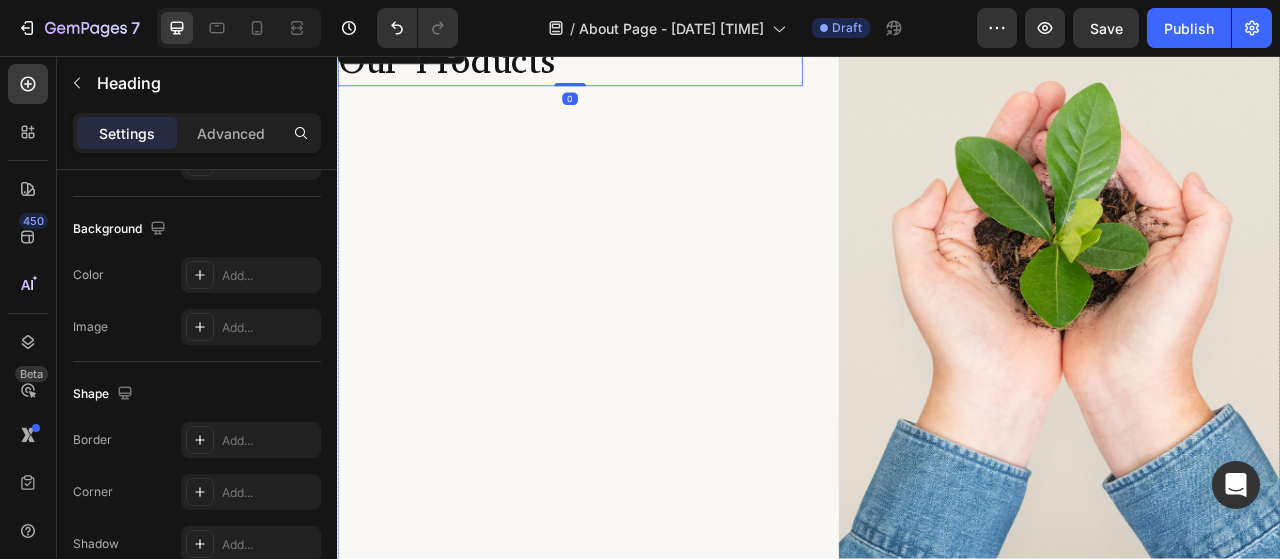 scroll, scrollTop: 1613, scrollLeft: 0, axis: vertical 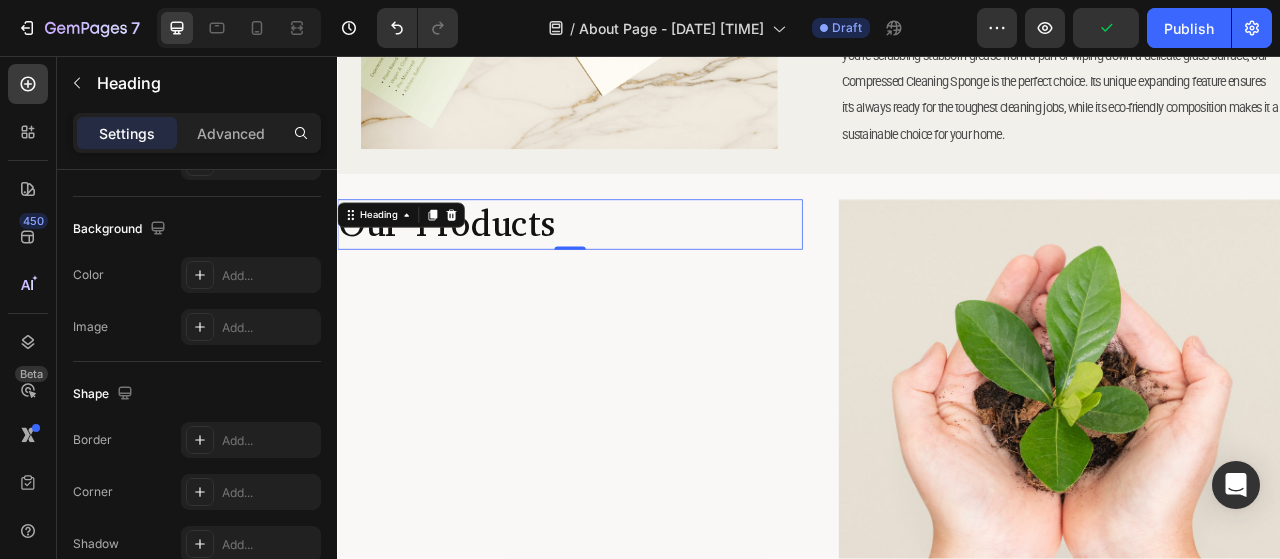click on "Our Products" at bounding box center [633, 271] 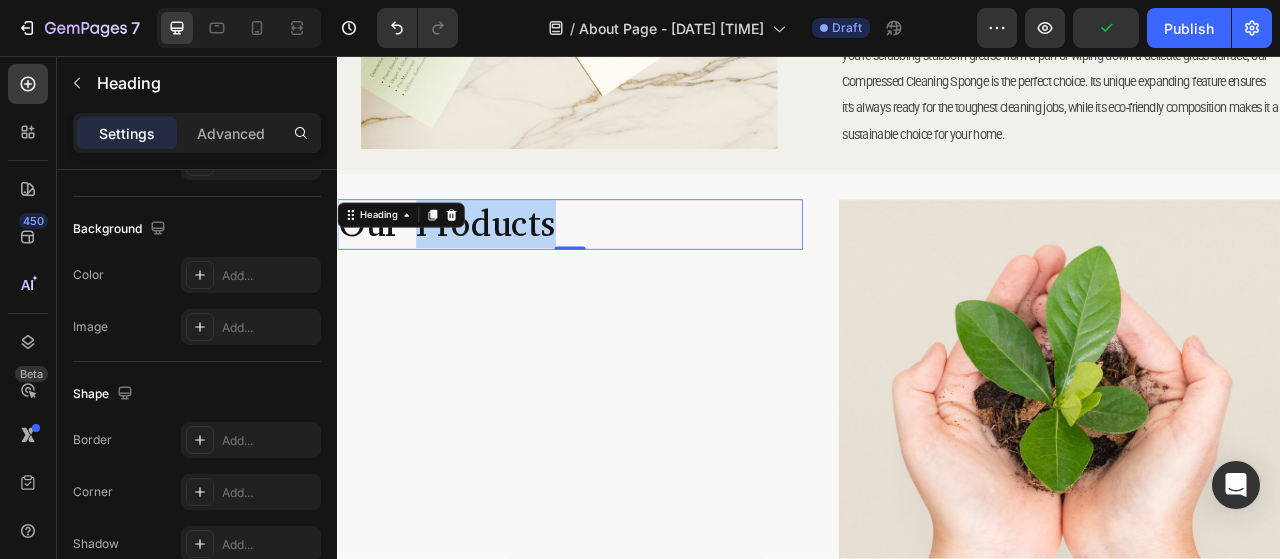 click on "Our Products" at bounding box center [633, 271] 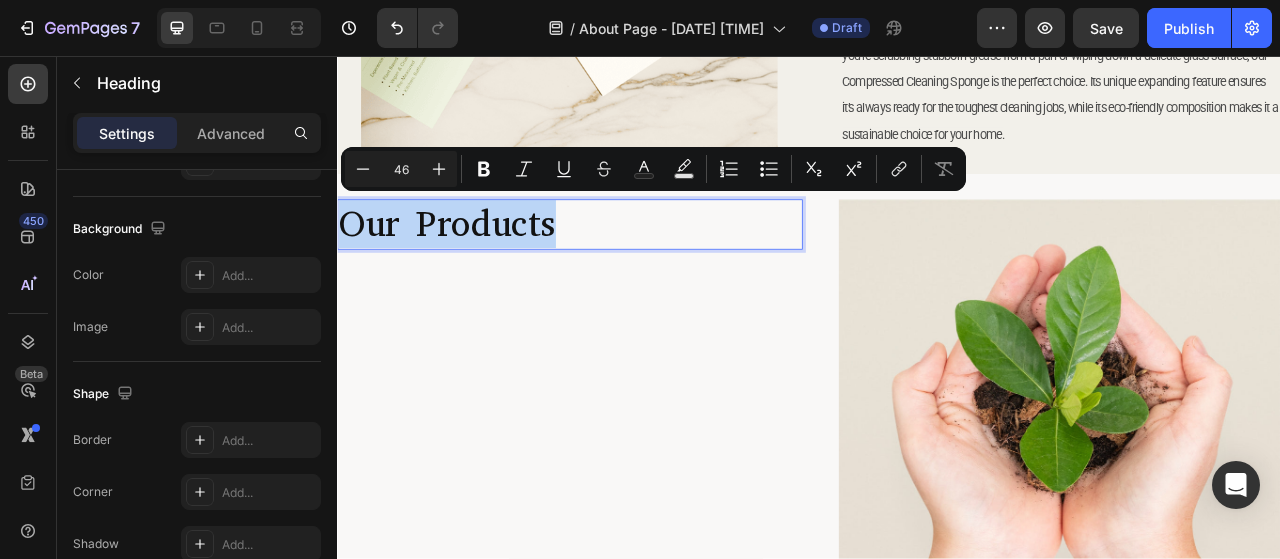 click on "Our Products" at bounding box center [633, 271] 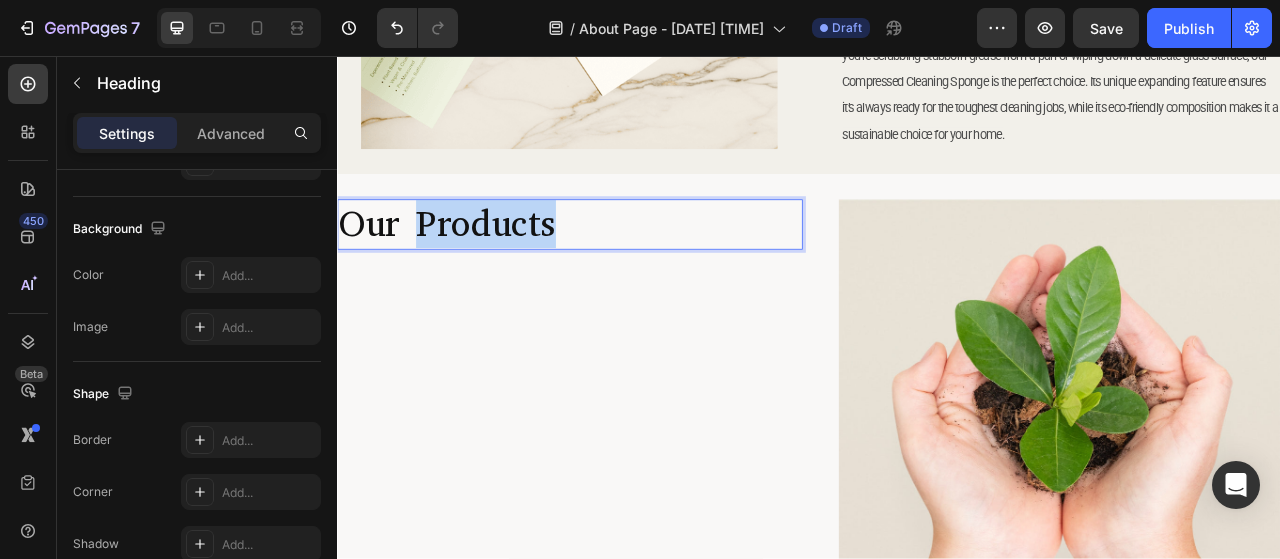 click on "Our Products" at bounding box center (633, 271) 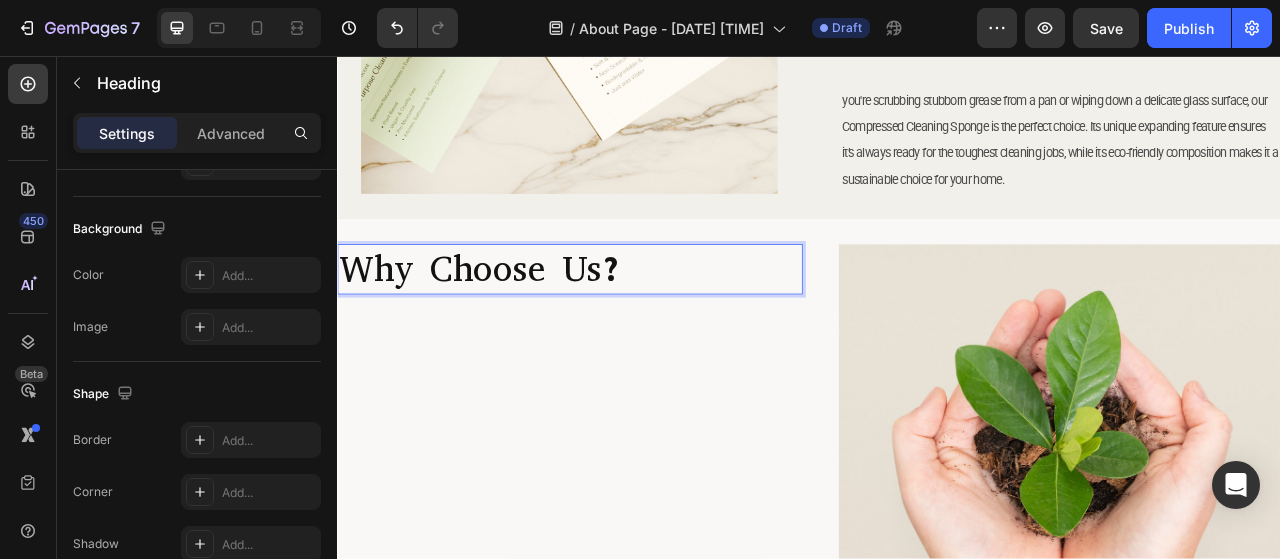 scroll, scrollTop: 1513, scrollLeft: 0, axis: vertical 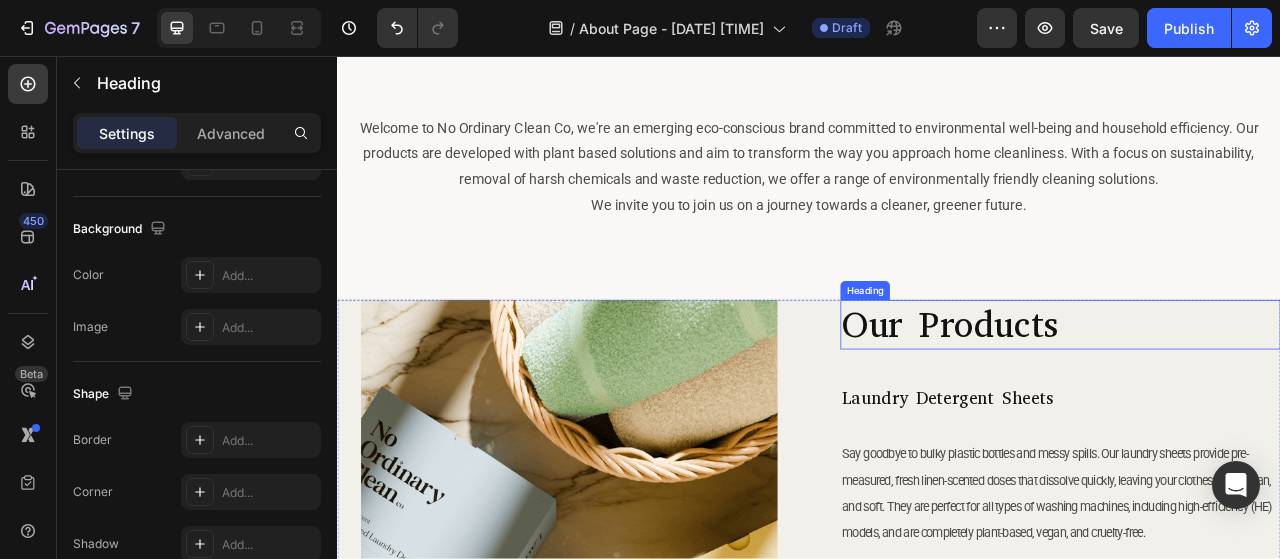 click on "Our Products" at bounding box center [1257, 399] 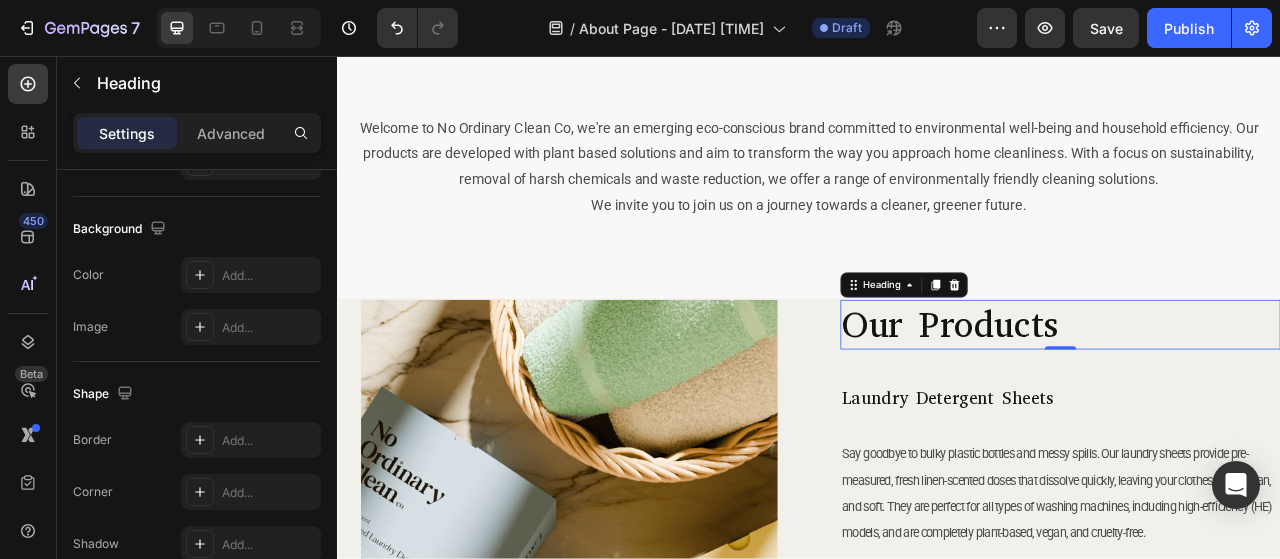 click on "Our Products" at bounding box center [1257, 399] 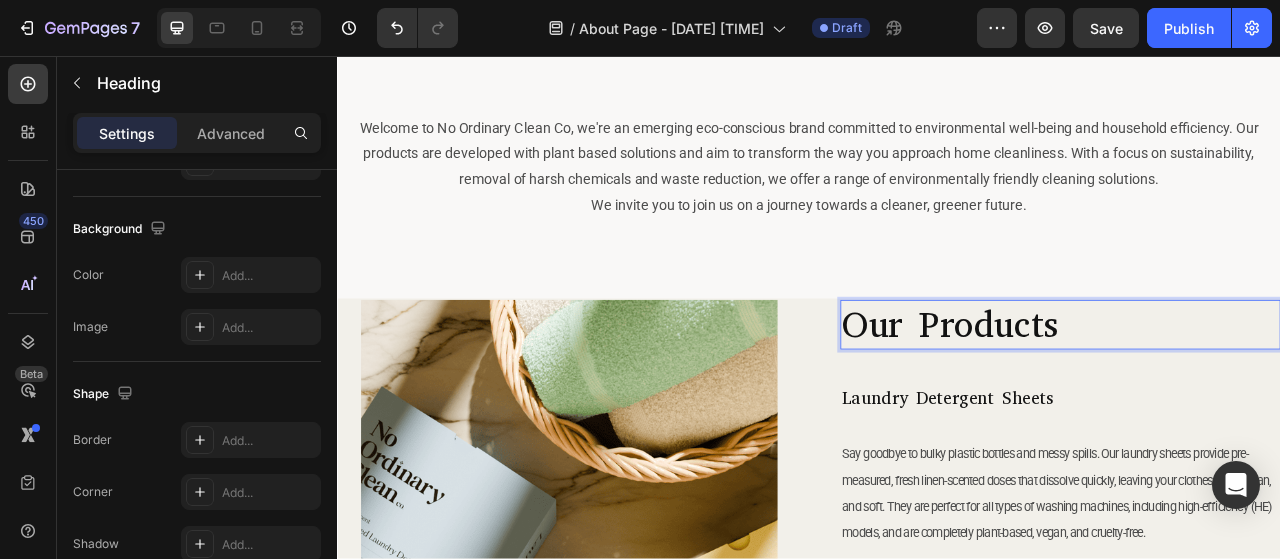 click on "Our Products" at bounding box center [1257, 399] 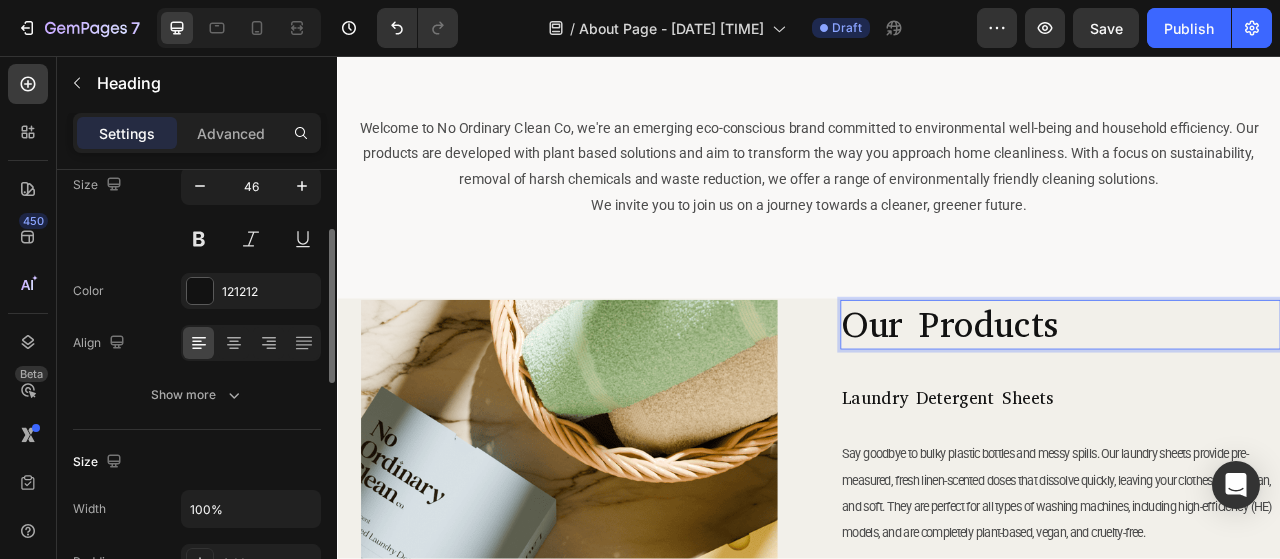 scroll, scrollTop: 71, scrollLeft: 0, axis: vertical 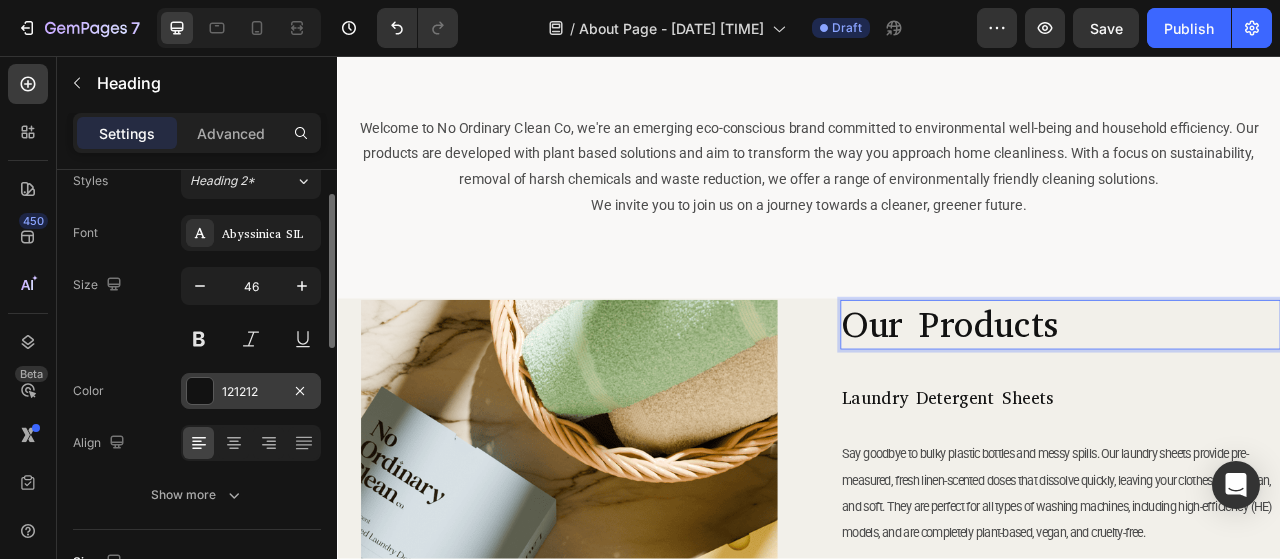 click at bounding box center [200, 391] 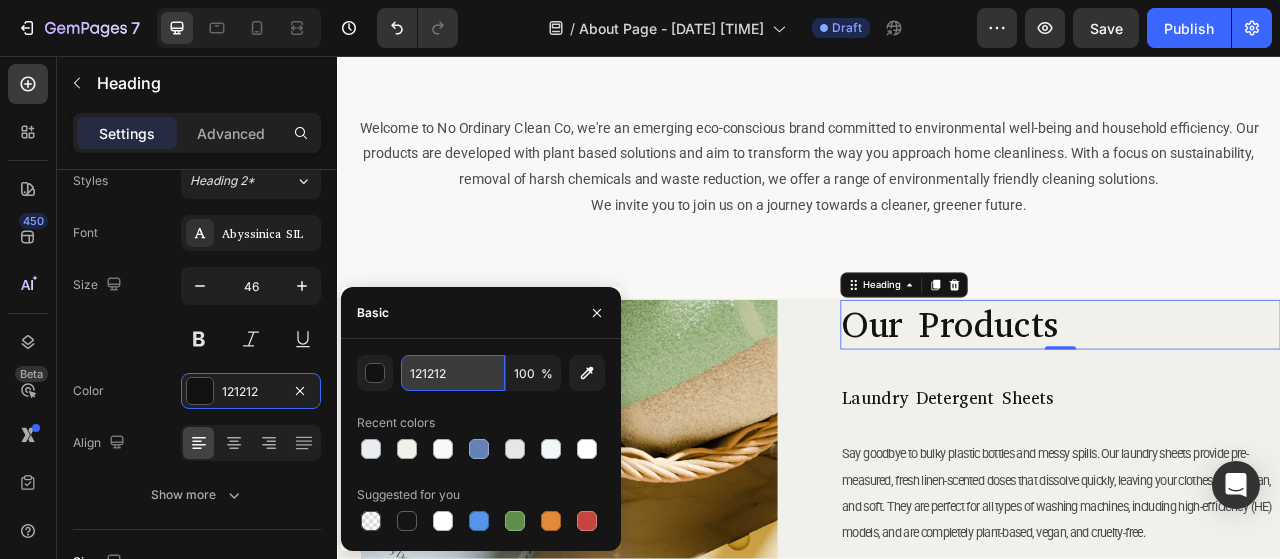 click on "121212" at bounding box center [453, 373] 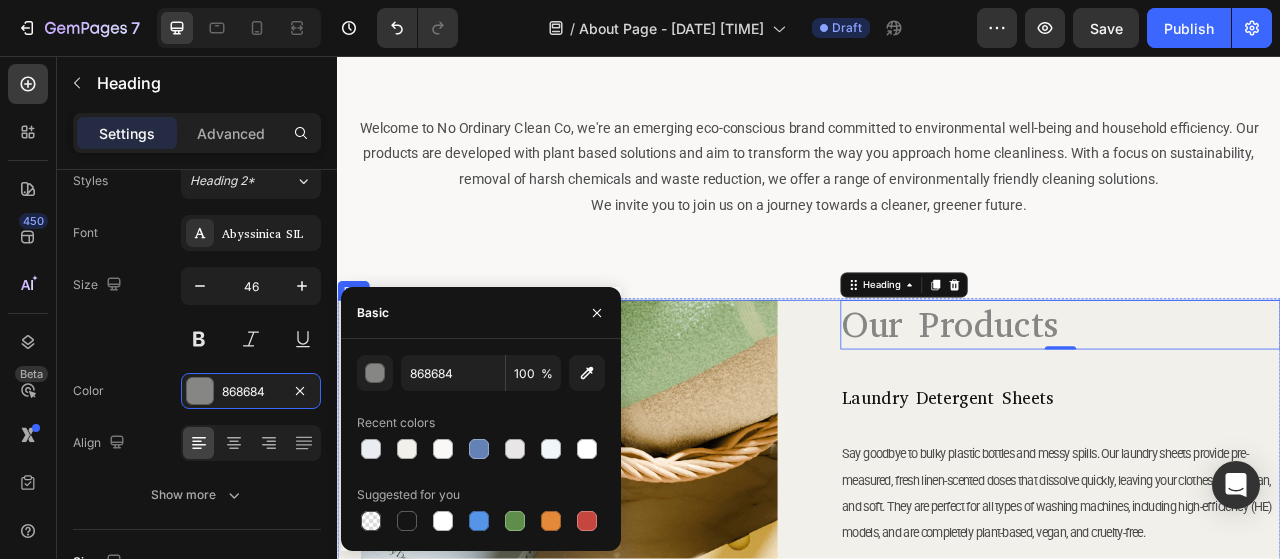 click on "Our Products Heading   0 Laundry Detergent Sheets Heading   Say goodbye to bulky plastic bottles and messy spills. Our laundry sheets provide pre-measured, fresh linen-scented doses that dissolve quickly, leaving your clothes fresh, clean, and soft. They are perfect for all types of washing machines, including high-efficiency (HE) models, and are completely plant-based, vegan, and cruelty-free. Text Block Dishwasher Detergent Sheets Heading   Make dishwashing a breeze with our lemon zest-scented detergent sheets. Each sheet is pre-measured for convenience, dissolving effortlessly to give your dishes a sparkling clean finish. Like all our products, they are plant-based, vegan, and cruelty-free, and contain an enzyme formula for tackling tough stains. Text Block All-Purpose Cleaning Tablets Heading   Text Block All-Purpose Cleaning Tablets Heading   Text Block Compressed Cleaning Sponge Heading   Text Block" at bounding box center [1257, 971] 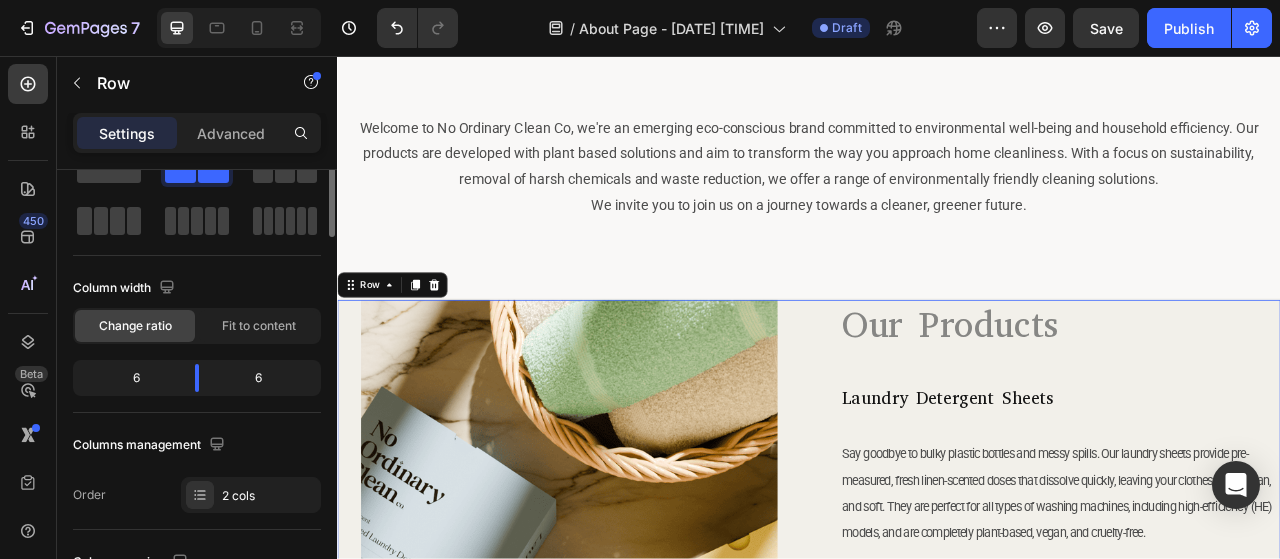 scroll, scrollTop: 0, scrollLeft: 0, axis: both 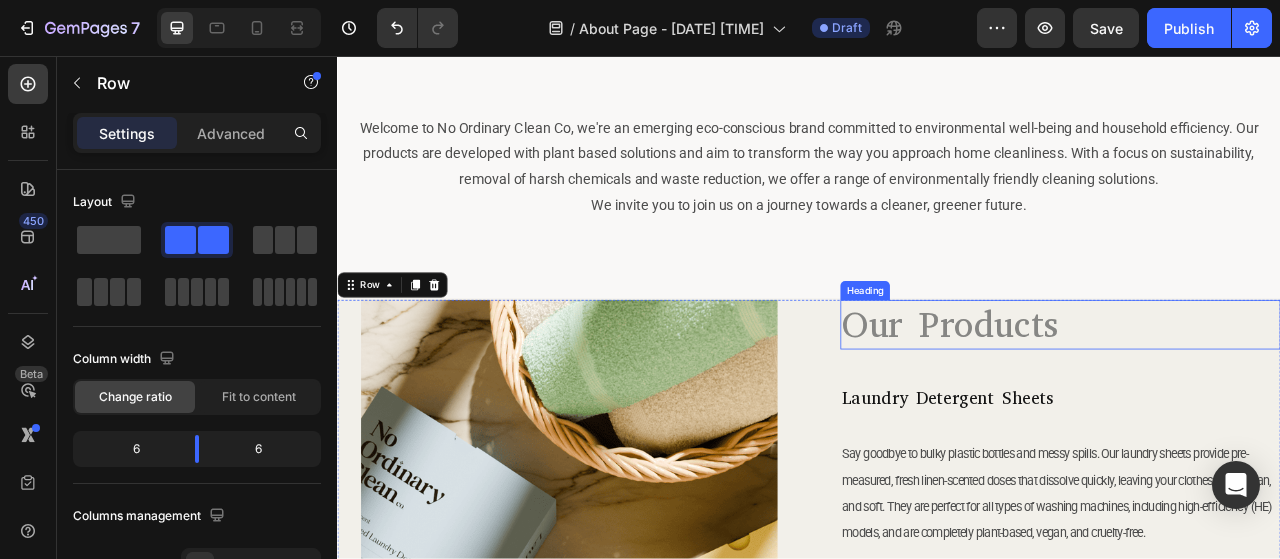 click on "Our Products" at bounding box center (1257, 399) 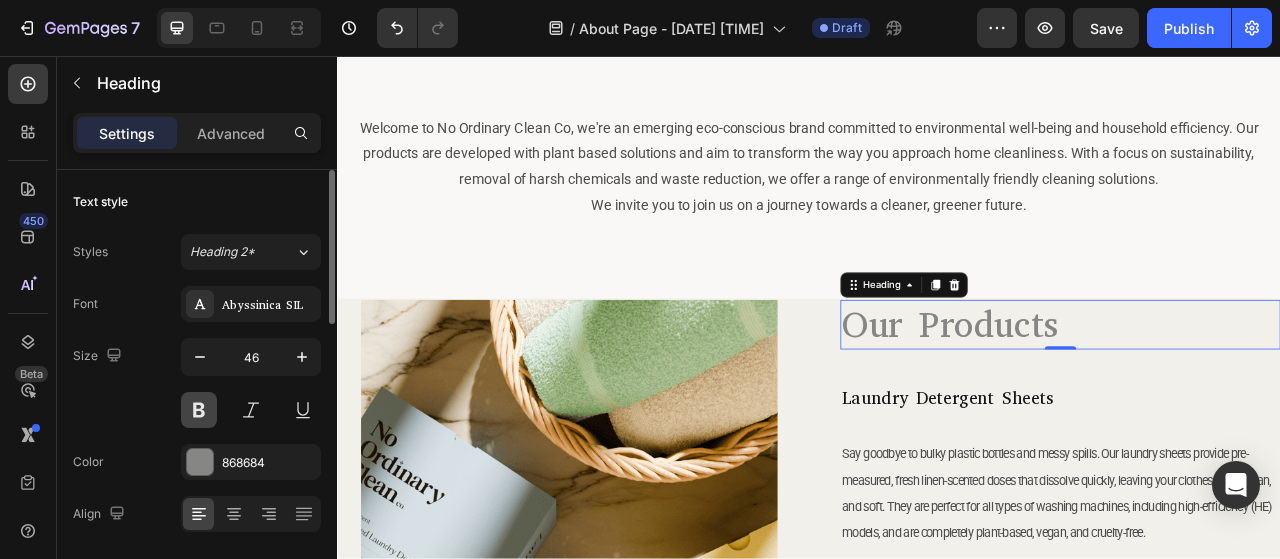 click at bounding box center (199, 410) 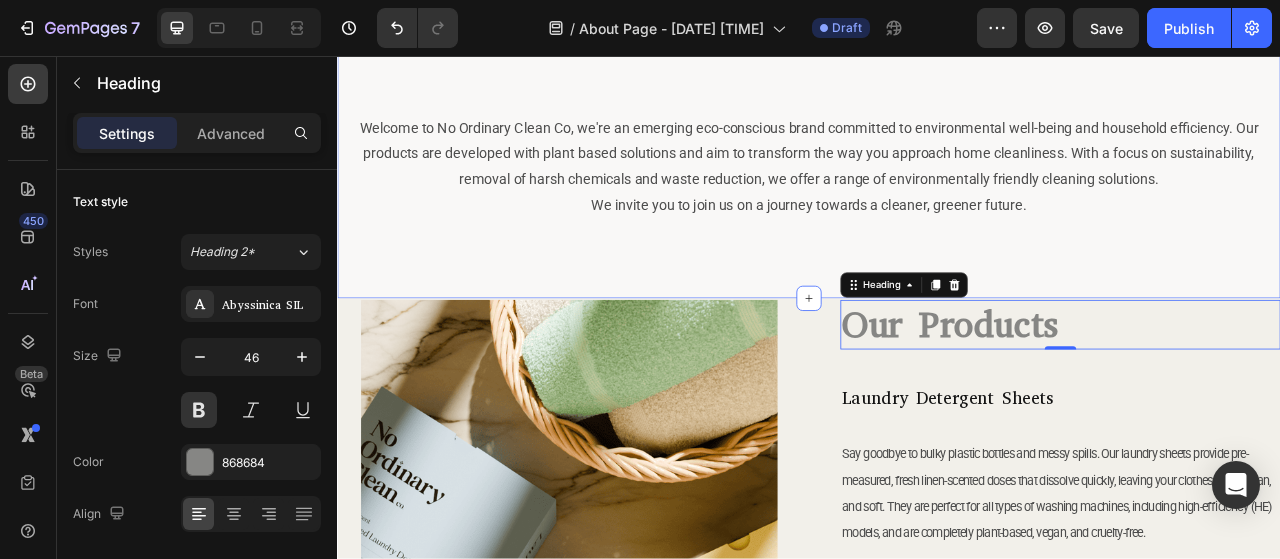 type 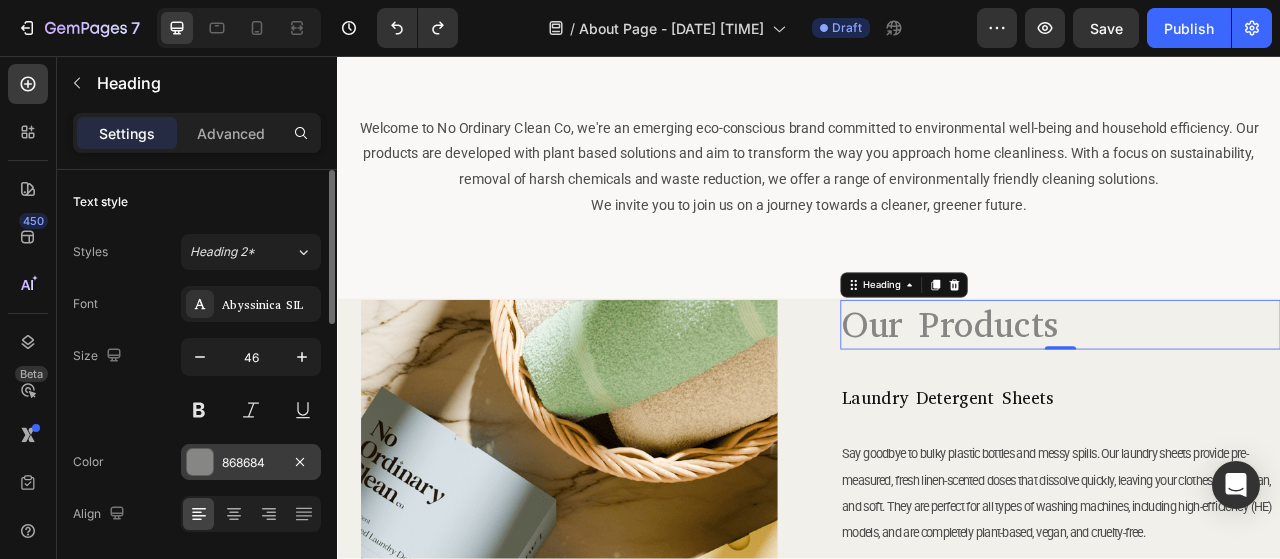 click at bounding box center [200, 462] 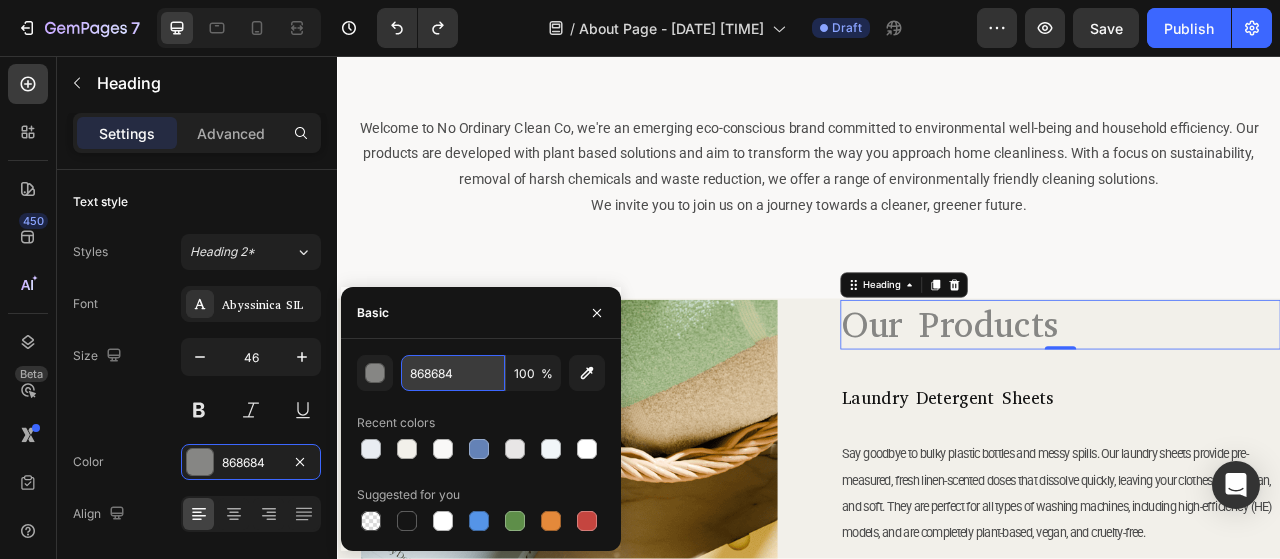 click on "868684" at bounding box center [453, 373] 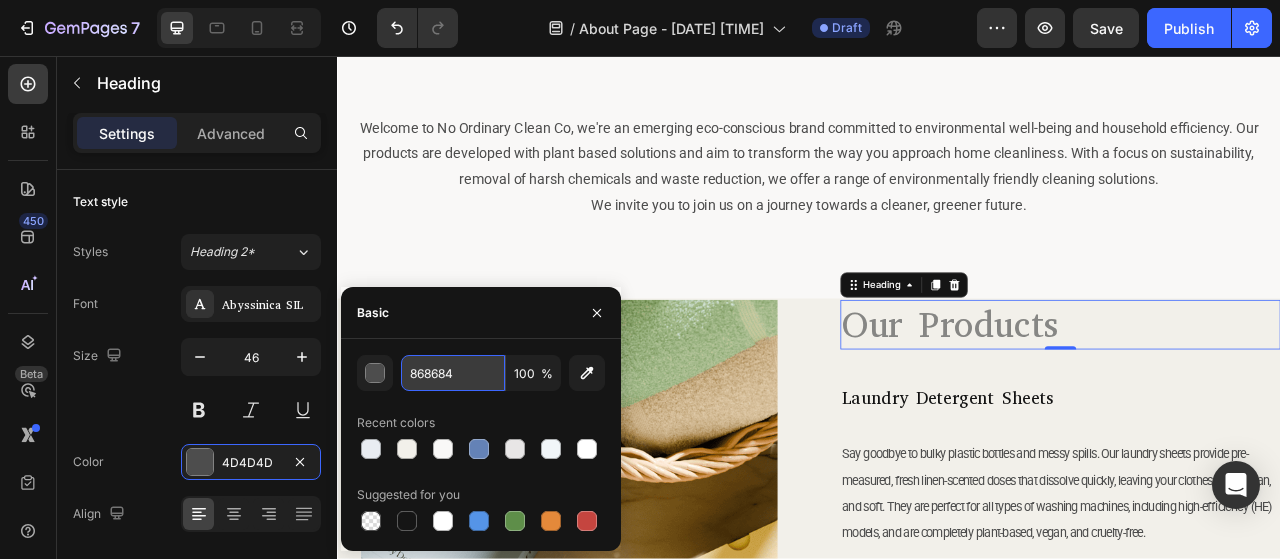 type on "4D4D4D" 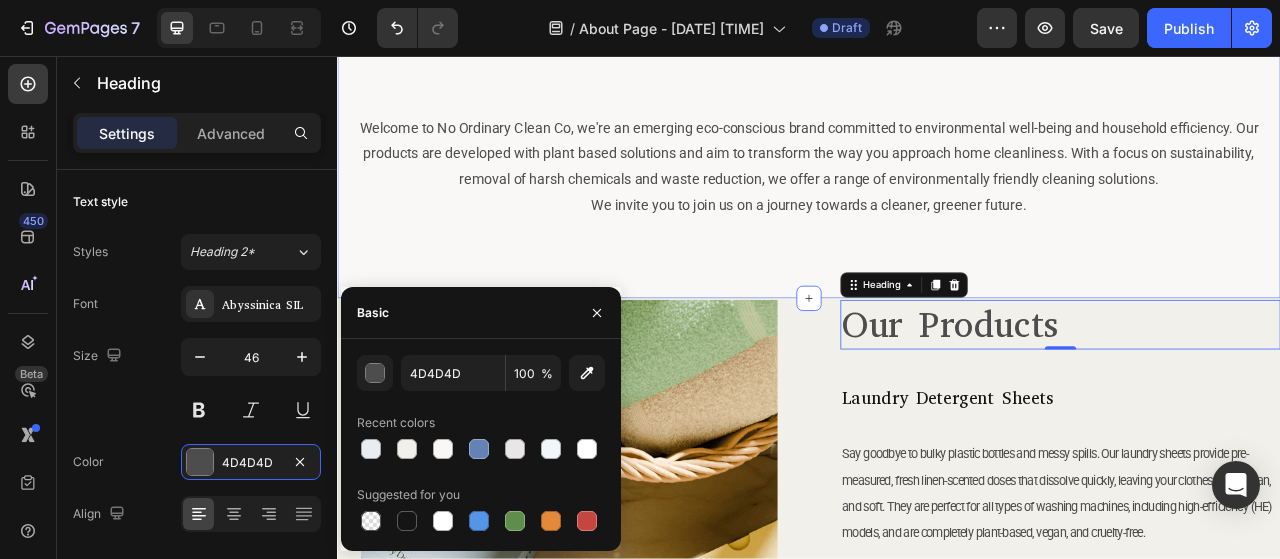 click on "About Us   Heading Welcome to No Ordinary Clean Co, we're an emerging eco-conscious brand committed to environmental well-being and household efficiency. Our products are developed with plant based solutions and aim to transform the way you approach home cleanliness. With a focus on sustainability, removal of harsh chemicals and waste reduction, we offer a range of environmentally friendly cleaning solutions. We invite you to join us on a journey towards a cleaner, greener future. Text Block Section 1" at bounding box center (937, 124) 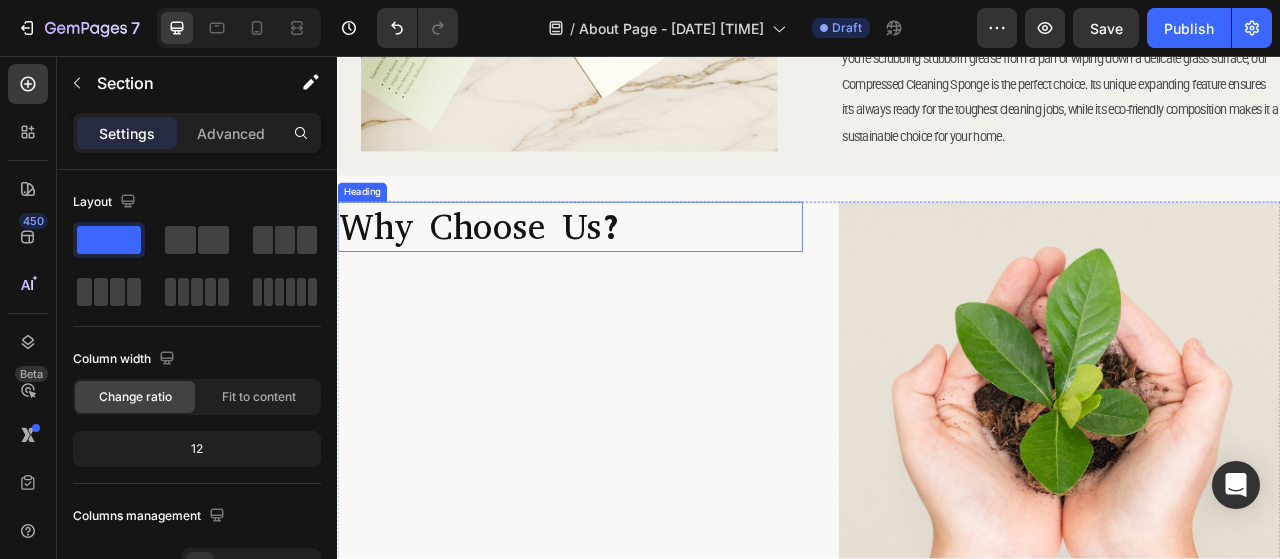 scroll, scrollTop: 1613, scrollLeft: 0, axis: vertical 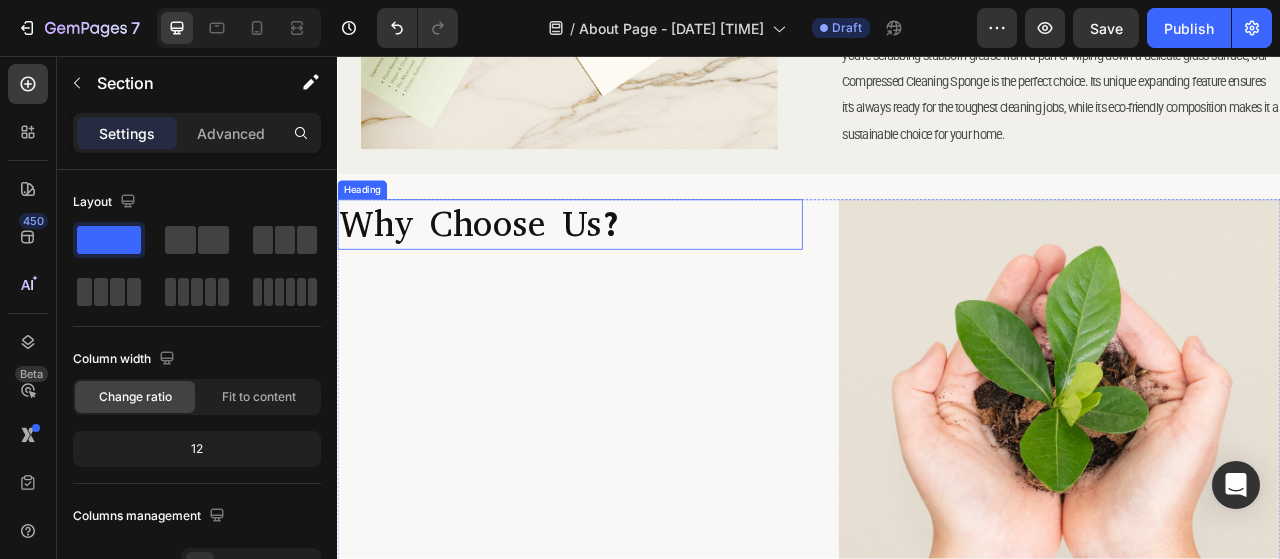 click on "Why Choose Us?" at bounding box center (633, 271) 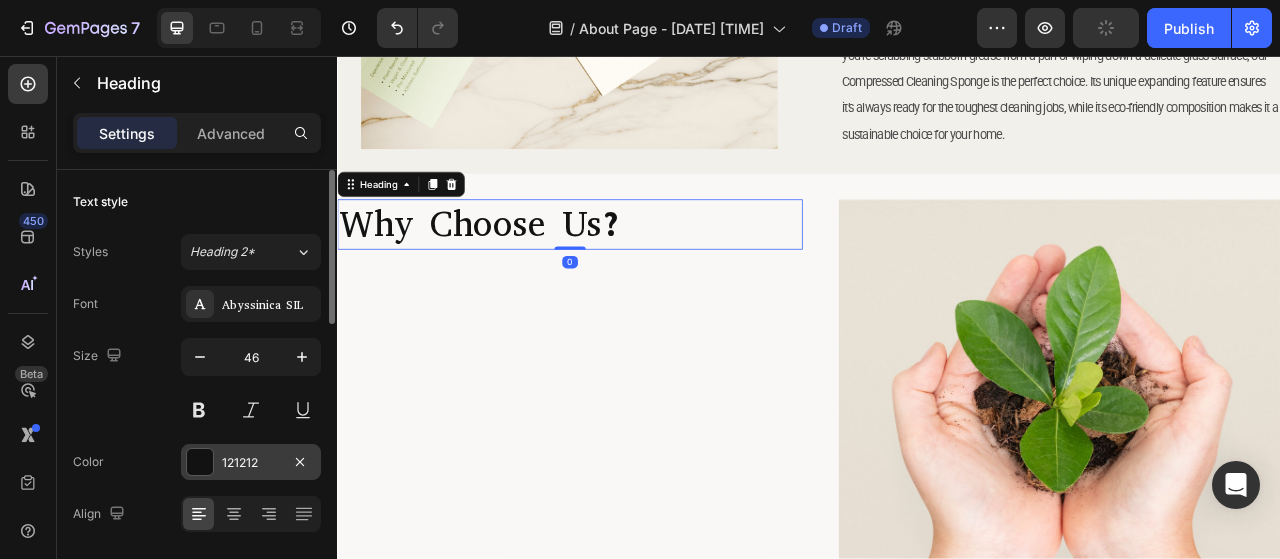 click at bounding box center [200, 462] 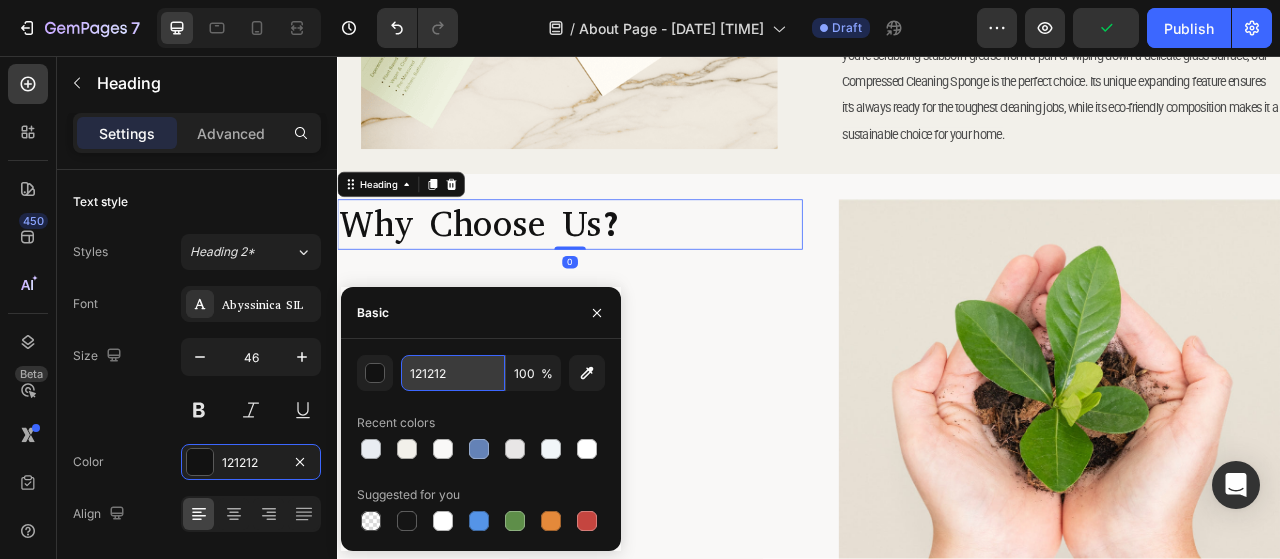 click on "121212" at bounding box center [453, 373] 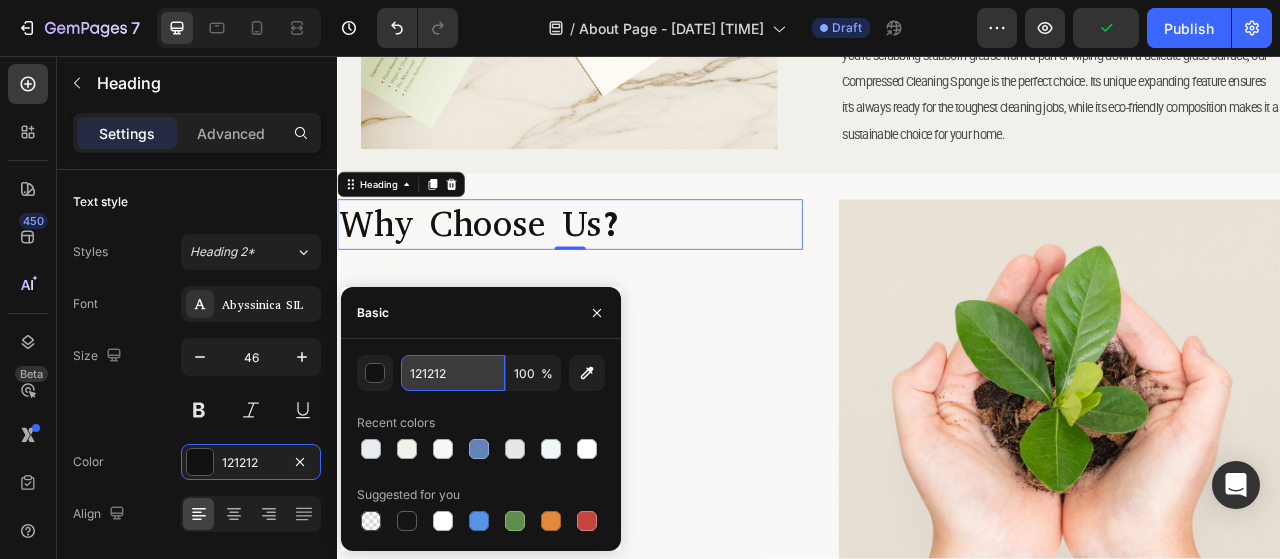 paste on "4D4D4D" 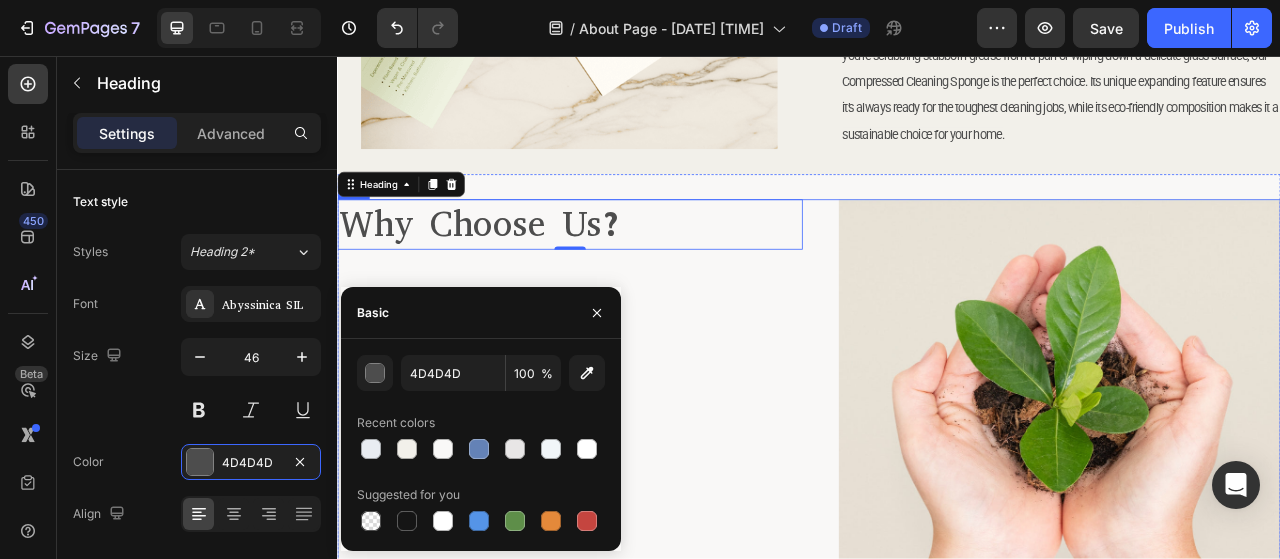 click on "Why Choose Us? Heading   0" at bounding box center (633, 657) 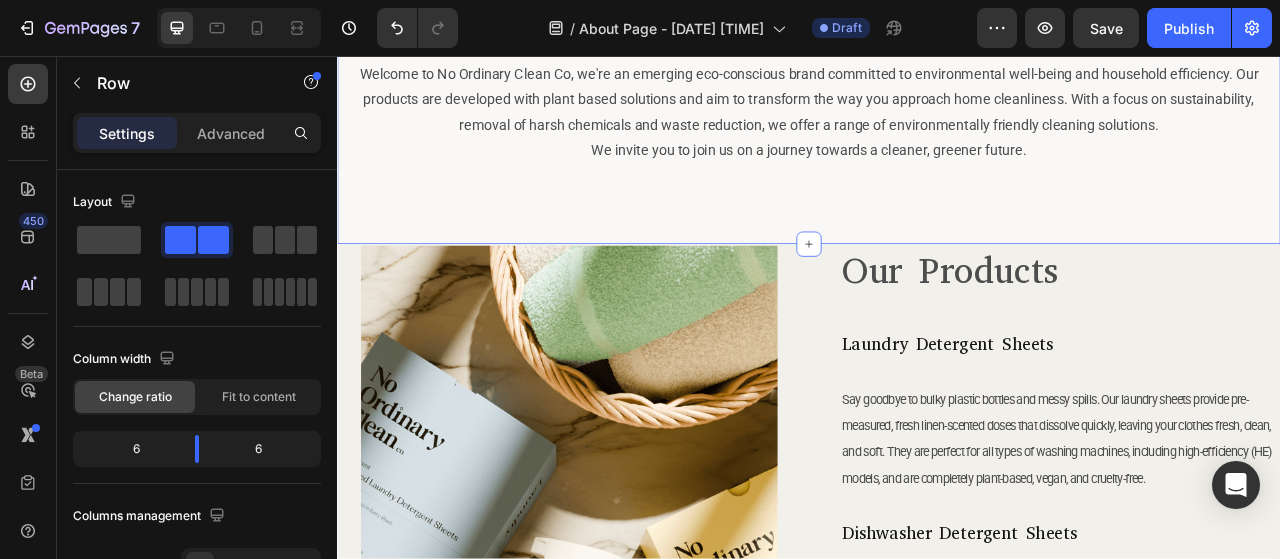 scroll, scrollTop: 313, scrollLeft: 0, axis: vertical 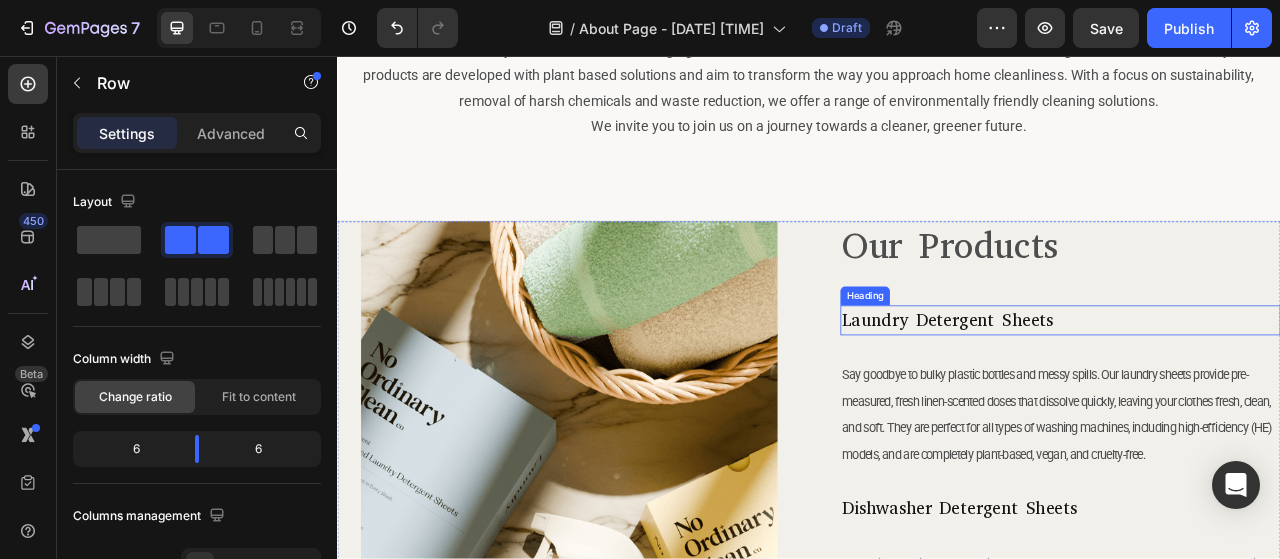 click on "Our Products Heading Laundry Detergent Sheets Heading   Say goodbye to bulky plastic bottles and messy spills. Our laundry sheets provide pre-measured, fresh linen-scented doses that dissolve quickly, leaving your clothes fresh, clean, and soft. They are perfect for all types of washing machines, including high-efficiency (HE) models, and are completely plant-based, vegan, and cruelty-free. Text Block Dishwasher Detergent Sheets Heading   Make dishwashing a breeze with our lemon zest-scented detergent sheets. Each sheet is pre-measured for convenience, dissolving effortlessly to give your dishes a sparkling clean finish. Like all our products, they are plant-based, vegan, and cruelty-free, and contain an enzyme formula for tackling tough stains. Text Block All-Purpose Cleaning Tablets Heading   Text Block All-Purpose Cleaning Tablets Heading   Text Block Compressed Cleaning Sponge Heading   Text Block" at bounding box center [1257, 871] 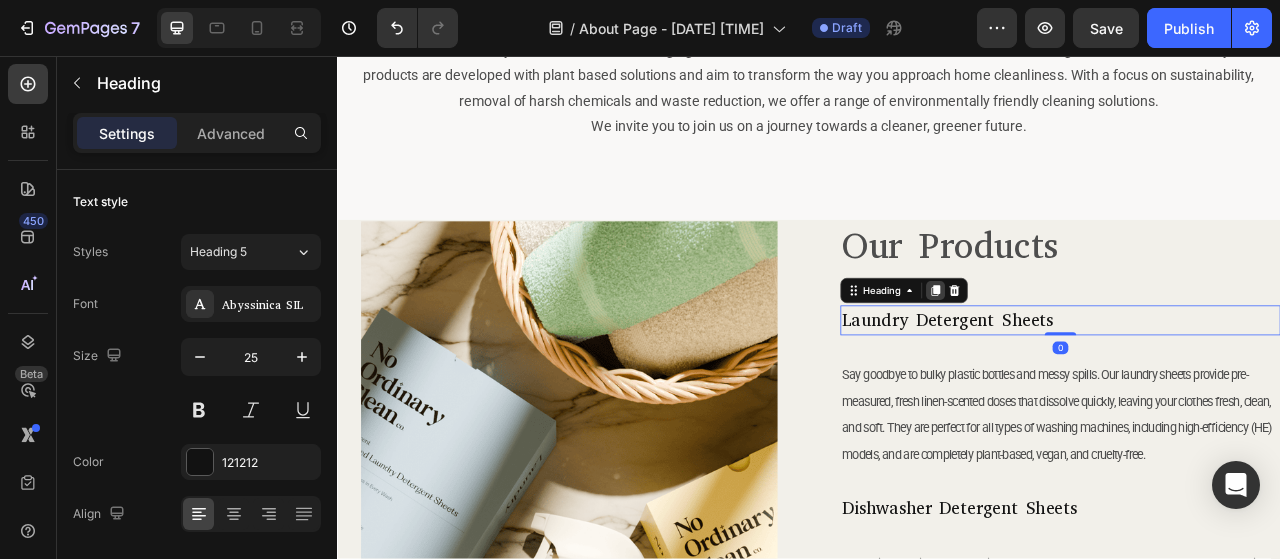 click at bounding box center (1098, 355) 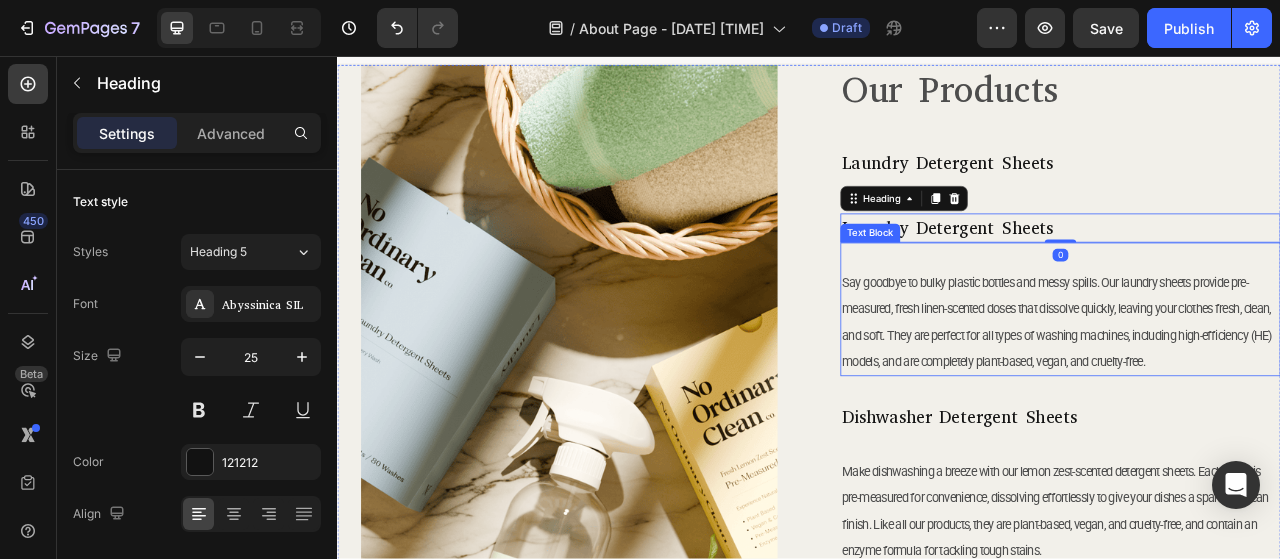 scroll, scrollTop: 513, scrollLeft: 0, axis: vertical 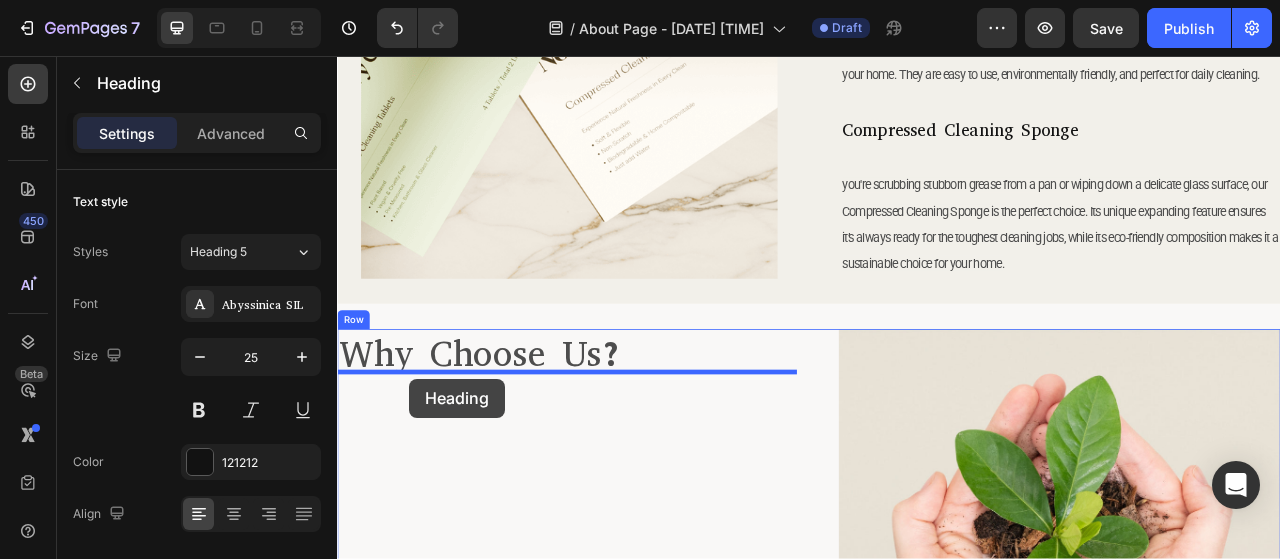 drag, startPoint x: 1021, startPoint y: 233, endPoint x: 429, endPoint y: 467, distance: 636.5689 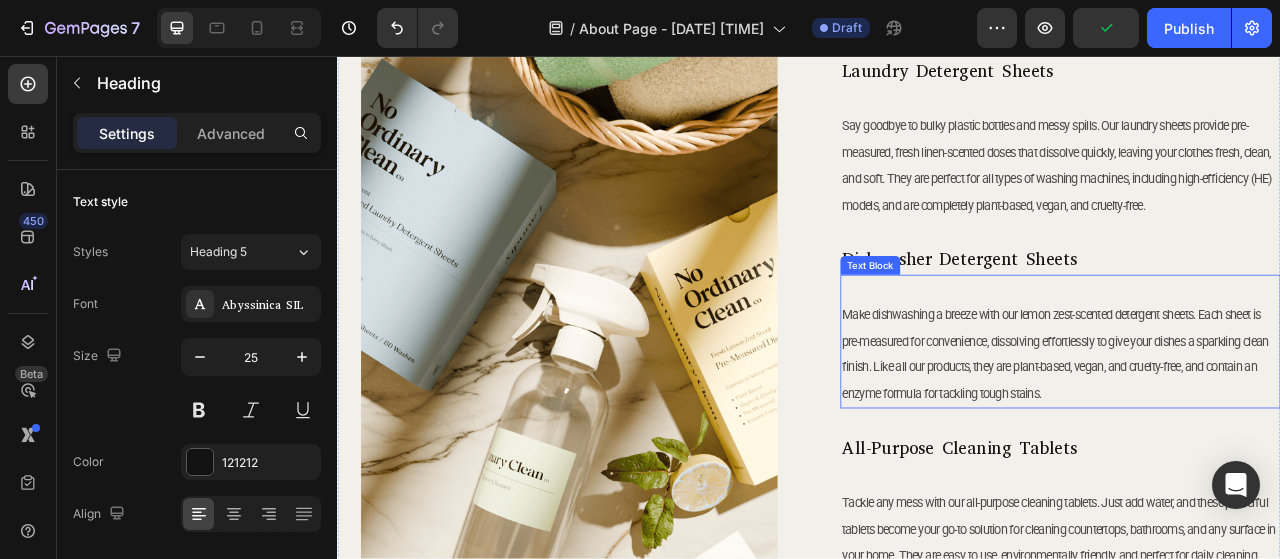 scroll, scrollTop: 430, scrollLeft: 0, axis: vertical 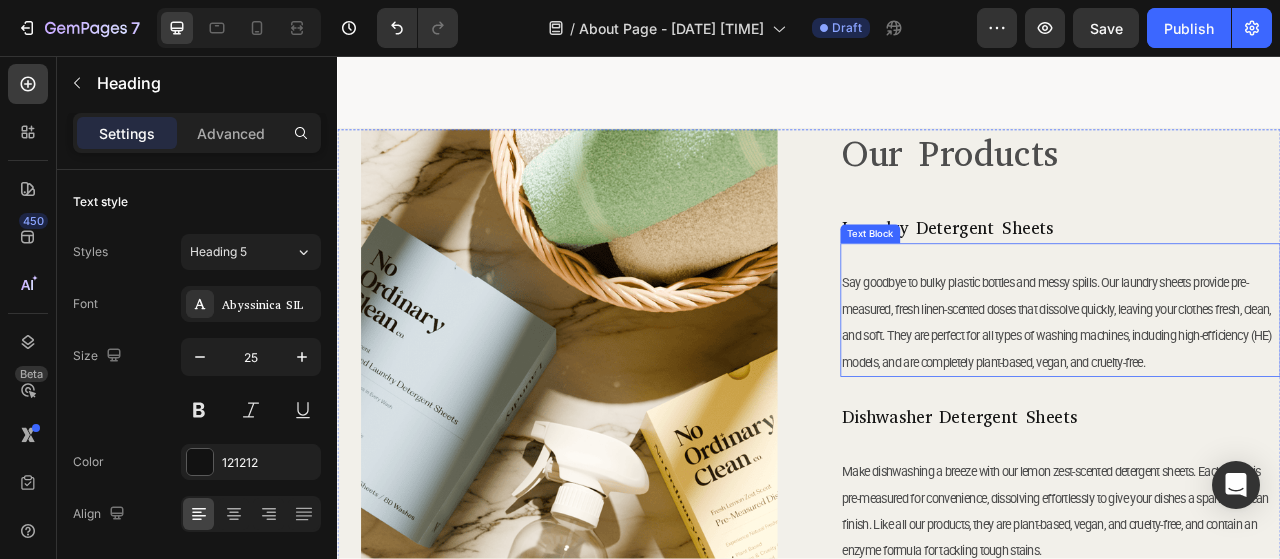 click on "Say goodbye to bulky plastic bottles and messy spills. Our laundry sheets provide pre-measured, fresh linen-scented doses that dissolve quickly, leaving your clothes fresh, clean, and soft. They are perfect for all types of washing machines, including high-efficiency (HE) models, and are completely plant-based, vegan, and cruelty-free." at bounding box center (1252, 395) 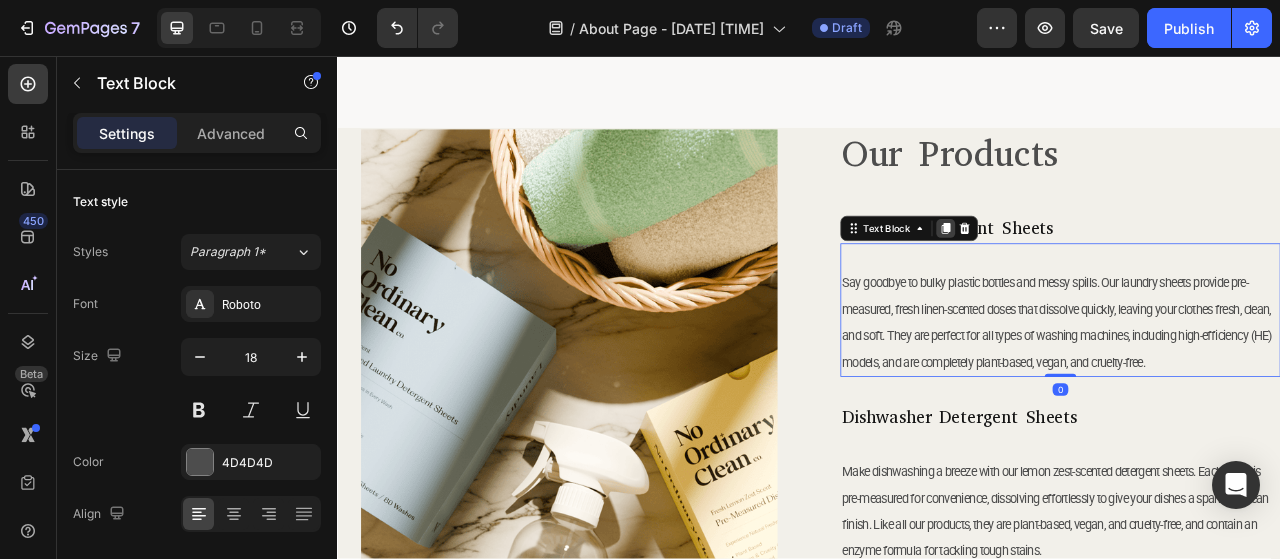 click at bounding box center (1111, 276) 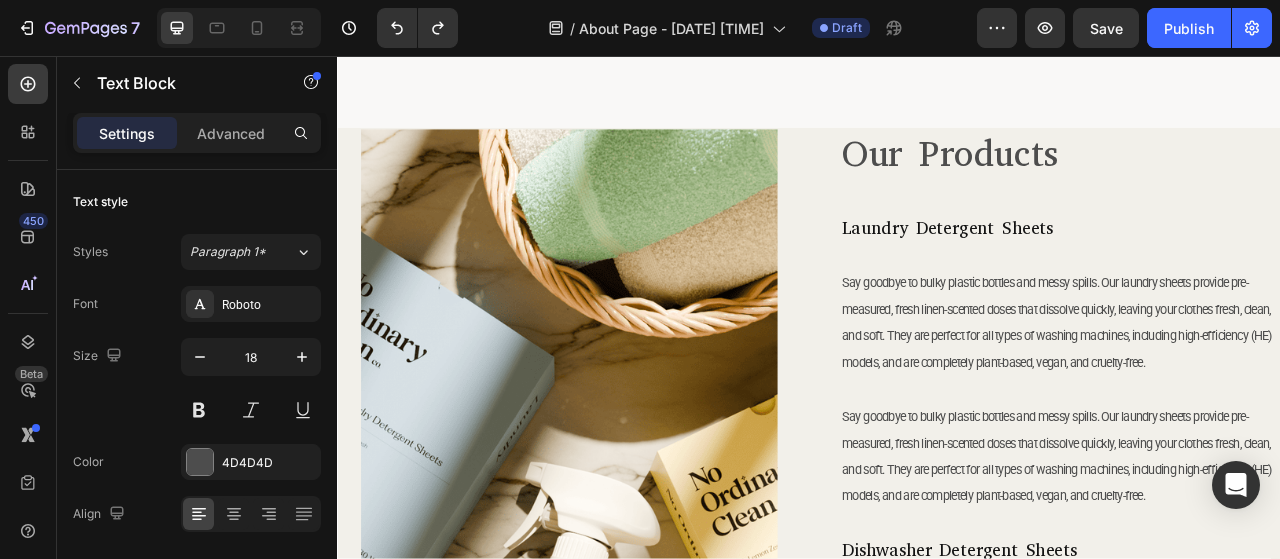 click on "Say goodbye to bulky plastic bottles and messy spills. Our laundry sheets provide pre-measured, fresh linen-scented doses that dissolve quickly, leaving your clothes fresh, clean, and soft. They are perfect for all types of washing machines, including high-efficiency (HE) models, and are completely plant-based, vegan, and cruelty-free." at bounding box center (1257, 566) 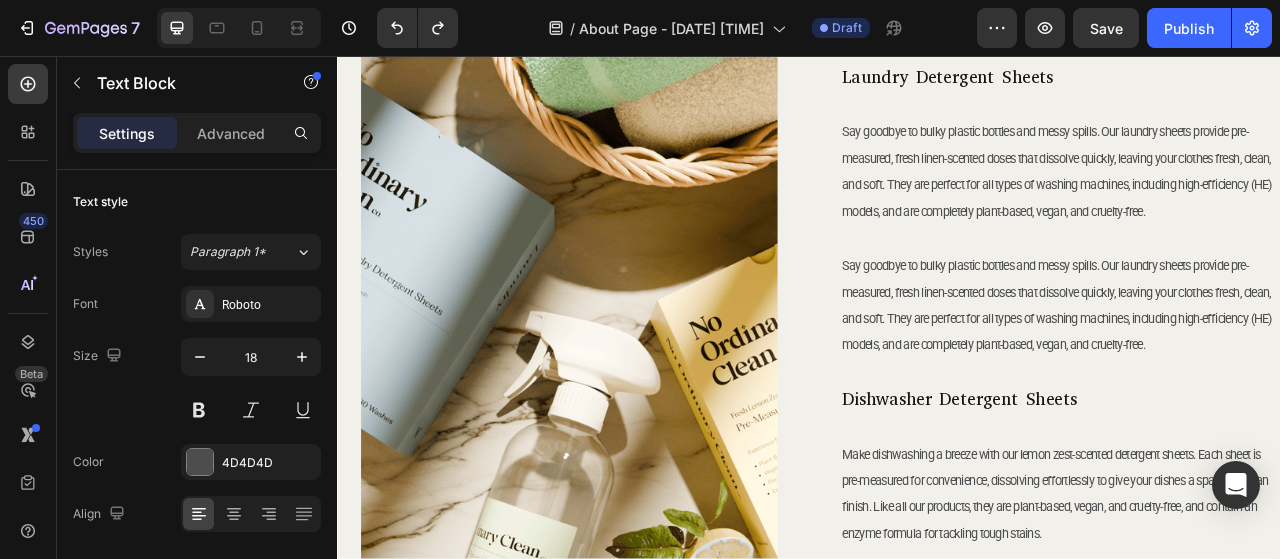 scroll, scrollTop: 630, scrollLeft: 0, axis: vertical 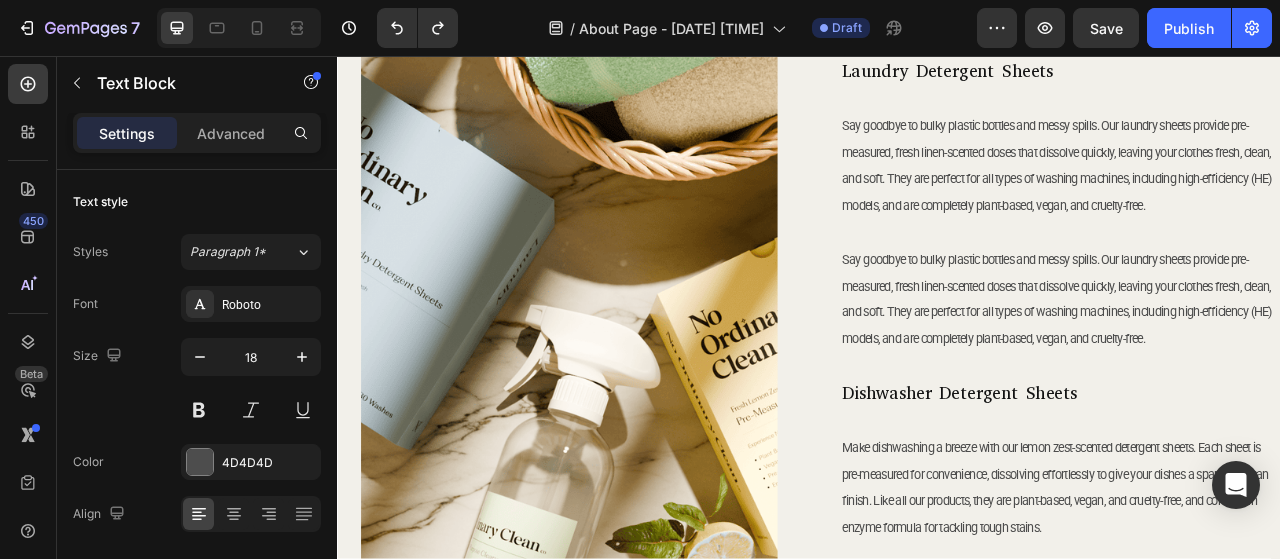 click on "Say goodbye to bulky plastic bottles and messy spills. Our laundry sheets provide pre-measured, fresh linen-scented doses that dissolve quickly, leaving your clothes fresh, clean, and soft. They are perfect for all types of washing machines, including high-efficiency (HE) models, and are completely plant-based, vegan, and cruelty-free." at bounding box center (1252, 365) 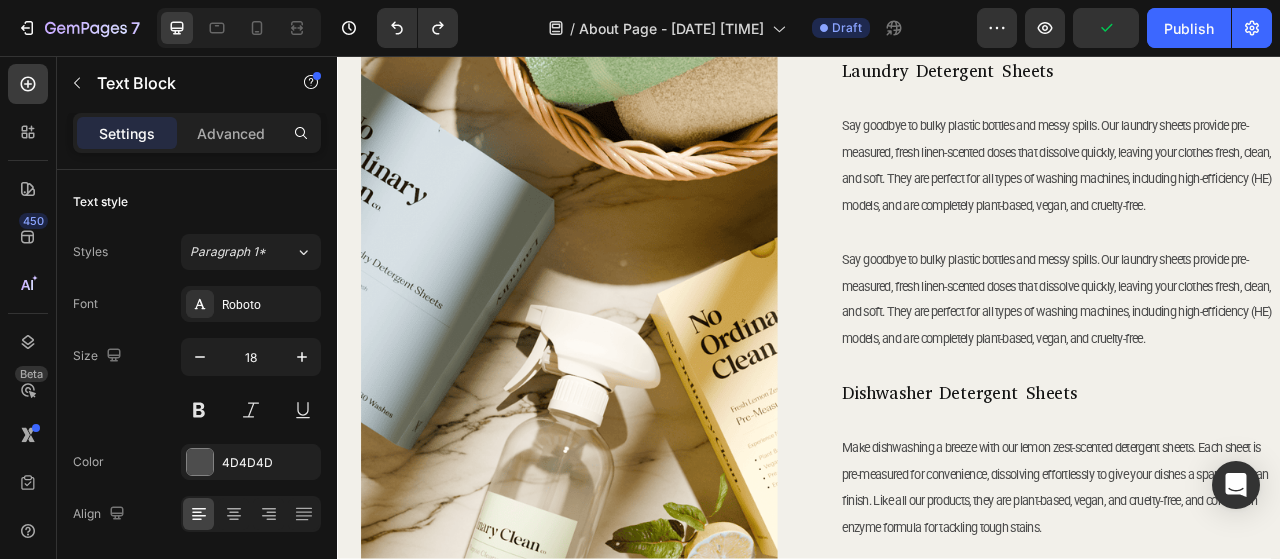 click on "Say goodbye to bulky plastic bottles and messy spills. Our laundry sheets provide pre-measured, fresh linen-scented doses that dissolve quickly, leaving your clothes fresh, clean, and soft. They are perfect for all types of washing machines, including high-efficiency (HE) models, and are completely plant-based, vegan, and cruelty-free." at bounding box center [1252, 365] 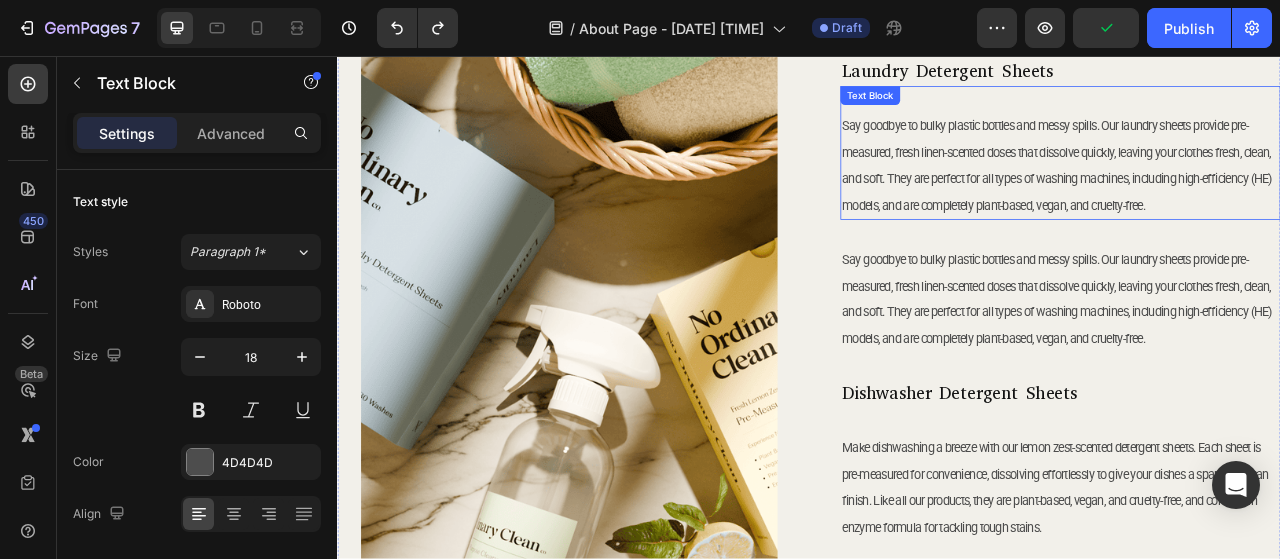 click on "Say goodbye to bulky plastic bottles and messy spills. Our laundry sheets provide pre-measured, fresh linen-scented doses that dissolve quickly, leaving your clothes fresh, clean, and soft. They are perfect for all types of washing machines, including high-efficiency (HE) models, and are completely plant-based, vegan, and cruelty-free." at bounding box center (1252, 195) 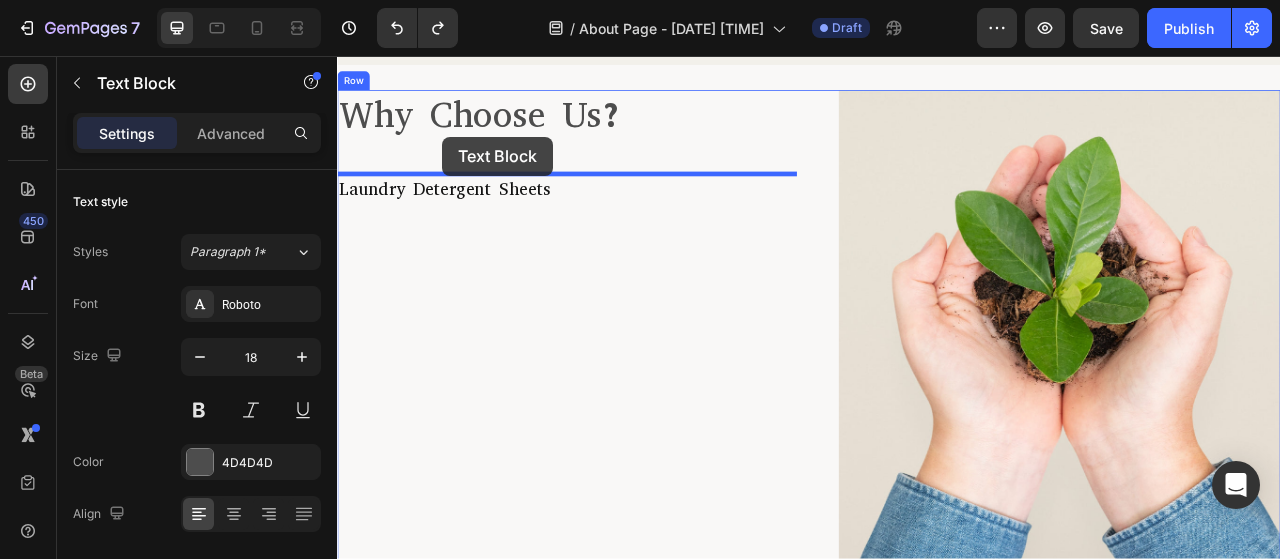 scroll, scrollTop: 1877, scrollLeft: 0, axis: vertical 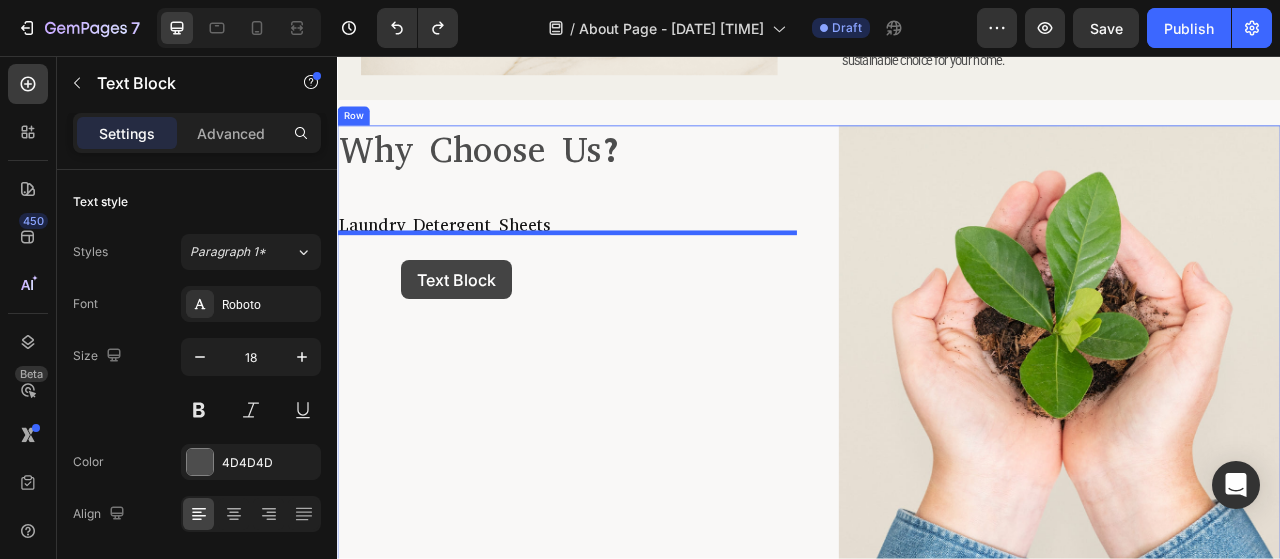 drag, startPoint x: 1020, startPoint y: 115, endPoint x: 419, endPoint y: 316, distance: 633.72076 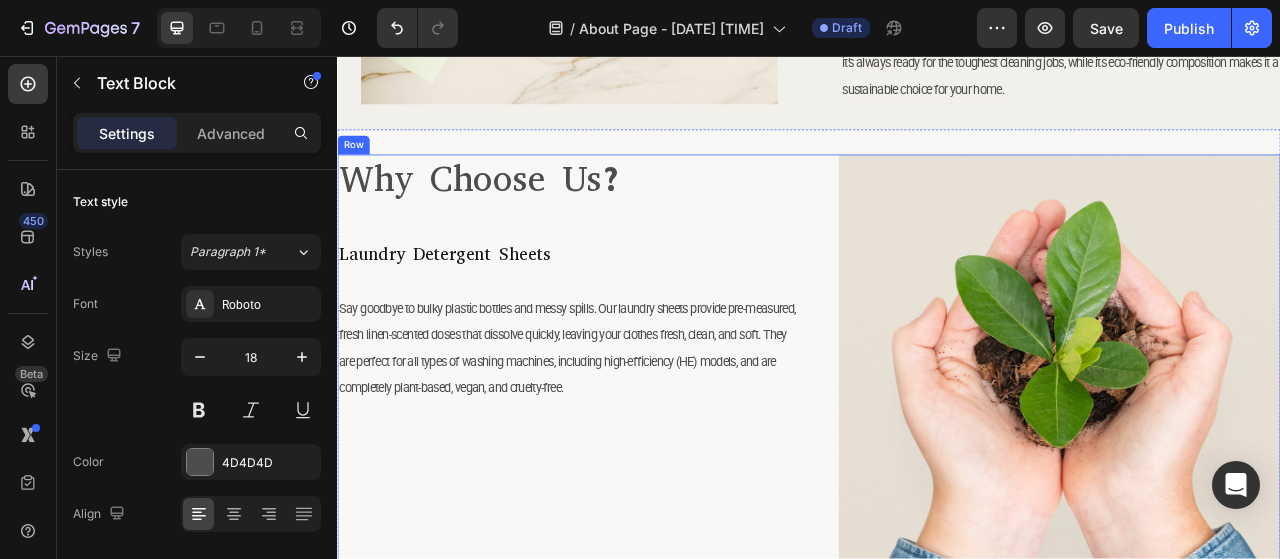 scroll, scrollTop: 1677, scrollLeft: 0, axis: vertical 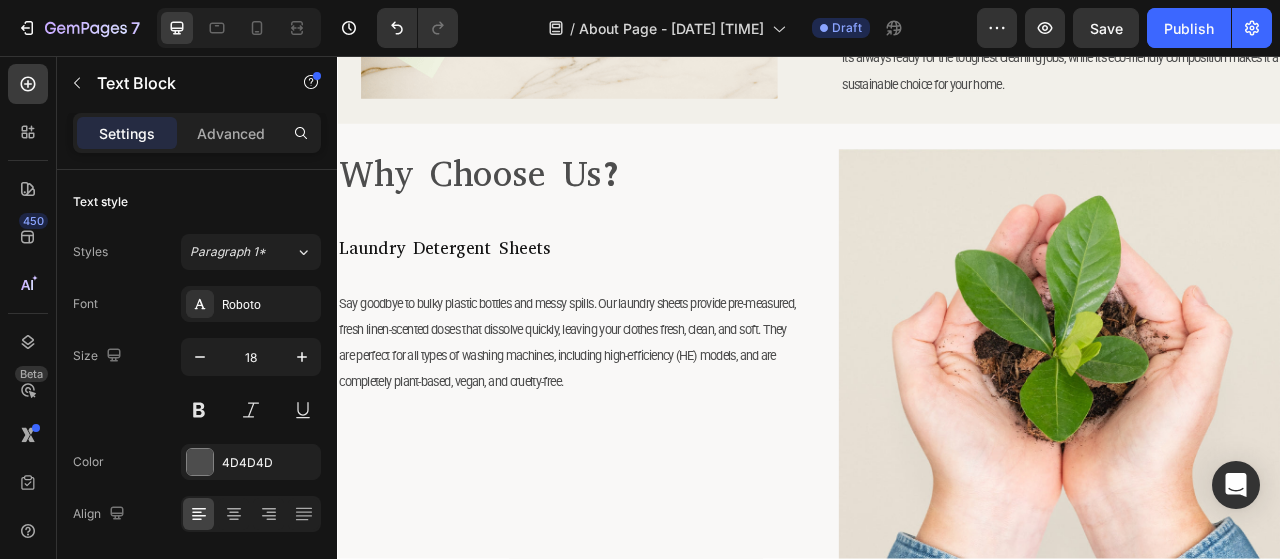 click on "Laundry Detergent Sheets" at bounding box center (473, 301) 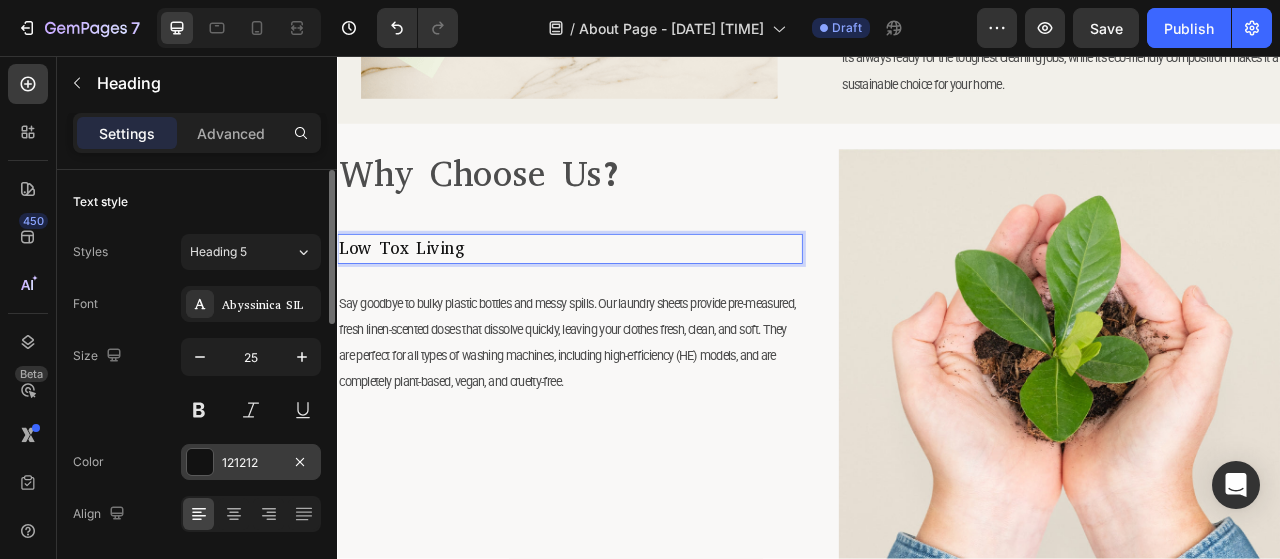 click on "121212" at bounding box center (251, 462) 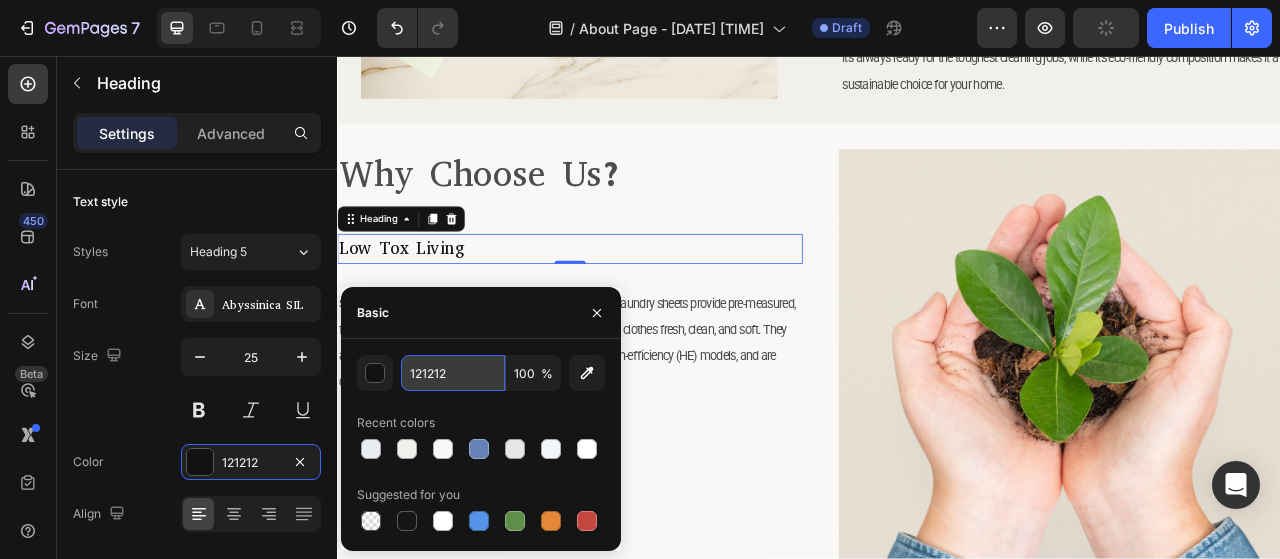 click on "121212" at bounding box center (453, 373) 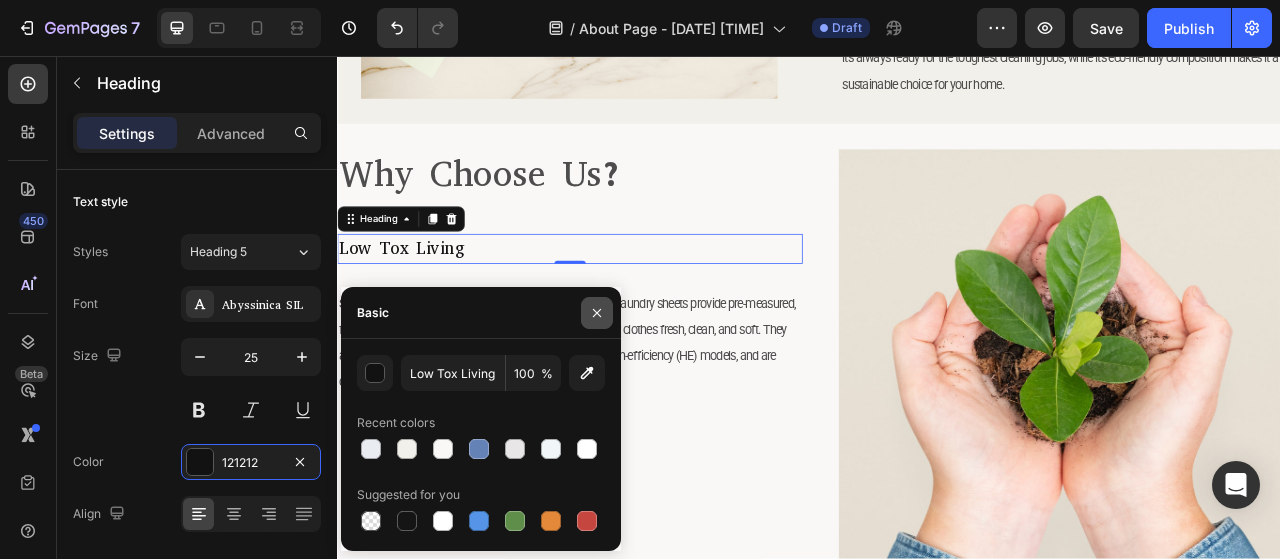 click 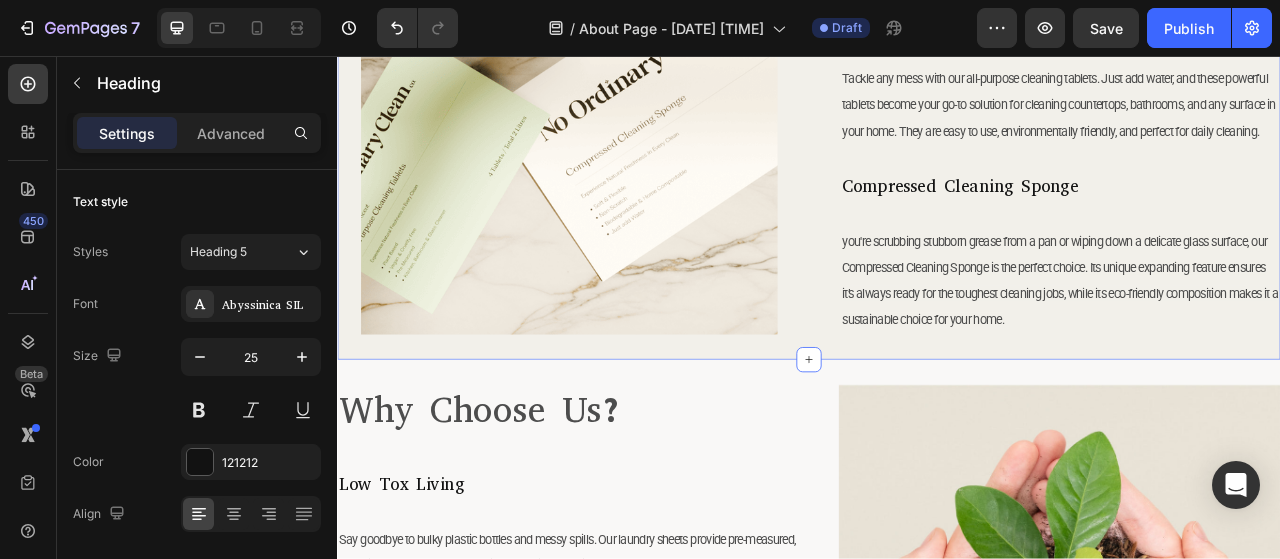 scroll, scrollTop: 1677, scrollLeft: 0, axis: vertical 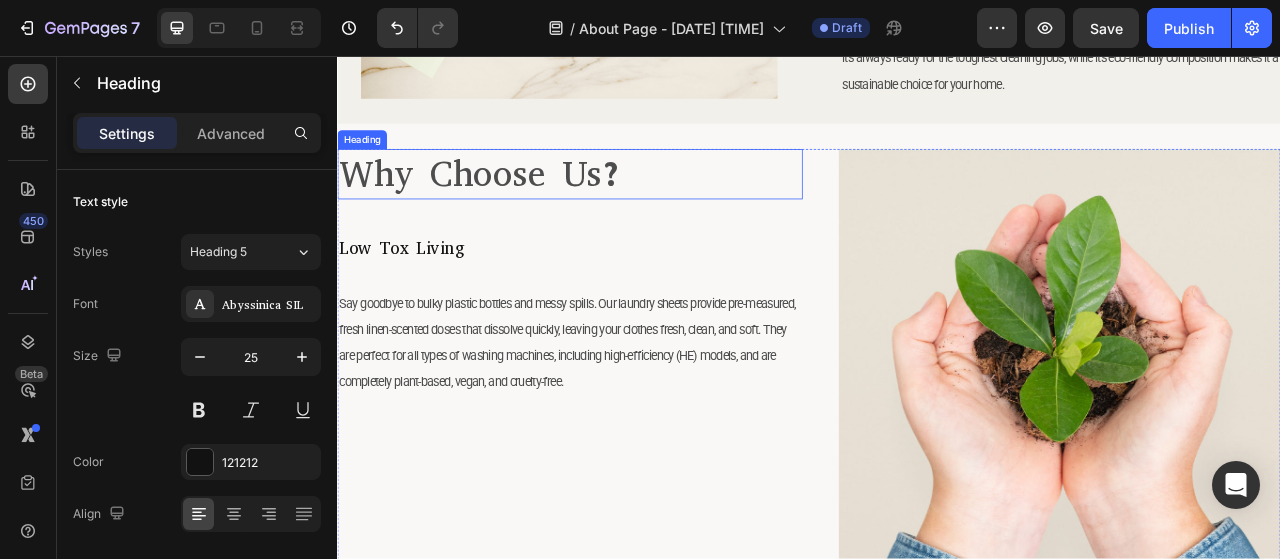 click on "Why Choose Us?" at bounding box center [633, 207] 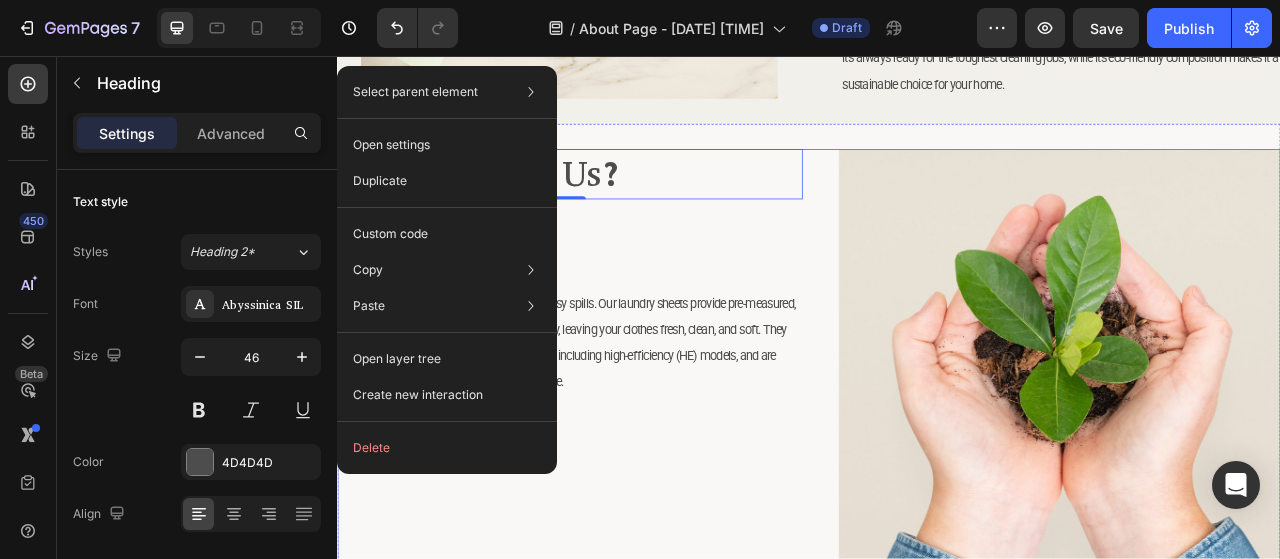 click on "Why Choose Us? Heading   0 Low Tox Living Heading   Say goodbye to bulky plastic bottles and messy spills. Our laundry sheets provide pre-measured, fresh linen-scented doses that dissolve quickly, leaving your clothes fresh, clean, and soft. They are perfect for all types of washing machines, including high-efficiency (HE) models, and are completely plant-based, vegan, and cruelty-free. Text Block" at bounding box center [633, 593] 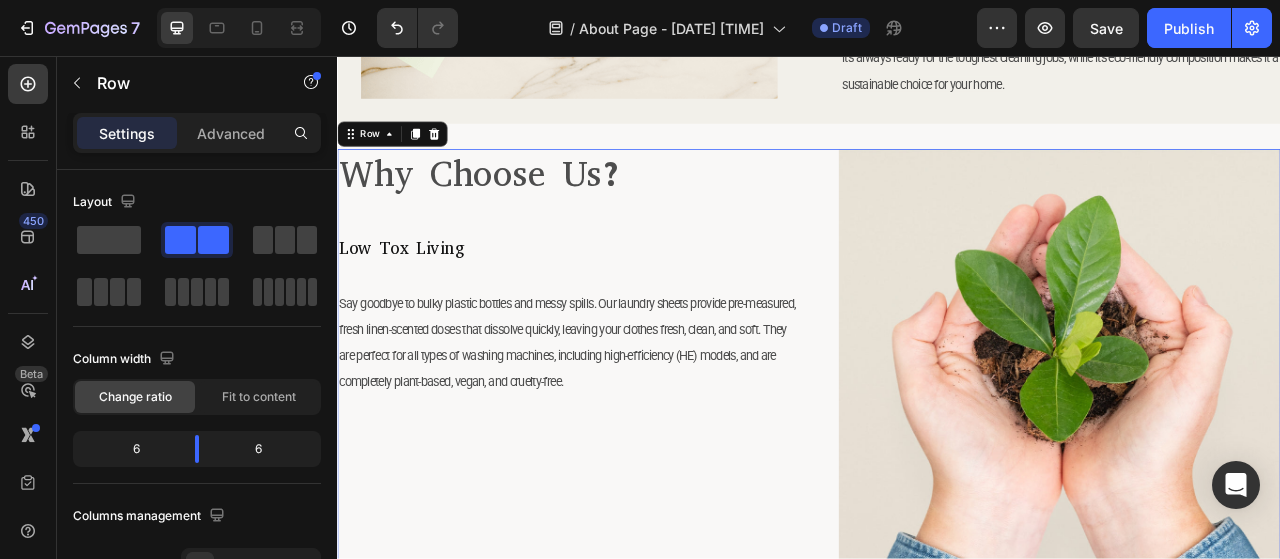 click on "Why Choose Us?" at bounding box center (633, 207) 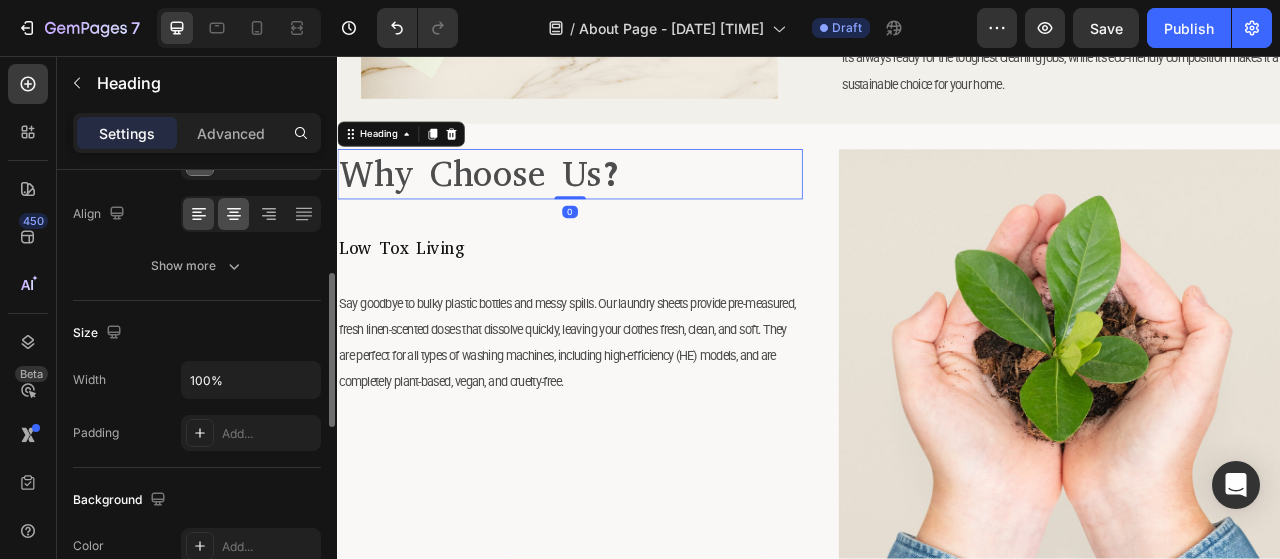 scroll, scrollTop: 200, scrollLeft: 0, axis: vertical 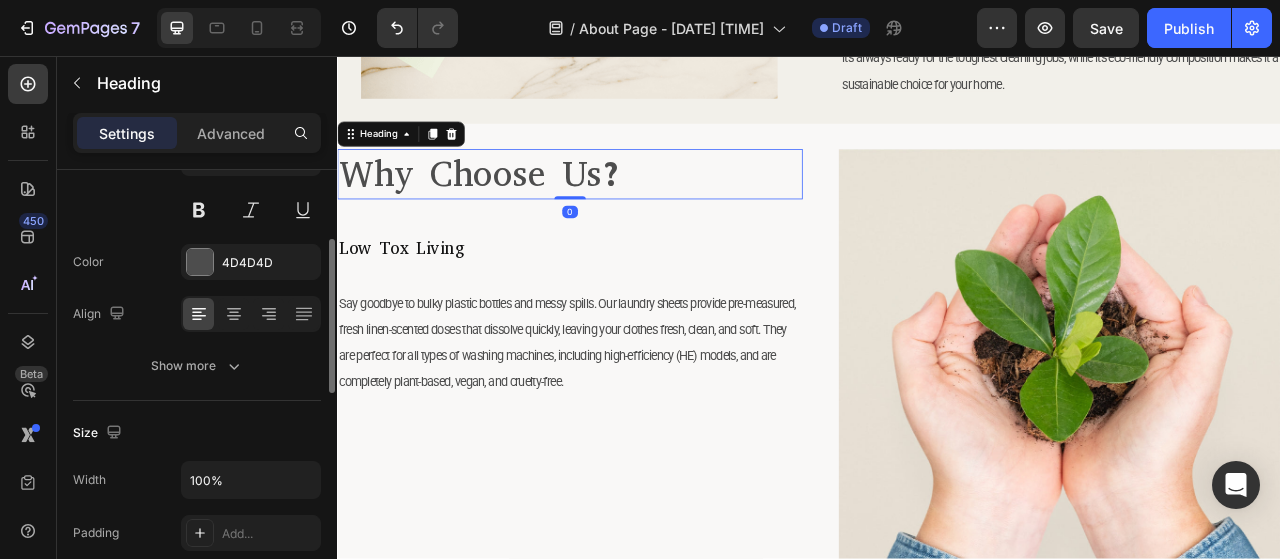 click on "Font Abyssinica SIL Size 46 Color 4D4D4D Align Show more" at bounding box center (197, 235) 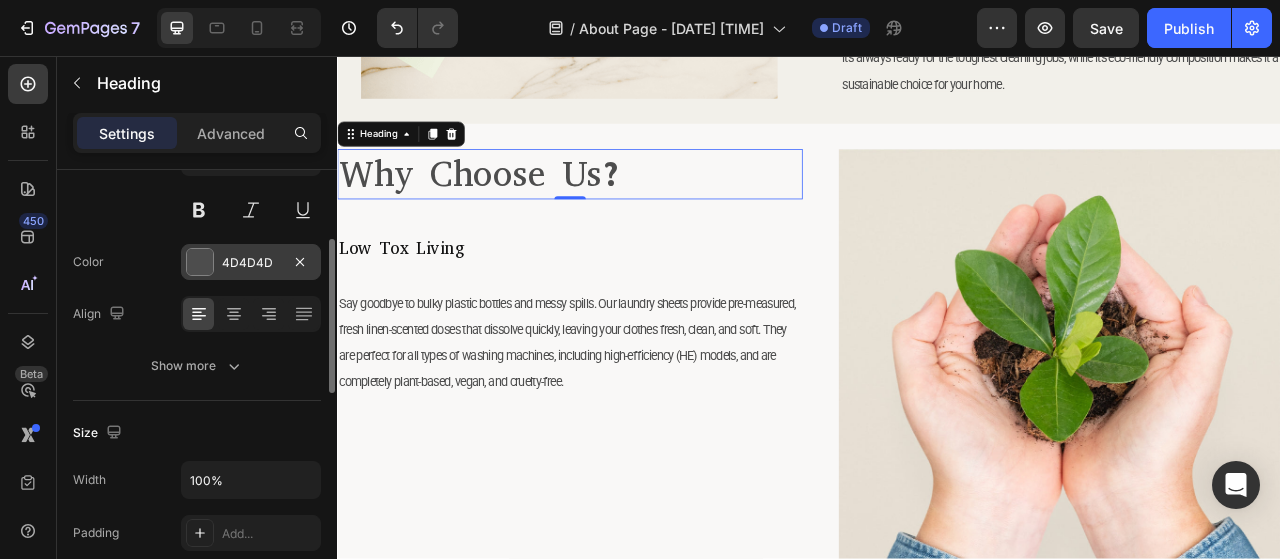 click on "4D4D4D" at bounding box center [251, 263] 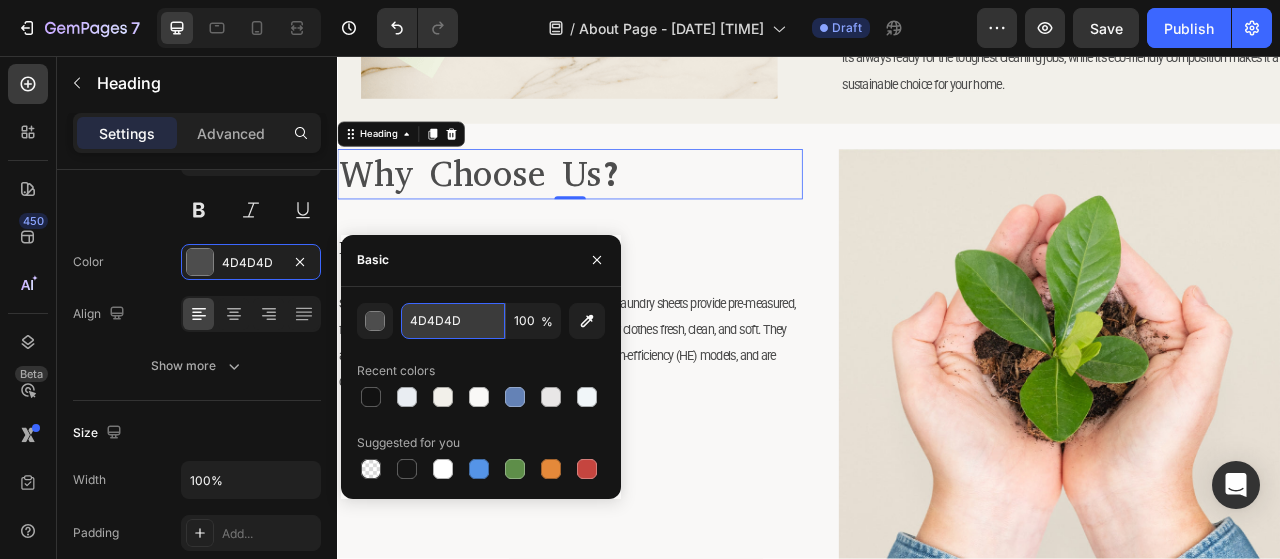 click on "4D4D4D" at bounding box center (453, 321) 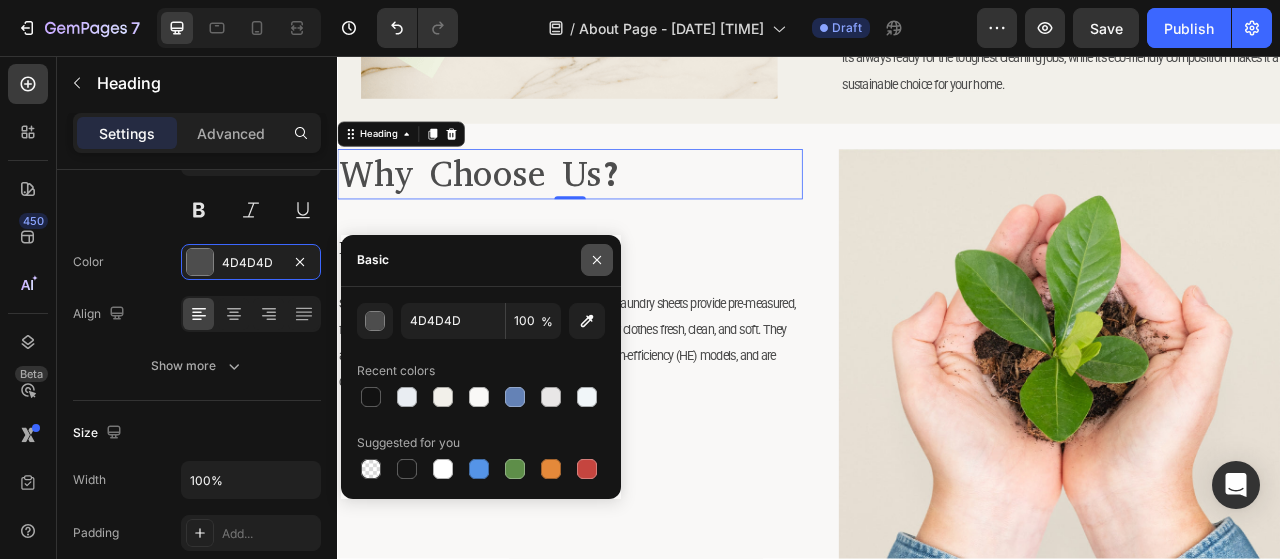 click at bounding box center (597, 260) 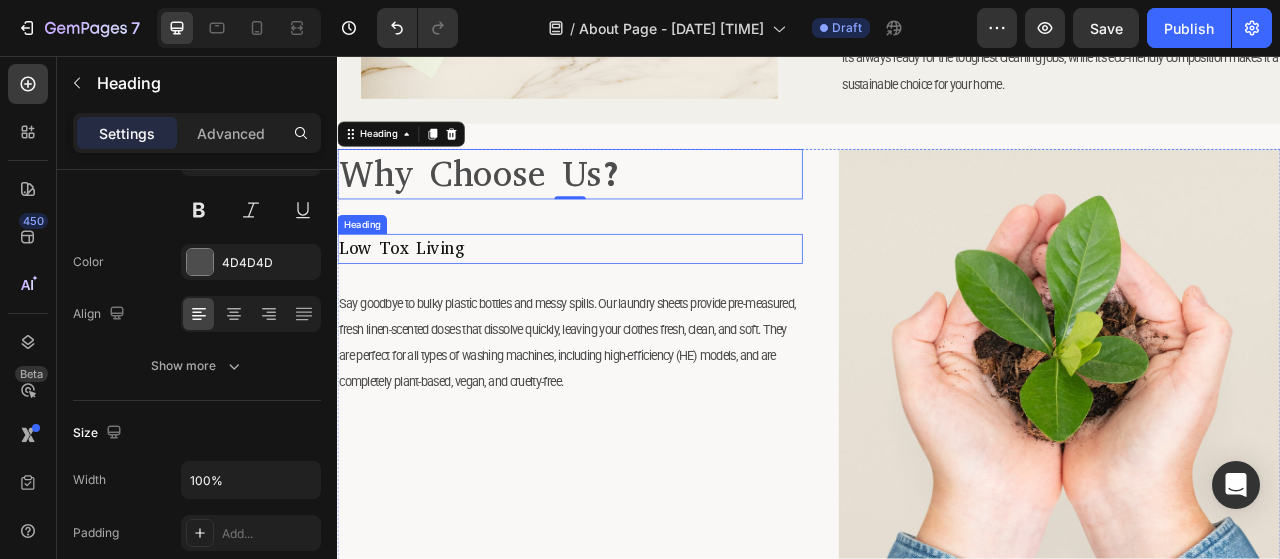 click on "Low Tox Living" at bounding box center [418, 301] 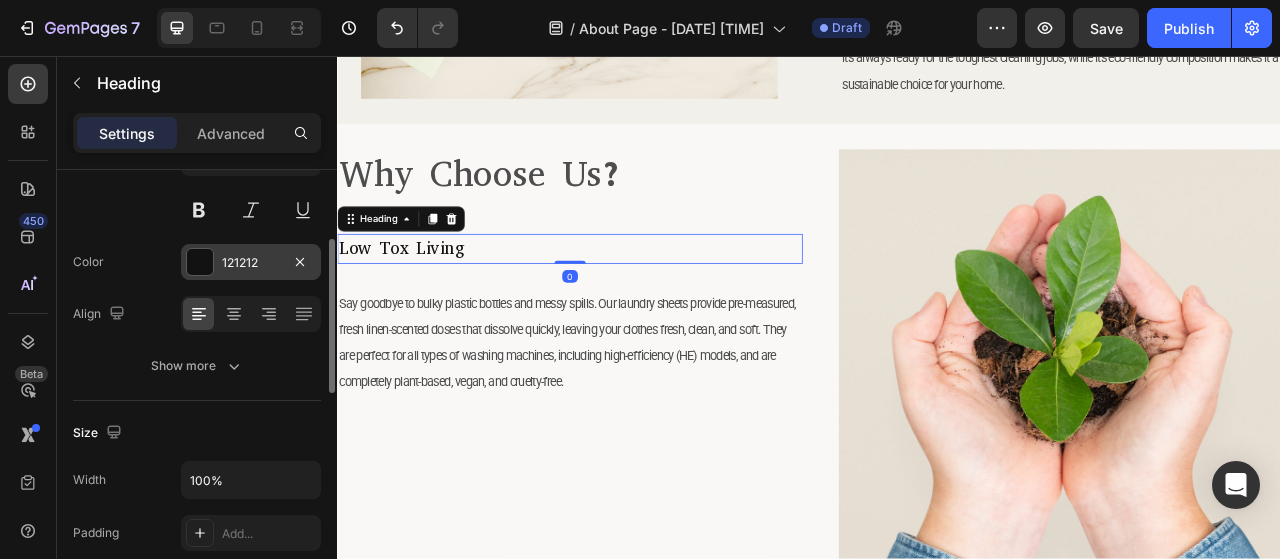 click on "121212" at bounding box center (251, 263) 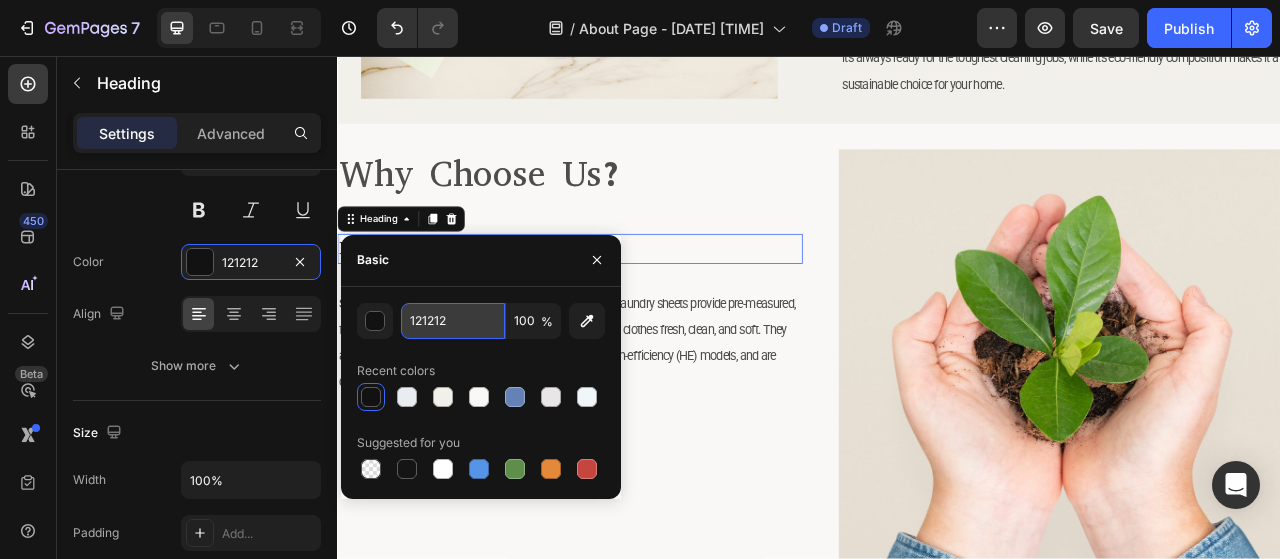 click on "121212" at bounding box center [453, 321] 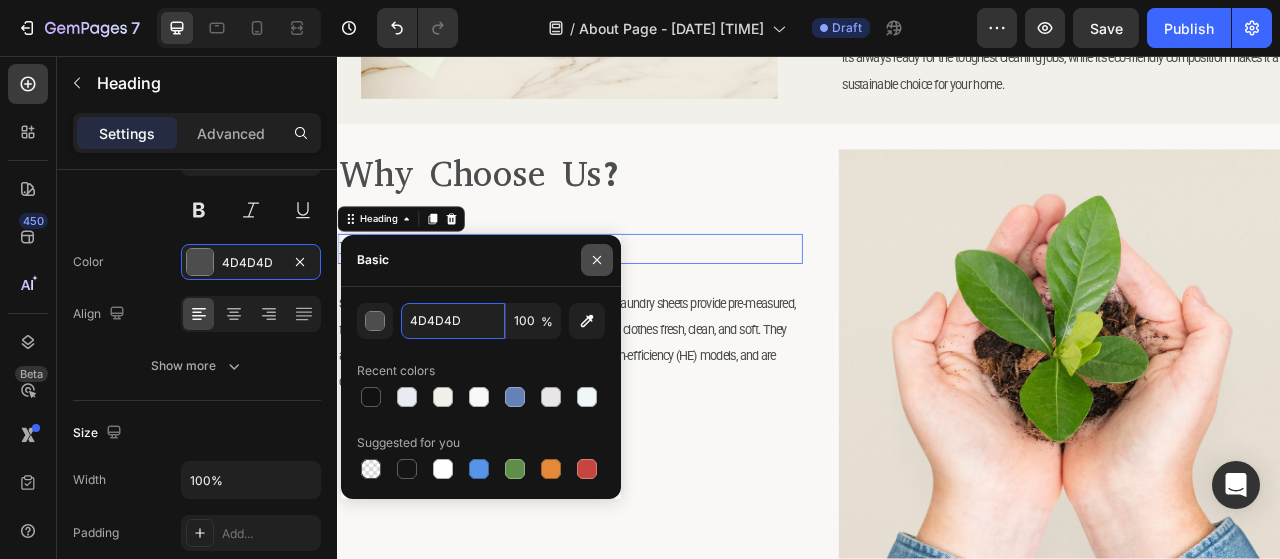 type on "4D4D4D" 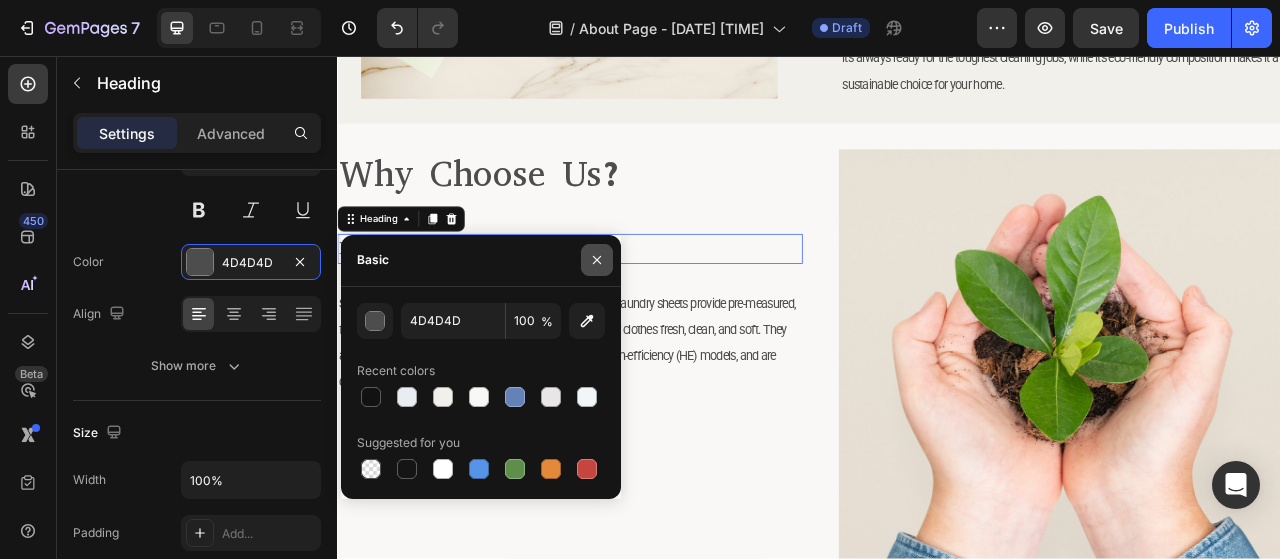 click 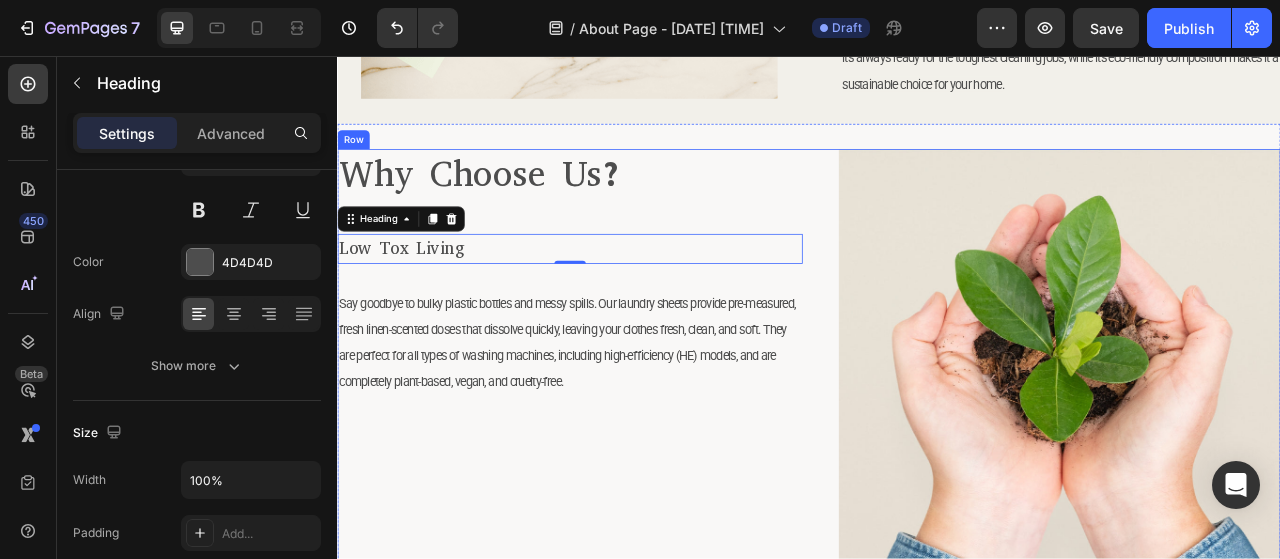 click on "Why Choose Us? Heading Low Tox Living Heading   0   Say goodbye to bulky plastic bottles and messy spills. Our laundry sheets provide pre-measured, fresh linen-scented doses that dissolve quickly, leaving your clothes fresh, clean, and soft. They are perfect for all types of washing machines, including high-efficiency (HE) models, and are completely plant-based, vegan, and cruelty-free. Text Block" at bounding box center (633, 593) 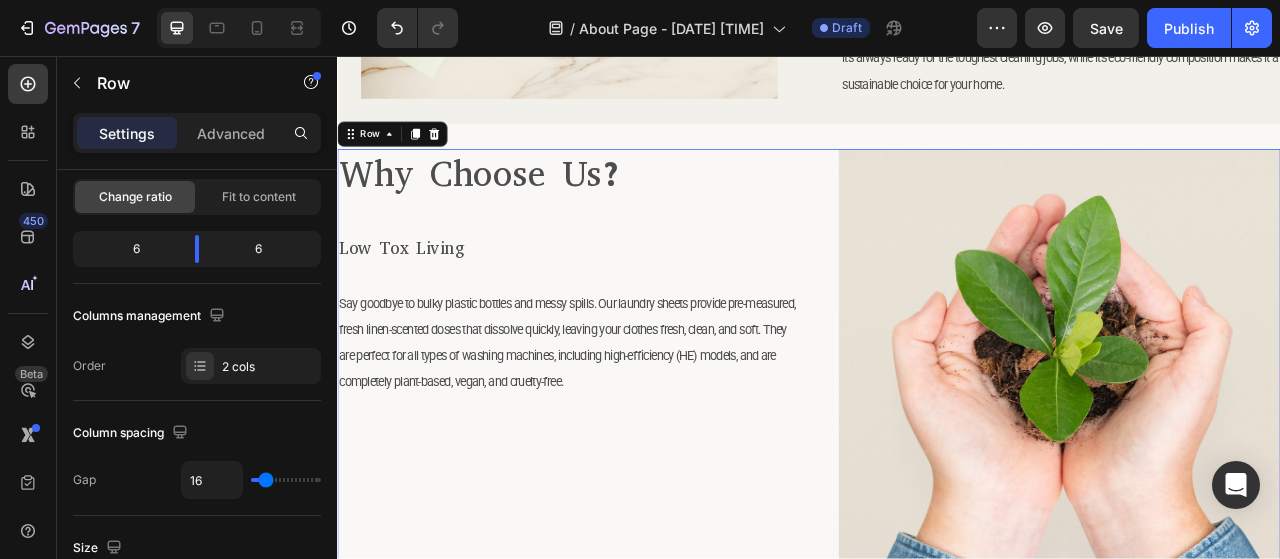 scroll, scrollTop: 0, scrollLeft: 0, axis: both 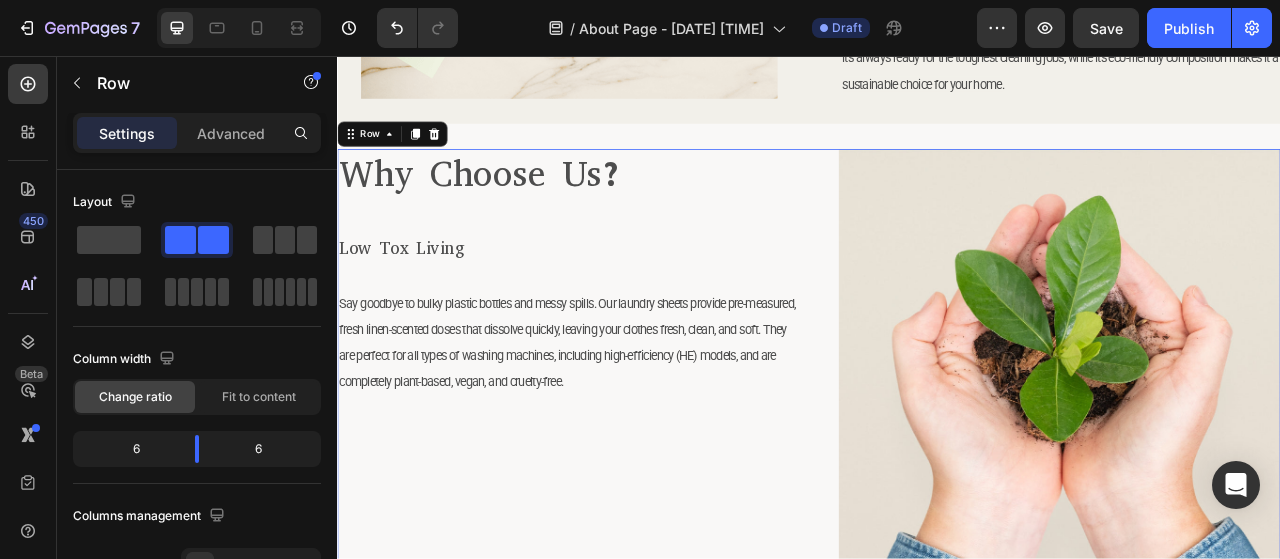 click on "Low Tox Living" at bounding box center (633, 302) 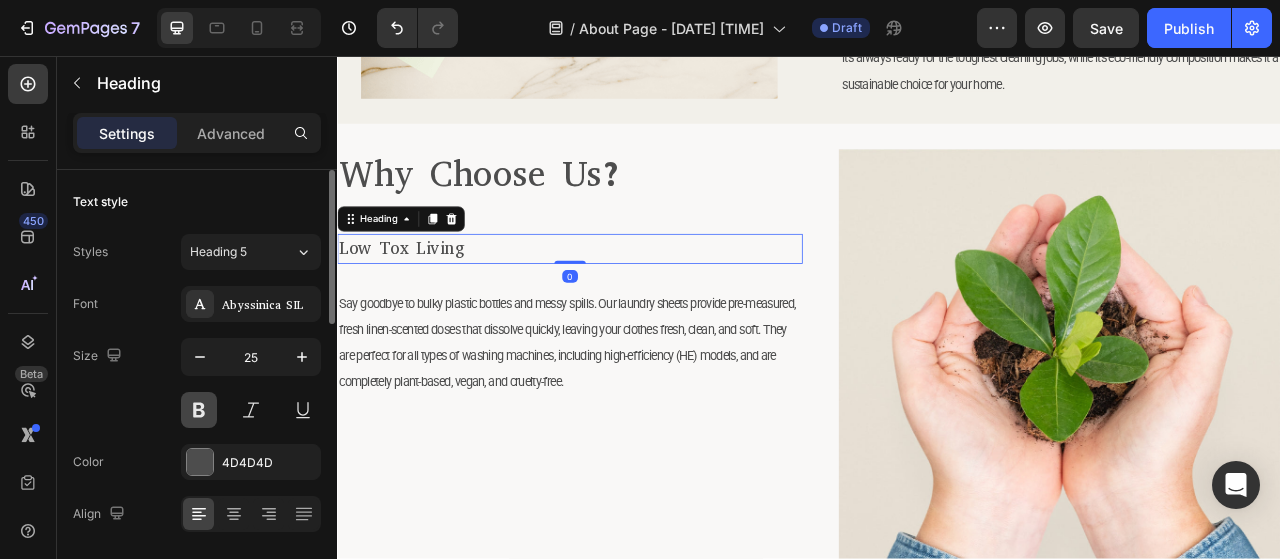 click at bounding box center [199, 410] 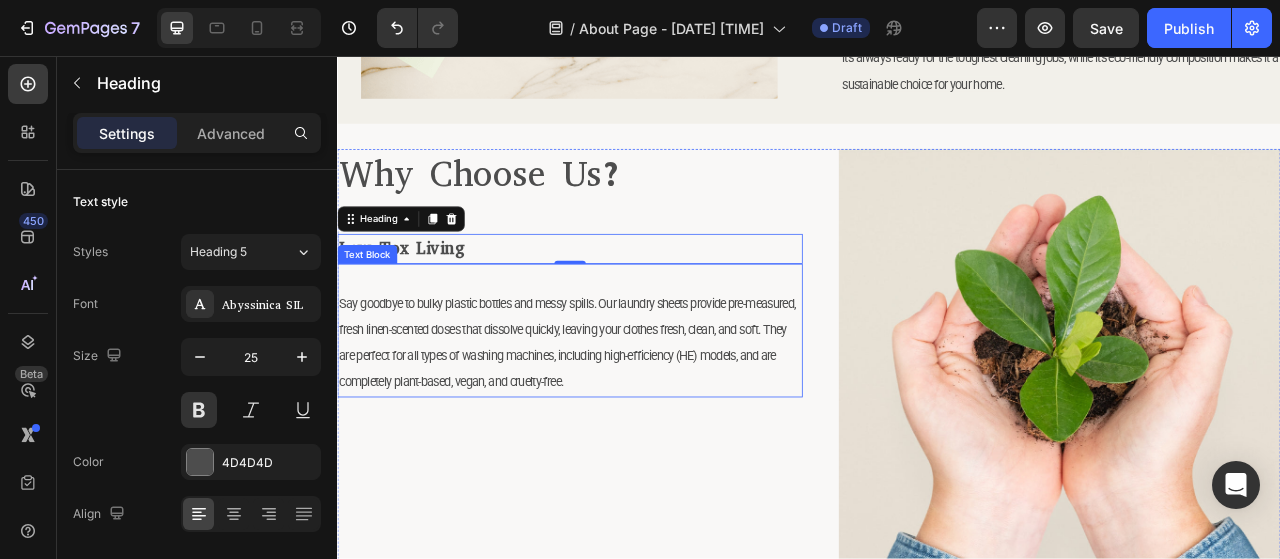 click on "Say goodbye to bulky plastic bottles and messy spills. Our laundry sheets provide pre-measured, fresh linen-scented doses that dissolve quickly, leaving your clothes fresh, clean, and soft. They are perfect for all types of washing machines, including high-efficiency (HE) models, and are completely plant-based, vegan, and cruelty-free." at bounding box center [629, 421] 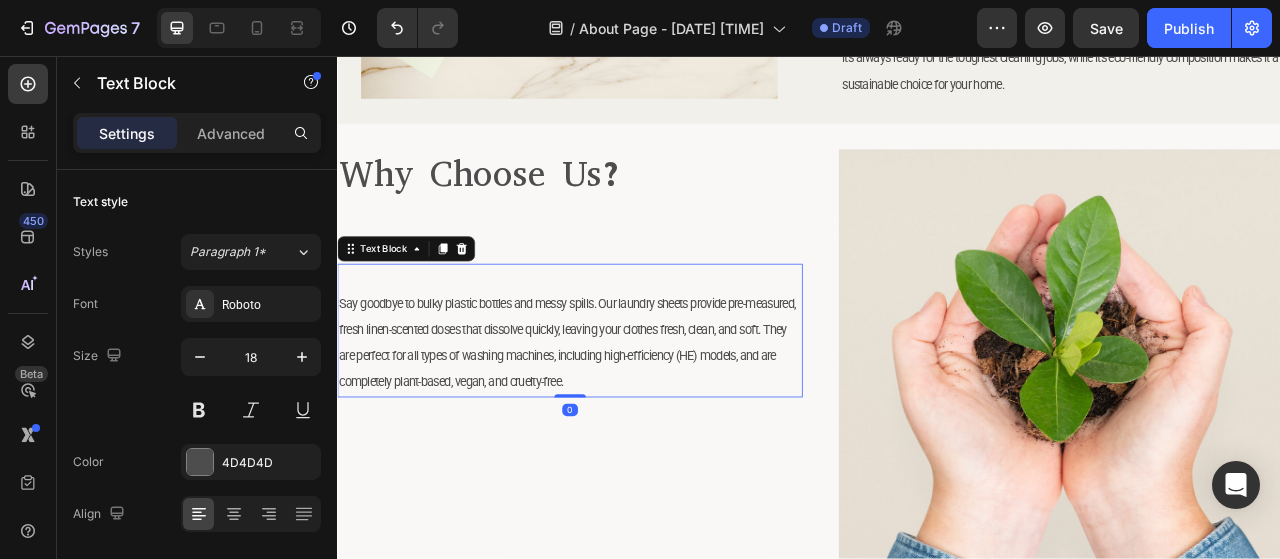 click on "Say goodbye to bulky plastic bottles and messy spills. Our laundry sheets provide pre-measured, fresh linen-scented doses that dissolve quickly, leaving your clothes fresh, clean, and soft. They are perfect for all types of washing machines, including high-efficiency (HE) models, and are completely plant-based, vegan, and cruelty-free." at bounding box center (629, 421) 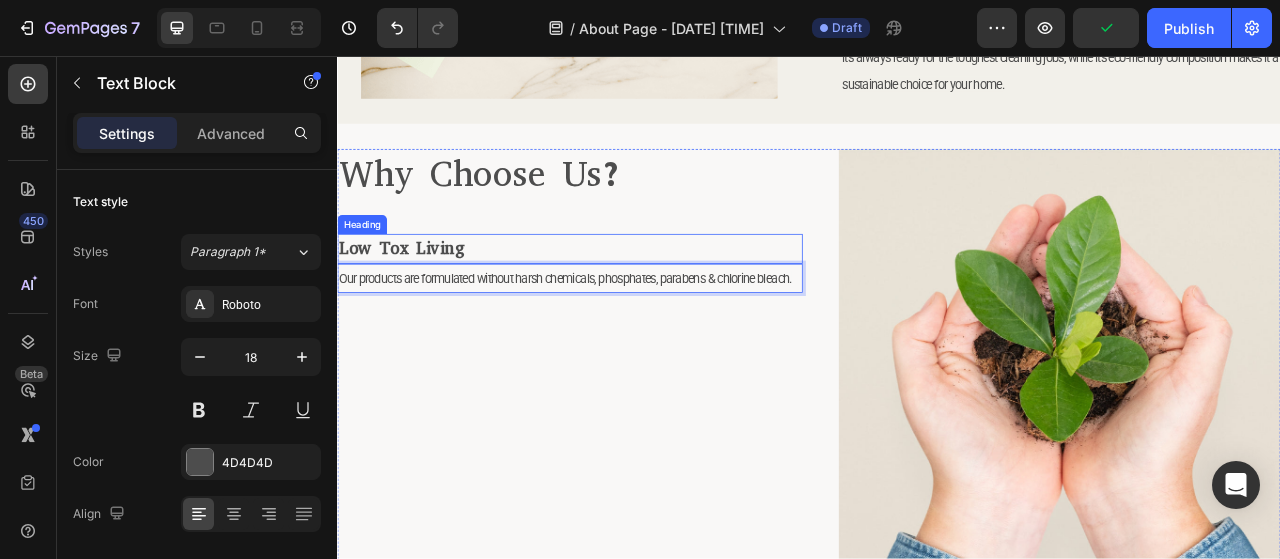 click on "Low Tox Living" at bounding box center [418, 301] 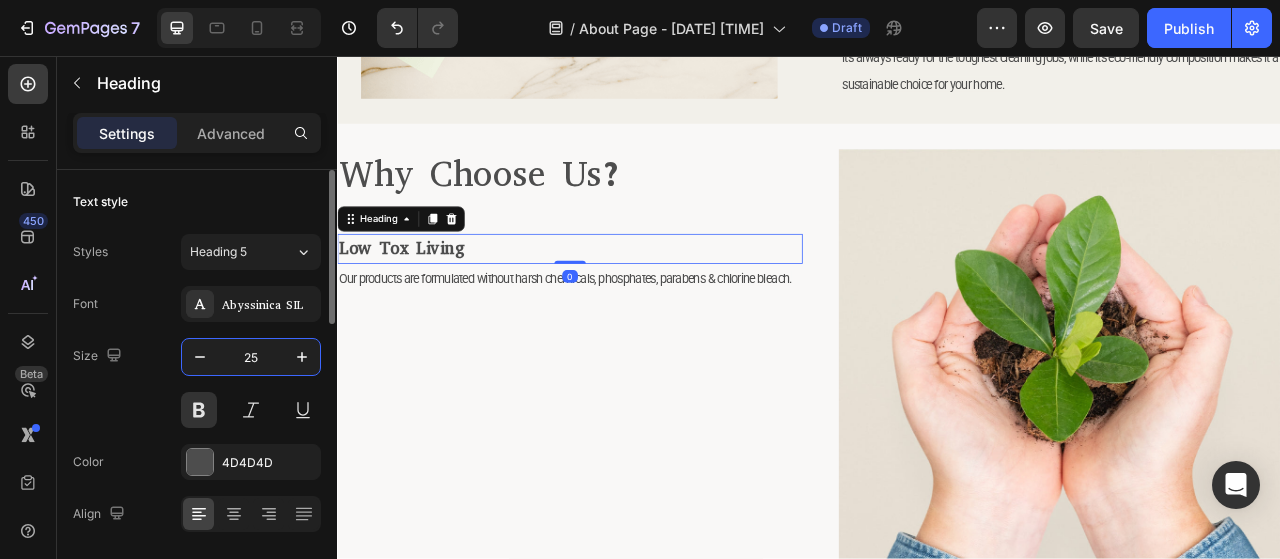 click on "25" at bounding box center [251, 357] 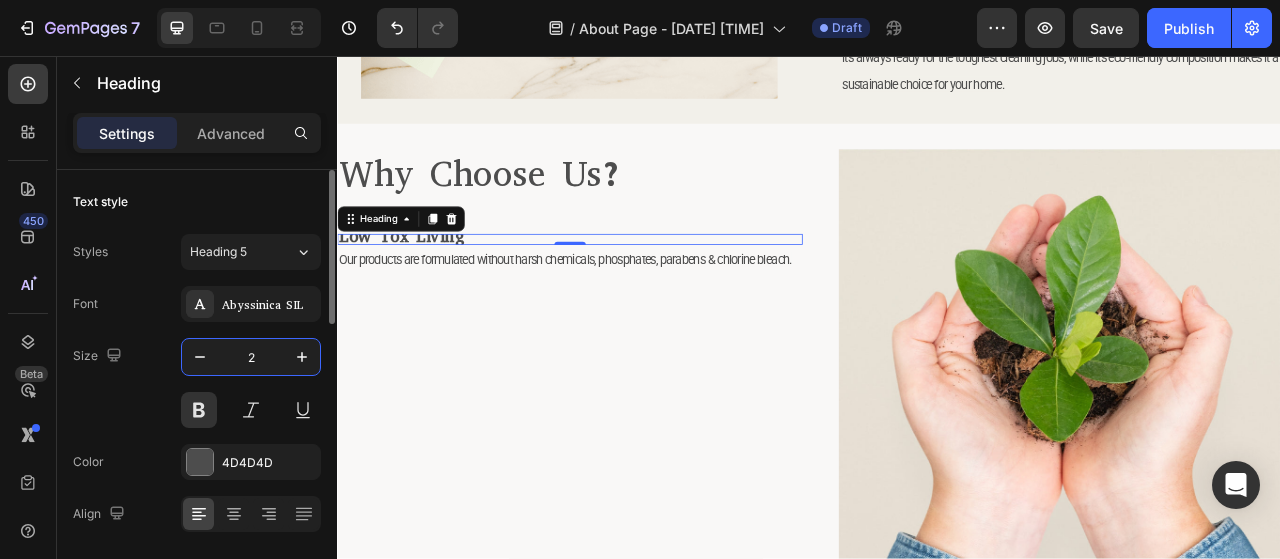 type on "22" 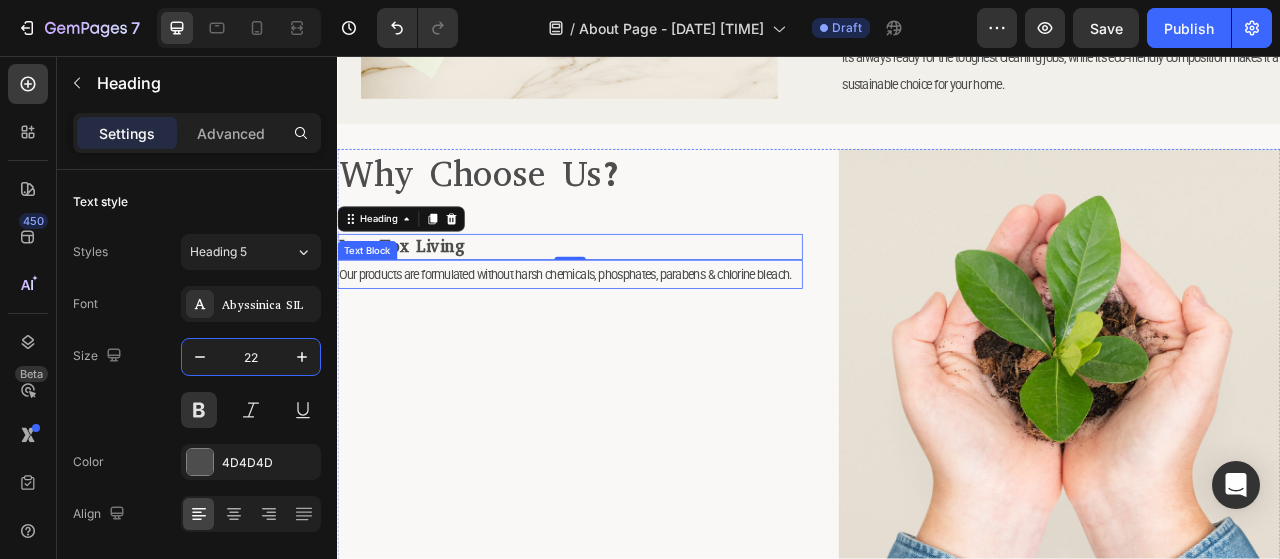 click on "Our products are formulated without harsh chemicals, phosphates, parabens & chlorine bleach." at bounding box center (633, 334) 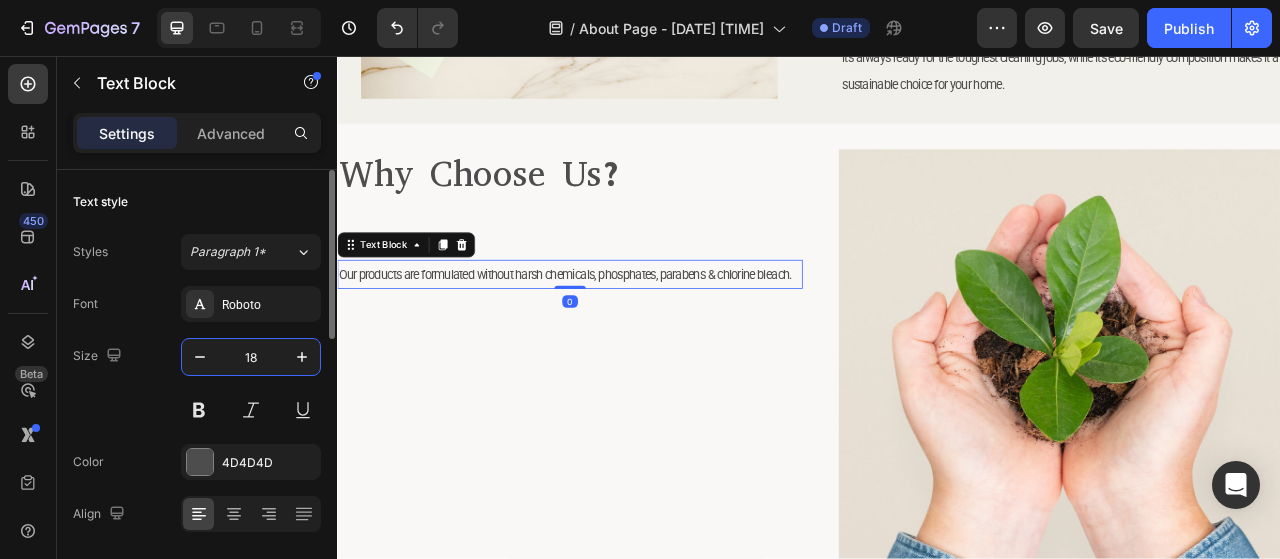 click on "18" at bounding box center (251, 357) 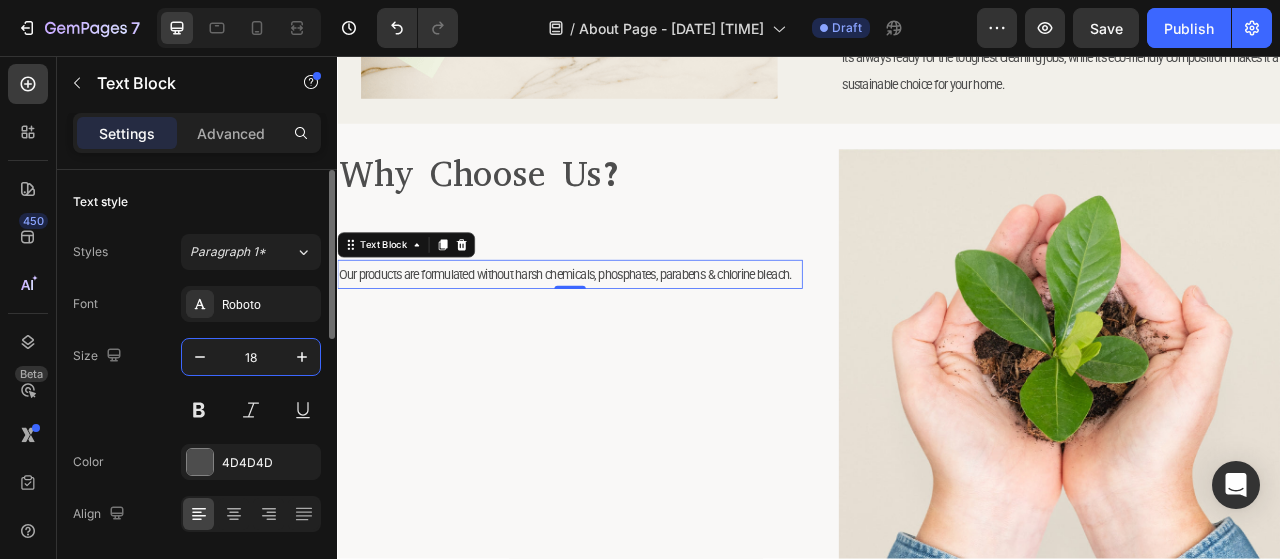 click on "18" at bounding box center [251, 357] 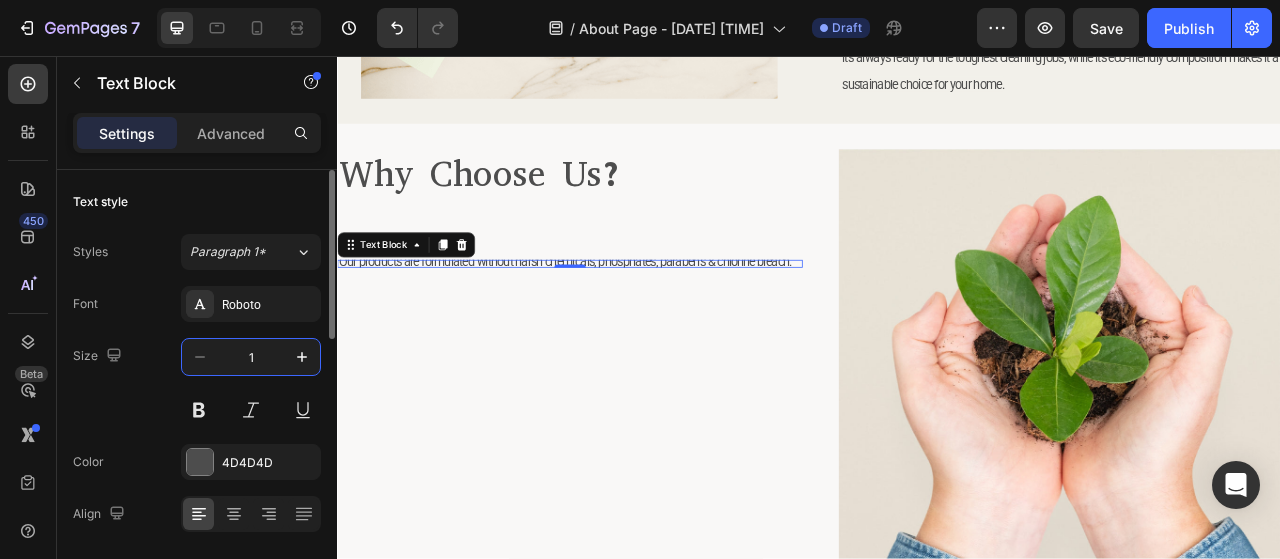 type on "16" 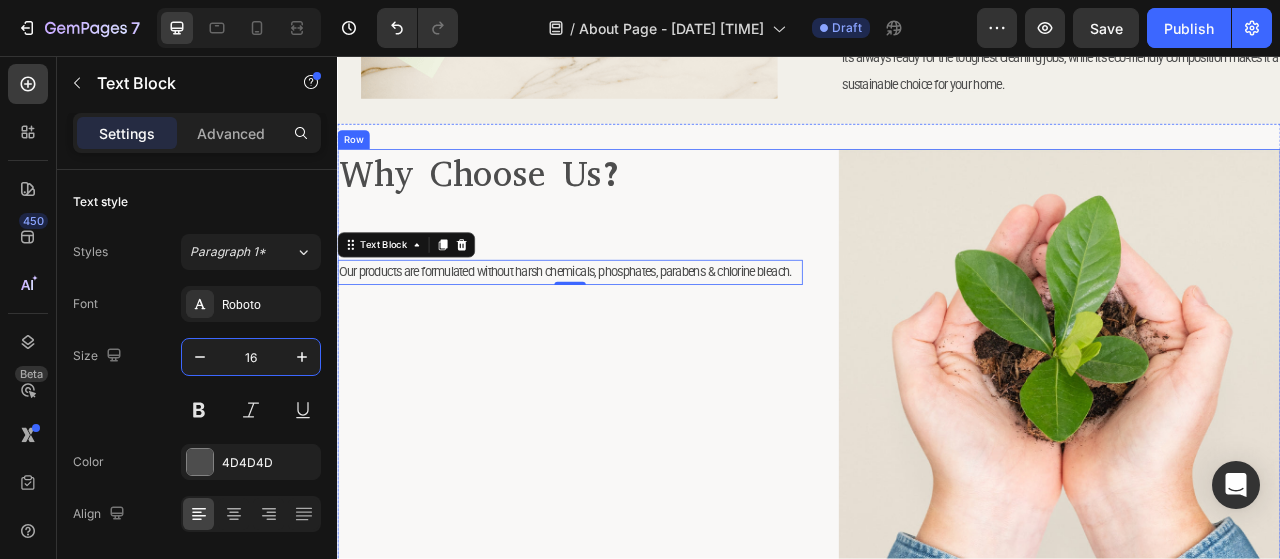click on "Why Choose Us? Heading ⁠⁠⁠⁠⁠⁠⁠ Low Tox Living Heading Our products are formulated without harsh chemicals, phosphates, parabens & chlorine bleach. Text Block   0" at bounding box center (633, 593) 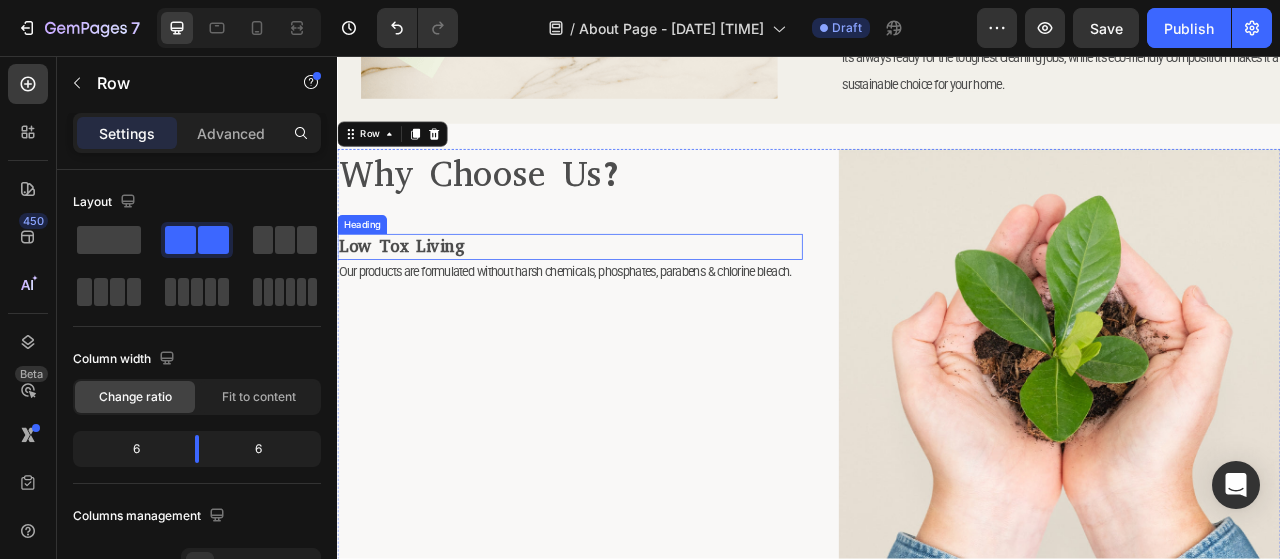 click on "Low Tox Living" at bounding box center (418, 298) 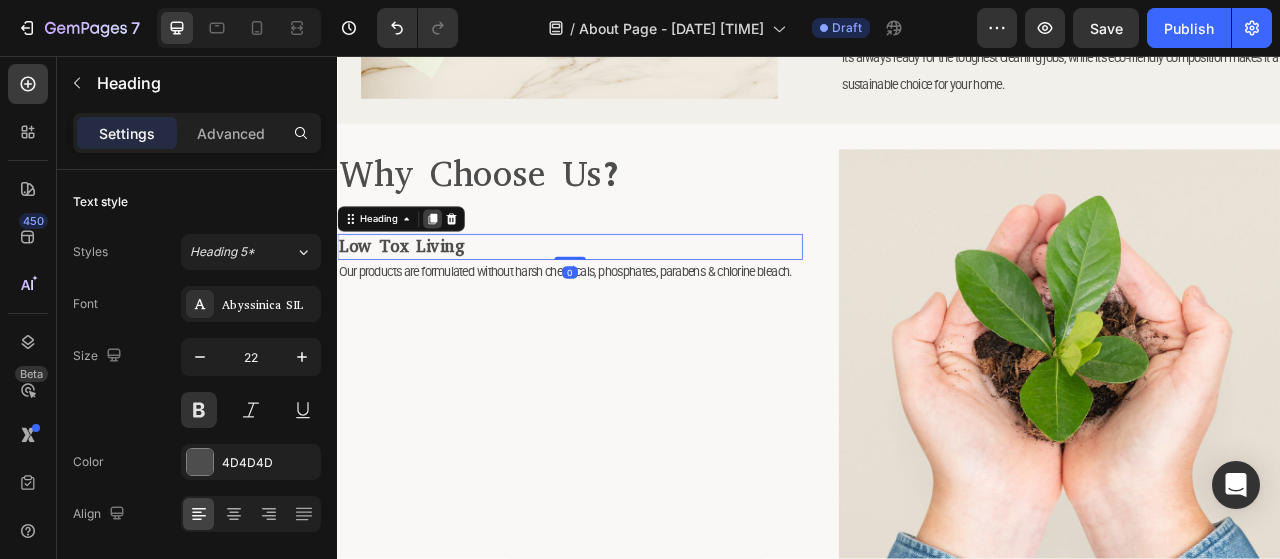 click 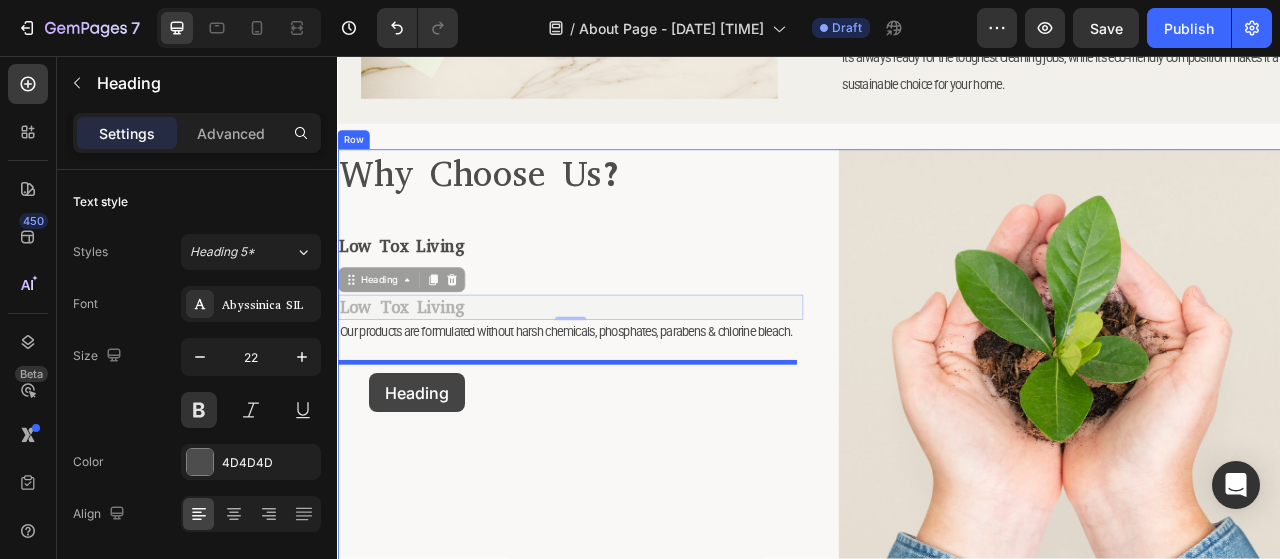 drag, startPoint x: 390, startPoint y: 332, endPoint x: 378, endPoint y: 461, distance: 129.55693 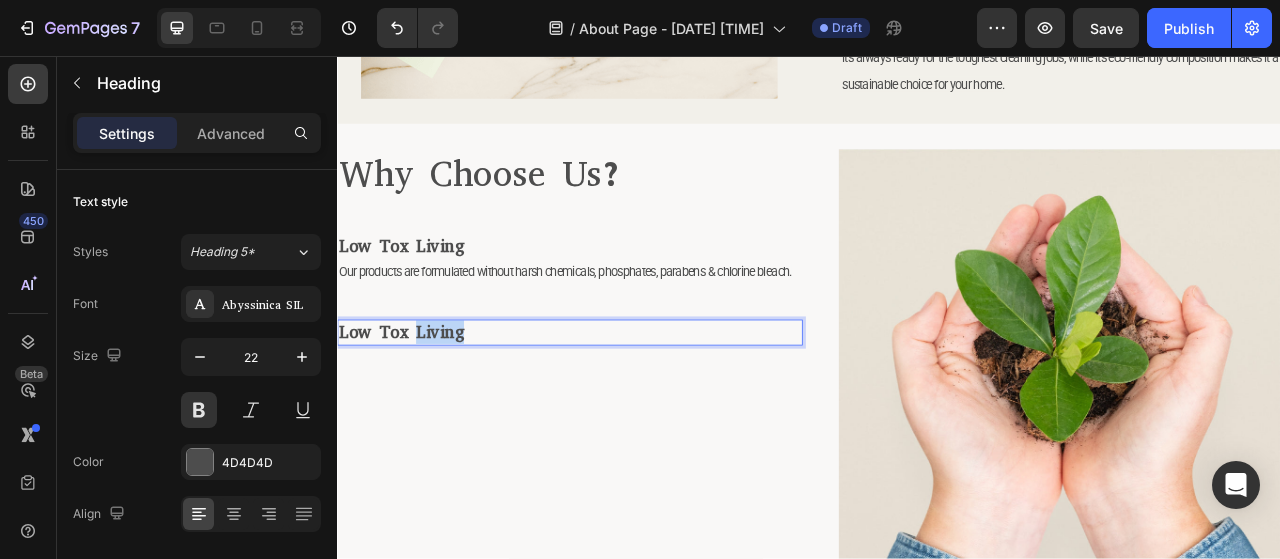 click on "Low Tox Living" at bounding box center [418, 407] 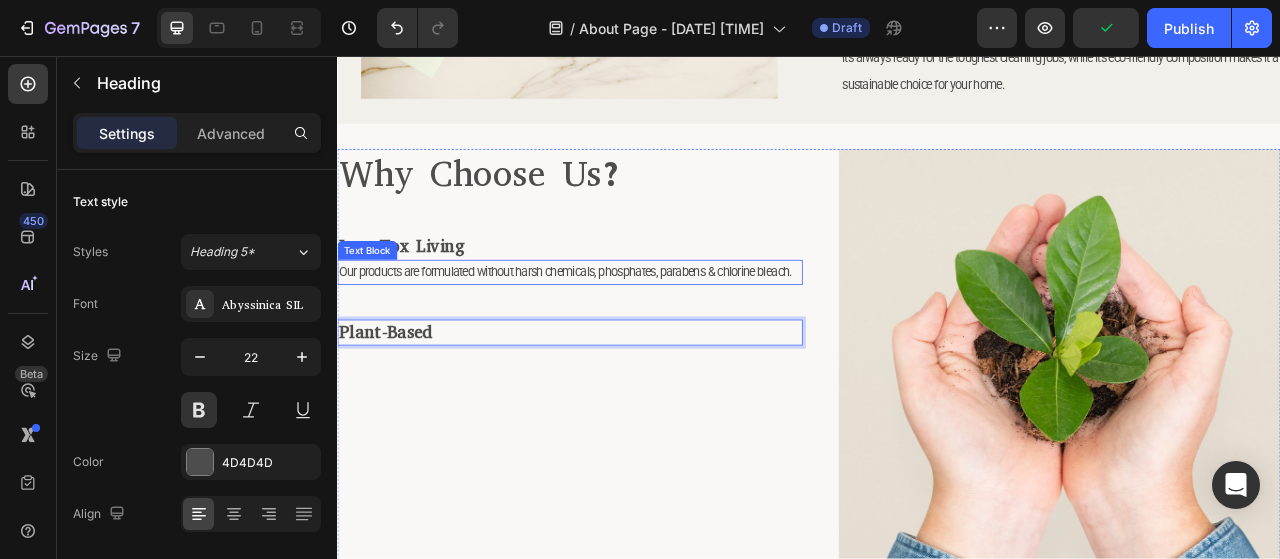 click on "Our products are formulated without harsh chemicals, phosphates, parabens & chlorine bleach." at bounding box center [627, 331] 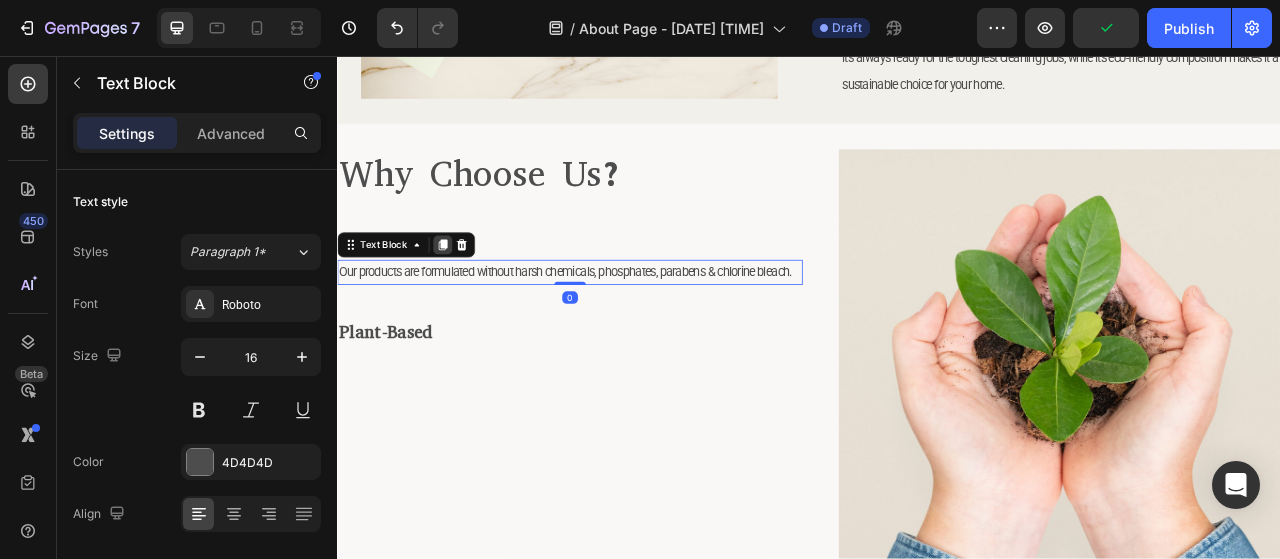 click at bounding box center [471, 297] 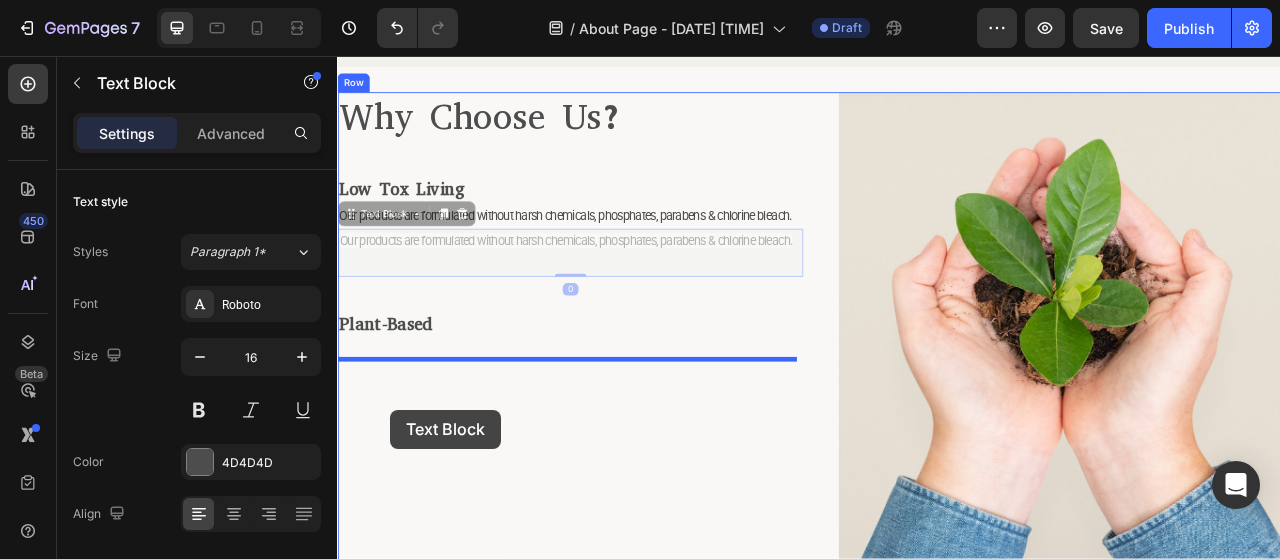 drag, startPoint x: 389, startPoint y: 344, endPoint x: 404, endPoint y: 506, distance: 162.69296 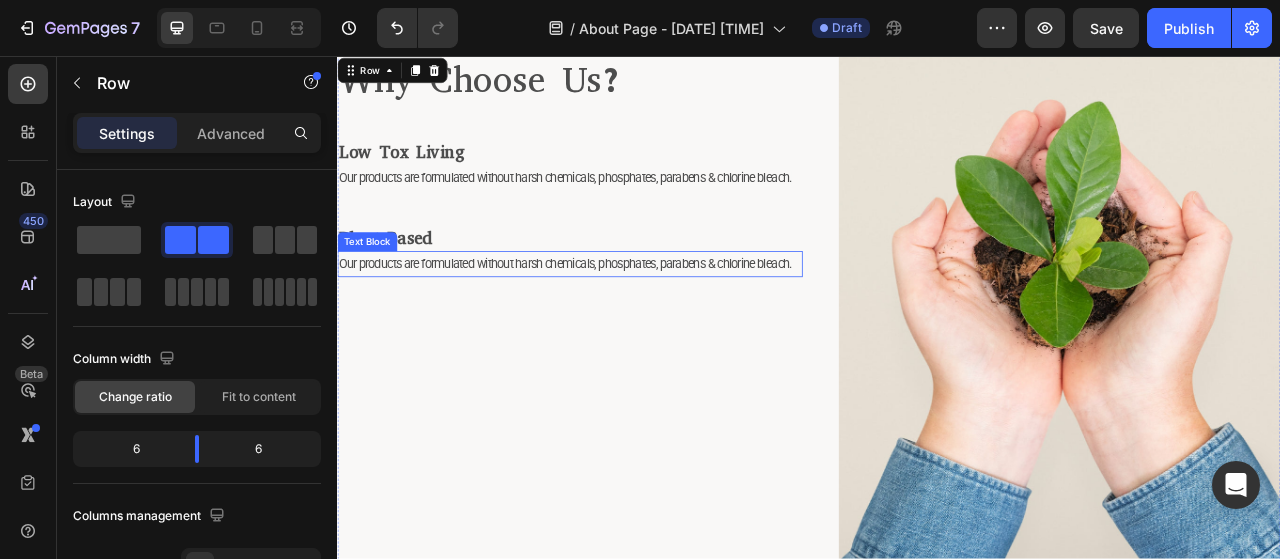 click on "Our products are formulated without harsh chemicals, phosphates, parabens & chlorine bleach." at bounding box center [627, 320] 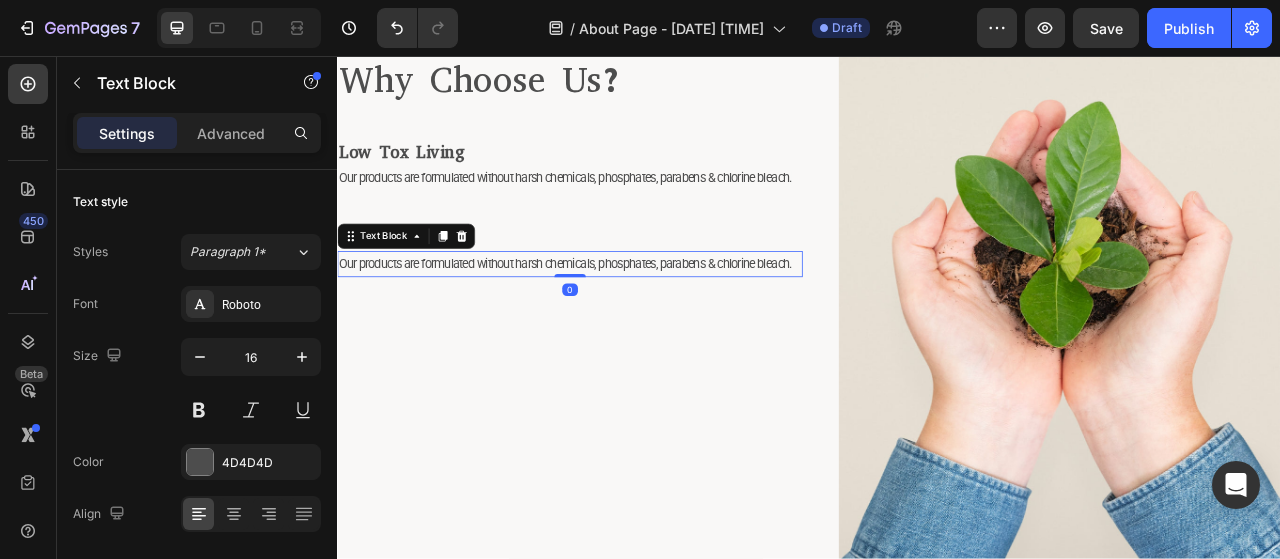 click on "Our products are formulated without harsh chemicals, phosphates, parabens & chlorine bleach." at bounding box center (627, 320) 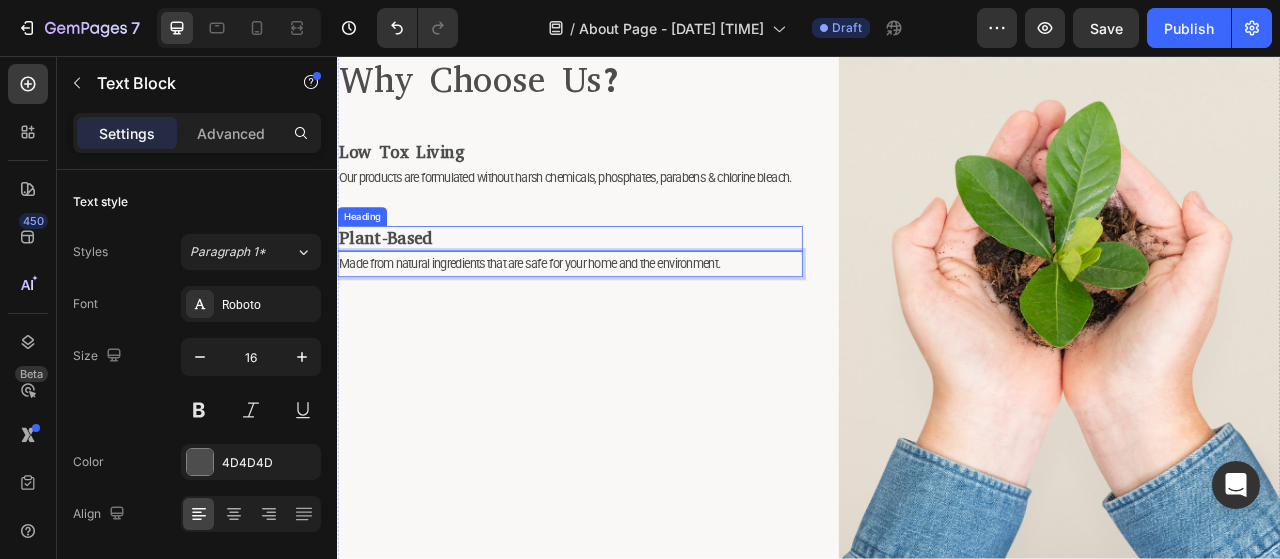 click on "Plant-Based" at bounding box center [398, 288] 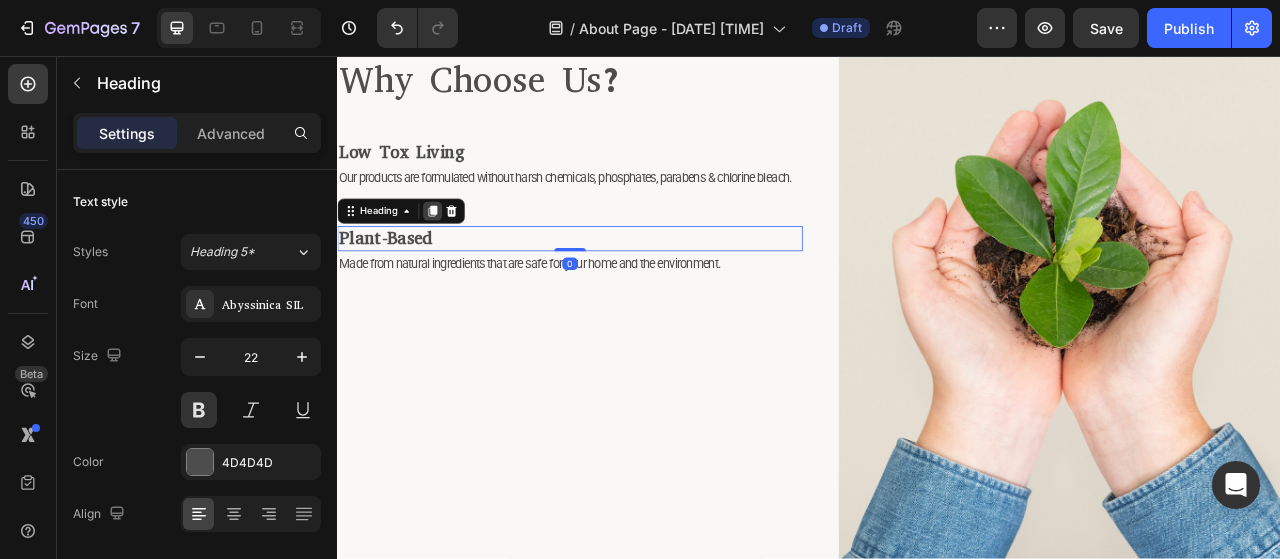 click 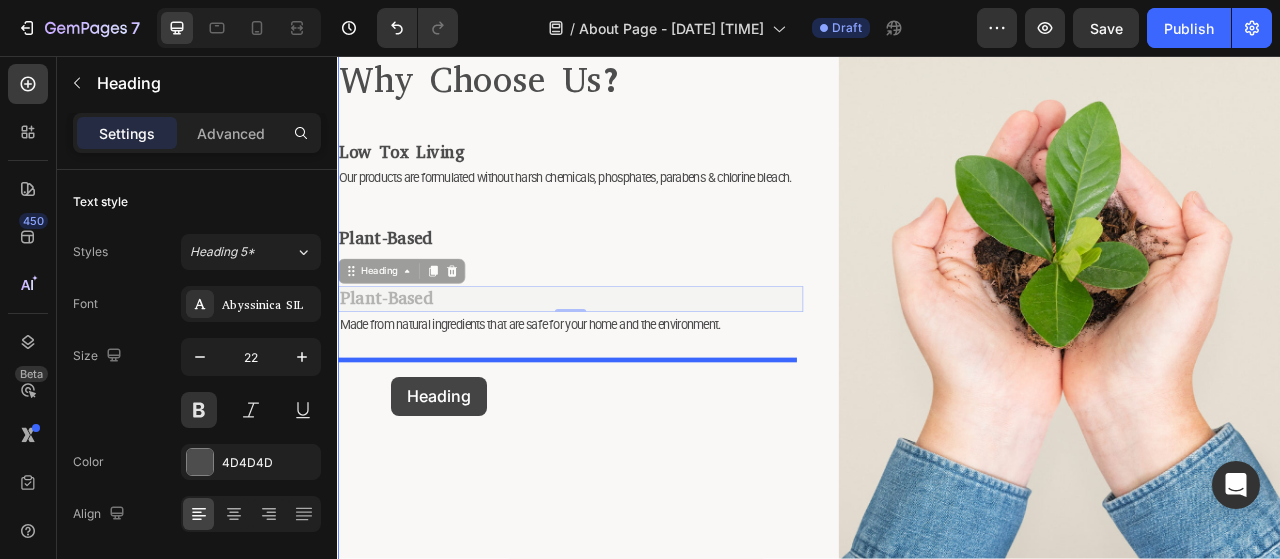 drag, startPoint x: 401, startPoint y: 361, endPoint x: 406, endPoint y: 464, distance: 103.121284 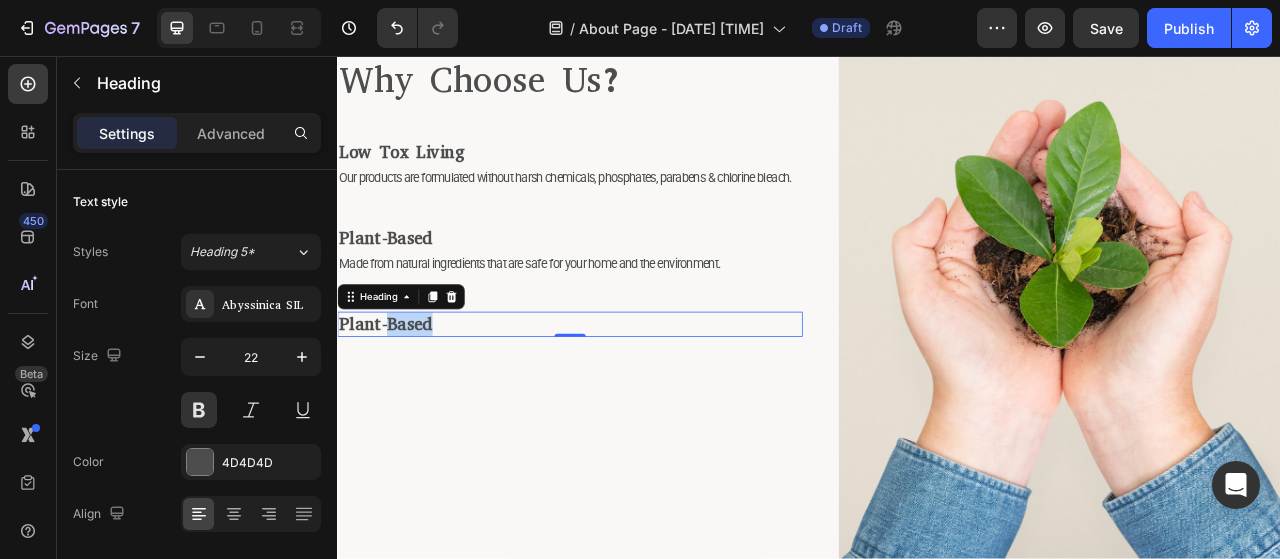 click on "Plant-Based" at bounding box center [398, 397] 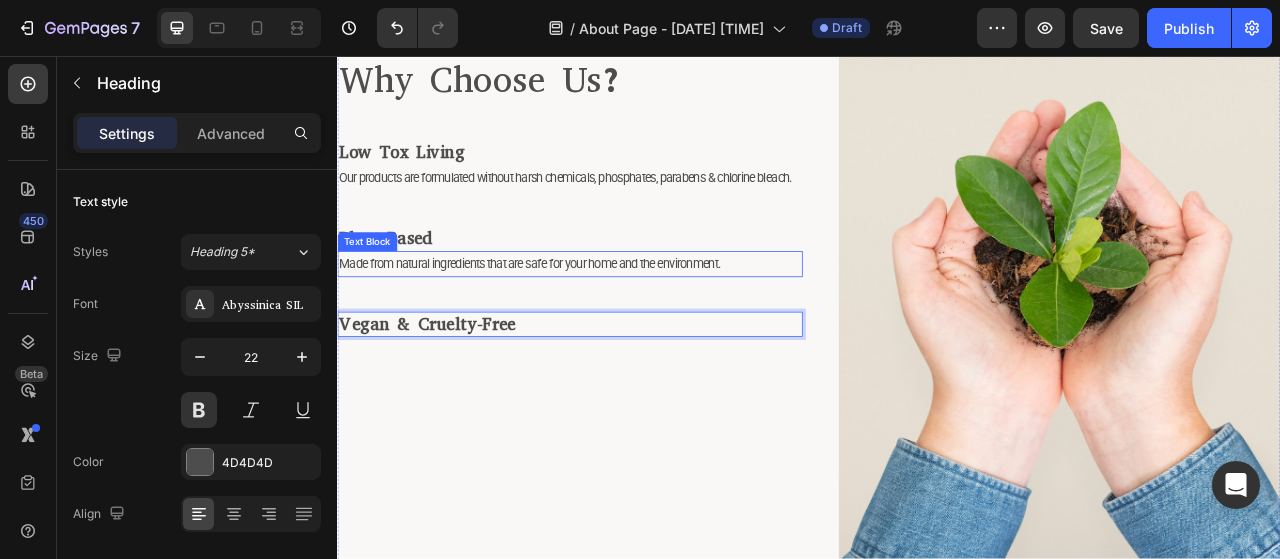 click on "Made from natural ingredients that are safe for your home and the environment." at bounding box center [581, 320] 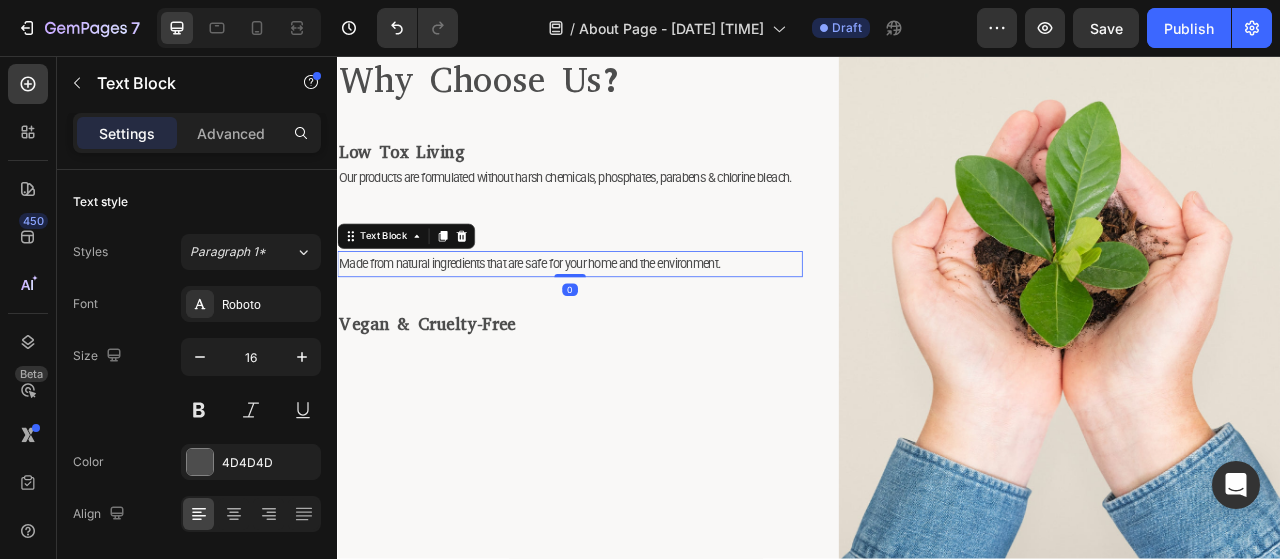click on "Text Block" at bounding box center [424, 286] 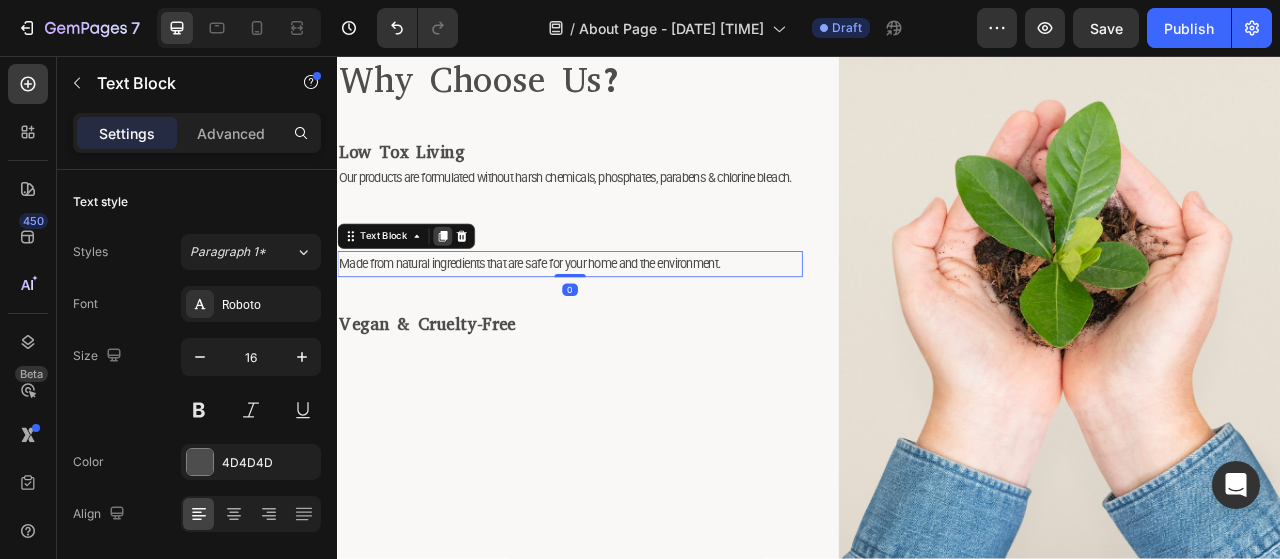 click on "Text Block" at bounding box center [424, 286] 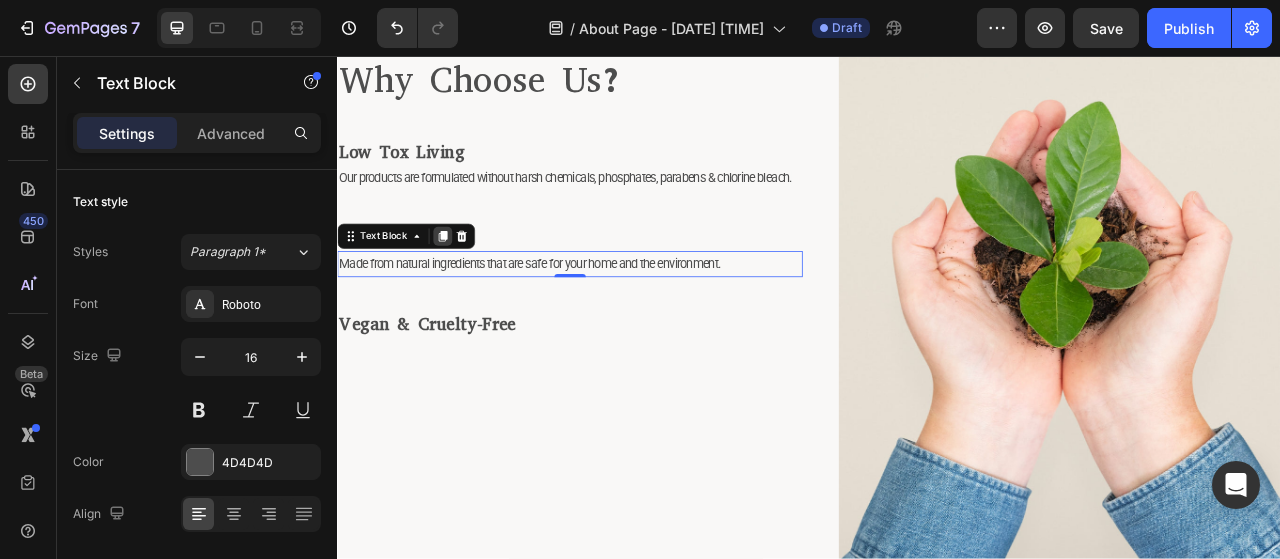 click 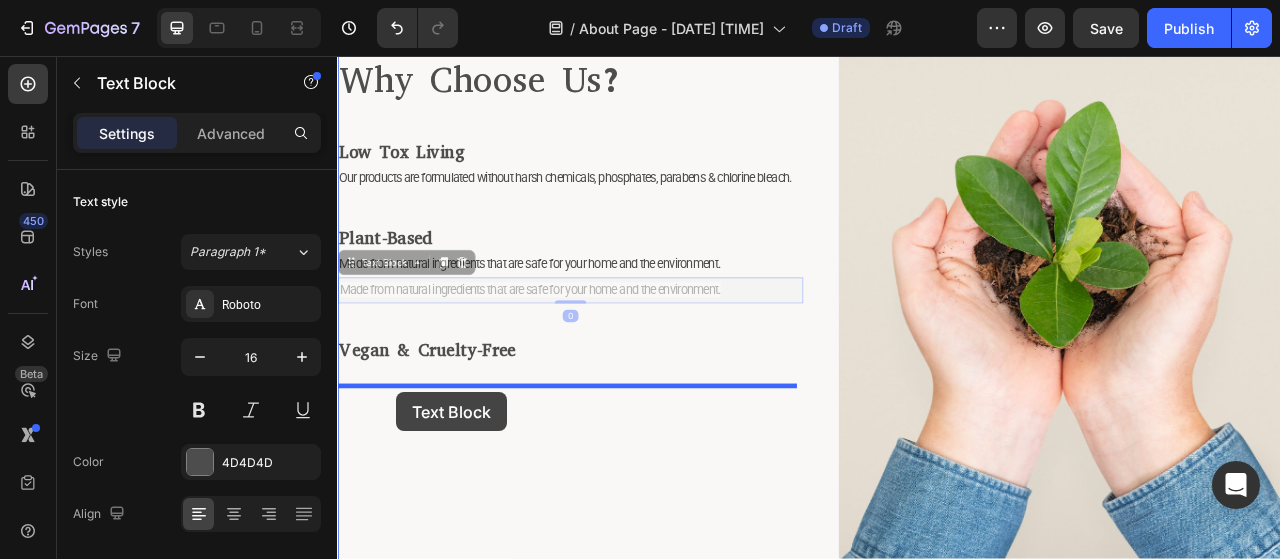 drag, startPoint x: 412, startPoint y: 351, endPoint x: 414, endPoint y: 490, distance: 139.01439 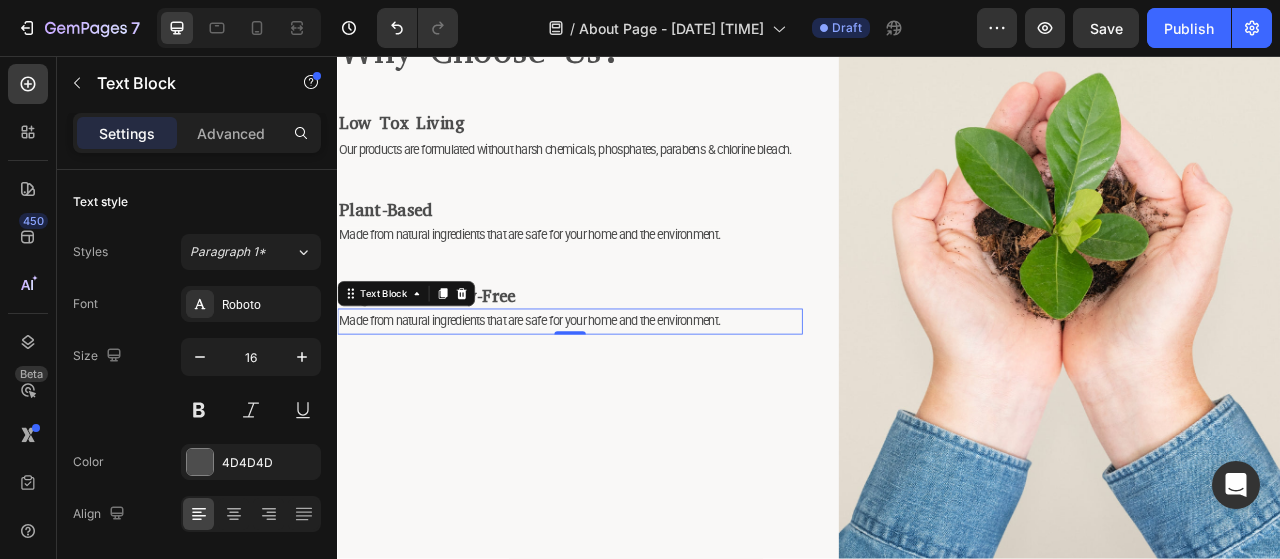 click on "Made from natural ingredients that are safe for your home and the environment." at bounding box center [633, 394] 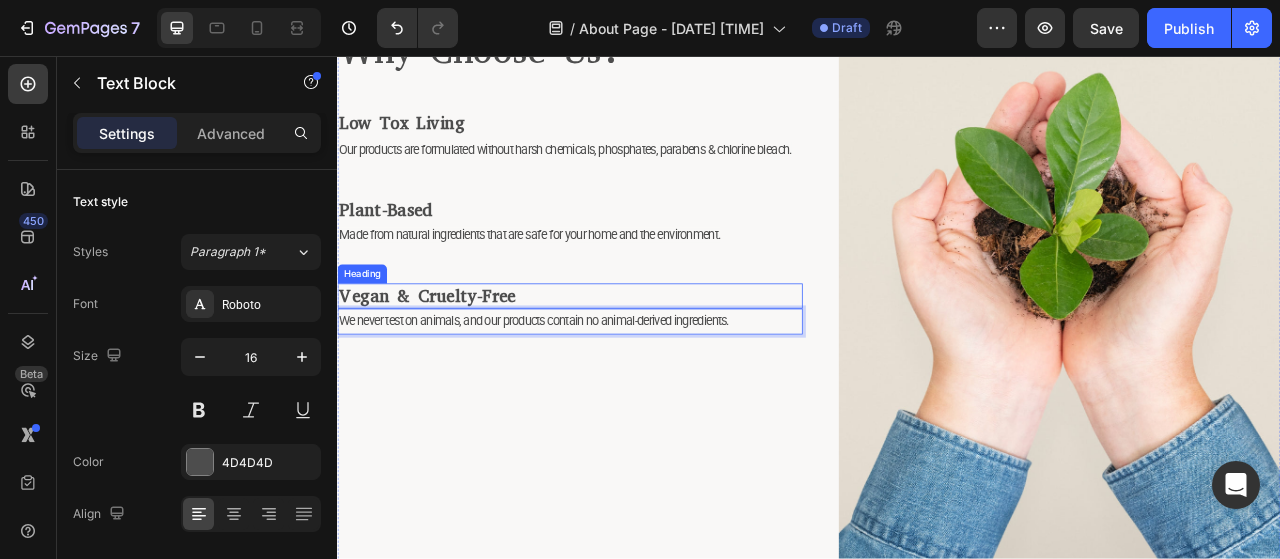 click on "Vegan & Cruelty-Free" at bounding box center (451, 361) 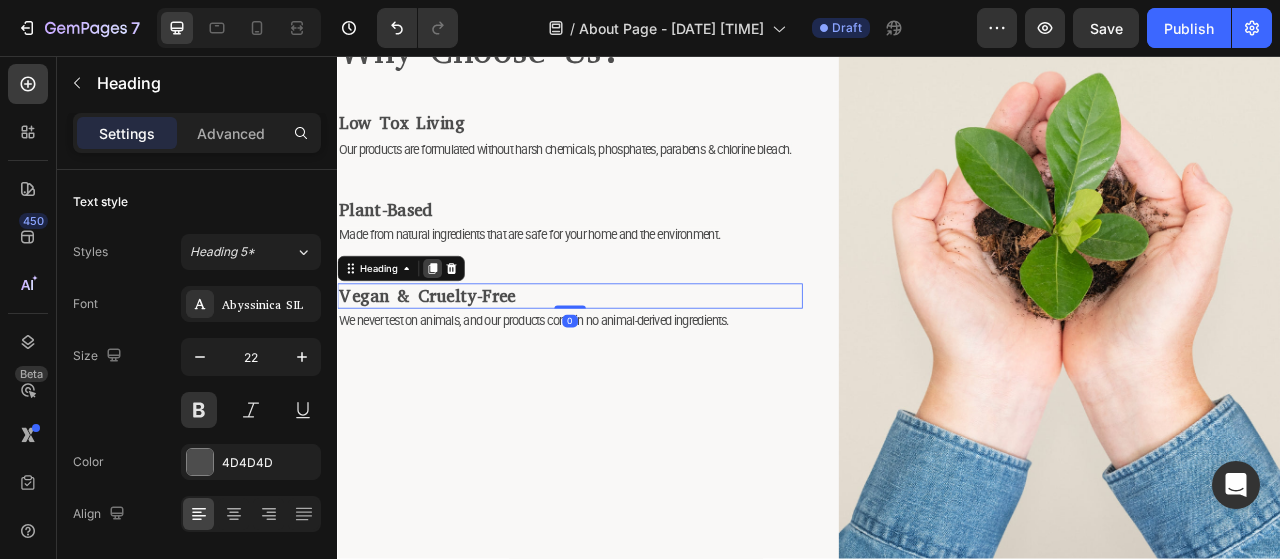 click 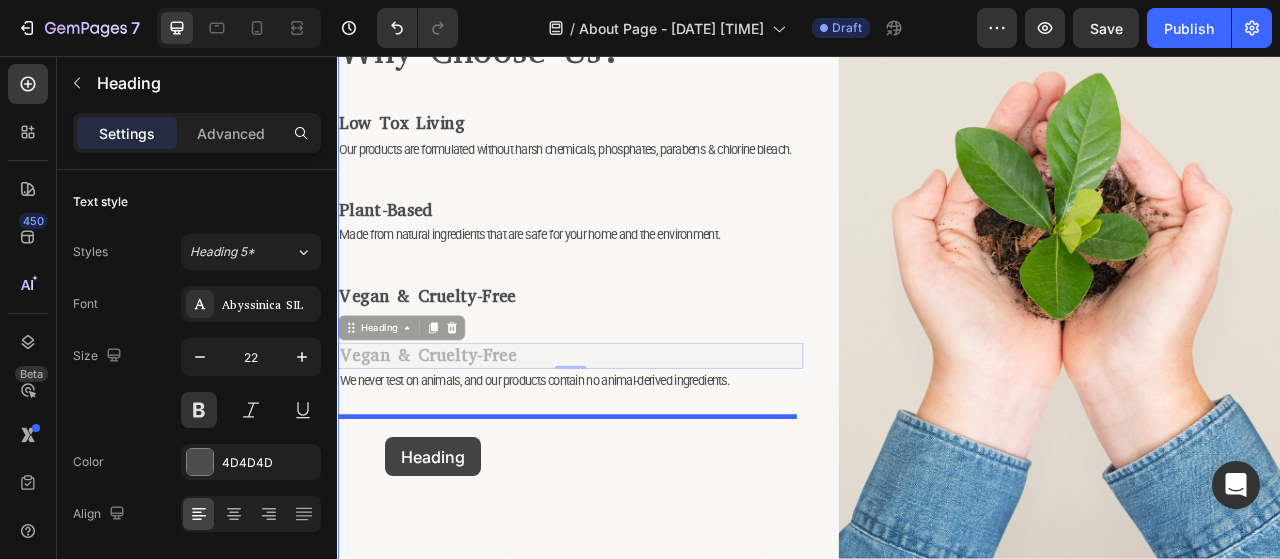 drag, startPoint x: 397, startPoint y: 439, endPoint x: 398, endPoint y: 541, distance: 102.0049 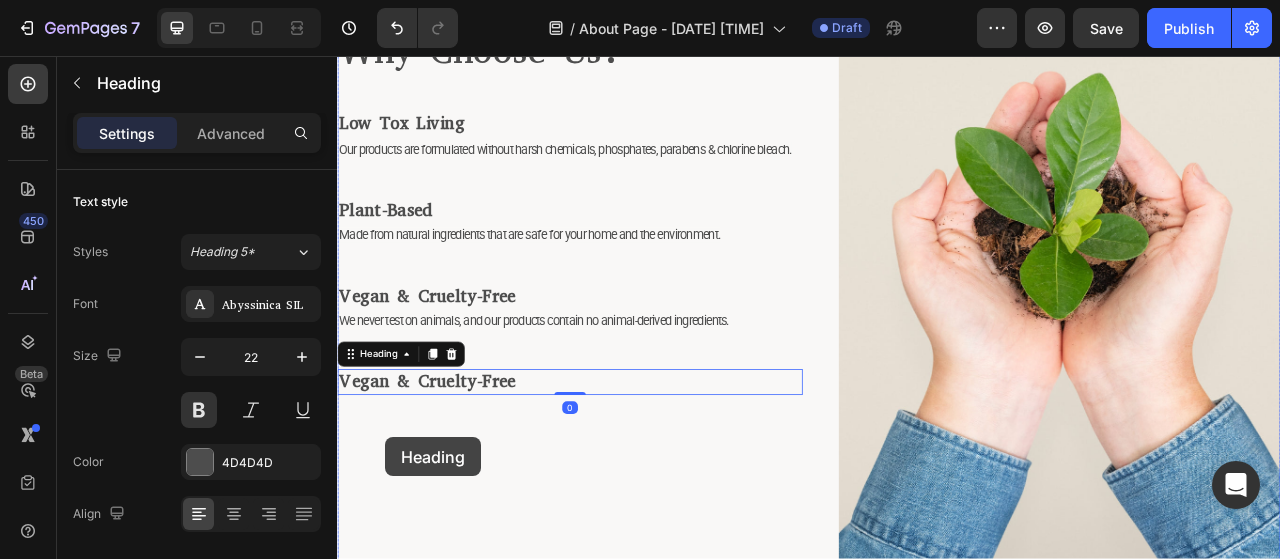 scroll, scrollTop: 1841, scrollLeft: 0, axis: vertical 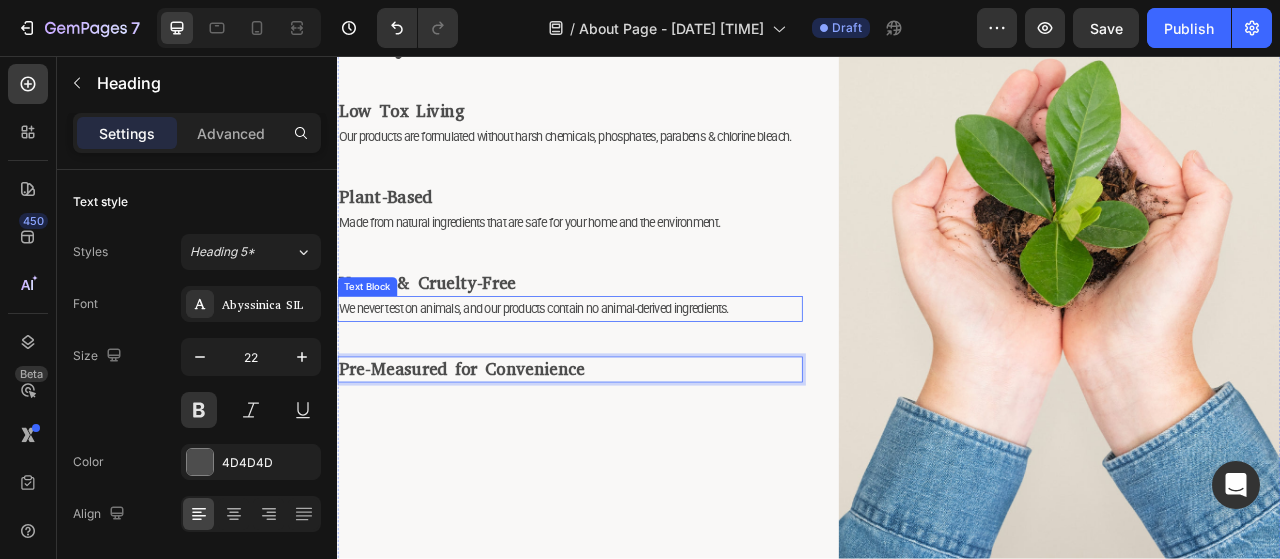 click on "We never test on animals, and our products contain no animal-derived ingredients." at bounding box center (587, 377) 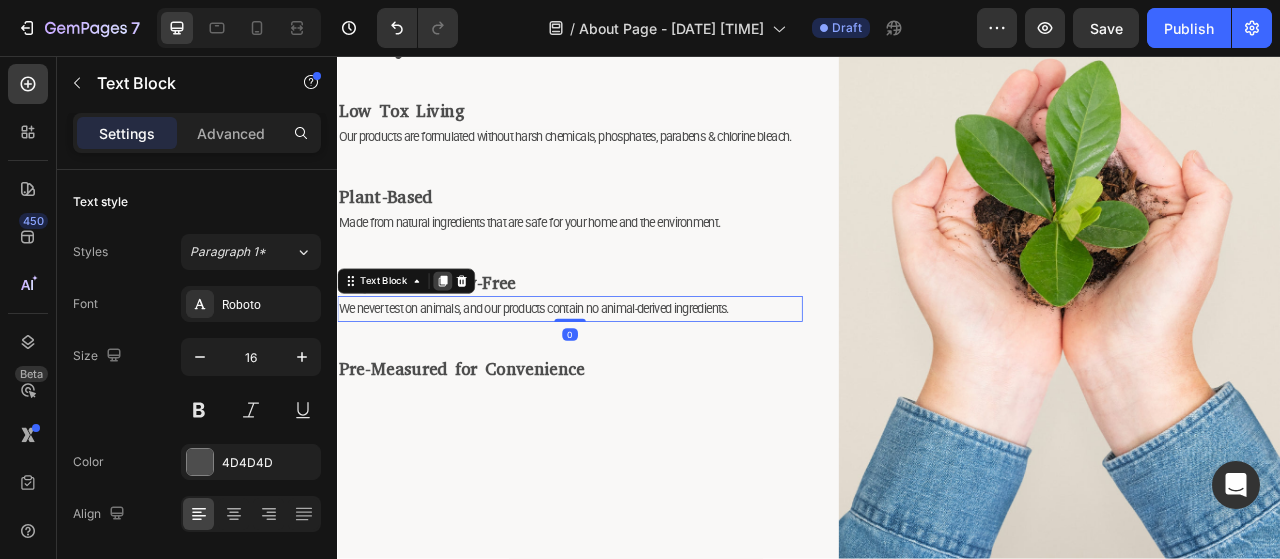 click at bounding box center (471, 343) 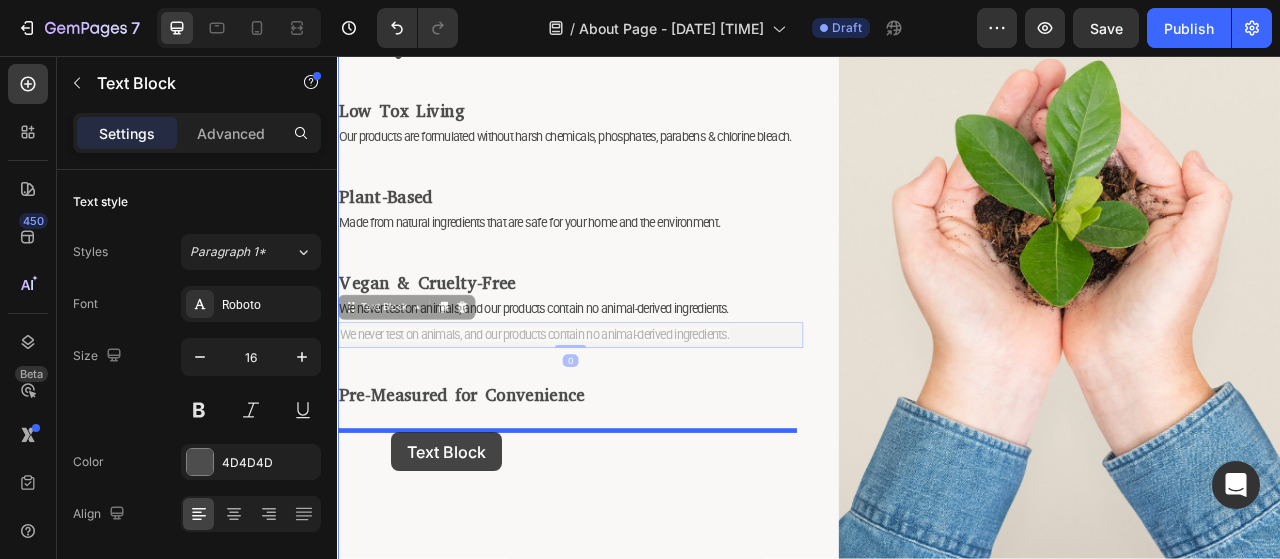 drag, startPoint x: 401, startPoint y: 406, endPoint x: 406, endPoint y: 535, distance: 129.09686 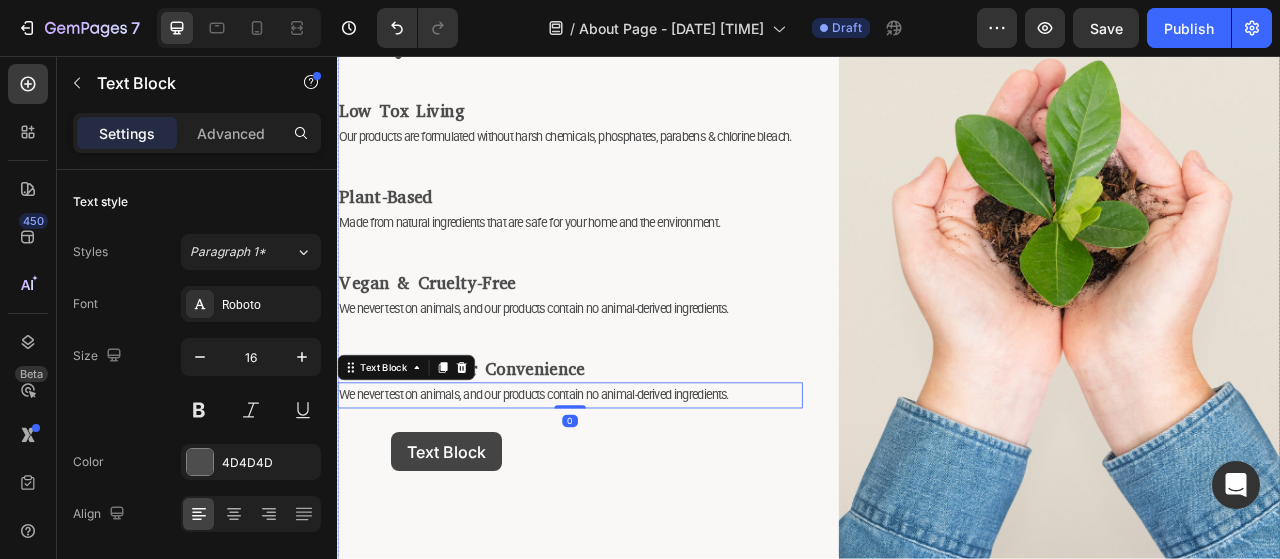 scroll, scrollTop: 1933, scrollLeft: 0, axis: vertical 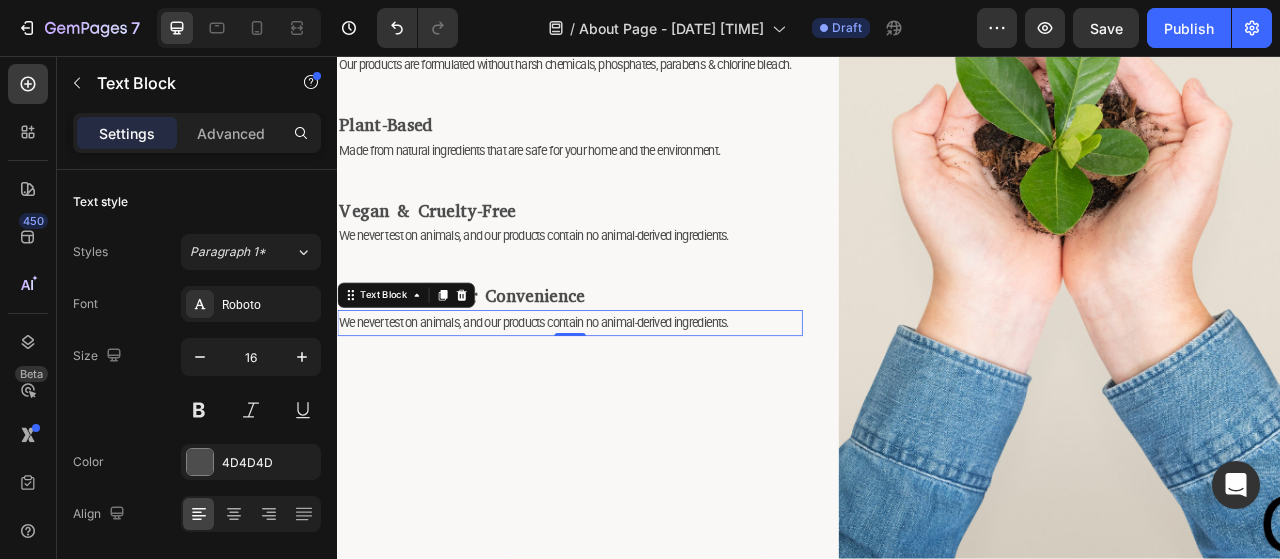 click on "We never test on animals, and our products contain no animal-derived ingredients." at bounding box center [587, 395] 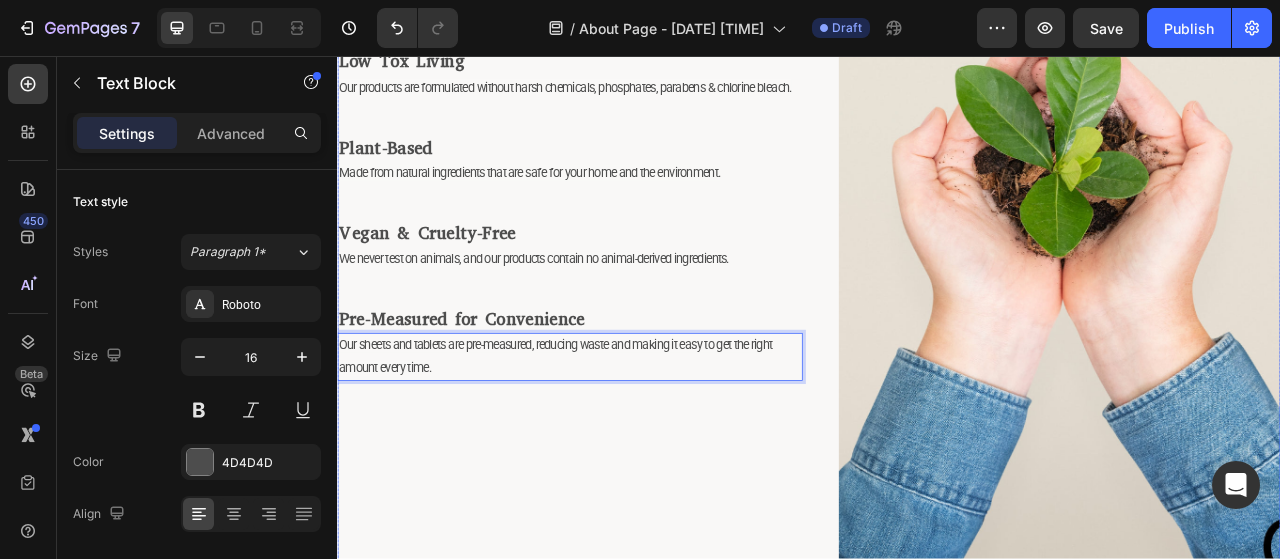 scroll, scrollTop: 1933, scrollLeft: 0, axis: vertical 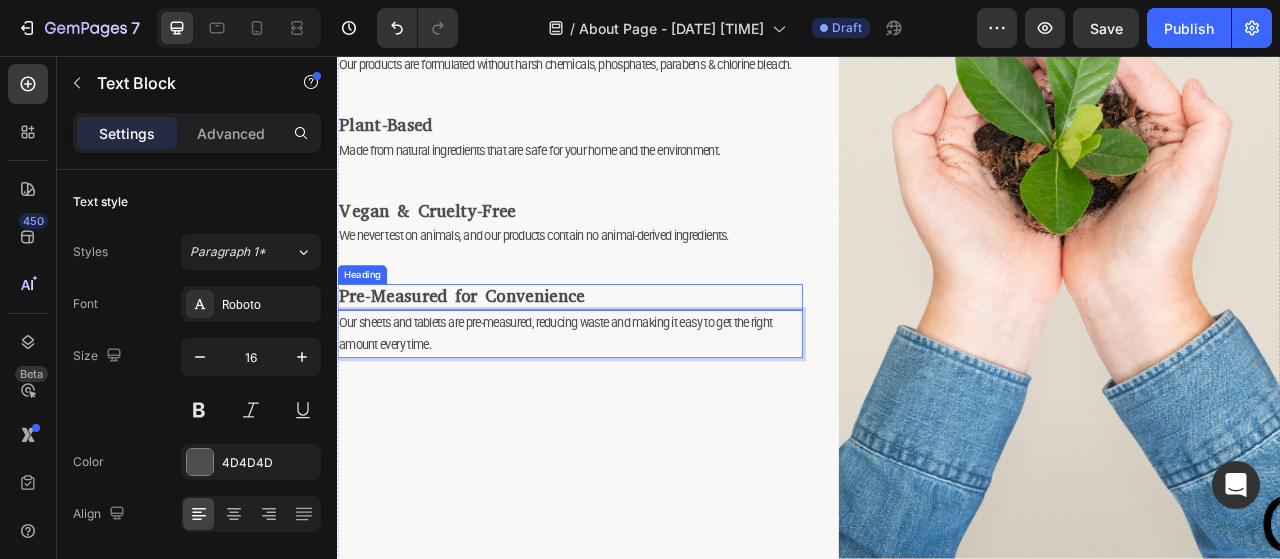 click on "Pre-Measured for Convenience" at bounding box center [495, 362] 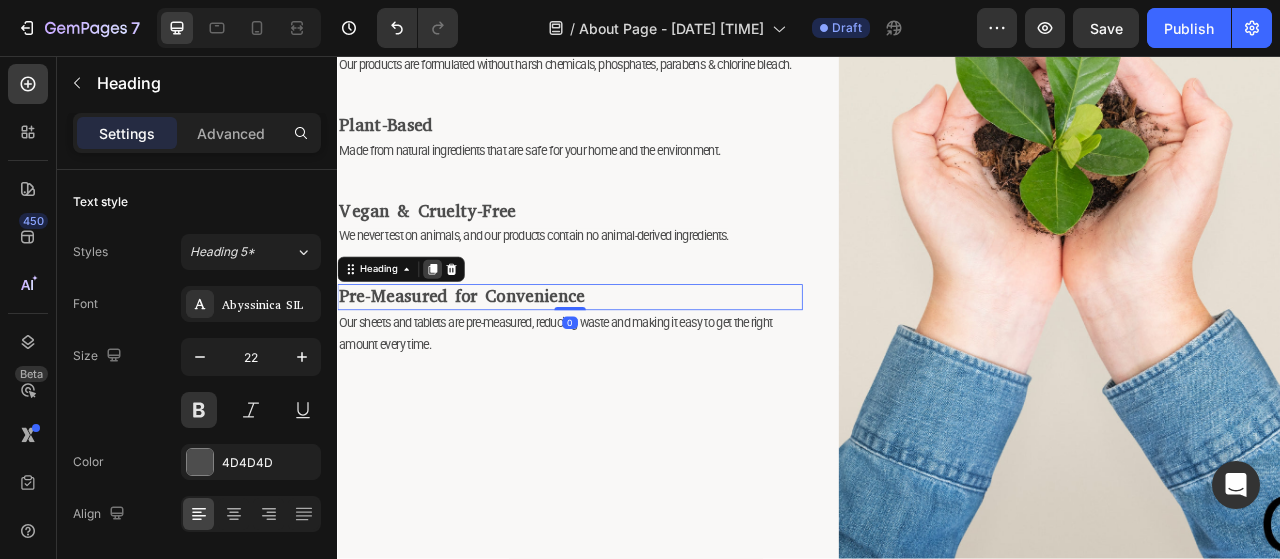 click 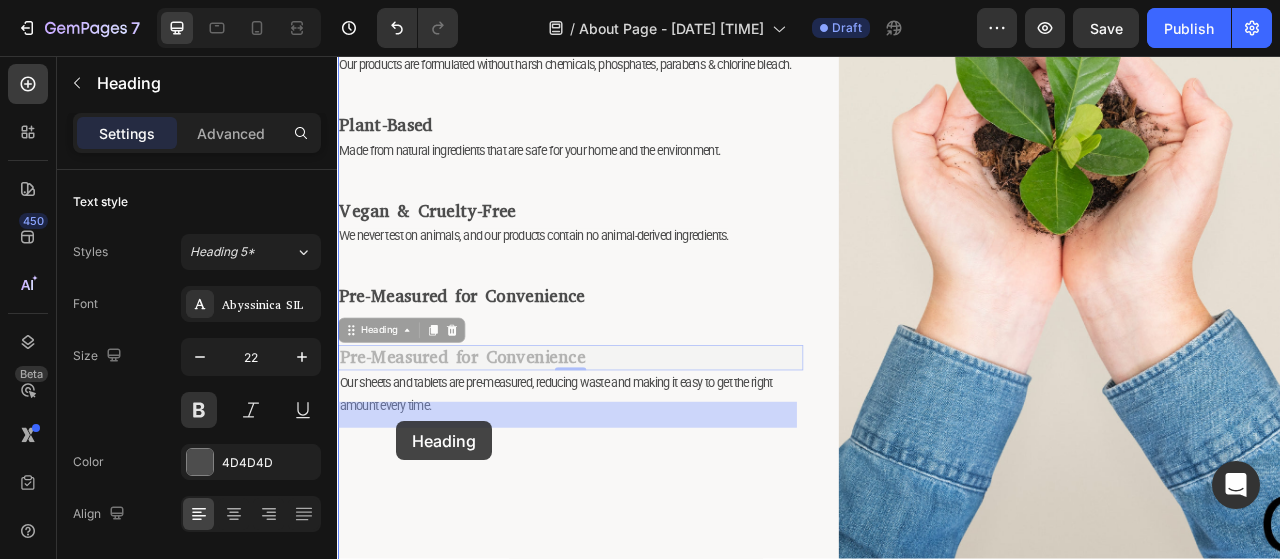 drag, startPoint x: 400, startPoint y: 438, endPoint x: 412, endPoint y: 522, distance: 84.85281 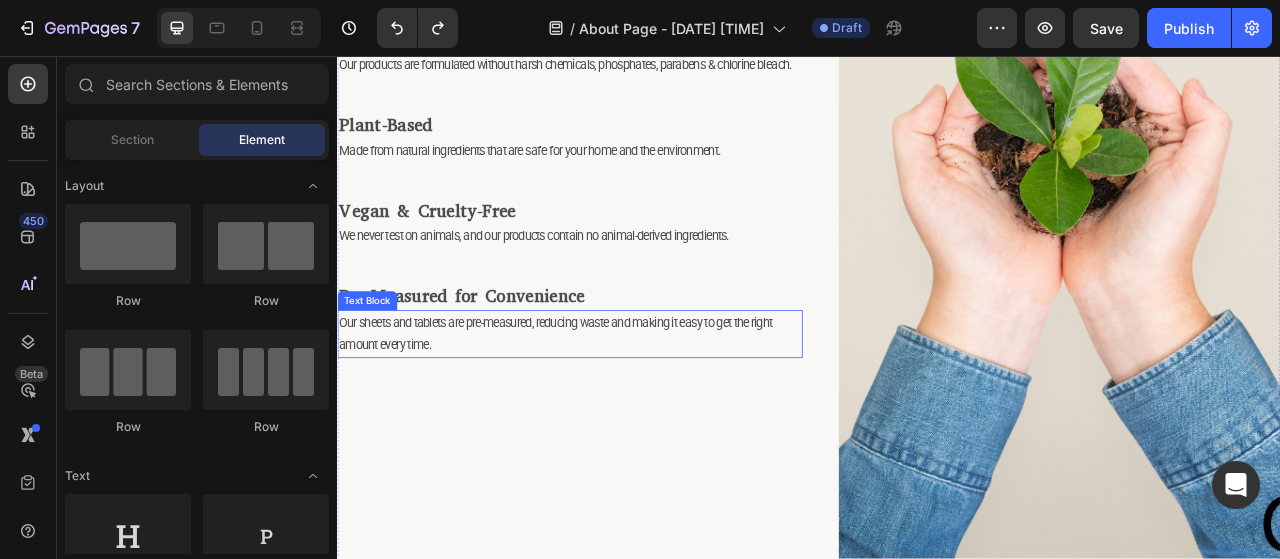 click on "Text Block" at bounding box center (375, 368) 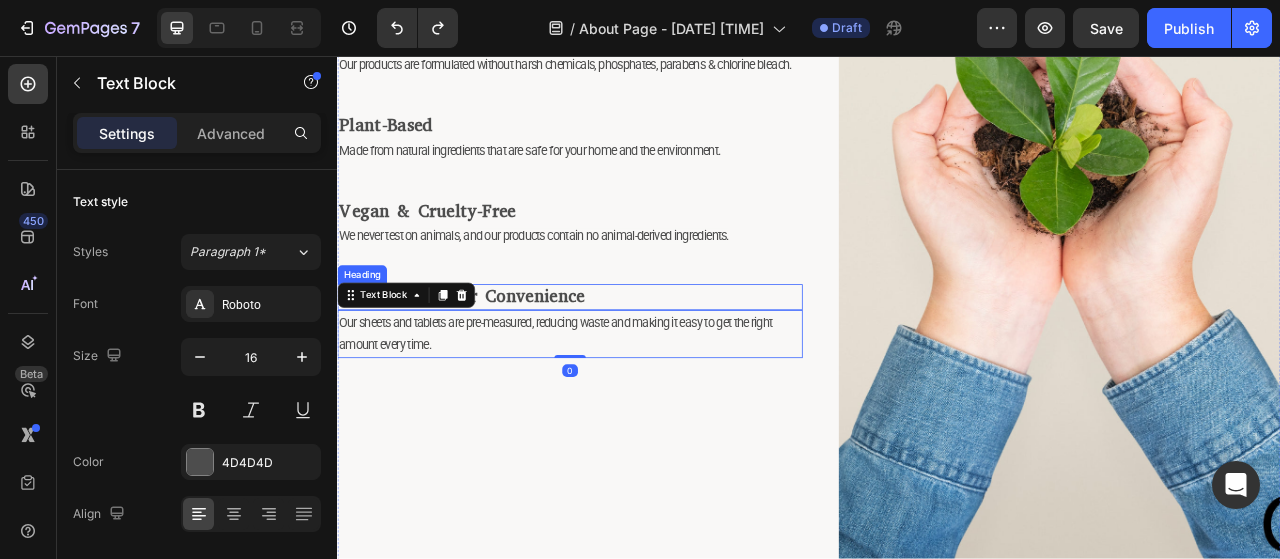 click on "Pre-Measured for Convenience" at bounding box center (495, 362) 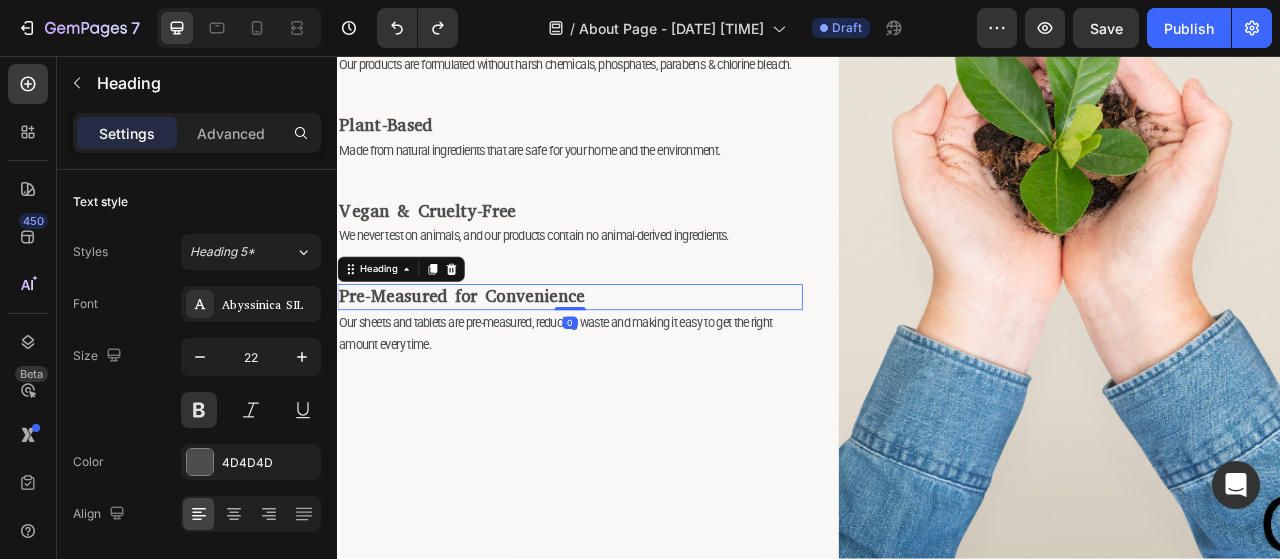 drag, startPoint x: 460, startPoint y: 360, endPoint x: 462, endPoint y: 387, distance: 27.073973 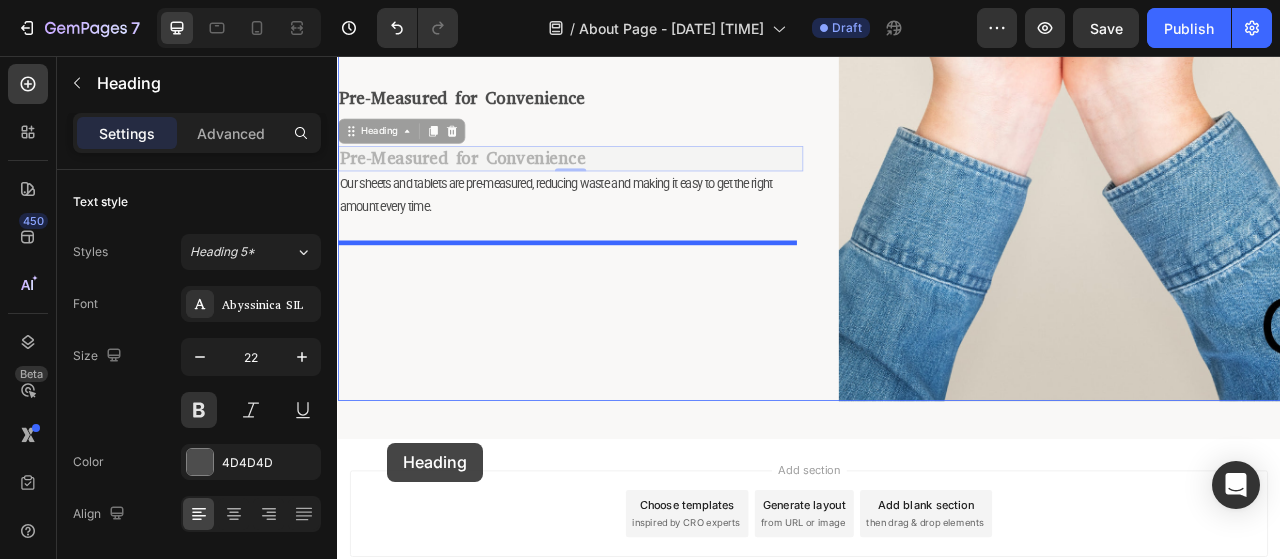 drag, startPoint x: 394, startPoint y: 429, endPoint x: 401, endPoint y: 548, distance: 119.2057 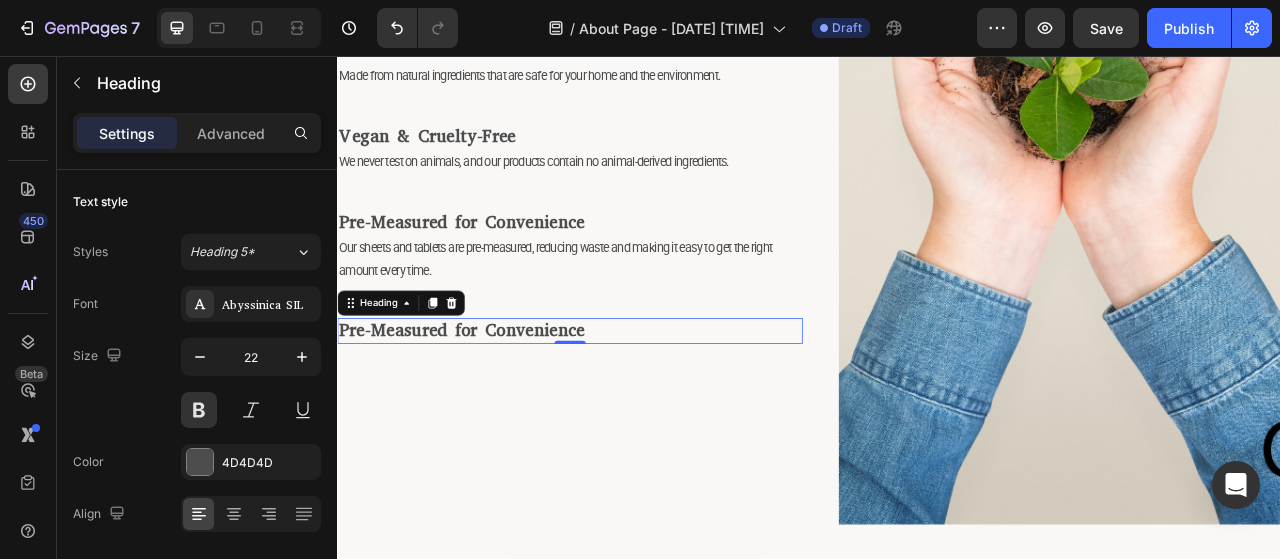 scroll, scrollTop: 2021, scrollLeft: 0, axis: vertical 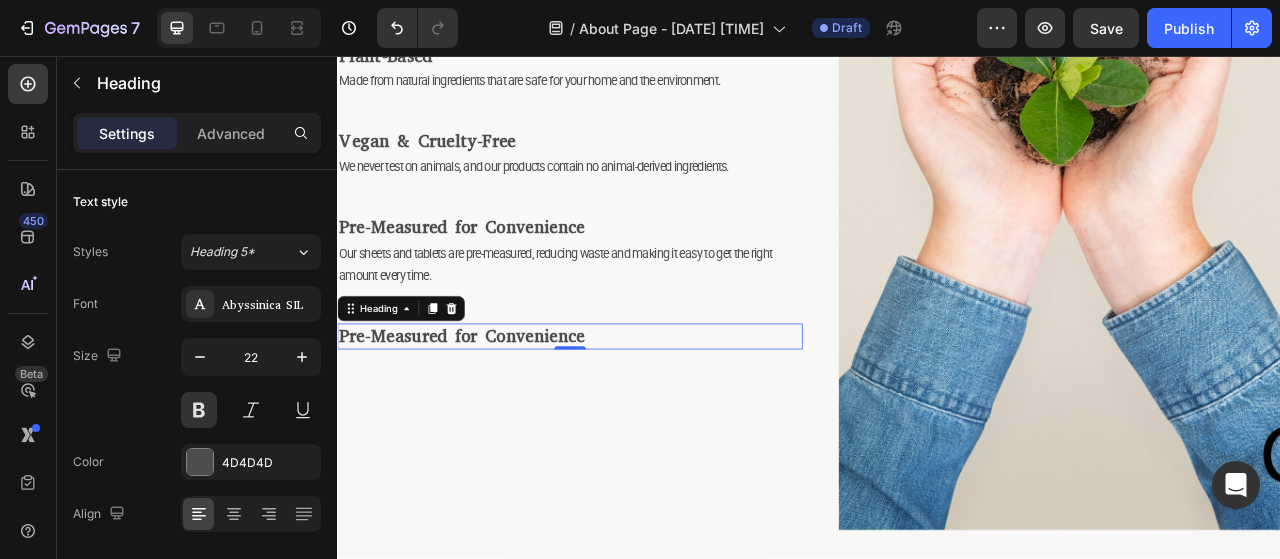 click on "Pre-Measured for Convenience" at bounding box center [633, 413] 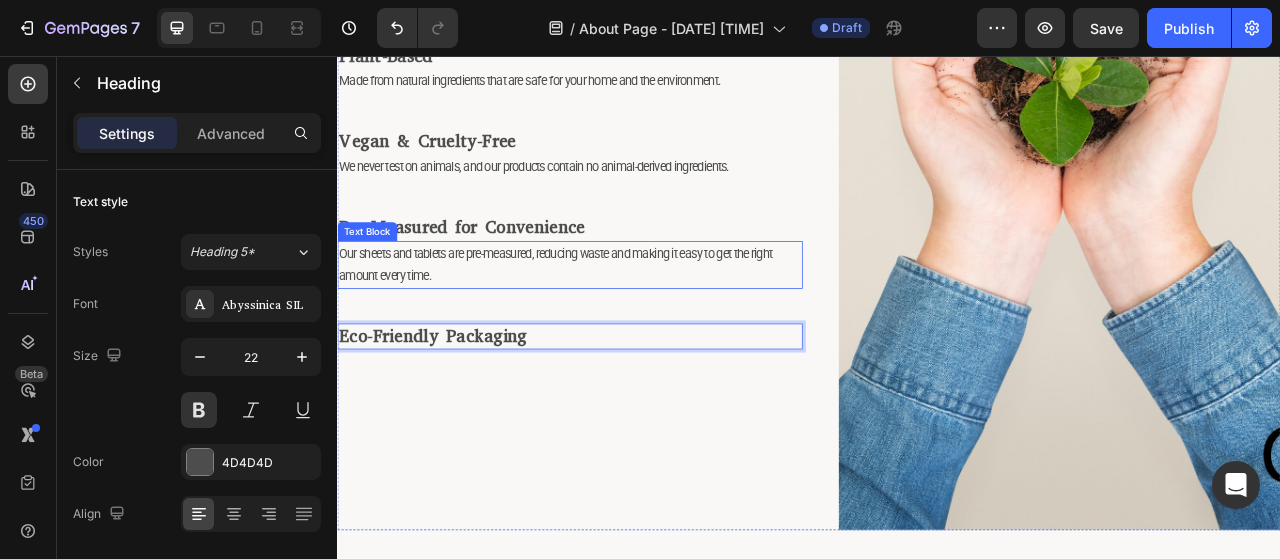 click on "Our sheets and tablets are pre-measured, reducing waste and making it easy to get the right amount every time." at bounding box center (614, 322) 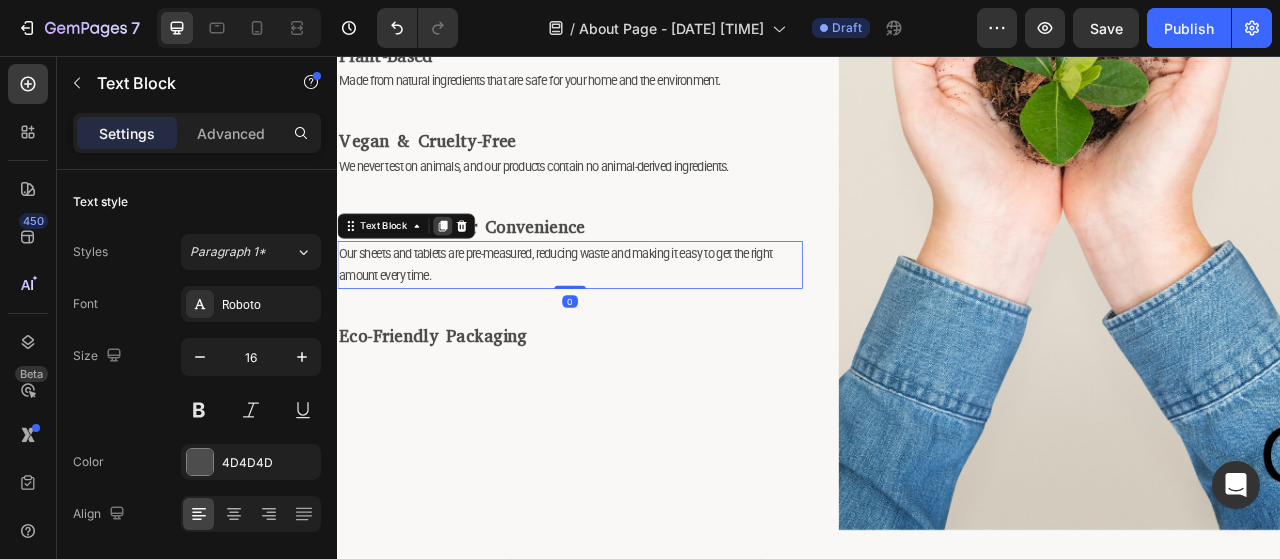click 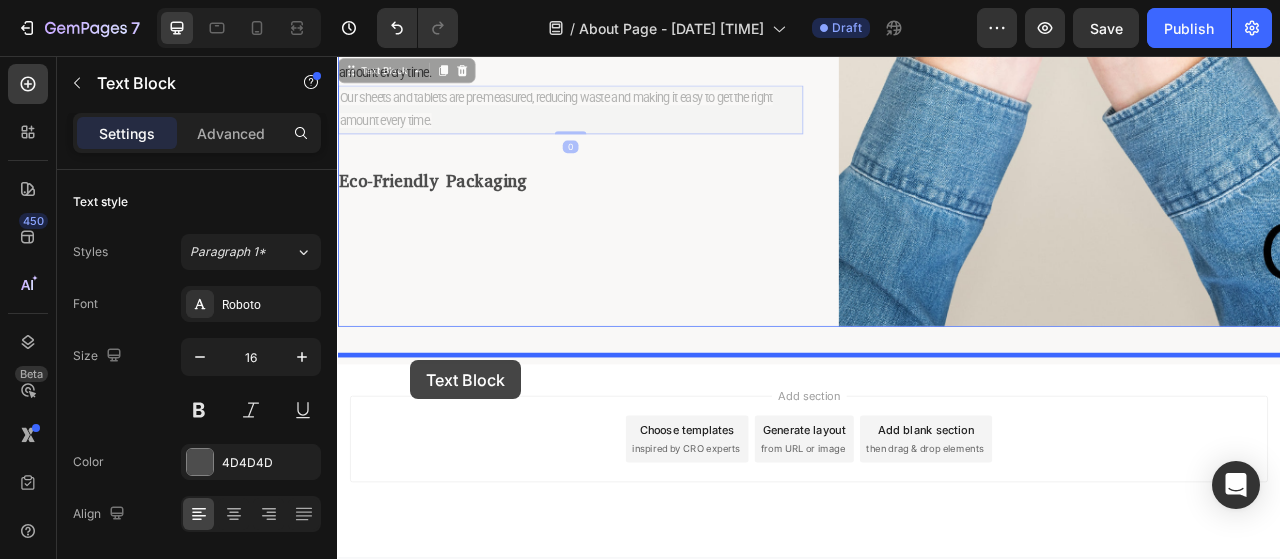 scroll, scrollTop: 2293, scrollLeft: 0, axis: vertical 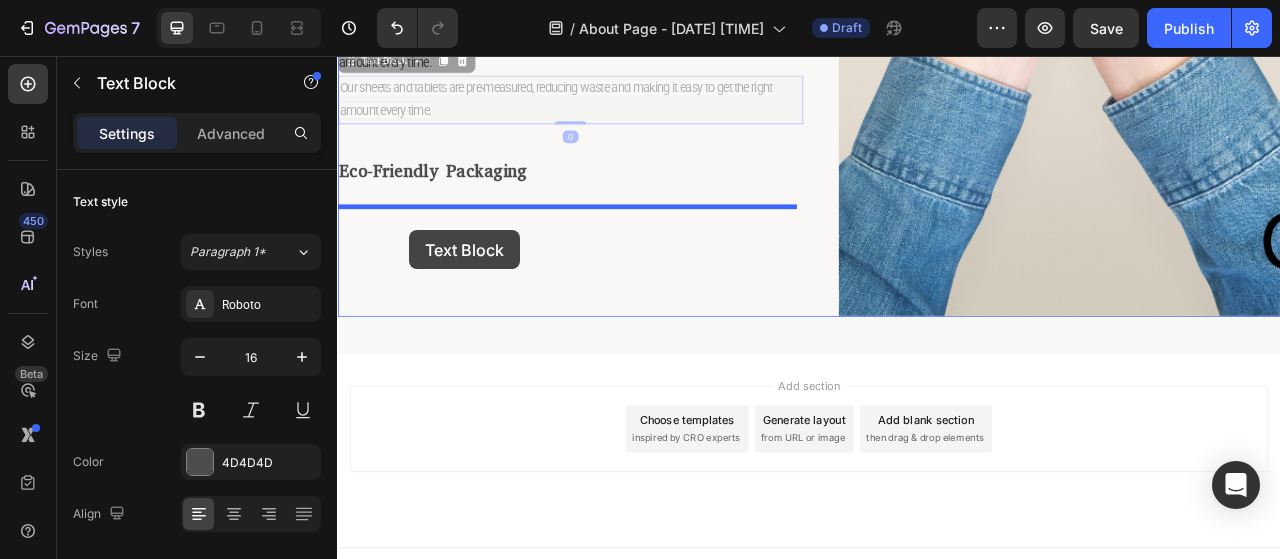 drag, startPoint x: 396, startPoint y: 355, endPoint x: 429, endPoint y: 278, distance: 83.773506 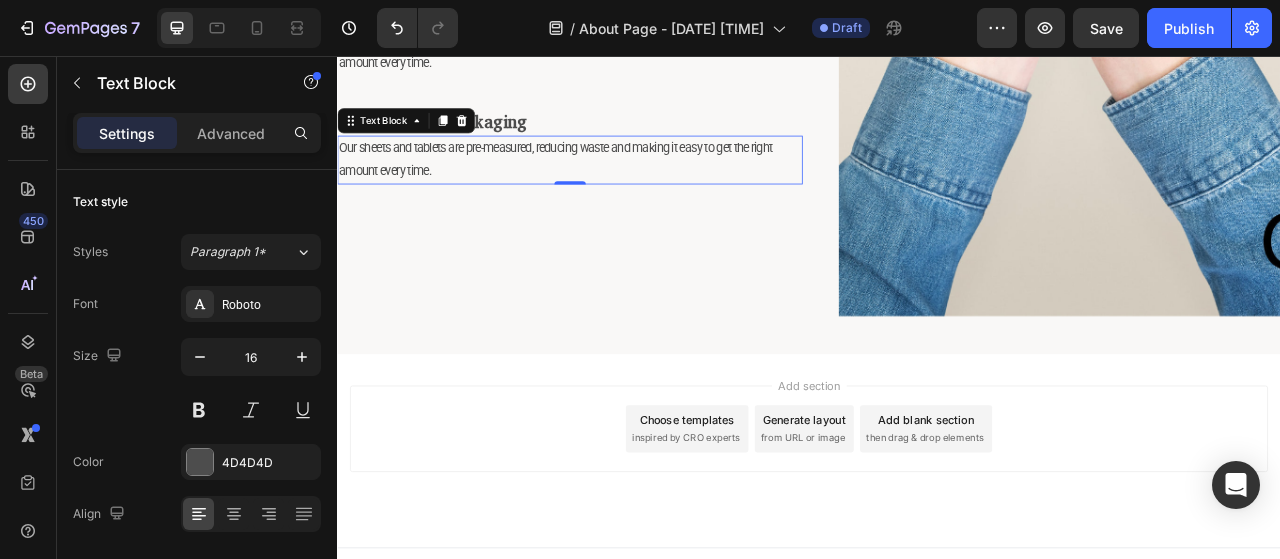 click on "Our sheets and tablets are pre-measured, reducing waste and making it easy to get the right amount every time." at bounding box center (633, 189) 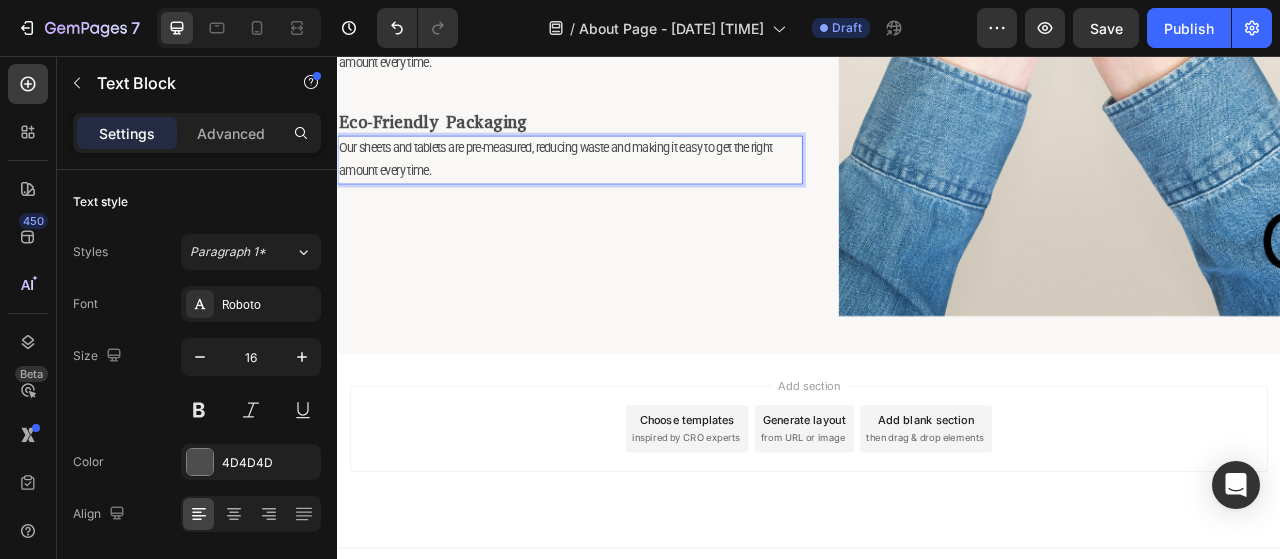 click on "Our sheets and tablets are pre-measured, reducing waste and making it easy to get the right amount every time." at bounding box center [633, 189] 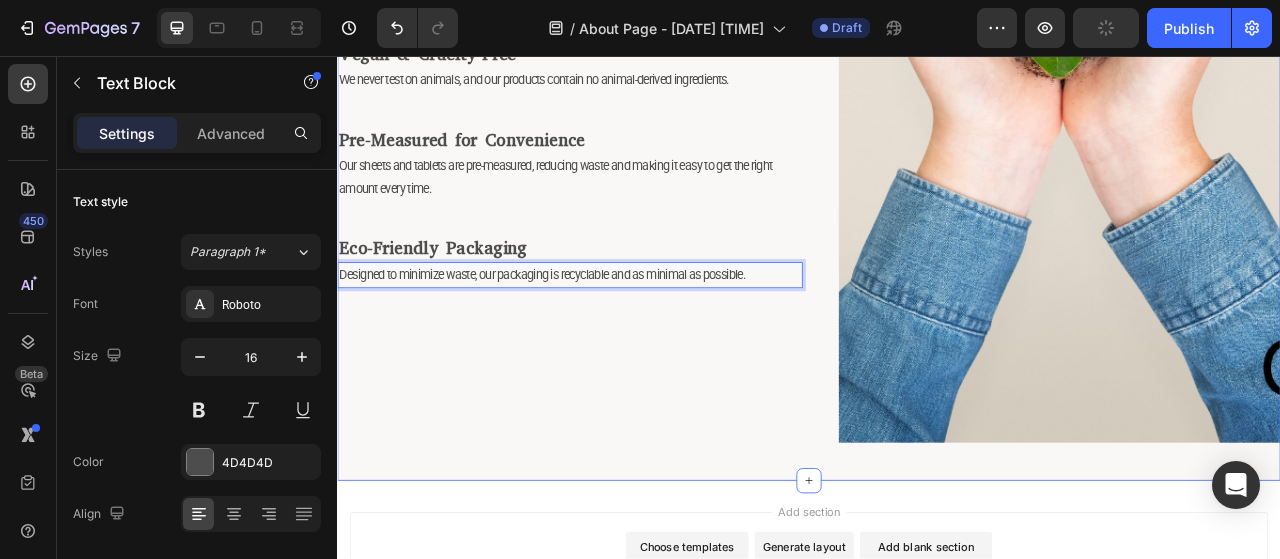 scroll, scrollTop: 2093, scrollLeft: 0, axis: vertical 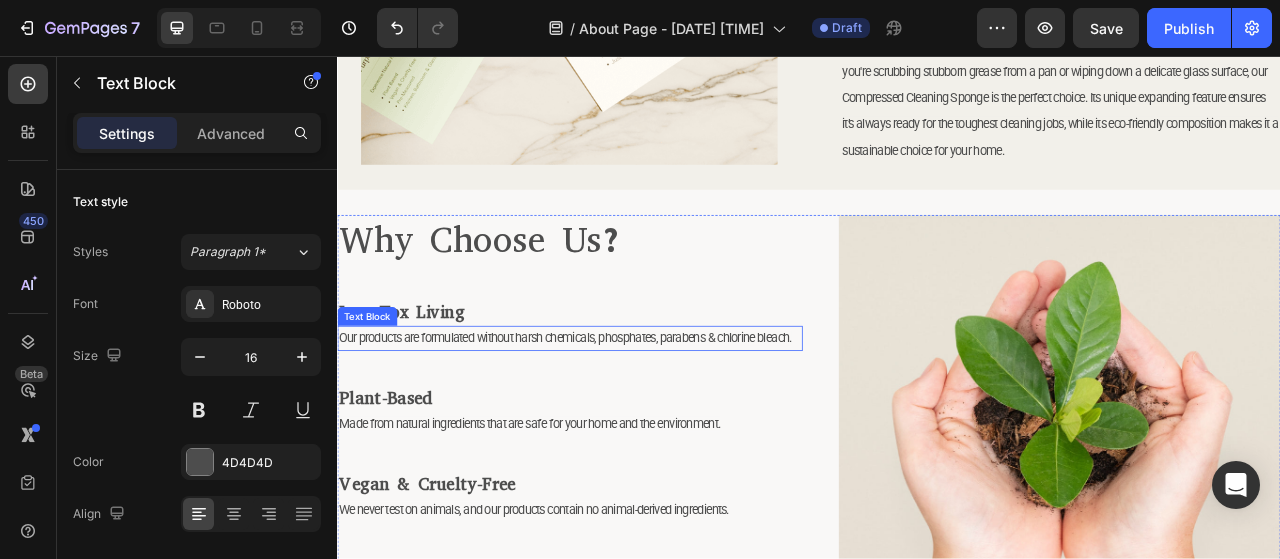 click on "Our products are formulated without harsh chemicals, phosphates, parabens & chlorine bleach." at bounding box center [627, 415] 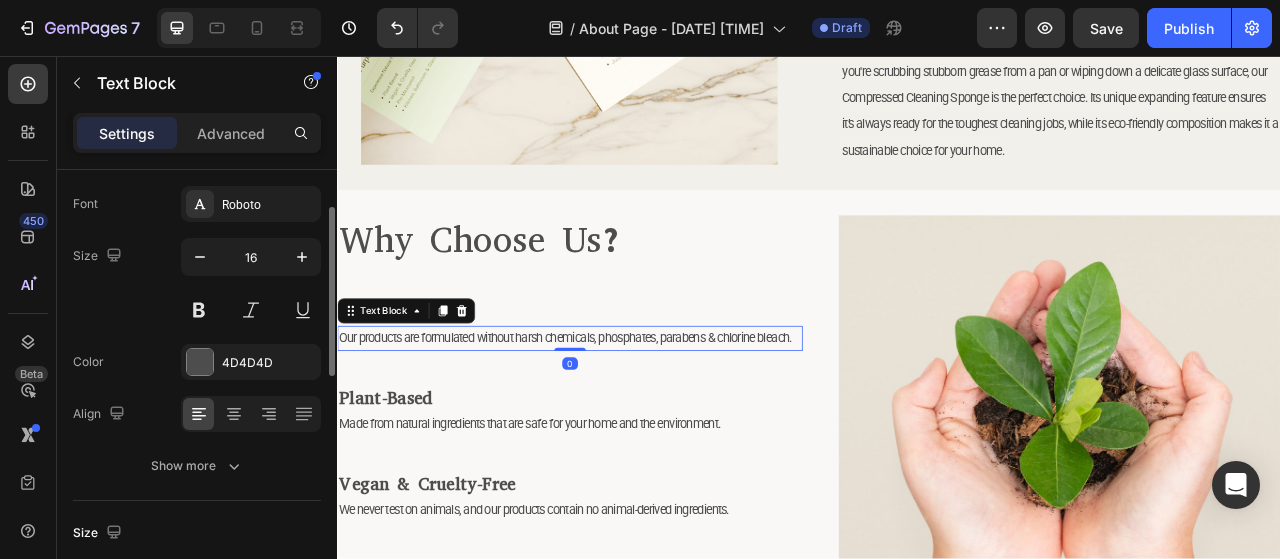 scroll, scrollTop: 200, scrollLeft: 0, axis: vertical 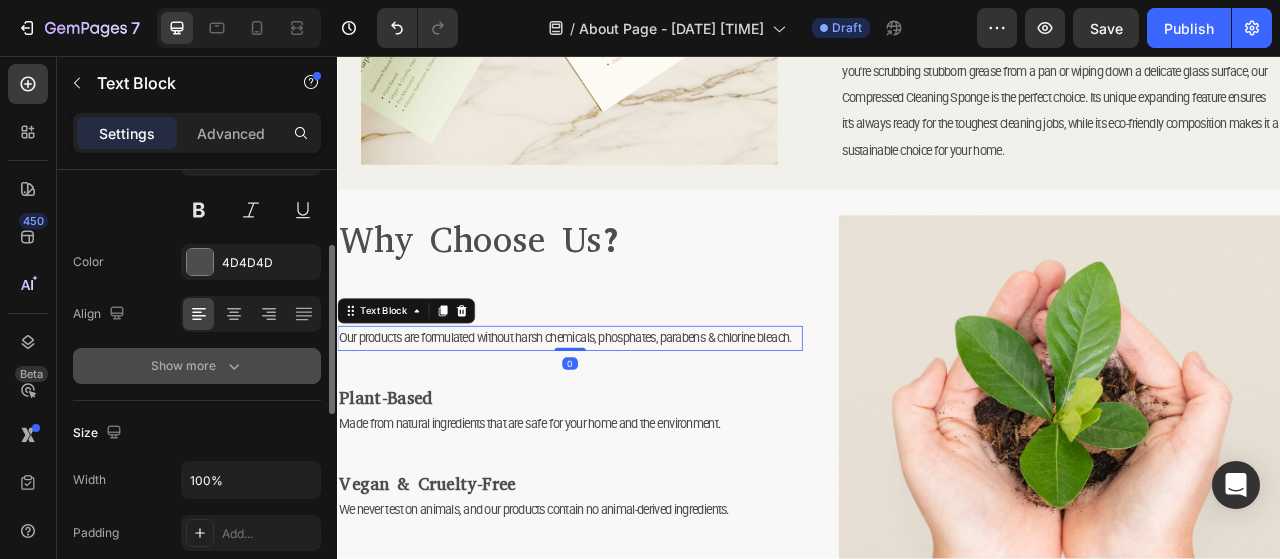 click on "Show more" at bounding box center [197, 366] 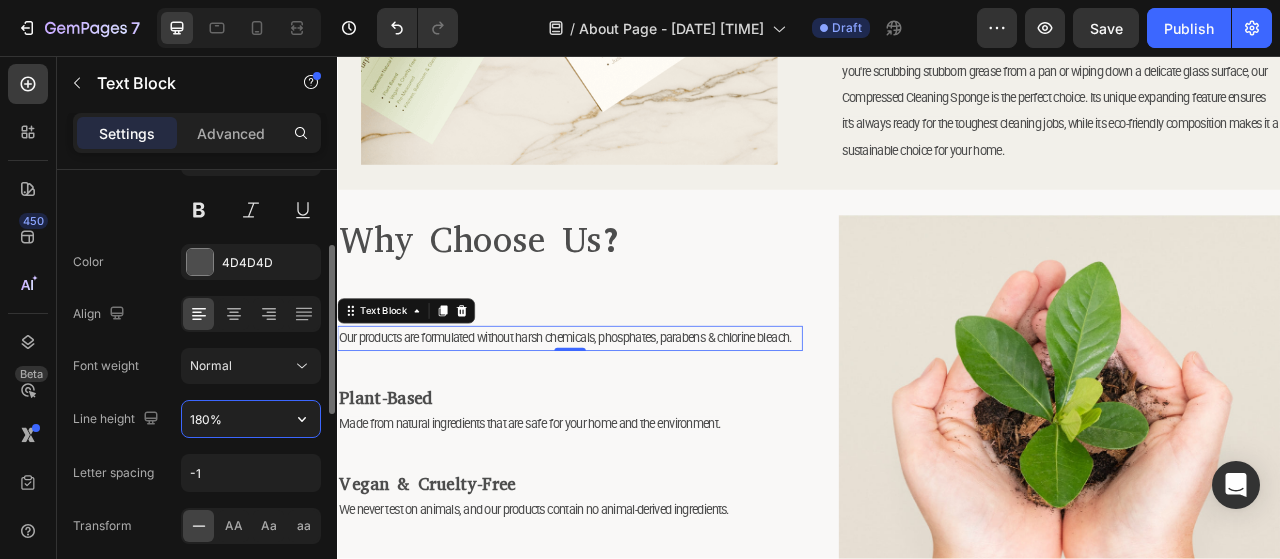 click on "180%" at bounding box center [251, 419] 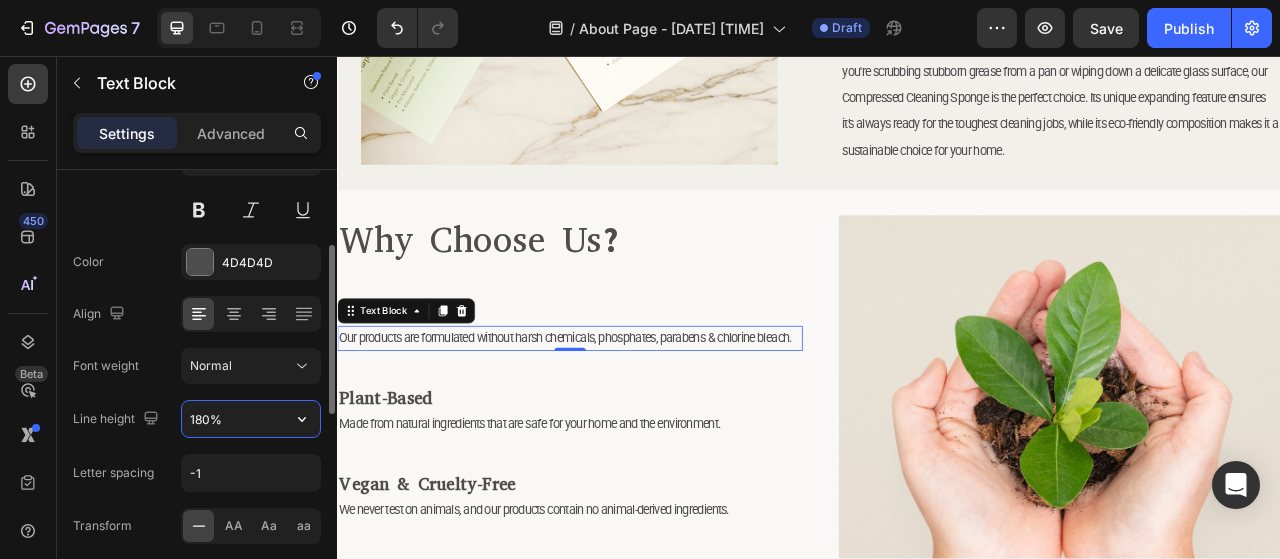 drag, startPoint x: 228, startPoint y: 418, endPoint x: 186, endPoint y: 417, distance: 42.0119 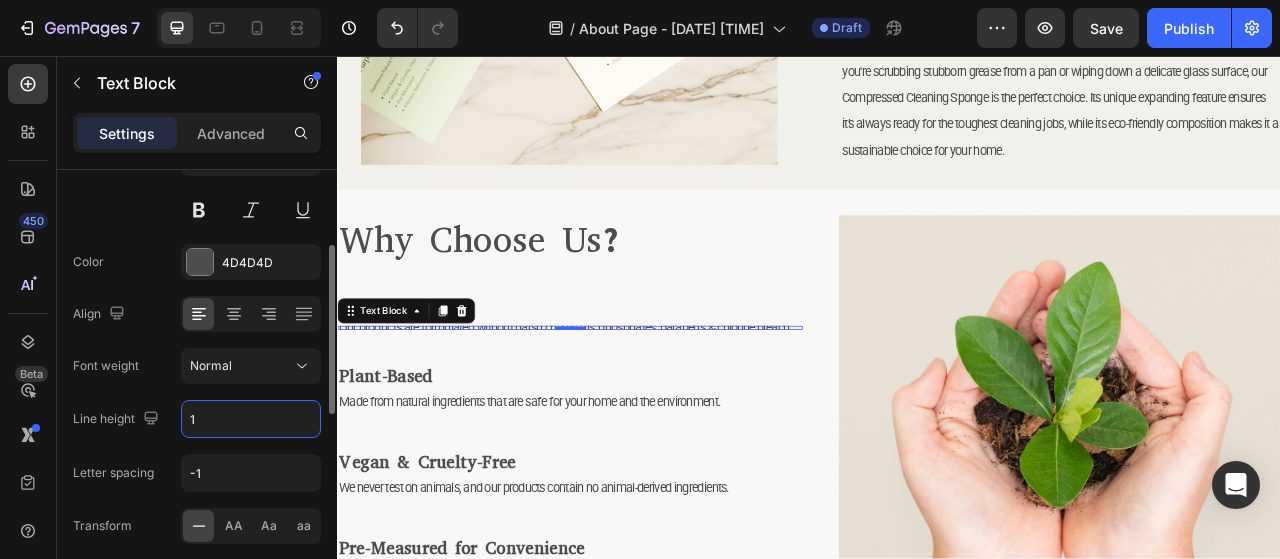 type on "16" 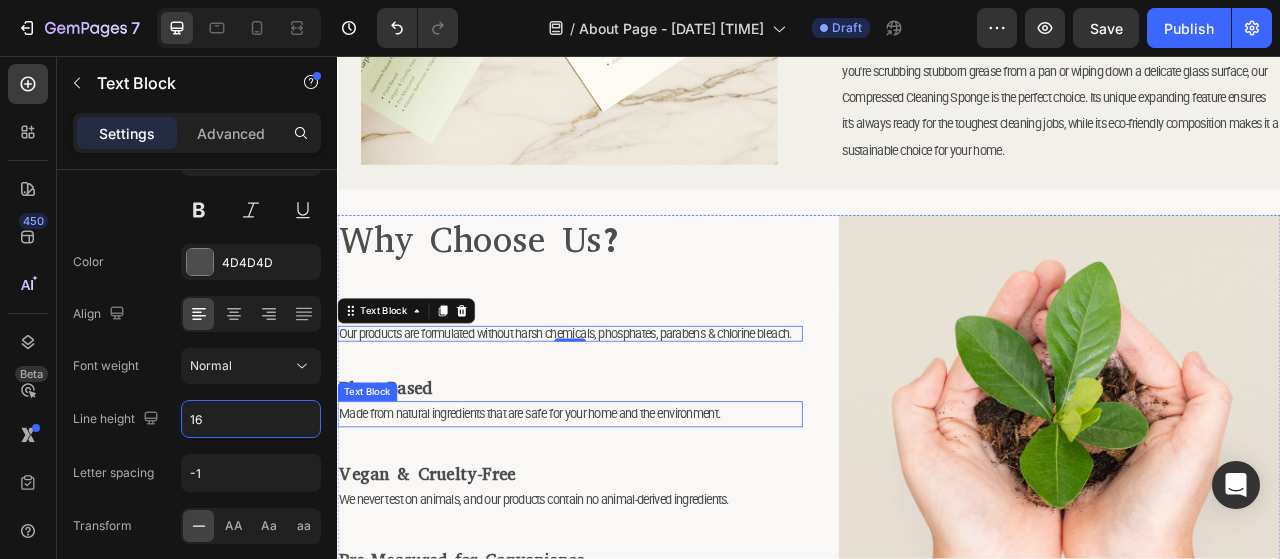 click on "Made from natural ingredients that are safe for your home and the environment." at bounding box center (581, 511) 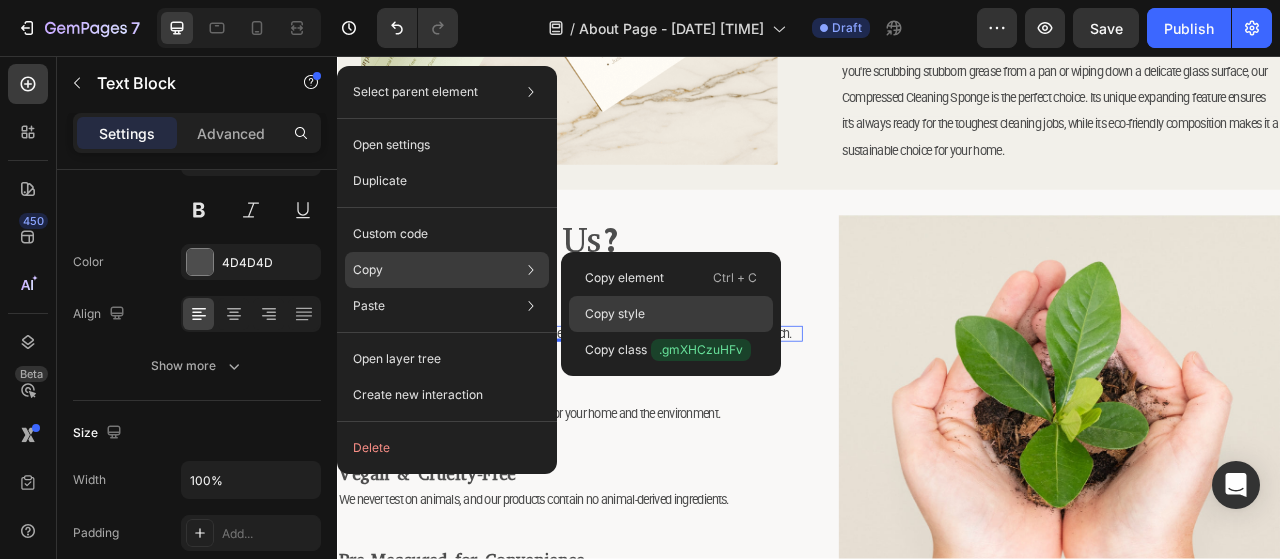 click on "Copy style" at bounding box center [615, 314] 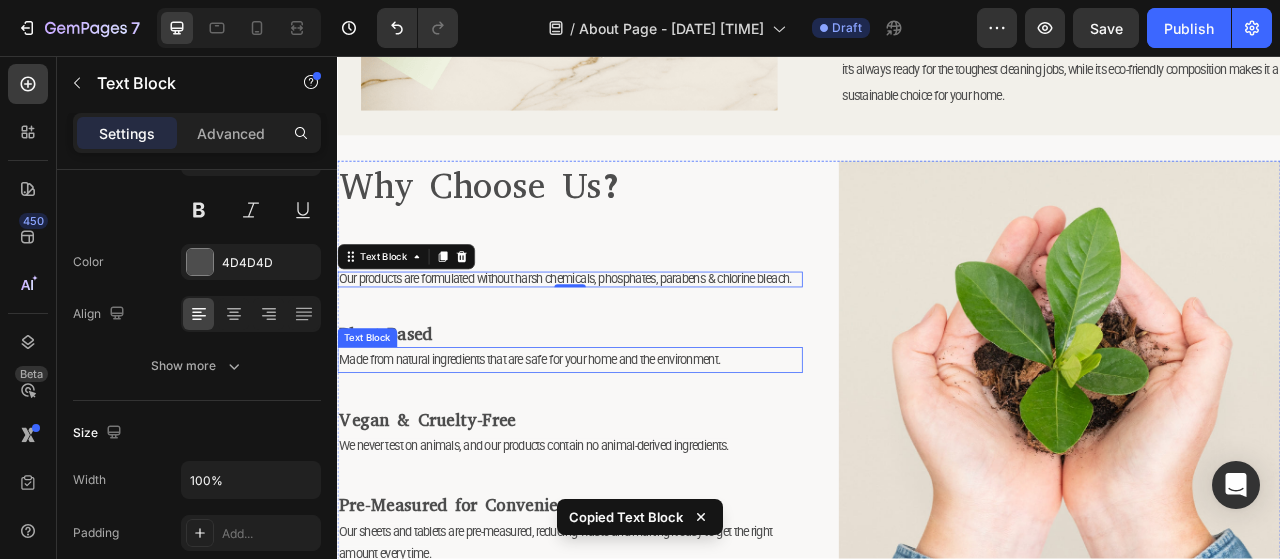 scroll, scrollTop: 1693, scrollLeft: 0, axis: vertical 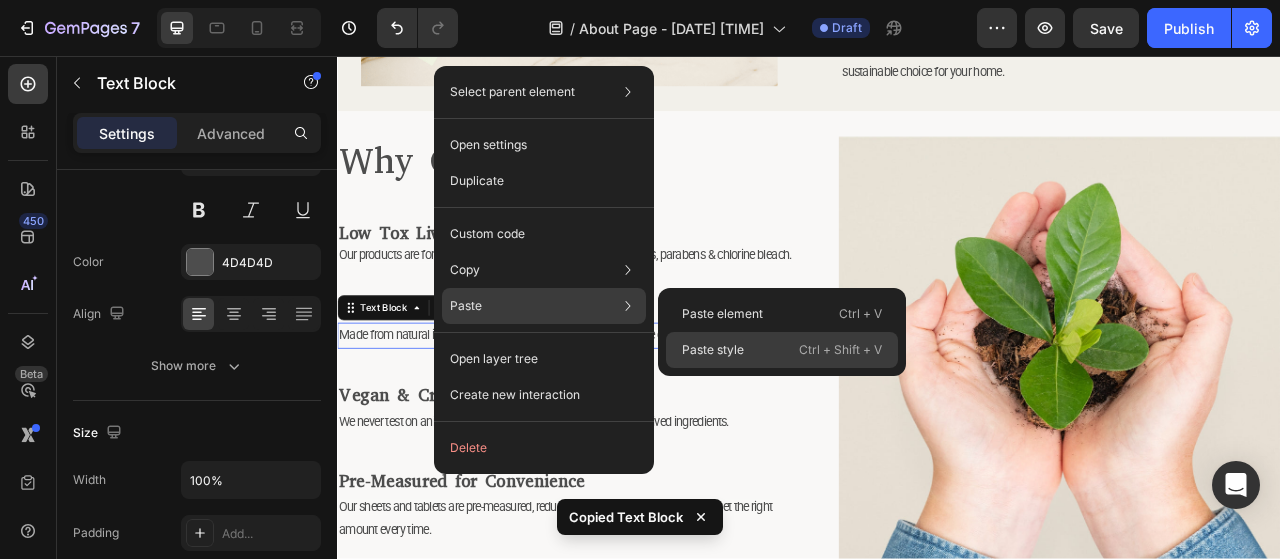 click on "Paste style" at bounding box center (713, 350) 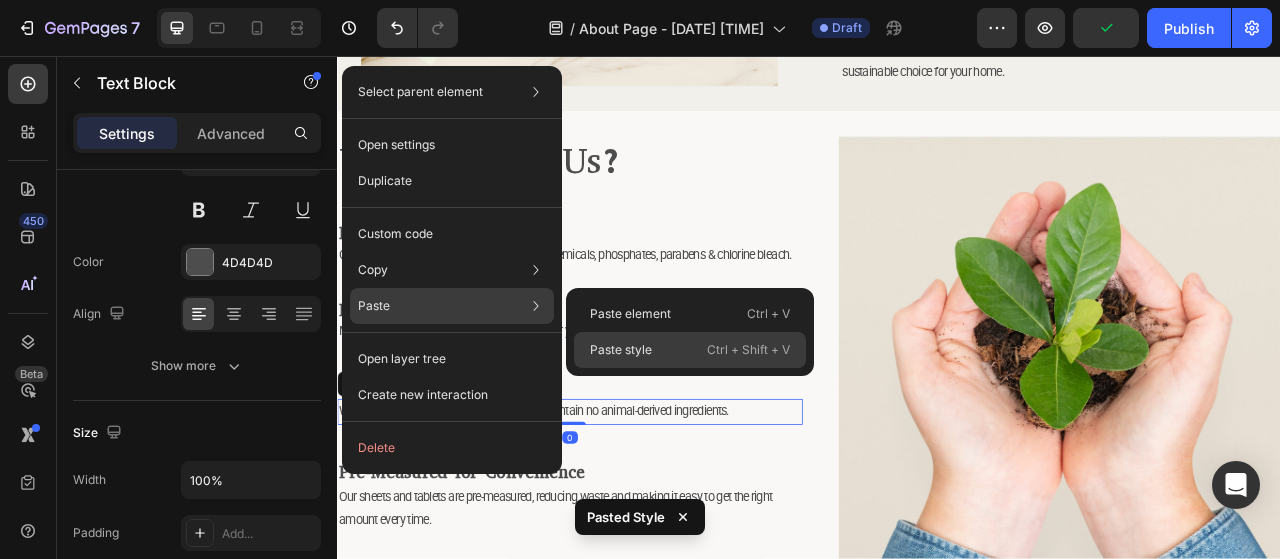 click on "Paste style" at bounding box center [621, 350] 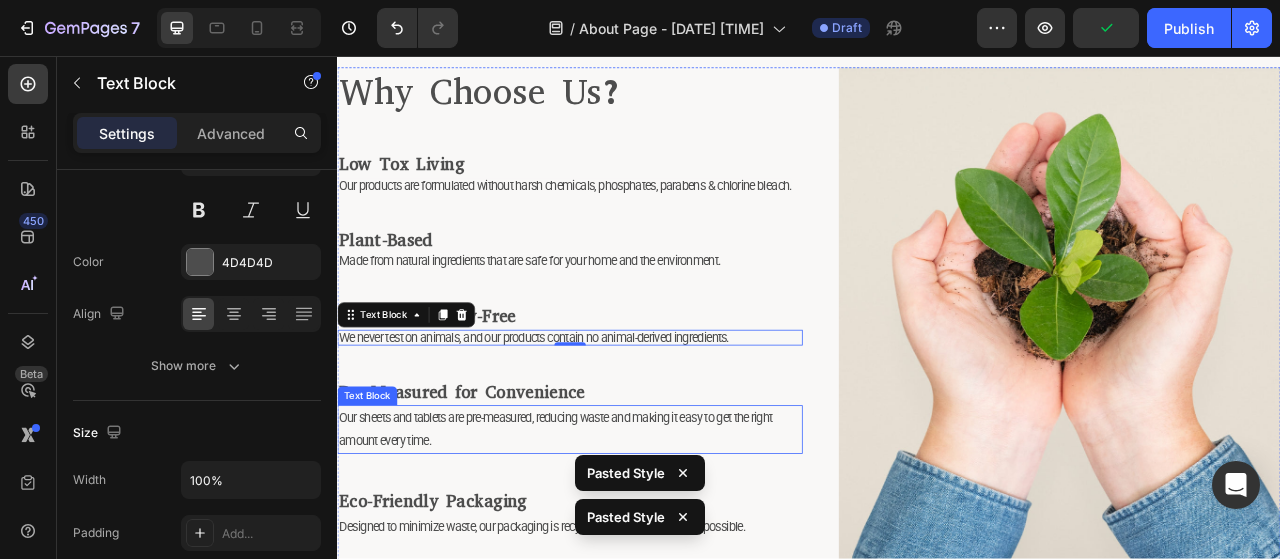 scroll, scrollTop: 1893, scrollLeft: 0, axis: vertical 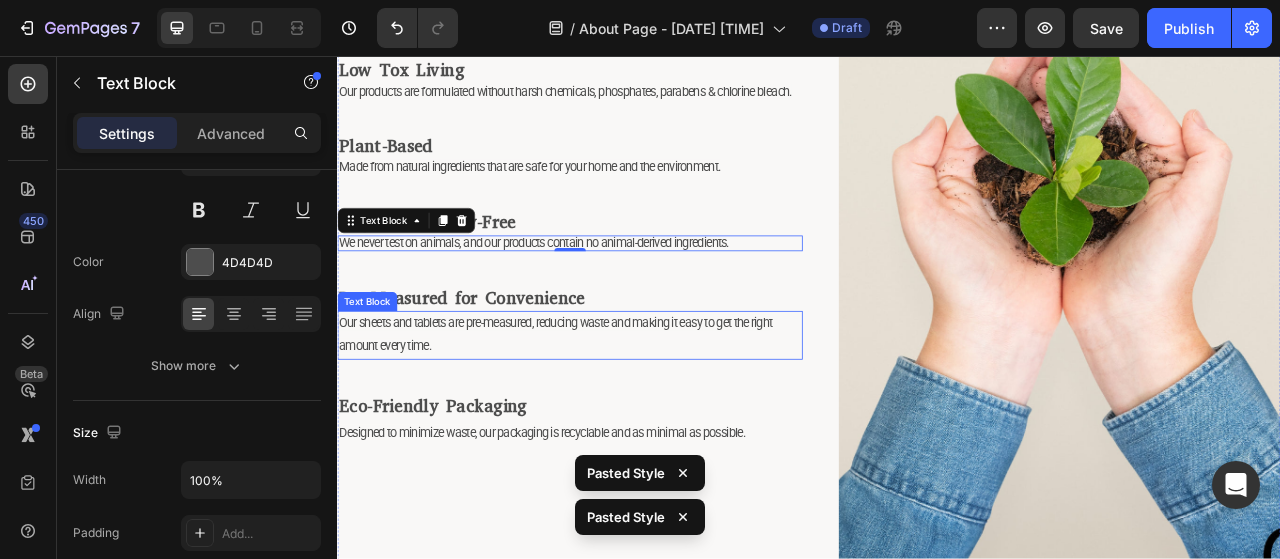 click on "Our sheets and tablets are pre-measured, reducing waste and making it easy to get the right amount every time." at bounding box center (614, 411) 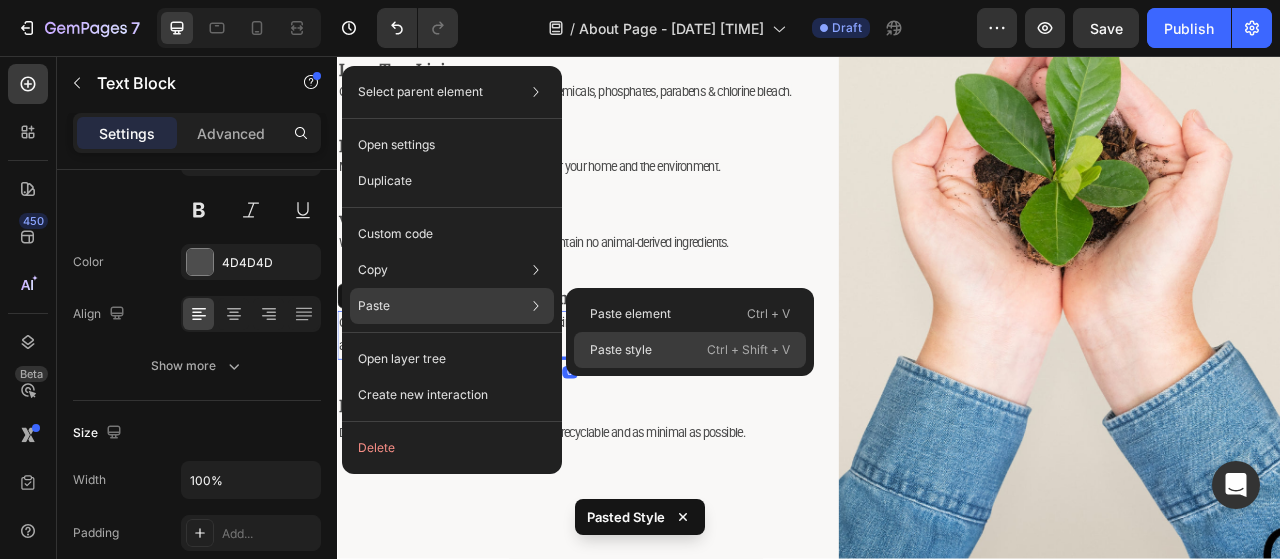click on "Paste style" at bounding box center [621, 350] 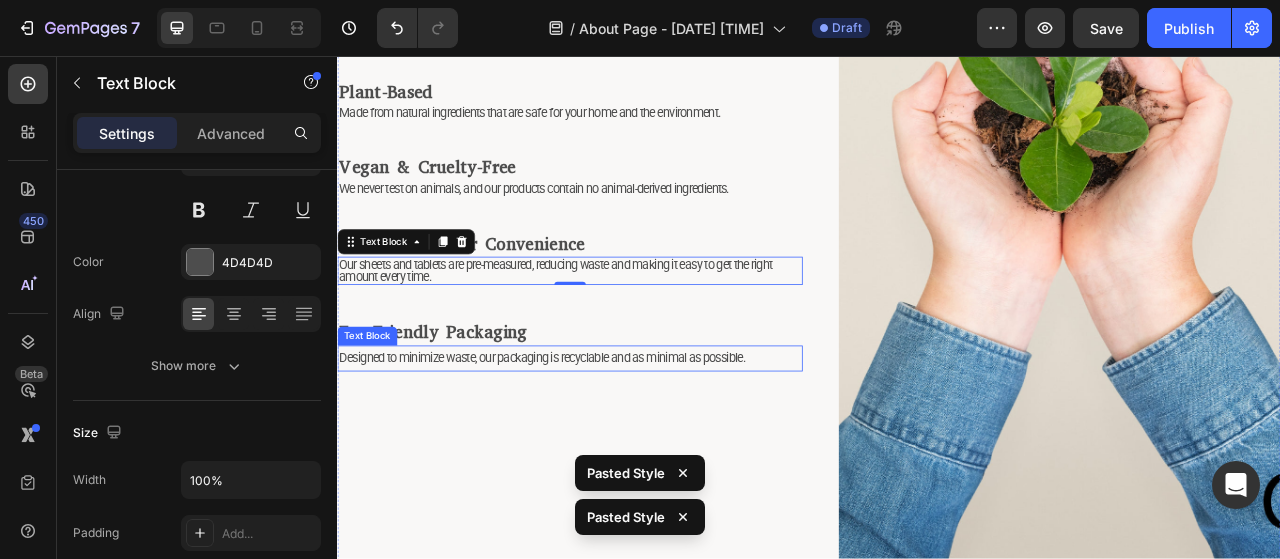 scroll, scrollTop: 1993, scrollLeft: 0, axis: vertical 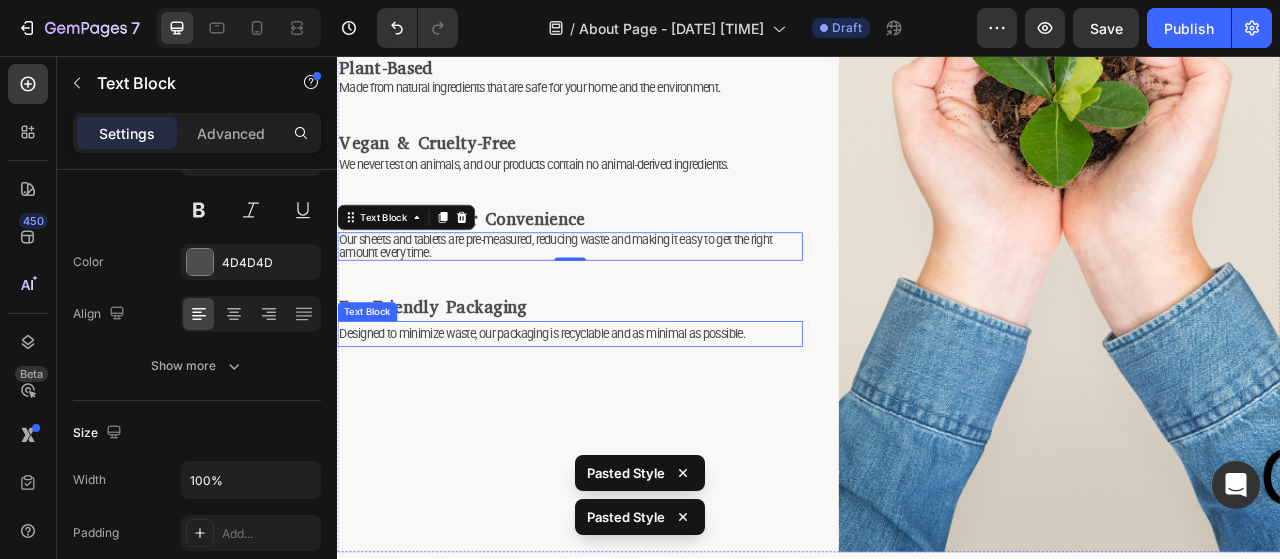 click on "Designed to minimize waste, our packaging is recyclable and as minimal as possible." at bounding box center (597, 409) 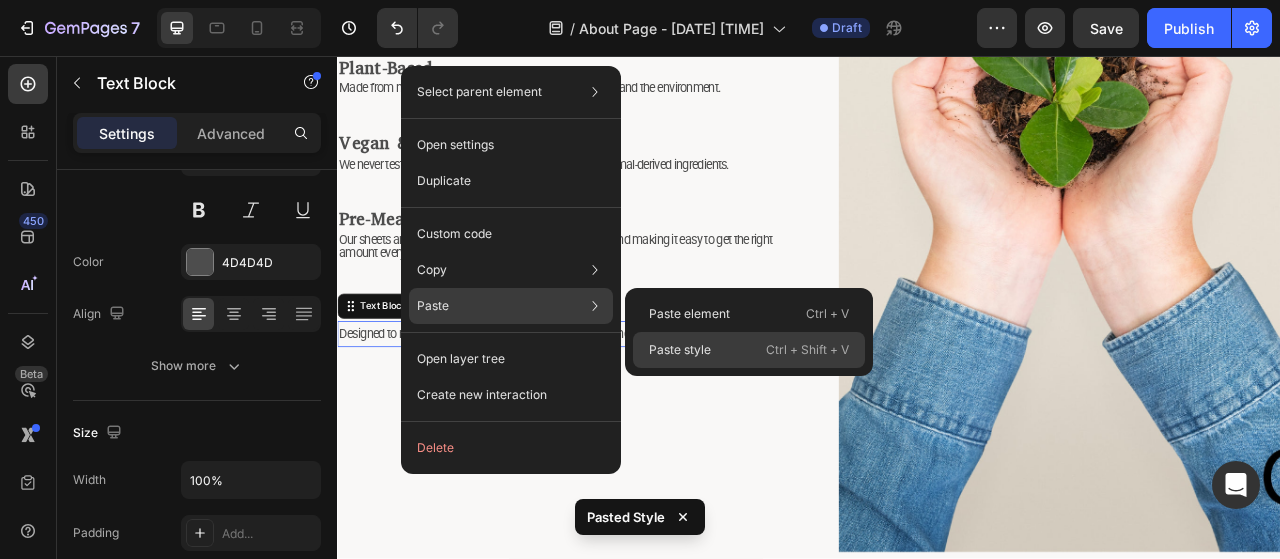 click on "Paste style" at bounding box center (680, 350) 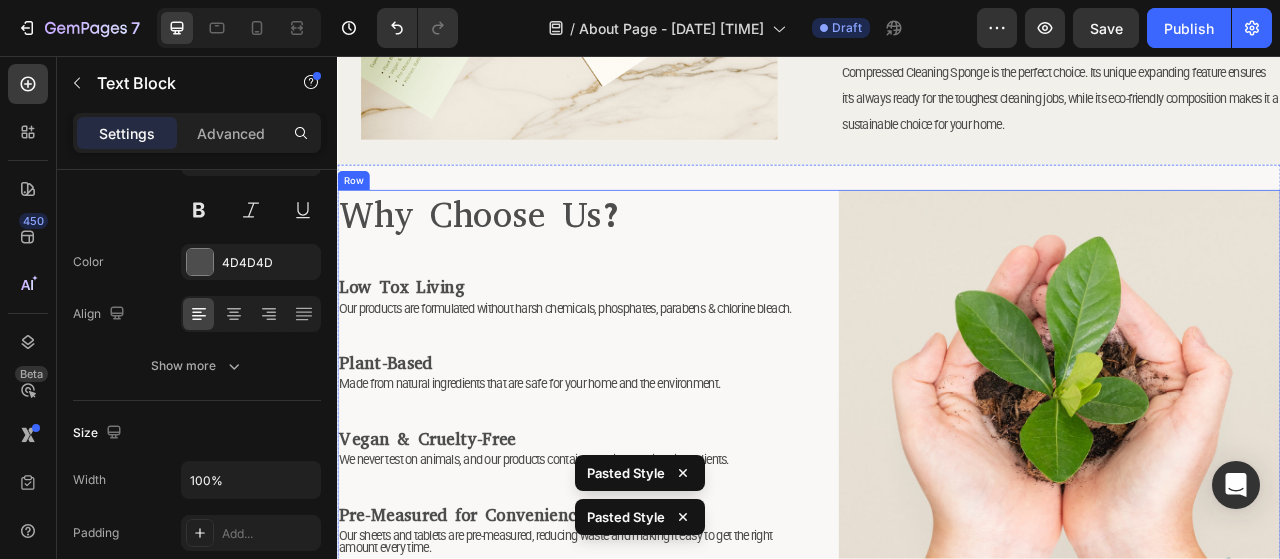 scroll, scrollTop: 1593, scrollLeft: 0, axis: vertical 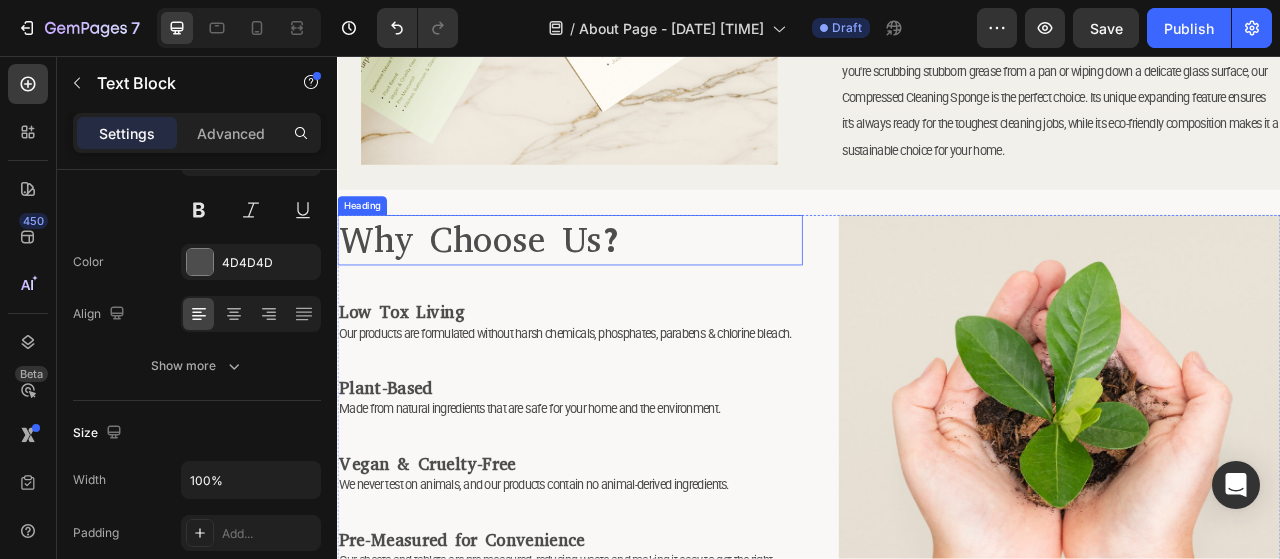 click on "Why Choose Us?" at bounding box center (633, 291) 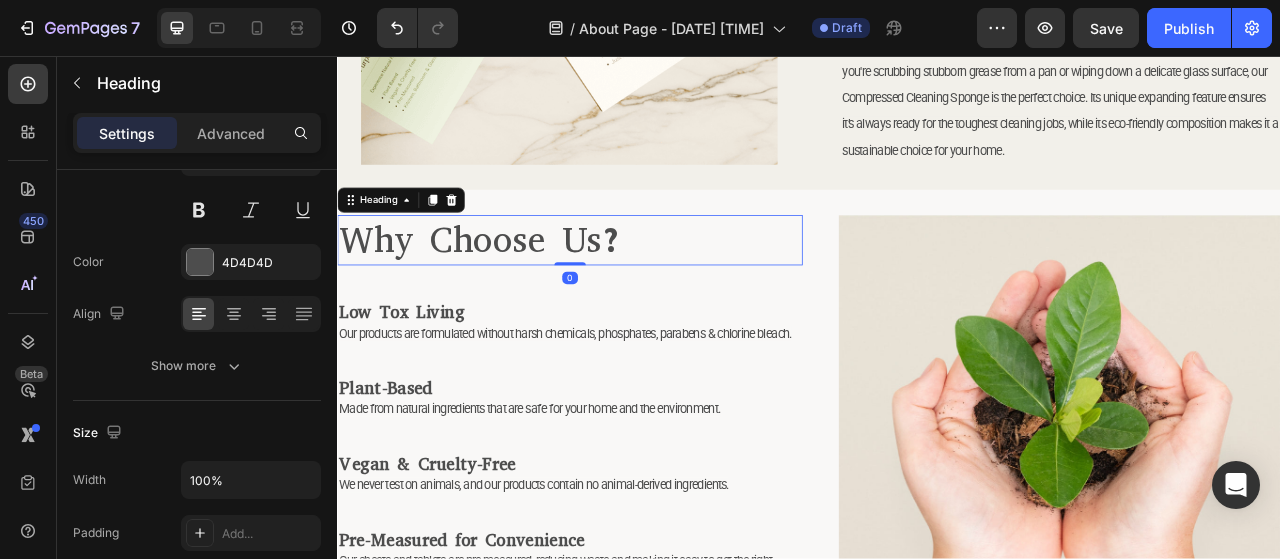 scroll, scrollTop: 0, scrollLeft: 0, axis: both 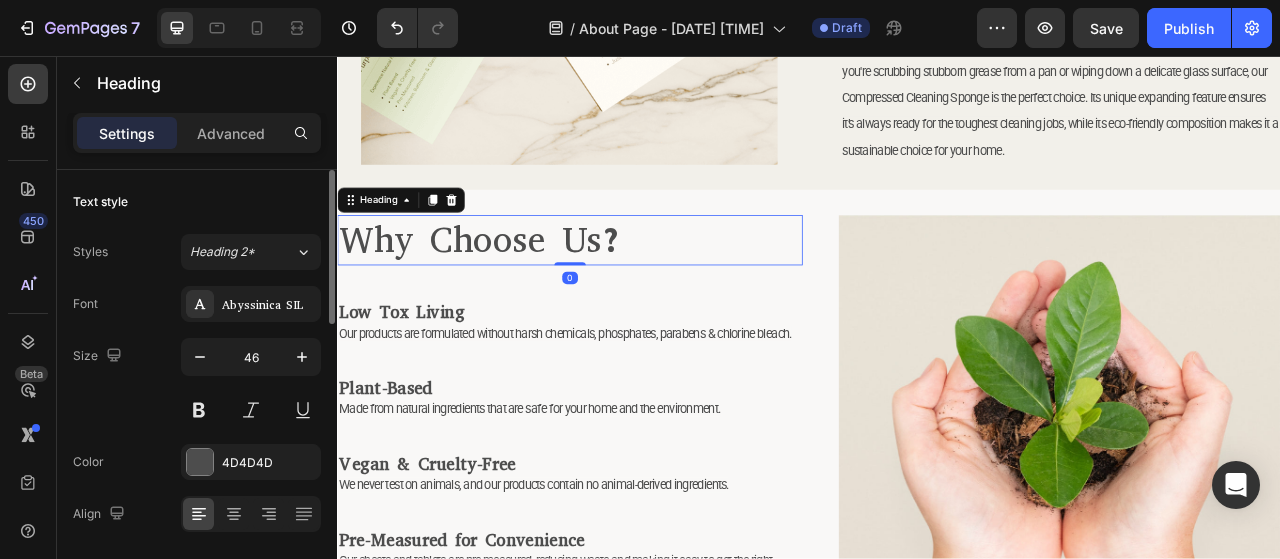 click on "Why Choose Us?" at bounding box center [633, 291] 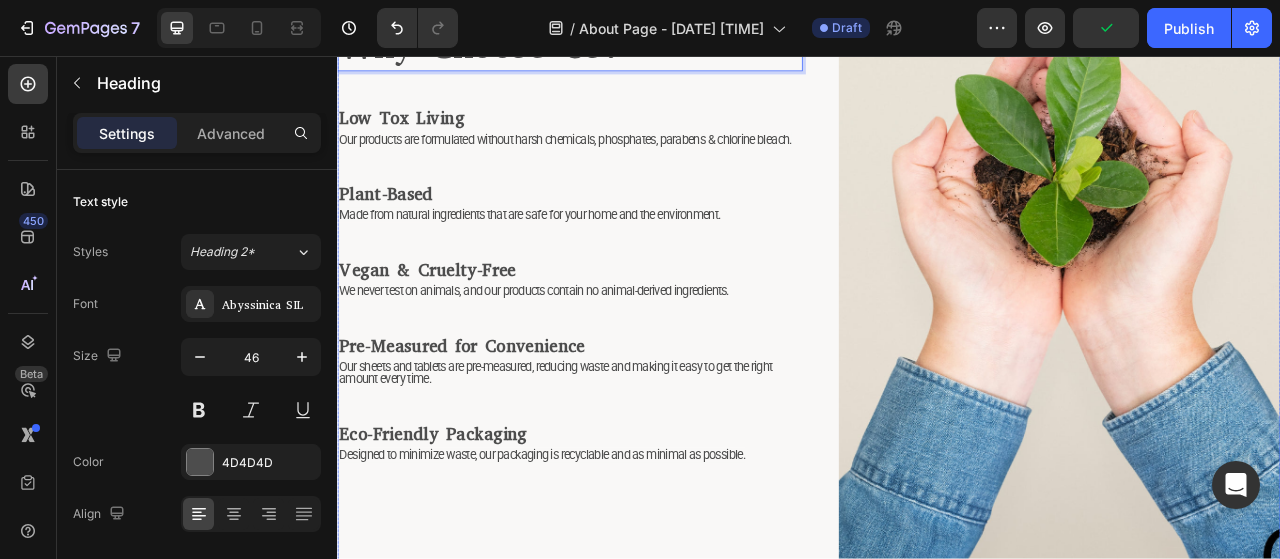 scroll, scrollTop: 1893, scrollLeft: 0, axis: vertical 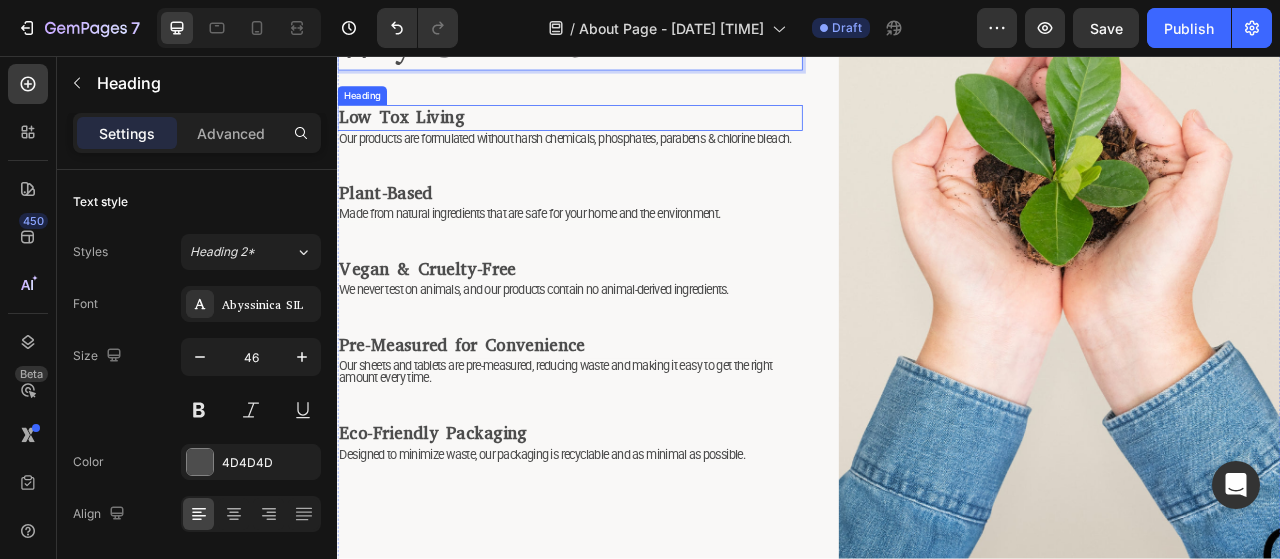 click on "⁠⁠⁠⁠⁠⁠⁠ Low Tox Living" at bounding box center [633, 135] 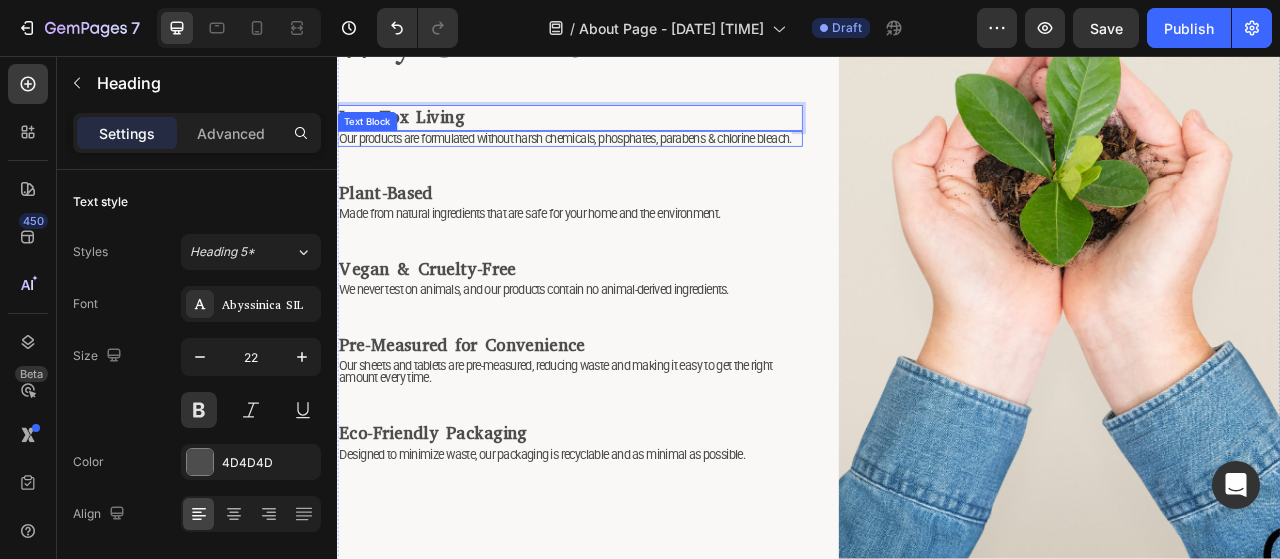 click on "Our products are formulated without harsh chemicals, phosphates, parabens & chlorine bleach." at bounding box center [627, 161] 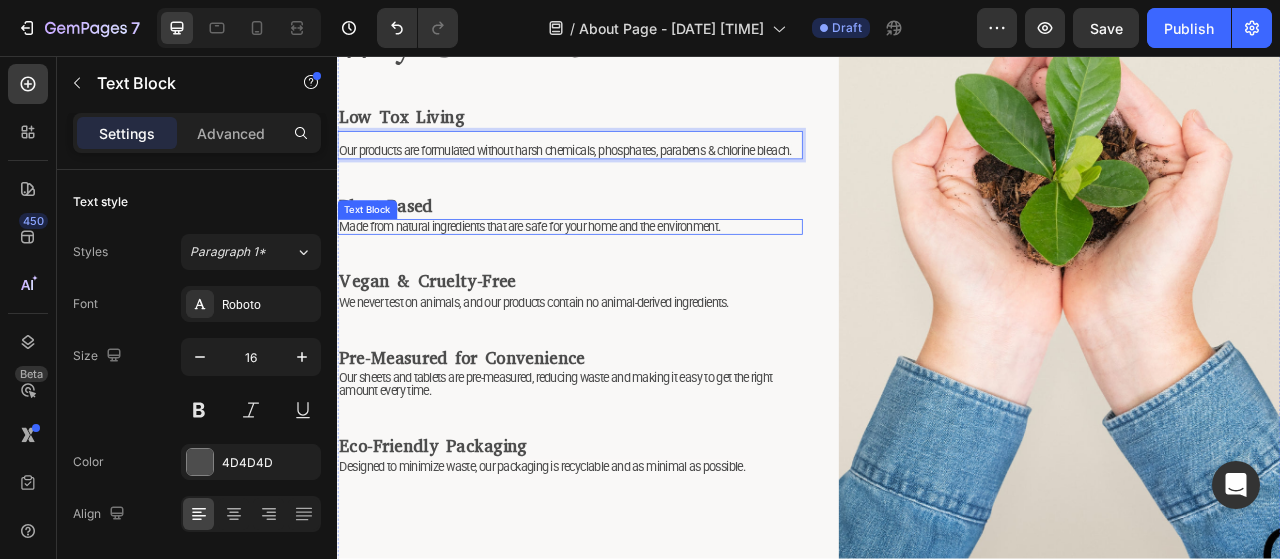 click on "Made from natural ingredients that are safe for your home and the environment." at bounding box center (581, 273) 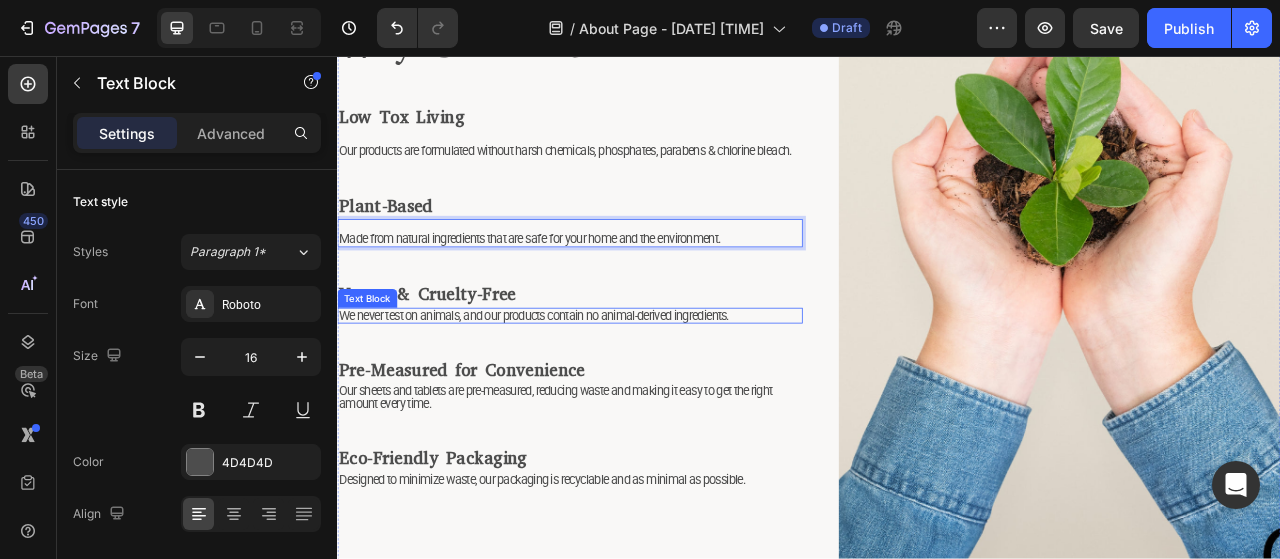 click on "We never test on animals, and our products contain no animal-derived ingredients." at bounding box center [587, 386] 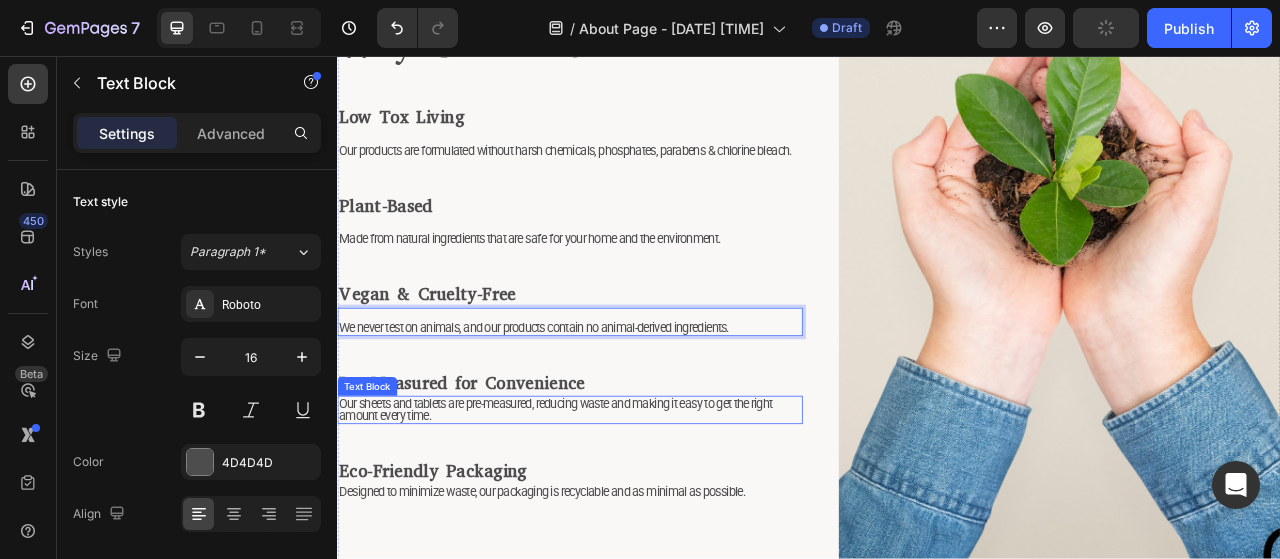 click on "Our sheets and tablets are pre-measured, reducing waste and making it easy to get the right amount every time." at bounding box center [614, 506] 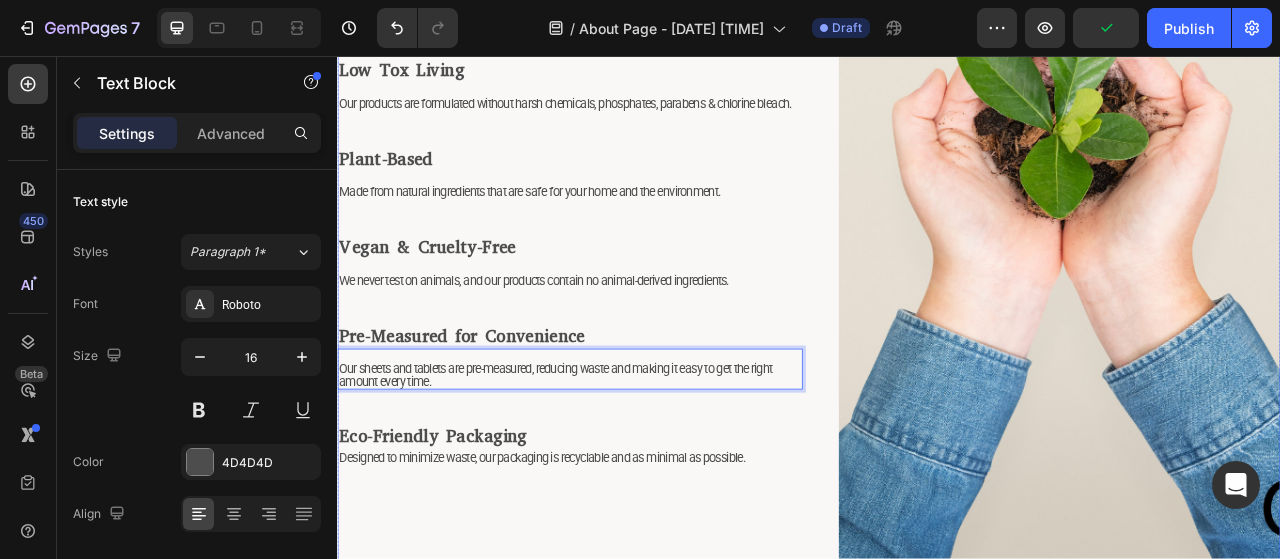 scroll, scrollTop: 1993, scrollLeft: 0, axis: vertical 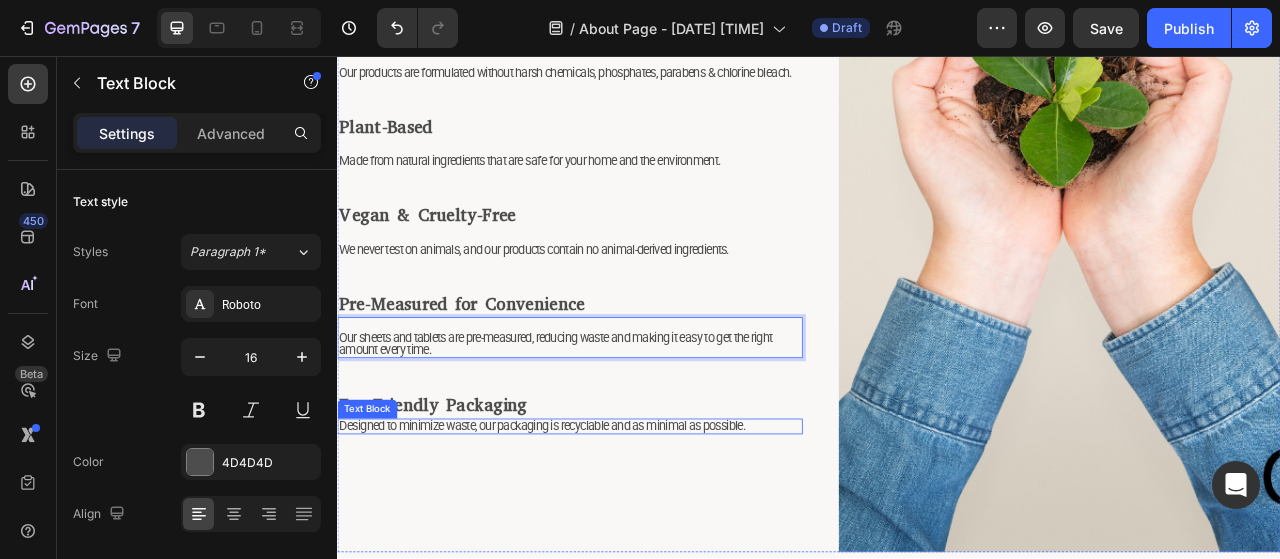 click on "Designed to minimize waste, our packaging is recyclable and as minimal as possible." at bounding box center [597, 527] 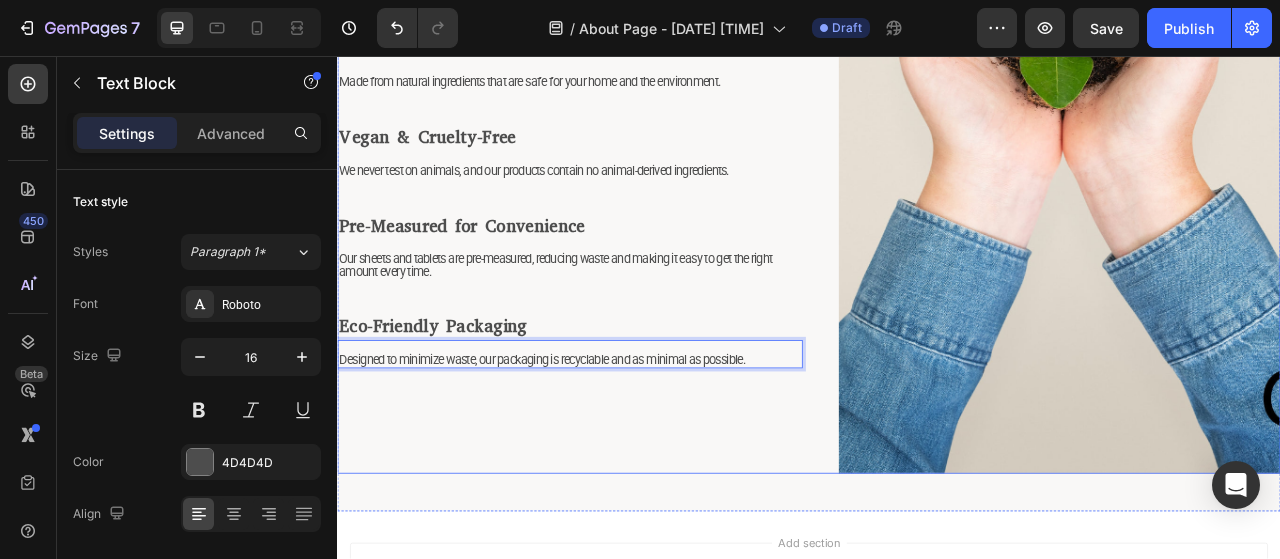 click on "⁠⁠⁠⁠⁠⁠⁠     Why Choose Us? Heading ⁠⁠⁠⁠⁠⁠⁠ Low Tox Living Heading Our products are formulated without harsh chemicals, phosphates, parabens & chlorine bleach. Text Block ⁠⁠⁠⁠⁠⁠⁠ Plant-Based Heading Made from natural ingredients that are safe for your home and the environment. Text Block ⁠⁠⁠⁠⁠⁠⁠ Vegan & Cruelty-Free Heading We never test on animals, and our products contain no animal-derived ingredients. Text Block ⁠⁠⁠⁠⁠⁠⁠ Pre-Measured for Convenience Heading Our sheets and tablets are pre-measured, reducing waste and making it easy to get the right amount every time. Text Block ⁠⁠⁠⁠⁠⁠⁠ Eco-Friendly Packaging Heading Designed to minimize waste, our packaging is recyclable and as minimal as possible. Text Block   0" at bounding box center [633, 169] 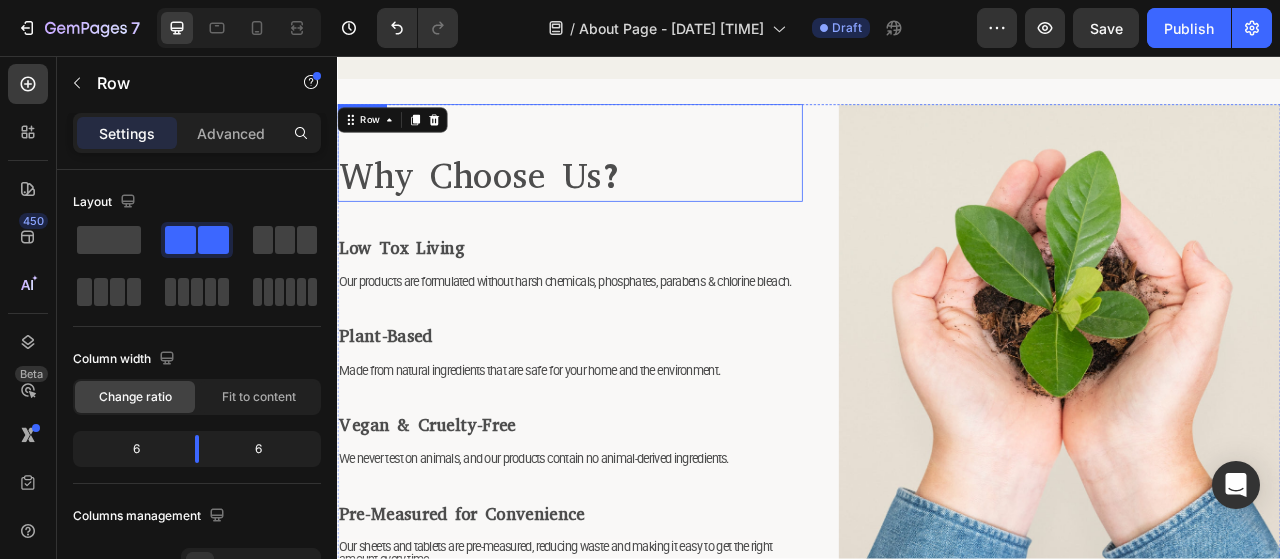 scroll, scrollTop: 1693, scrollLeft: 0, axis: vertical 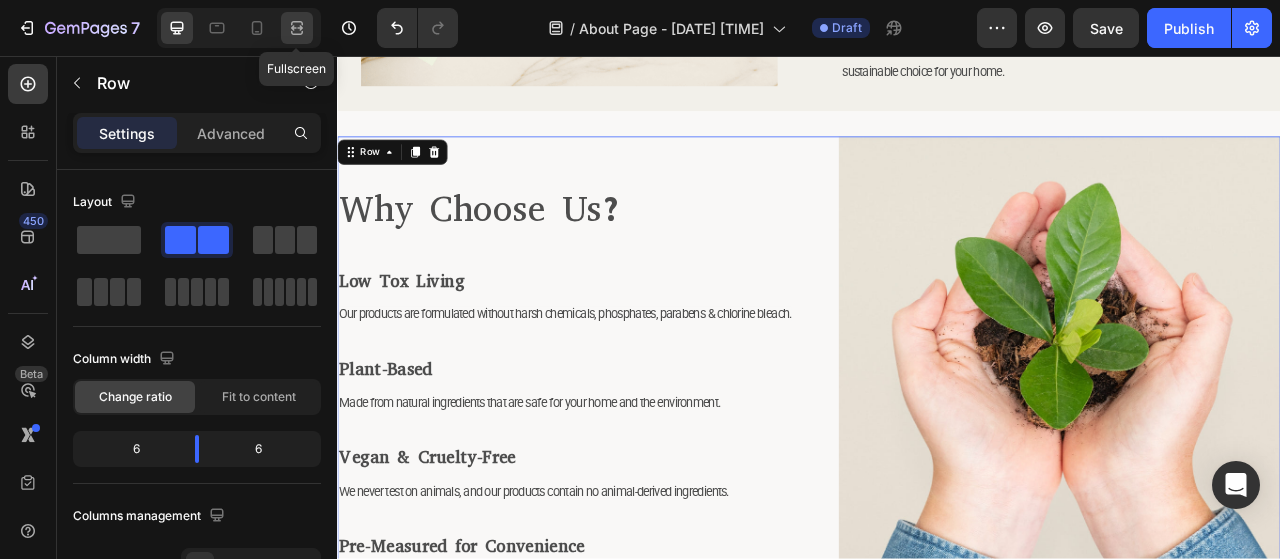 click 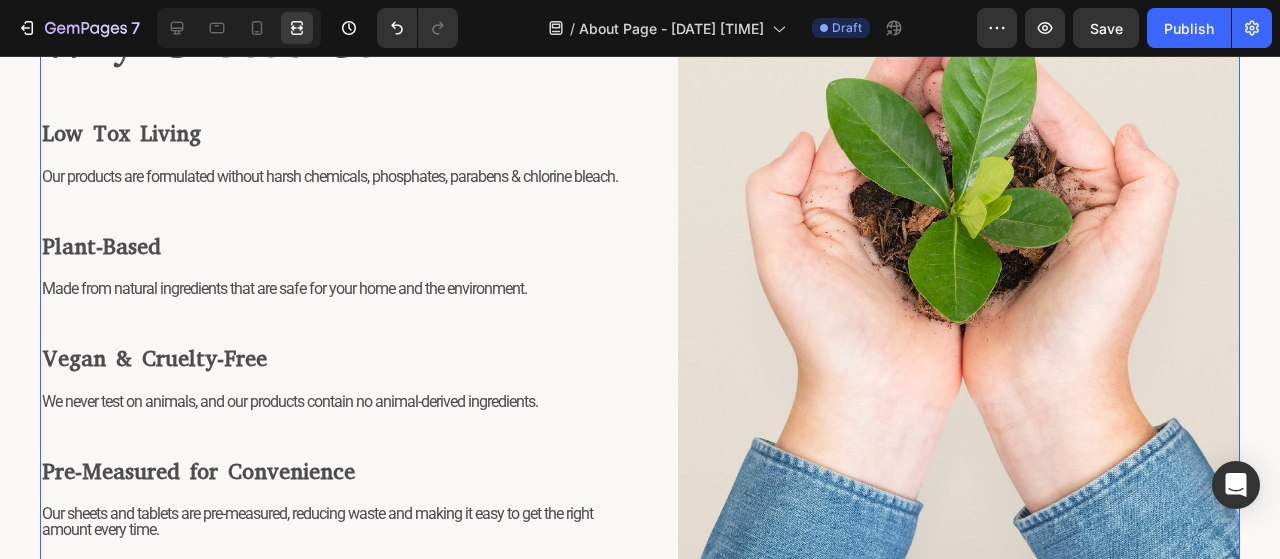 scroll, scrollTop: 1893, scrollLeft: 0, axis: vertical 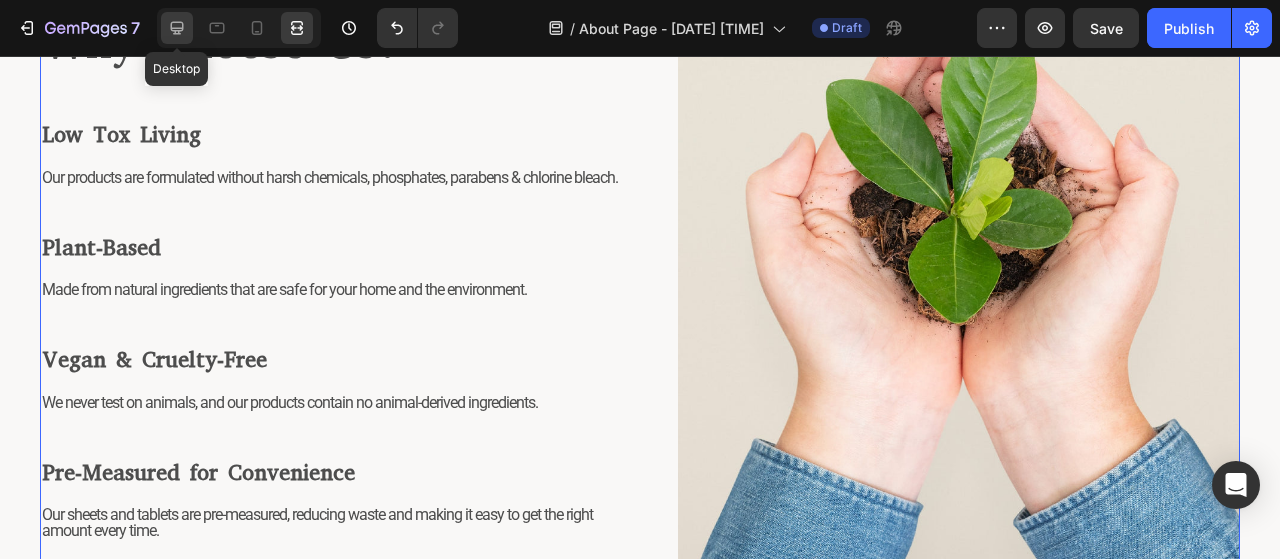click 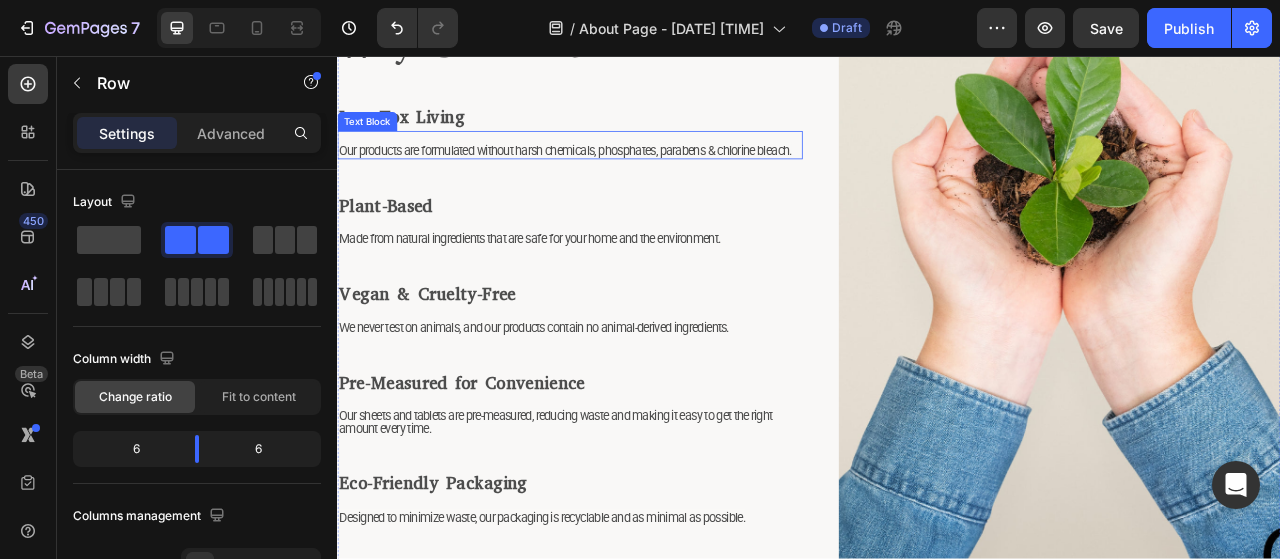 click on "Our products are formulated without harsh chemicals, phosphates, parabens & chlorine bleach." at bounding box center (627, 177) 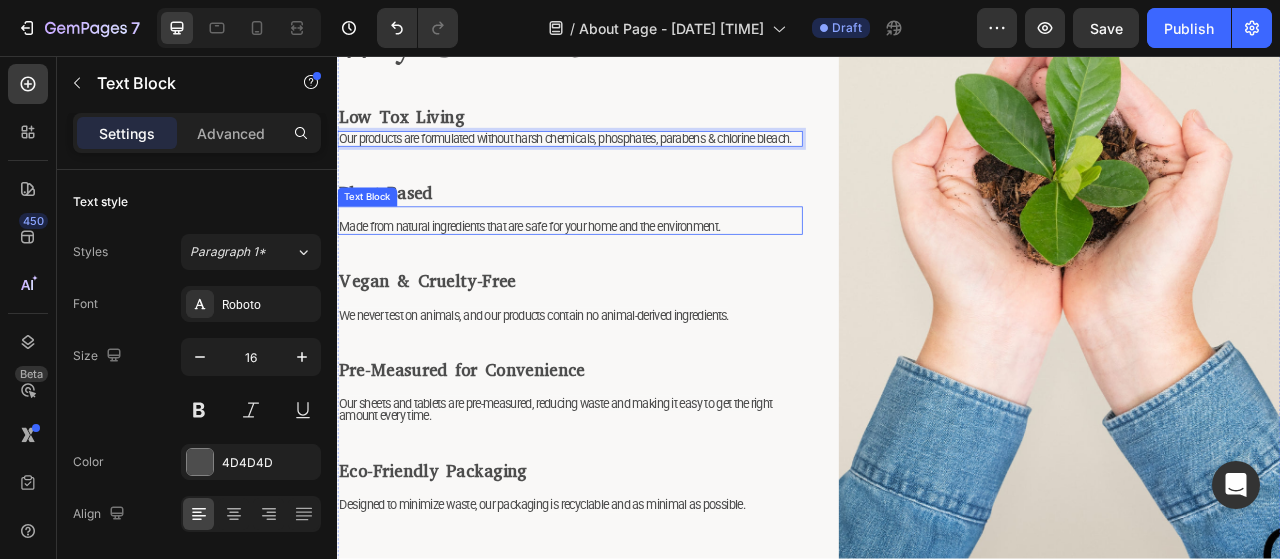 click on "Made from natural ingredients that are safe for your home and the environment." at bounding box center [633, 266] 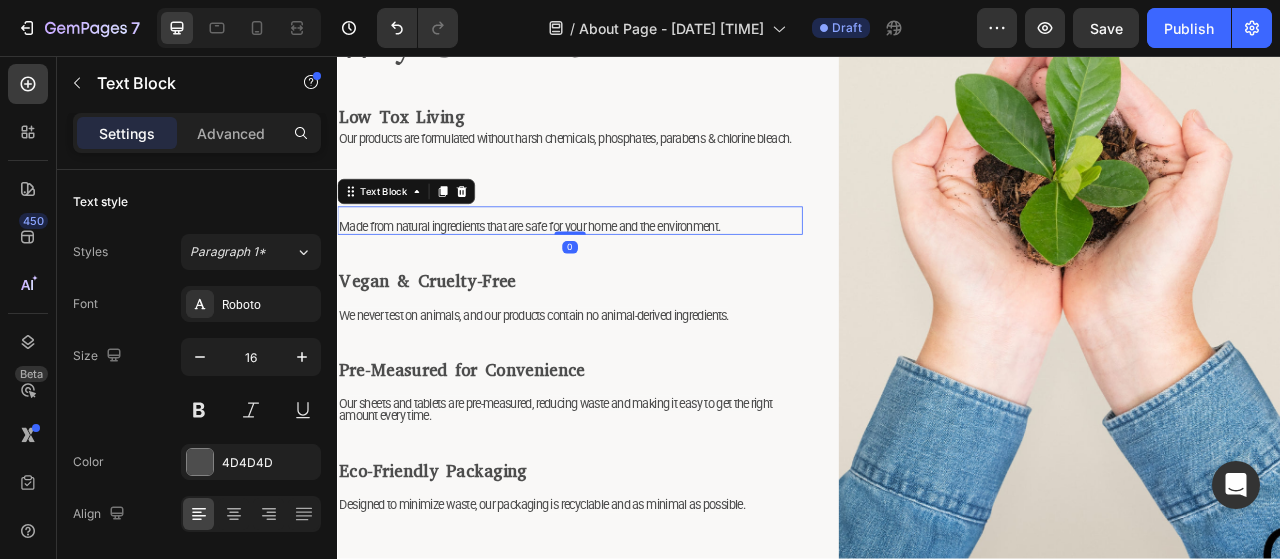 click on "Made from natural ingredients that are safe for your home and the environment." at bounding box center [633, 266] 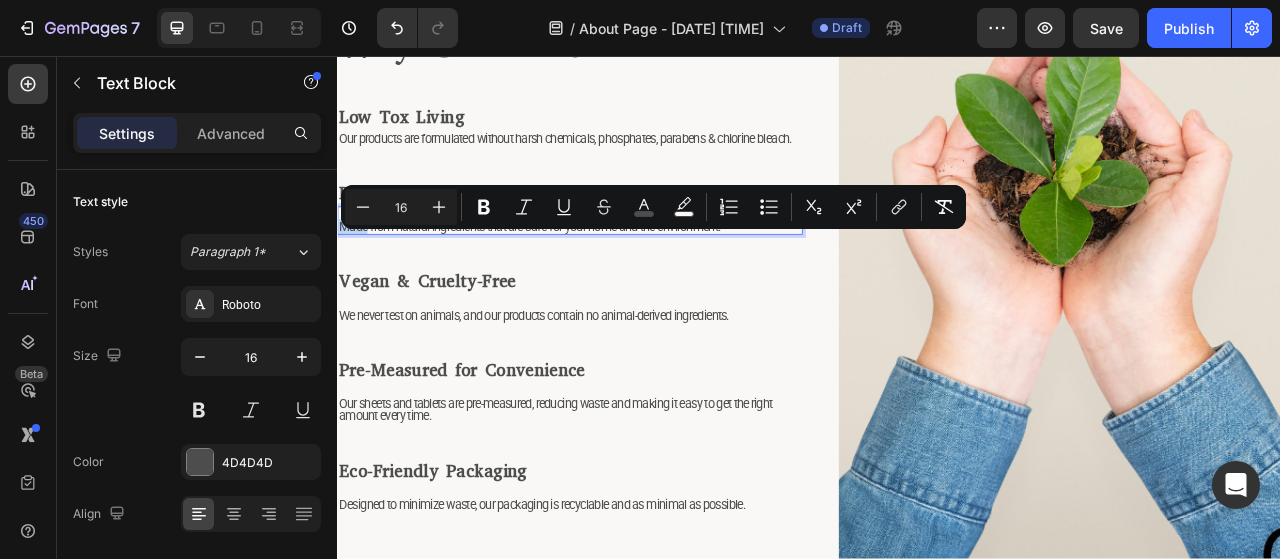 click on "Made from natural ingredients that are safe for your home and the environment." at bounding box center (581, 273) 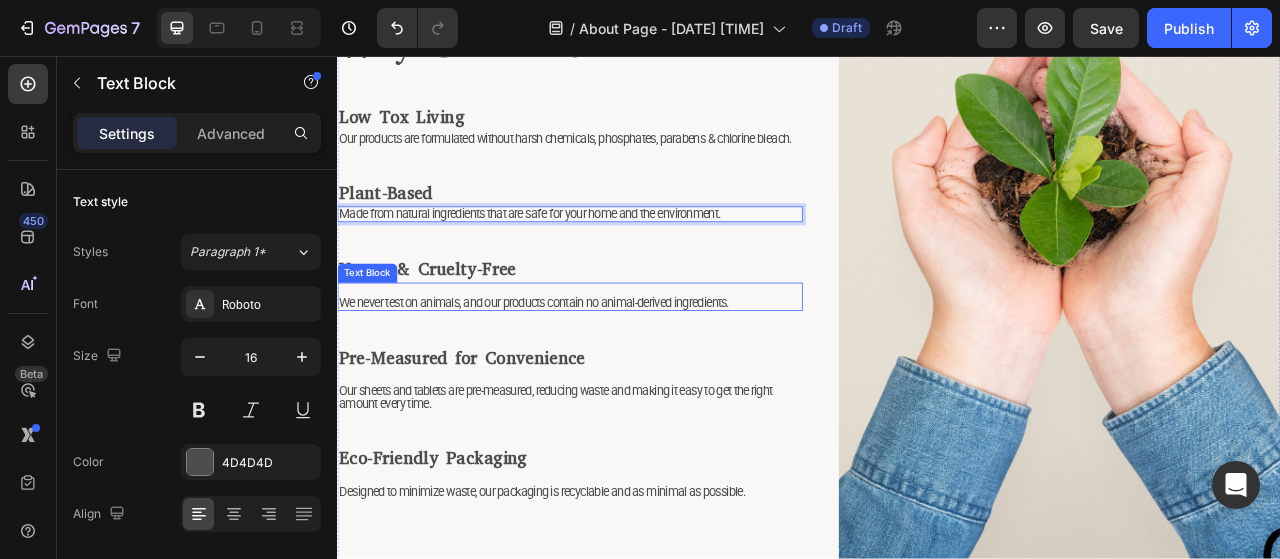 click on "We never test on animals, and our products contain no animal-derived ingredients." at bounding box center (587, 370) 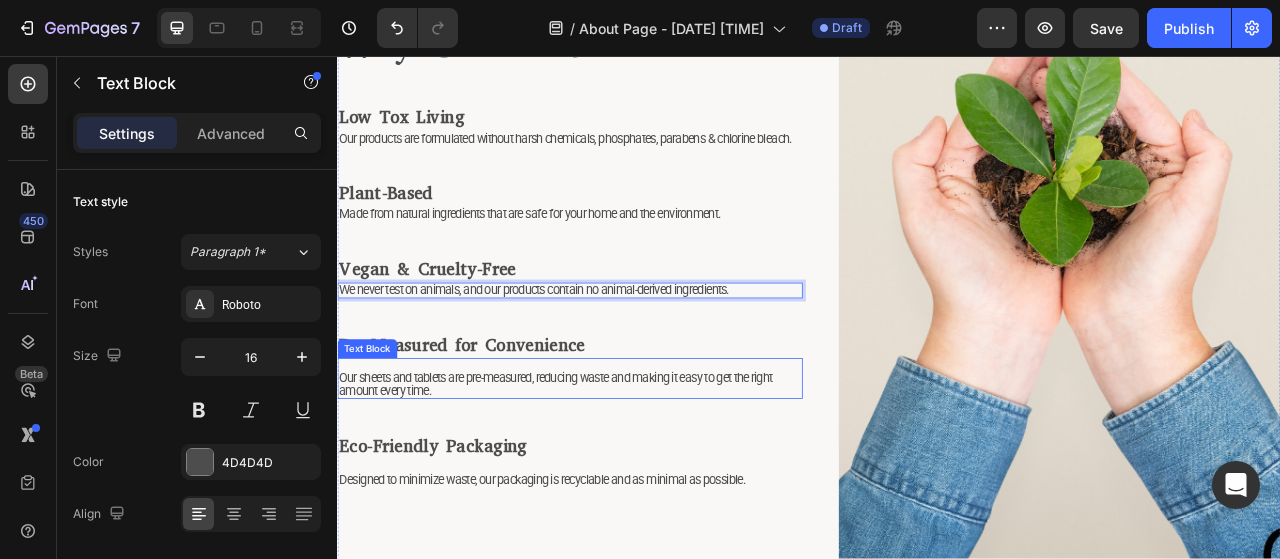 click on "Our sheets and tablets are pre-measured, reducing waste and making it easy to get the right amount every time." at bounding box center [614, 474] 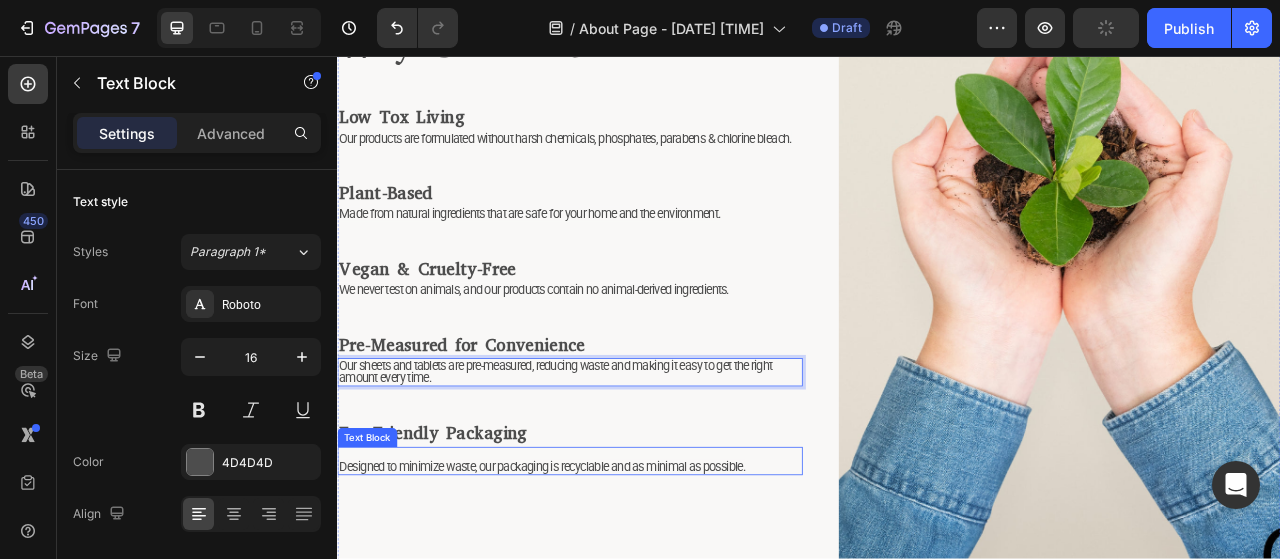 click on "Designed to minimize waste, our packaging is recyclable and as minimal as possible." at bounding box center [597, 579] 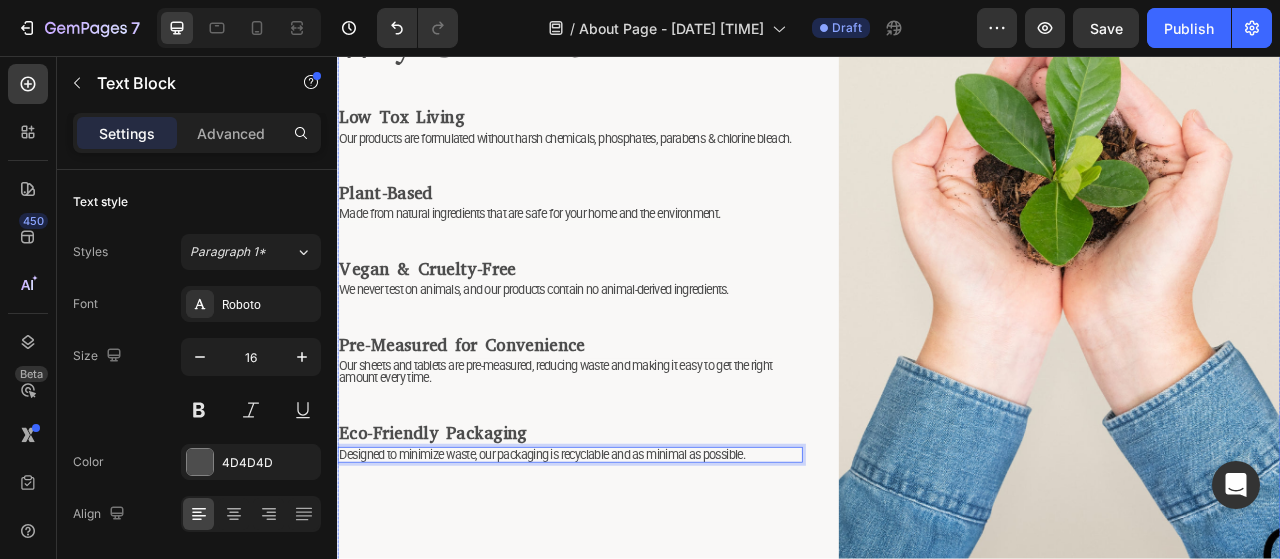 click on "⁠⁠⁠⁠⁠⁠⁠     Why Choose Us? Heading ⁠⁠⁠⁠⁠⁠⁠ Low Tox Living Heading Our products are formulated without harsh chemicals, phosphates, parabens & chlorine bleach. Text Block ⁠⁠⁠⁠⁠⁠⁠ Plant-Based Heading Made from natural ingredients that are safe for your home and the environment. Text Block ⁠⁠⁠⁠⁠⁠⁠ Vegan & Cruelty-Free Heading We never test on animals, and our products contain no animal-derived ingredients. Text Block ⁠⁠⁠⁠⁠⁠⁠ Pre-Measured for Convenience Heading Our sheets and tablets are pre-measured, reducing waste and making it easy to get the right amount every time. Text Block ⁠⁠⁠⁠⁠⁠⁠ Eco-Friendly Packaging Heading Designed to minimize waste, our packaging is recyclable and as minimal as possible. Text Block   0" at bounding box center [633, 369] 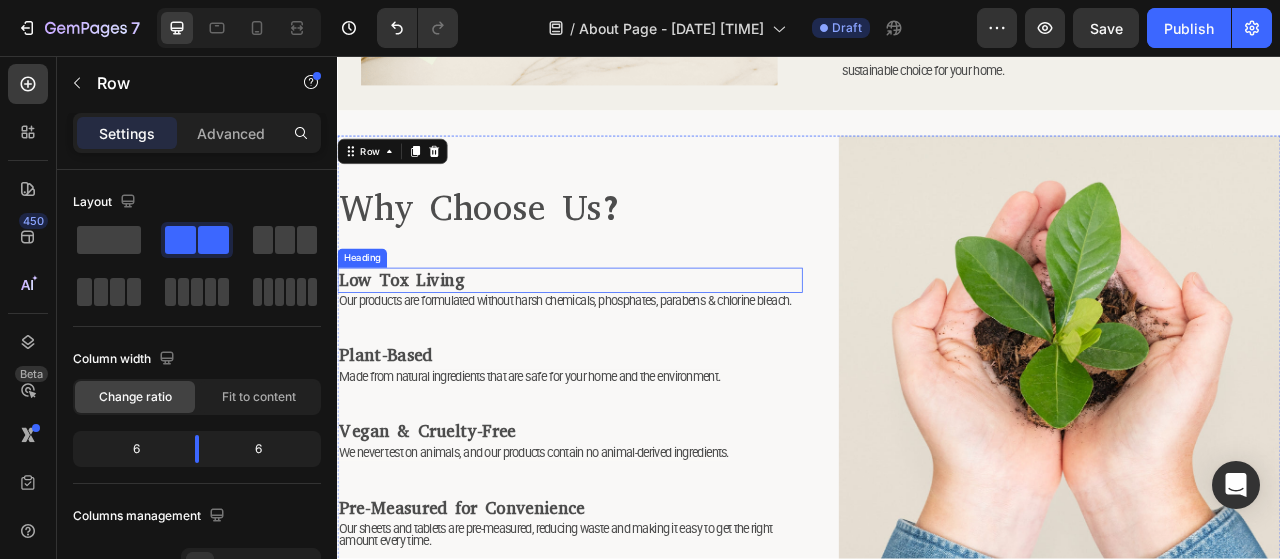 scroll, scrollTop: 1693, scrollLeft: 0, axis: vertical 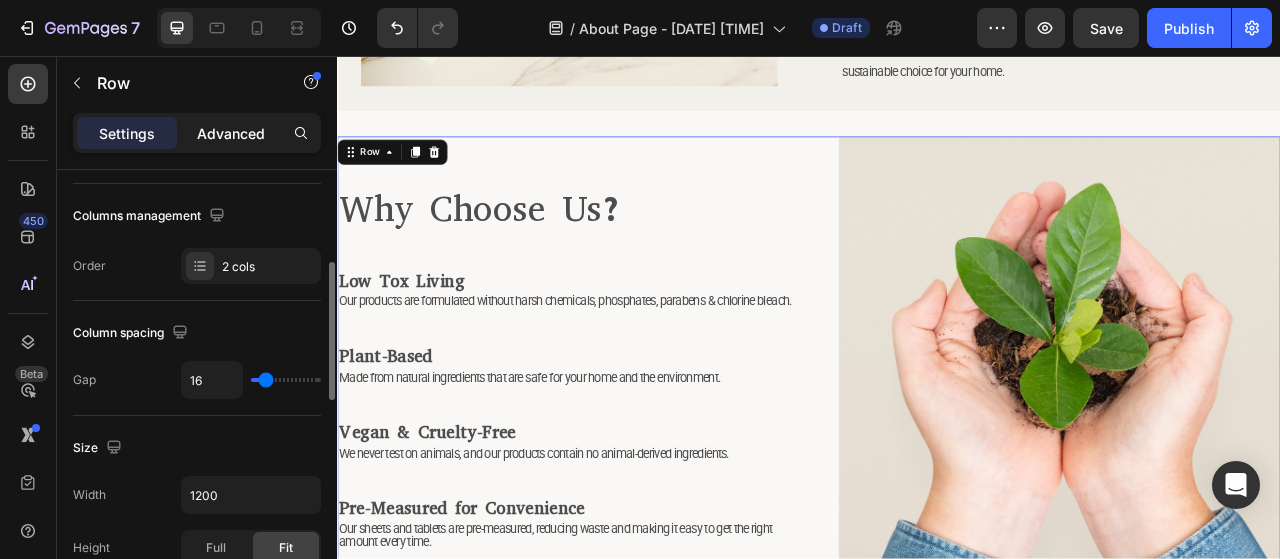 click on "Advanced" at bounding box center [231, 133] 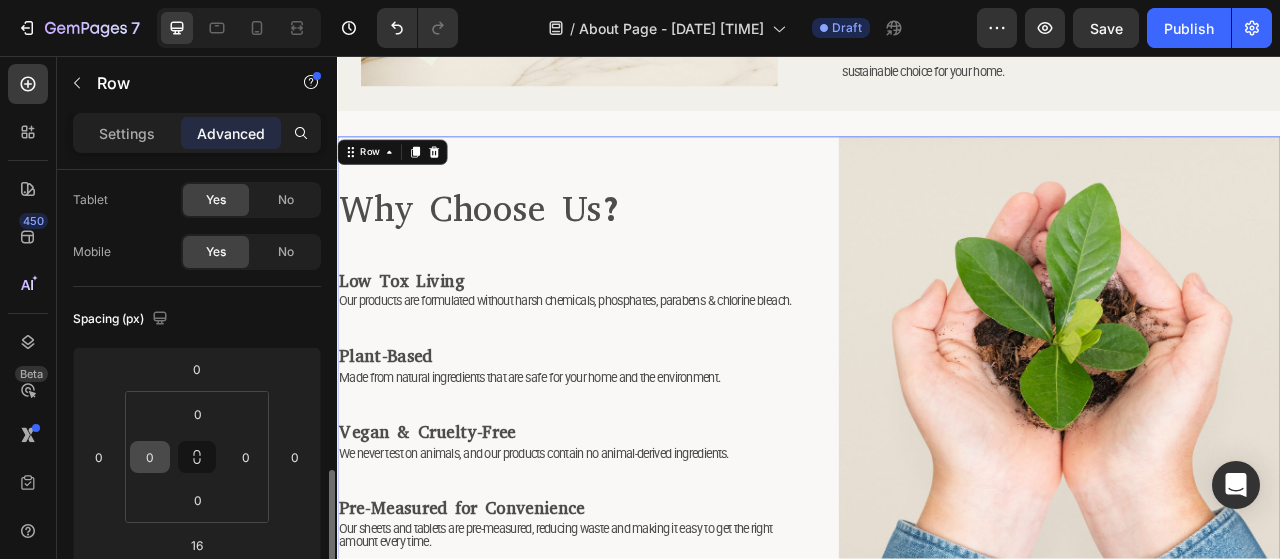 scroll, scrollTop: 300, scrollLeft: 0, axis: vertical 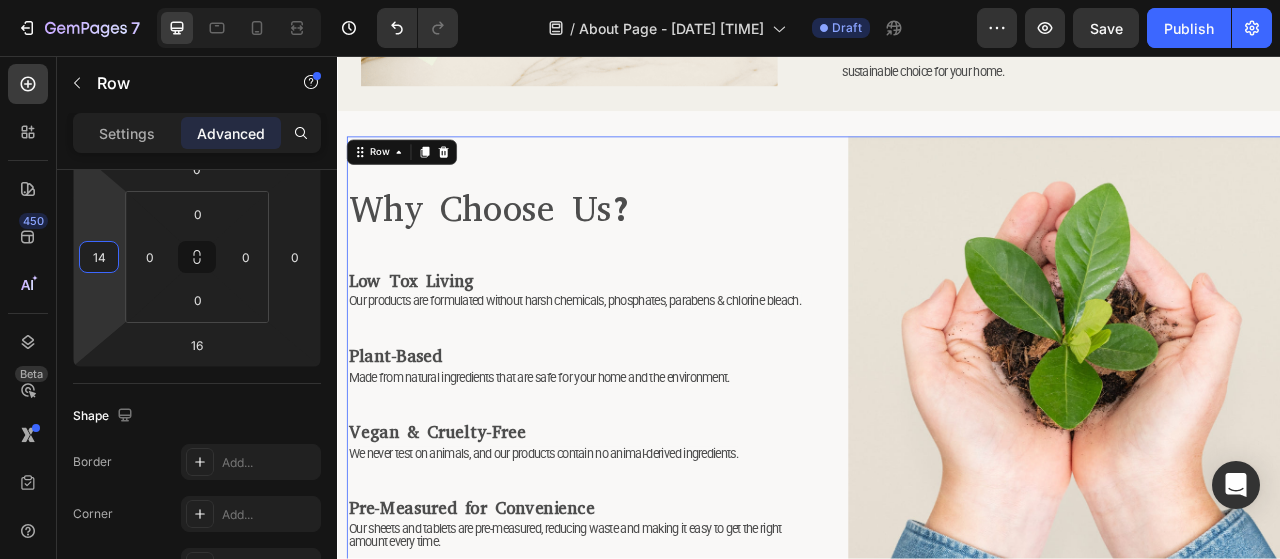 click on "7  Version history  /  About Page - Aug 3, 23:45:11 Draft Preview  Save   Publish  450 Beta Sections(18) Elements(83) Section Element Hero Section Product Detail Brands Trusted Badges Guarantee Product Breakdown How to use Testimonials Compare Bundle FAQs Social Proof Brand Story Product List Collection Blog List Contact Sticky Add to Cart Custom Footer Browse Library 450 Layout
Row
Row
Row
Row Text
Heading
Text Block Button
Button
Button Media
Image
Image" at bounding box center (640, 0) 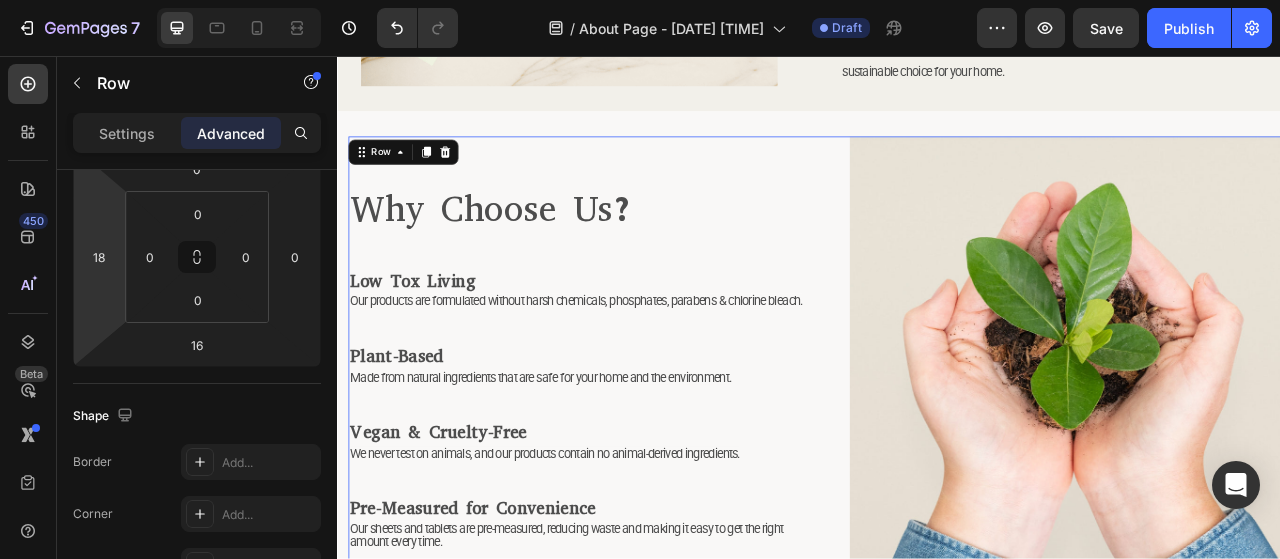 click on "7  Version history  /  About Page - Aug 3, 23:45:11 Draft Preview  Save   Publish  450 Beta Sections(18) Elements(83) Section Element Hero Section Product Detail Brands Trusted Badges Guarantee Product Breakdown How to use Testimonials Compare Bundle FAQs Social Proof Brand Story Product List Collection Blog List Contact Sticky Add to Cart Custom Footer Browse Library 450 Layout
Row
Row
Row
Row Text
Heading
Text Block Button
Button
Button Media
Image
Image" at bounding box center (640, 0) 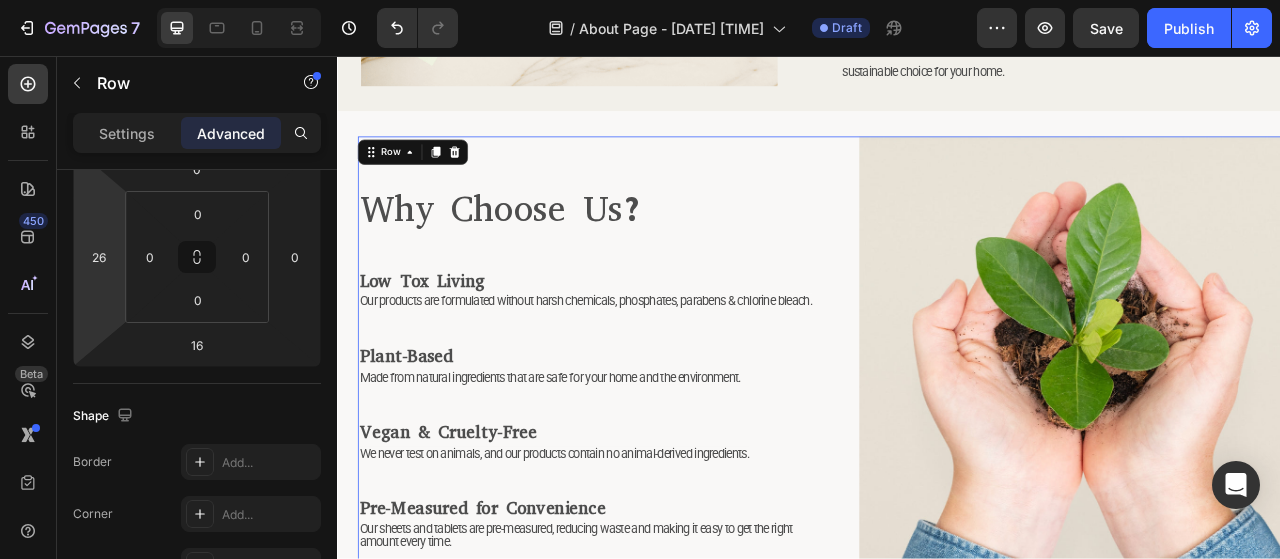 click on "7  Version history  /  About Page - Aug 3, 23:45:11 Draft Preview  Save   Publish  450 Beta Sections(18) Elements(83) Section Element Hero Section Product Detail Brands Trusted Badges Guarantee Product Breakdown How to use Testimonials Compare Bundle FAQs Social Proof Brand Story Product List Collection Blog List Contact Sticky Add to Cart Custom Footer Browse Library 450 Layout
Row
Row
Row
Row Text
Heading
Text Block Button
Button
Button Media
Image
Image" at bounding box center [640, 0] 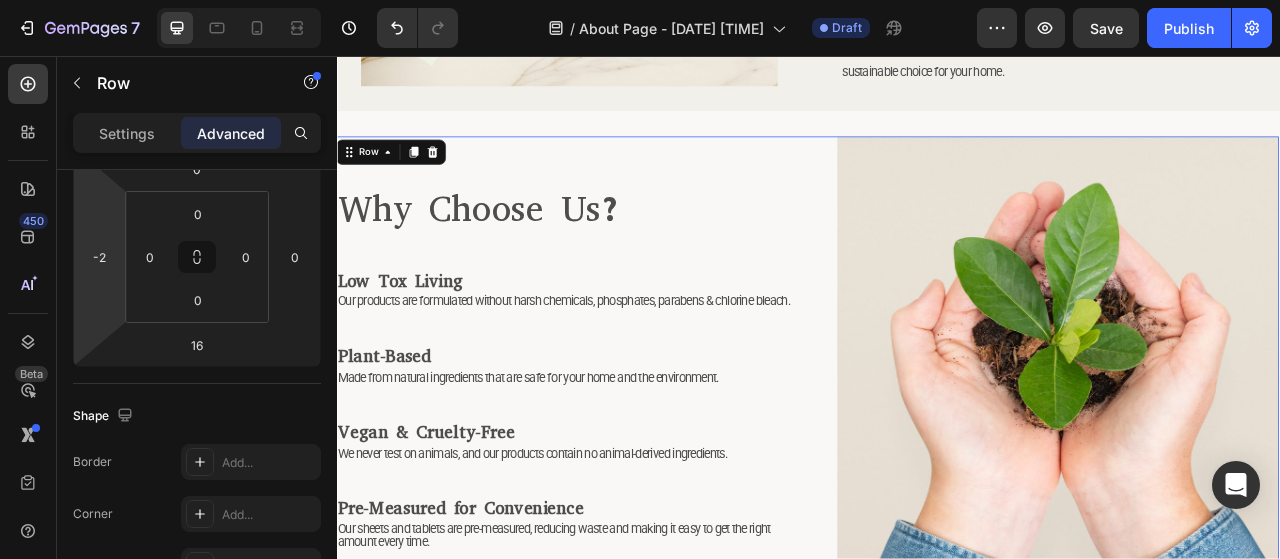 type on "0" 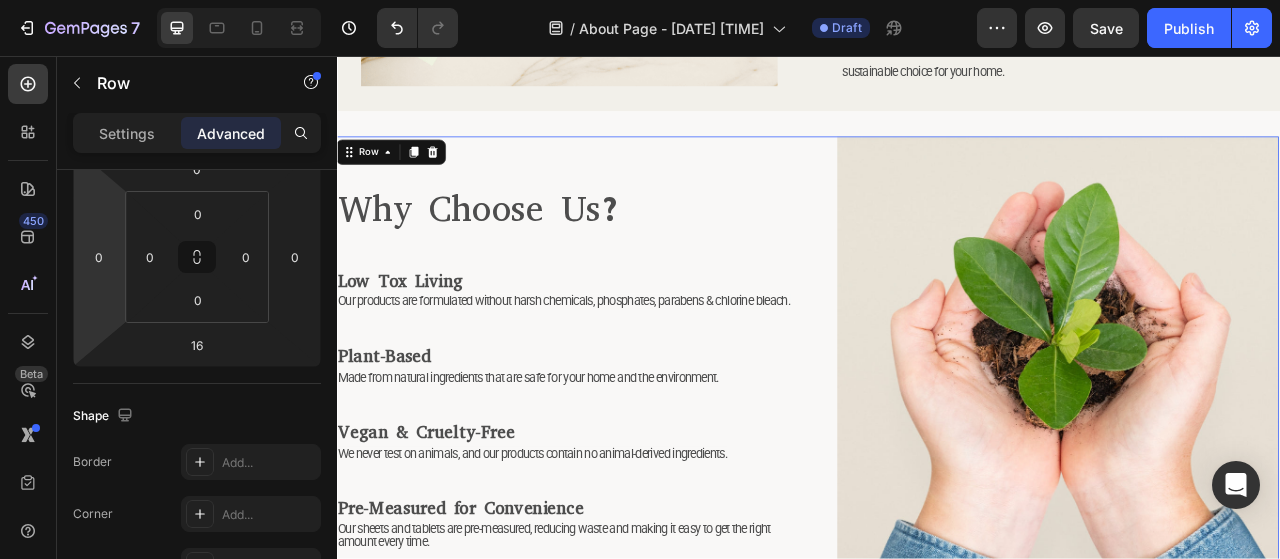 drag, startPoint x: 106, startPoint y: 291, endPoint x: 112, endPoint y: 304, distance: 14.3178215 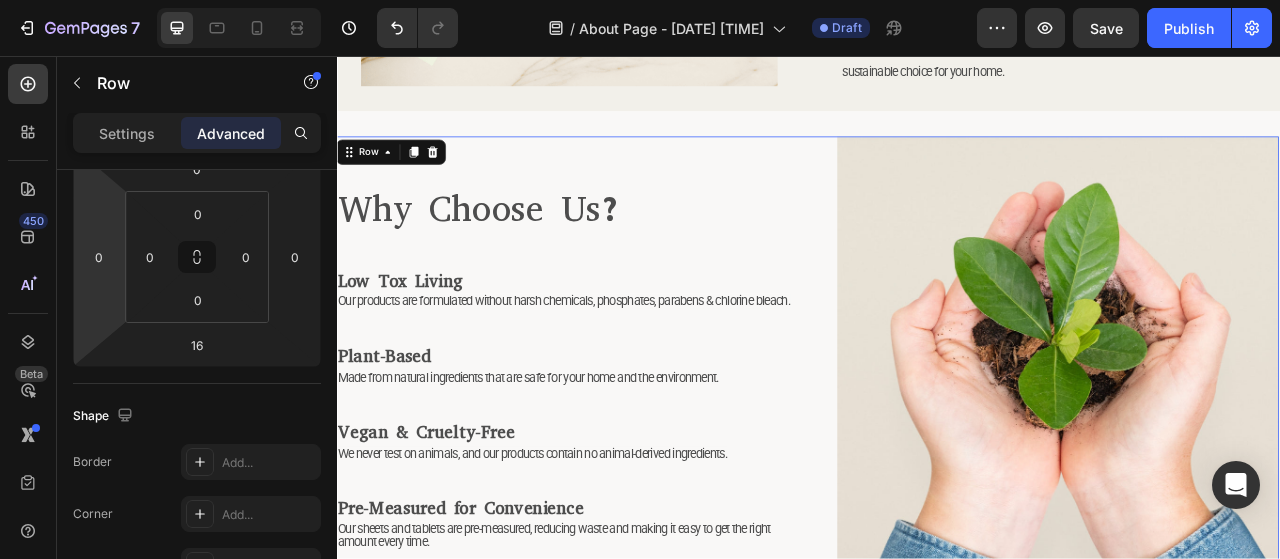 click on "7  Version history  /  About Page - Aug 3, 23:45:11 Draft Preview  Save   Publish  450 Beta Sections(18) Elements(83) Section Element Hero Section Product Detail Brands Trusted Badges Guarantee Product Breakdown How to use Testimonials Compare Bundle FAQs Social Proof Brand Story Product List Collection Blog List Contact Sticky Add to Cart Custom Footer Browse Library 450 Layout
Row
Row
Row
Row Text
Heading
Text Block Button
Button
Button Media
Image
Image" at bounding box center (640, 0) 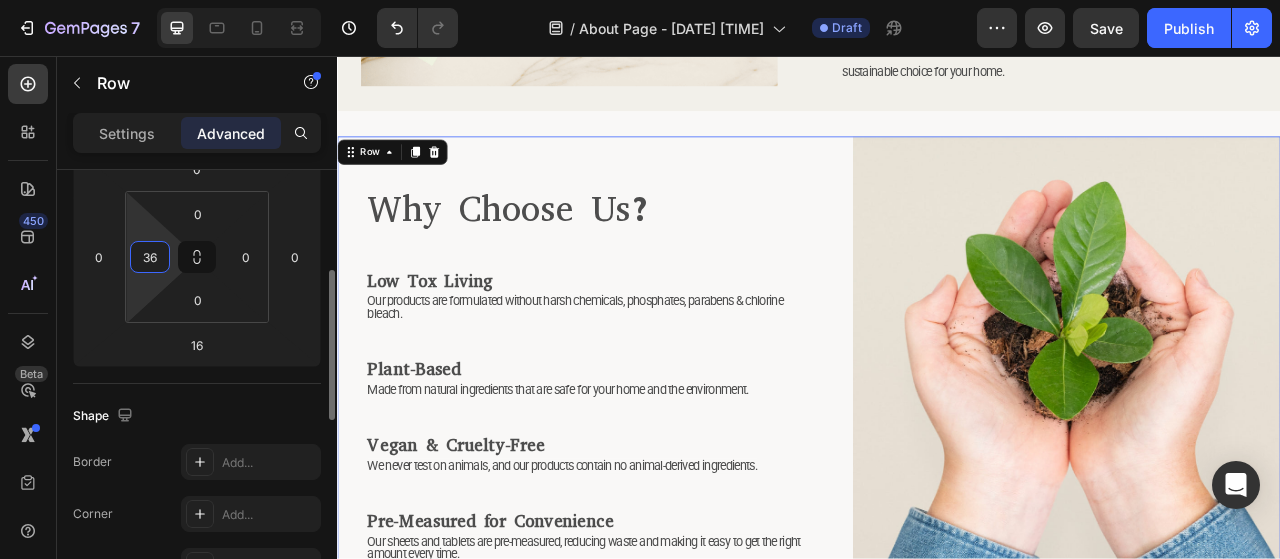 drag, startPoint x: 150, startPoint y: 295, endPoint x: 160, endPoint y: 275, distance: 22.36068 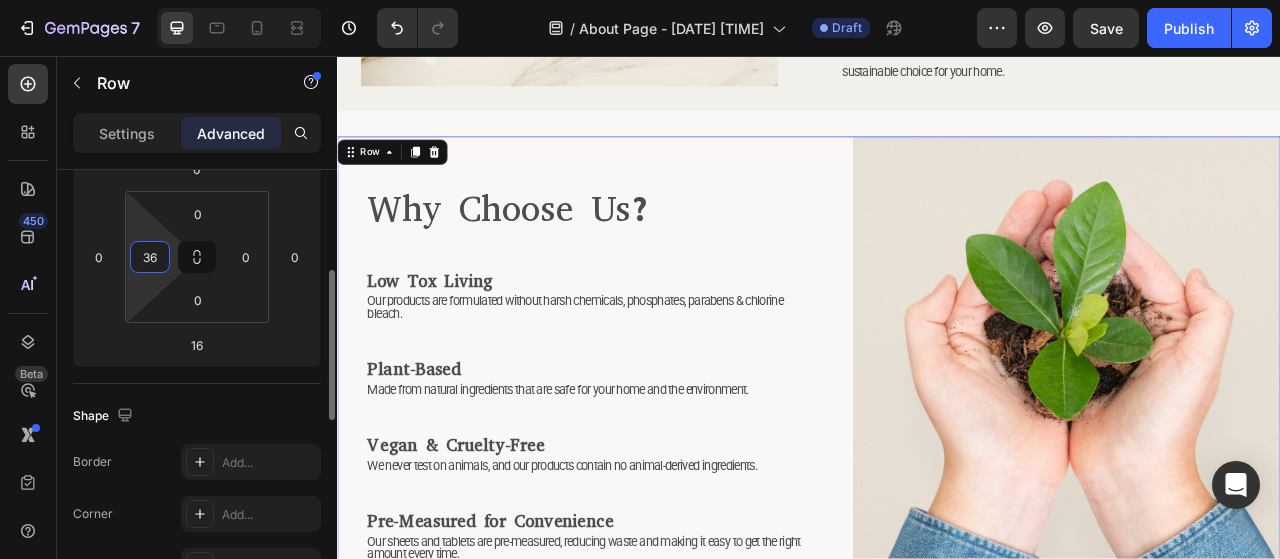 click on "7  Version history  /  About Page - Aug 3, 23:45:11 Draft Preview  Save   Publish  450 Beta Sections(18) Elements(83) Section Element Hero Section Product Detail Brands Trusted Badges Guarantee Product Breakdown How to use Testimonials Compare Bundle FAQs Social Proof Brand Story Product List Collection Blog List Contact Sticky Add to Cart Custom Footer Browse Library 450 Layout
Row
Row
Row
Row Text
Heading
Text Block Button
Button
Button Media
Image
Image" at bounding box center (640, 0) 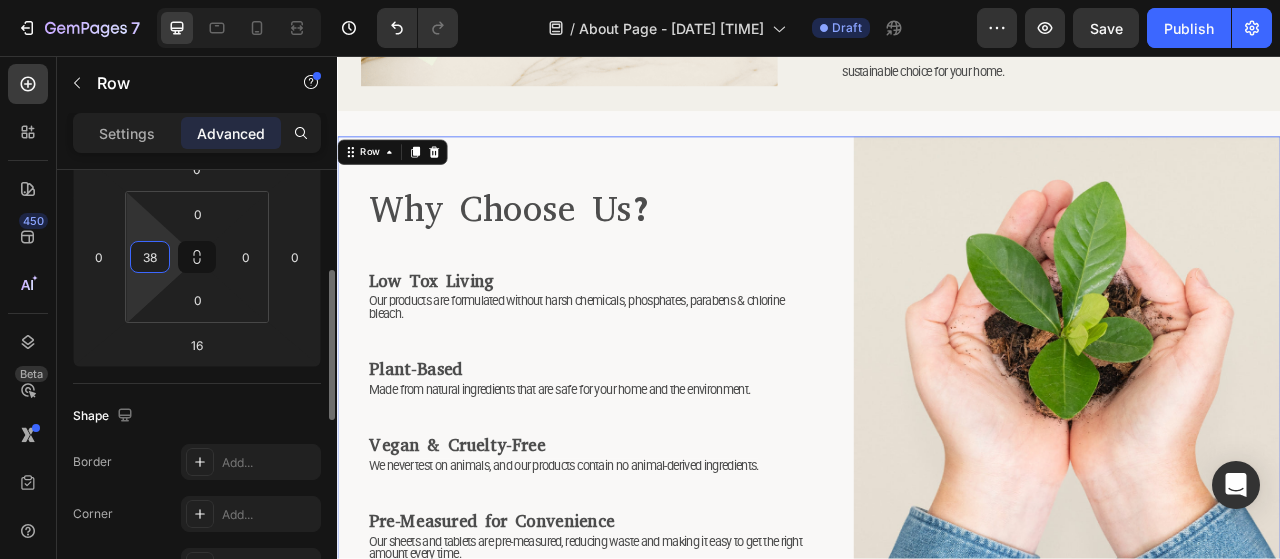 drag, startPoint x: 154, startPoint y: 255, endPoint x: 140, endPoint y: 259, distance: 14.56022 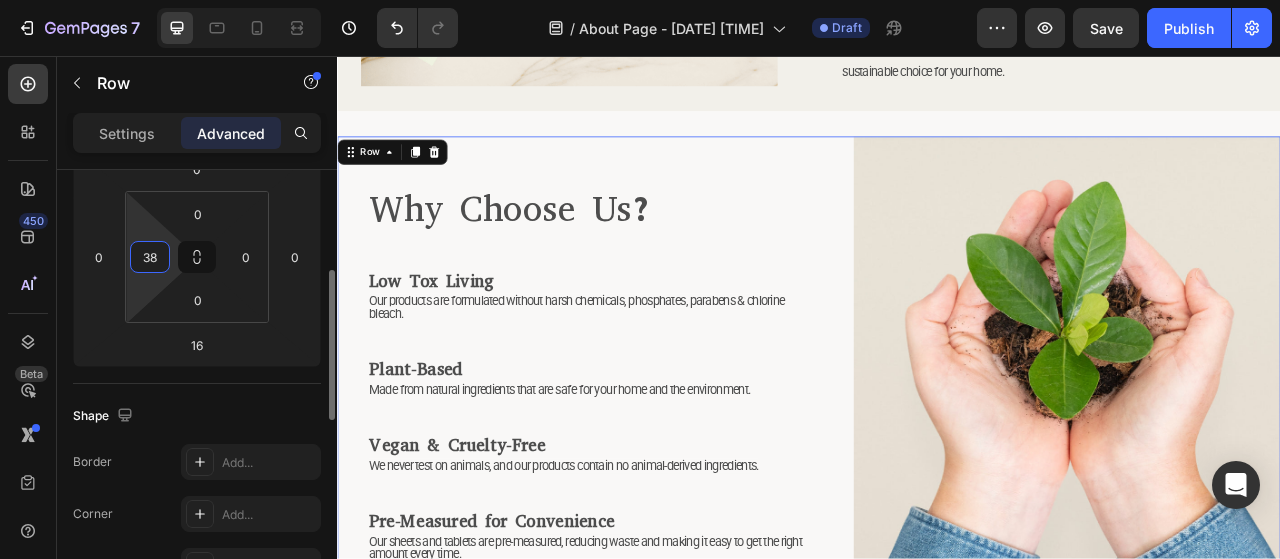 click on "38" at bounding box center [150, 257] 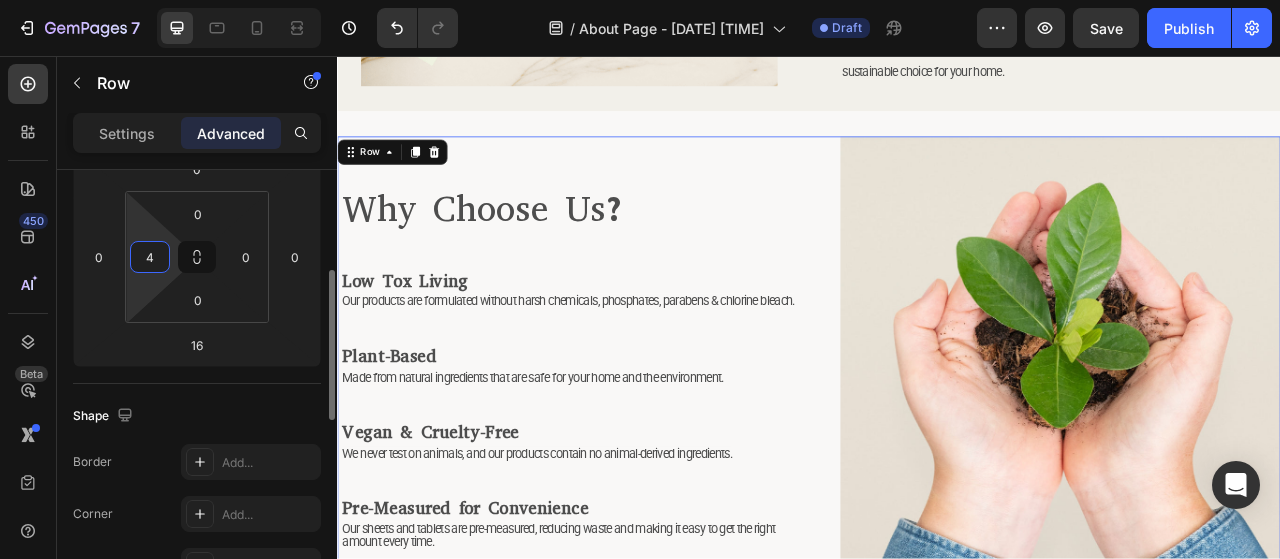 type on "40" 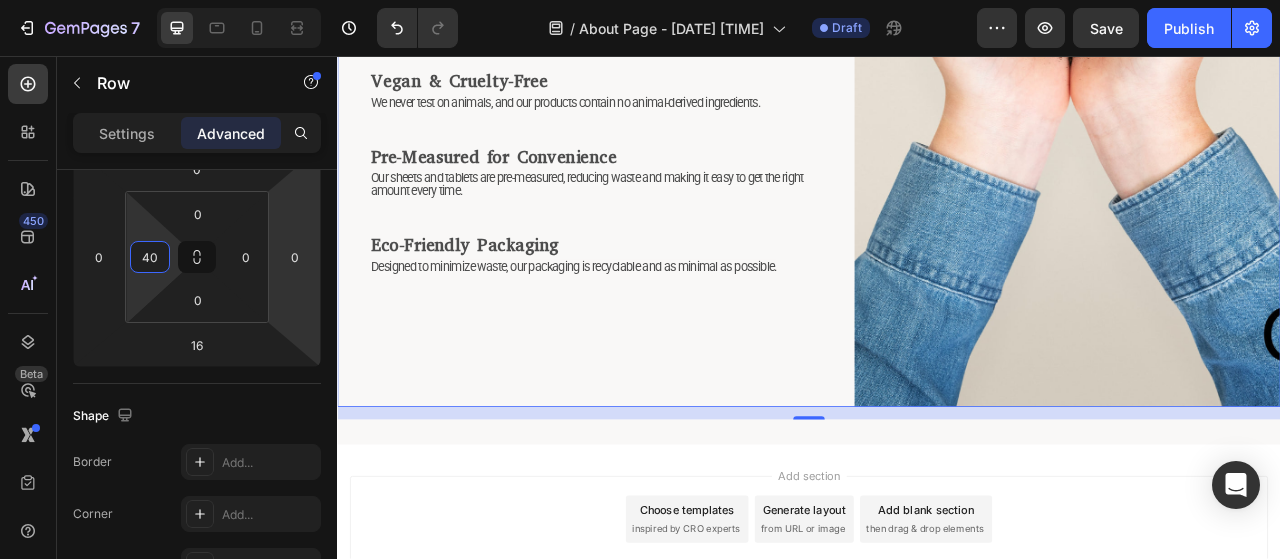 scroll, scrollTop: 2278, scrollLeft: 0, axis: vertical 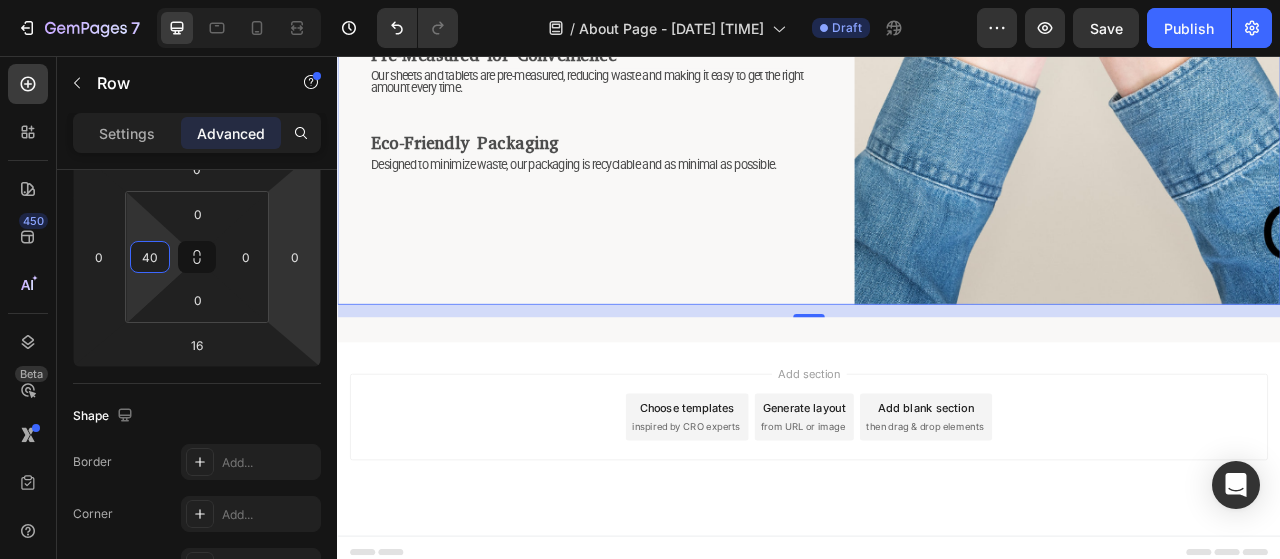 click on "Add section Choose templates inspired by CRO experts Generate layout from URL or image Add blank section then drag & drop elements" at bounding box center (937, 544) 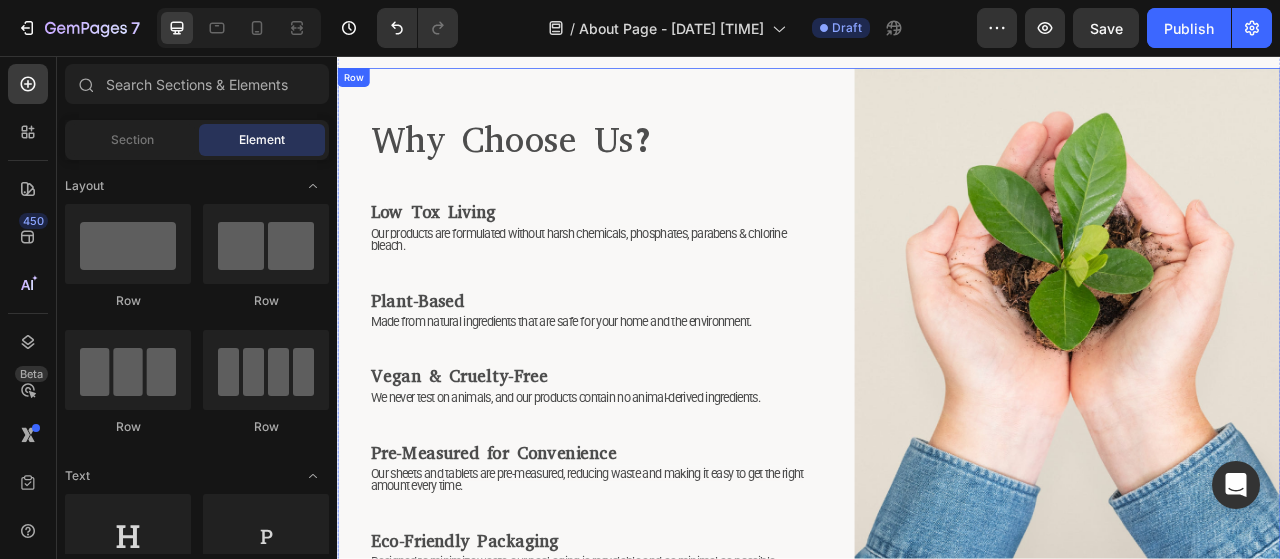 scroll, scrollTop: 1878, scrollLeft: 0, axis: vertical 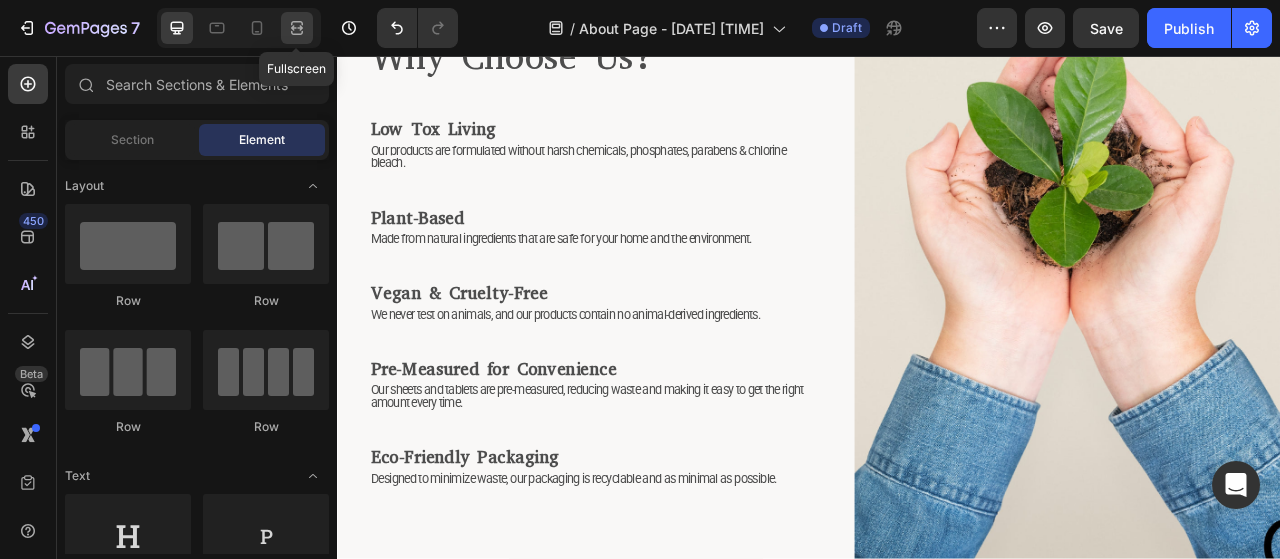 click 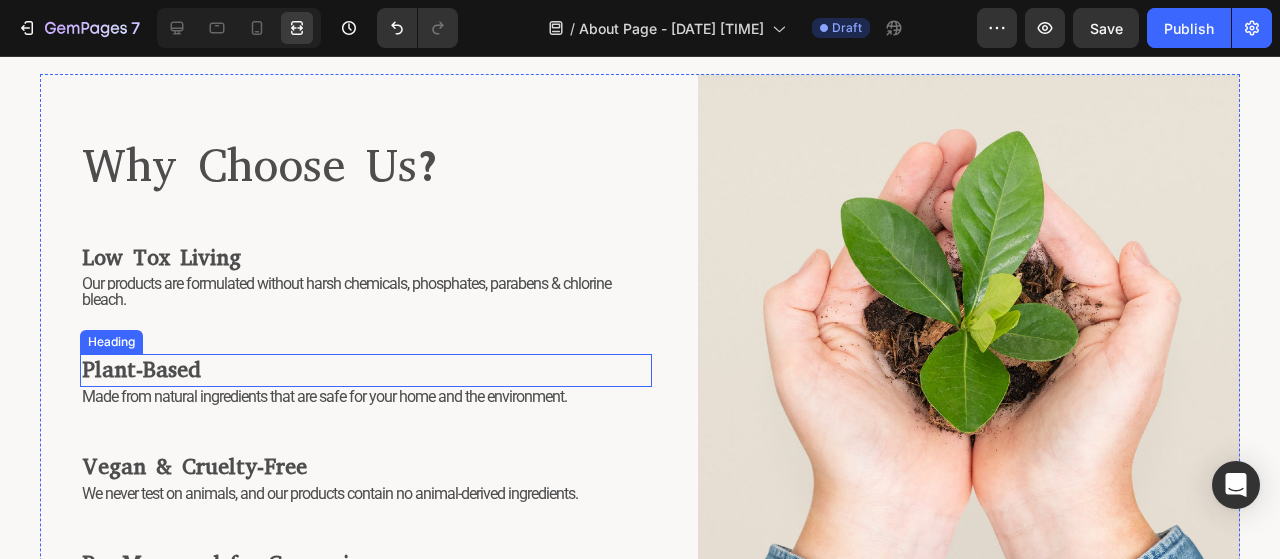scroll, scrollTop: 1578, scrollLeft: 0, axis: vertical 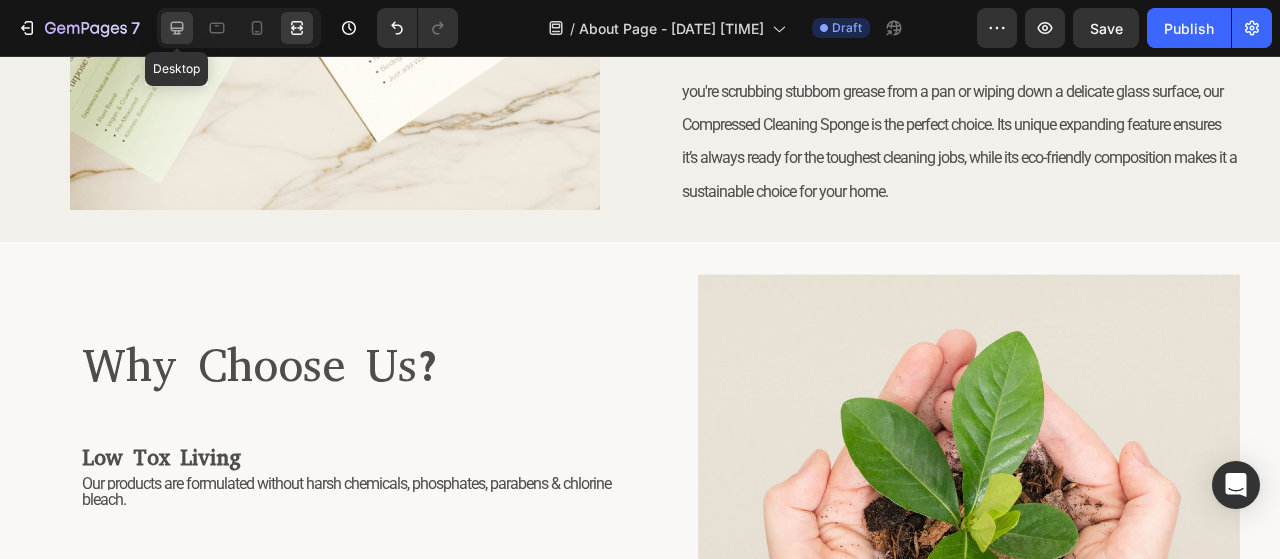 click 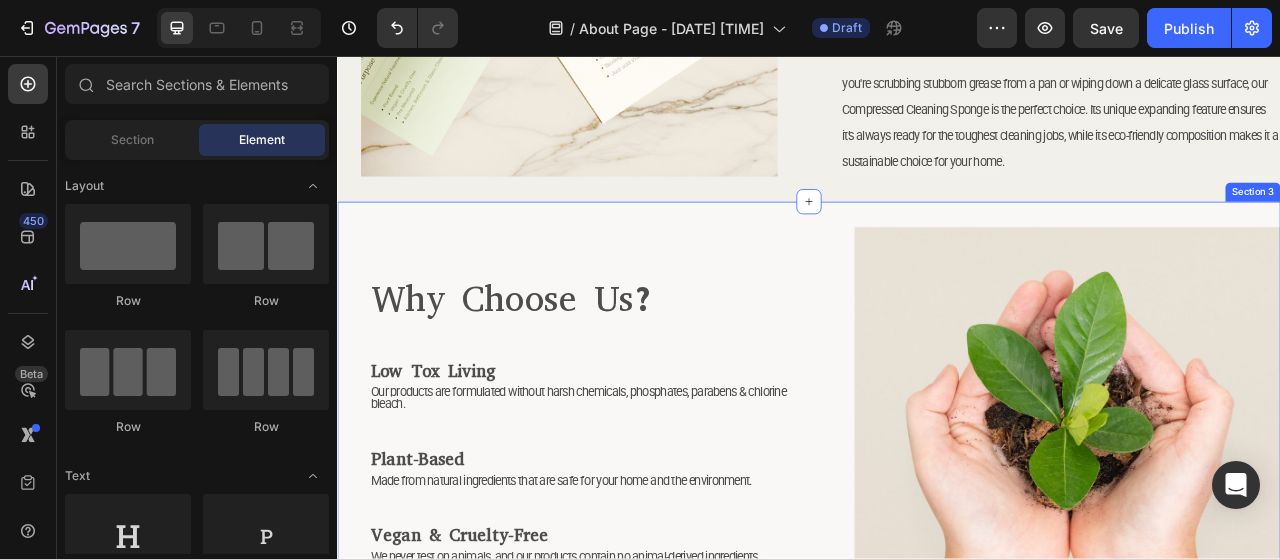 click on "⁠⁠⁠⁠⁠⁠⁠     Why Choose Us? Heading ⁠⁠⁠⁠⁠⁠⁠ Low Tox Living Heading Our products are formulated without harsh chemicals, phosphates, parabens & chlorine bleach. Text Block ⁠⁠⁠⁠⁠⁠⁠ Plant-Based Heading Made from natural ingredients that are safe for your home and the environment. Text Block ⁠⁠⁠⁠⁠⁠⁠ Vegan & Cruelty-Free Heading We never test on animals, and our products contain no animal-derived ingredients. Text Block ⁠⁠⁠⁠⁠⁠⁠ Pre-Measured for Convenience Heading Our sheets and tablets are pre-measured, reducing waste and making it easy to get the right amount every time. Text Block ⁠⁠⁠⁠⁠⁠⁠ Eco-Friendly Packaging Heading Designed to minimize waste, our packaging is recyclable and as minimal as possible. Text Block Image Row Section 3" at bounding box center [937, 685] 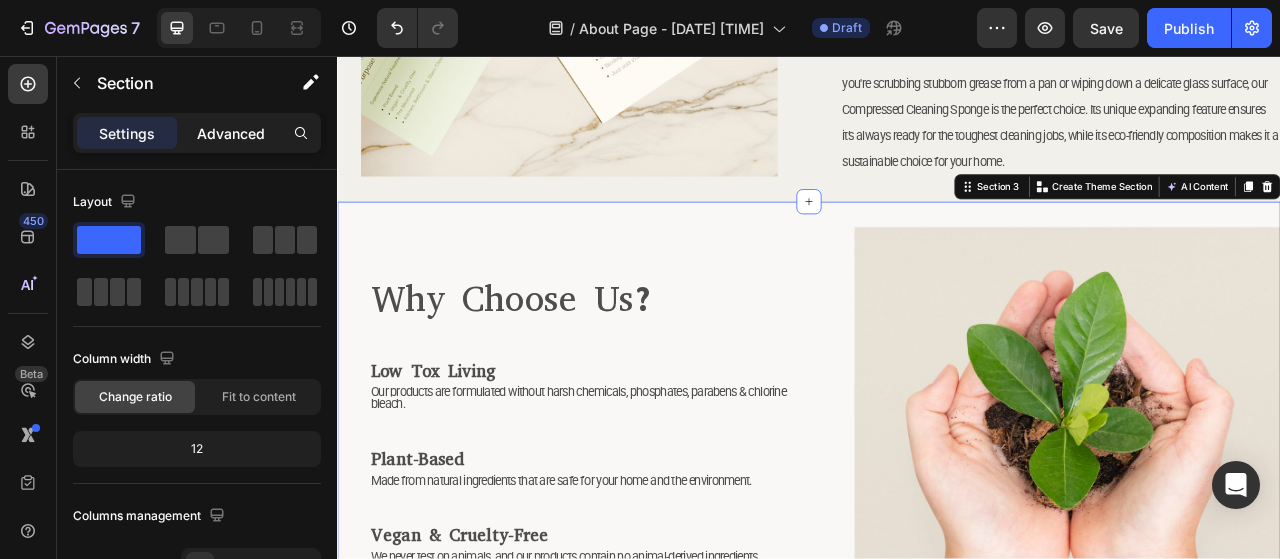 click on "Advanced" at bounding box center [231, 133] 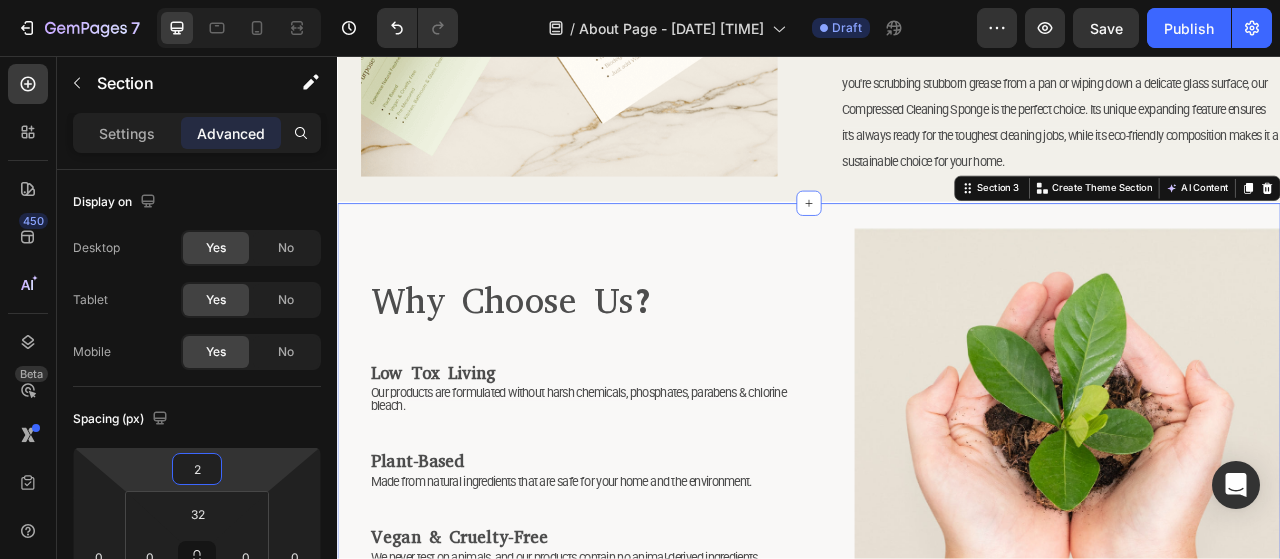 type on "0" 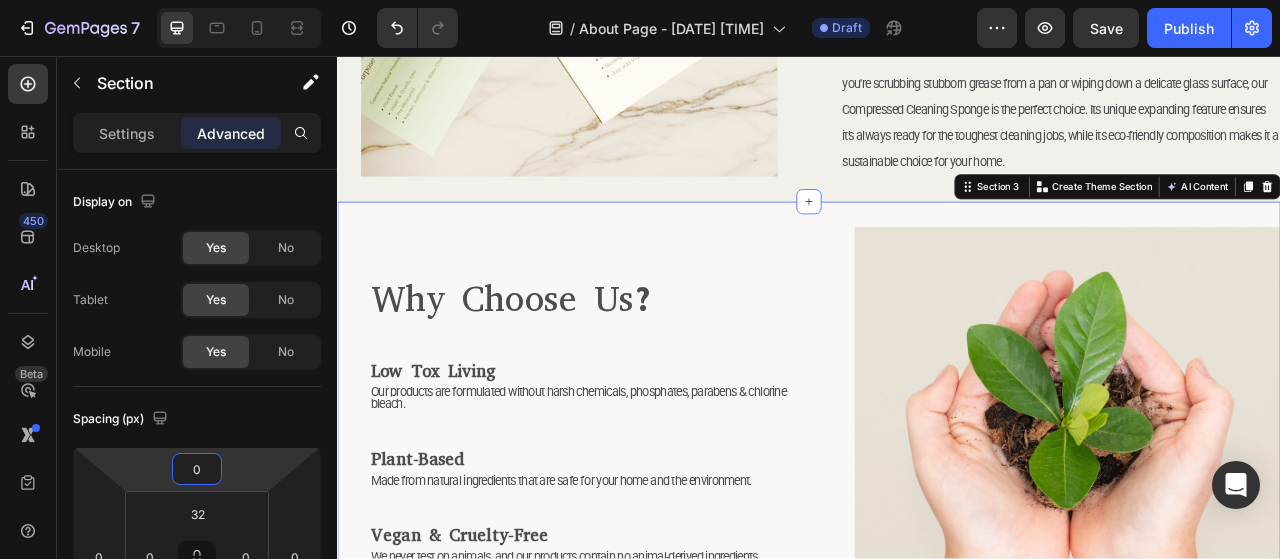 drag, startPoint x: 225, startPoint y: 477, endPoint x: 237, endPoint y: 481, distance: 12.649111 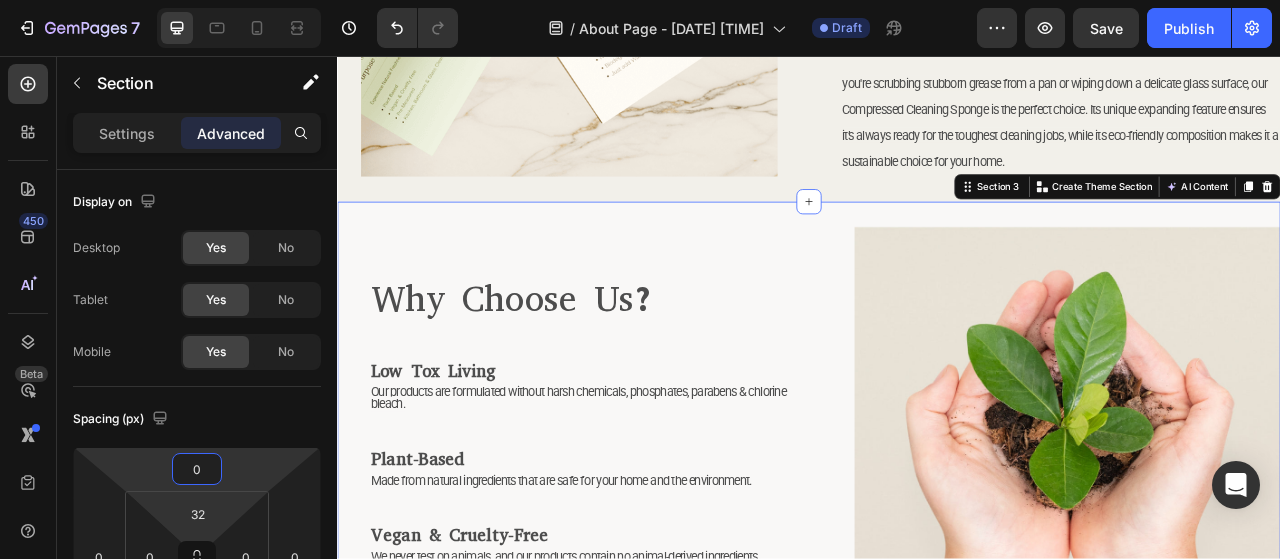type on "0" 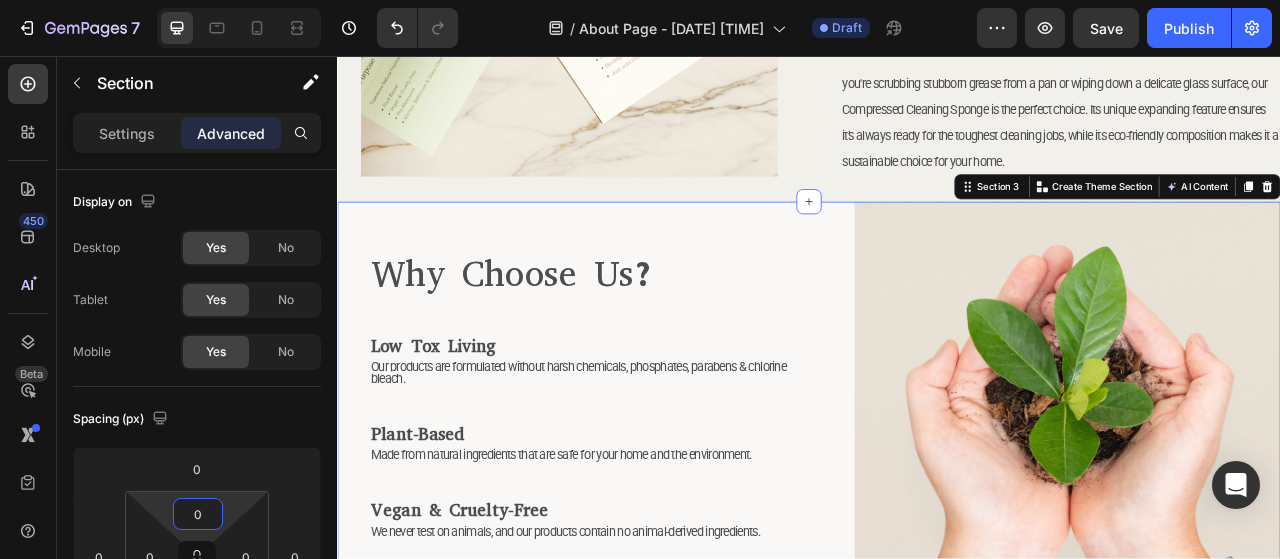 drag, startPoint x: 235, startPoint y: 500, endPoint x: 236, endPoint y: 511, distance: 11.045361 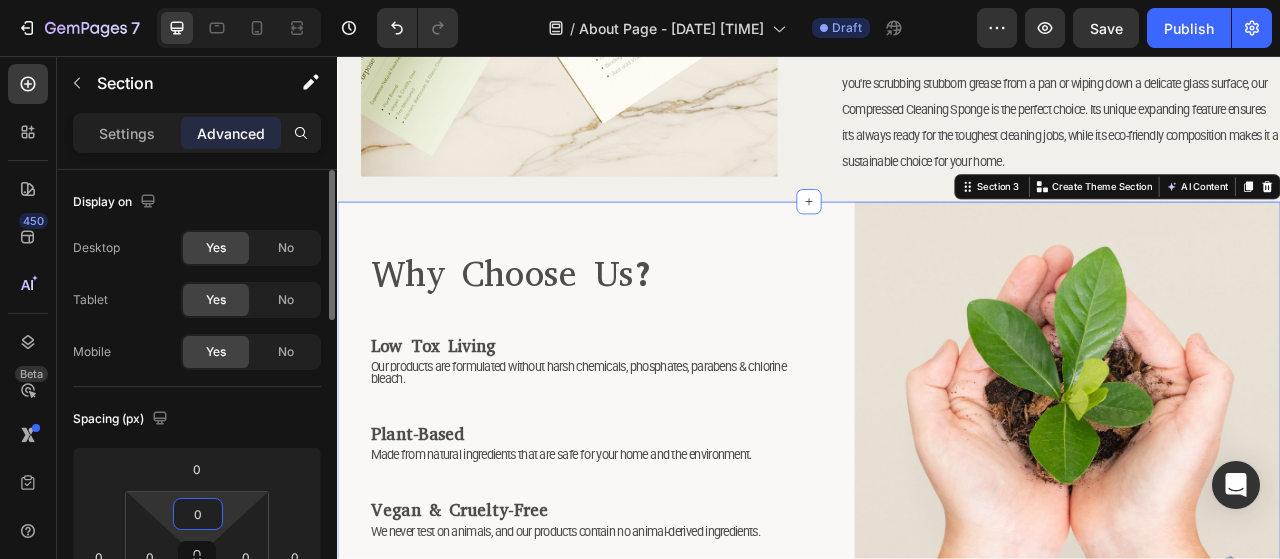 click on "Spacing (px) 0 0 0 0 0 0 32 0" 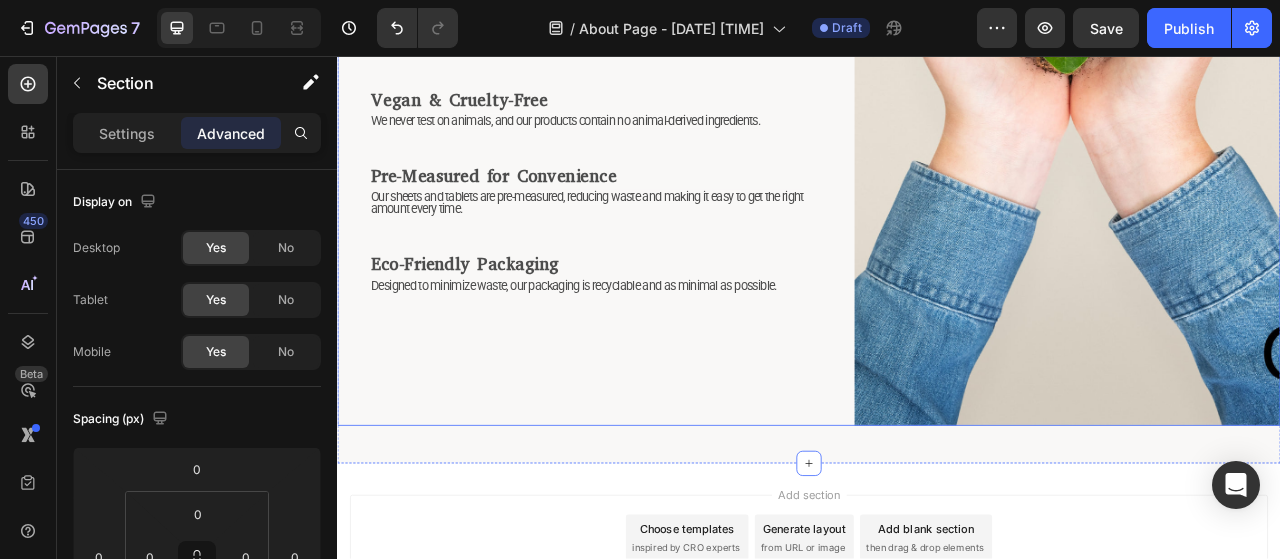 scroll, scrollTop: 2246, scrollLeft: 0, axis: vertical 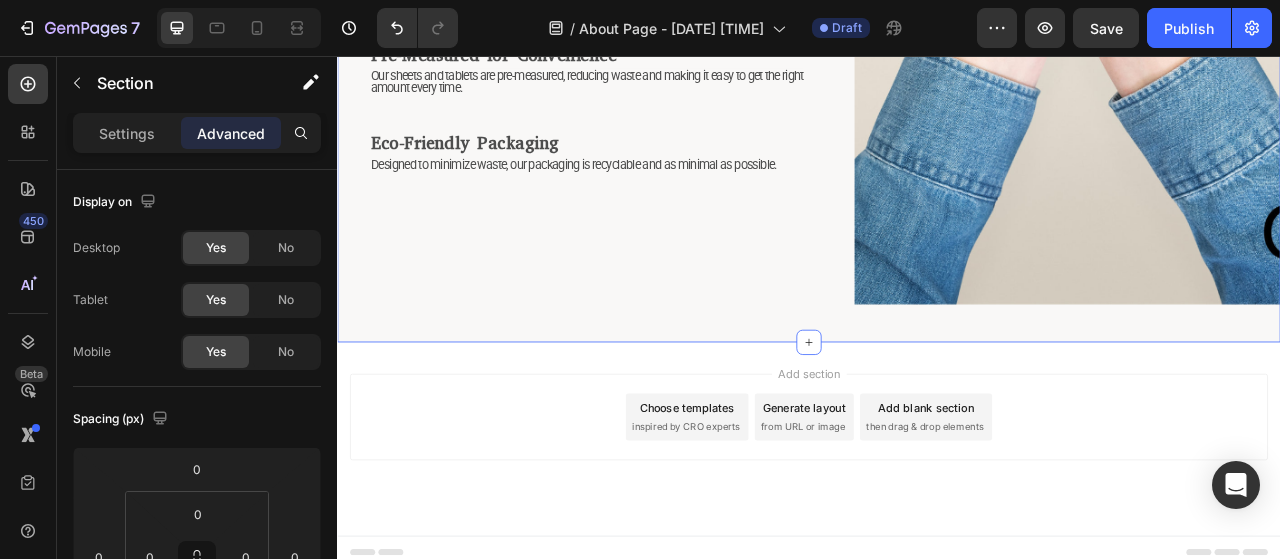 click on "Add section Choose templates inspired by CRO experts Generate layout from URL or image Add blank section then drag & drop elements" at bounding box center (937, 544) 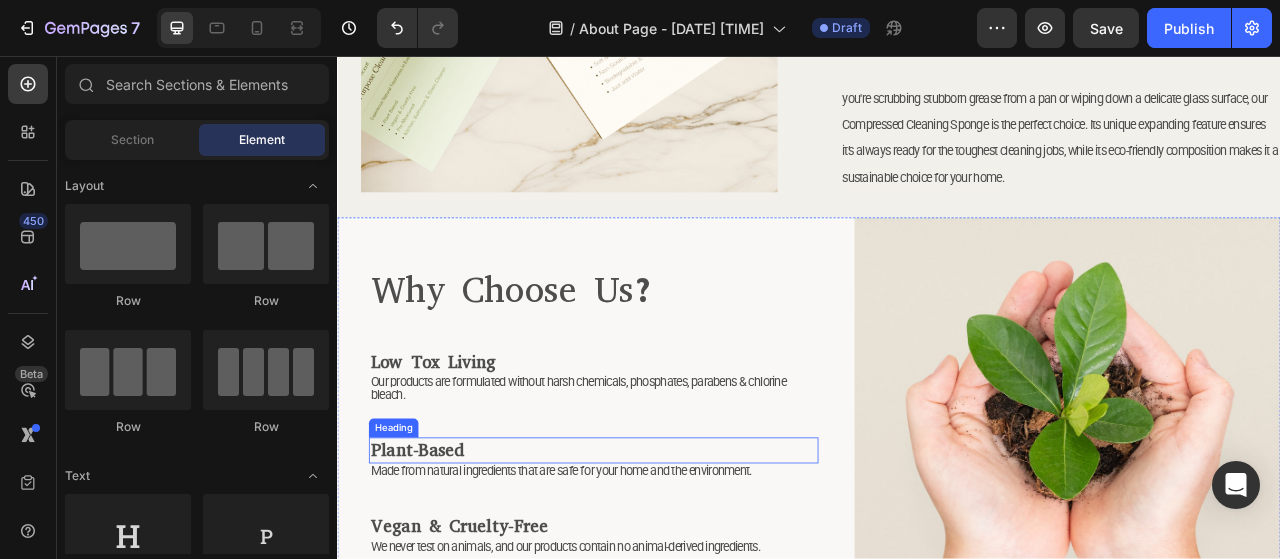 scroll, scrollTop: 1646, scrollLeft: 0, axis: vertical 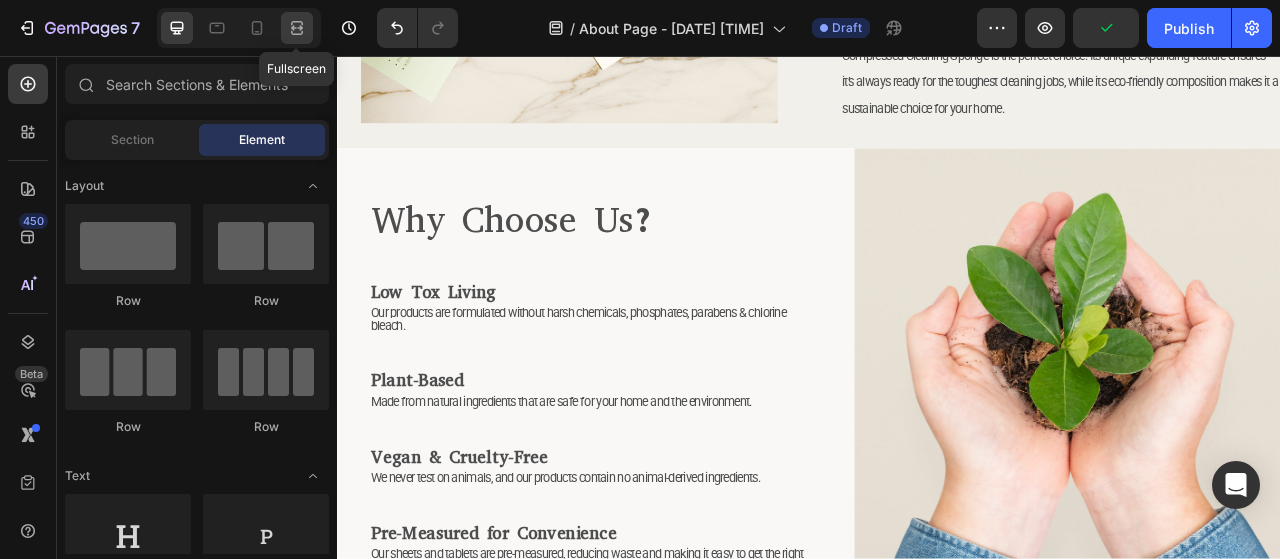 click 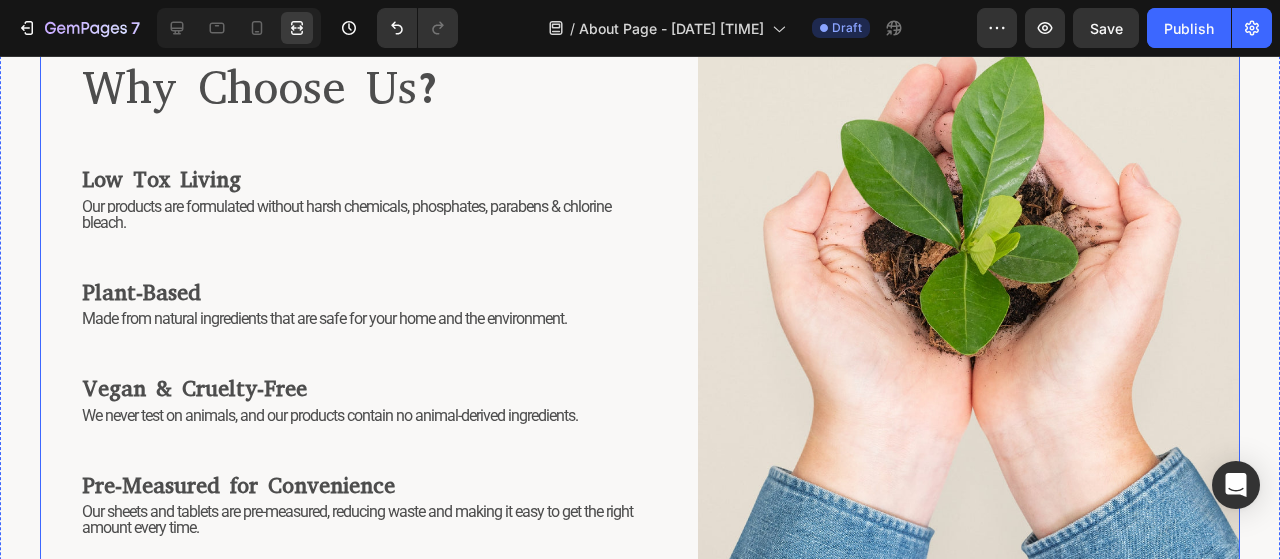 scroll, scrollTop: 1646, scrollLeft: 0, axis: vertical 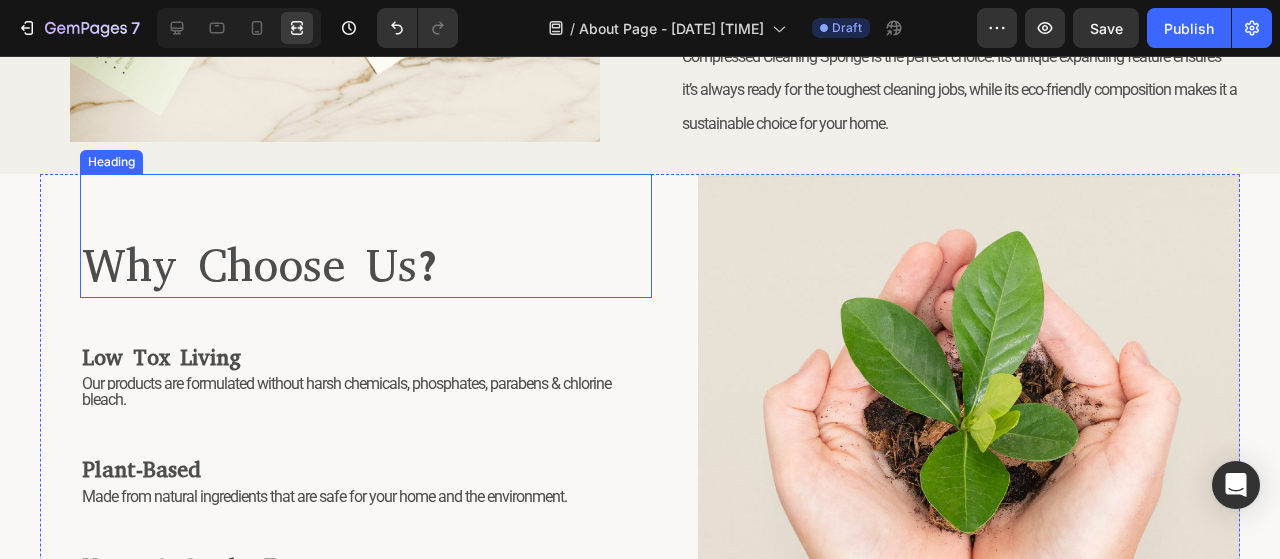 click on "⁠⁠⁠⁠⁠⁠⁠     Why Choose Us?" at bounding box center (366, 236) 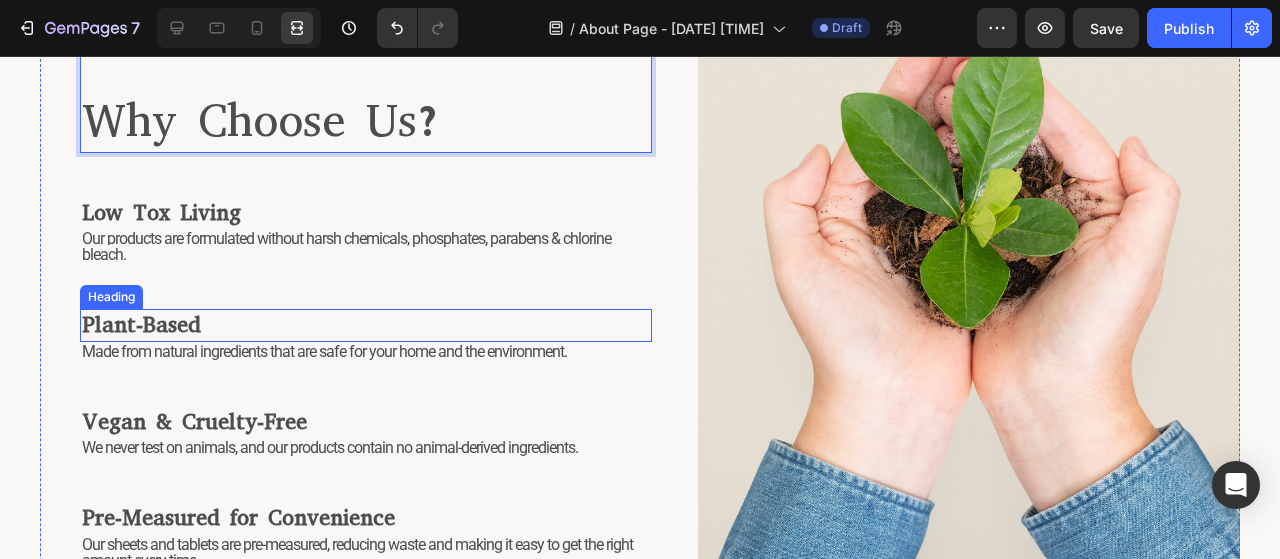 scroll, scrollTop: 1846, scrollLeft: 0, axis: vertical 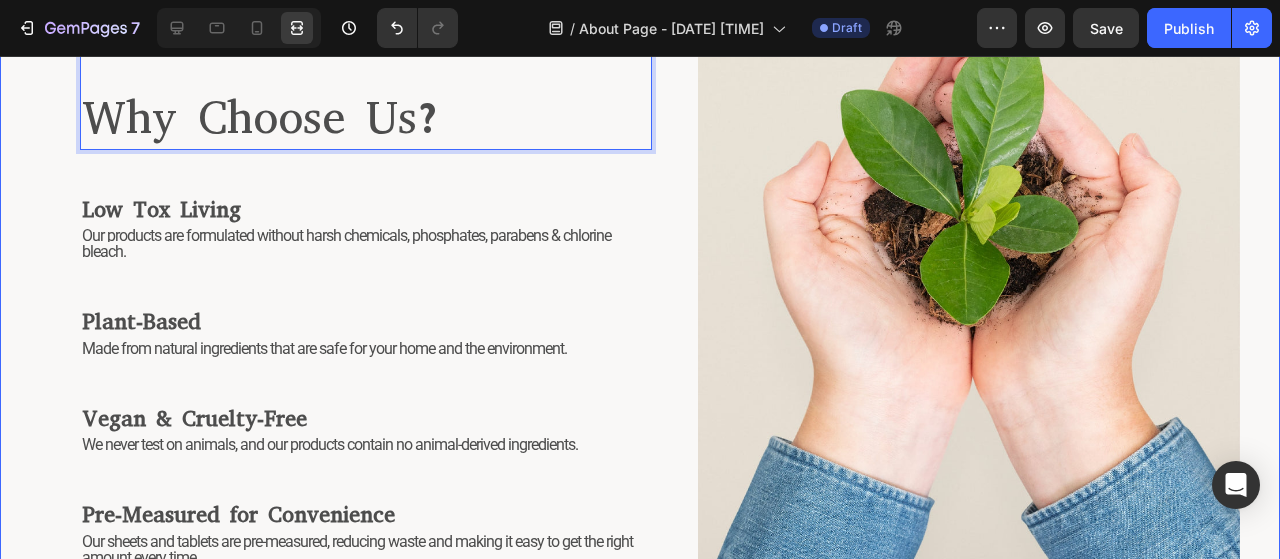 click on "⁠⁠⁠⁠⁠⁠⁠     Why Choose Us? Heading   0 ⁠⁠⁠⁠⁠⁠⁠ Low Tox Living Heading Our products are formulated without harsh chemicals, phosphates, parabens & chlorine bleach. Text Block ⁠⁠⁠⁠⁠⁠⁠ Plant-Based Heading Made from natural ingredients that are safe for your home and the environment. Text Block ⁠⁠⁠⁠⁠⁠⁠ Vegan & Cruelty-Free Heading We never test on animals, and our products contain no animal-derived ingredients. Text Block ⁠⁠⁠⁠⁠⁠⁠ Pre-Measured for Convenience Heading Our sheets and tablets are pre-measured, reducing waste and making it easy to get the right amount every time. Text Block ⁠⁠⁠⁠⁠⁠⁠ Eco-Friendly Packaging Heading Designed to minimize waste, our packaging is recyclable and as minimal as possible. Text Block Image Row" at bounding box center (640, 369) 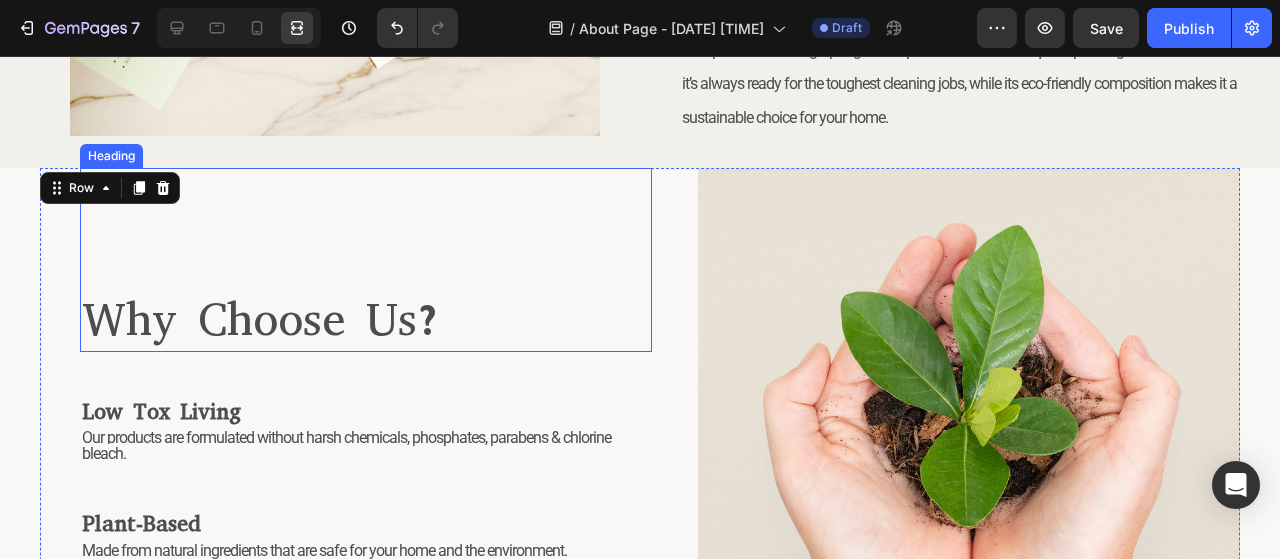 scroll, scrollTop: 1646, scrollLeft: 0, axis: vertical 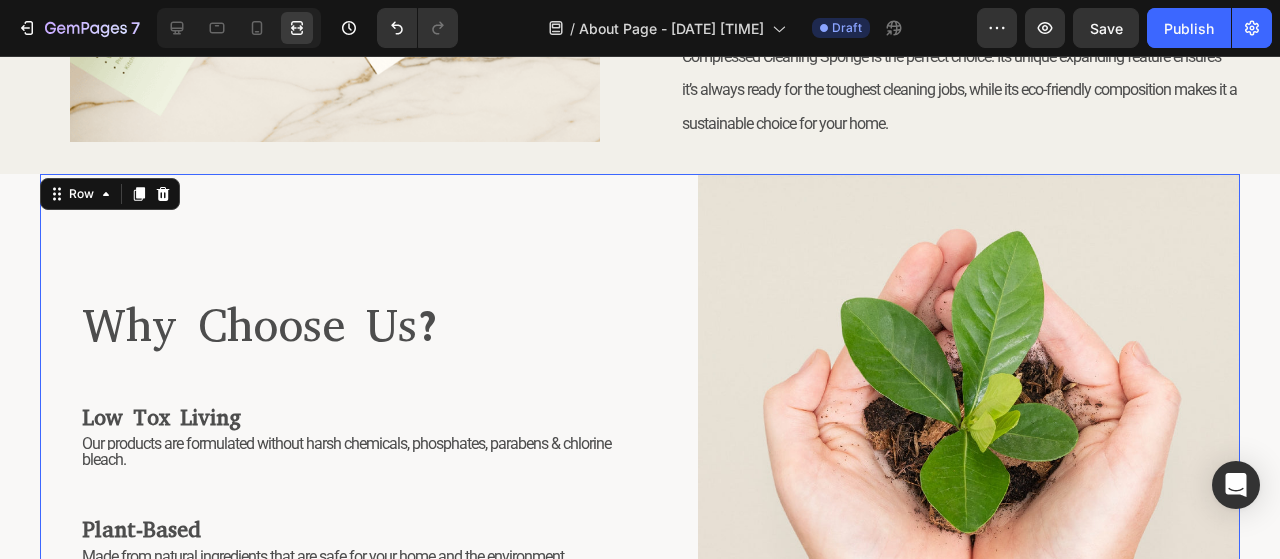 click on "⁠⁠⁠⁠⁠⁠⁠     Why Choose Us? Heading ⁠⁠⁠⁠⁠⁠⁠ Low Tox Living Heading Our products are formulated without harsh chemicals, phosphates, parabens & chlorine bleach. Text Block ⁠⁠⁠⁠⁠⁠⁠ Plant-Based Heading Made from natural ingredients that are safe for your home and the environment. Text Block ⁠⁠⁠⁠⁠⁠⁠ Vegan & Cruelty-Free Heading We never test on animals, and our products contain no animal-derived ingredients. Text Block ⁠⁠⁠⁠⁠⁠⁠ Pre-Measured for Convenience Heading Our sheets and tablets are pre-measured, reducing waste and making it easy to get the right amount every time. Text Block ⁠⁠⁠⁠⁠⁠⁠ Eco-Friendly Packaging Heading Designed to minimize waste, our packaging is recyclable and as minimal as possible. Text Block" at bounding box center (366, 577) 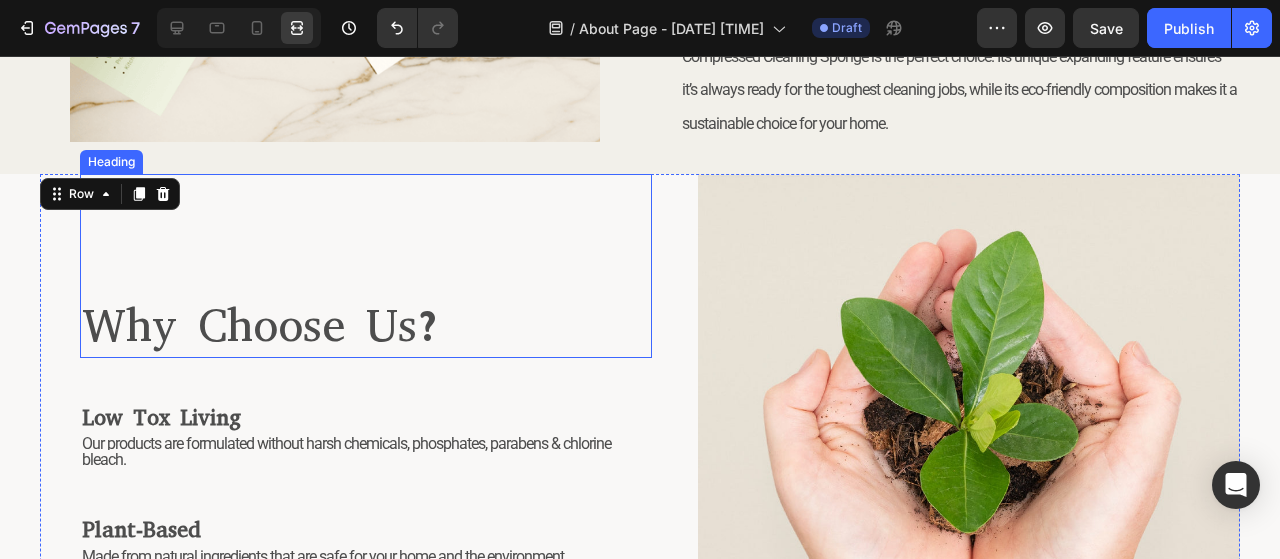 click on "⁠⁠⁠⁠⁠⁠⁠     Why Choose Us?" at bounding box center (366, 265) 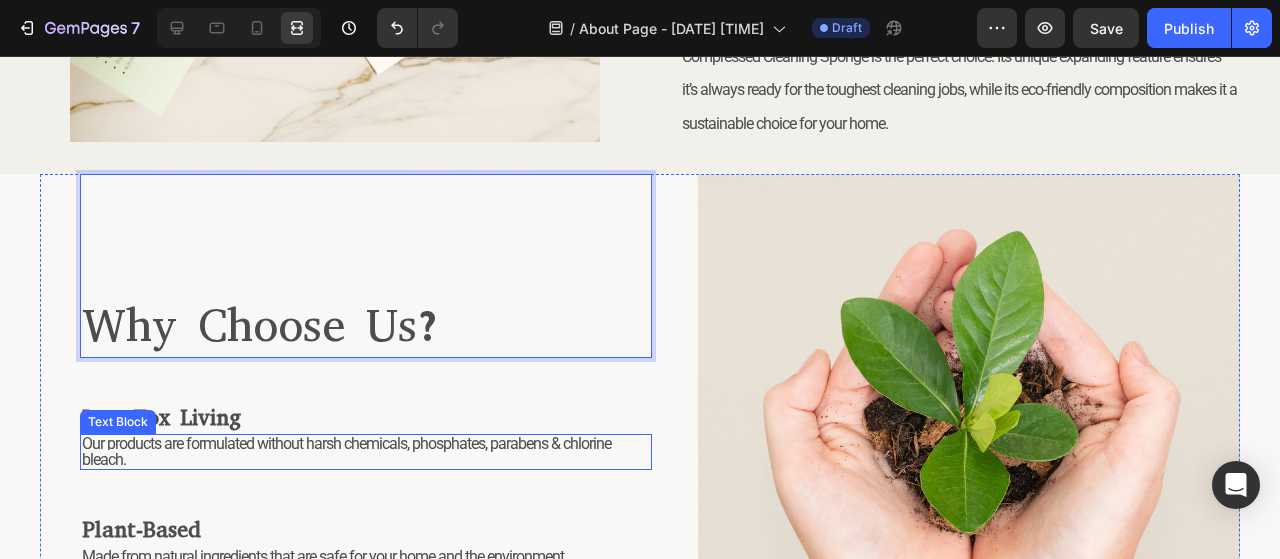 click on "⁠⁠⁠⁠⁠⁠⁠     Why Choose Us? Heading   0 ⁠⁠⁠⁠⁠⁠⁠ Low Tox Living Heading Our products are formulated without harsh chemicals, phosphates, parabens & chlorine bleach. Text Block ⁠⁠⁠⁠⁠⁠⁠ Plant-Based Heading Made from natural ingredients that are safe for your home and the environment. Text Block ⁠⁠⁠⁠⁠⁠⁠ Vegan & Cruelty-Free Heading We never test on animals, and our products contain no animal-derived ingredients. Text Block ⁠⁠⁠⁠⁠⁠⁠ Pre-Measured for Convenience Heading Our sheets and tablets are pre-measured, reducing waste and making it easy to get the right amount every time. Text Block ⁠⁠⁠⁠⁠⁠⁠ Eco-Friendly Packaging Heading Designed to minimize waste, our packaging is recyclable and as minimal as possible. Text Block Image Row" at bounding box center [640, 577] 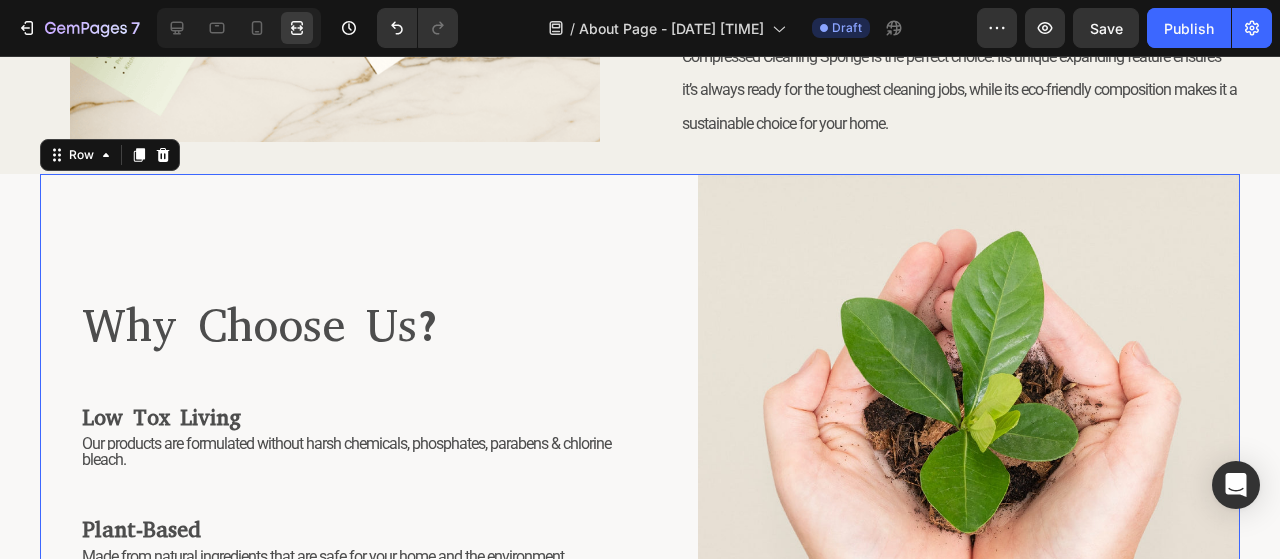 click on "⁠⁠⁠⁠⁠⁠⁠     Why Choose Us? Heading ⁠⁠⁠⁠⁠⁠⁠ Low Tox Living Heading Our products are formulated without harsh chemicals, phosphates, parabens & chlorine bleach. Text Block ⁠⁠⁠⁠⁠⁠⁠ Plant-Based Heading Made from natural ingredients that are safe for your home and the environment. Text Block ⁠⁠⁠⁠⁠⁠⁠ Vegan & Cruelty-Free Heading We never test on animals, and our products contain no animal-derived ingredients. Text Block ⁠⁠⁠⁠⁠⁠⁠ Pre-Measured for Convenience Heading Our sheets and tablets are pre-measured, reducing waste and making it easy to get the right amount every time. Text Block ⁠⁠⁠⁠⁠⁠⁠ Eco-Friendly Packaging Heading Designed to minimize waste, our packaging is recyclable and as minimal as possible. Text Block Image Row   16" at bounding box center [640, 577] 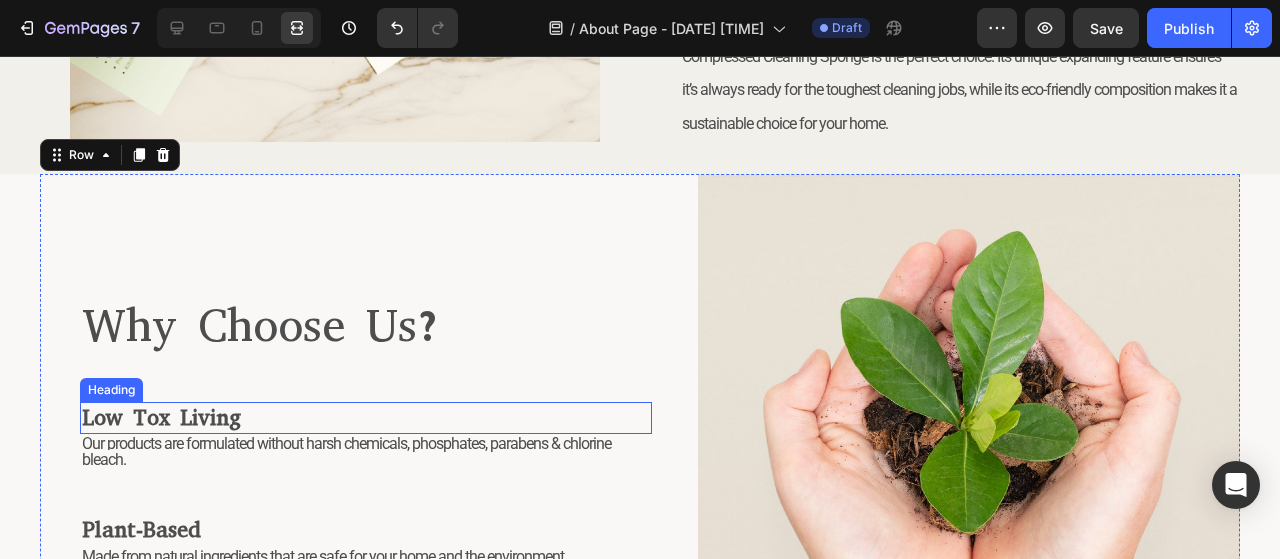 click on "Low Tox Living" at bounding box center (161, 417) 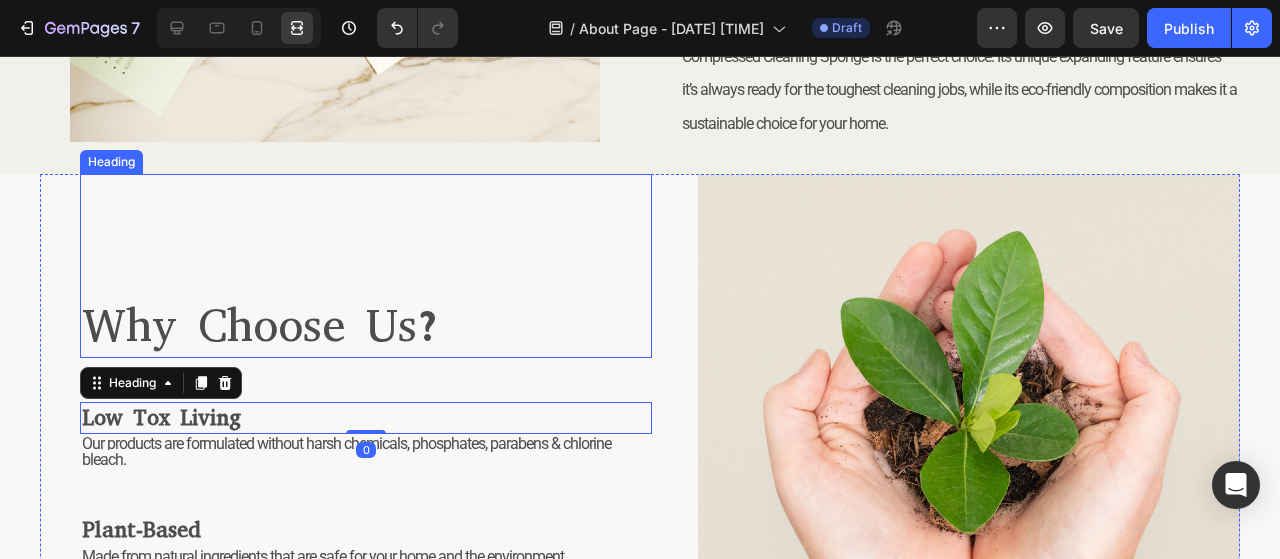 click on "⁠⁠⁠⁠⁠⁠⁠     Why Choose Us?" at bounding box center [366, 265] 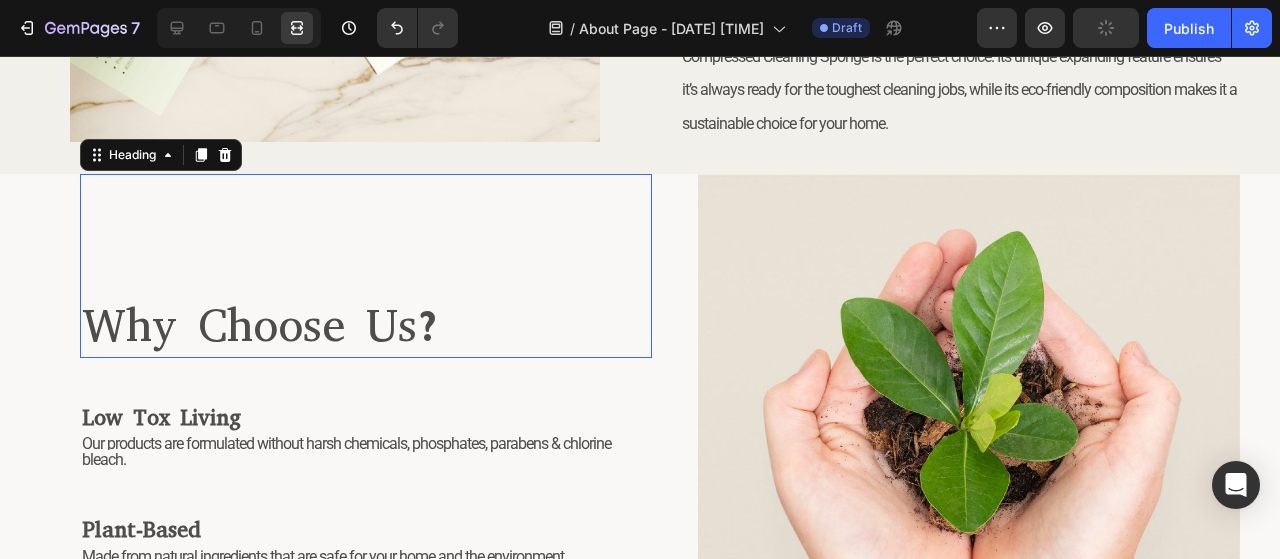 scroll, scrollTop: 300, scrollLeft: 0, axis: vertical 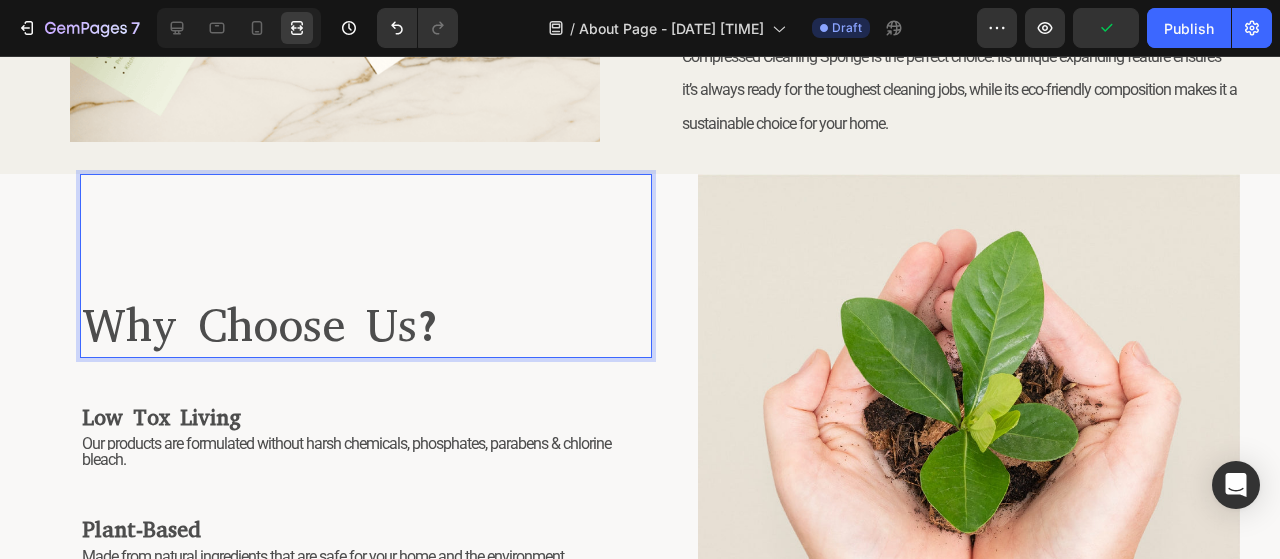 click on "⁠⁠⁠⁠⁠⁠⁠     Why Choose Us?" at bounding box center (366, 265) 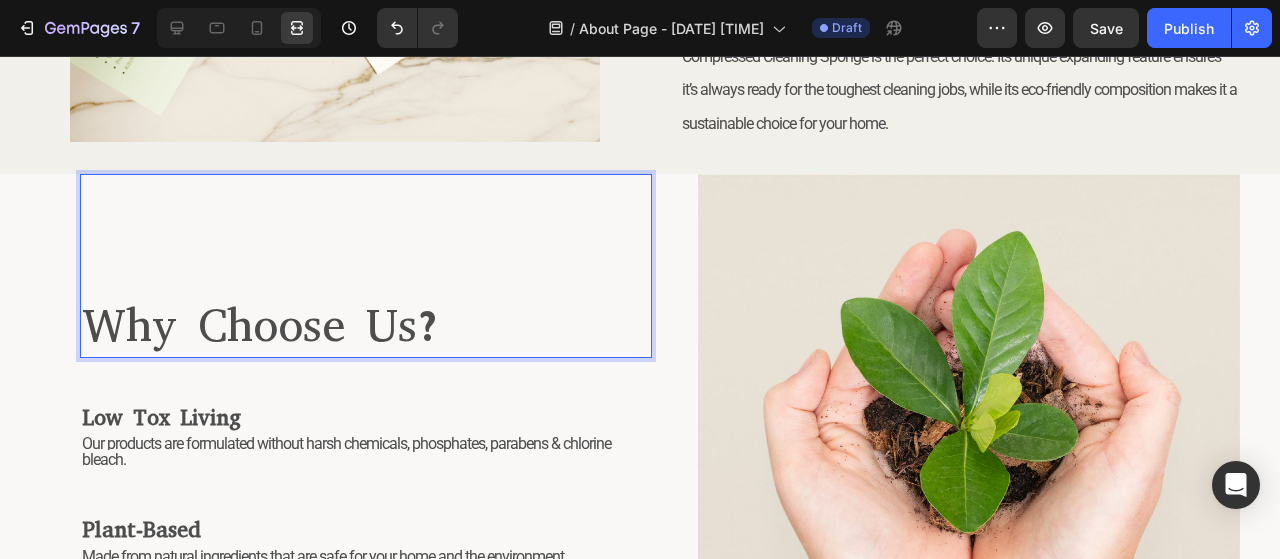 click on "Why Choose Us?" at bounding box center (366, 265) 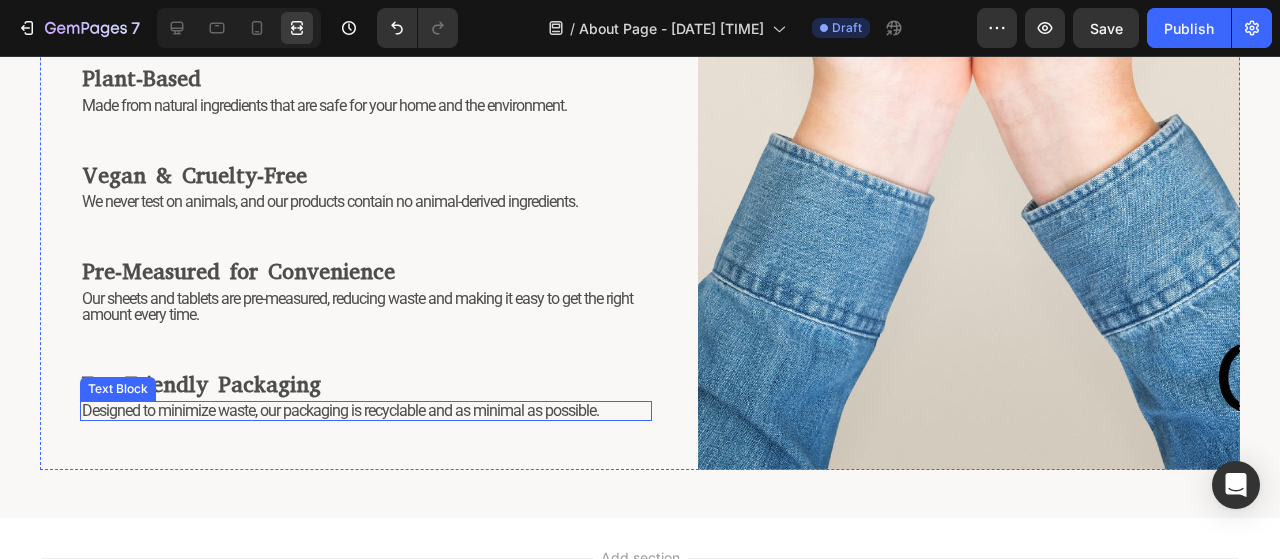 scroll, scrollTop: 2346, scrollLeft: 0, axis: vertical 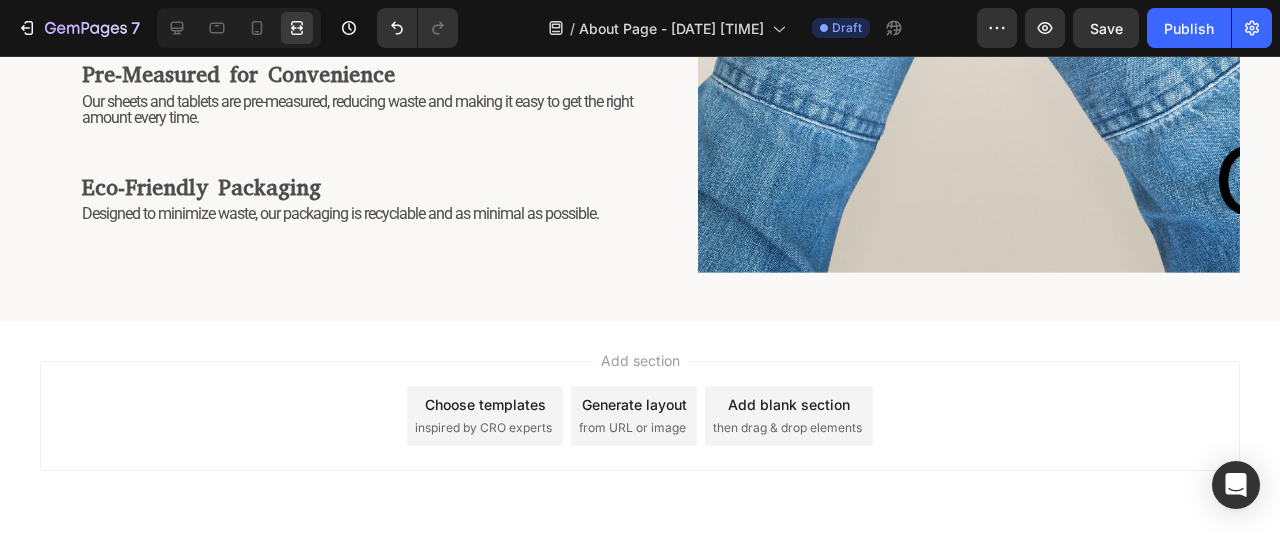 click on "Add section Choose templates inspired by CRO experts Generate layout from URL or image Add blank section then drag & drop elements" at bounding box center (640, 416) 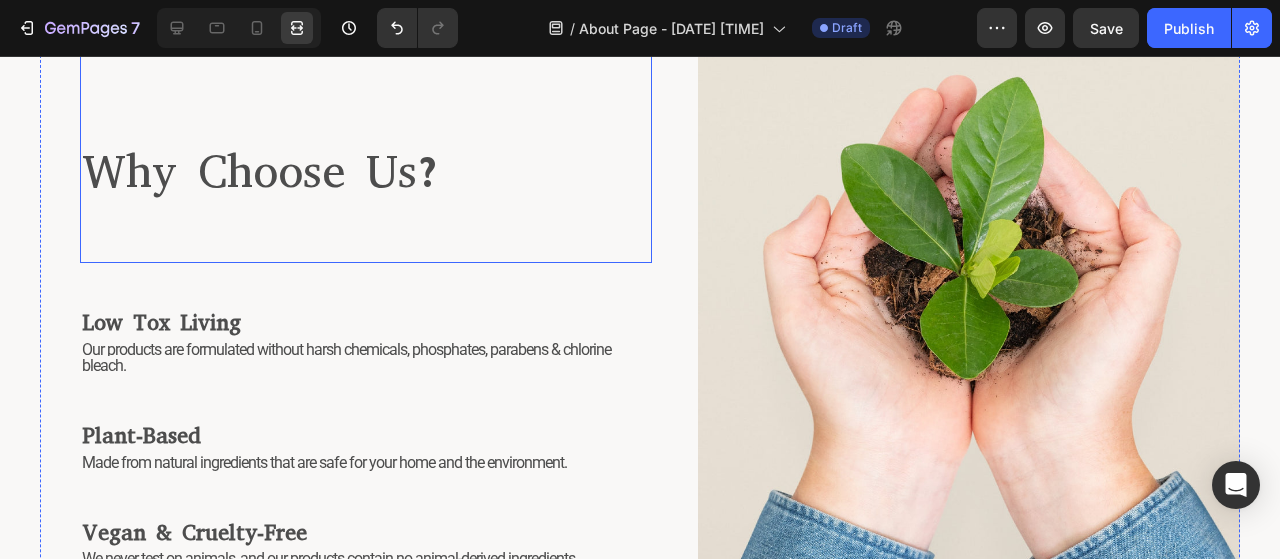 scroll, scrollTop: 1846, scrollLeft: 0, axis: vertical 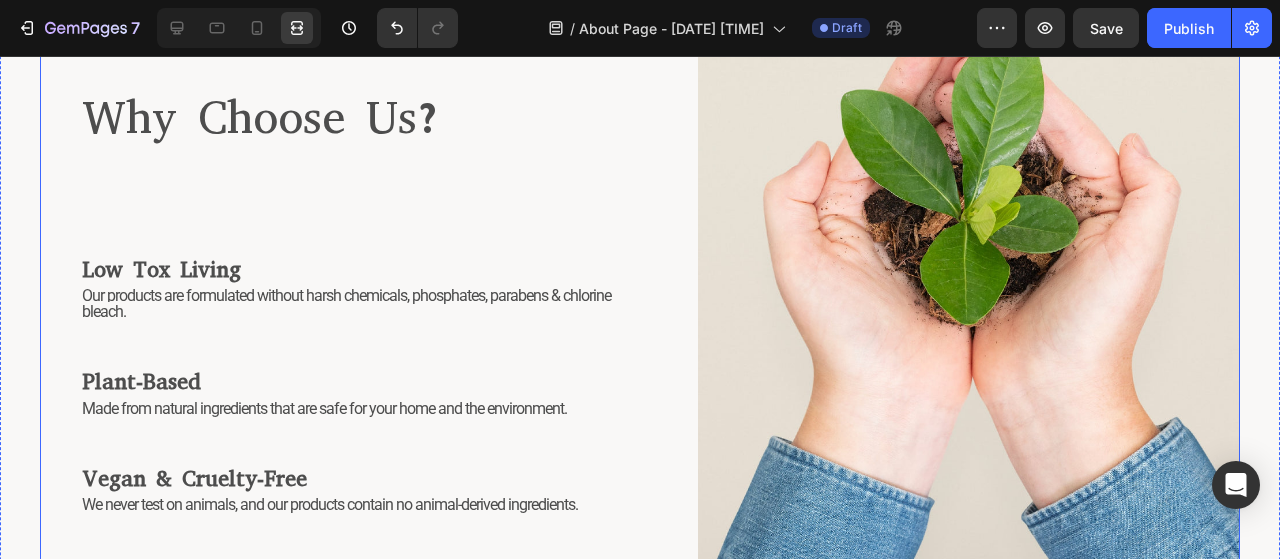 click on "⁠⁠⁠⁠⁠⁠⁠     Why Choose Us?   Heading ⁠⁠⁠⁠⁠⁠⁠ Low Tox Living Heading Our products are formulated without harsh chemicals, phosphates, parabens & chlorine bleach. Text Block ⁠⁠⁠⁠⁠⁠⁠ Plant-Based Heading Made from natural ingredients that are safe for your home and the environment. Text Block ⁠⁠⁠⁠⁠⁠⁠ Vegan & Cruelty-Free Heading We never test on animals, and our products contain no animal-derived ingredients. Text Block ⁠⁠⁠⁠⁠⁠⁠ Pre-Measured for Convenience Heading Our sheets and tablets are pre-measured, reducing waste and making it easy to get the right amount every time. Text Block ⁠⁠⁠⁠⁠⁠⁠ Eco-Friendly Packaging Heading Designed to minimize waste, our packaging is recyclable and as minimal as possible. Text Block Image Row" at bounding box center (640, 369) 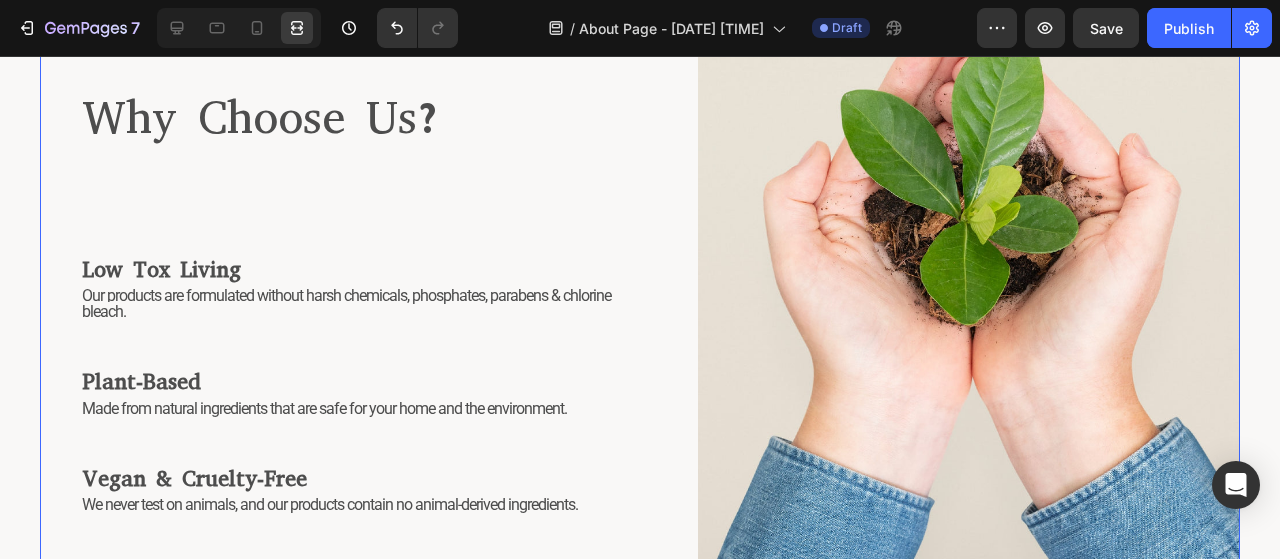 click on "⁠⁠⁠⁠⁠⁠⁠     Why Choose Us?   Heading ⁠⁠⁠⁠⁠⁠⁠ Low Tox Living Heading Our products are formulated without harsh chemicals, phosphates, parabens & chlorine bleach. Text Block ⁠⁠⁠⁠⁠⁠⁠ Plant-Based Heading Made from natural ingredients that are safe for your home and the environment. Text Block ⁠⁠⁠⁠⁠⁠⁠ Vegan & Cruelty-Free Heading We never test on animals, and our products contain no animal-derived ingredients. Text Block ⁠⁠⁠⁠⁠⁠⁠ Pre-Measured for Convenience Heading Our sheets and tablets are pre-measured, reducing waste and making it easy to get the right amount every time. Text Block ⁠⁠⁠⁠⁠⁠⁠ Eco-Friendly Packaging Heading Designed to minimize waste, our packaging is recyclable and as minimal as possible. Text Block Image Row   16" at bounding box center [640, 369] 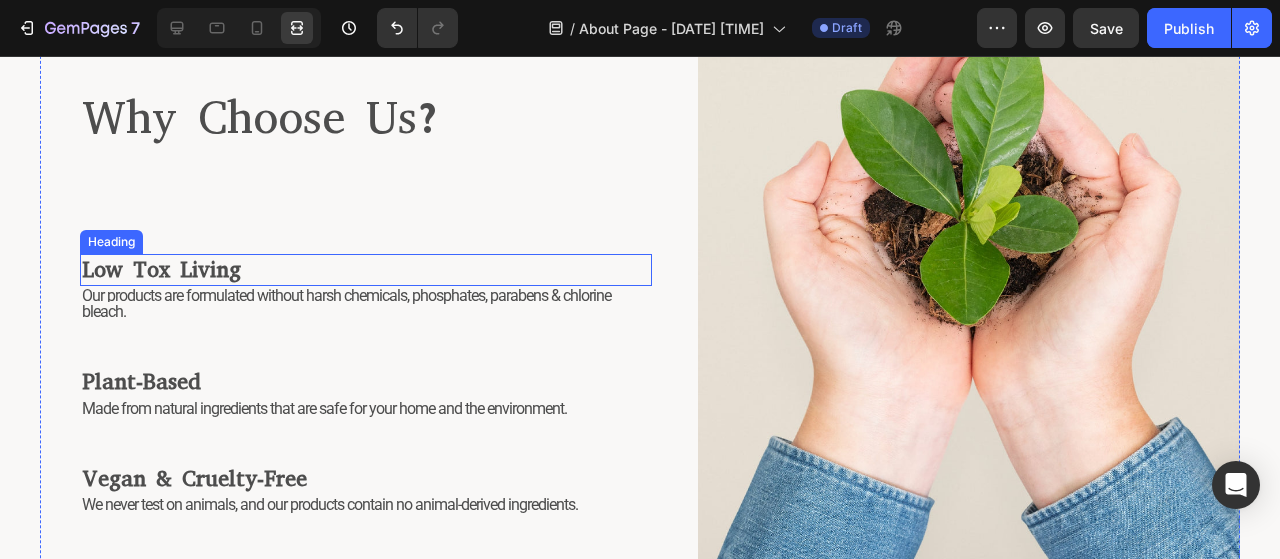 click on "Low Tox Living" at bounding box center [161, 269] 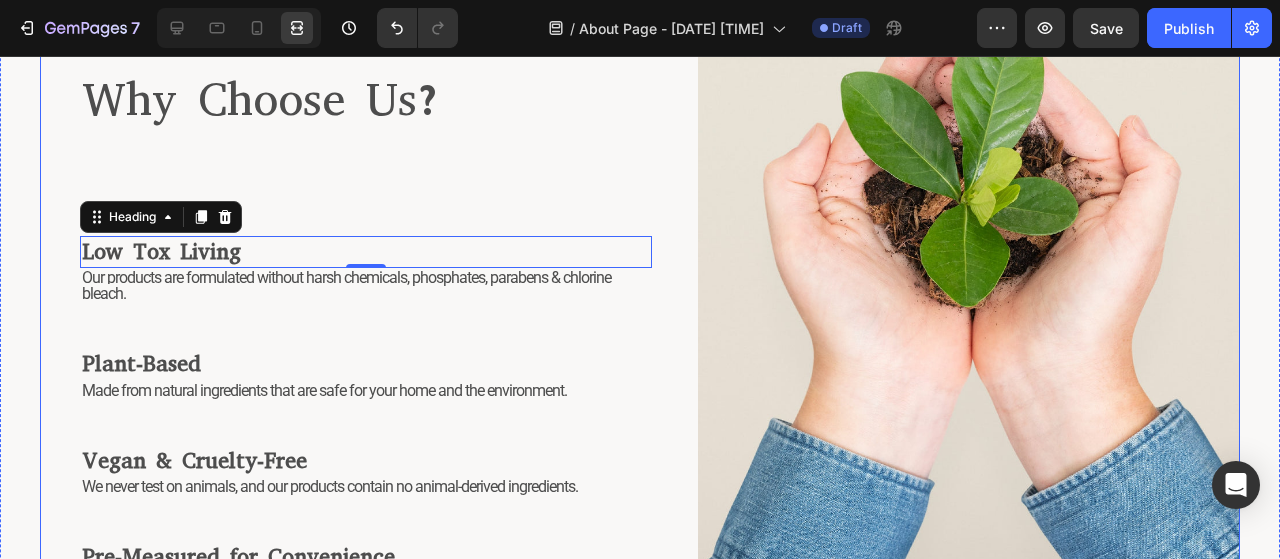 scroll, scrollTop: 1886, scrollLeft: 0, axis: vertical 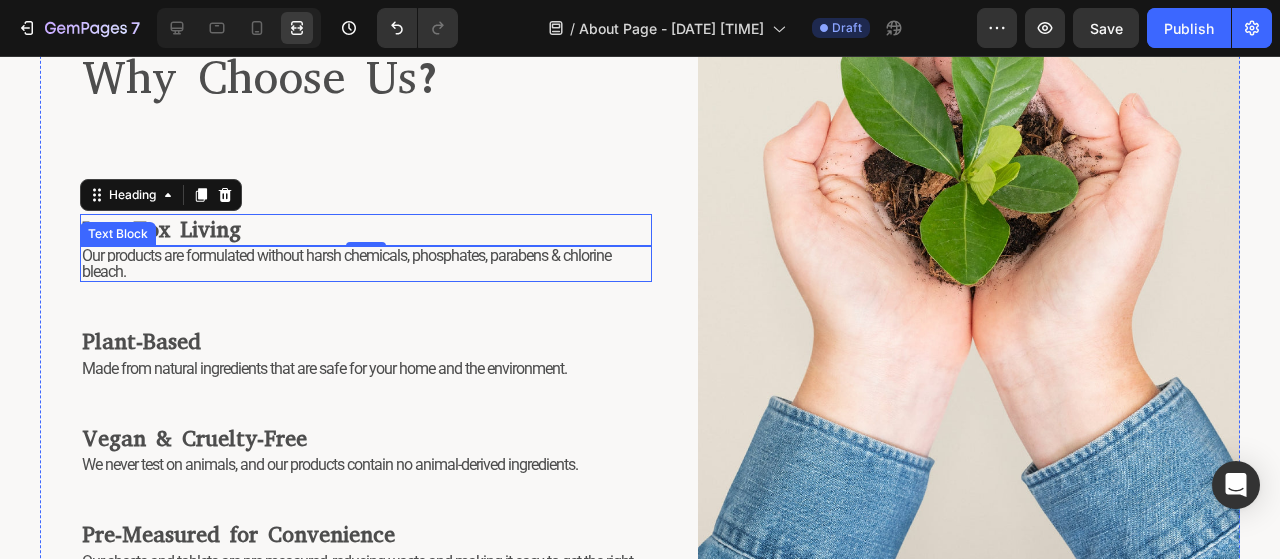 click on "Text Block" at bounding box center (118, 234) 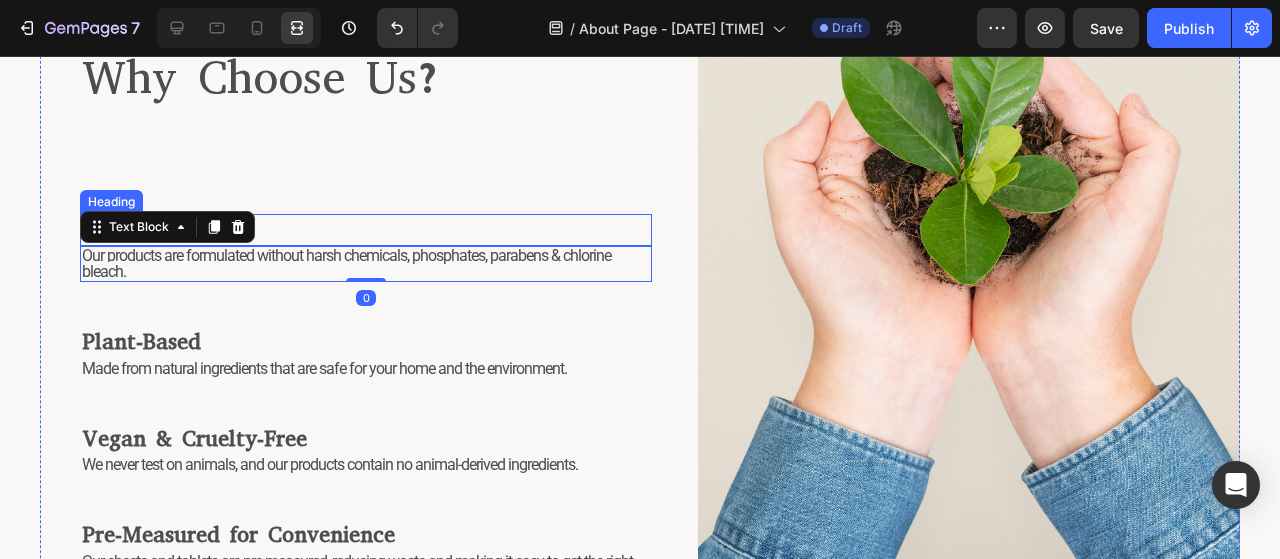 click on "⁠⁠⁠⁠⁠⁠⁠ Low Tox Living" at bounding box center [366, 230] 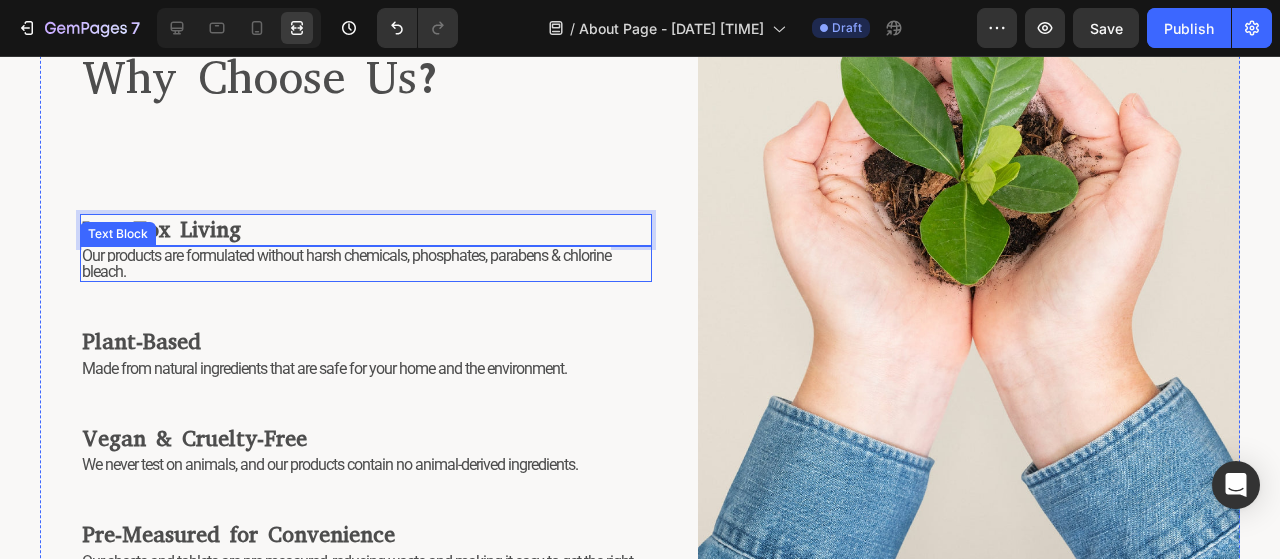 click on "Our products are formulated without harsh chemicals, phosphates, parabens & chlorine bleach." at bounding box center [366, 264] 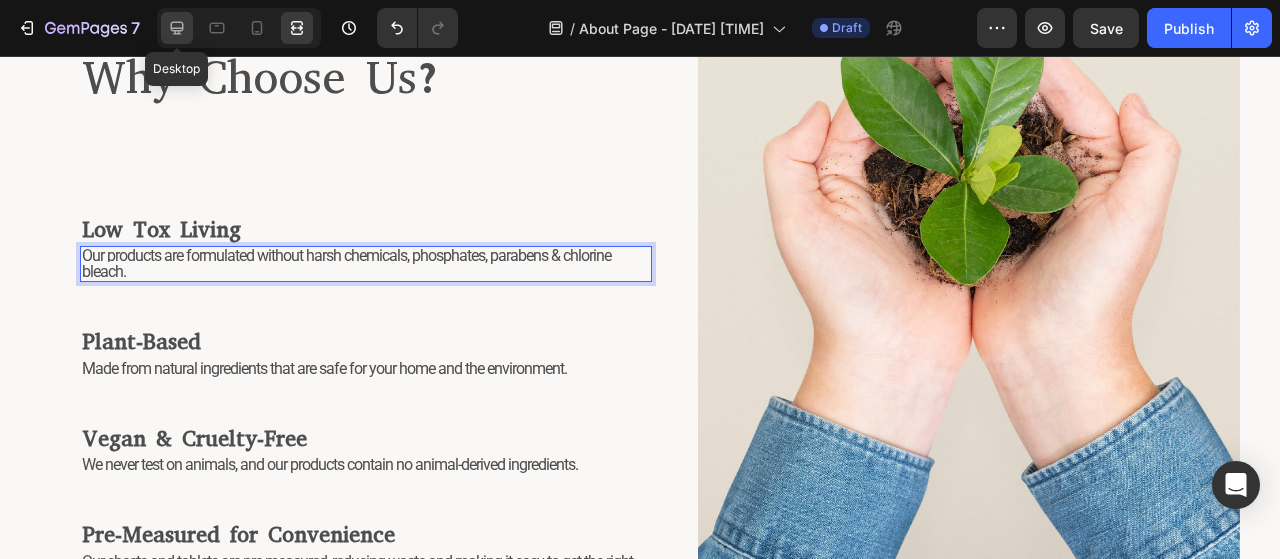click 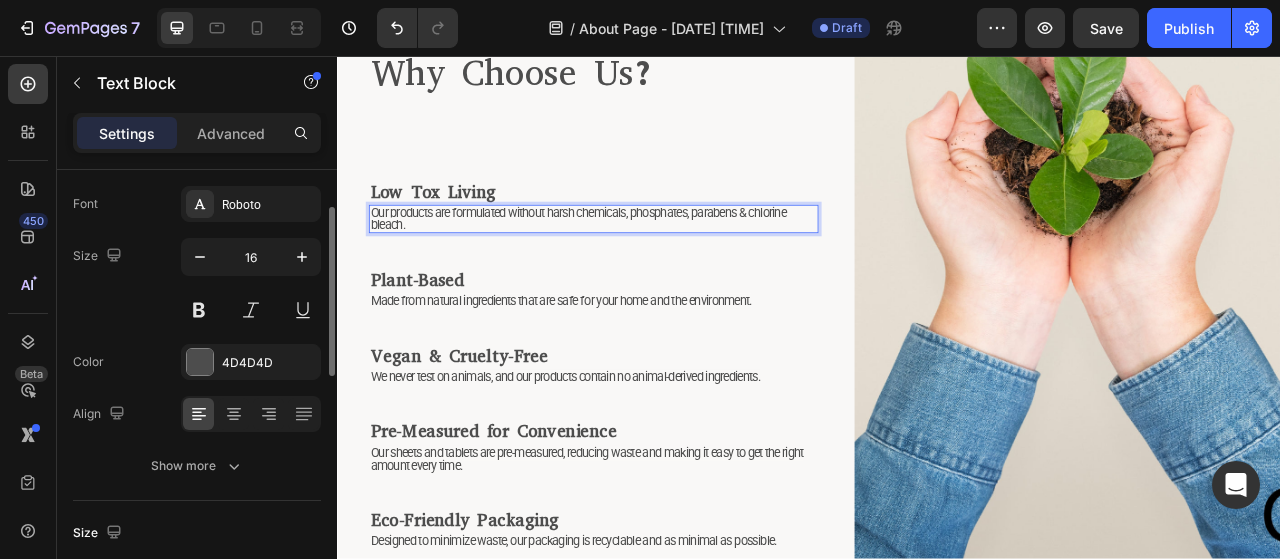 scroll, scrollTop: 200, scrollLeft: 0, axis: vertical 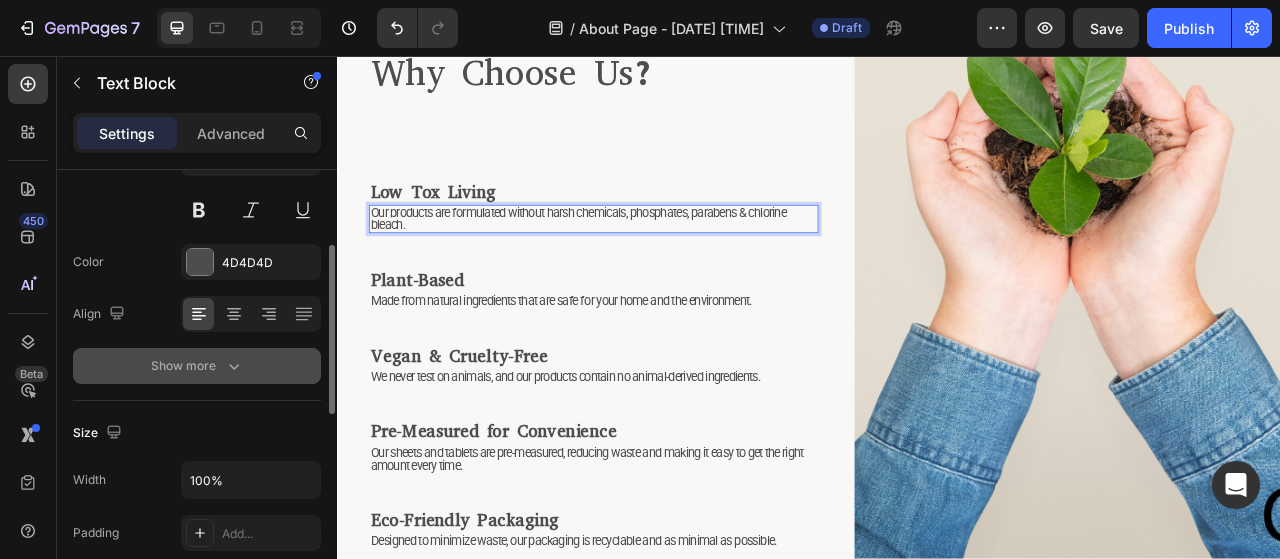 click on "Show more" at bounding box center (197, 366) 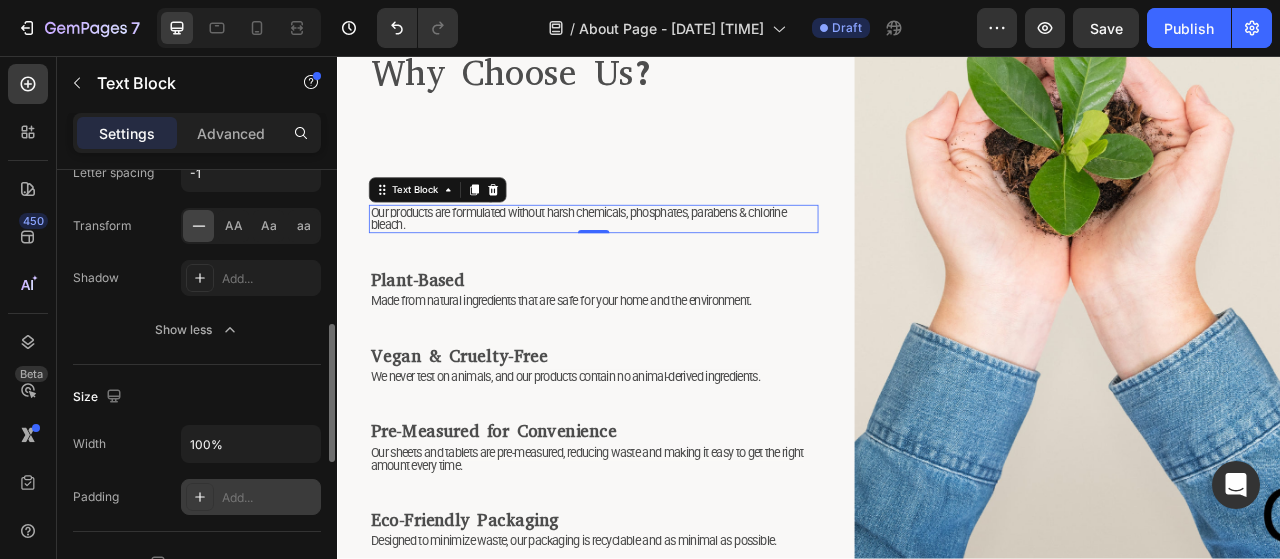 scroll, scrollTop: 600, scrollLeft: 0, axis: vertical 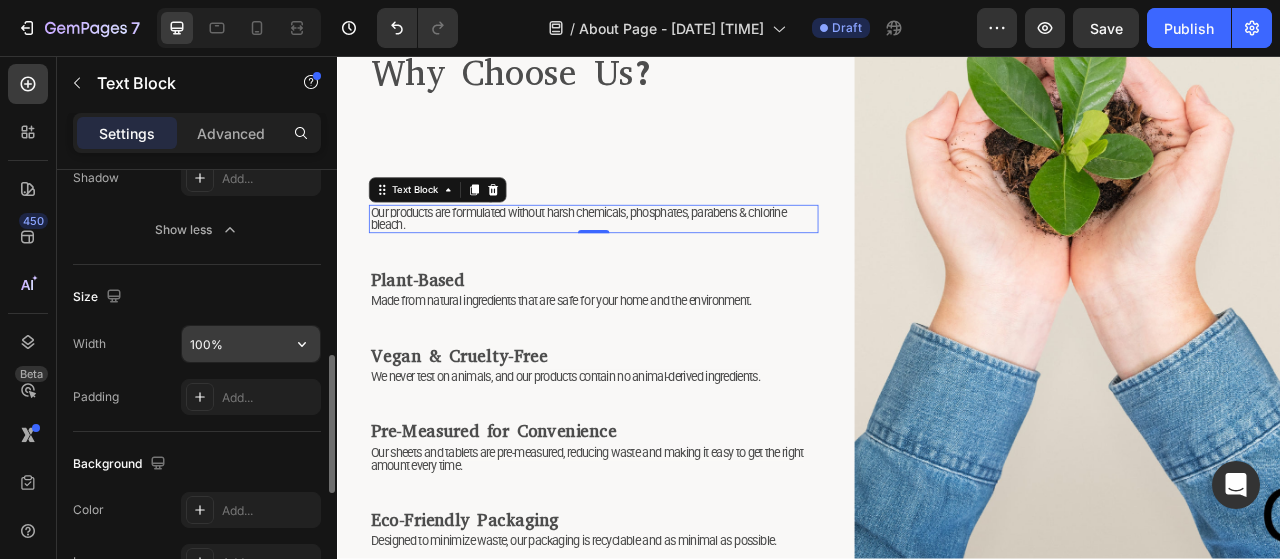 click on "100%" at bounding box center (251, 344) 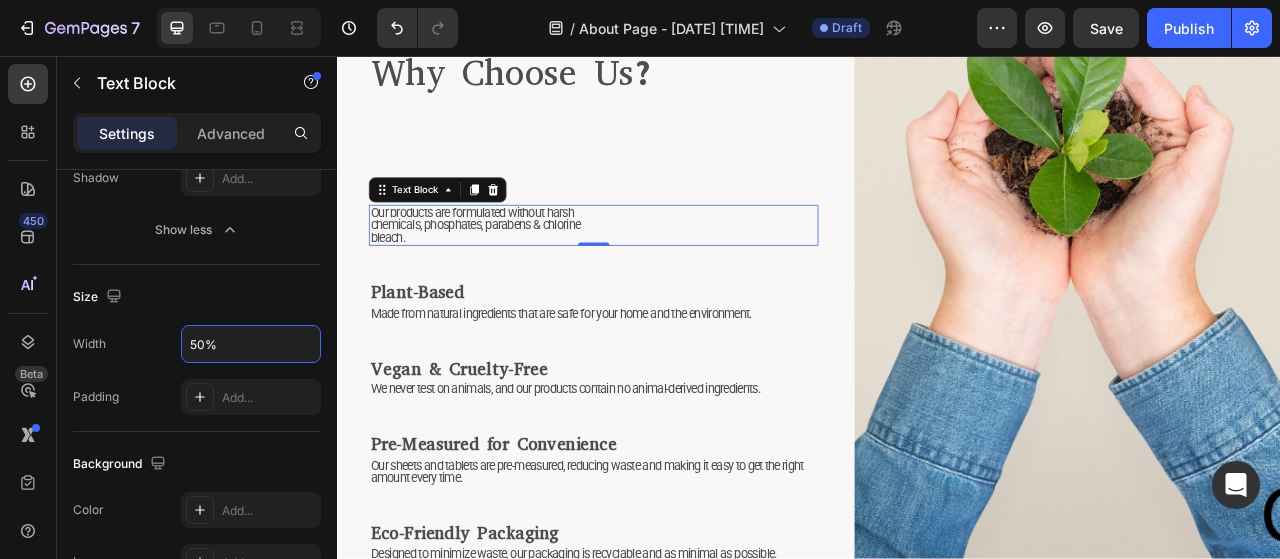 type on "50%" 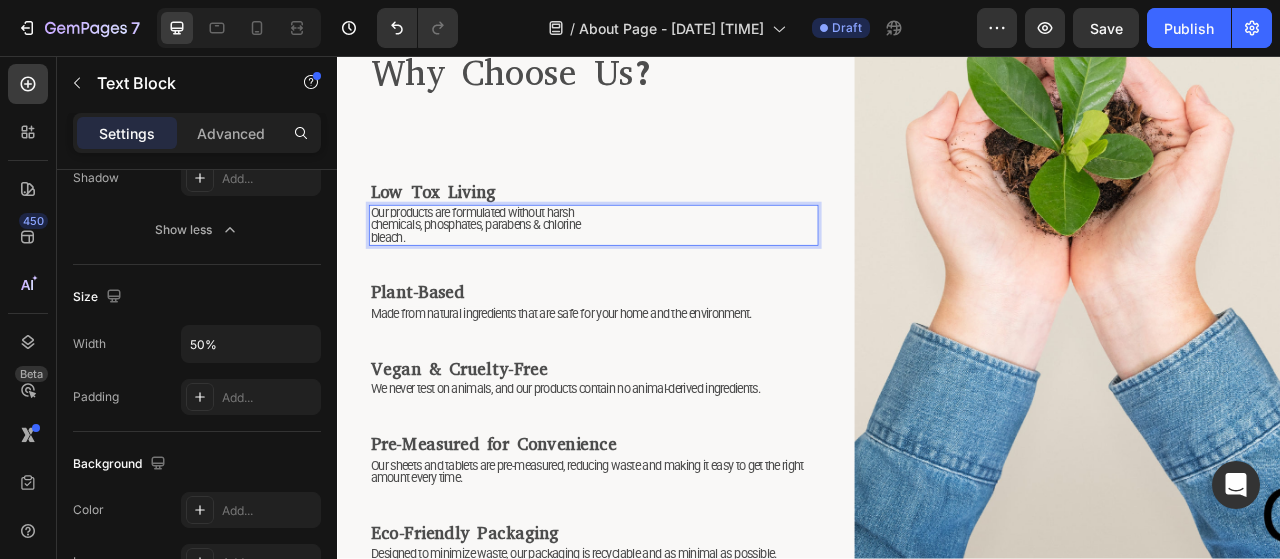 click on "Our products are formulated without harsh chemicals, phosphates, parabens & chlorine bleach." at bounding box center (512, 271) 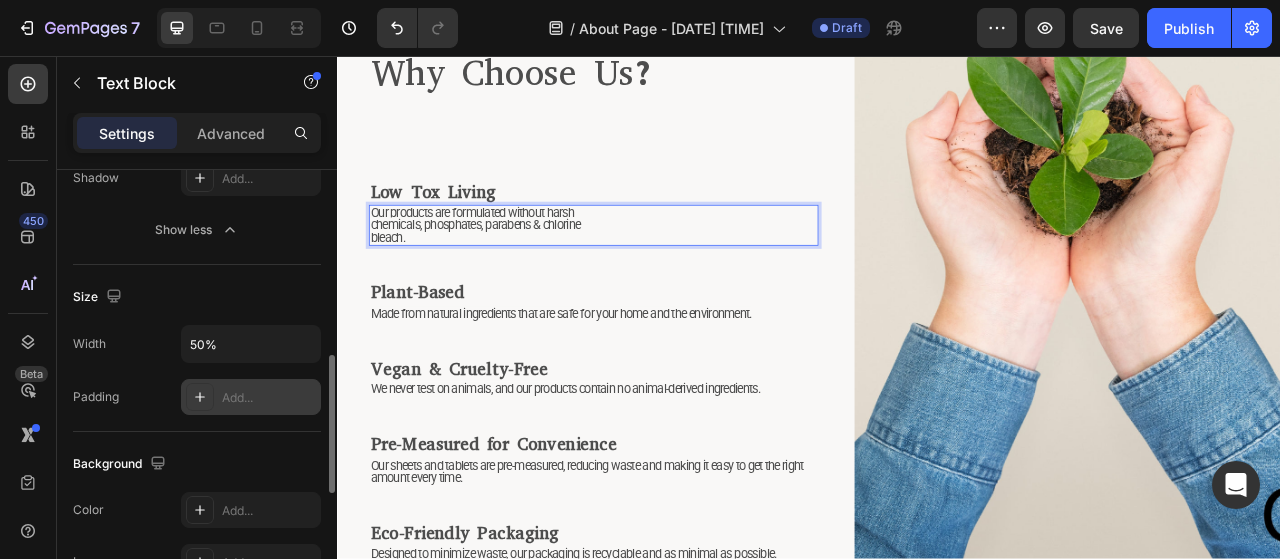 click 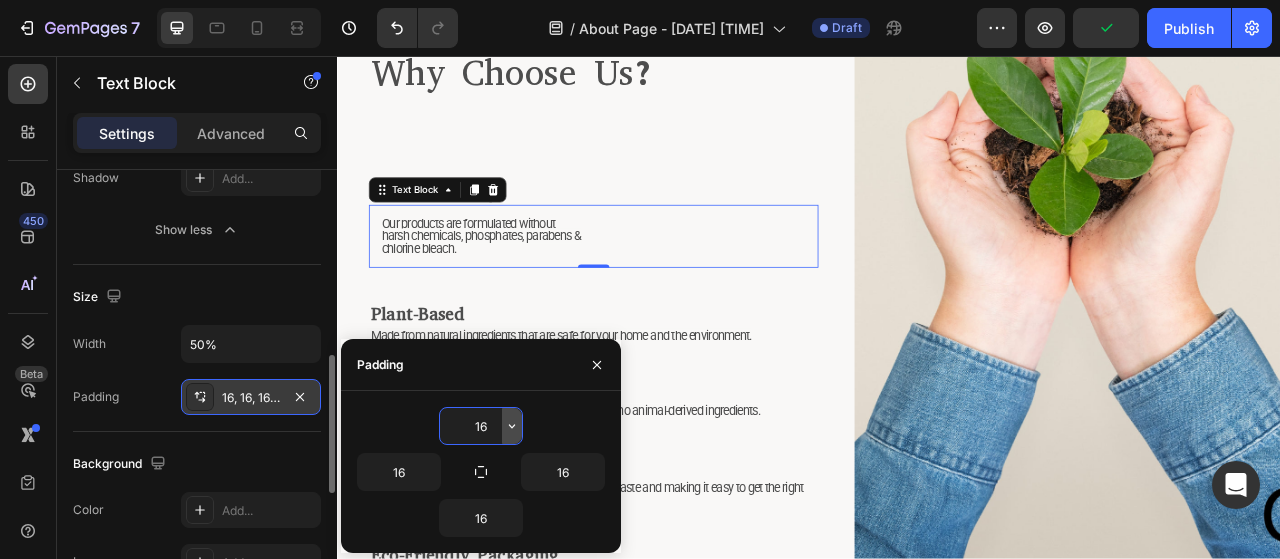 click 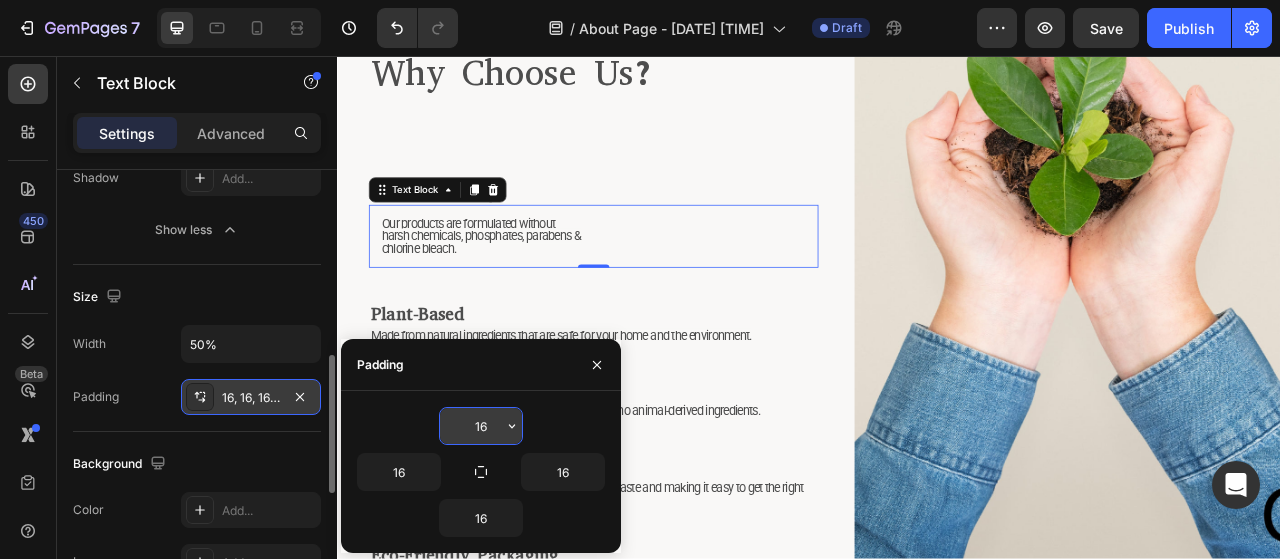 click on "16" at bounding box center [481, 426] 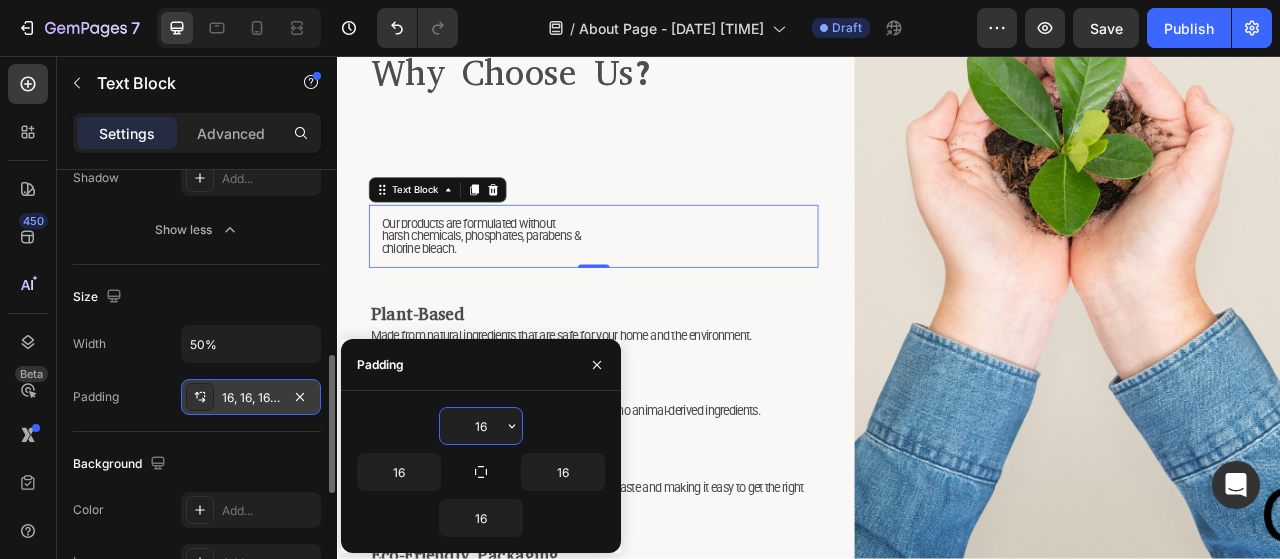 type on "1" 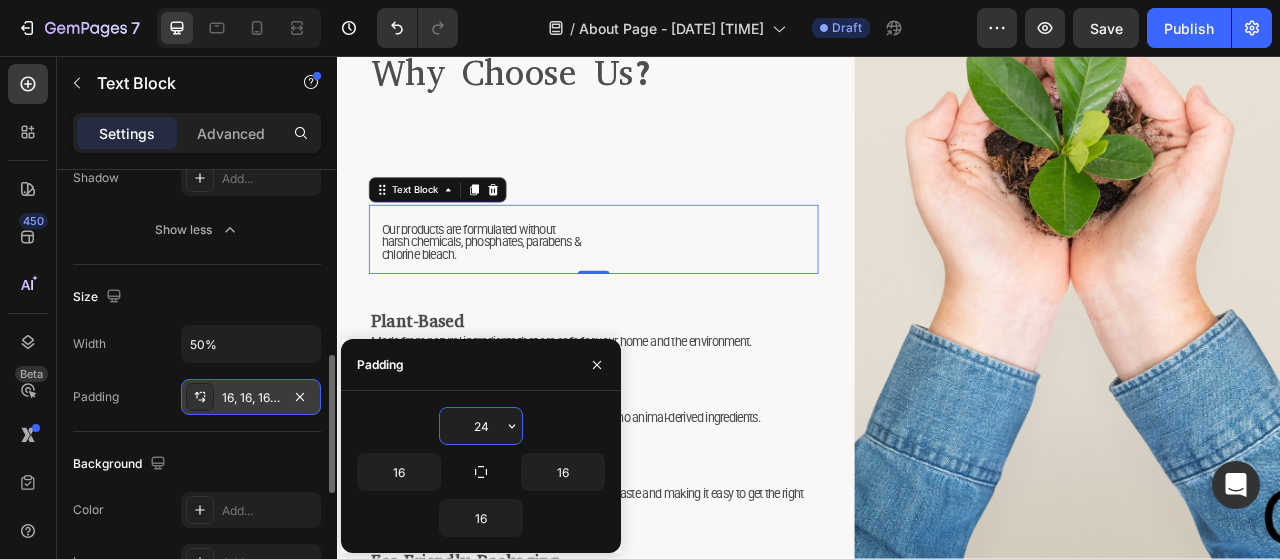 type on "2" 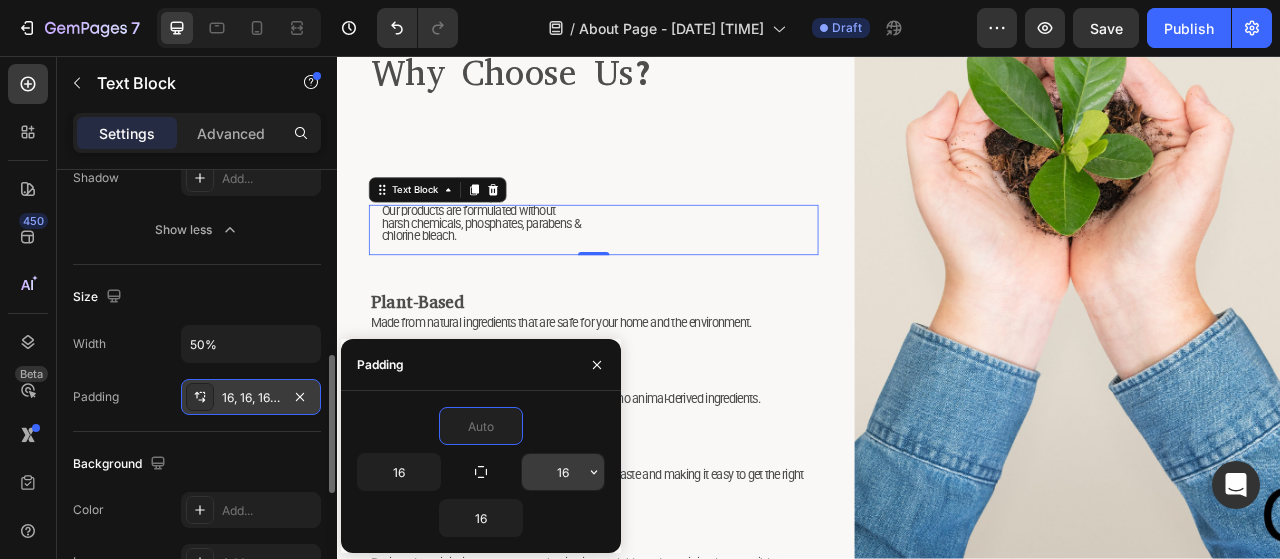 click on "16" at bounding box center (563, 472) 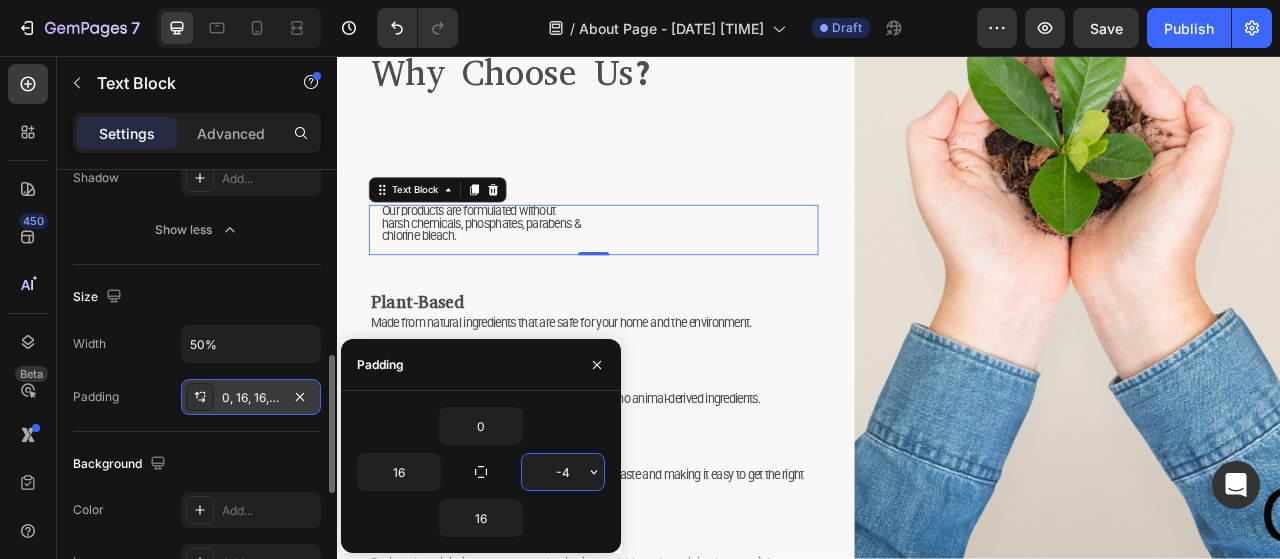 type on "-" 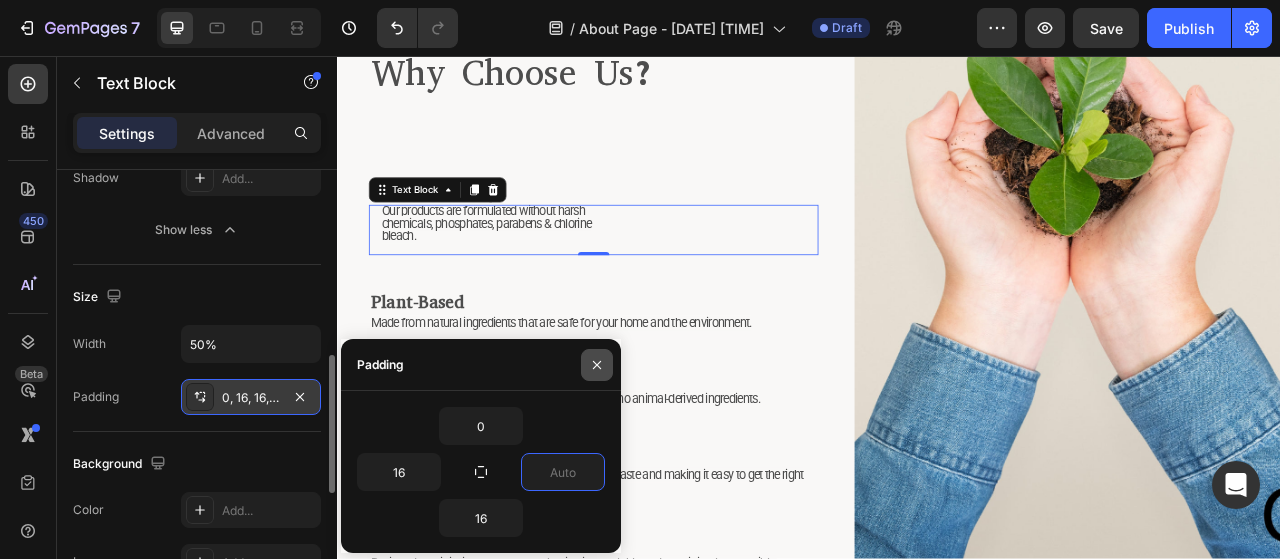 type on "0" 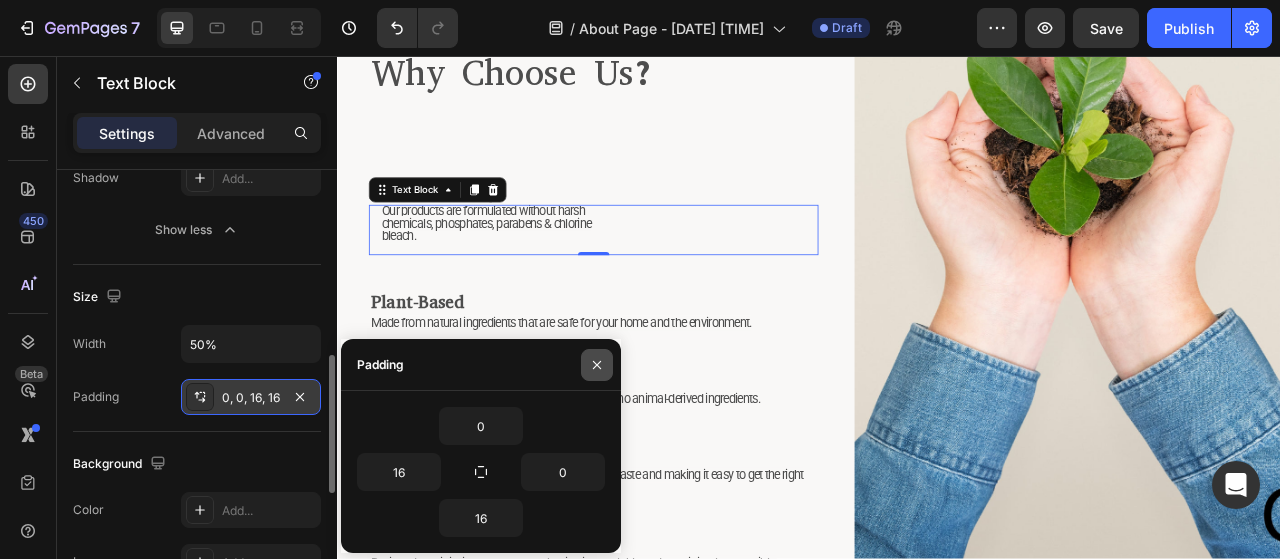 click at bounding box center (597, 365) 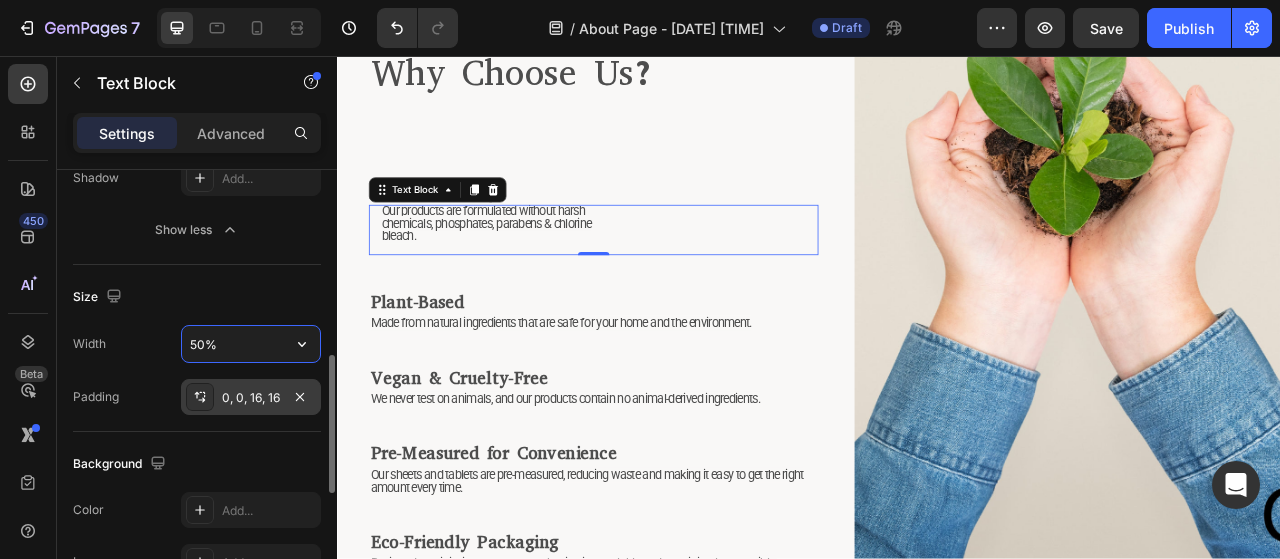 click on "50%" at bounding box center (251, 344) 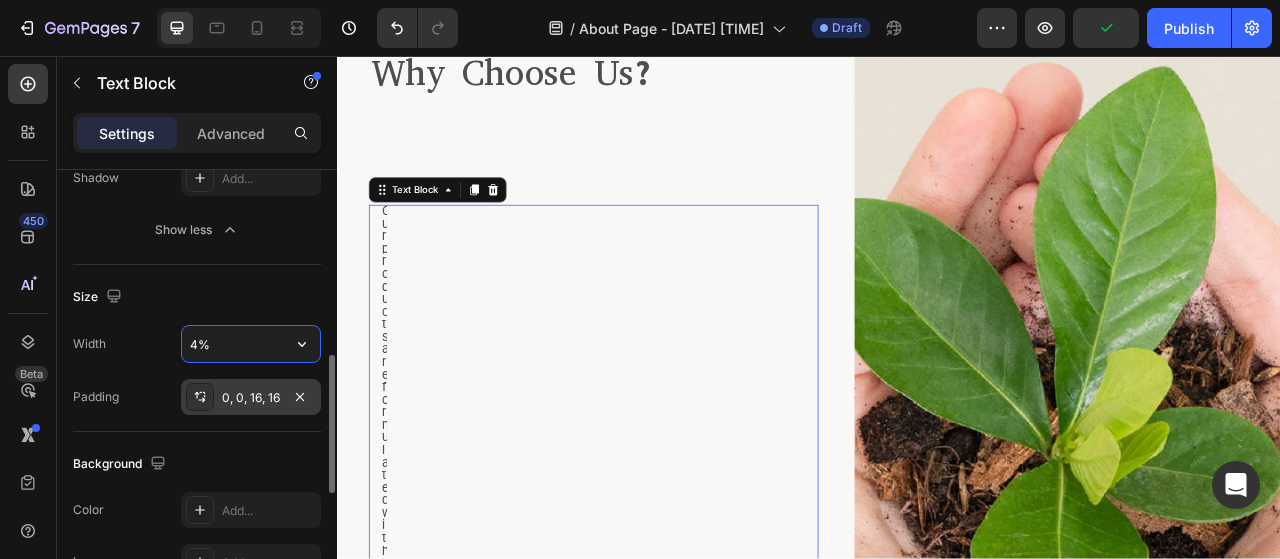 type on "40%" 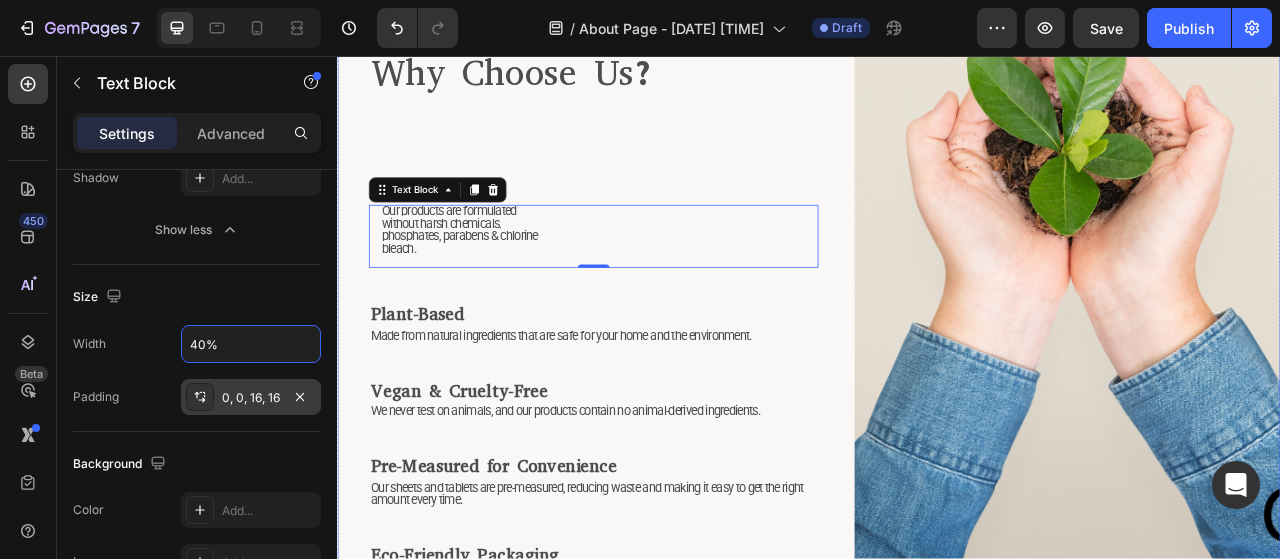 click on "⁠⁠⁠⁠⁠⁠⁠     Why Choose Us?   Heading ⁠⁠⁠⁠⁠⁠⁠          Low Tox Living Heading  Our products are formulated without harsh chemicals, phosphates, parabens & chlorine bleach. Text Block   0 ⁠⁠⁠⁠⁠⁠⁠ Plant-Based Heading Made from natural ingredients that are safe for your home and the environment. Text Block ⁠⁠⁠⁠⁠⁠⁠ Vegan & Cruelty-Free Heading We never test on animals, and our products contain no animal-derived ingredients. Text Block ⁠⁠⁠⁠⁠⁠⁠ Pre-Measured for Convenience Heading Our sheets and tablets are pre-measured, reducing waste and making it easy to get the right amount every time. Text Block ⁠⁠⁠⁠⁠⁠⁠ Eco-Friendly Packaging Heading Designed to minimize waste, our packaging is recyclable and as minimal as possible. Text Block Image Row" at bounding box center (937, 329) 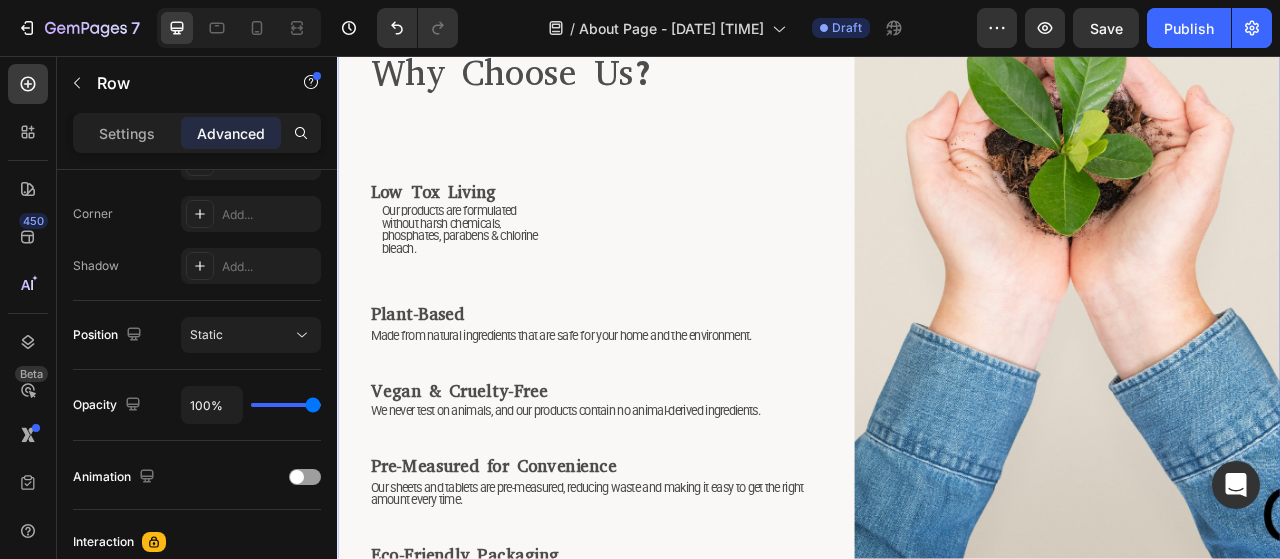 scroll, scrollTop: 0, scrollLeft: 0, axis: both 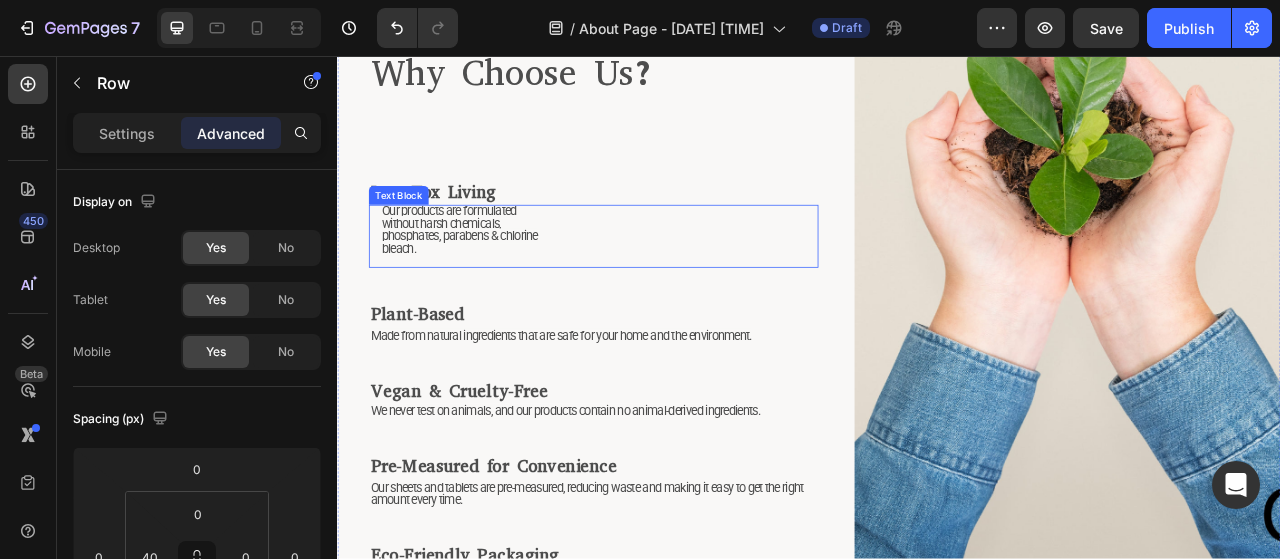 click on "Our products are formulated without harsh chemicals, phosphates, parabens & chlorine bleach." at bounding box center (492, 277) 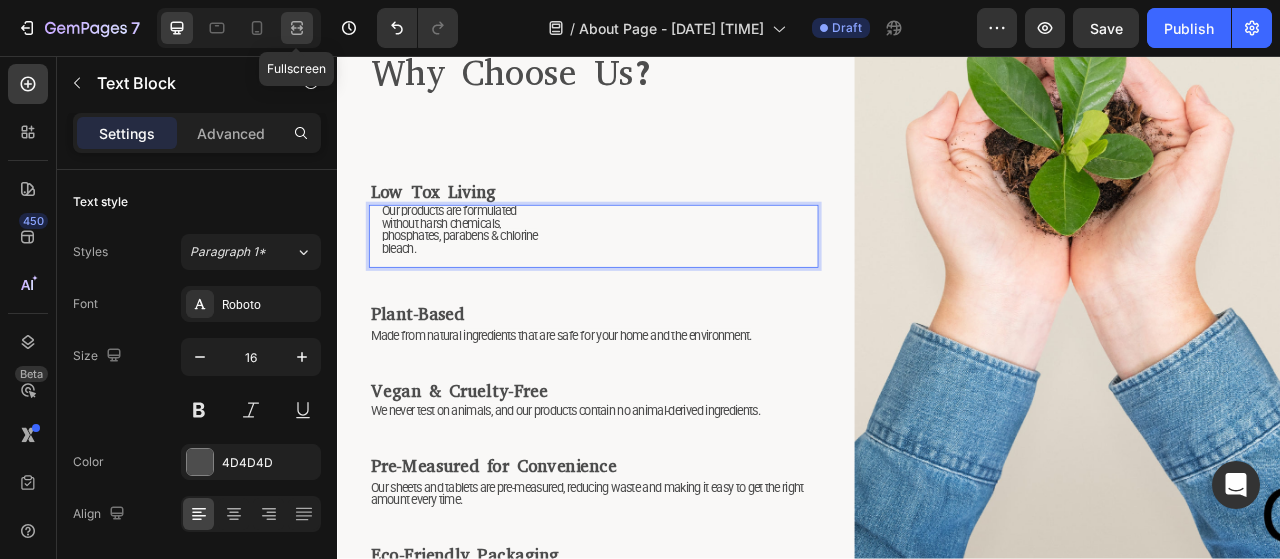 click 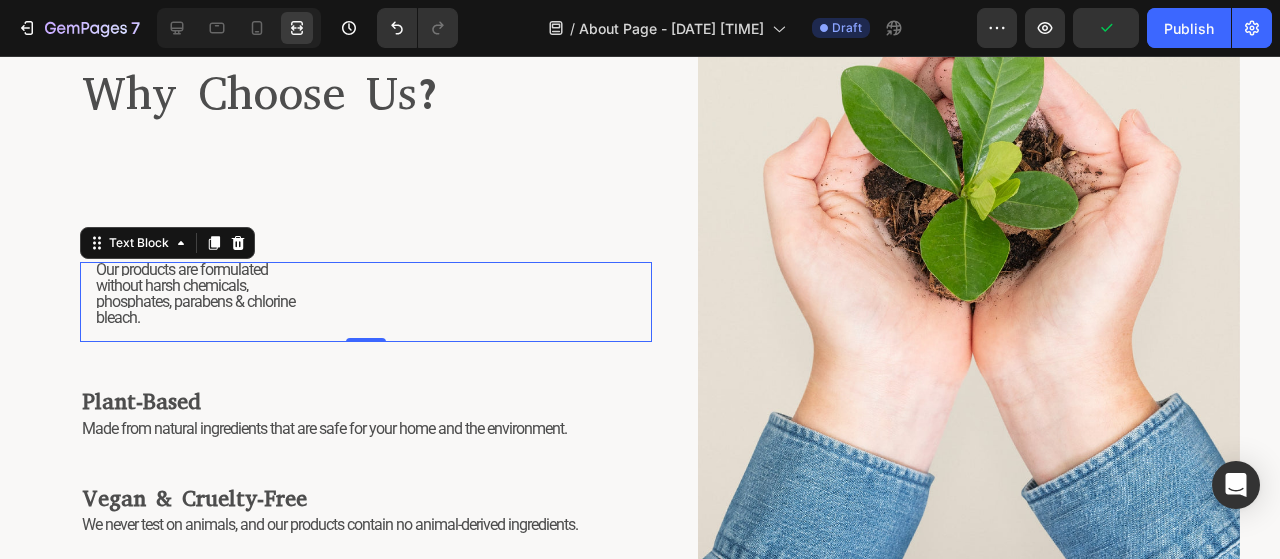 scroll, scrollTop: 1886, scrollLeft: 0, axis: vertical 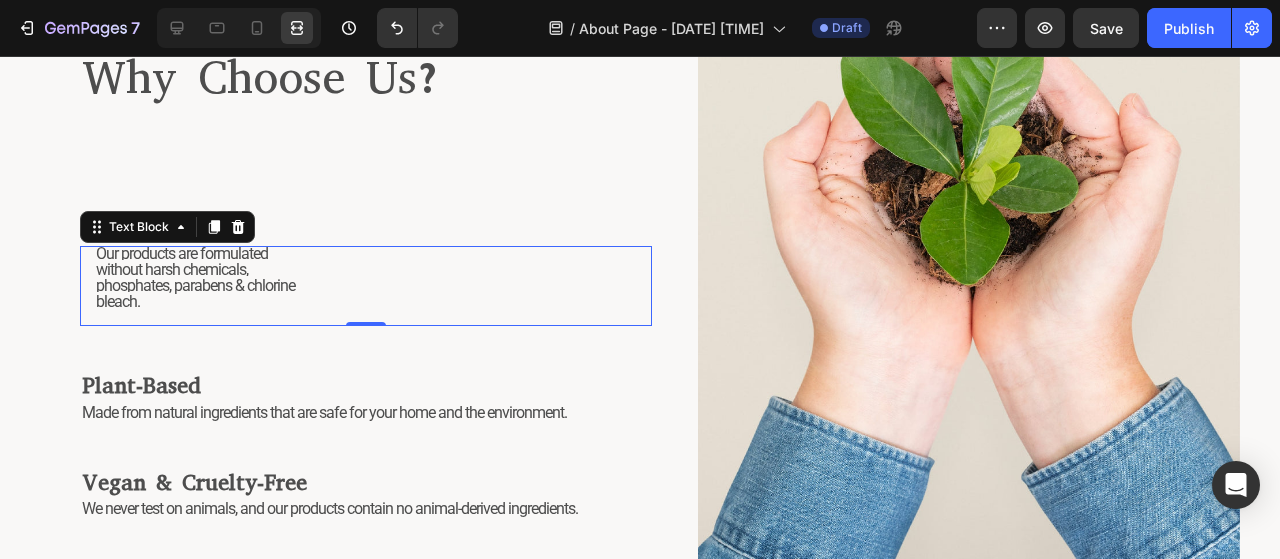 click on "Our products are formulated without harsh chemicals, phosphates, parabens & chlorine bleach." at bounding box center (366, 286) 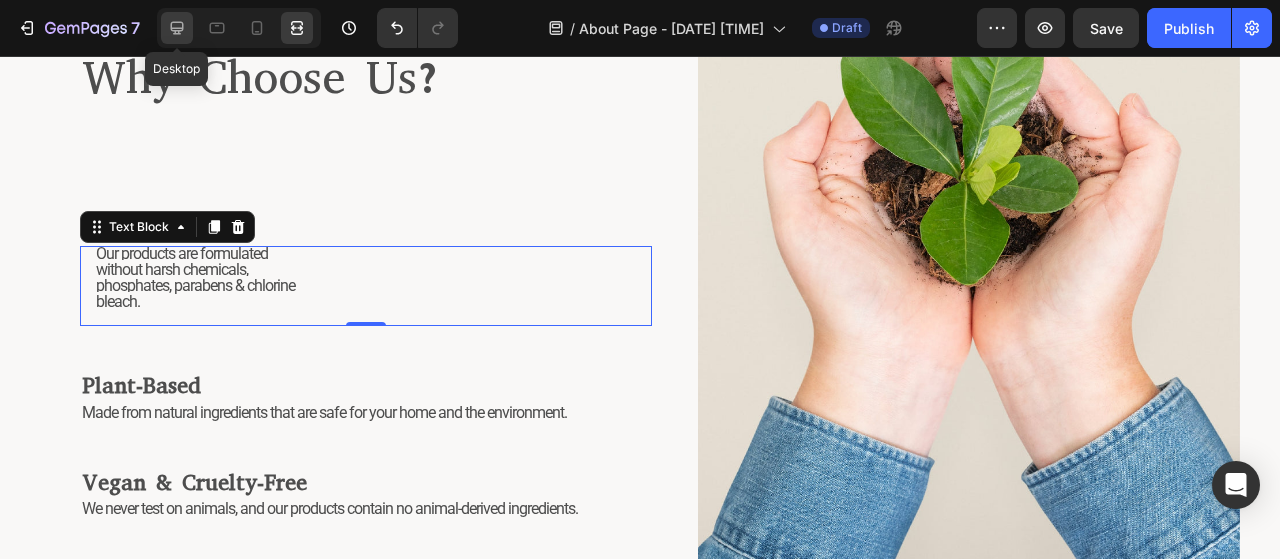 click 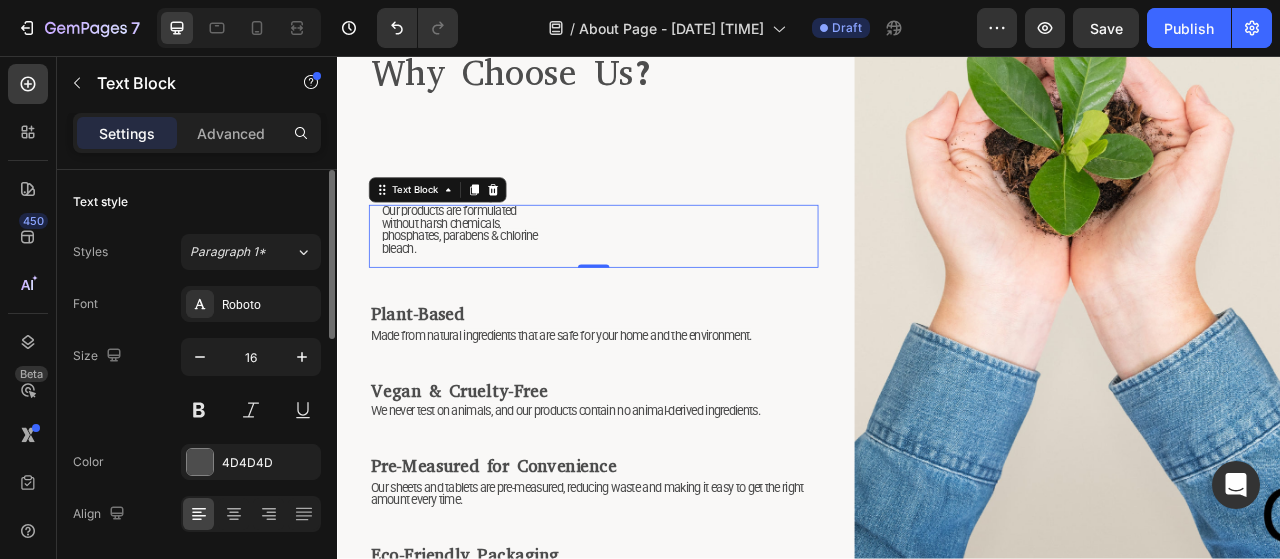 scroll, scrollTop: 200, scrollLeft: 0, axis: vertical 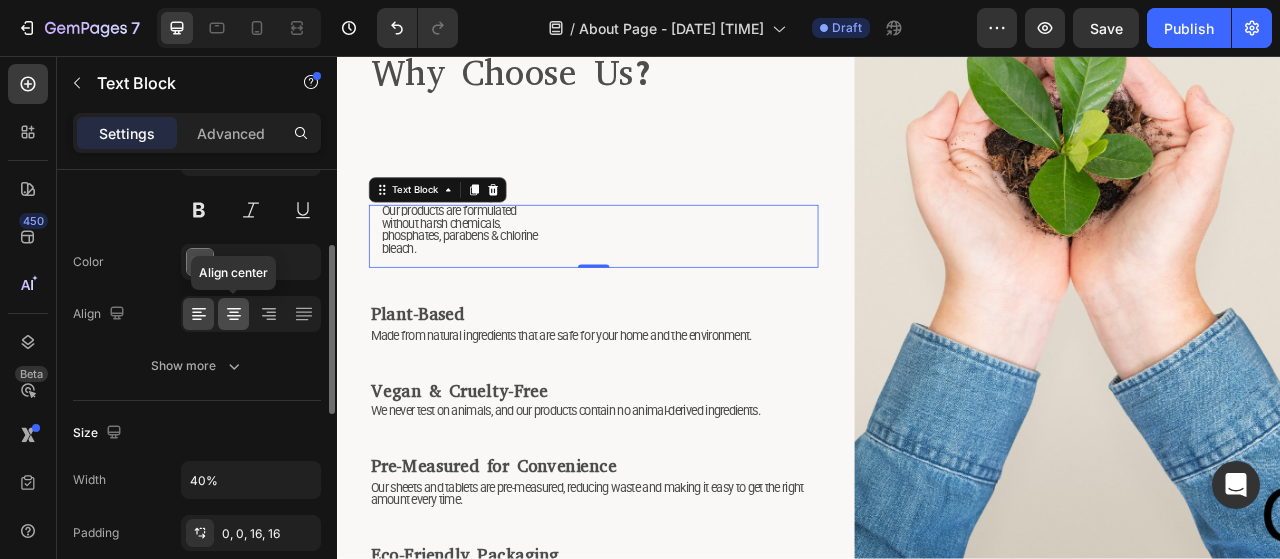 click 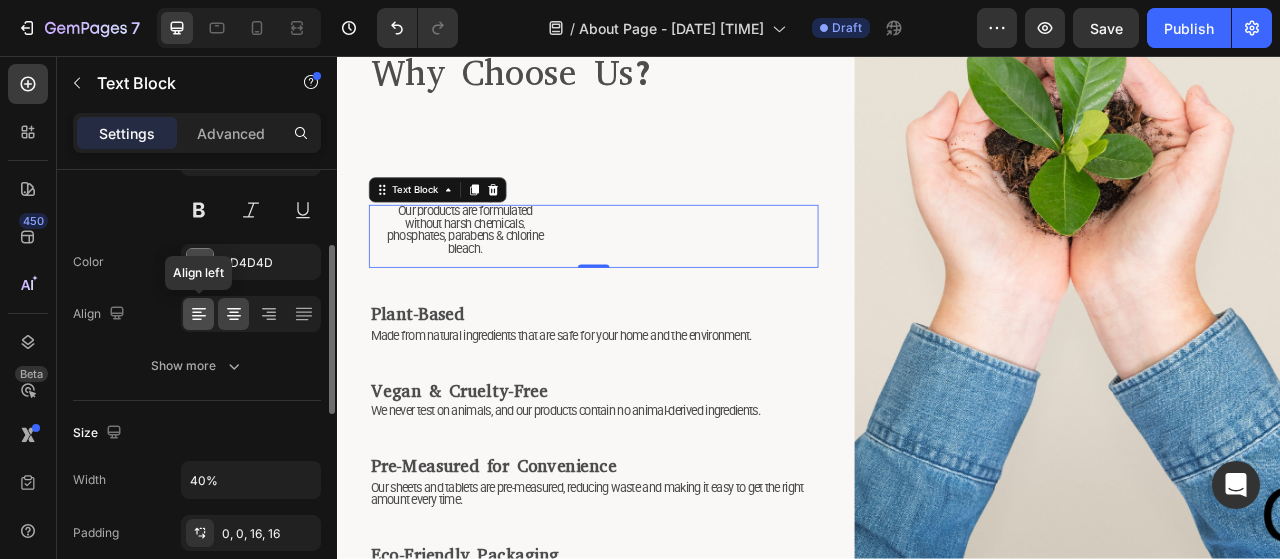 click 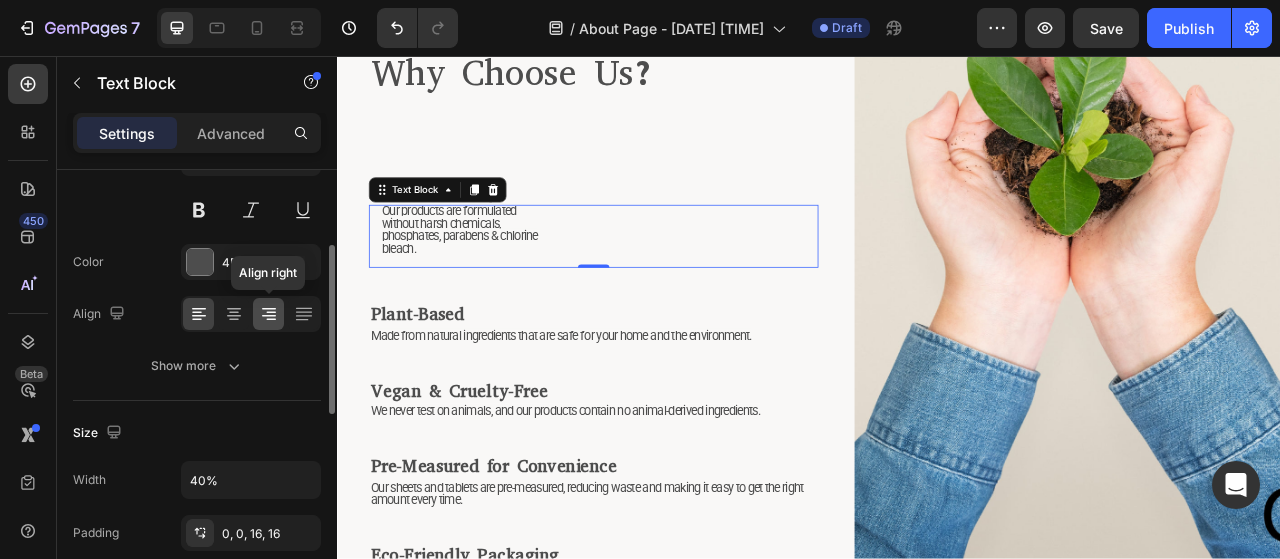 click 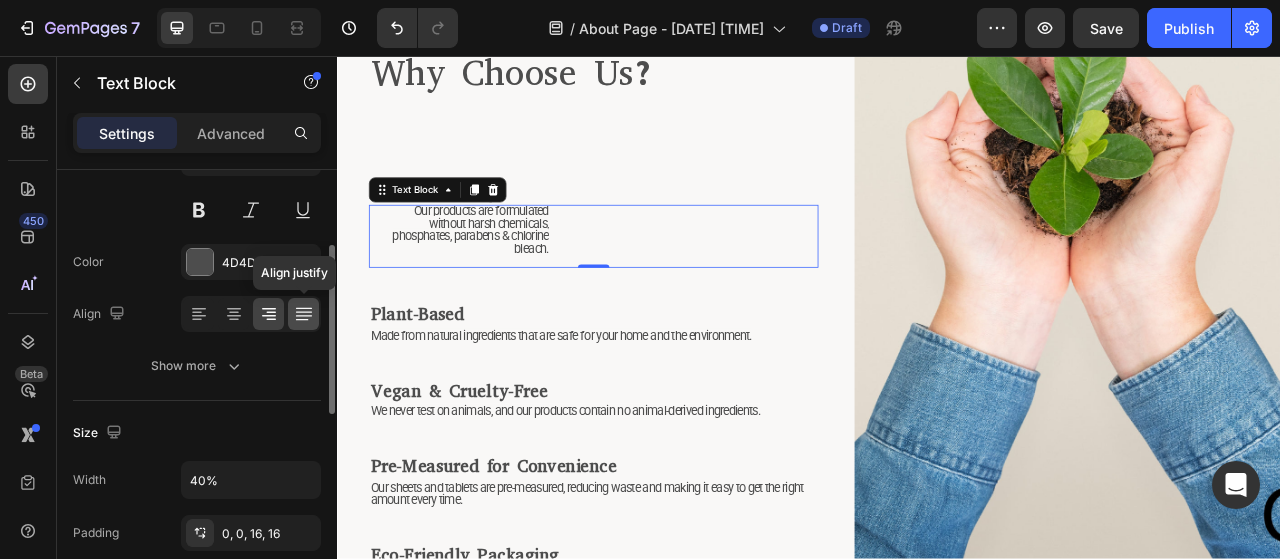 click 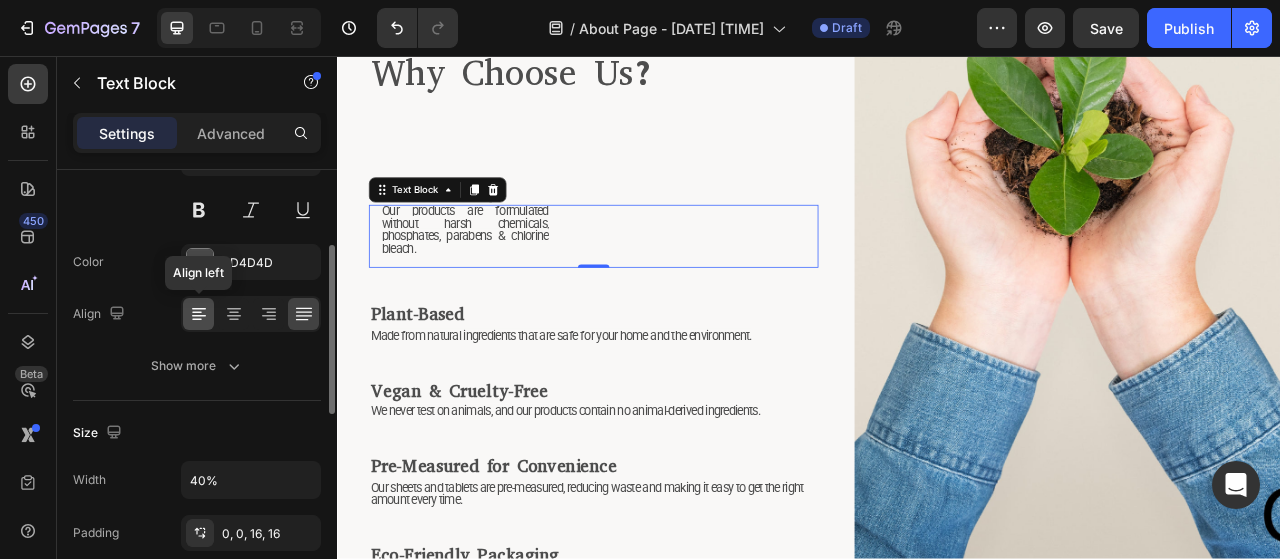 click 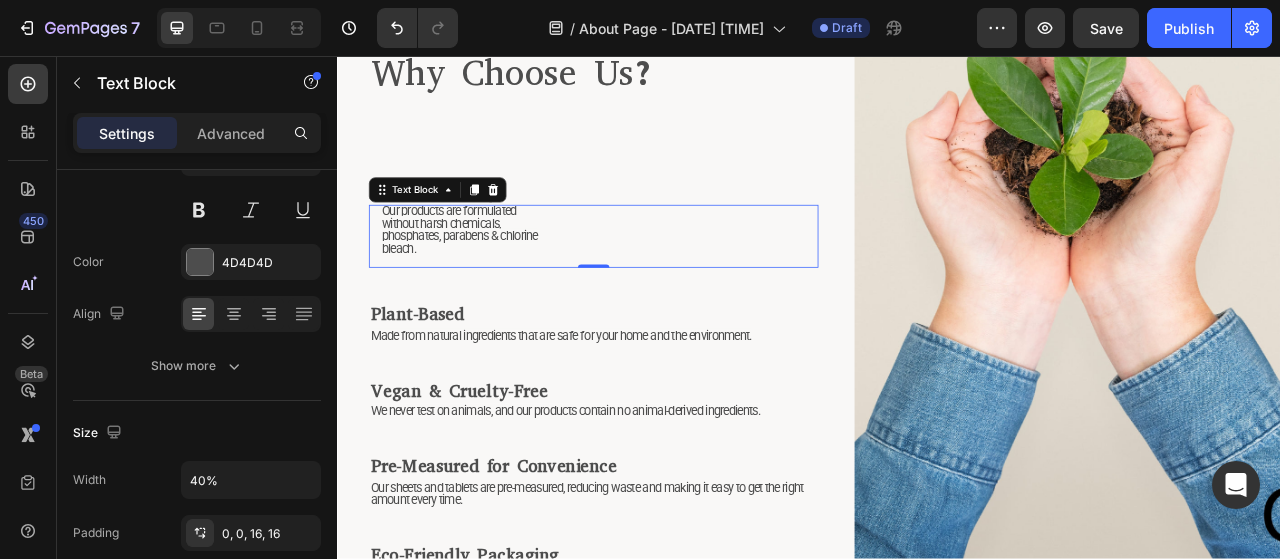 click on "Our products are formulated without harsh chemicals, phosphates, parabens & chlorine bleach." at bounding box center (663, 286) 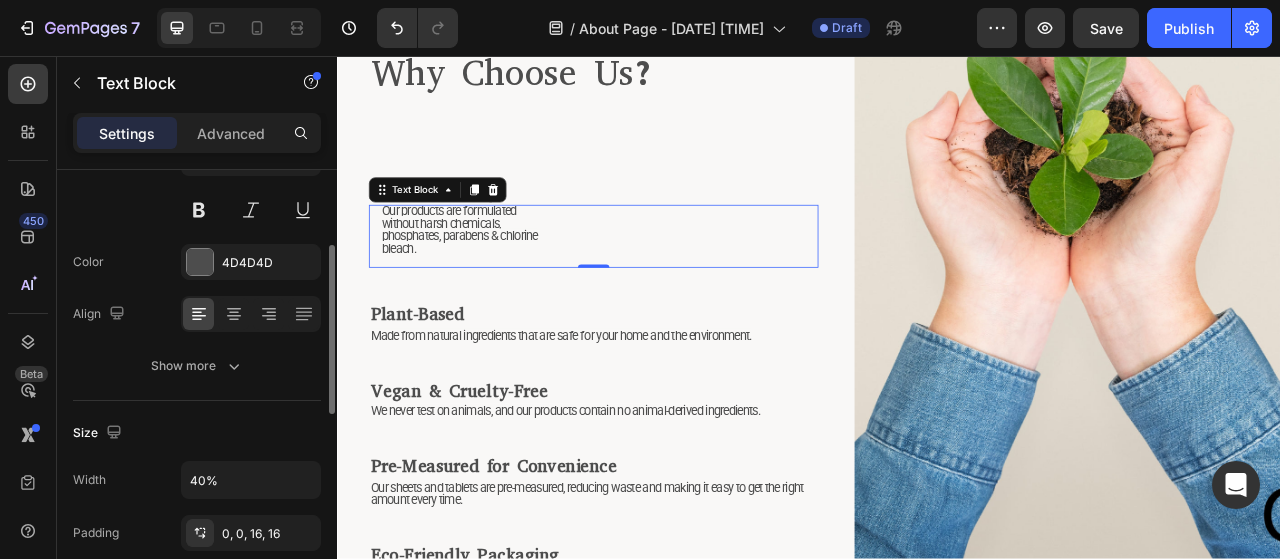 scroll, scrollTop: 300, scrollLeft: 0, axis: vertical 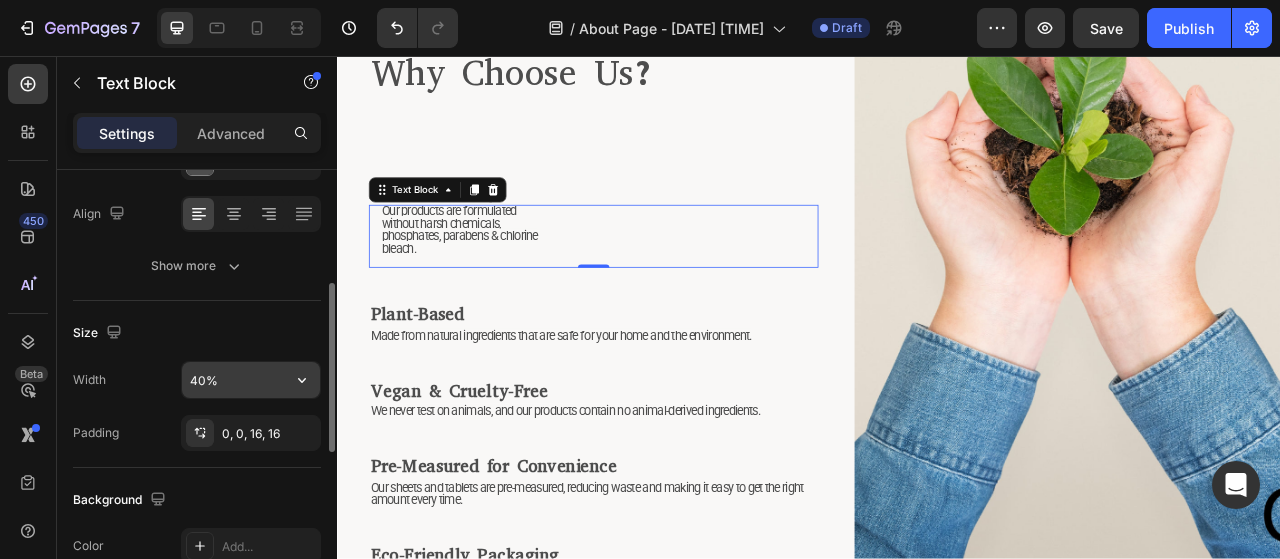 click on "40%" at bounding box center (251, 380) 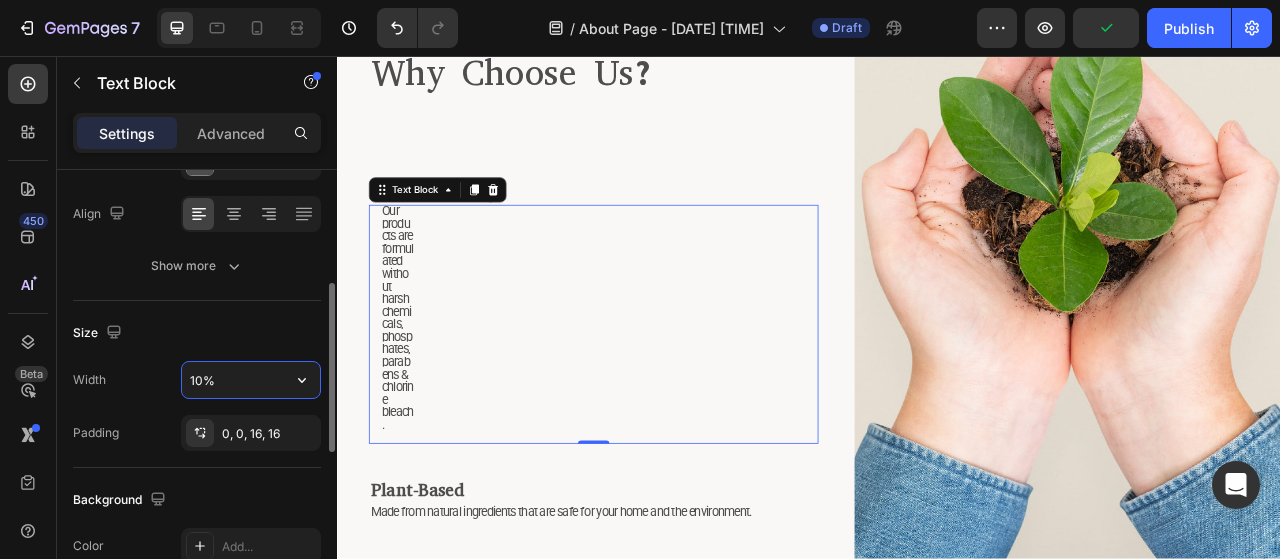 type on "100%" 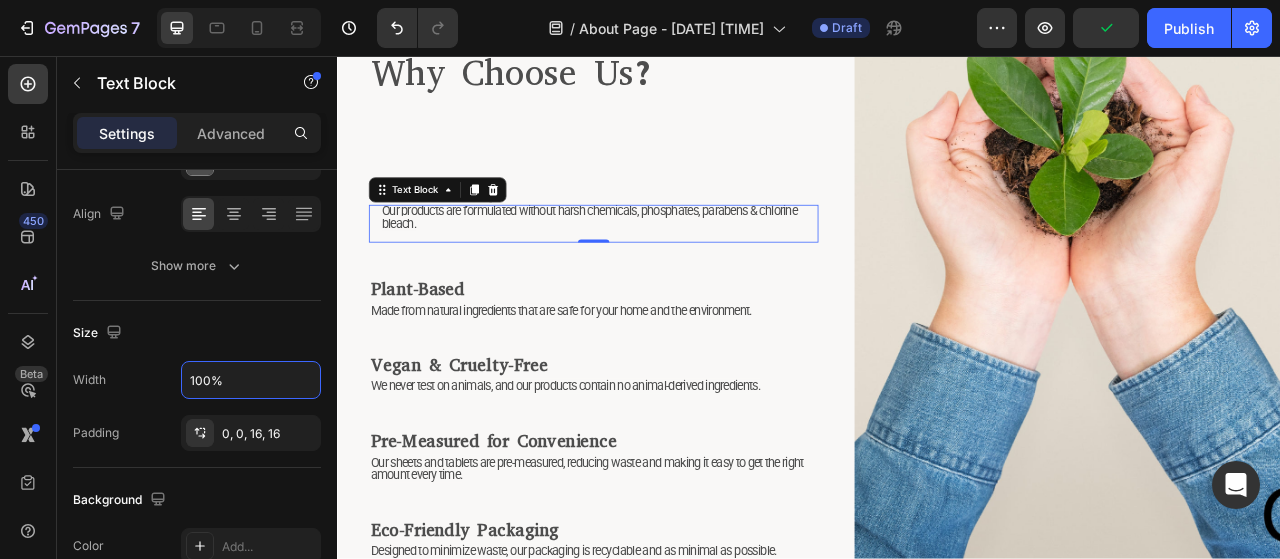 click on "⁠⁠⁠⁠⁠⁠⁠     Why Choose Us?   Heading ⁠⁠⁠⁠⁠⁠⁠          Low Tox Living Heading  Our products are formulated without harsh chemicals, phosphates, parabens & chlorine bleach. Text Block   0 ⁠⁠⁠⁠⁠⁠⁠ Plant-Based Heading Made from natural ingredients that are safe for your home and the environment. Text Block ⁠⁠⁠⁠⁠⁠⁠ Vegan & Cruelty-Free Heading We never test on animals, and our products contain no animal-derived ingredients. Text Block ⁠⁠⁠⁠⁠⁠⁠ Pre-Measured for Convenience Heading Our sheets and tablets are pre-measured, reducing waste and making it easy to get the right amount every time. Text Block ⁠⁠⁠⁠⁠⁠⁠ Eco-Friendly Packaging Heading Designed to minimize waste, our packaging is recyclable and as minimal as possible. Text Block Image Row" at bounding box center (937, 329) 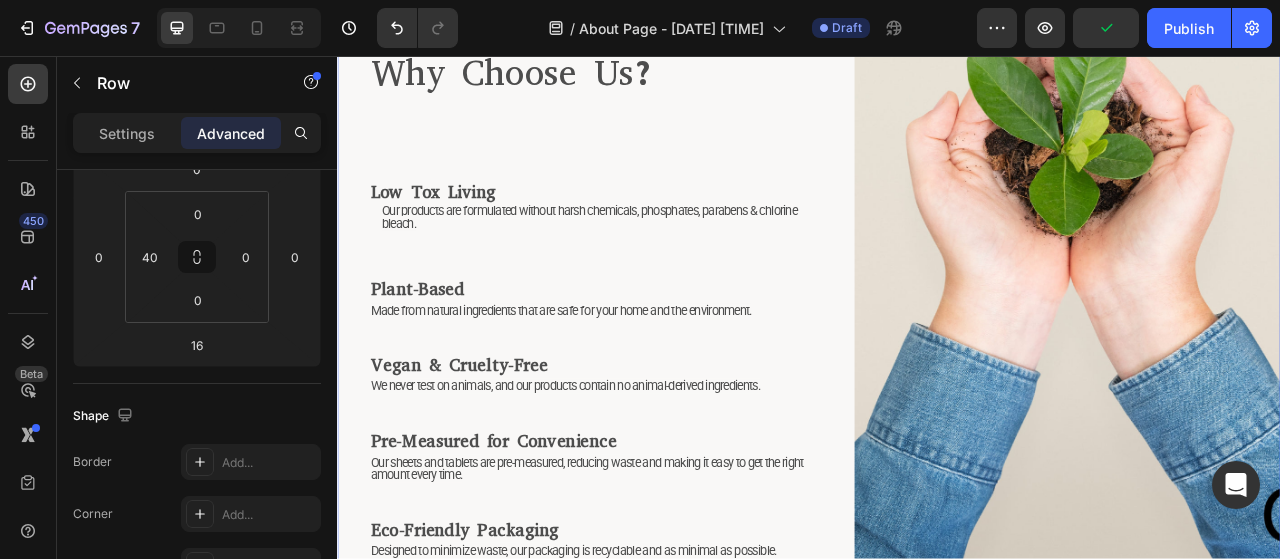 scroll, scrollTop: 0, scrollLeft: 0, axis: both 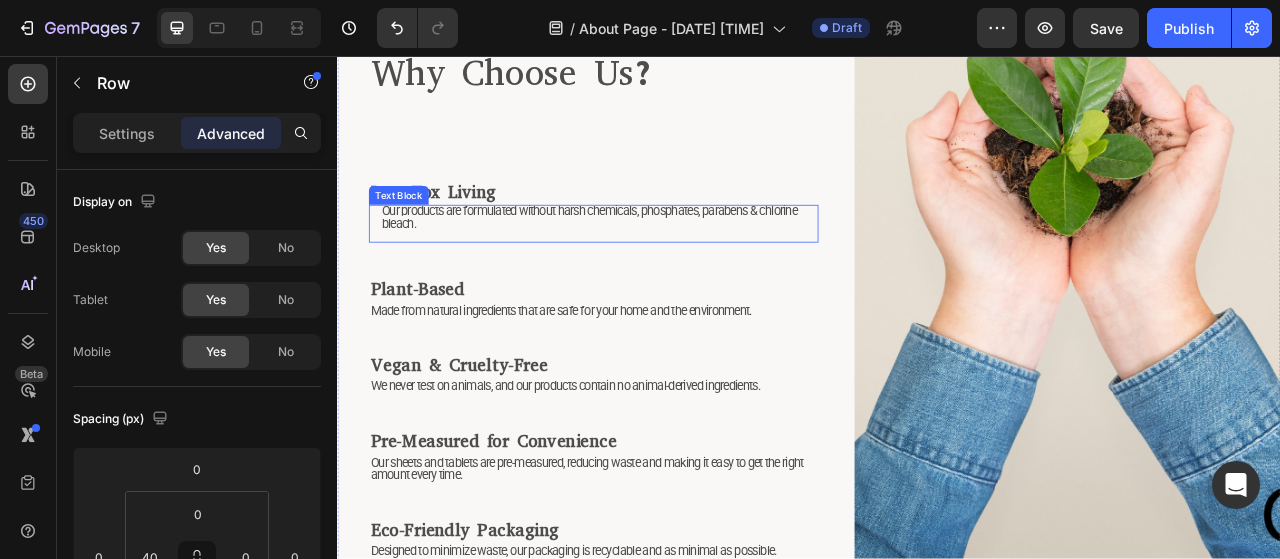click on "Our products are formulated without harsh chemicals, phosphates, parabens & chlorine bleach." at bounding box center [671, 262] 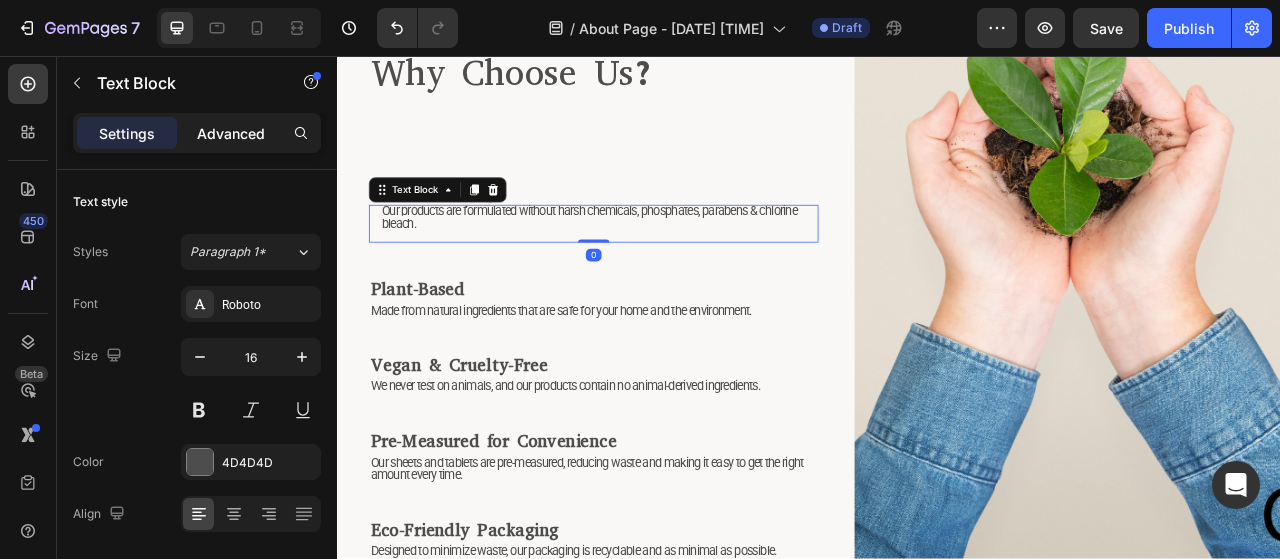click on "Advanced" at bounding box center (231, 133) 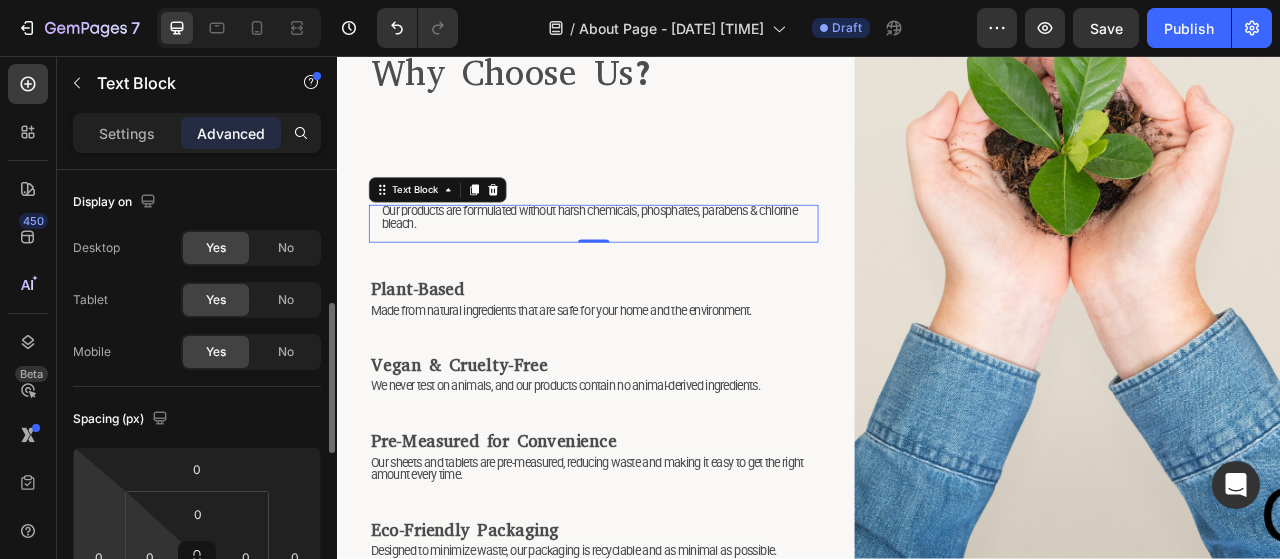 scroll, scrollTop: 100, scrollLeft: 0, axis: vertical 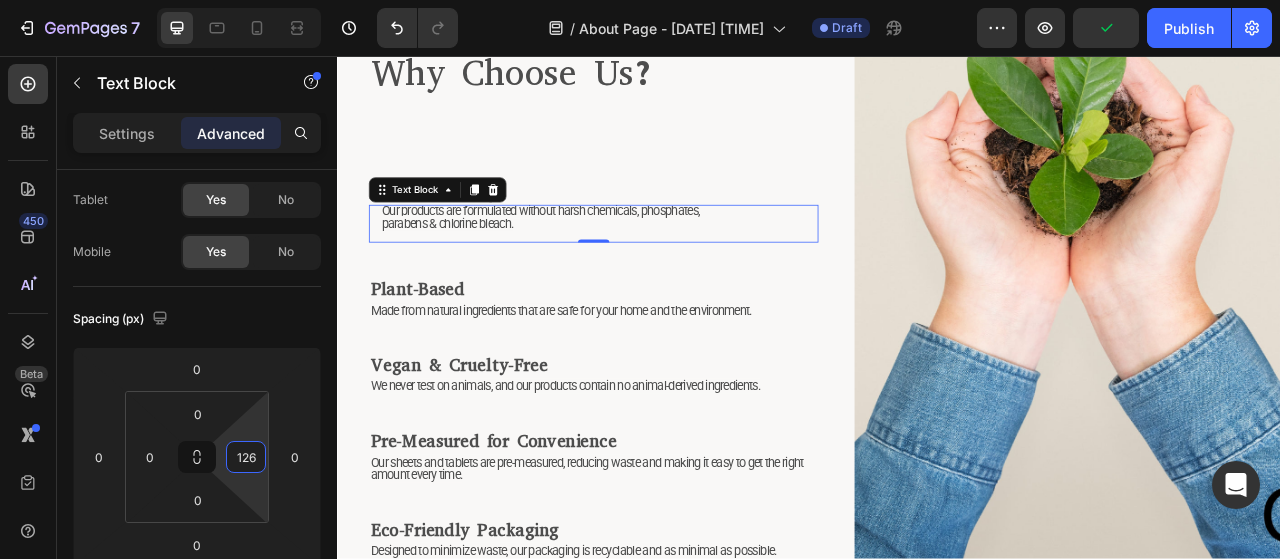 drag, startPoint x: 254, startPoint y: 482, endPoint x: 260, endPoint y: 419, distance: 63.28507 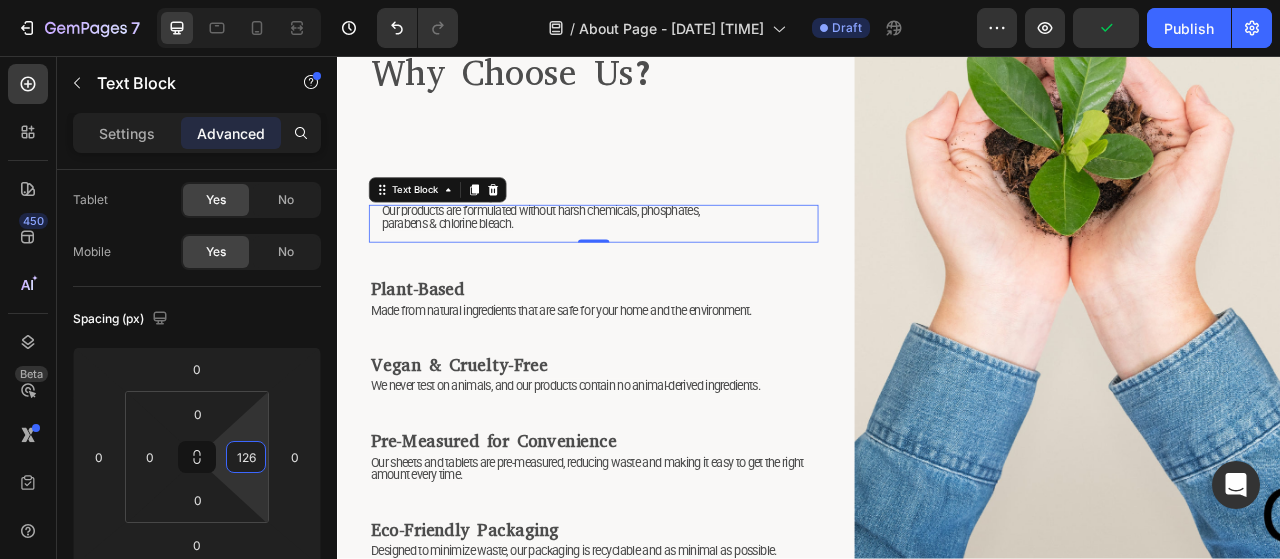 click on "7  Version history  /  About Page - Aug 3, 23:45:11 Draft Preview  Publish  450 Beta Sections(18) Elements(83) Section Element Hero Section Product Detail Brands Trusted Badges Guarantee Product Breakdown How to use Testimonials Compare Bundle FAQs Social Proof Brand Story Product List Collection Blog List Contact Sticky Add to Cart Custom Footer Browse Library 450 Layout
Row
Row
Row
Row Text
Heading
Text Block Button
Button
Button Media
Image
Image
Video" at bounding box center (640, 0) 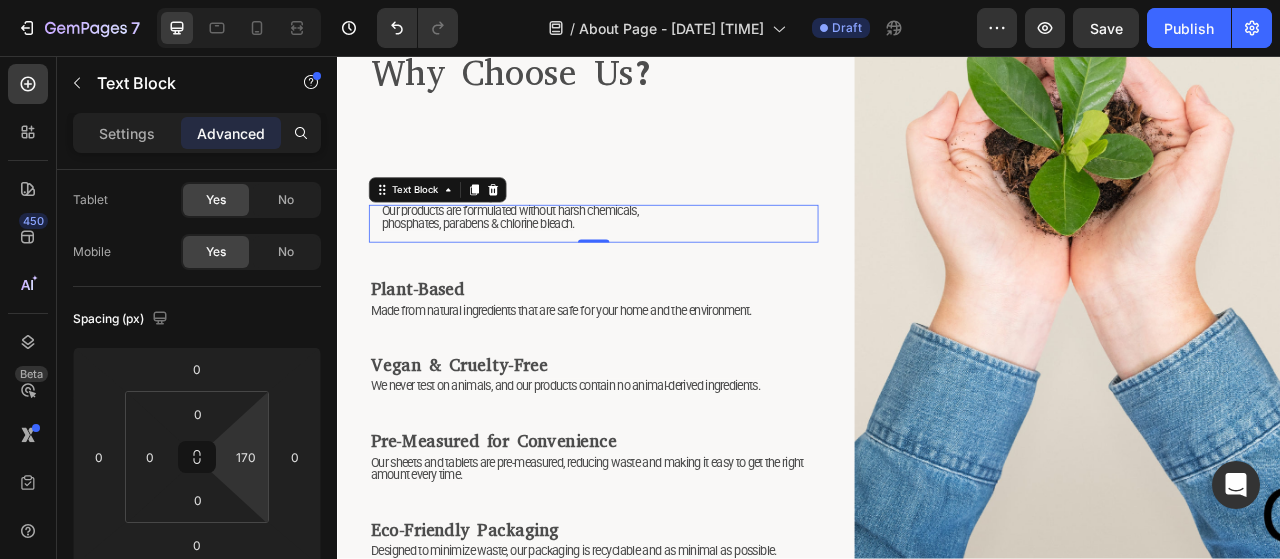 type on "172" 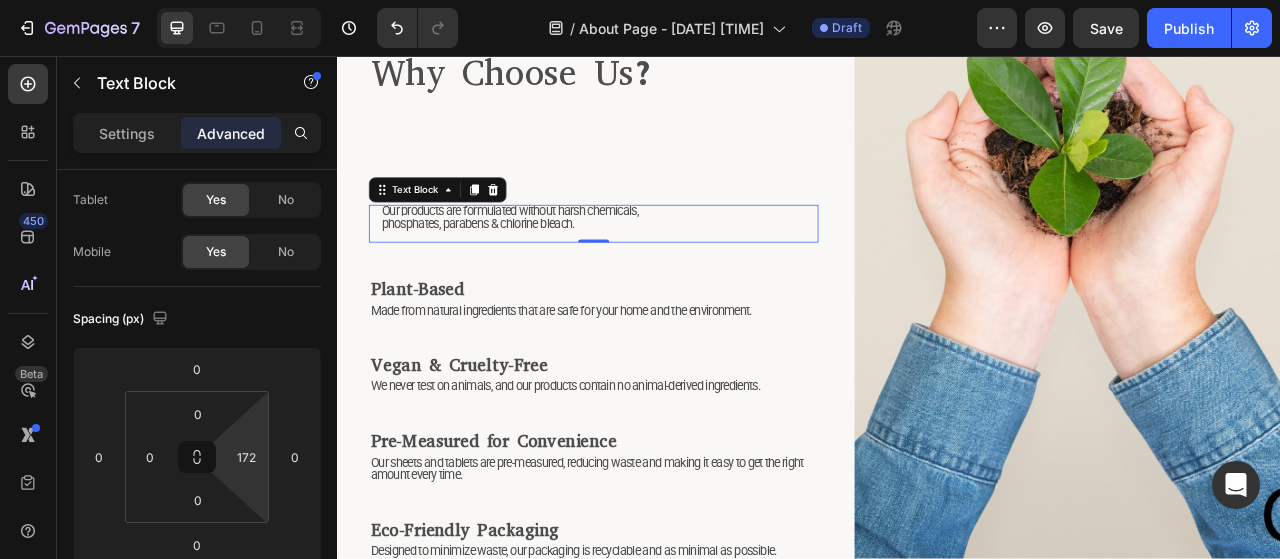 drag, startPoint x: 264, startPoint y: 432, endPoint x: 261, endPoint y: 409, distance: 23.194826 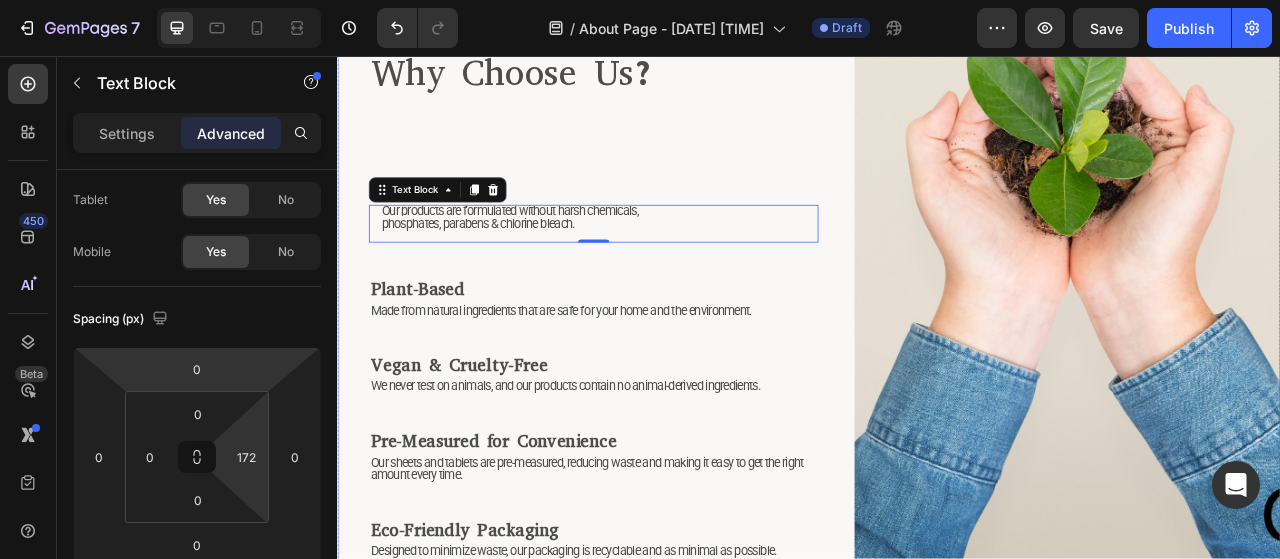 click on "⁠⁠⁠⁠⁠⁠⁠     Why Choose Us?   Heading ⁠⁠⁠⁠⁠⁠⁠          Low Tox Living Heading  Our products are formulated without harsh chemicals, phosphates, parabens & chlorine bleach. Text Block   0 ⁠⁠⁠⁠⁠⁠⁠ Plant-Based Heading Made from natural ingredients that are safe for your home and the environment. Text Block ⁠⁠⁠⁠⁠⁠⁠ Vegan & Cruelty-Free Heading We never test on animals, and our products contain no animal-derived ingredients. Text Block ⁠⁠⁠⁠⁠⁠⁠ Pre-Measured for Convenience Heading Our sheets and tablets are pre-measured, reducing waste and making it easy to get the right amount every time. Text Block ⁠⁠⁠⁠⁠⁠⁠ Eco-Friendly Packaging Heading Designed to minimize waste, our packaging is recyclable and as minimal as possible. Text Block Image Row" at bounding box center (937, 329) 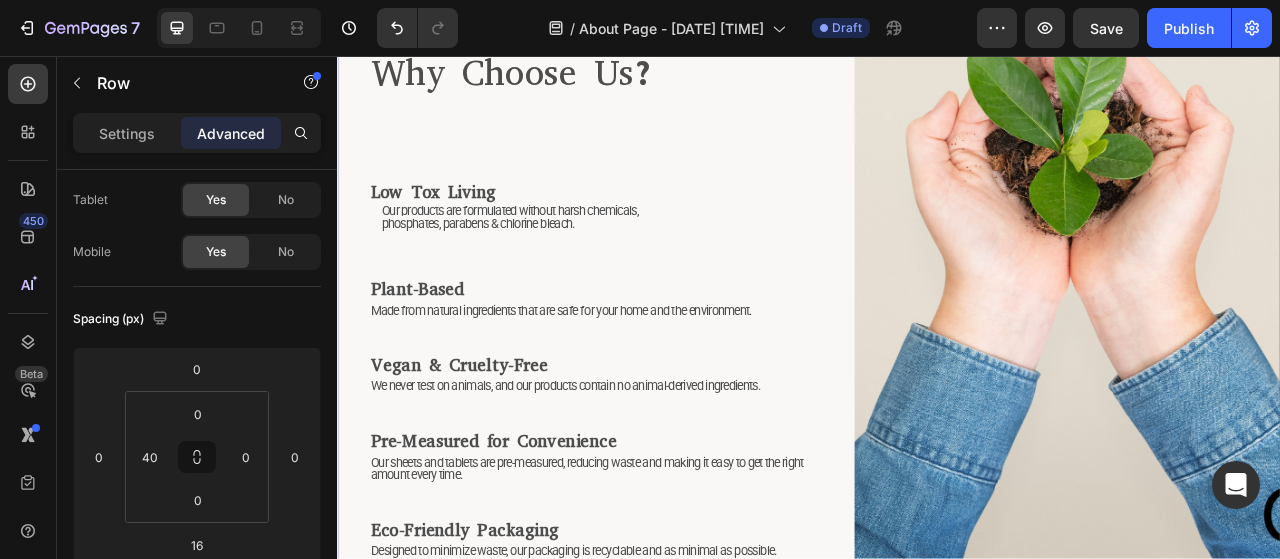 scroll, scrollTop: 0, scrollLeft: 0, axis: both 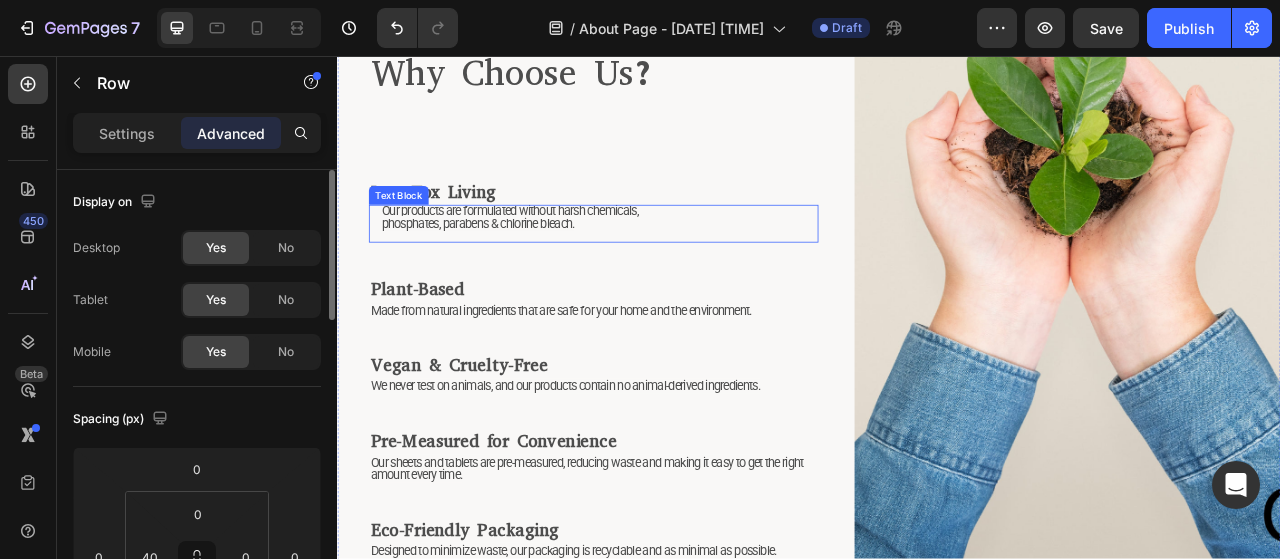 click on "Our products are formulated without harsh chemicals, phosphates, parabens & chlorine bleach." at bounding box center [577, 270] 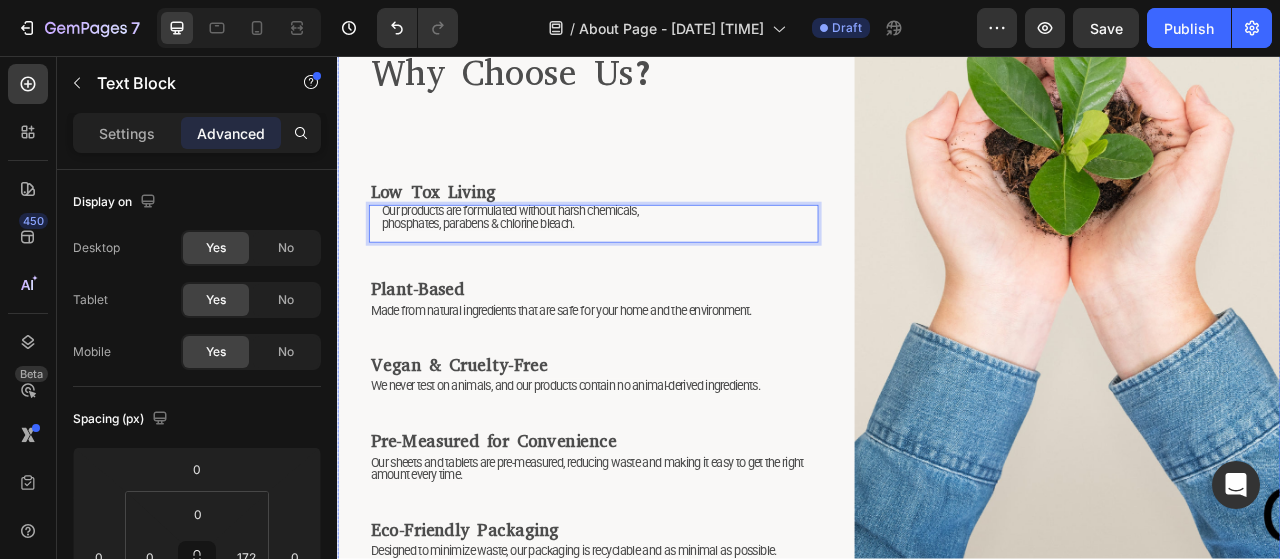 click on "⁠⁠⁠⁠⁠⁠⁠     Why Choose Us?   Heading ⁠⁠⁠⁠⁠⁠⁠          Low Tox Living Heading  Our products are formulated without harsh chemicals, phosphates, parabens & chlorine bleach. Text Block   0 ⁠⁠⁠⁠⁠⁠⁠ Plant-Based Heading Made from natural ingredients that are safe for your home and the environment. Text Block ⁠⁠⁠⁠⁠⁠⁠ Vegan & Cruelty-Free Heading We never test on animals, and our products contain no animal-derived ingredients. Text Block ⁠⁠⁠⁠⁠⁠⁠ Pre-Measured for Convenience Heading Our sheets and tablets are pre-measured, reducing waste and making it easy to get the right amount every time. Text Block ⁠⁠⁠⁠⁠⁠⁠ Eco-Friendly Packaging Heading Designed to minimize waste, our packaging is recyclable and as minimal as possible. Text Block" at bounding box center (663, 329) 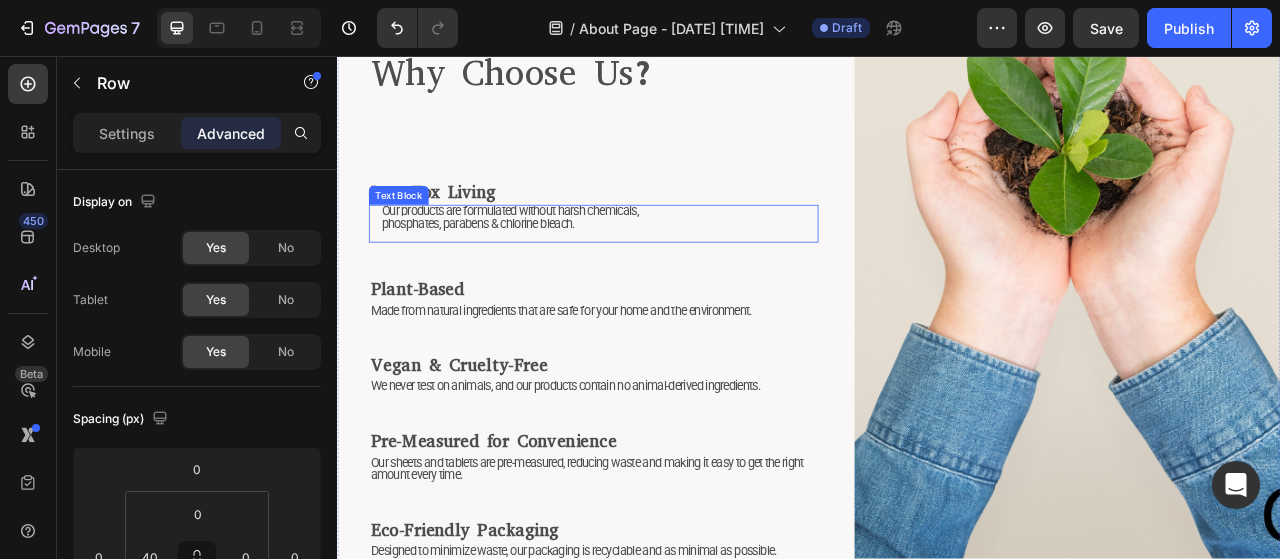 click on "Our products are formulated without harsh chemicals, phosphates, parabens & chlorine bleach." at bounding box center [577, 270] 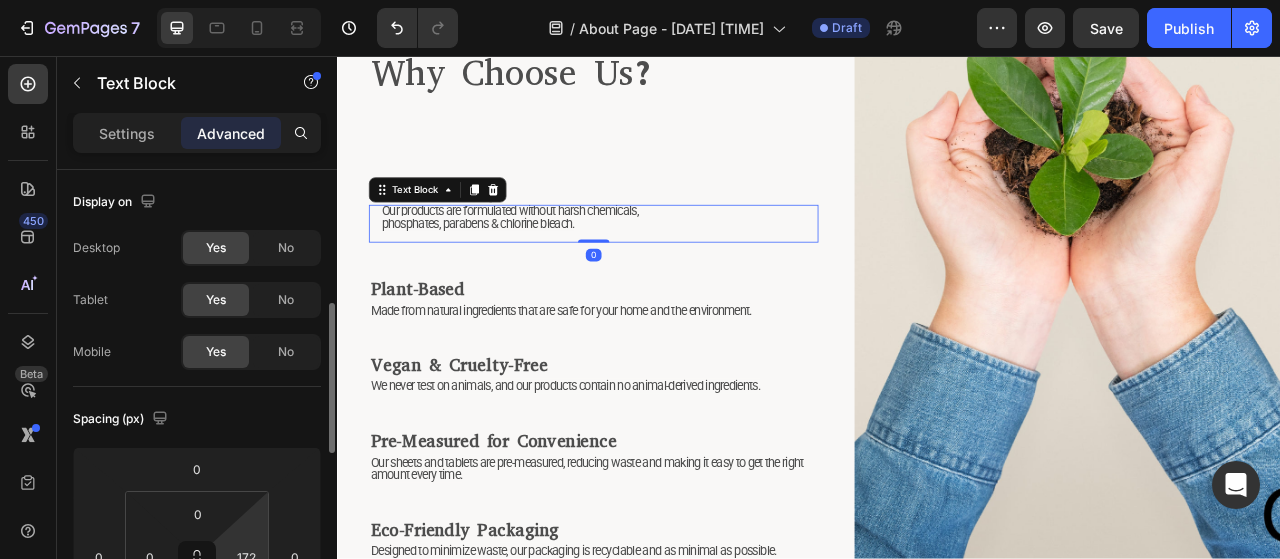scroll, scrollTop: 100, scrollLeft: 0, axis: vertical 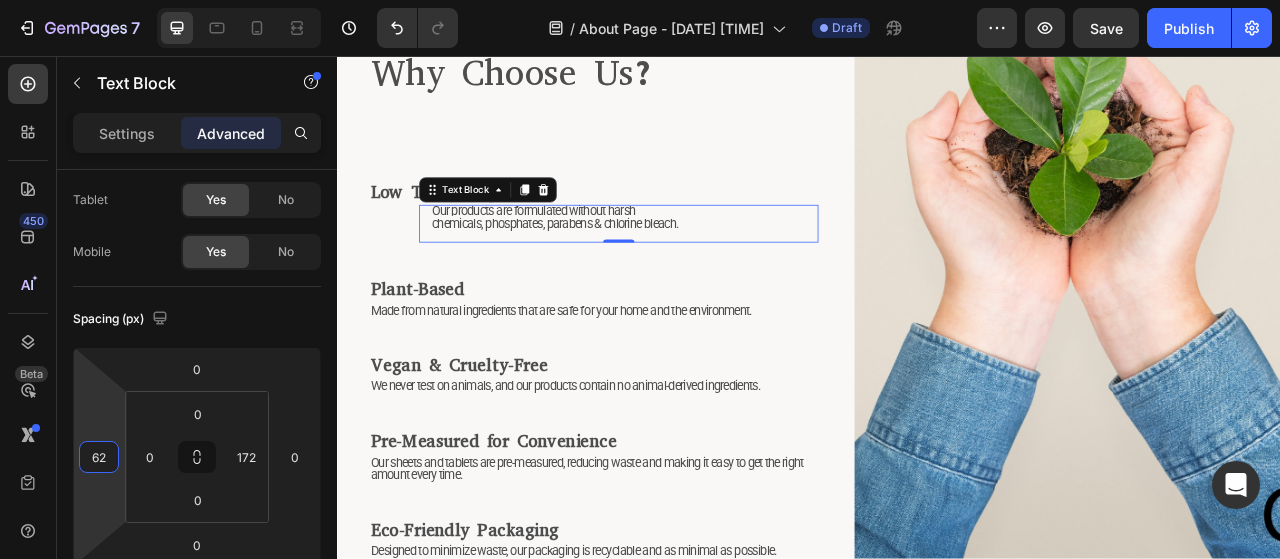 type on "60" 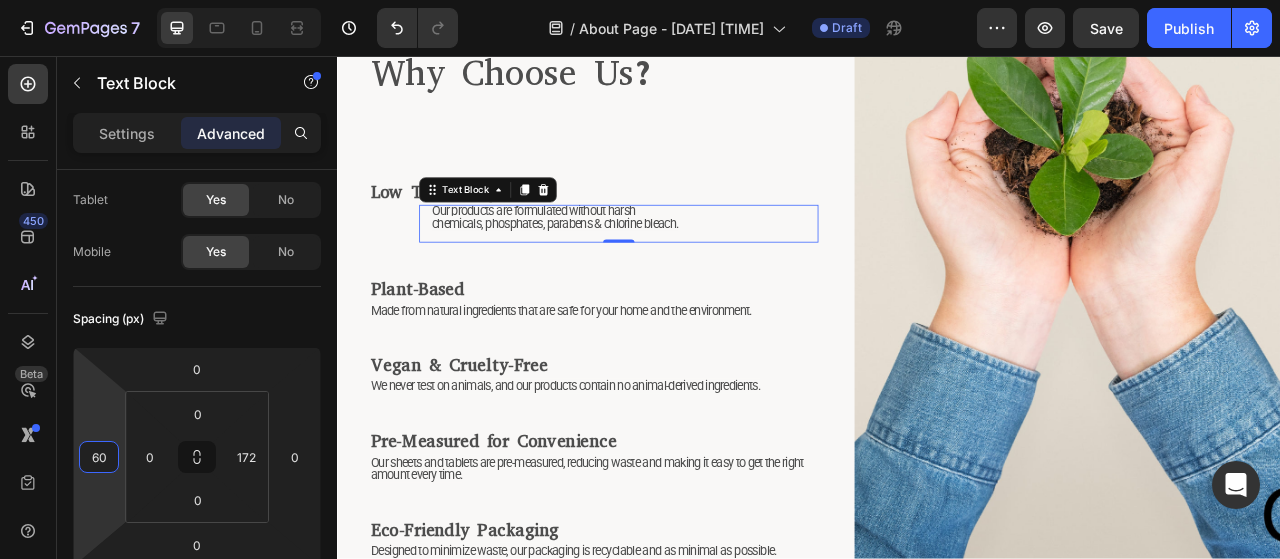 drag, startPoint x: 100, startPoint y: 489, endPoint x: 120, endPoint y: 459, distance: 36.05551 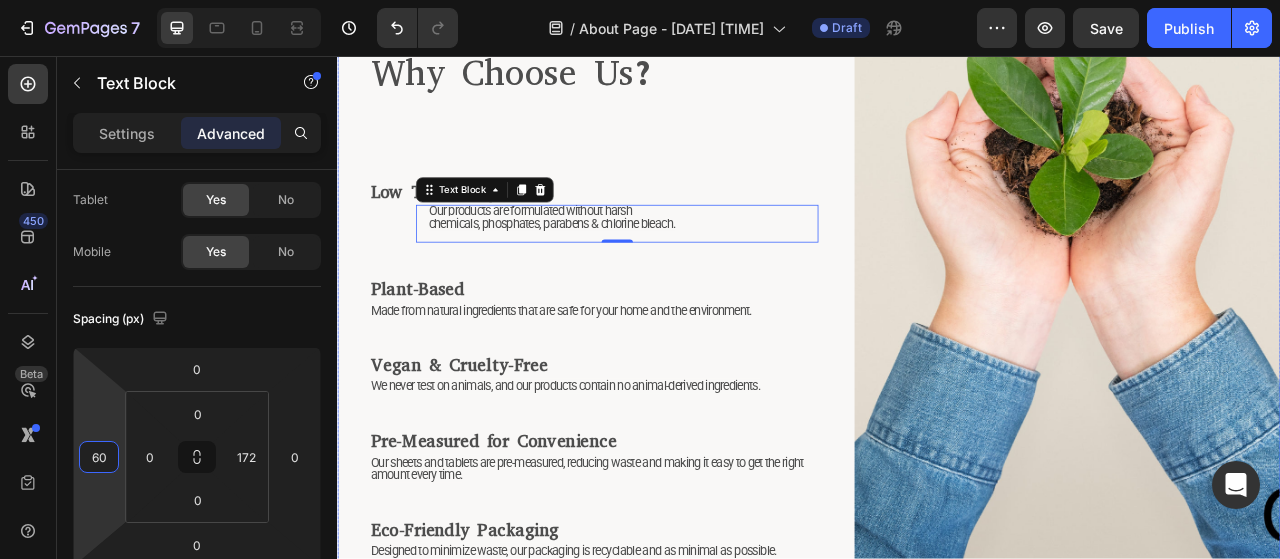 click on "⁠⁠⁠⁠⁠⁠⁠     Why Choose Us?   Heading ⁠⁠⁠⁠⁠⁠⁠          Low Tox Living Heading  Our products are formulated without harsh chemicals, phosphates, parabens & chlorine bleach. Text Block   0 ⁠⁠⁠⁠⁠⁠⁠ Plant-Based Heading Made from natural ingredients that are safe for your home and the environment. Text Block ⁠⁠⁠⁠⁠⁠⁠ Vegan & Cruelty-Free Heading We never test on animals, and our products contain no animal-derived ingredients. Text Block ⁠⁠⁠⁠⁠⁠⁠ Pre-Measured for Convenience Heading Our sheets and tablets are pre-measured, reducing waste and making it easy to get the right amount every time. Text Block ⁠⁠⁠⁠⁠⁠⁠ Eco-Friendly Packaging Heading Designed to minimize waste, our packaging is recyclable and as minimal as possible. Text Block" at bounding box center (663, 329) 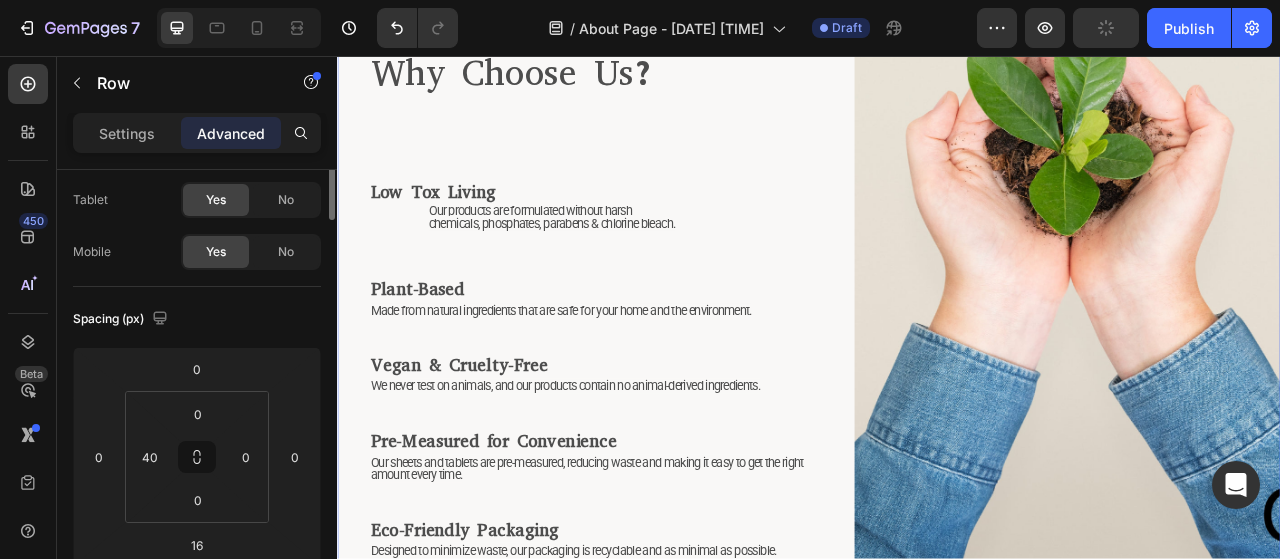 scroll, scrollTop: 0, scrollLeft: 0, axis: both 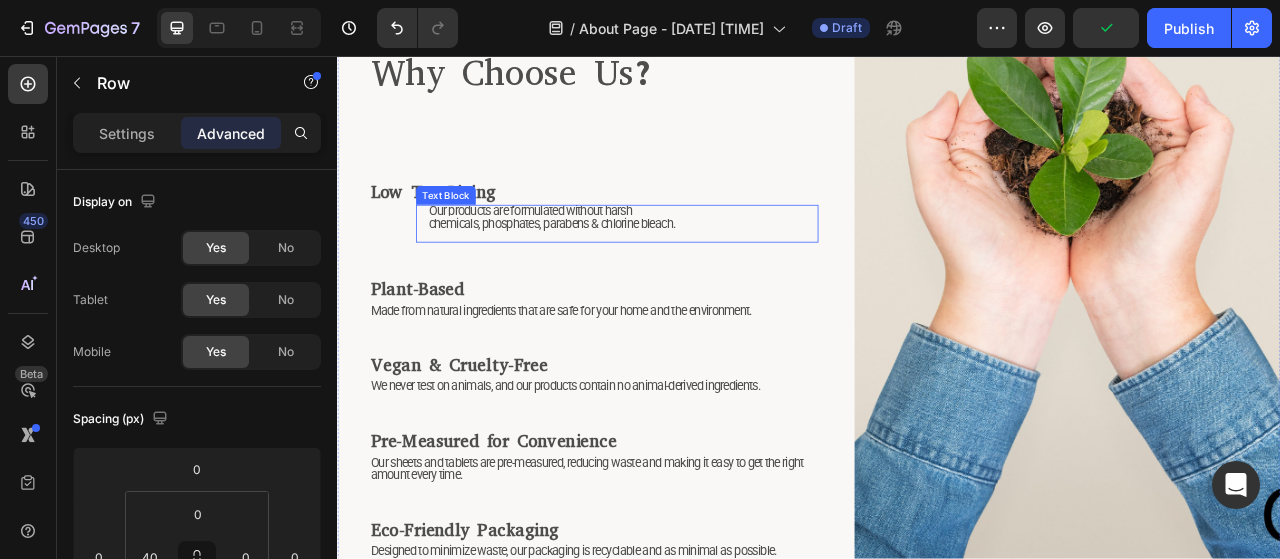 click on "Our products are formulated without harsh chemicals, phosphates, parabens & chlorine bleach." at bounding box center [610, 261] 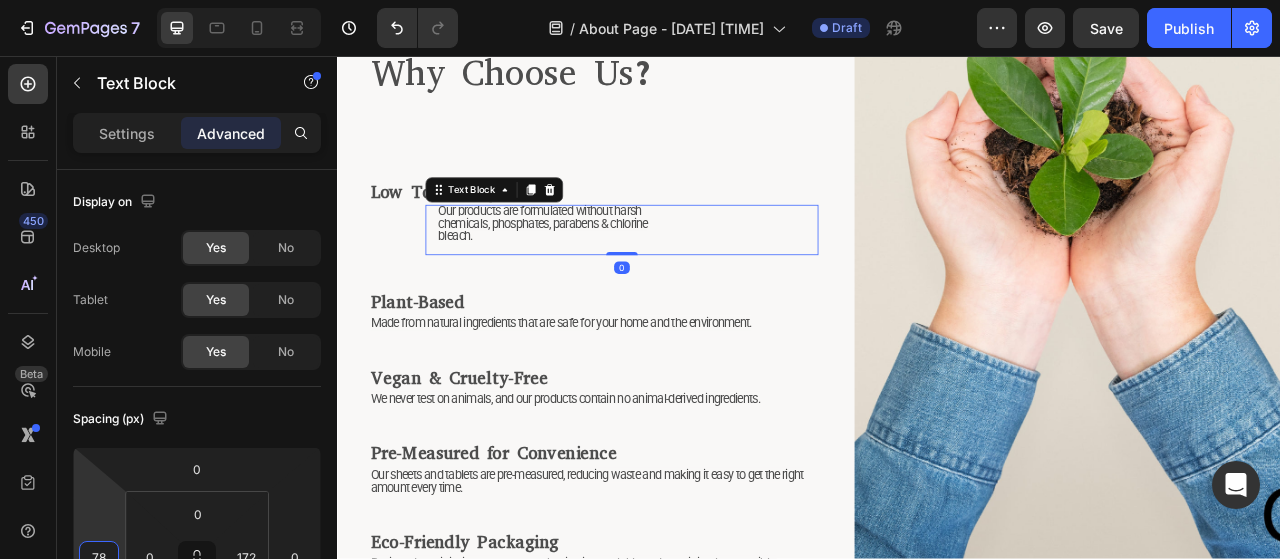 scroll, scrollTop: 12, scrollLeft: 0, axis: vertical 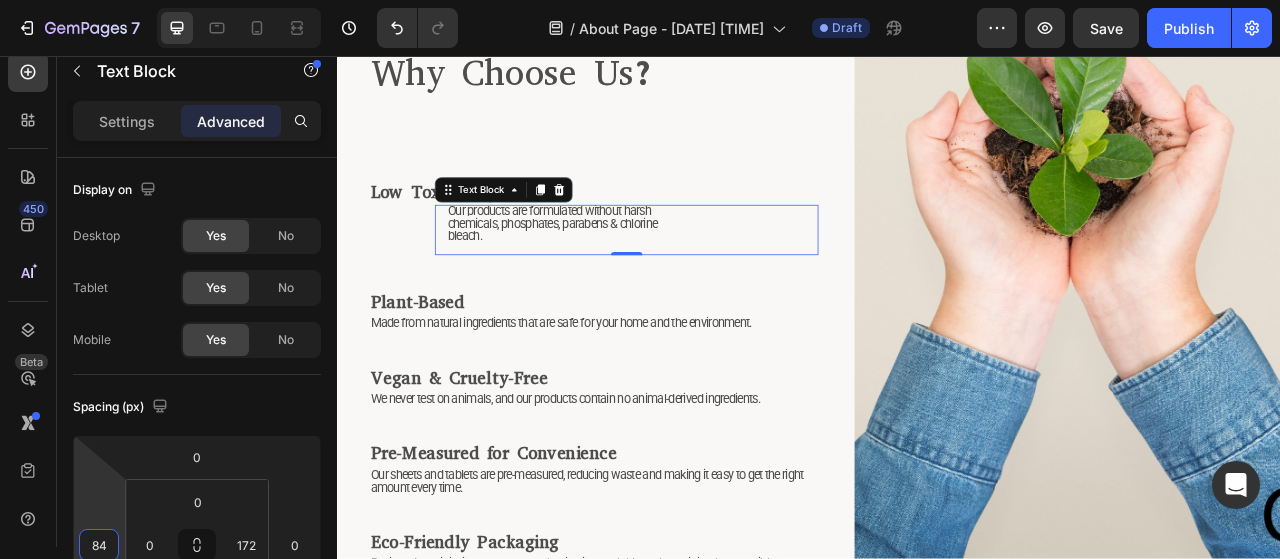 type on "86" 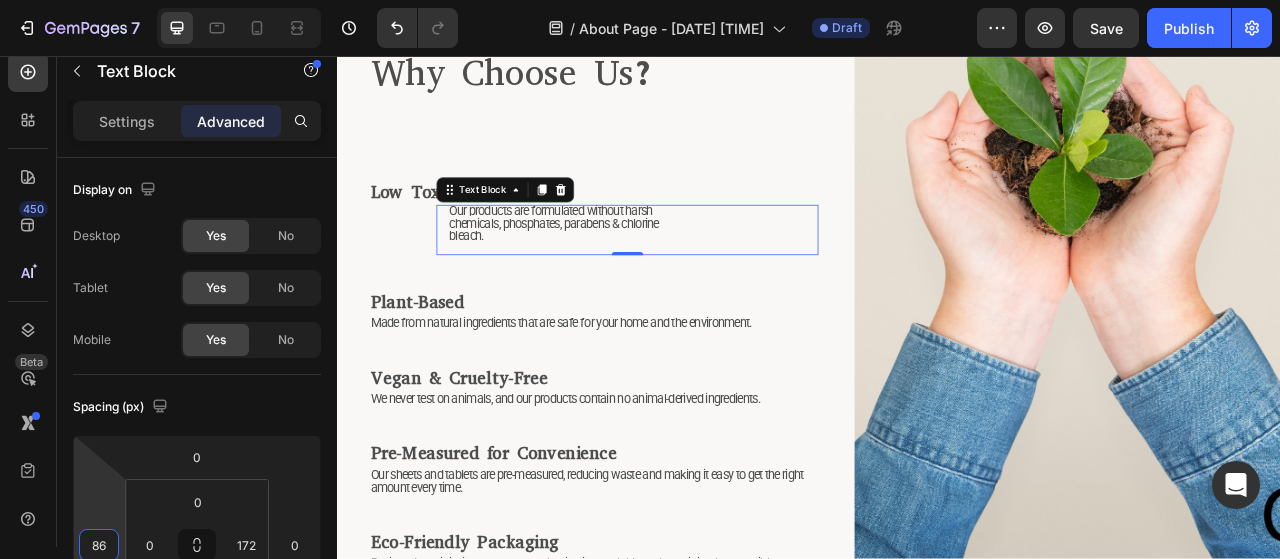 drag, startPoint x: 102, startPoint y: 520, endPoint x: 111, endPoint y: 507, distance: 15.811388 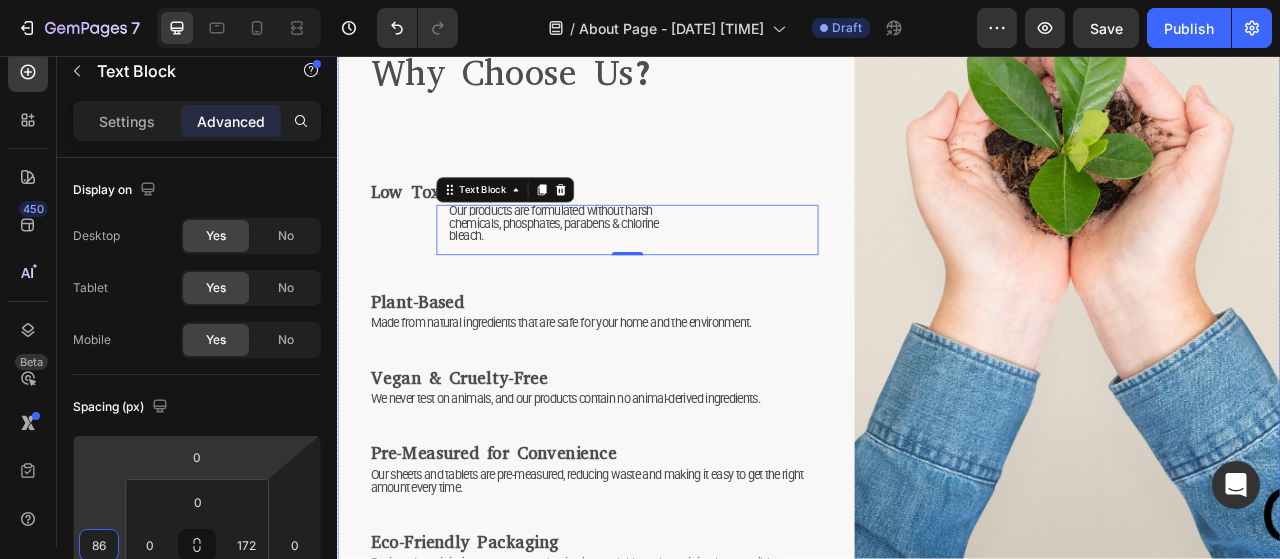 click on "⁠⁠⁠⁠⁠⁠⁠     Why Choose Us?   Heading ⁠⁠⁠⁠⁠⁠⁠          Low Tox Living Heading  Our products are formulated without harsh chemicals, phosphates, parabens & chlorine bleach. Text Block   0 ⁠⁠⁠⁠⁠⁠⁠ Plant-Based Heading Made from natural ingredients that are safe for your home and the environment. Text Block ⁠⁠⁠⁠⁠⁠⁠ Vegan & Cruelty-Free Heading We never test on animals, and our products contain no animal-derived ingredients. Text Block ⁠⁠⁠⁠⁠⁠⁠ Pre-Measured for Convenience Heading Our sheets and tablets are pre-measured, reducing waste and making it easy to get the right amount every time. Text Block ⁠⁠⁠⁠⁠⁠⁠ Eco-Friendly Packaging Heading Designed to minimize waste, our packaging is recyclable and as minimal as possible. Text Block Image Row" at bounding box center (937, 329) 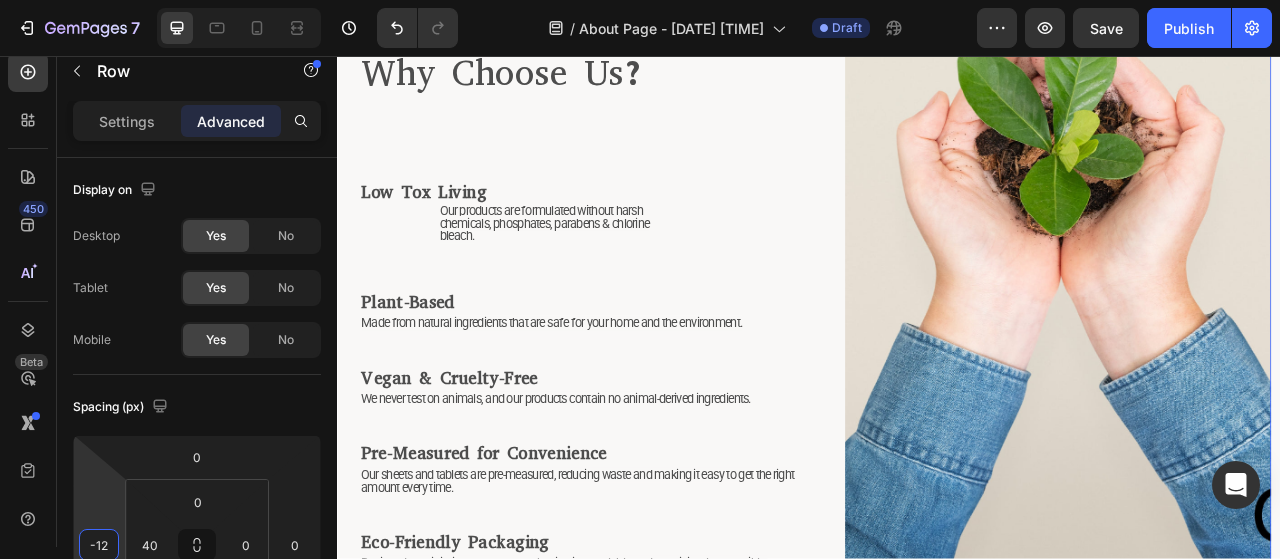 click on "7  Version history  /  About Page - Aug 3, 23:45:11 Draft Preview  Save   Publish  450 Beta Sections(18) Elements(83) Section Element Hero Section Product Detail Brands Trusted Badges Guarantee Product Breakdown How to use Testimonials Compare Bundle FAQs Social Proof Brand Story Product List Collection Blog List Contact Sticky Add to Cart Custom Footer Browse Library 450 Layout
Row
Row
Row
Row Text
Heading
Text Block Button
Button
Button Media
Image
Image" at bounding box center (640, 0) 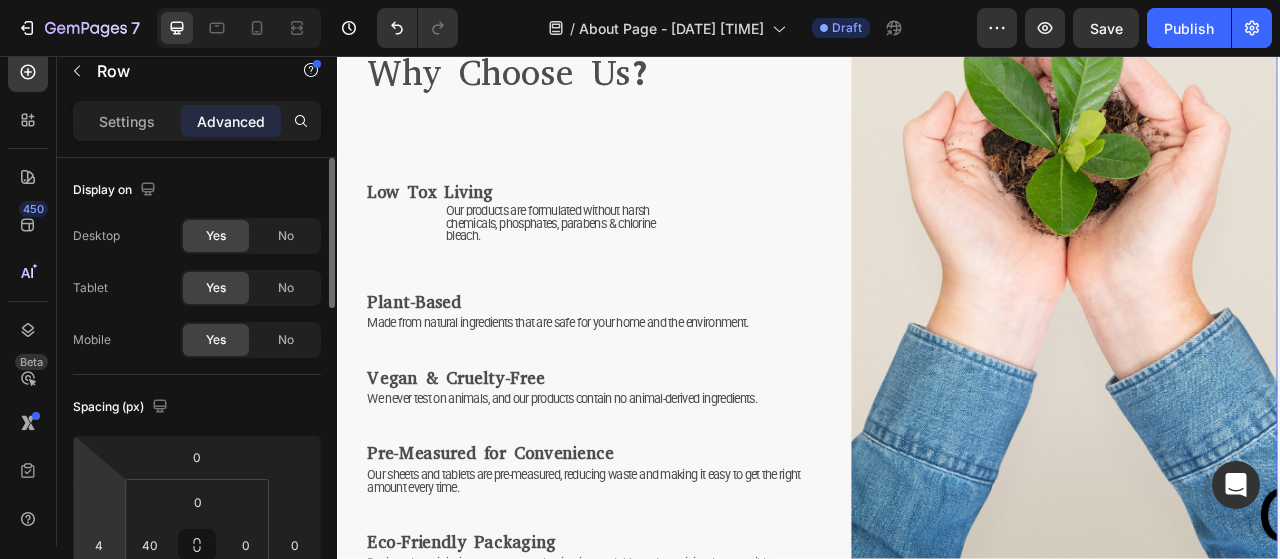 click on "7  Version history  /  About Page - Aug 3, 23:45:11 Draft Preview  Save   Publish  450 Beta Sections(18) Elements(83) Section Element Hero Section Product Detail Brands Trusted Badges Guarantee Product Breakdown How to use Testimonials Compare Bundle FAQs Social Proof Brand Story Product List Collection Blog List Contact Sticky Add to Cart Custom Footer Browse Library 450 Layout
Row
Row
Row
Row Text
Heading
Text Block Button
Button
Button Media
Image
Image" at bounding box center [640, 0] 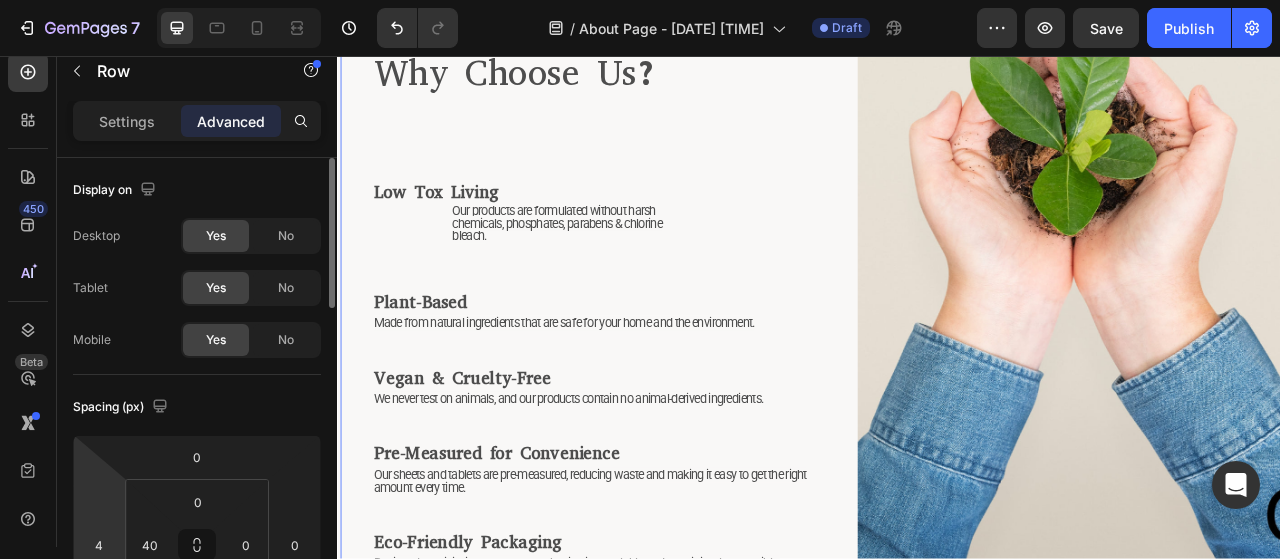scroll, scrollTop: 100, scrollLeft: 0, axis: vertical 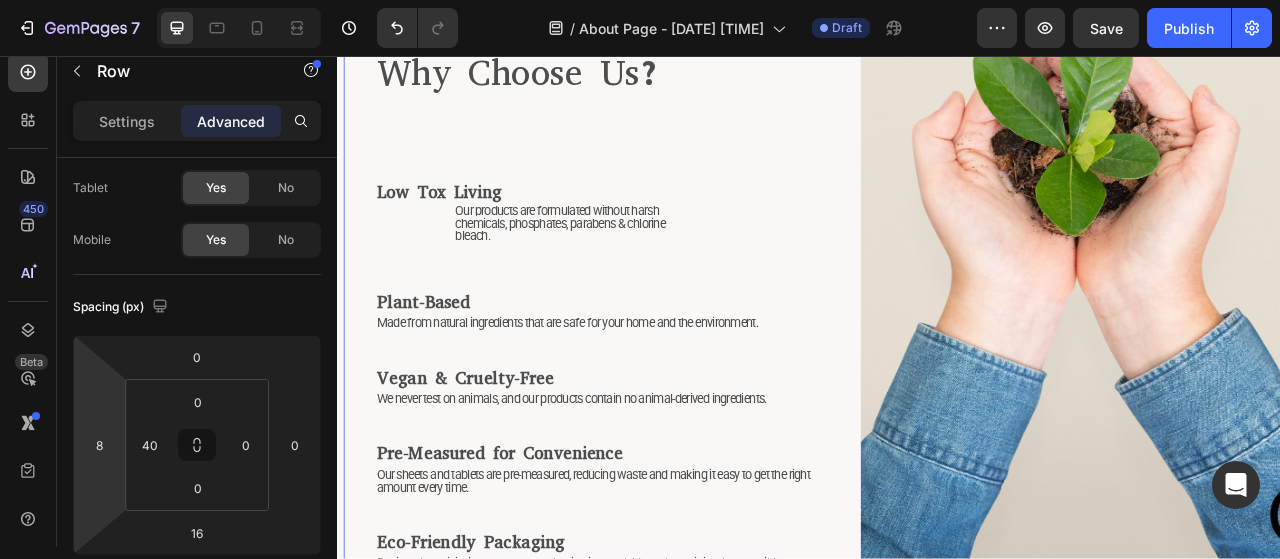 click on "7  Version history  /  About Page - Aug 3, 23:45:11 Draft Preview  Save   Publish  450 Beta Sections(18) Elements(83) Section Element Hero Section Product Detail Brands Trusted Badges Guarantee Product Breakdown How to use Testimonials Compare Bundle FAQs Social Proof Brand Story Product List Collection Blog List Contact Sticky Add to Cart Custom Footer Browse Library 450 Layout
Row
Row
Row
Row Text
Heading
Text Block Button
Button
Button Media
Image
Image" at bounding box center (640, 0) 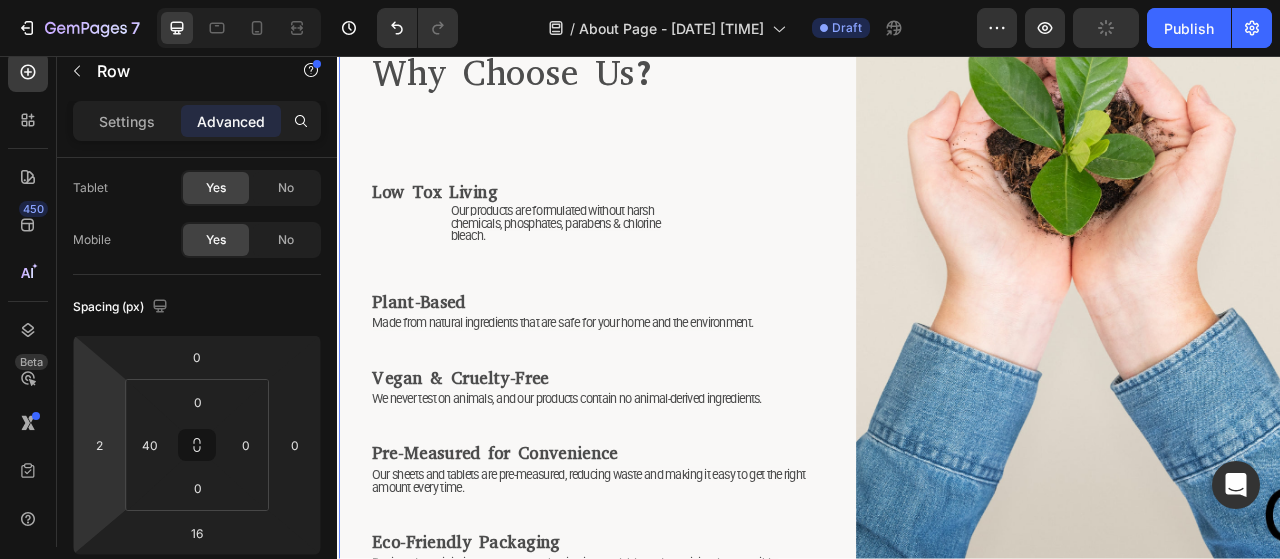 type on "0" 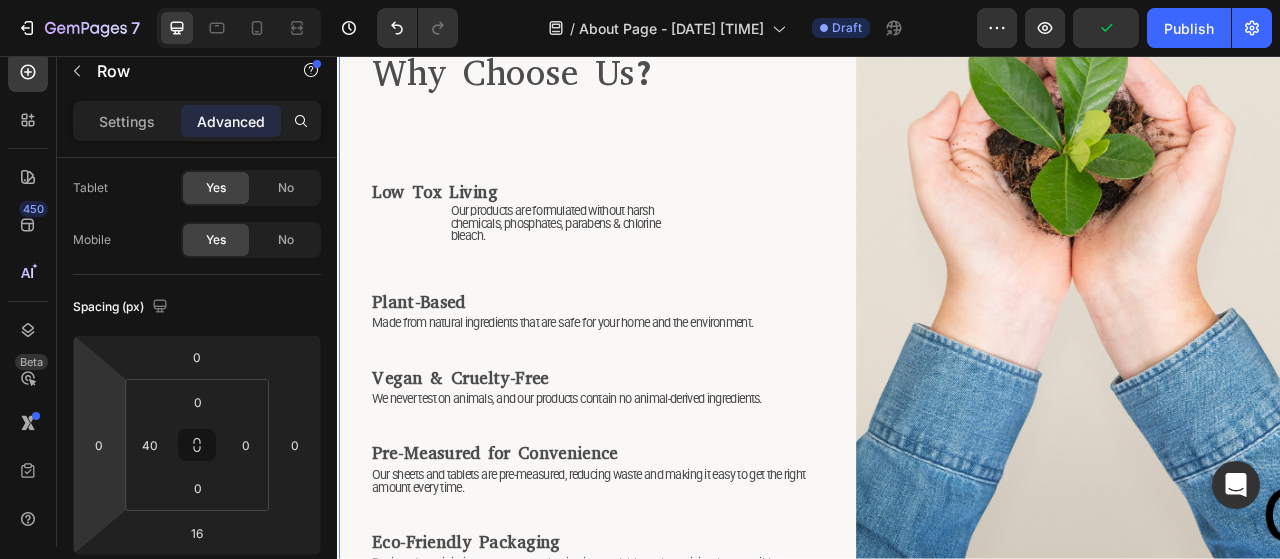 click on "7  Version history  /  About Page - Aug 3, 23:45:11 Draft Preview  Publish  450 Beta Sections(18) Elements(83) Section Element Hero Section Product Detail Brands Trusted Badges Guarantee Product Breakdown How to use Testimonials Compare Bundle FAQs Social Proof Brand Story Product List Collection Blog List Contact Sticky Add to Cart Custom Footer Browse Library 450 Layout
Row
Row
Row
Row Text
Heading
Text Block Button
Button
Button Media
Image
Image
Video" at bounding box center [640, 0] 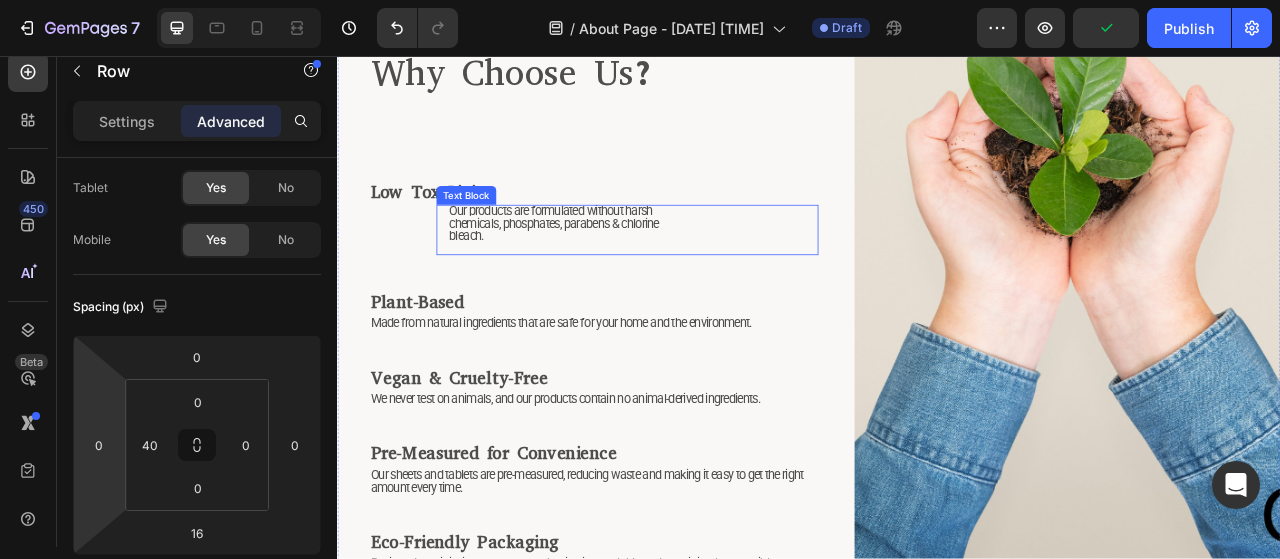 click on "Our products are formulated without harsh chemicals, phosphates, parabens & chlorine bleach." at bounding box center [612, 269] 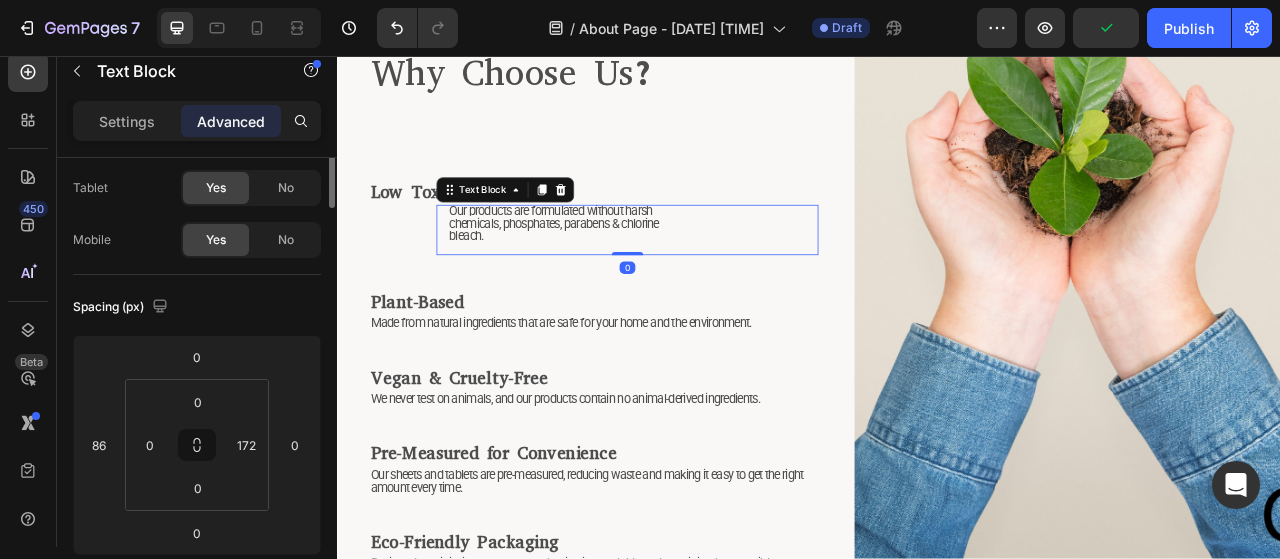 scroll, scrollTop: 0, scrollLeft: 0, axis: both 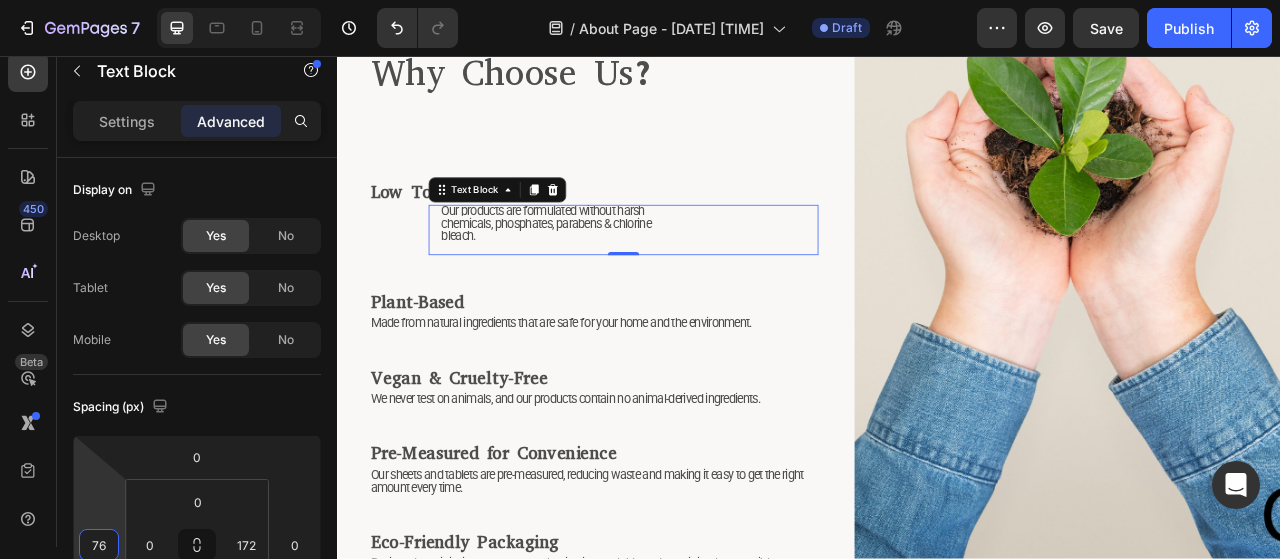 type on "72" 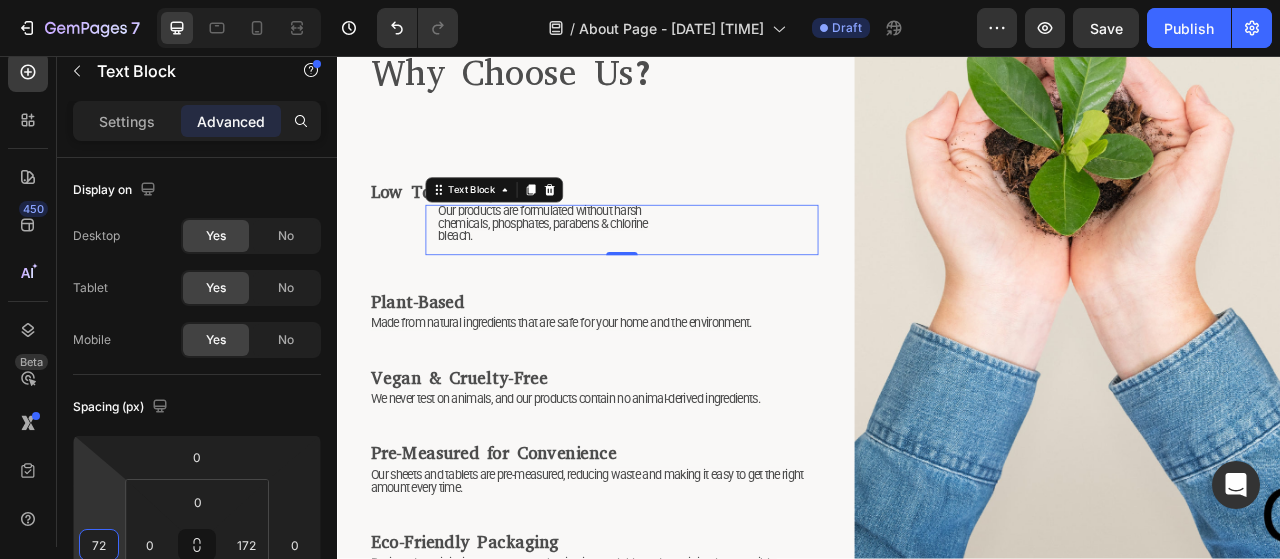 click on "7  Version history  /  About Page - Aug 3, 23:45:11 Draft Preview  Save   Publish  450 Beta Sections(18) Elements(83) Section Element Hero Section Product Detail Brands Trusted Badges Guarantee Product Breakdown How to use Testimonials Compare Bundle FAQs Social Proof Brand Story Product List Collection Blog List Contact Sticky Add to Cart Custom Footer Browse Library 450 Layout
Row
Row
Row
Row Text
Heading
Text Block Button
Button
Button Media
Image
Image" at bounding box center (640, 0) 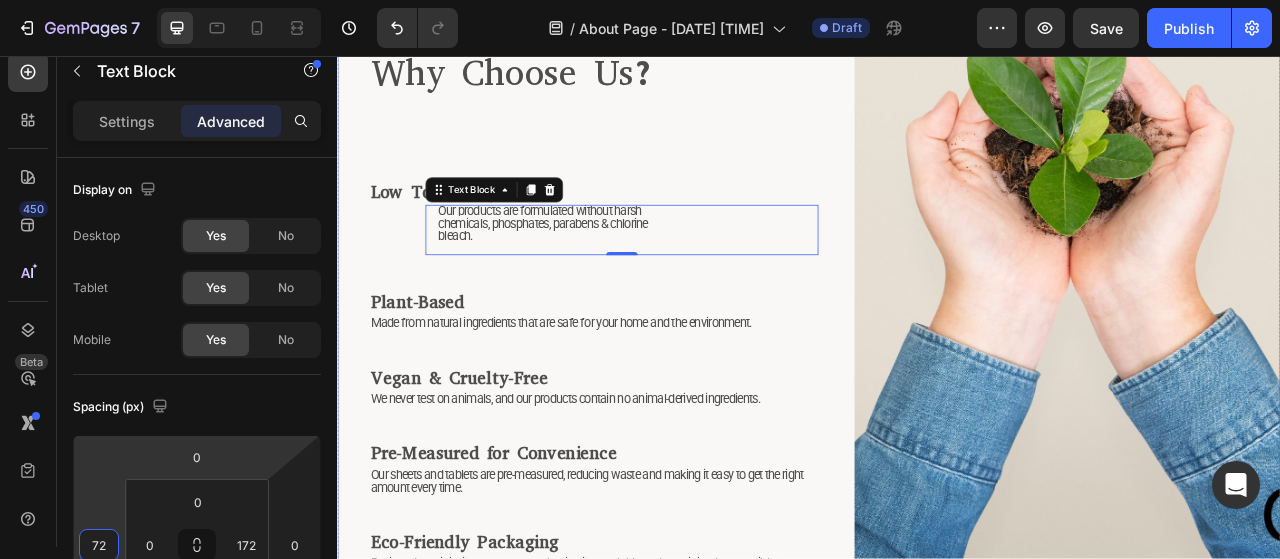 click on "⁠⁠⁠⁠⁠⁠⁠     Why Choose Us?   Heading ⁠⁠⁠⁠⁠⁠⁠          Low Tox Living Heading  Our products are formulated without harsh chemicals, phosphates, parabens & chlorine bleach. Text Block   0 ⁠⁠⁠⁠⁠⁠⁠ Plant-Based Heading Made from natural ingredients that are safe for your home and the environment. Text Block ⁠⁠⁠⁠⁠⁠⁠ Vegan & Cruelty-Free Heading We never test on animals, and our products contain no animal-derived ingredients. Text Block ⁠⁠⁠⁠⁠⁠⁠ Pre-Measured for Convenience Heading Our sheets and tablets are pre-measured, reducing waste and making it easy to get the right amount every time. Text Block ⁠⁠⁠⁠⁠⁠⁠ Eco-Friendly Packaging Heading Designed to minimize waste, our packaging is recyclable and as minimal as possible. Text Block" at bounding box center [663, 329] 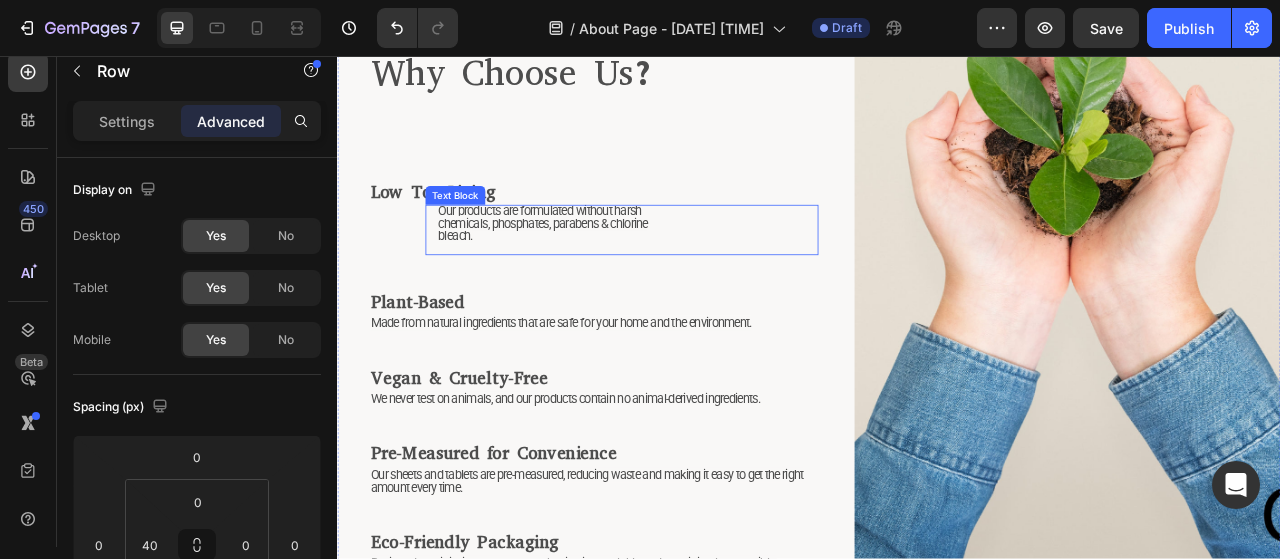 click on "Our products are formulated without harsh chemicals, phosphates, parabens & chlorine bleach." at bounding box center (598, 269) 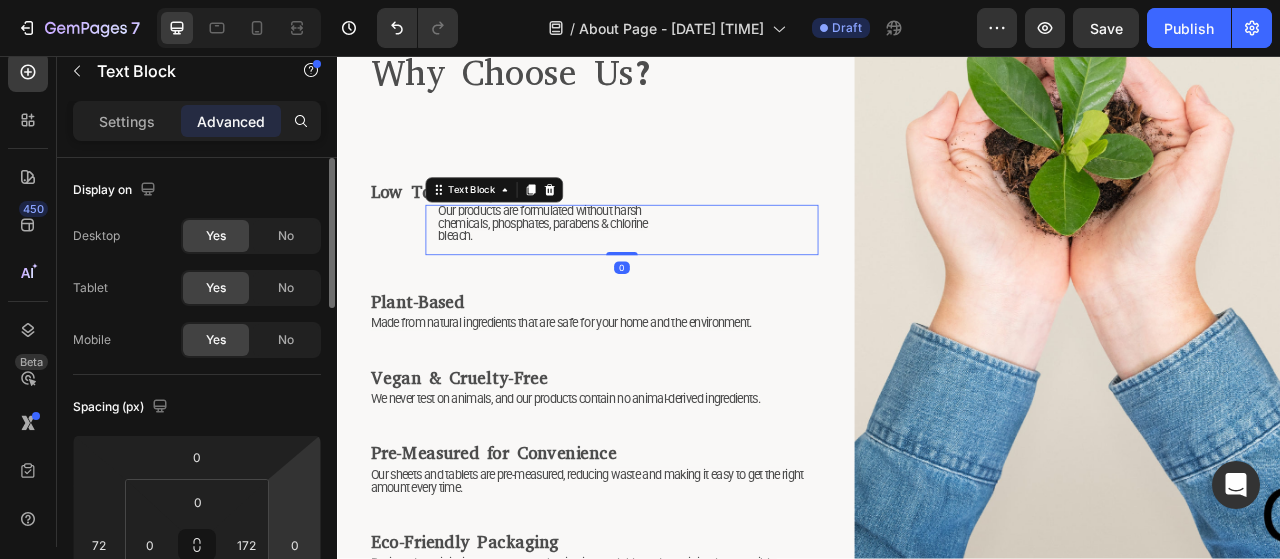 scroll, scrollTop: 200, scrollLeft: 0, axis: vertical 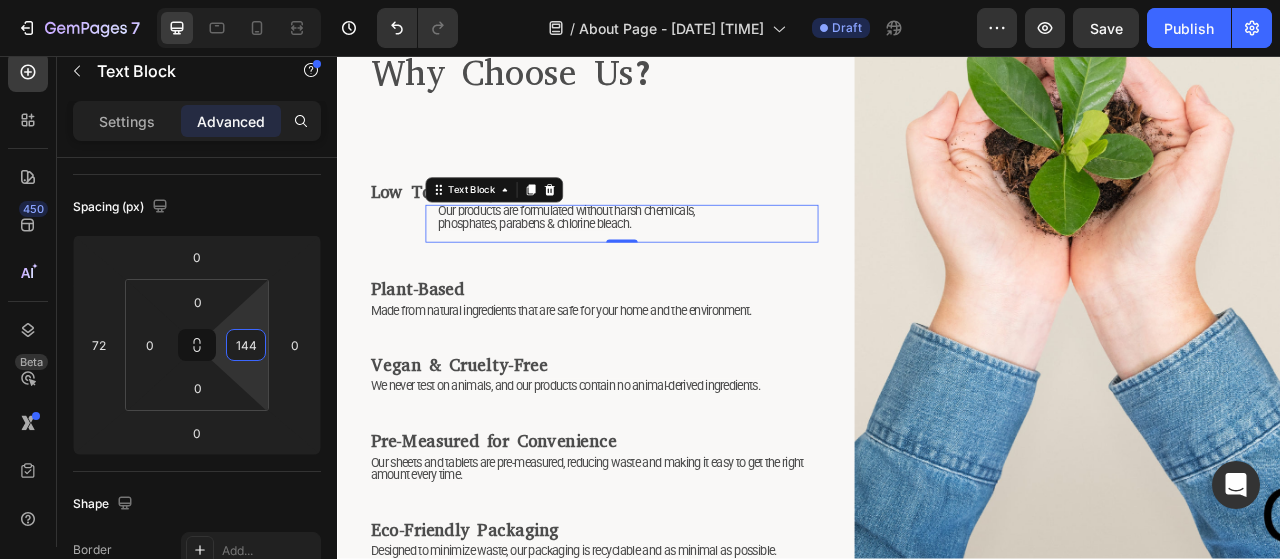 type on "138" 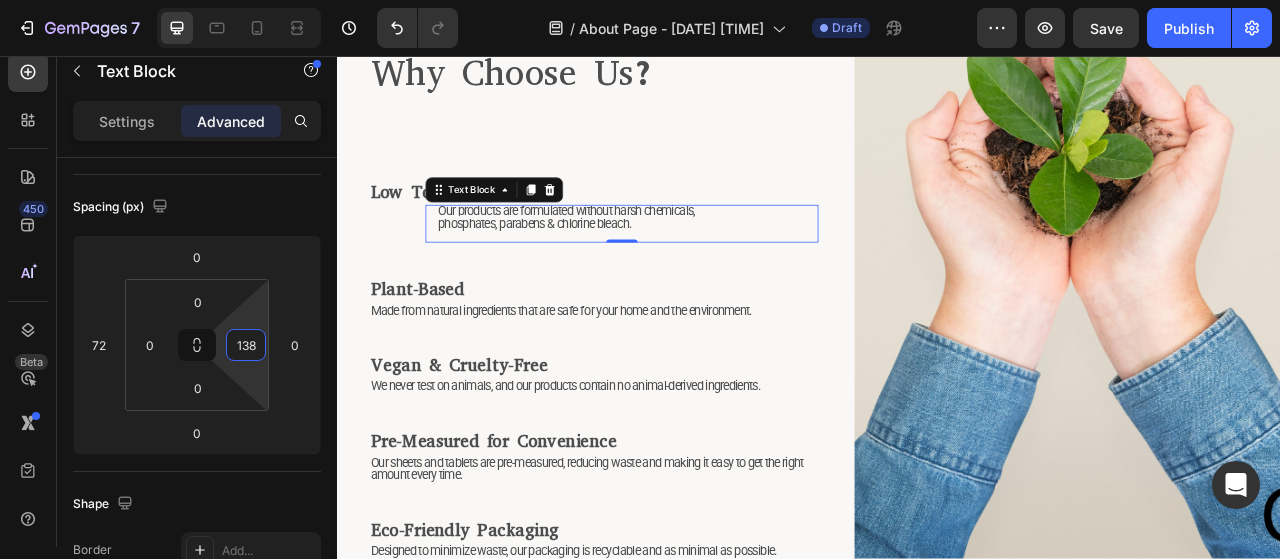 drag, startPoint x: 252, startPoint y: 376, endPoint x: 271, endPoint y: 401, distance: 31.400637 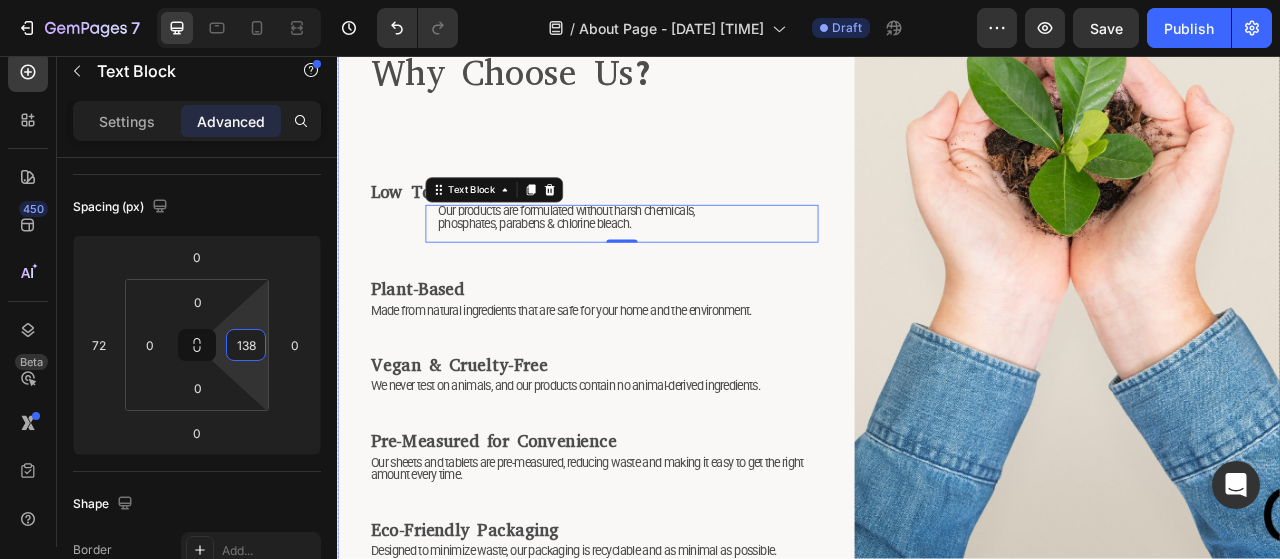 click on "⁠⁠⁠⁠⁠⁠⁠     Why Choose Us?   Heading ⁠⁠⁠⁠⁠⁠⁠          Low Tox Living Heading  Our products are formulated without harsh chemicals, phosphates, parabens & chlorine bleach. Text Block   0 ⁠⁠⁠⁠⁠⁠⁠ Plant-Based Heading Made from natural ingredients that are safe for your home and the environment. Text Block ⁠⁠⁠⁠⁠⁠⁠ Vegan & Cruelty-Free Heading We never test on animals, and our products contain no animal-derived ingredients. Text Block ⁠⁠⁠⁠⁠⁠⁠ Pre-Measured for Convenience Heading Our sheets and tablets are pre-measured, reducing waste and making it easy to get the right amount every time. Text Block ⁠⁠⁠⁠⁠⁠⁠ Eco-Friendly Packaging Heading Designed to minimize waste, our packaging is recyclable and as minimal as possible. Text Block" at bounding box center (663, 329) 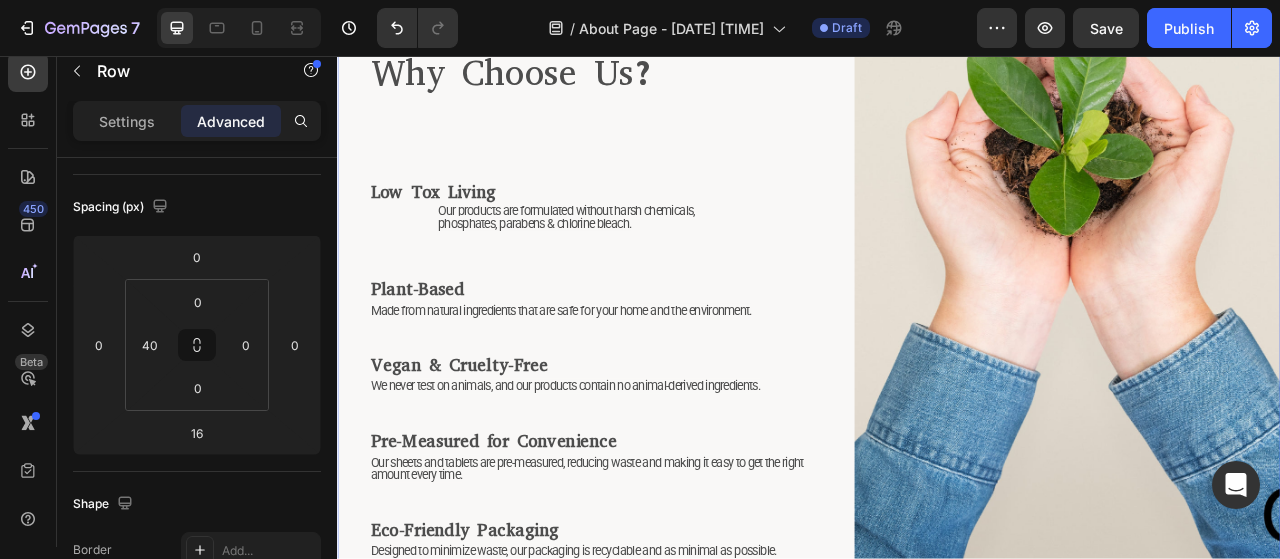 scroll, scrollTop: 0, scrollLeft: 0, axis: both 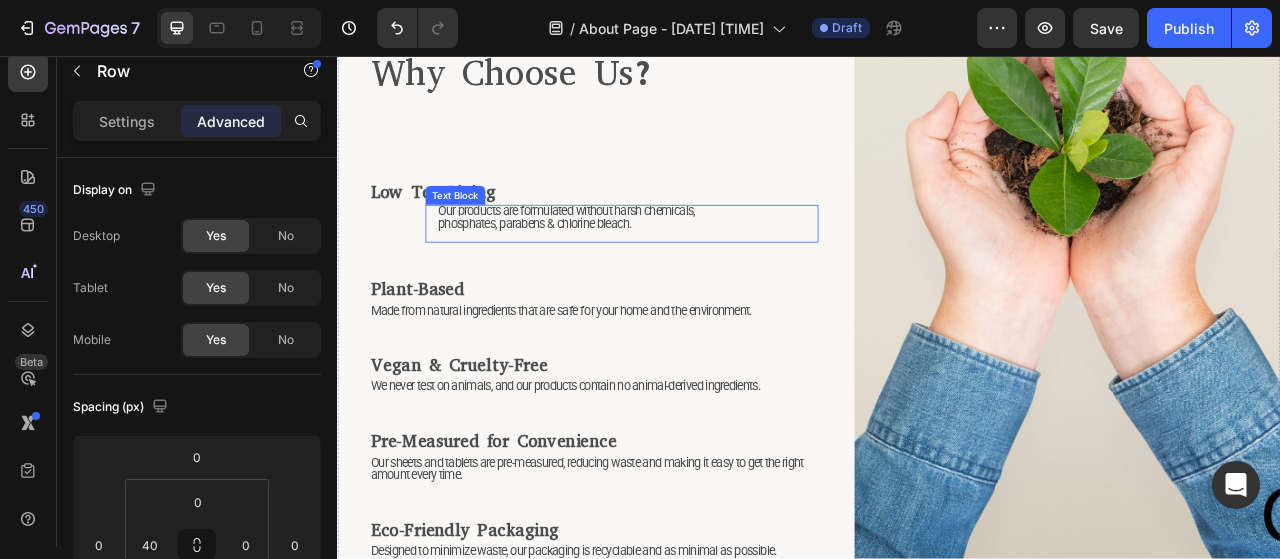 click on "Our products are formulated without harsh chemicals, phosphates, parabens & chlorine bleach." at bounding box center (628, 261) 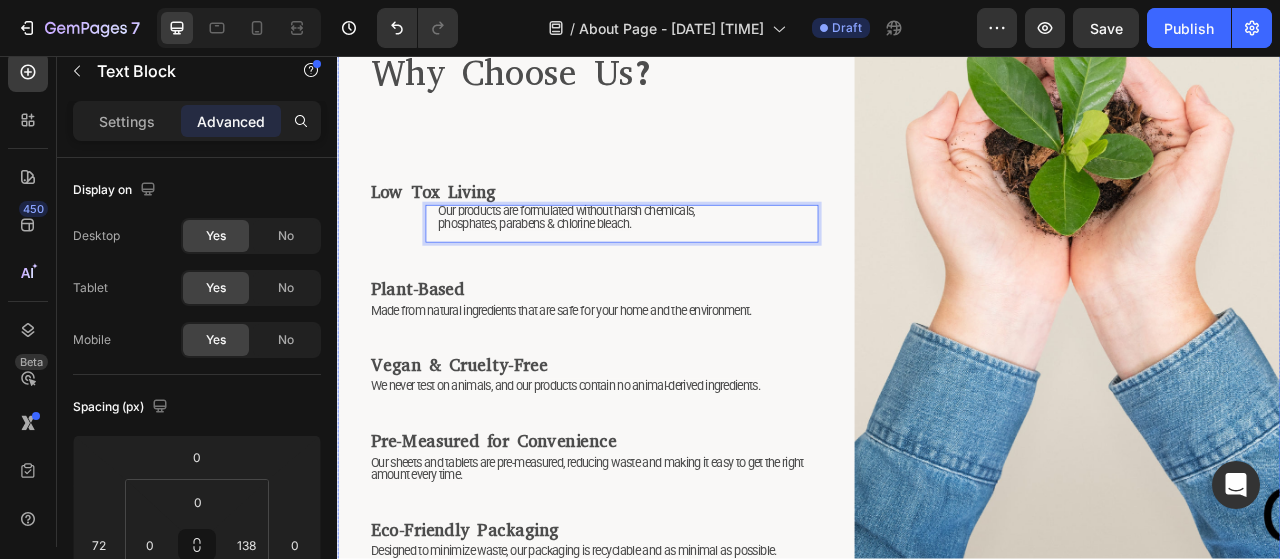 click on "⁠⁠⁠⁠⁠⁠⁠     Why Choose Us?   Heading ⁠⁠⁠⁠⁠⁠⁠          Low Tox Living Heading  Our products are formulated without harsh chemicals,   phosphates, parabens & chlorine bleach. Text Block   0 ⁠⁠⁠⁠⁠⁠⁠ Plant-Based Heading Made from natural ingredients that are safe for your home and the environment. Text Block ⁠⁠⁠⁠⁠⁠⁠ Vegan & Cruelty-Free Heading We never test on animals, and our products contain no animal-derived ingredients. Text Block ⁠⁠⁠⁠⁠⁠⁠ Pre-Measured for Convenience Heading Our sheets and tablets are pre-measured, reducing waste and making it easy to get the right amount every time. Text Block ⁠⁠⁠⁠⁠⁠⁠ Eco-Friendly Packaging Heading Designed to minimize waste, our packaging is recyclable and as minimal as possible. Text Block" at bounding box center (663, 329) 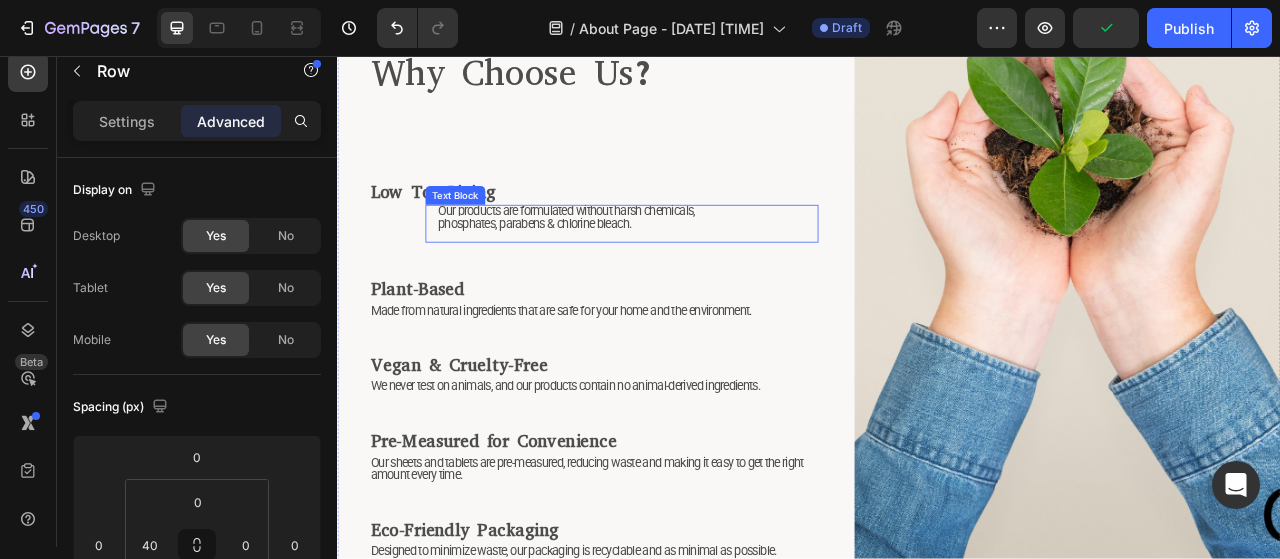 click on "Our products are formulated without harsh chemicals,   phosphates, parabens & chlorine bleach." at bounding box center [631, 261] 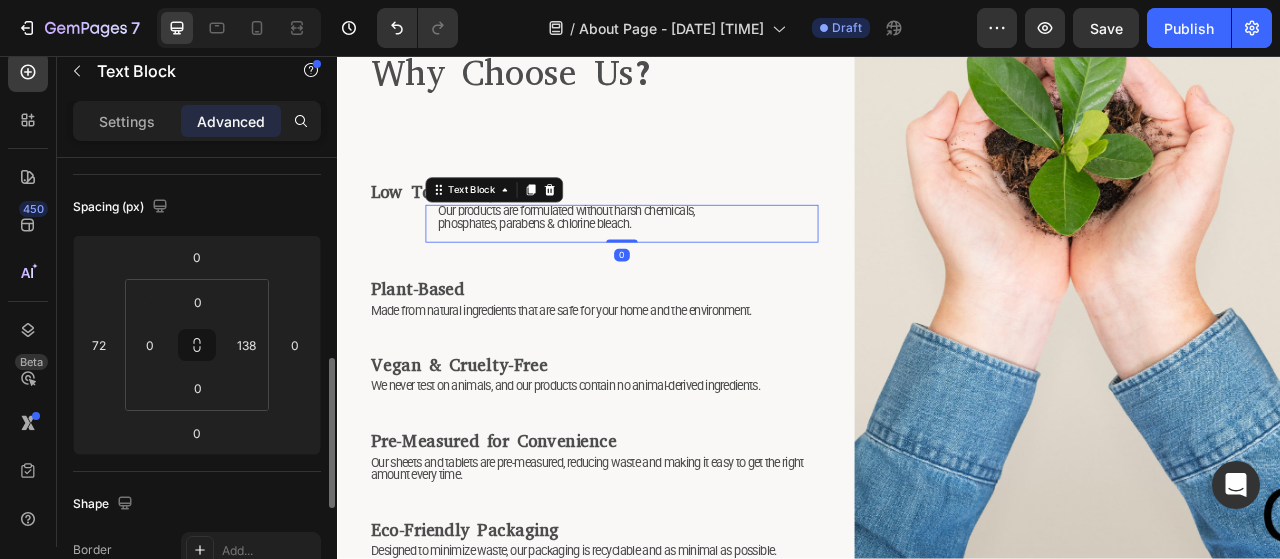 scroll, scrollTop: 300, scrollLeft: 0, axis: vertical 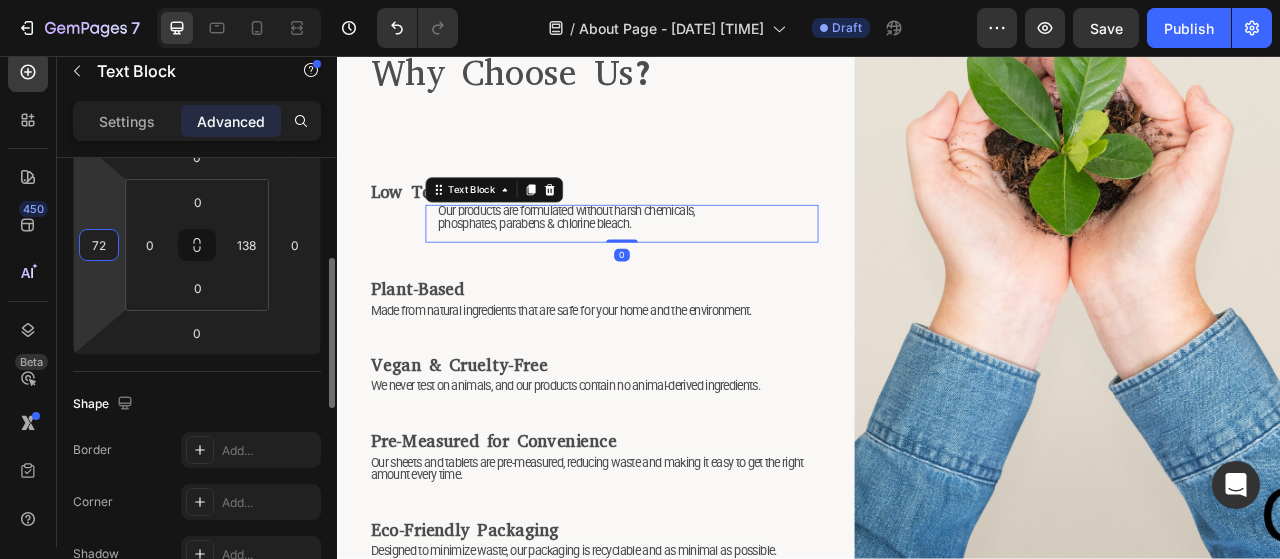 click on "72" at bounding box center (99, 245) 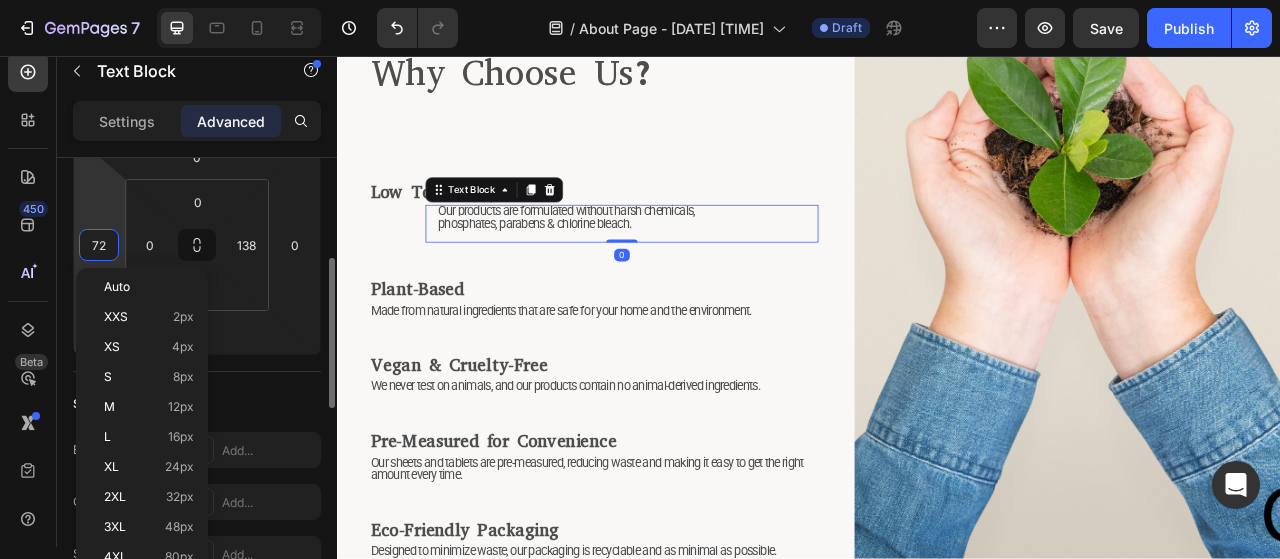 click on "72" at bounding box center [99, 245] 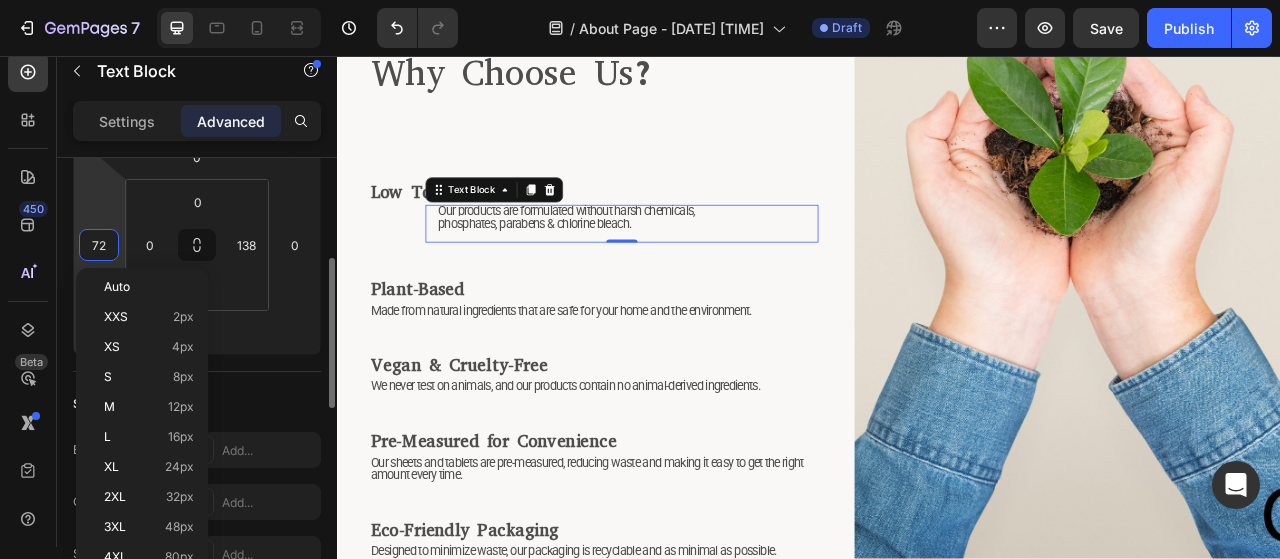 click on "72" at bounding box center (99, 245) 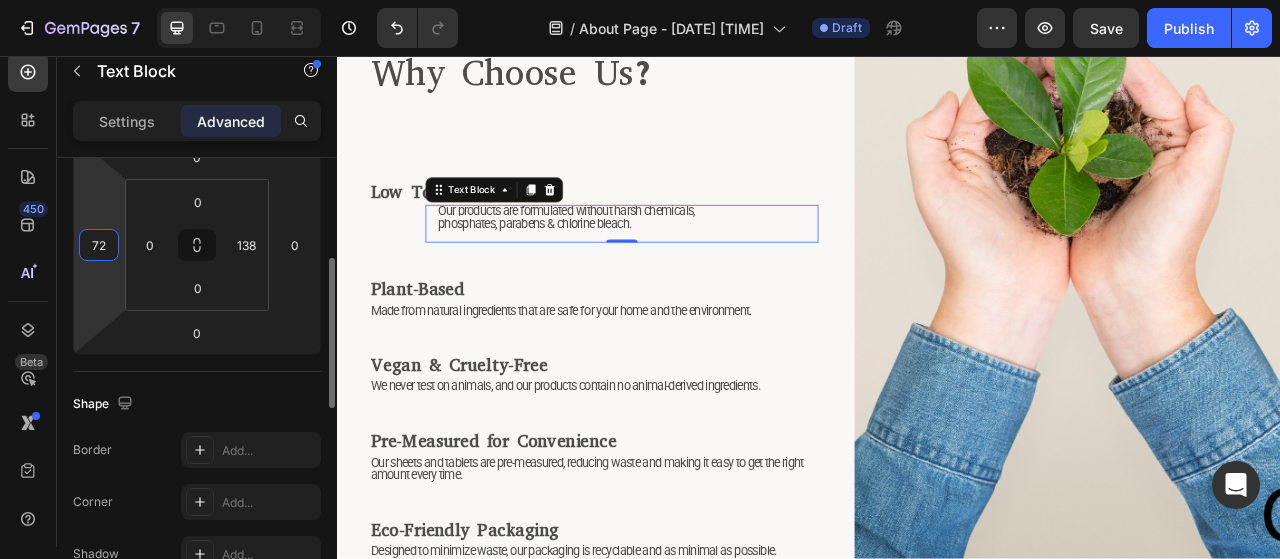 click on "72" at bounding box center (99, 245) 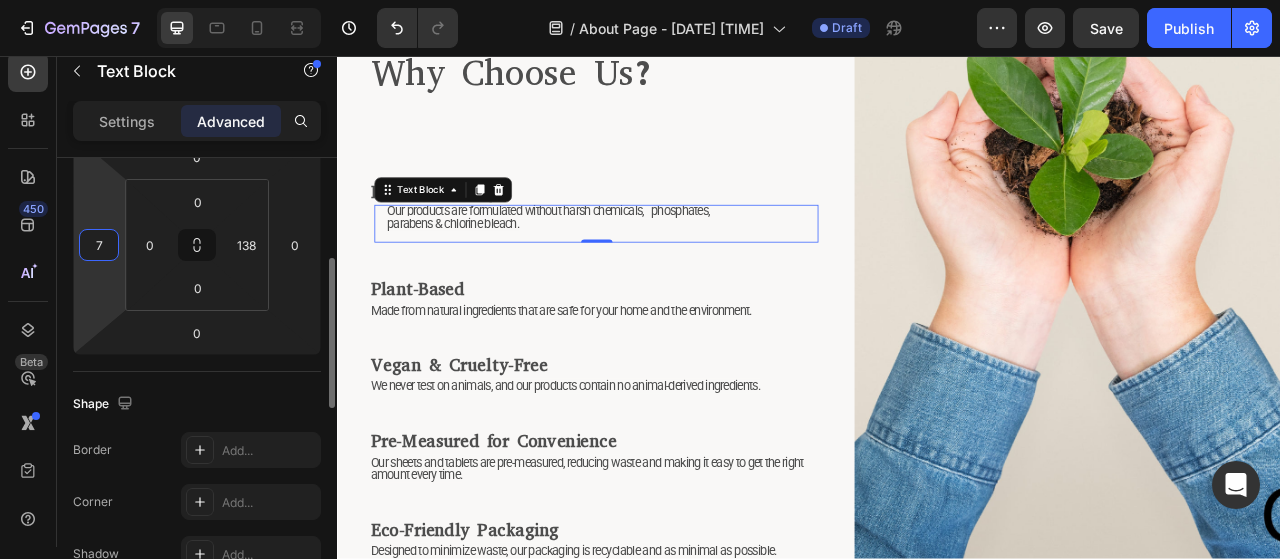 type on "70" 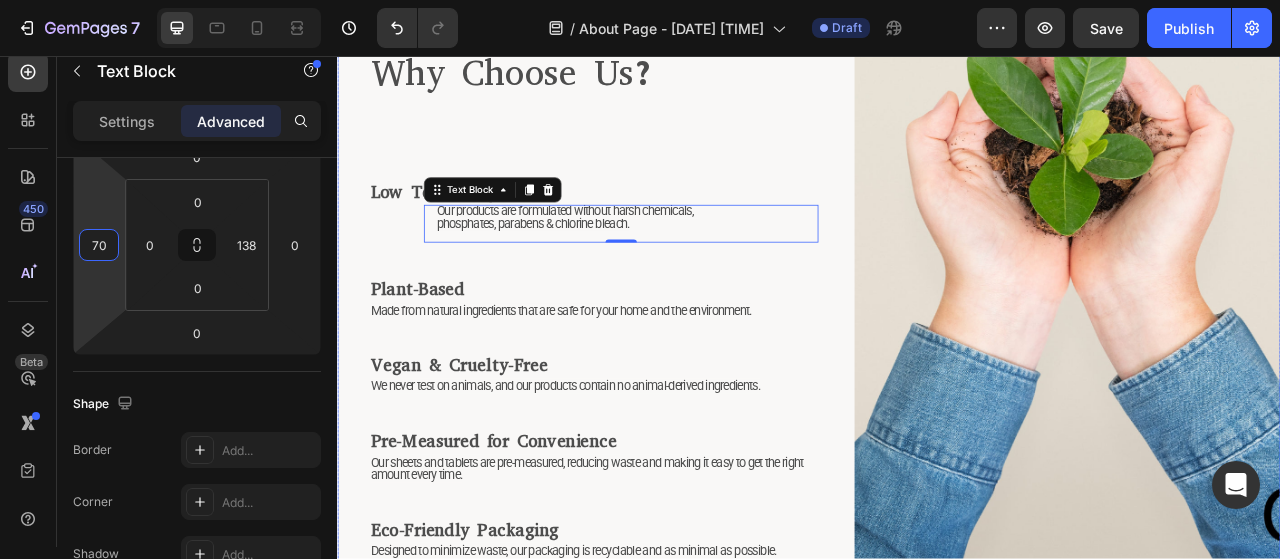 click on "⁠⁠⁠⁠⁠⁠⁠     Why Choose Us?   Heading ⁠⁠⁠⁠⁠⁠⁠          Low Tox Living Heading  Our products are formulated without harsh chemicals,   phosphates, parabens & chlorine bleach. Text Block   0 ⁠⁠⁠⁠⁠⁠⁠ Plant-Based Heading Made from natural ingredients that are safe for your home and the environment. Text Block ⁠⁠⁠⁠⁠⁠⁠ Vegan & Cruelty-Free Heading We never test on animals, and our products contain no animal-derived ingredients. Text Block ⁠⁠⁠⁠⁠⁠⁠ Pre-Measured for Convenience Heading Our sheets and tablets are pre-measured, reducing waste and making it easy to get the right amount every time. Text Block ⁠⁠⁠⁠⁠⁠⁠ Eco-Friendly Packaging Heading Designed to minimize waste, our packaging is recyclable and as minimal as possible. Text Block" at bounding box center (663, 329) 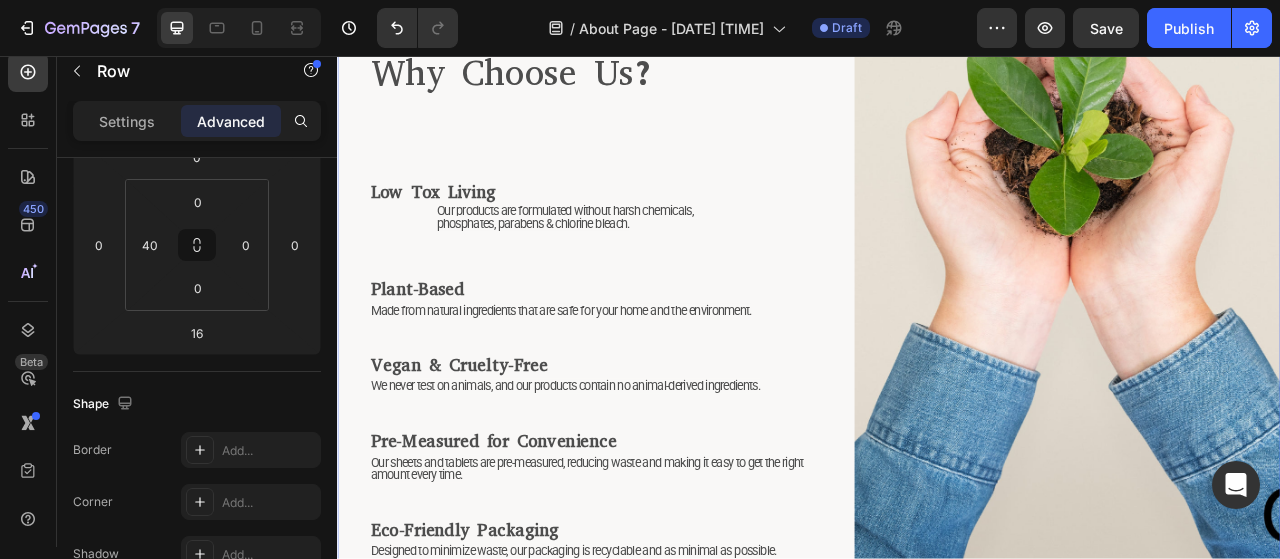 scroll, scrollTop: 0, scrollLeft: 0, axis: both 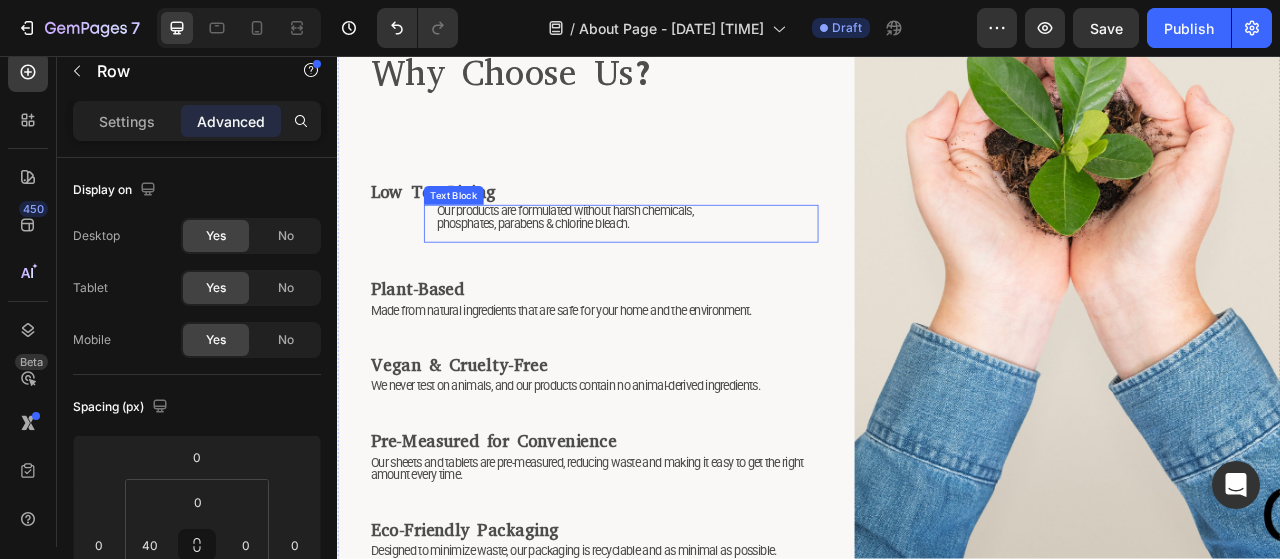 click on "Our products are formulated without harsh chemicals,   phosphates, parabens & chlorine bleach." at bounding box center (629, 261) 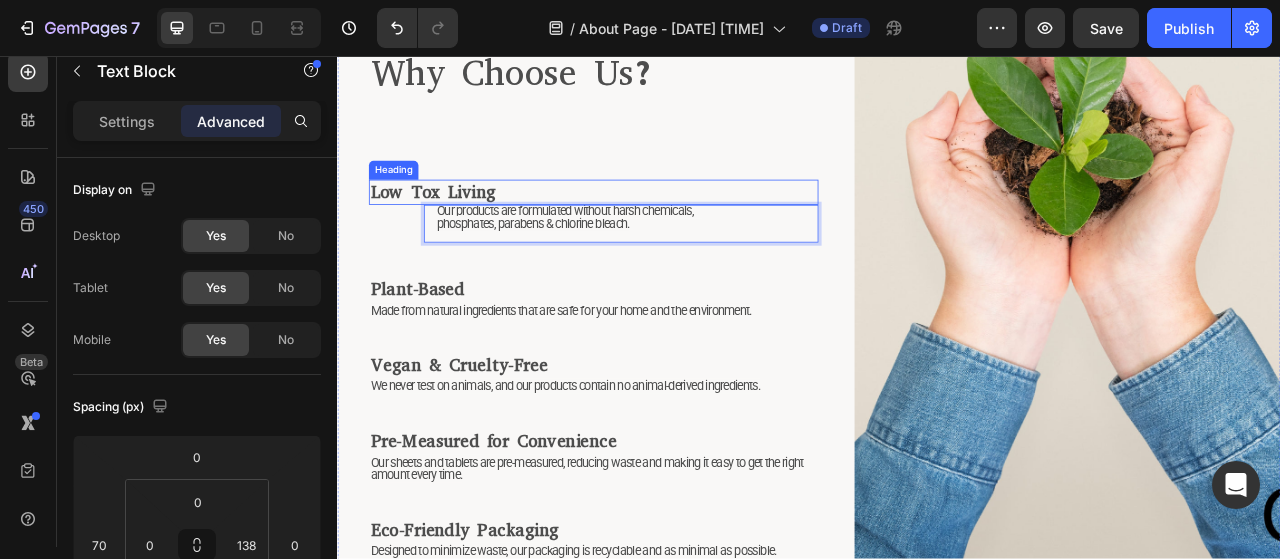 click on "Low Tox Living" at bounding box center [458, 229] 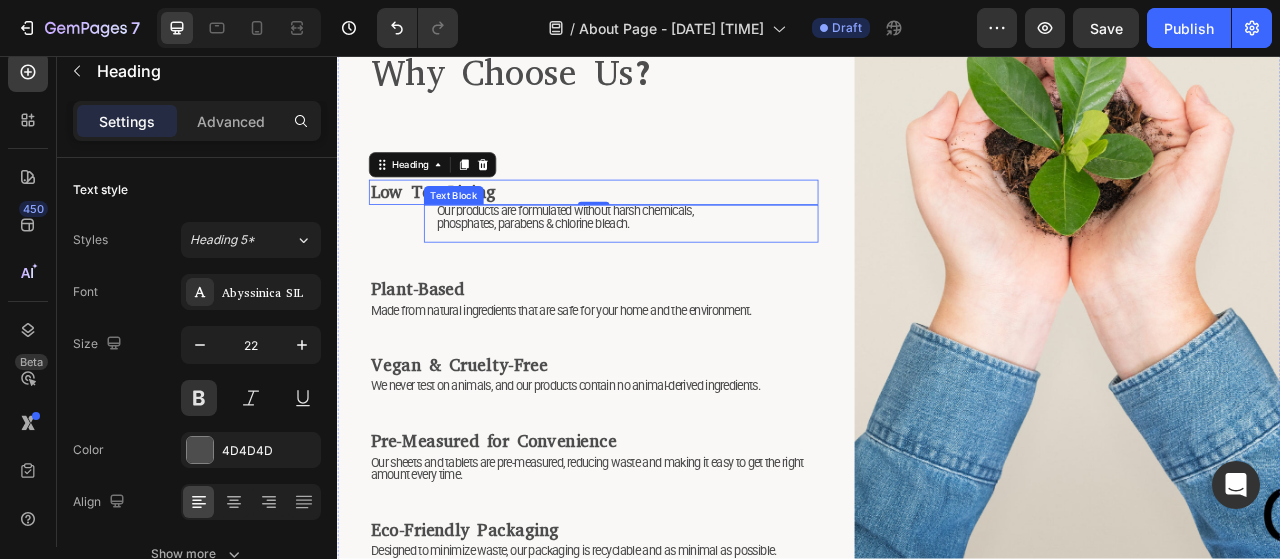 click on "Our products are formulated without harsh chemicals,     phosphates, parabens & chlorine bleach." at bounding box center (632, 261) 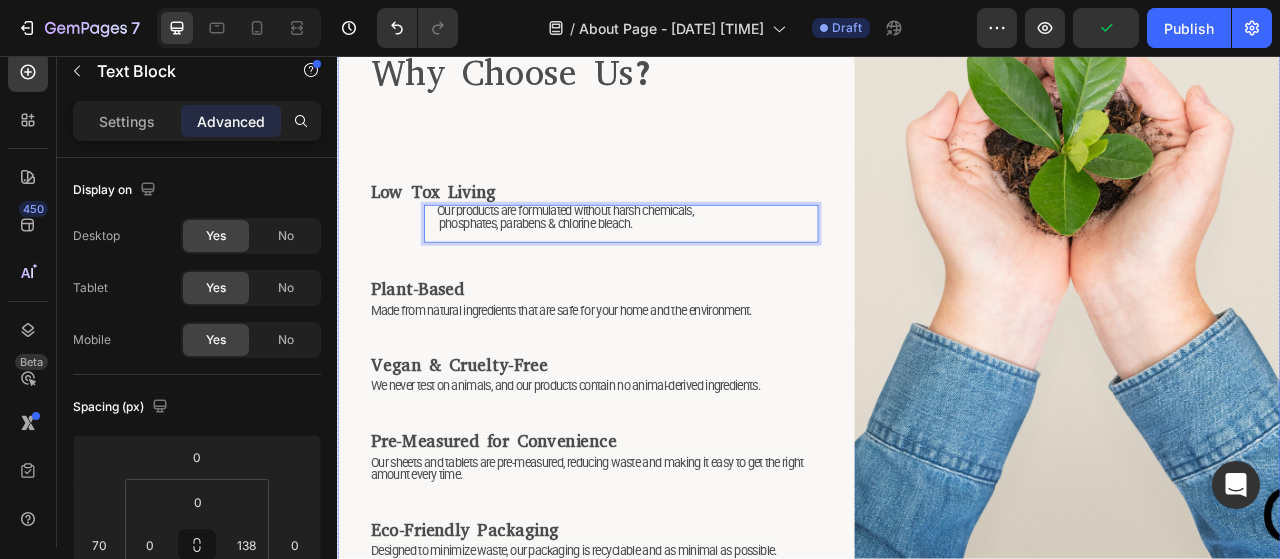 click on "⁠⁠⁠⁠⁠⁠⁠     Why Choose Us?   Heading ⁠⁠⁠⁠⁠⁠⁠          Low Tox Living Heading  Our products are formulated without harsh chemicals,    phosphates, parabens & chlorine bleach. Text Block   0 ⁠⁠⁠⁠⁠⁠⁠ Plant-Based Heading Made from natural ingredients that are safe for your home and the environment. Text Block ⁠⁠⁠⁠⁠⁠⁠ Vegan & Cruelty-Free Heading We never test on animals, and our products contain no animal-derived ingredients. Text Block ⁠⁠⁠⁠⁠⁠⁠ Pre-Measured for Convenience Heading Our sheets and tablets are pre-measured, reducing waste and making it easy to get the right amount every time. Text Block ⁠⁠⁠⁠⁠⁠⁠ Eco-Friendly Packaging Heading Designed to minimize waste, our packaging is recyclable and as minimal as possible. Text Block" at bounding box center [663, 329] 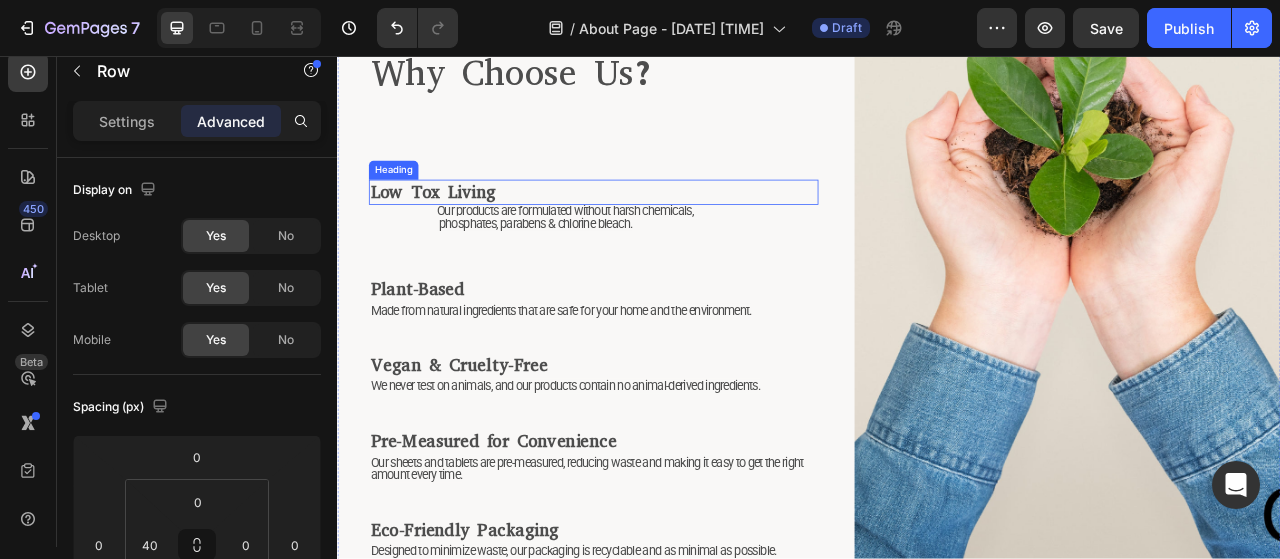 click on "Low Tox Living" at bounding box center [458, 229] 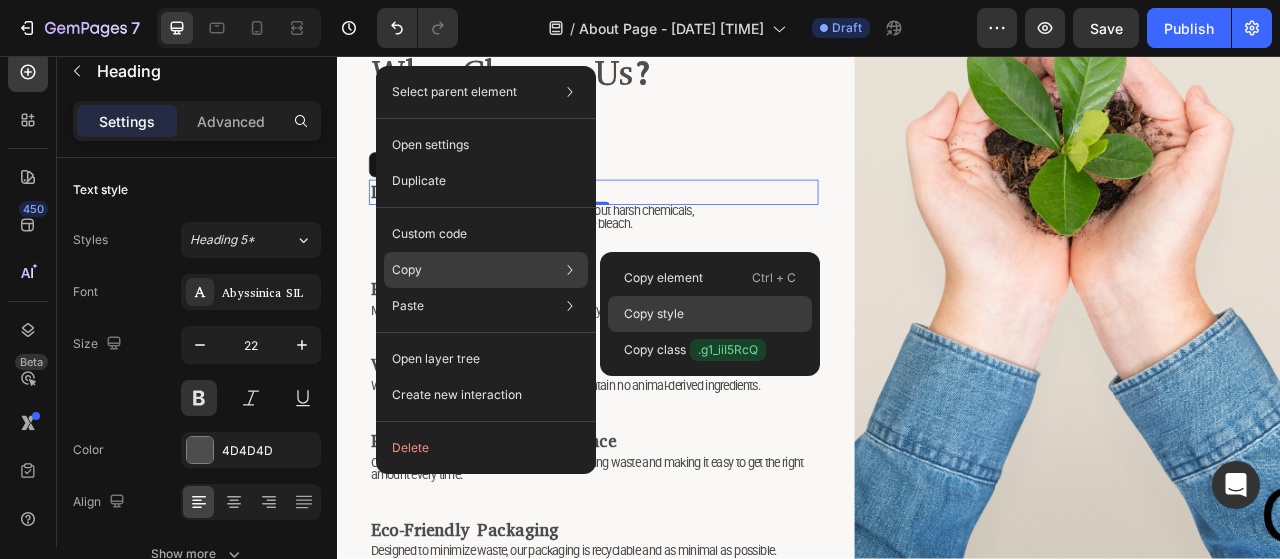 click on "Copy style" at bounding box center [654, 314] 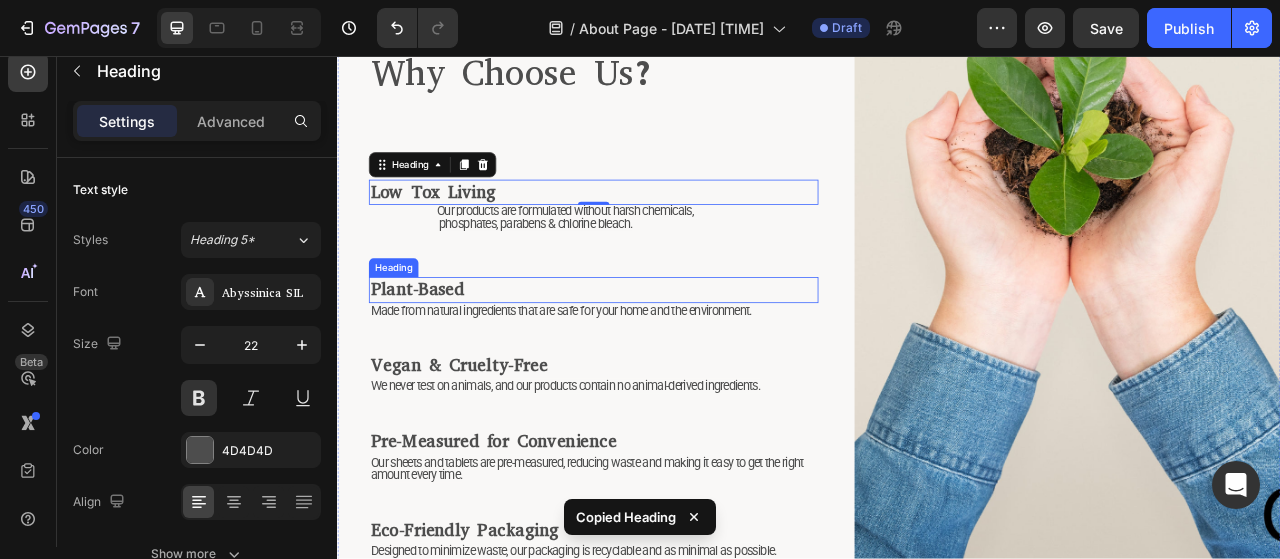 click on "Plant-Based" at bounding box center [438, 353] 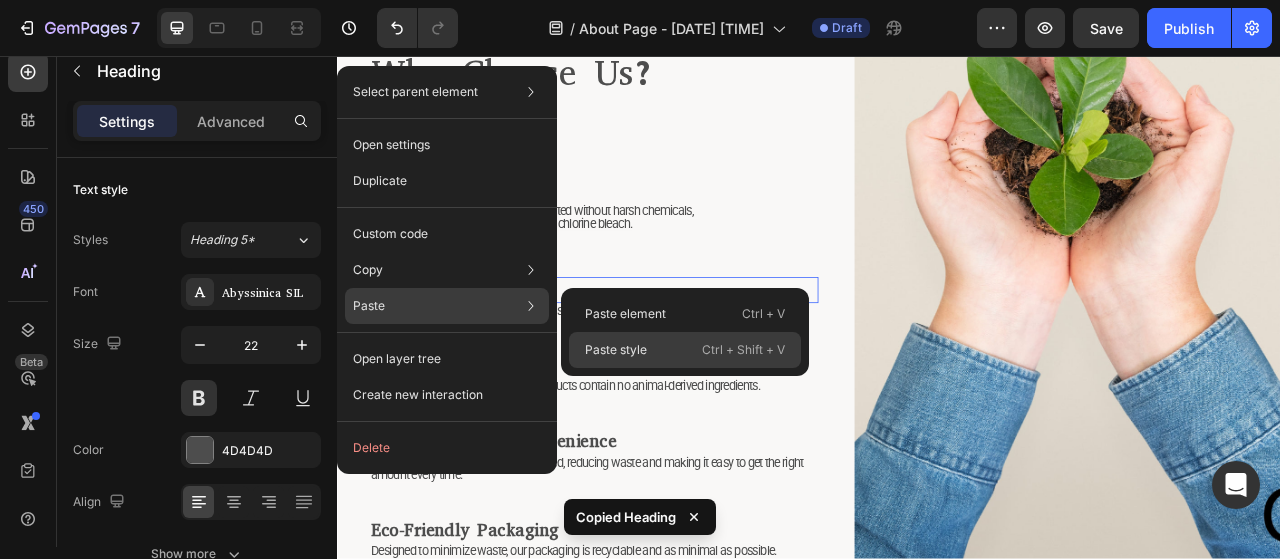 click on "Paste style" at bounding box center (616, 350) 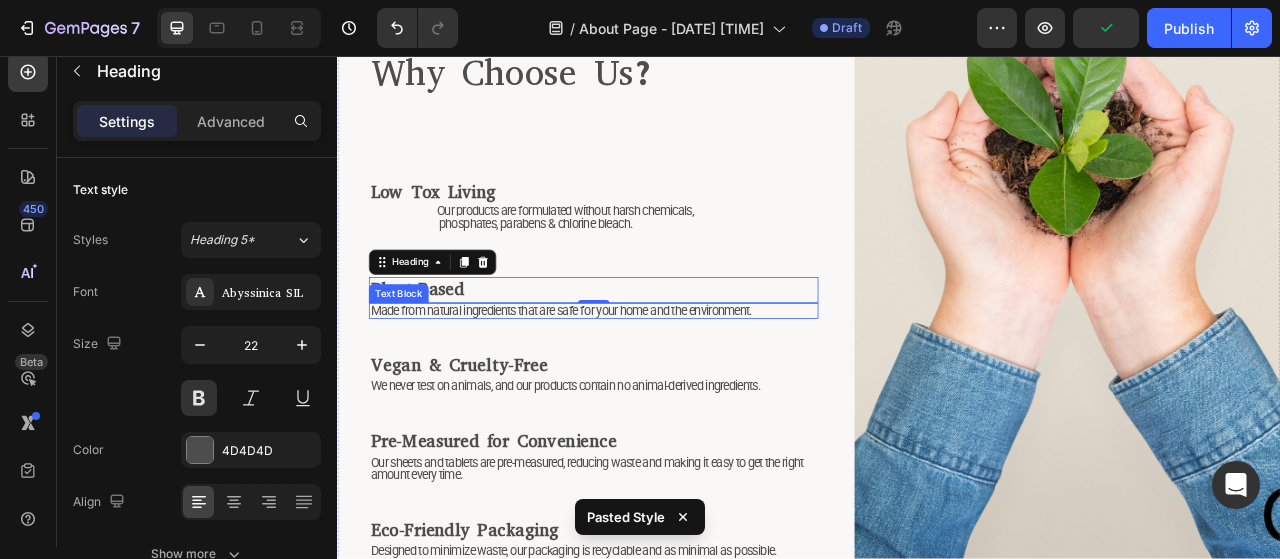 click on "Made from natural ingredients that are safe for your home and the environment." at bounding box center [621, 380] 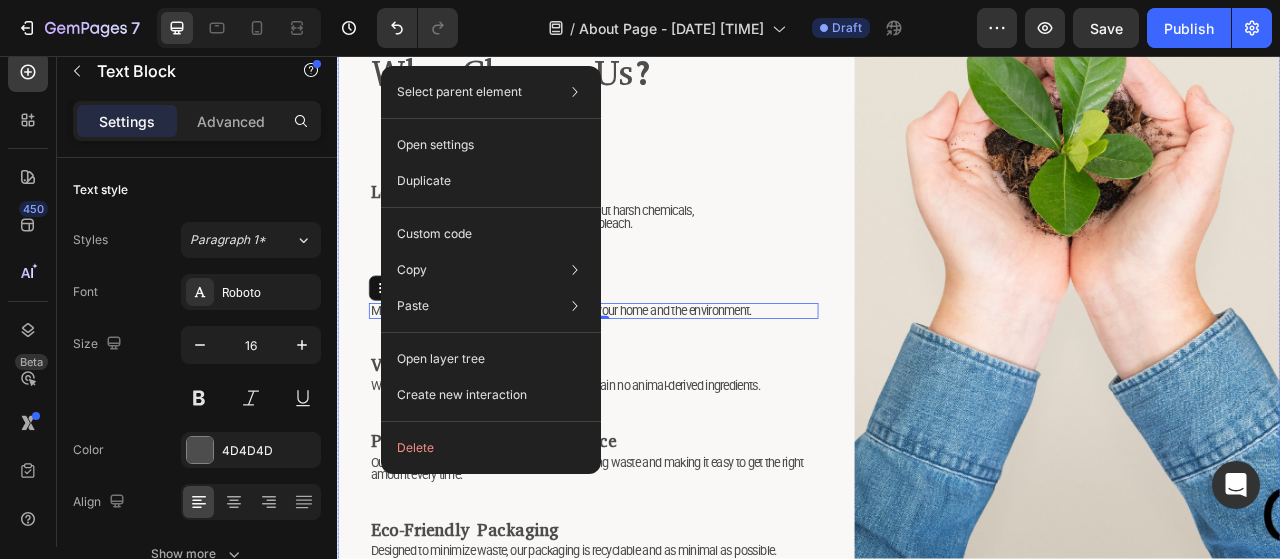 click on "⁠⁠⁠⁠⁠⁠⁠     Why Choose Us?   Heading ⁠⁠⁠⁠⁠⁠⁠          Low Tox Living Heading  Our products are formulated without harsh chemicals,    phosphates, parabens & chlorine bleach. Text Block ⁠⁠⁠⁠⁠⁠⁠ Plant-Based Heading Made from natural ingredients that are safe for your home and the environment. Text Block   0 ⁠⁠⁠⁠⁠⁠⁠ Vegan & Cruelty-Free Heading We never test on animals, and our products contain no animal-derived ingredients. Text Block ⁠⁠⁠⁠⁠⁠⁠ Pre-Measured for Convenience Heading Our sheets and tablets are pre-measured, reducing waste and making it easy to get the right amount every time. Text Block ⁠⁠⁠⁠⁠⁠⁠ Eco-Friendly Packaging Heading Designed to minimize waste, our packaging is recyclable and as minimal as possible. Text Block" at bounding box center [663, 329] 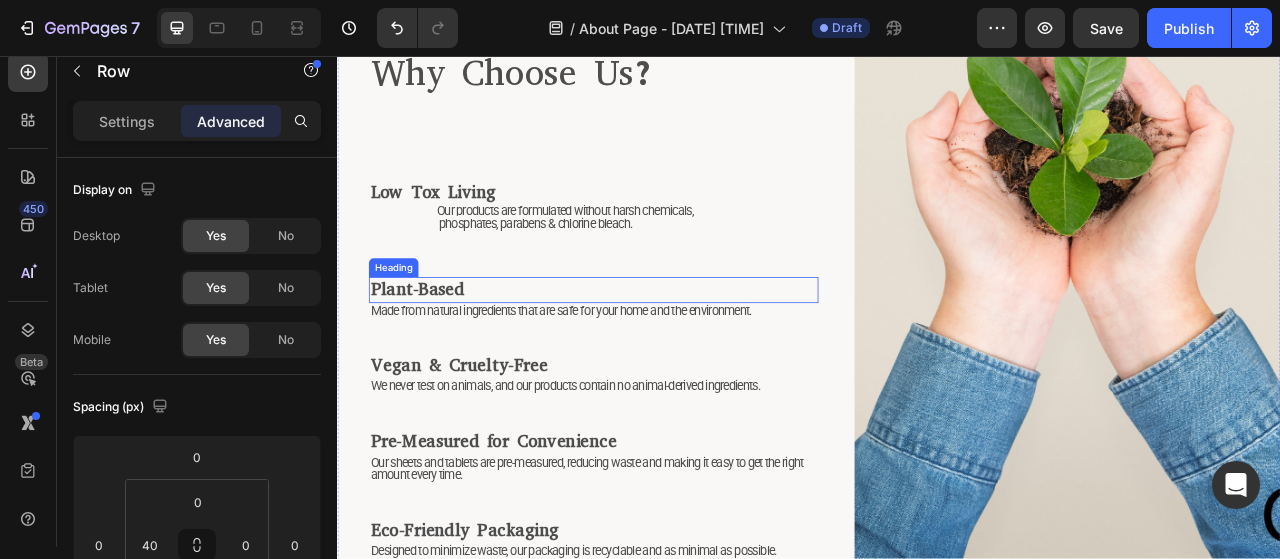 click on "Plant-Based" at bounding box center [438, 353] 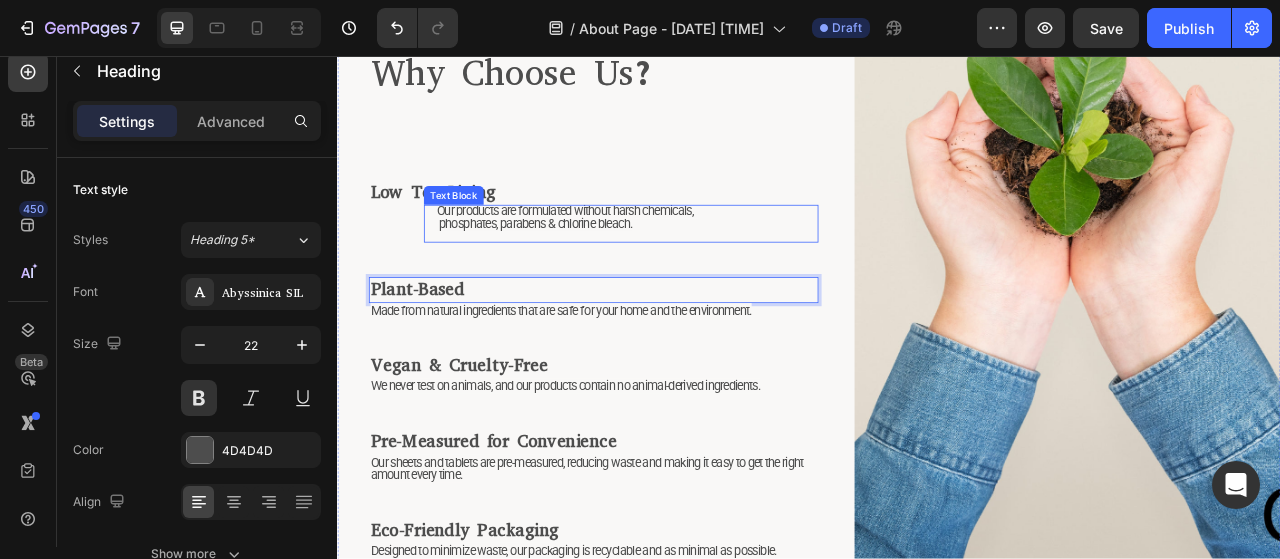 click on "Our products are formulated without harsh chemicals,    phosphates, parabens & chlorine bleach." at bounding box center (629, 261) 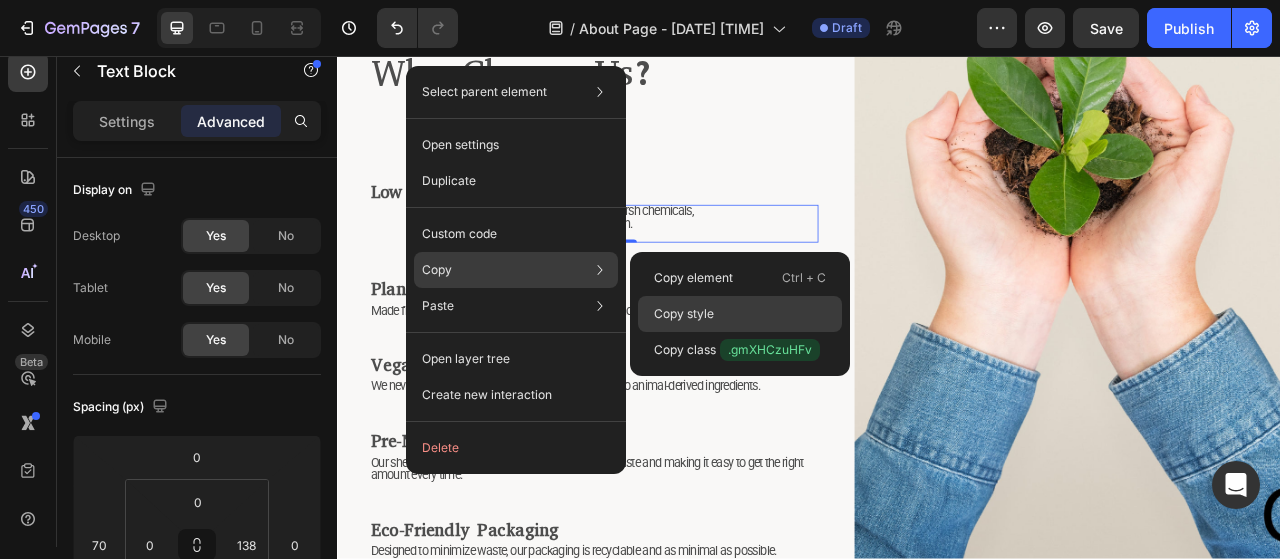 click on "Copy style" 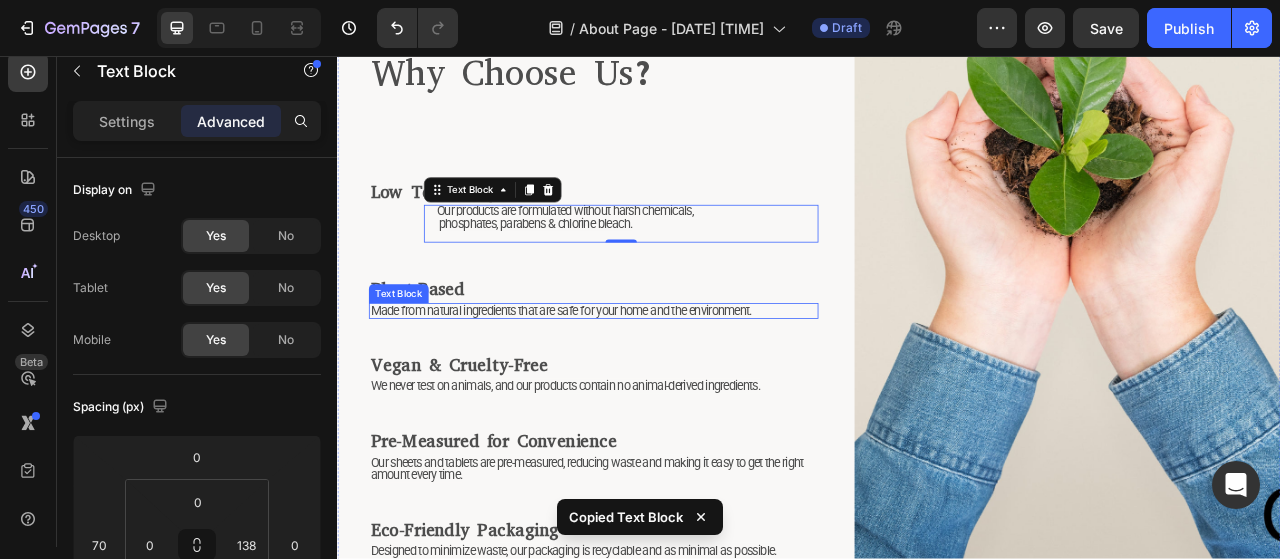 click on "Made from natural ingredients that are safe for your home and the environment." at bounding box center (621, 380) 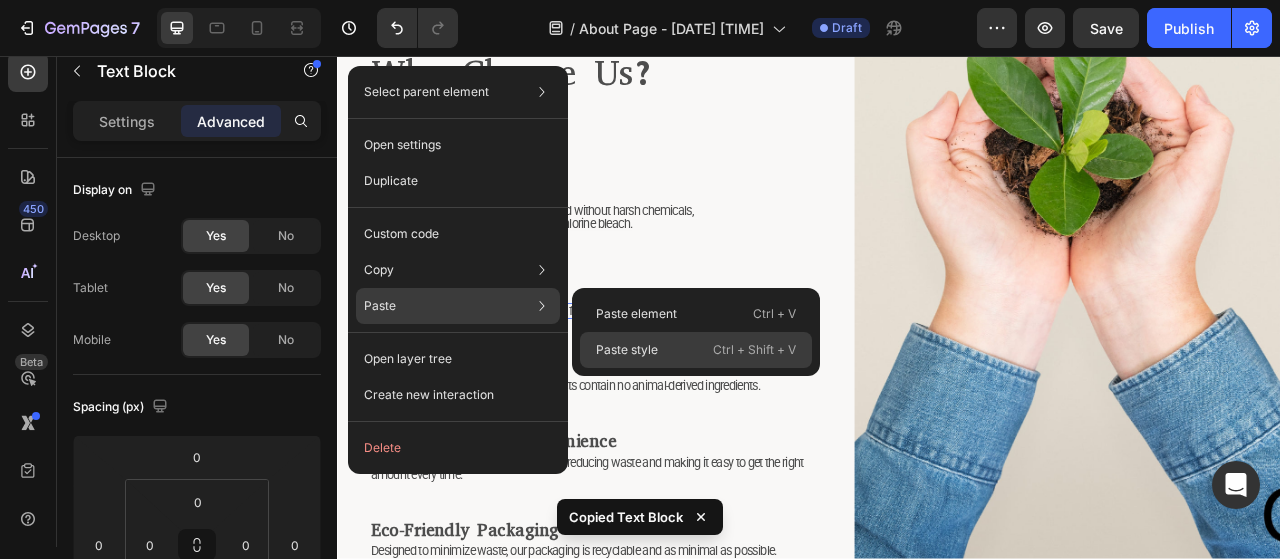 click on "Paste style" at bounding box center (627, 350) 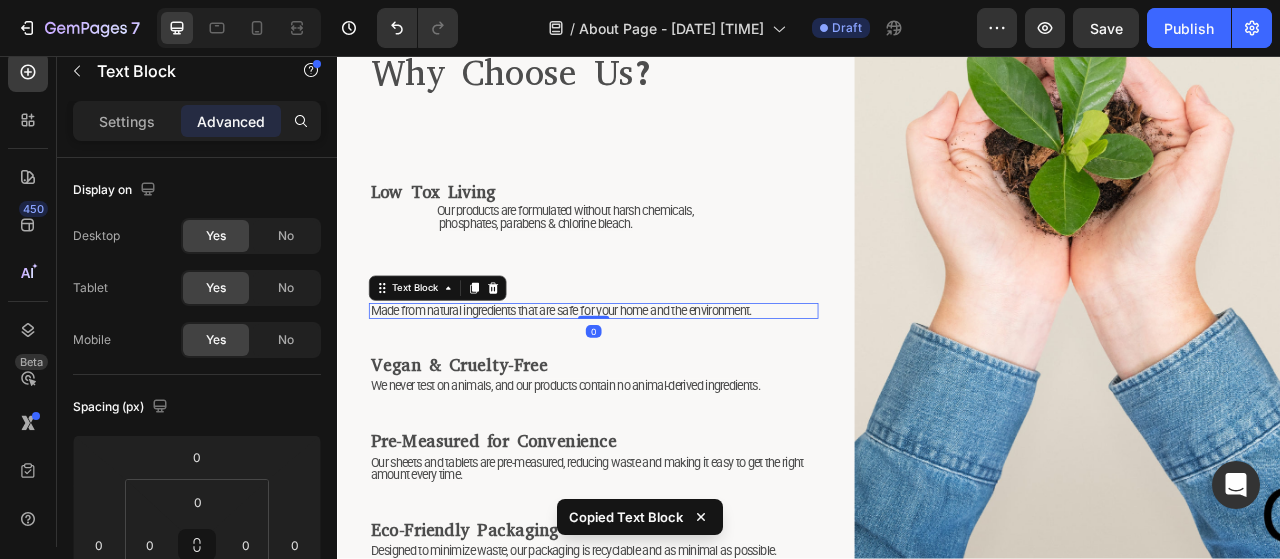type on "70" 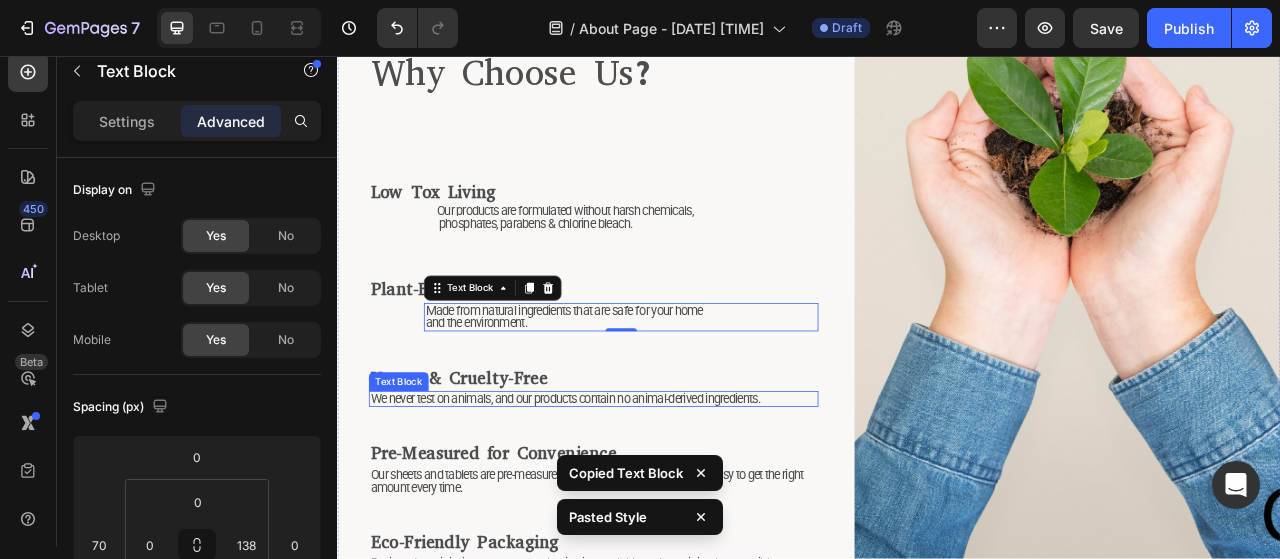 click on "We never test on animals, and our products contain no animal-derived ingredients." at bounding box center [627, 492] 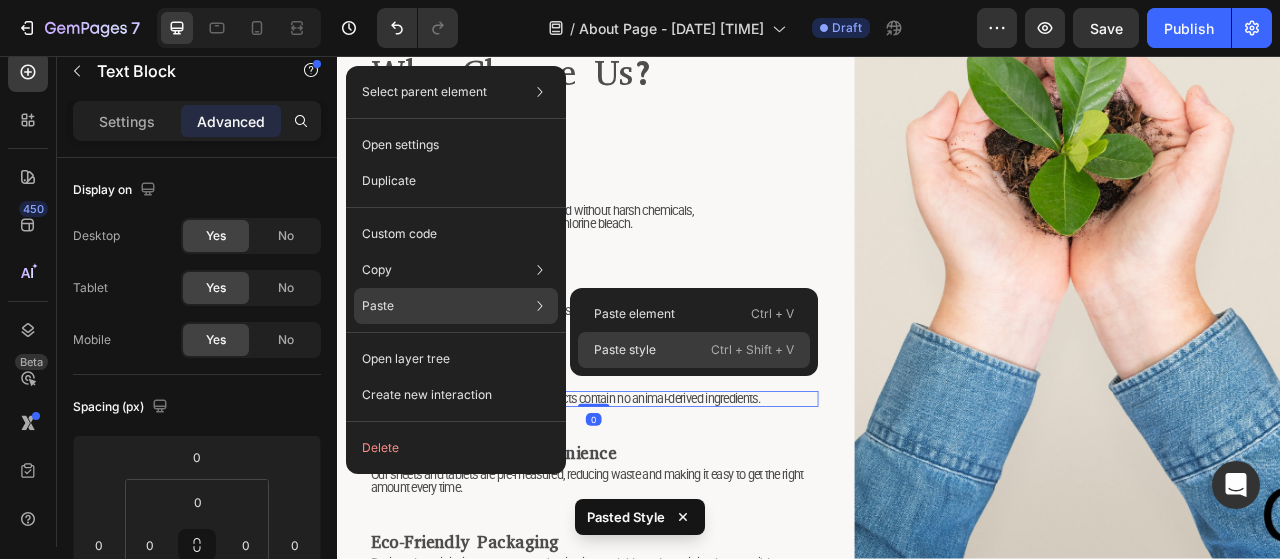 click on "Paste style" at bounding box center [625, 350] 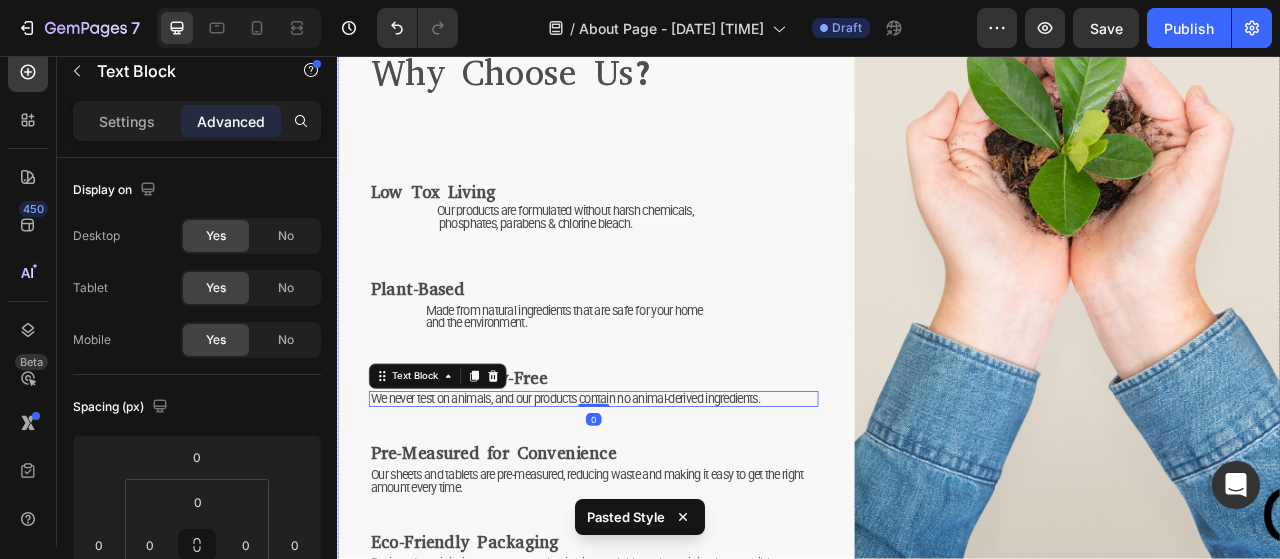 type on "70" 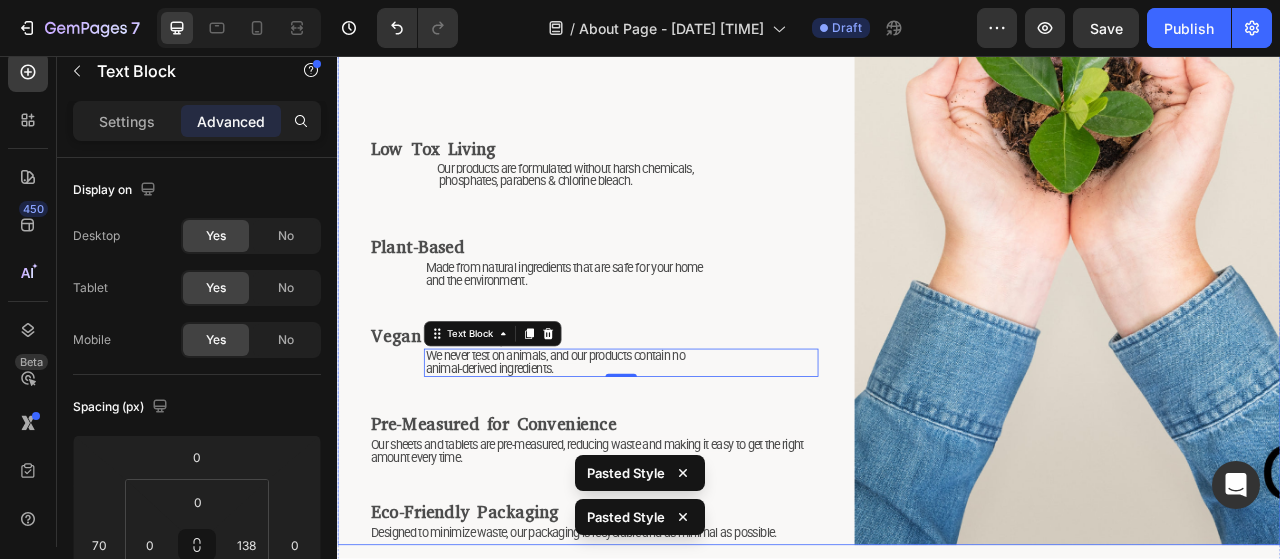 scroll, scrollTop: 1986, scrollLeft: 0, axis: vertical 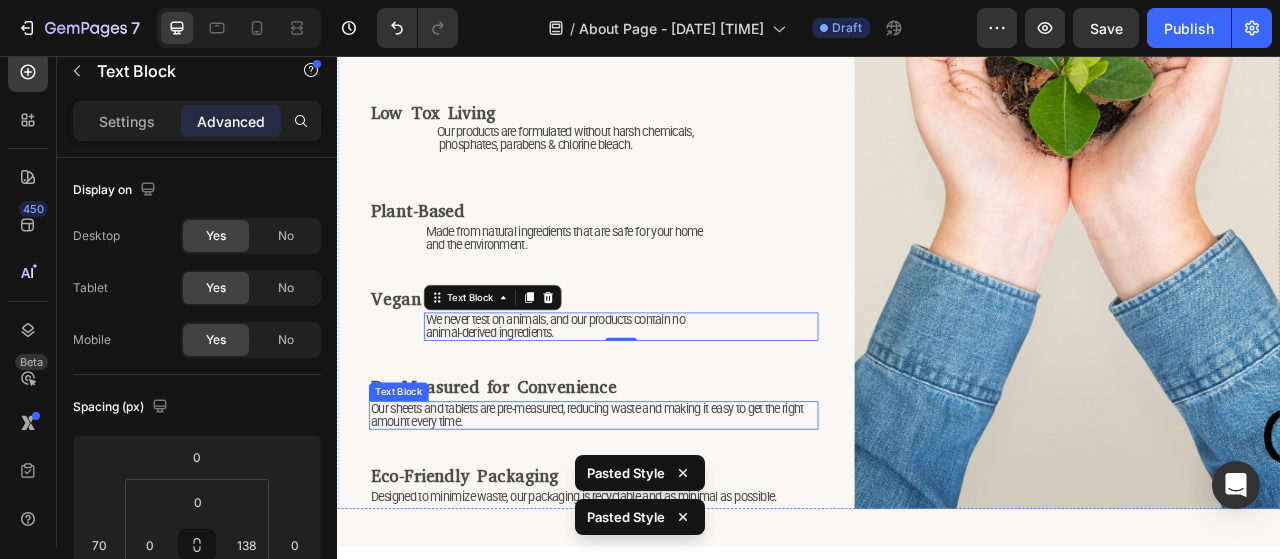 click on "Our sheets and tablets are pre-measured, reducing waste and making it easy to get the right amount every time." at bounding box center (654, 513) 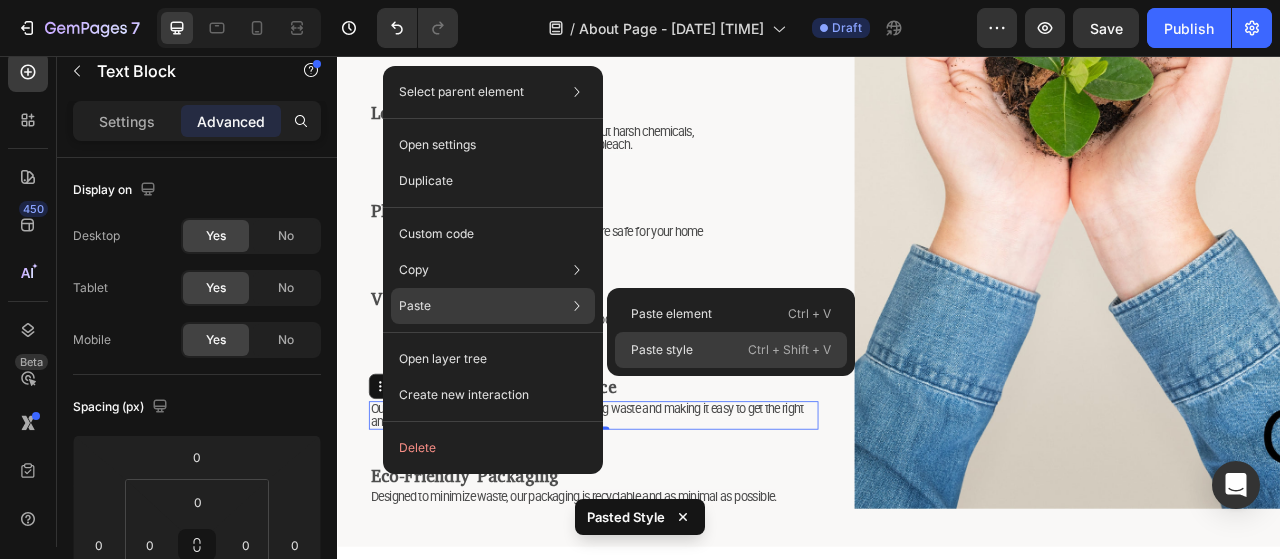 click on "Paste style" at bounding box center [662, 350] 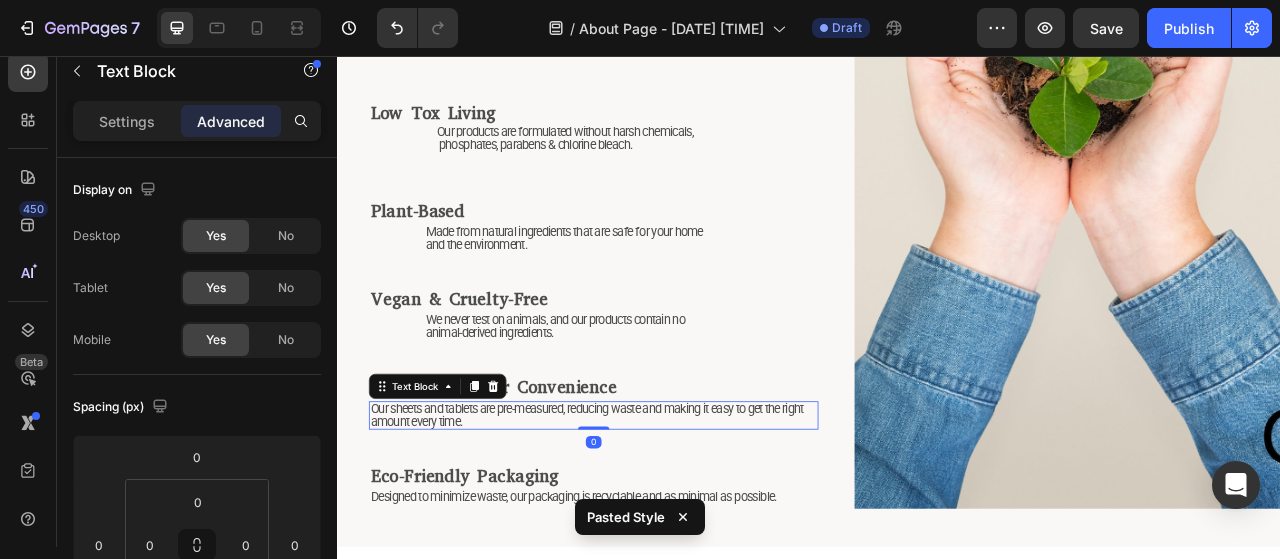type on "70" 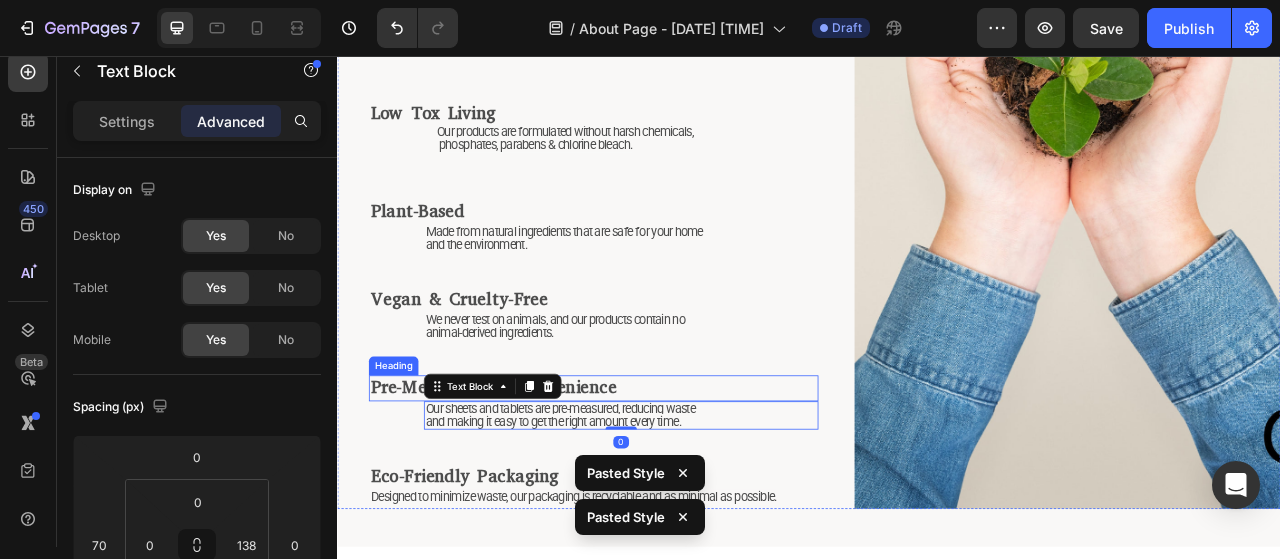 scroll, scrollTop: 2186, scrollLeft: 0, axis: vertical 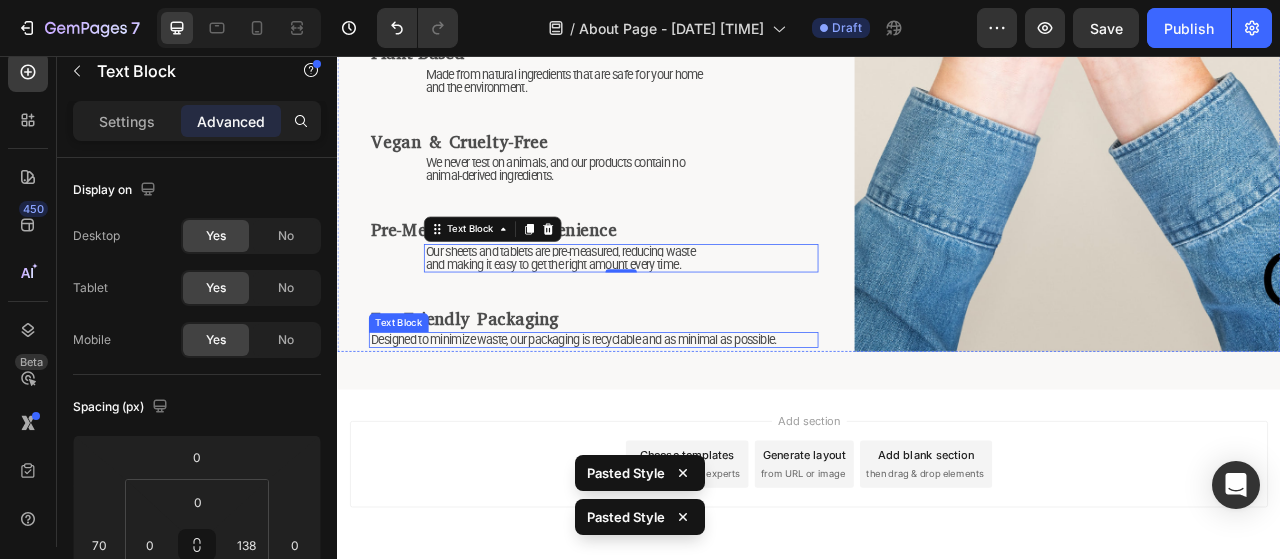 click on "Designed to minimize waste, our packaging is recyclable and as minimal as possible." at bounding box center (637, 417) 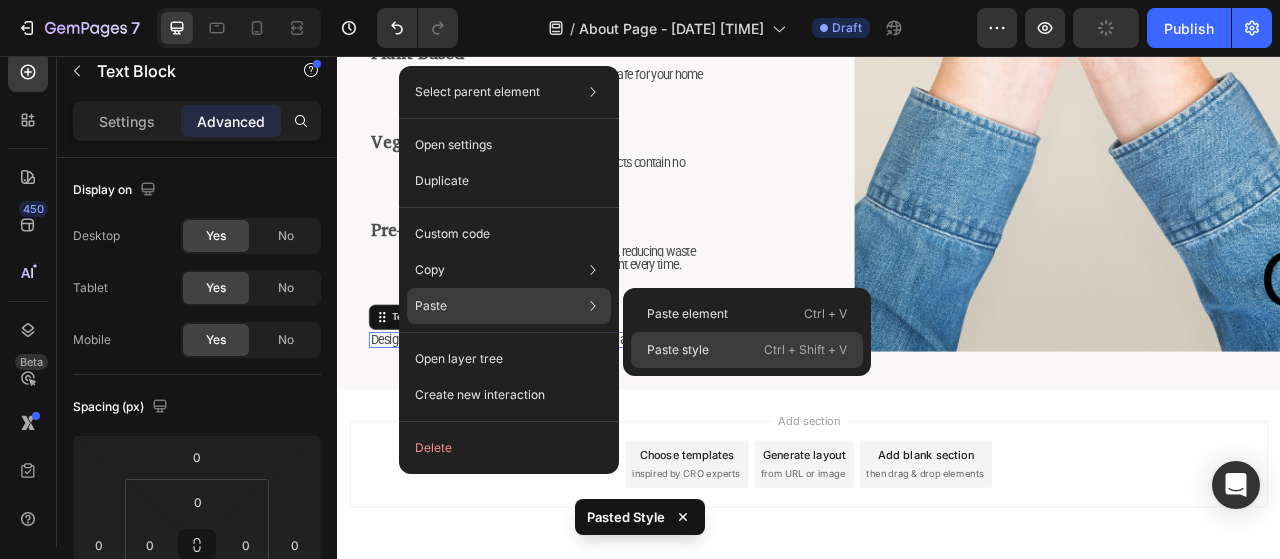 click on "Paste style" at bounding box center [678, 350] 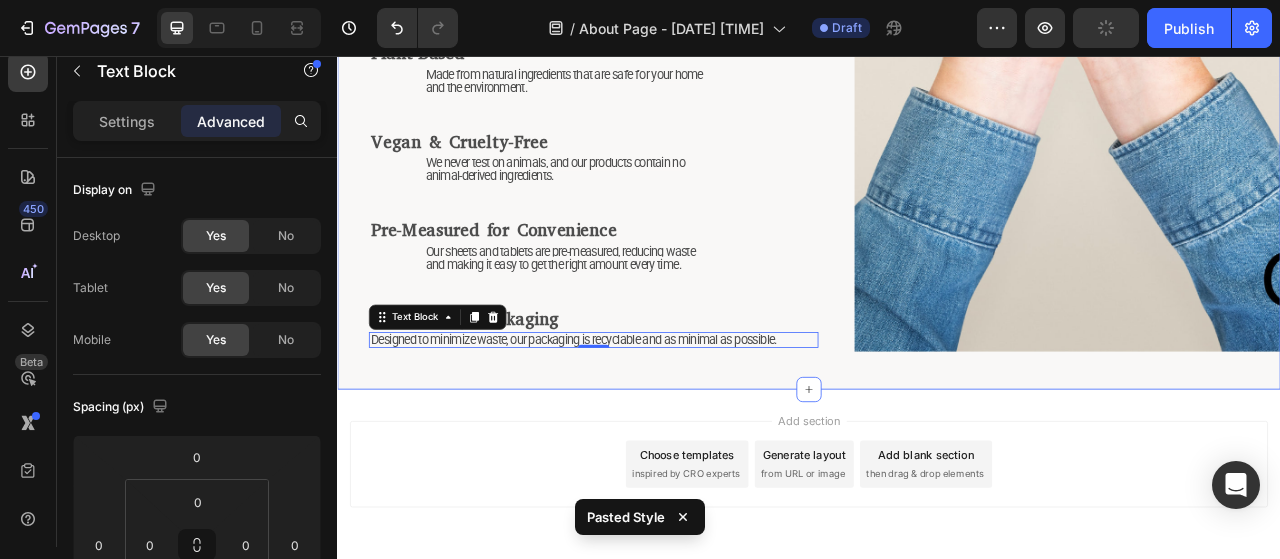 type on "70" 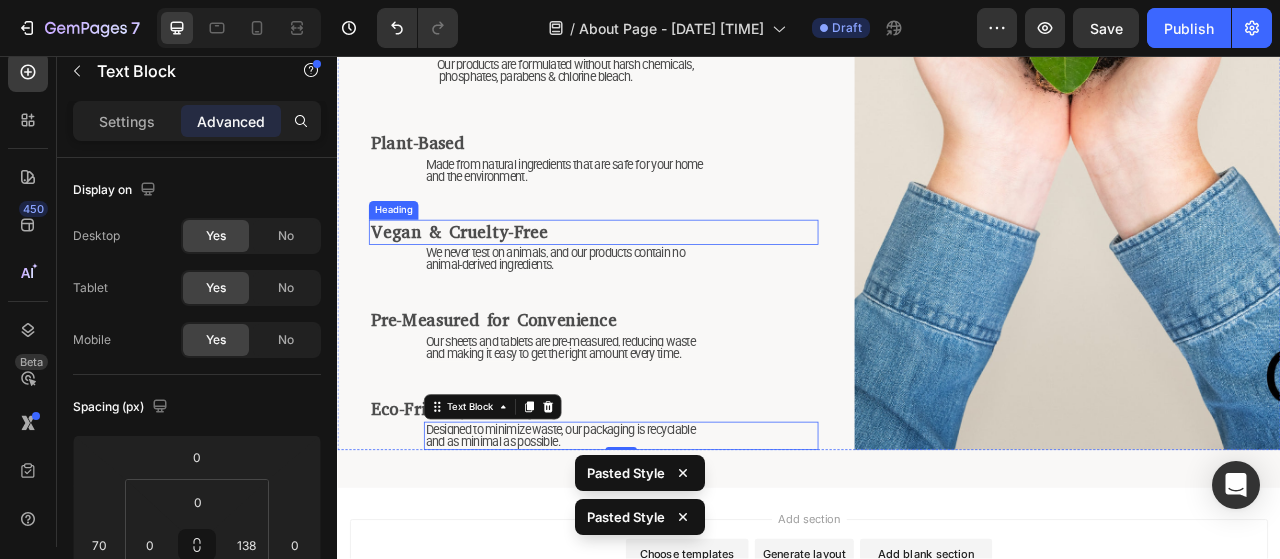 scroll, scrollTop: 1986, scrollLeft: 0, axis: vertical 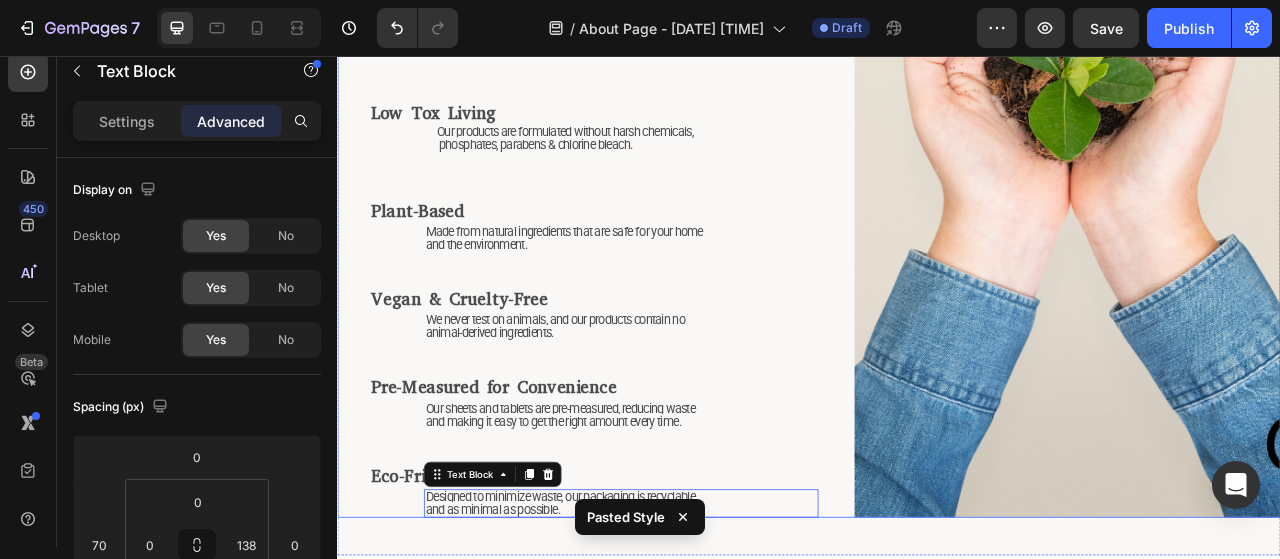 click on "⁠⁠⁠⁠⁠⁠⁠     Why Choose Us?   Heading ⁠⁠⁠⁠⁠⁠⁠          Low Tox Living Heading  Our products are formulated without harsh chemicals,    phosphates, parabens & chlorine bleach. Text Block ⁠⁠⁠⁠⁠⁠⁠ Plant-Based Heading Made from natural ingredients that are safe for your home and the environment. Text Block ⁠⁠⁠⁠⁠⁠⁠ Vegan & Cruelty-Free Heading We never test on animals, and our products contain no animal-derived ingredients. Text Block ⁠⁠⁠⁠⁠⁠⁠ Pre-Measured for Convenience Heading Our sheets and tablets are pre-measured, reducing waste and making it easy to get the right amount every time. Text Block ⁠⁠⁠⁠⁠⁠⁠ Eco-Friendly Packaging Heading Designed to minimize waste, our packaging is recyclable and as minimal as possible. Text Block   0 Image Row" at bounding box center [937, 235] 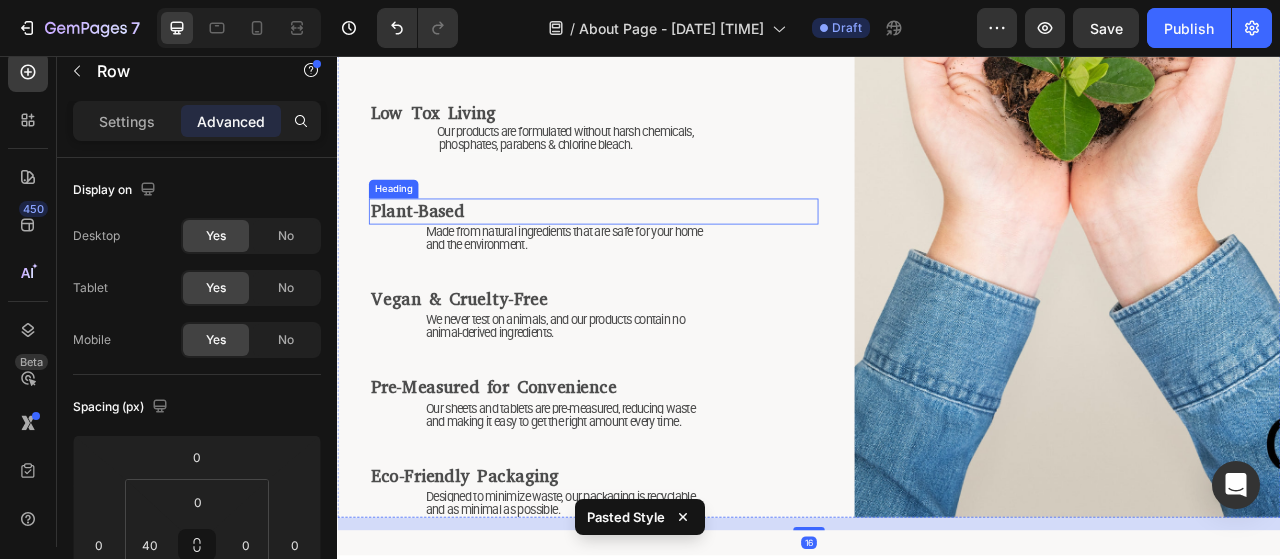click on "Plant-Based" at bounding box center (438, 253) 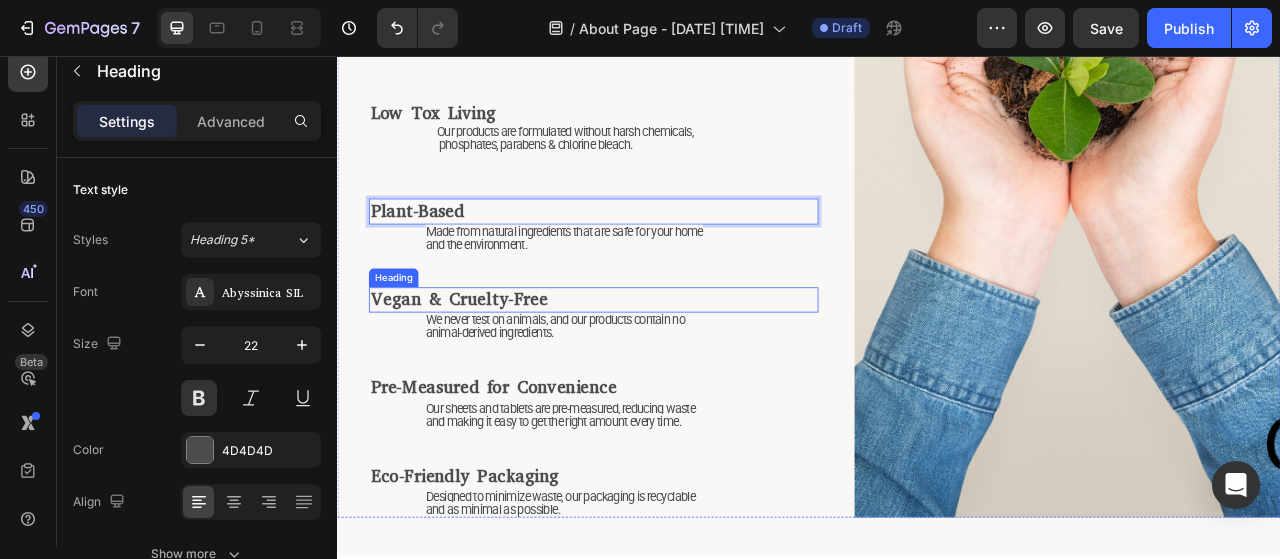 click on "Vegan & Cruelty-Free" at bounding box center (491, 366) 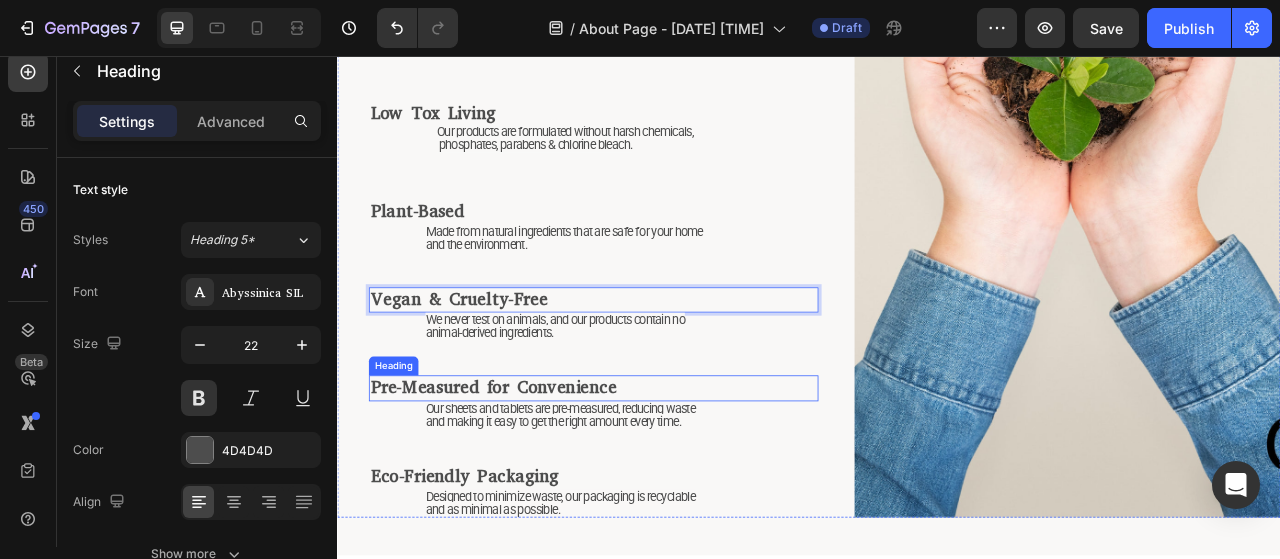 click on "Pre-Measured for Convenience" at bounding box center [535, 478] 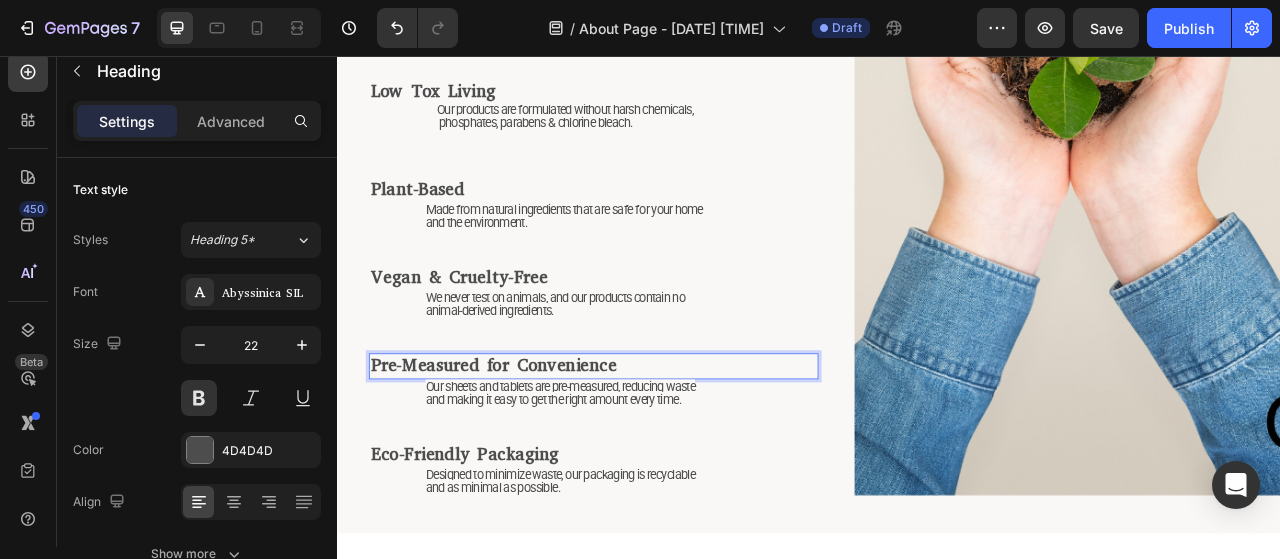 scroll, scrollTop: 2086, scrollLeft: 0, axis: vertical 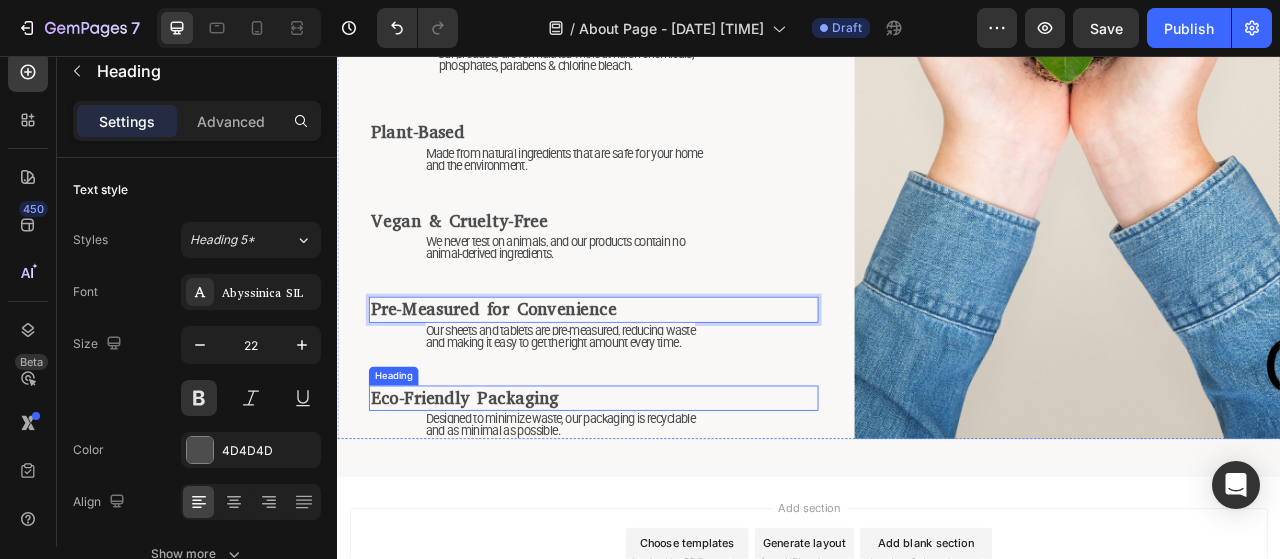 click on "Eco-Friendly Packaging" at bounding box center [498, 491] 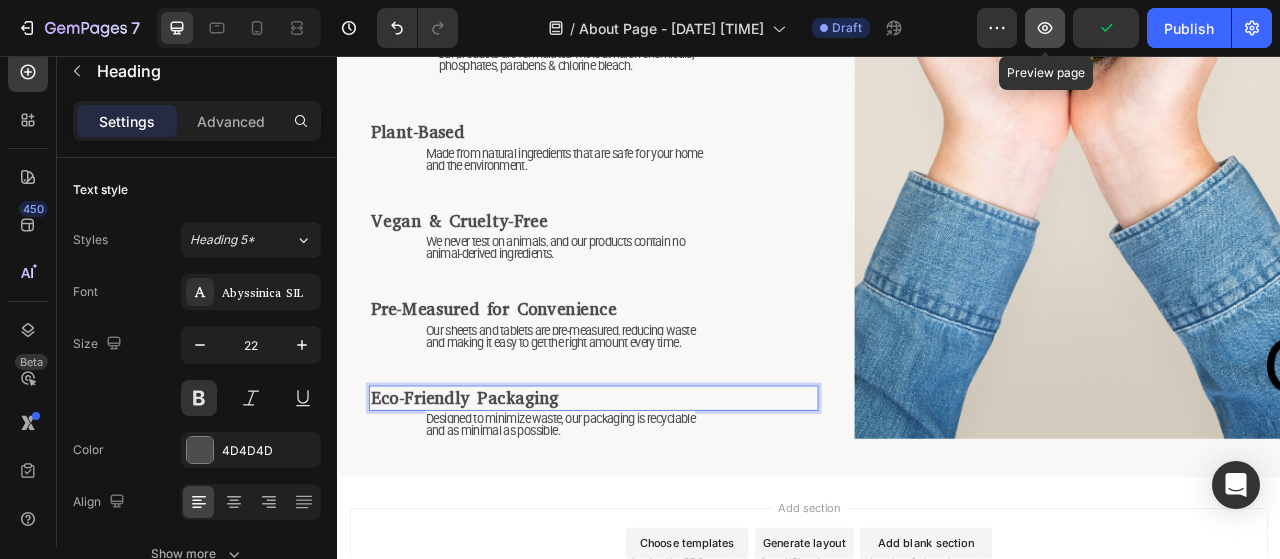 click 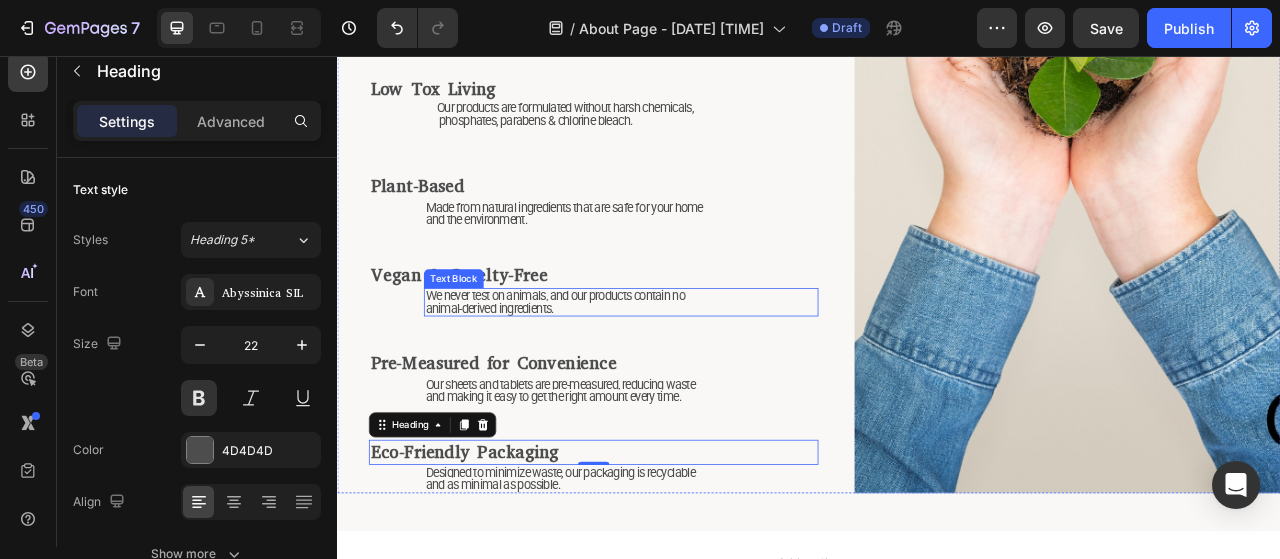 scroll, scrollTop: 1986, scrollLeft: 0, axis: vertical 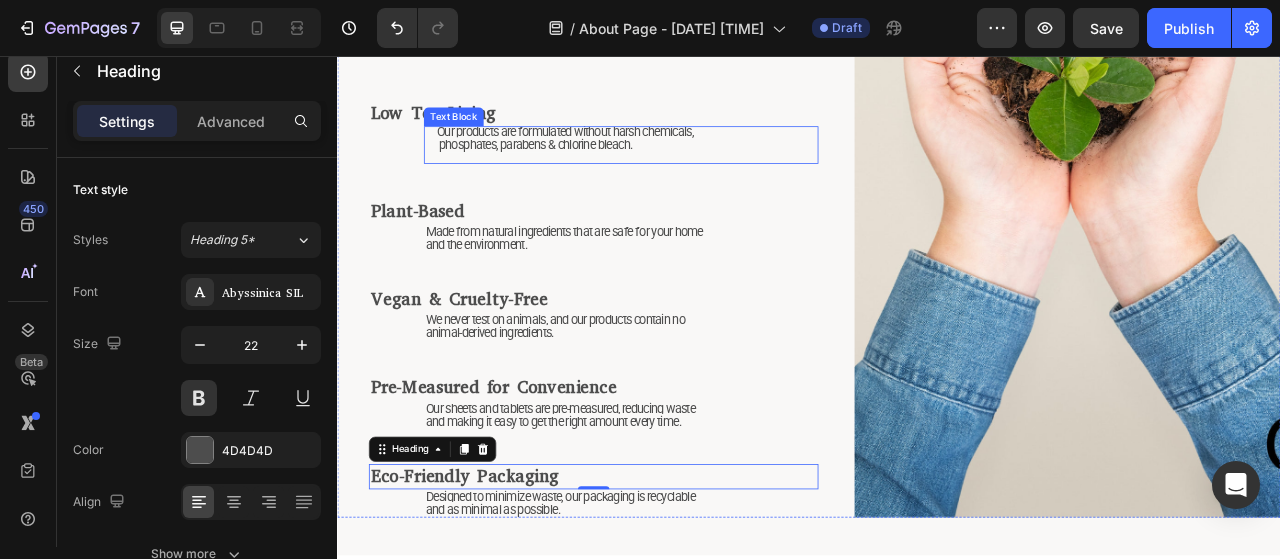 click on "Our products are formulated without harsh chemicals,    phosphates, parabens & chlorine bleach." at bounding box center (629, 161) 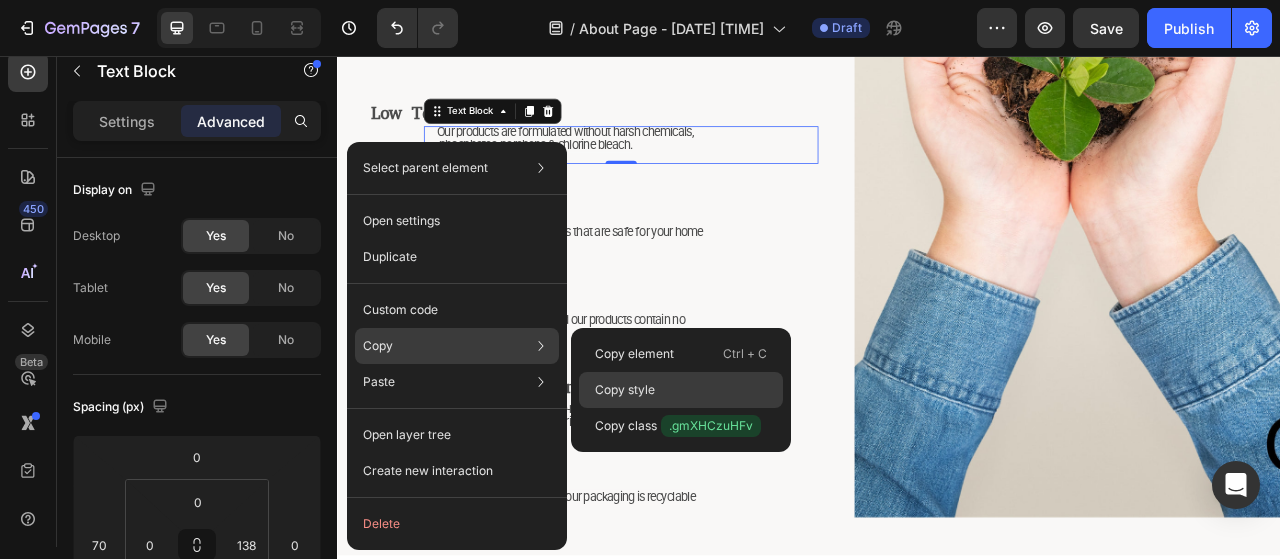 click on "Copy style" at bounding box center (625, 390) 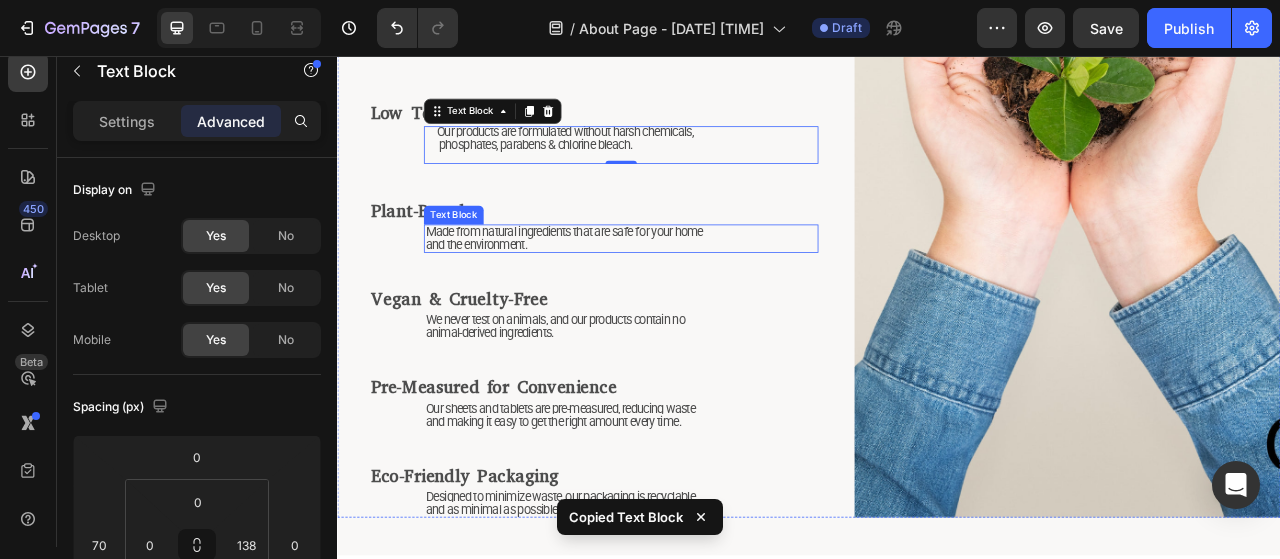 click on "Made from natural ingredients that are safe for your home and the environment." at bounding box center (625, 288) 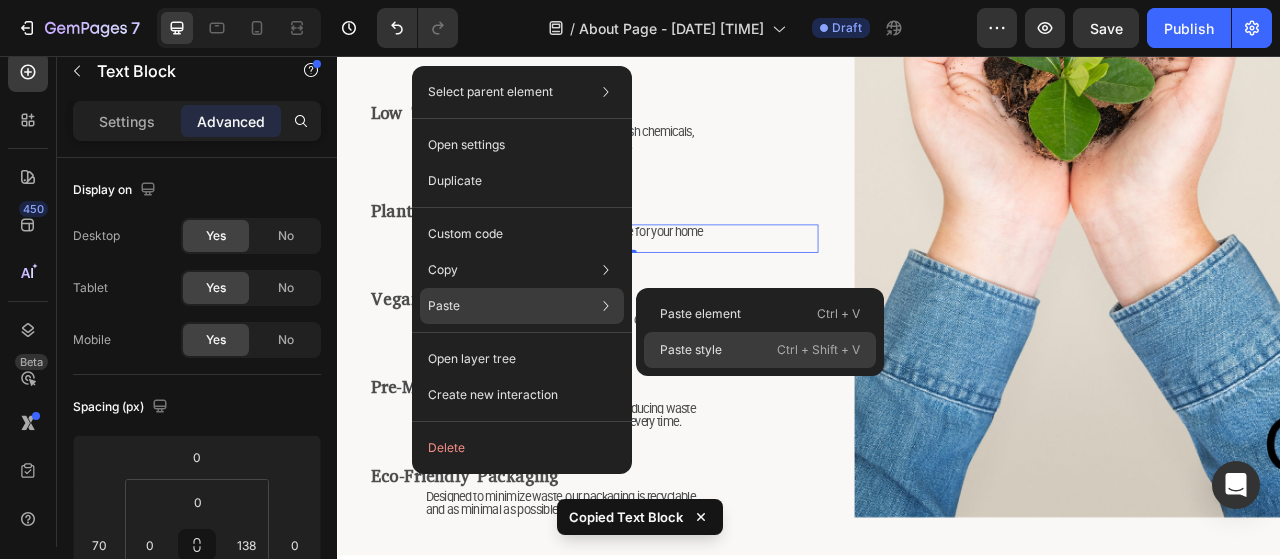 click on "Paste style" at bounding box center (691, 350) 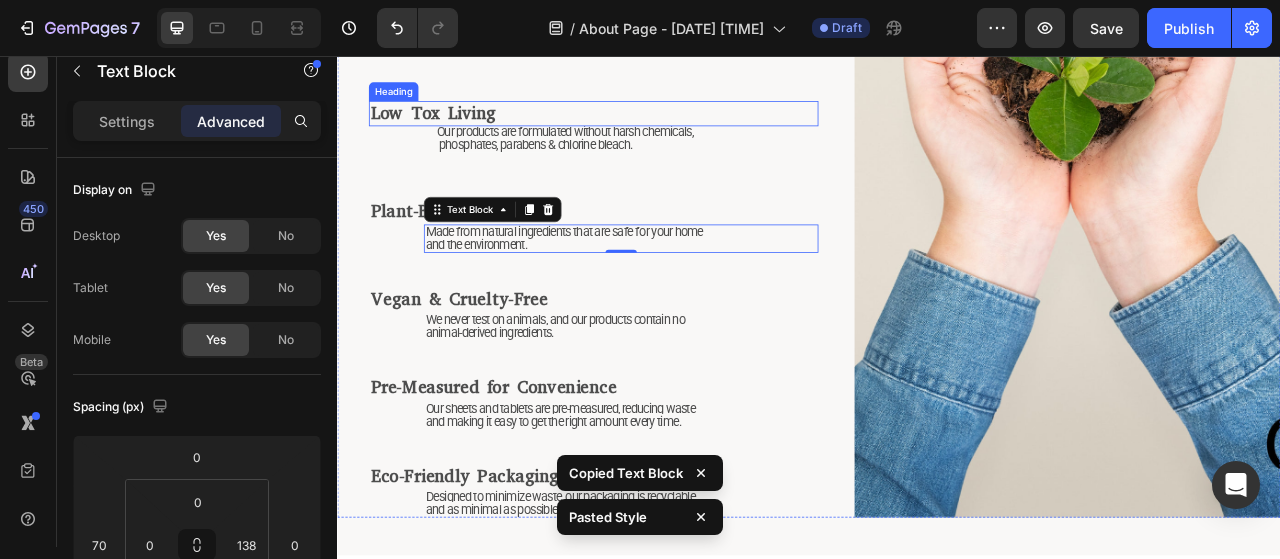 click on "Low Tox Living" at bounding box center (458, 129) 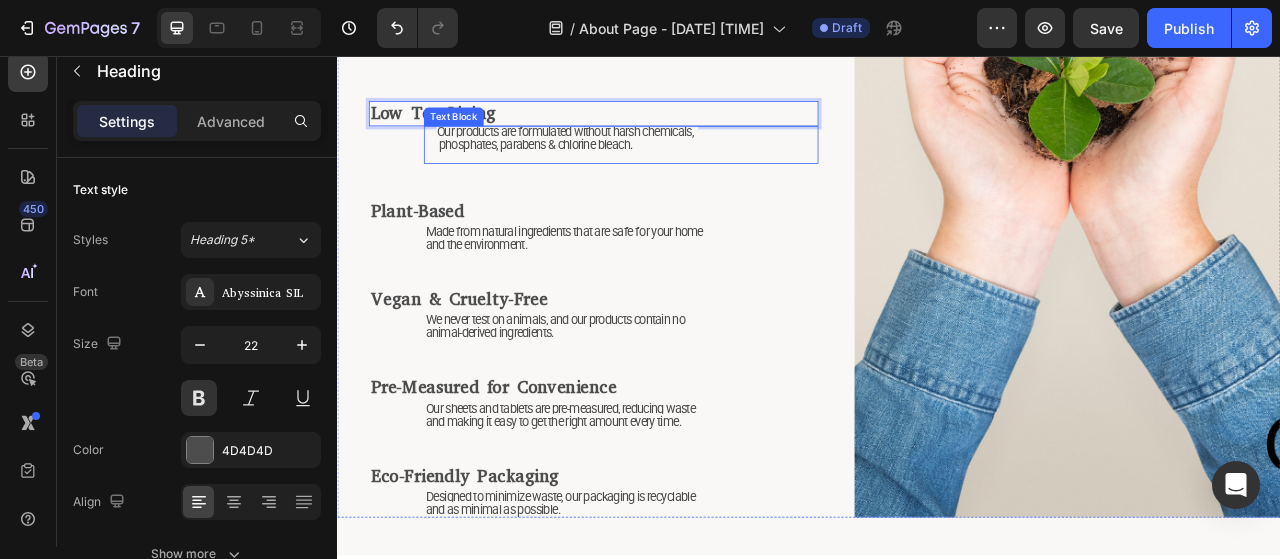 click on "Our products are formulated without harsh chemicals,    phosphates, parabens & chlorine bleach." at bounding box center [629, 161] 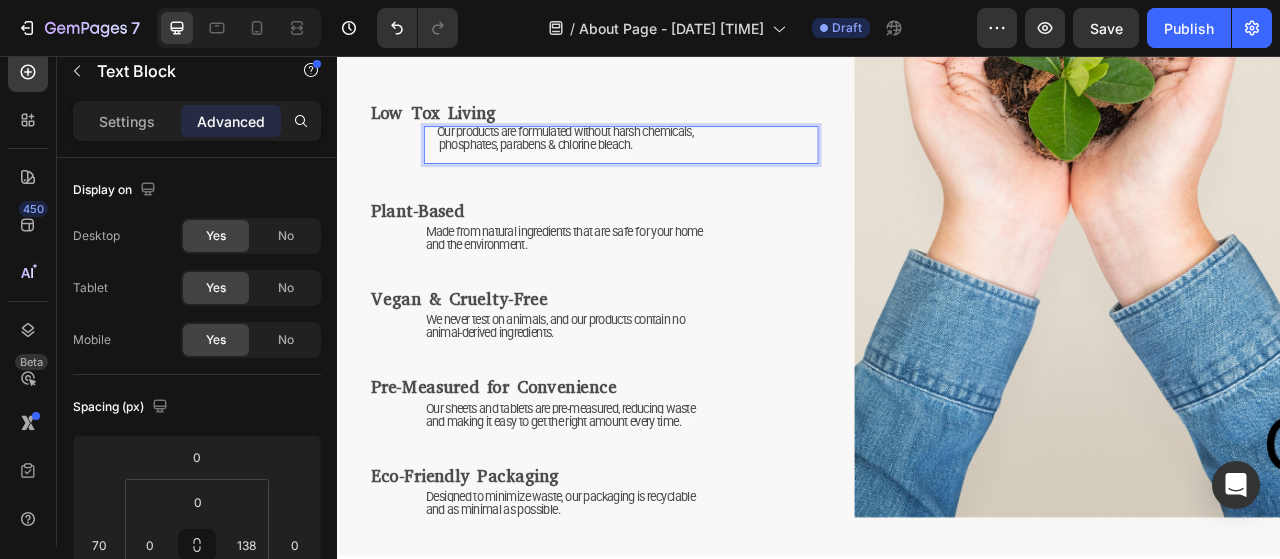 click on "Our products are formulated without harsh chemicals,    phosphates, parabens & chlorine bleach." at bounding box center (629, 170) 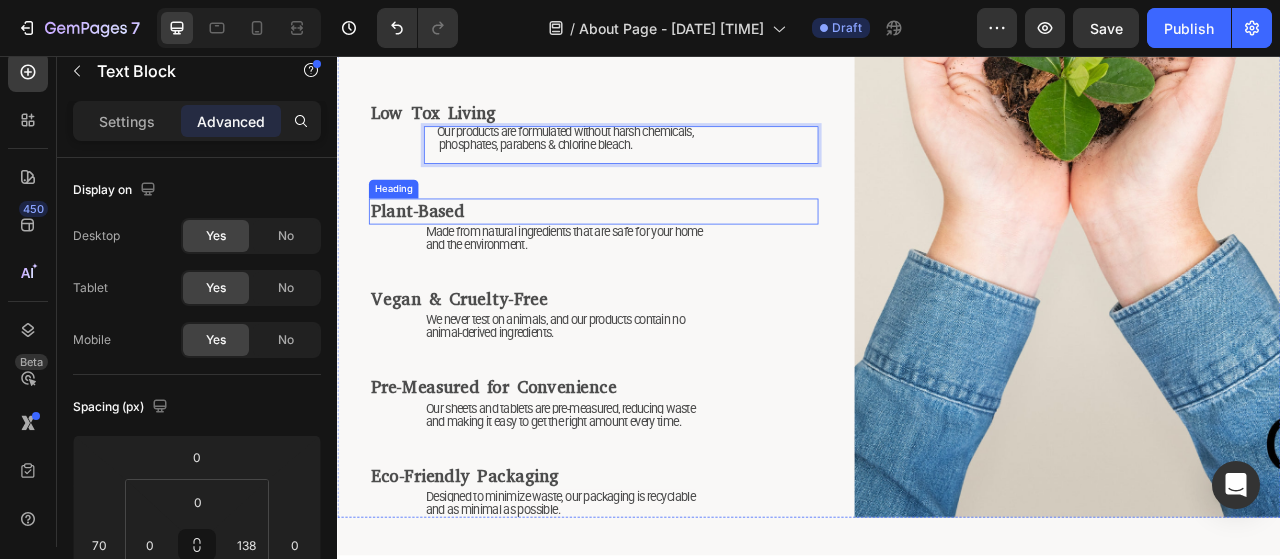 click on "⁠⁠⁠⁠⁠⁠⁠        Plant-Based" at bounding box center (663, 254) 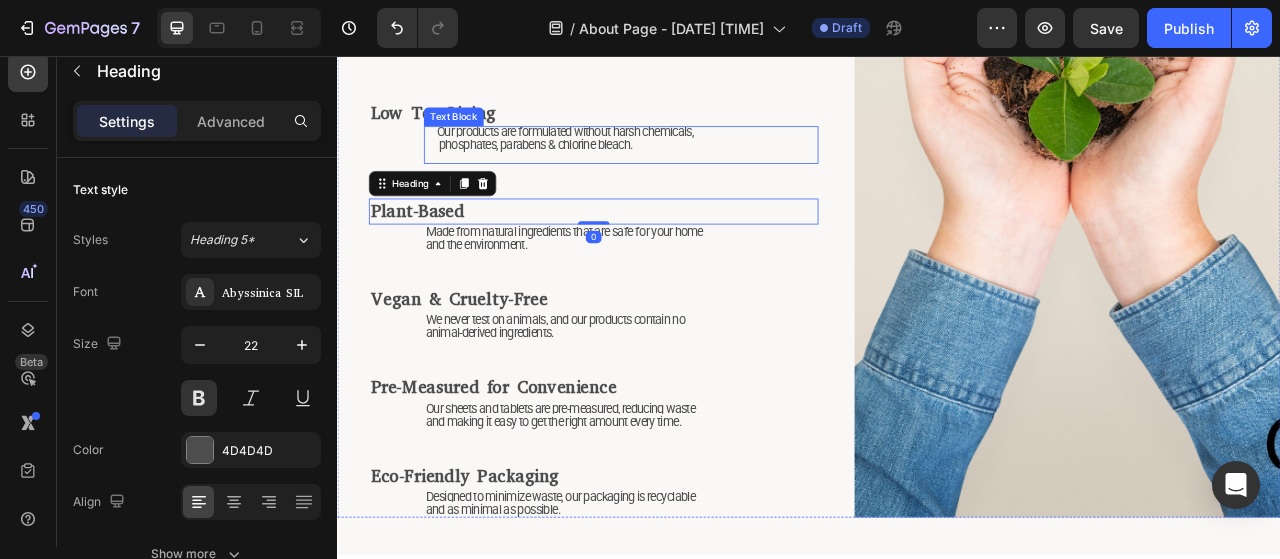 click on "Our products are formulated without harsh chemicals,    phosphates, parabens & chlorine bleach." at bounding box center (629, 170) 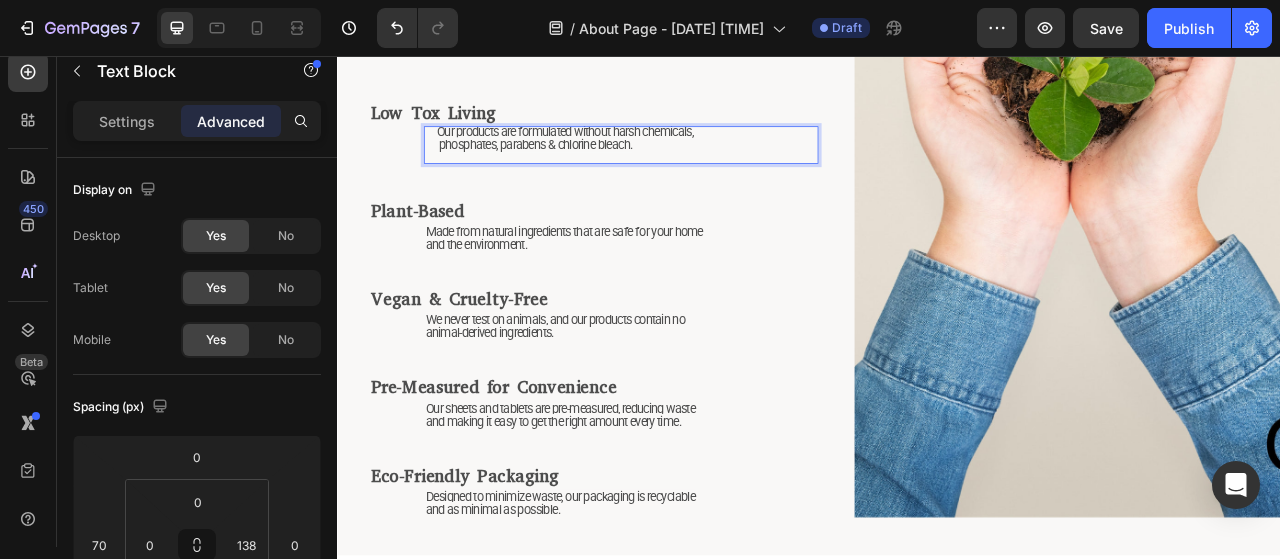 click on "Our products are formulated without harsh chemicals,    phosphates, parabens & chlorine bleach." at bounding box center [637, 162] 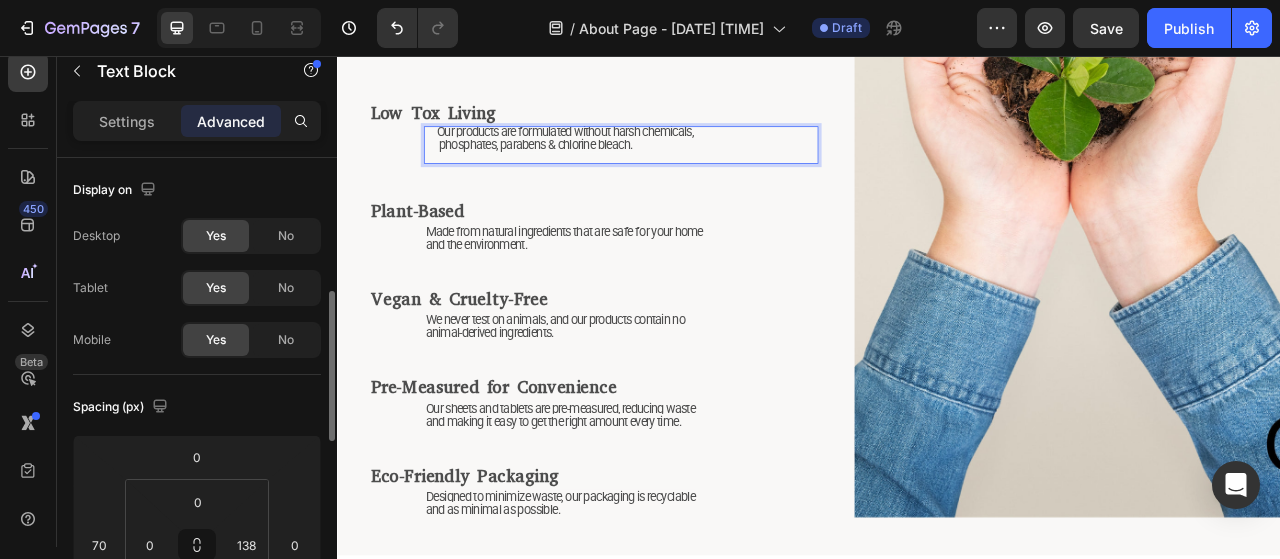 scroll, scrollTop: 100, scrollLeft: 0, axis: vertical 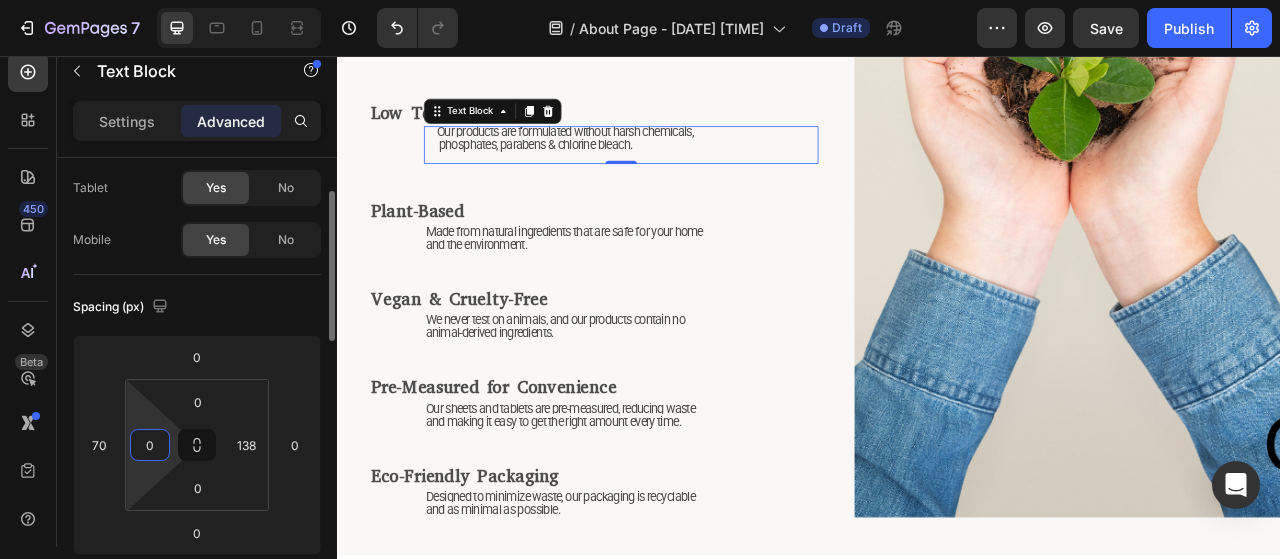 drag, startPoint x: 140, startPoint y: 417, endPoint x: 150, endPoint y: 459, distance: 43.174065 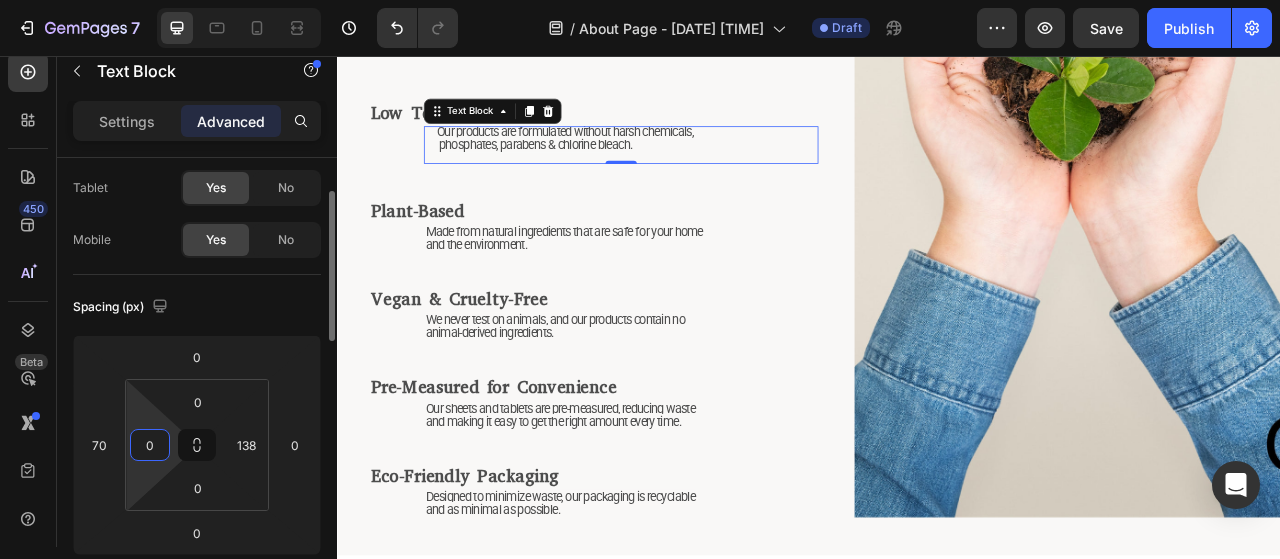 click on "7  Version history  /  About Page - Aug 3, 23:45:11 Draft Preview  Save   Publish  450 Beta Sections(18) Elements(83) Section Element Hero Section Product Detail Brands Trusted Badges Guarantee Product Breakdown How to use Testimonials Compare Bundle FAQs Social Proof Brand Story Product List Collection Blog List Contact Sticky Add to Cart Custom Footer Browse Library 450 Layout
Row
Row
Row
Row Text
Heading
Text Block Button
Button
Button Media
Image
Image" at bounding box center (640, 0) 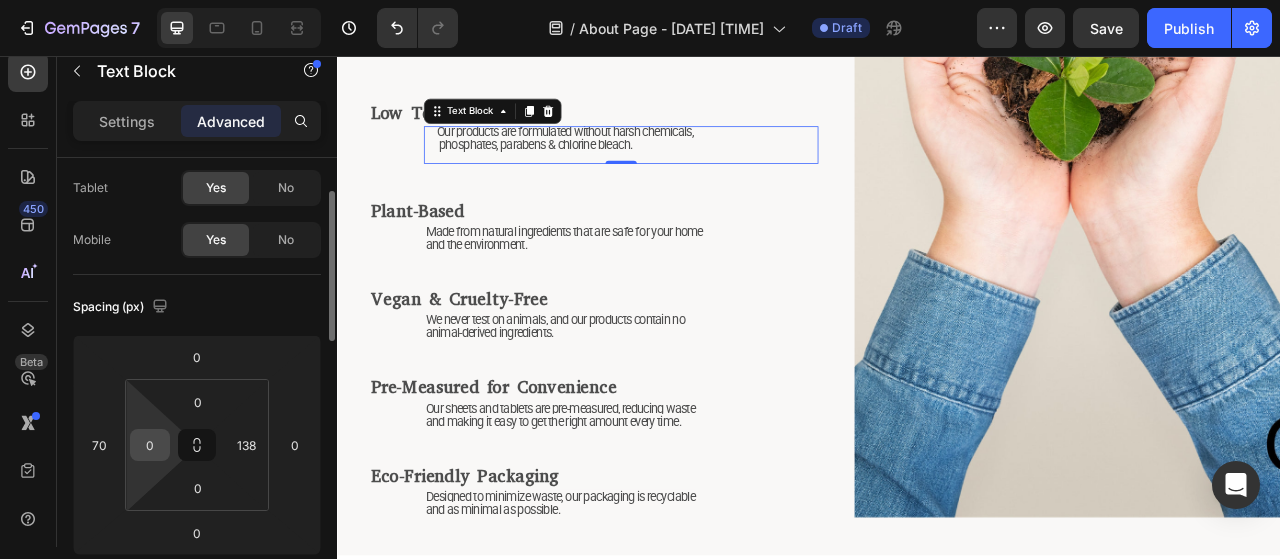 drag, startPoint x: 150, startPoint y: 461, endPoint x: 153, endPoint y: 433, distance: 28.160255 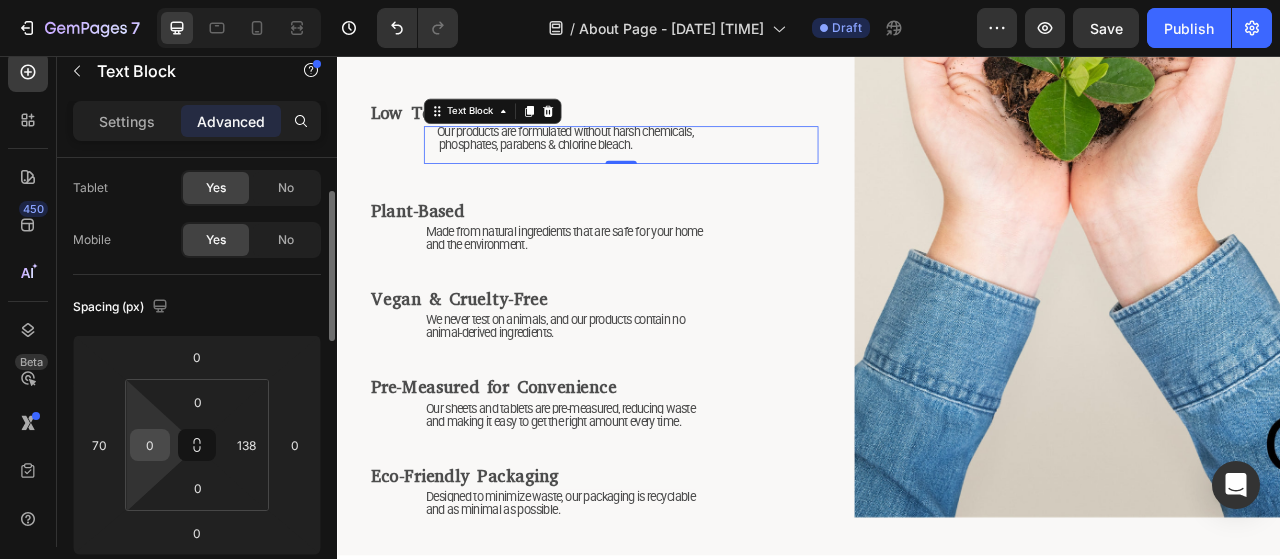 click on "7  Version history  /  About Page - Aug 3, 23:45:11 Draft Preview  Save   Publish  450 Beta Sections(18) Elements(83) Section Element Hero Section Product Detail Brands Trusted Badges Guarantee Product Breakdown How to use Testimonials Compare Bundle FAQs Social Proof Brand Story Product List Collection Blog List Contact Sticky Add to Cart Custom Footer Browse Library 450 Layout
Row
Row
Row
Row Text
Heading
Text Block Button
Button
Button Media
Image
Image" at bounding box center (640, 0) 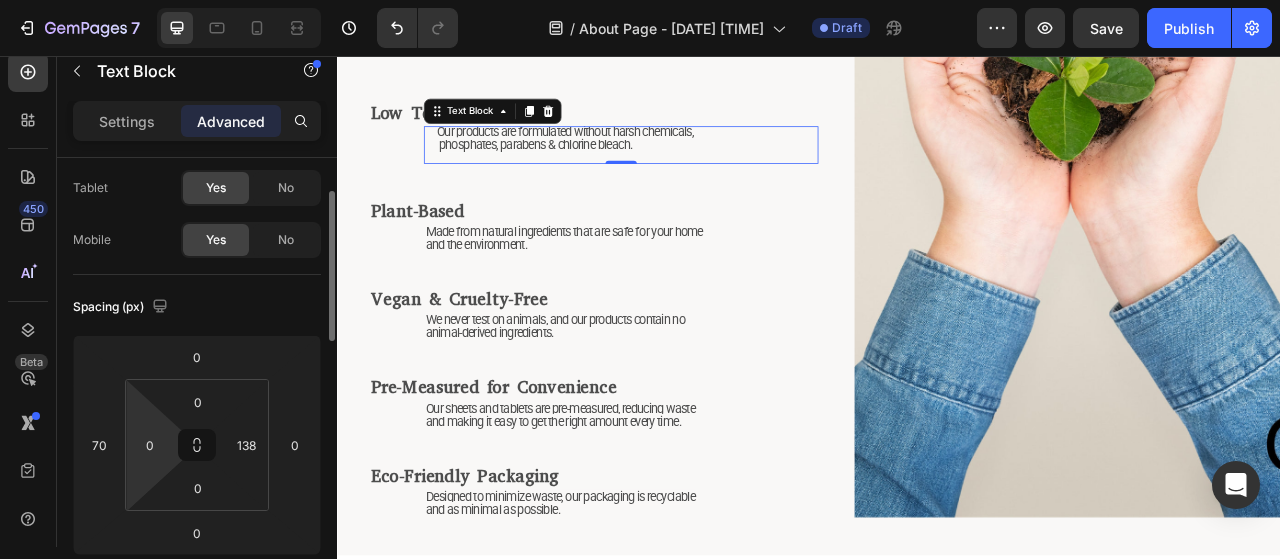 drag, startPoint x: 149, startPoint y: 414, endPoint x: 164, endPoint y: 425, distance: 18.601076 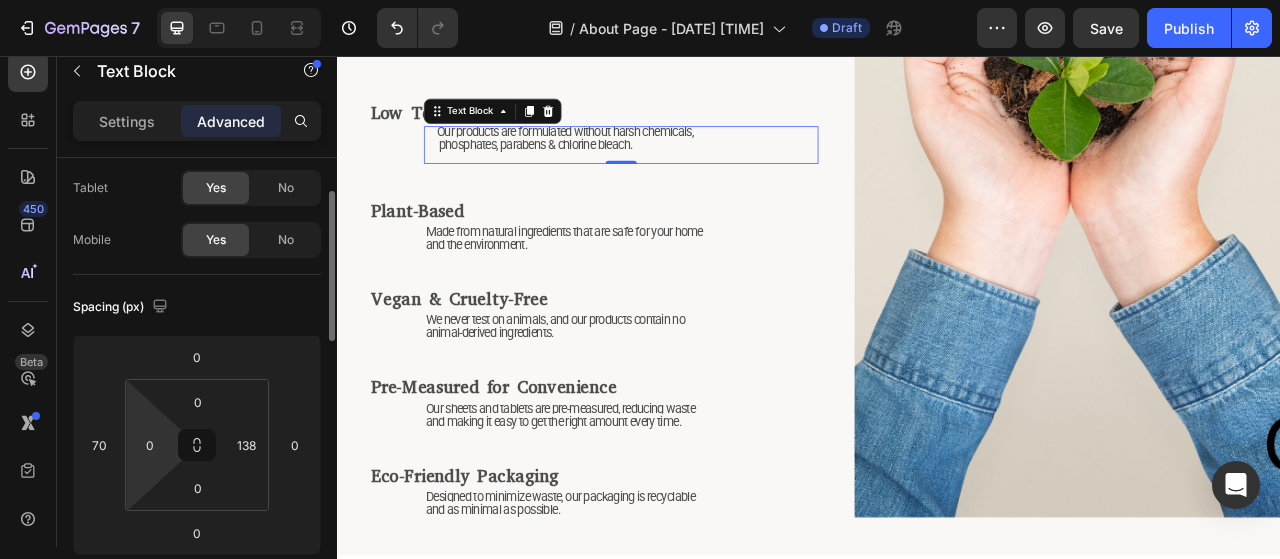 click on "7  Version history  /  About Page - Aug 3, 23:45:11 Draft Preview  Save   Publish  450 Beta Sections(18) Elements(83) Section Element Hero Section Product Detail Brands Trusted Badges Guarantee Product Breakdown How to use Testimonials Compare Bundle FAQs Social Proof Brand Story Product List Collection Blog List Contact Sticky Add to Cart Custom Footer Browse Library 450 Layout
Row
Row
Row
Row Text
Heading
Text Block Button
Button
Button Media
Image
Image" at bounding box center [640, 0] 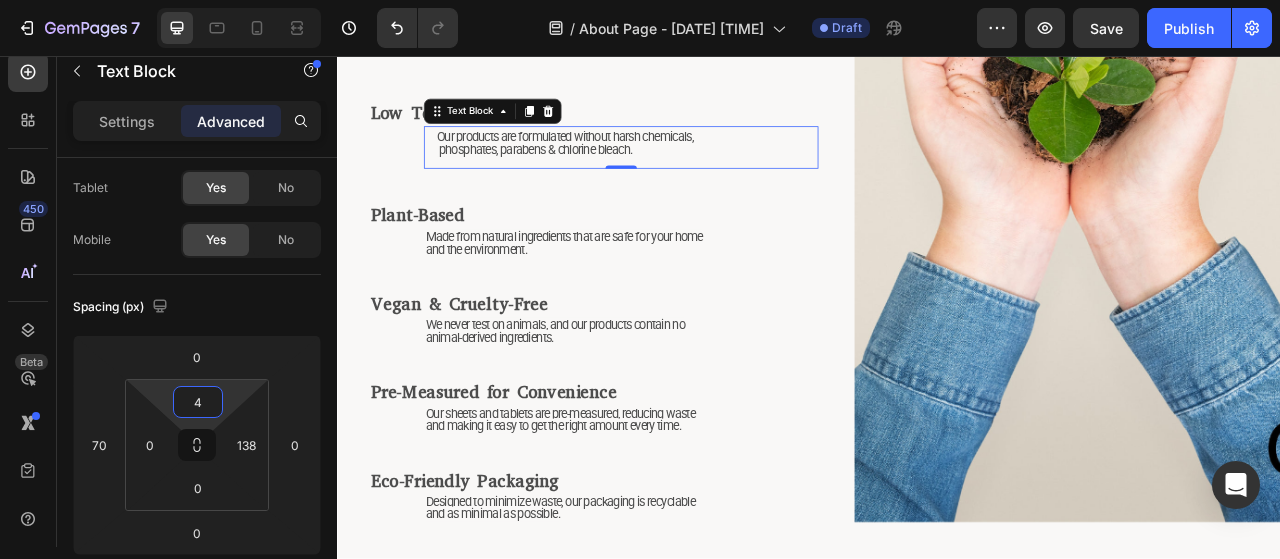 type on "0" 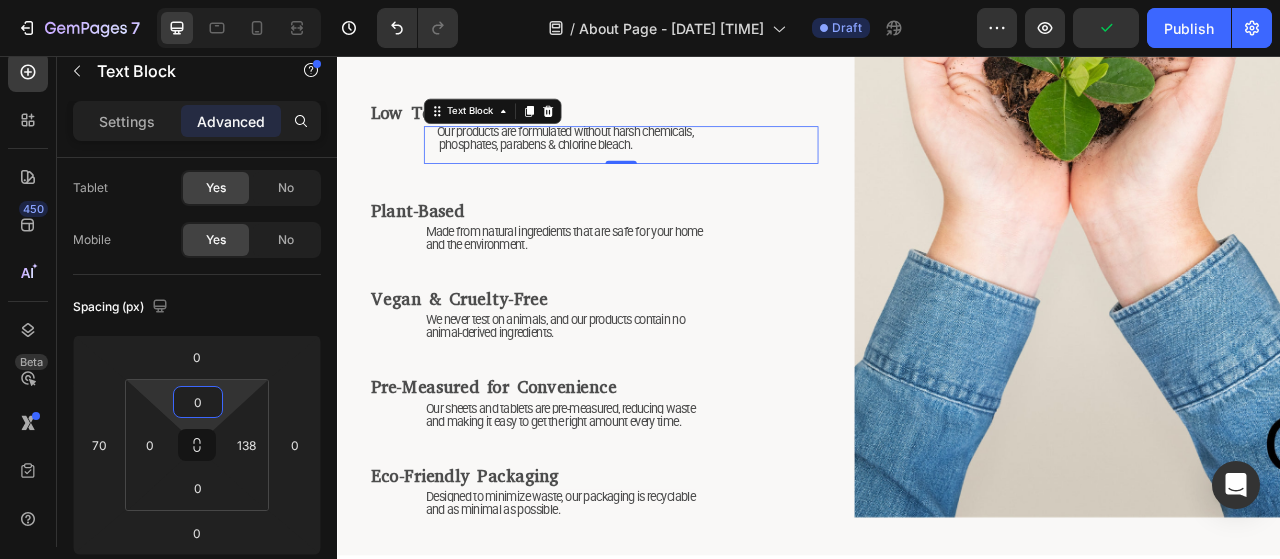 click on "7  Version history  /  About Page - Aug 3, 23:45:11 Draft Preview  Publish  450 Beta Sections(18) Elements(83) Section Element Hero Section Product Detail Brands Trusted Badges Guarantee Product Breakdown How to use Testimonials Compare Bundle FAQs Social Proof Brand Story Product List Collection Blog List Contact Sticky Add to Cart Custom Footer Browse Library 450 Layout
Row
Row
Row
Row Text
Heading
Text Block Button
Button
Button Media
Image
Image
Video" at bounding box center [640, 0] 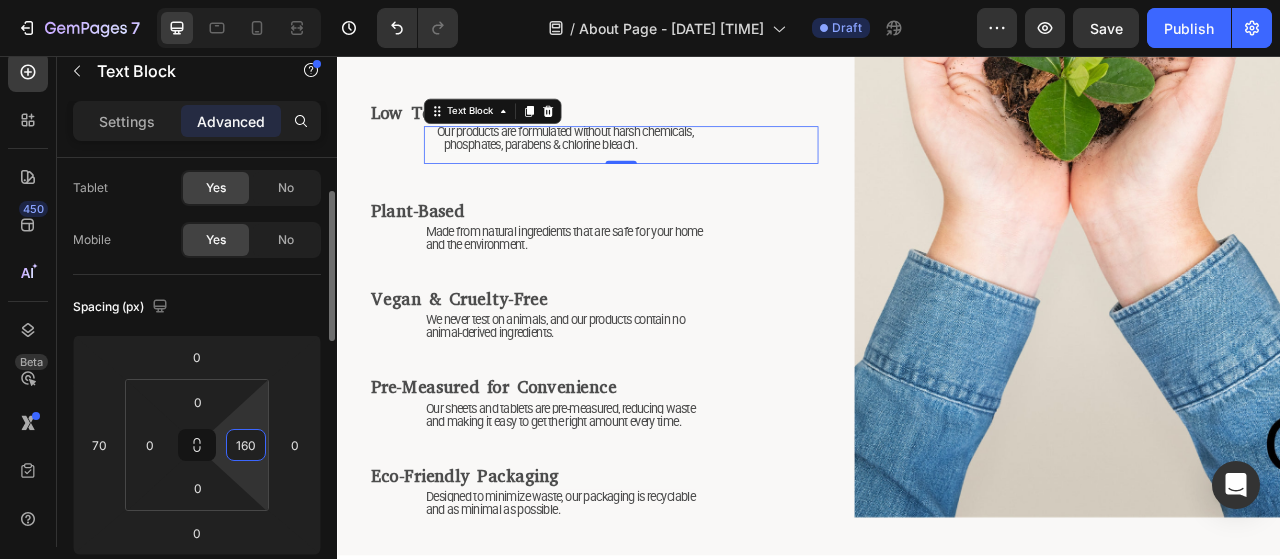 drag, startPoint x: 242, startPoint y: 472, endPoint x: 242, endPoint y: 459, distance: 13 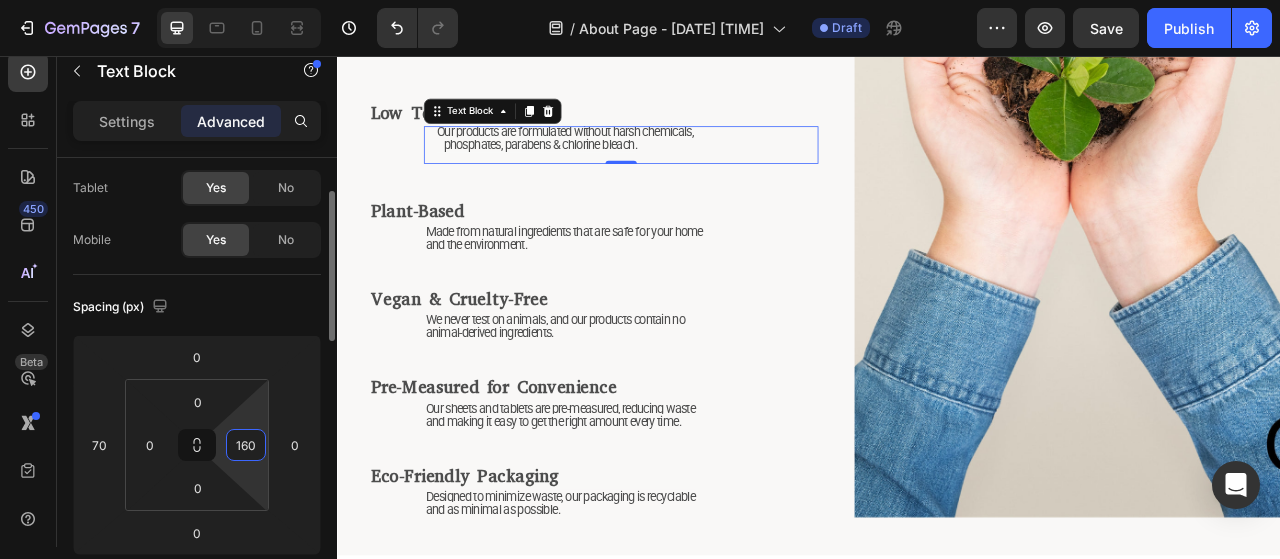 click on "7  Version history  /  About Page - Aug 3, 23:45:11 Draft Preview  Save   Publish  450 Beta Sections(18) Elements(83) Section Element Hero Section Product Detail Brands Trusted Badges Guarantee Product Breakdown How to use Testimonials Compare Bundle FAQs Social Proof Brand Story Product List Collection Blog List Contact Sticky Add to Cart Custom Footer Browse Library 450 Layout
Row
Row
Row
Row Text
Heading
Text Block Button
Button
Button Media
Image
Image" at bounding box center (640, 0) 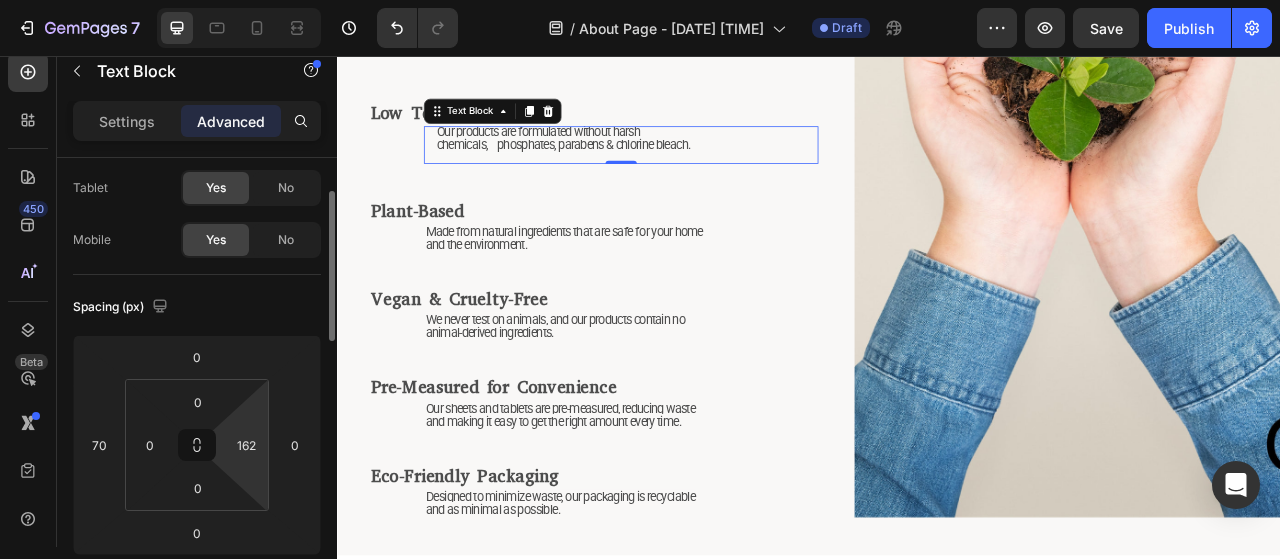 drag, startPoint x: 242, startPoint y: 459, endPoint x: 248, endPoint y: 473, distance: 15.231546 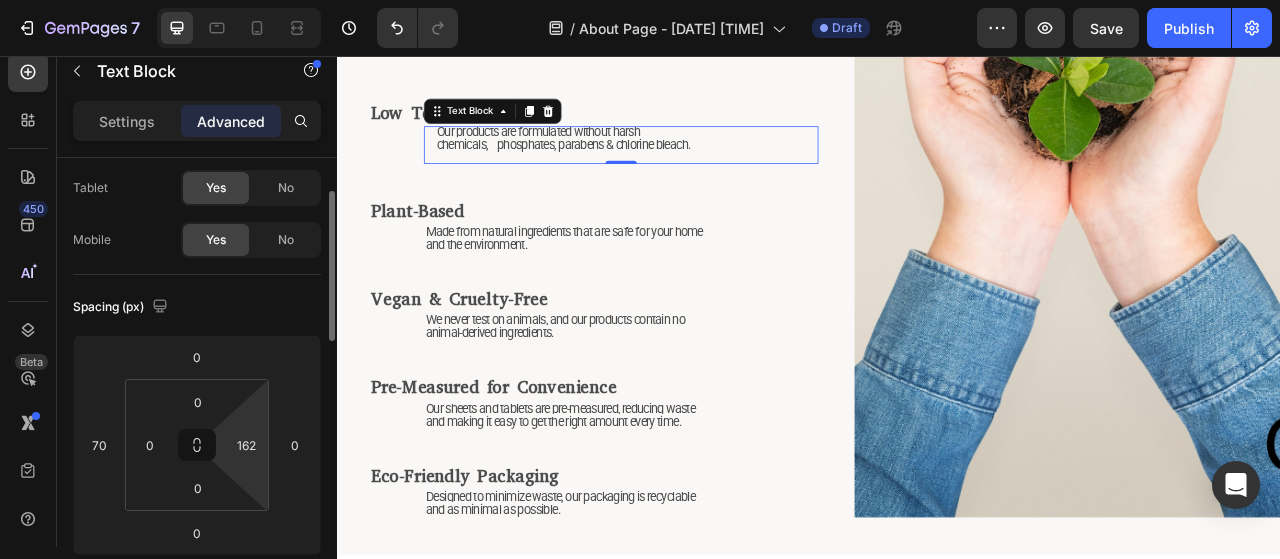 click on "0 0 0 162" at bounding box center (197, 445) 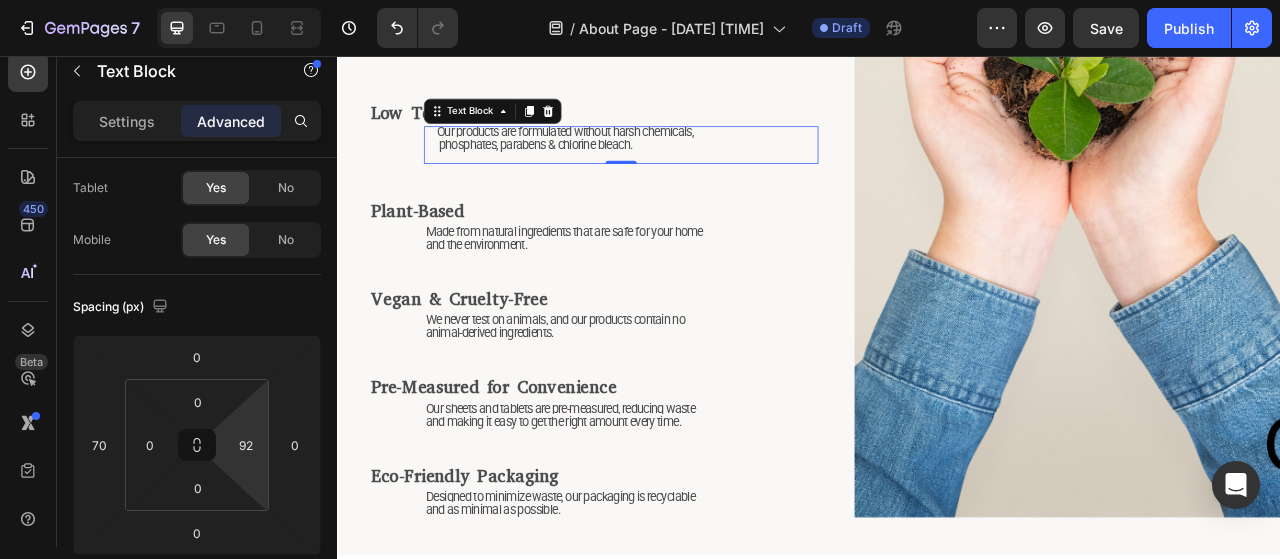 type on "90" 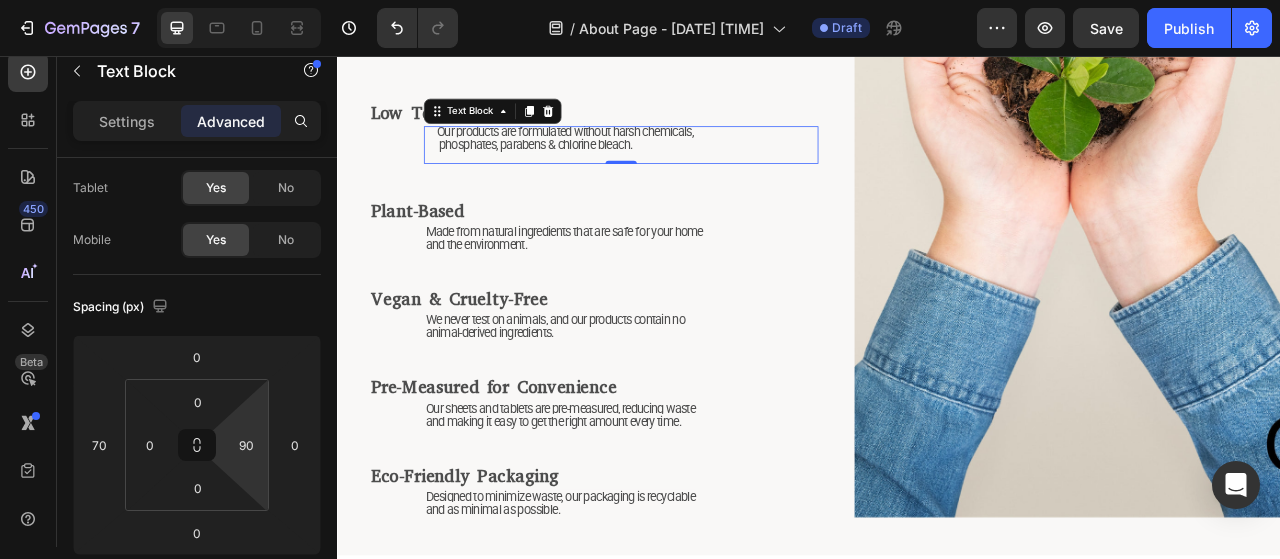 drag, startPoint x: 252, startPoint y: 464, endPoint x: 257, endPoint y: 500, distance: 36.345562 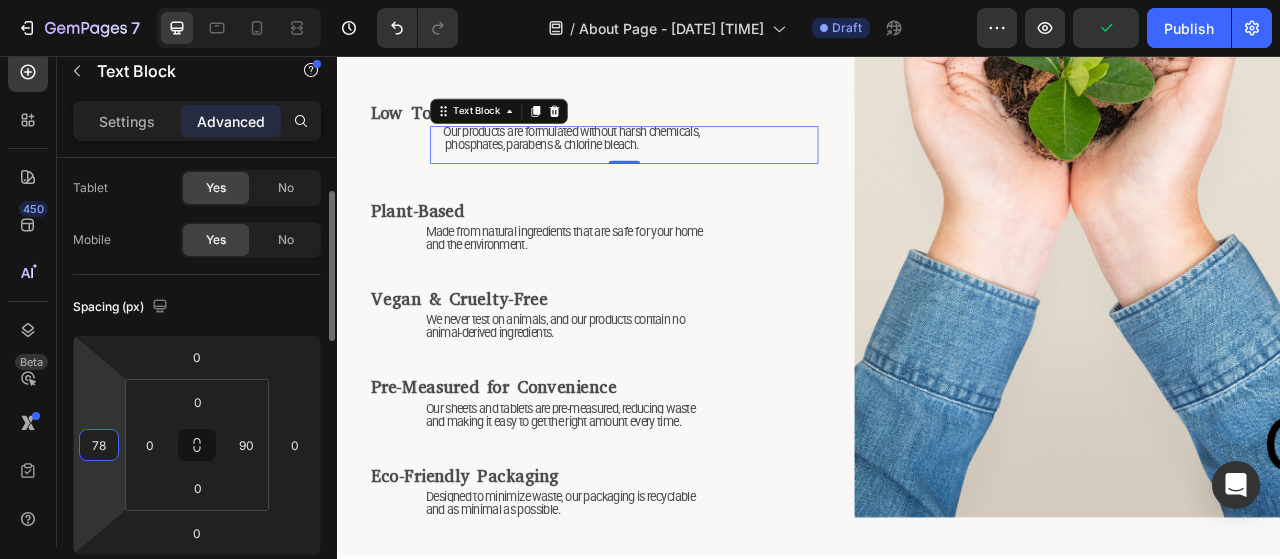 click on "7  Version history  /  About Page - Aug 3, 23:45:11 Draft Preview  Publish  450 Beta Sections(18) Elements(83) Section Element Hero Section Product Detail Brands Trusted Badges Guarantee Product Breakdown How to use Testimonials Compare Bundle FAQs Social Proof Brand Story Product List Collection Blog List Contact Sticky Add to Cart Custom Footer Browse Library 450 Layout
Row
Row
Row
Row Text
Heading
Text Block Button
Button
Button Media
Image
Image
Video" at bounding box center (640, 0) 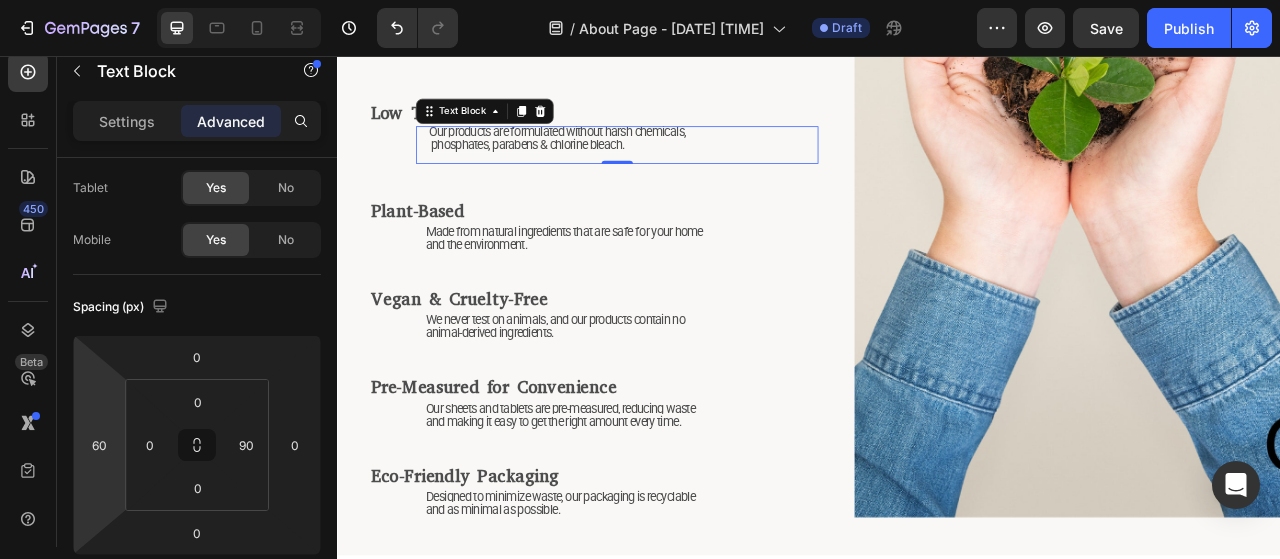 type on "58" 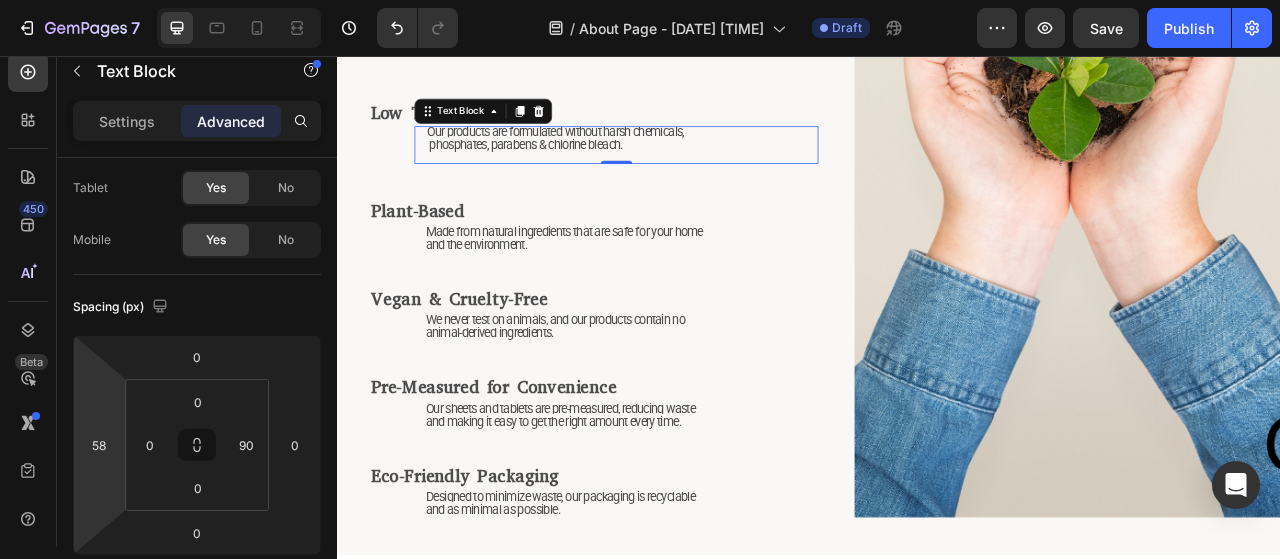 drag, startPoint x: 98, startPoint y: 484, endPoint x: 97, endPoint y: 495, distance: 11.045361 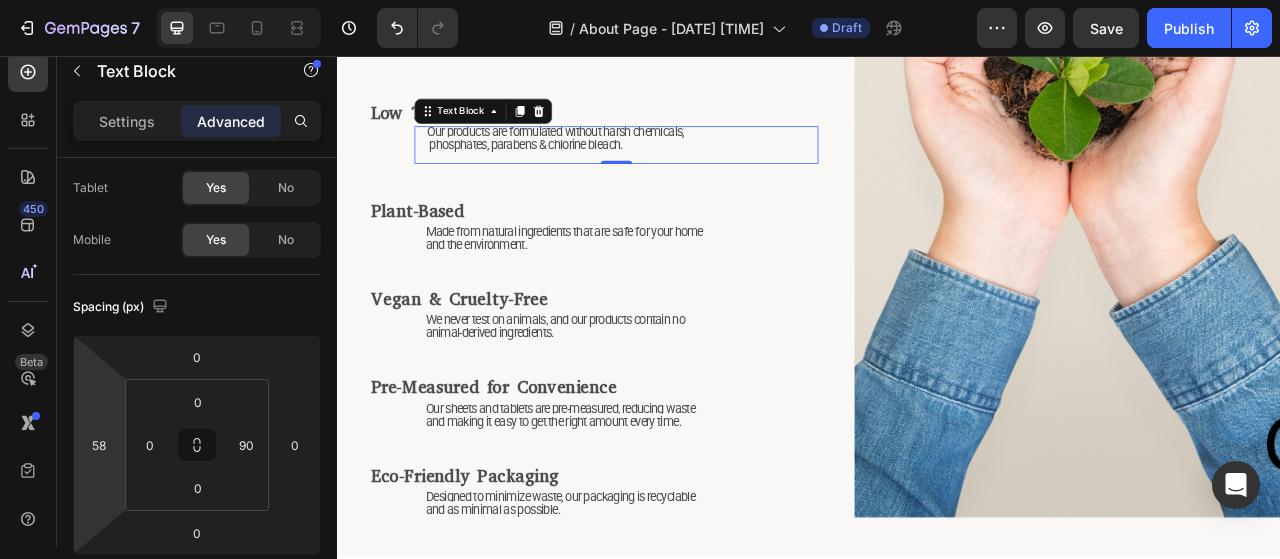 click on "7  Version history  /  About Page - Aug 3, 23:45:11 Draft Preview  Save   Publish  450 Beta Sections(18) Elements(83) Section Element Hero Section Product Detail Brands Trusted Badges Guarantee Product Breakdown How to use Testimonials Compare Bundle FAQs Social Proof Brand Story Product List Collection Blog List Contact Sticky Add to Cart Custom Footer Browse Library 450 Layout
Row
Row
Row
Row Text
Heading
Text Block Button
Button
Button Media
Image
Image" at bounding box center (640, 0) 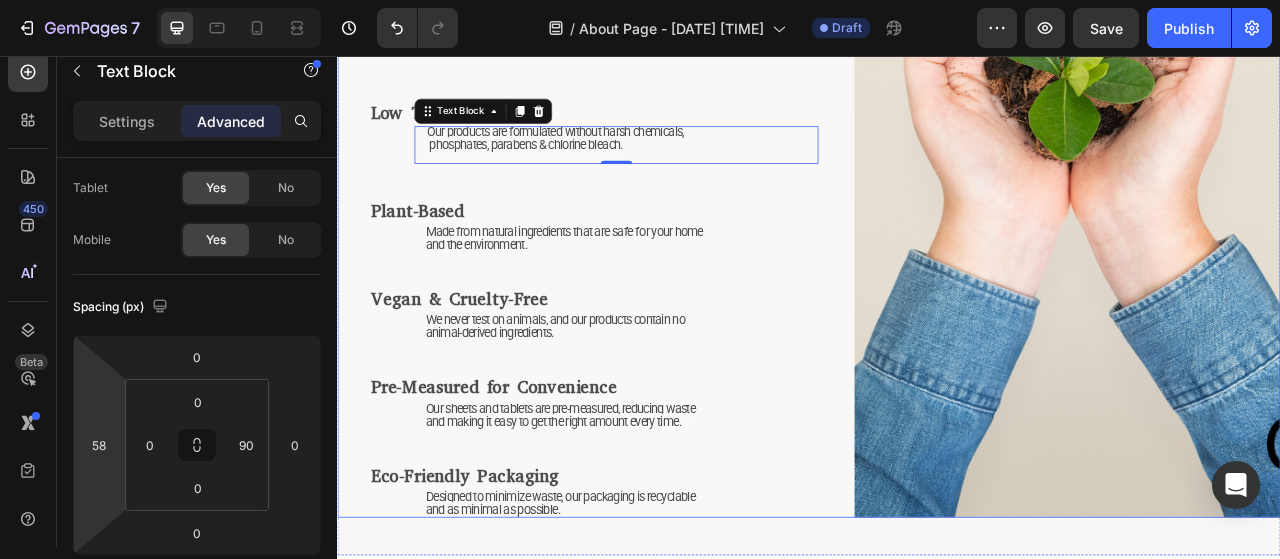 click on "⁠⁠⁠⁠⁠⁠⁠     Why Choose Us?   Heading ⁠⁠⁠⁠⁠⁠⁠        Low Tox Living Heading Our products are formulated without harsh chemicals,    phosphates, parabens & chlorine bleach. Text Block   0 ⁠⁠⁠⁠⁠⁠⁠        Plant-Based Heading Made from natural ingredients that are safe for your home and the environment. Text Block ⁠⁠⁠⁠⁠⁠⁠        Vegan & Cruelty-Free Heading We never test on animals, and our products contain no animal-derived ingredients. Text Block ⁠⁠⁠⁠⁠⁠⁠        Pre-Measured for Convenience Heading Our sheets and tablets are pre-measured, reducing waste and making it easy to get the right amount every time. Text Block ⁠⁠⁠⁠⁠⁠⁠        Eco-Friendly Packaging Heading Designed to minimize waste, our packaging is recyclable and as minimal as possible. Text Block" at bounding box center [663, 235] 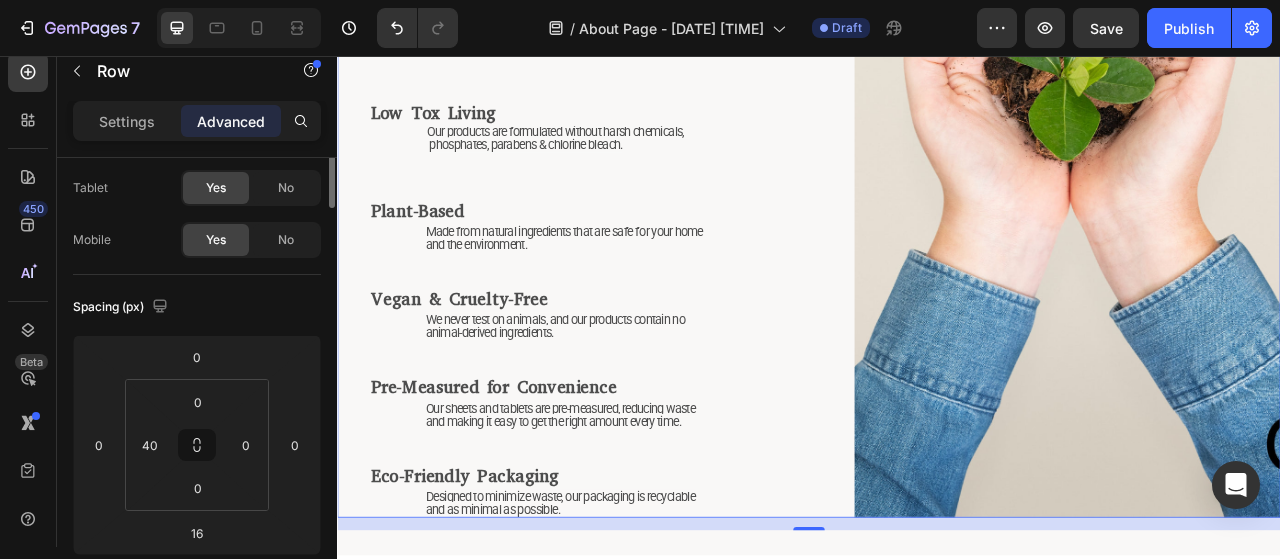 scroll, scrollTop: 0, scrollLeft: 0, axis: both 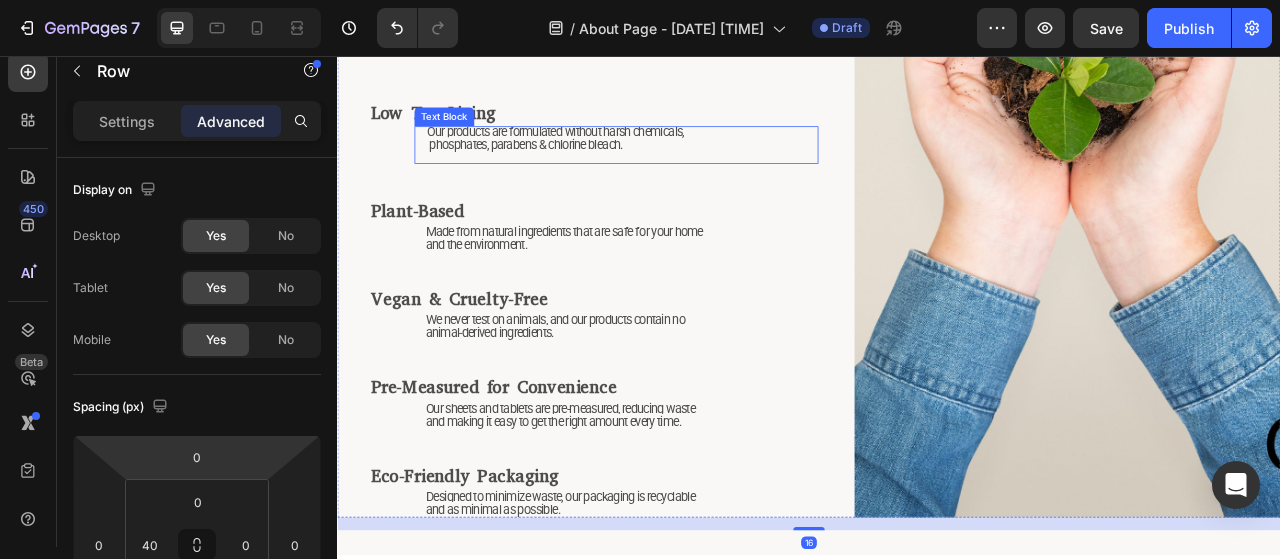 click on "Our products are formulated without harsh chemicals,    phosphates, parabens & chlorine bleach." at bounding box center [617, 161] 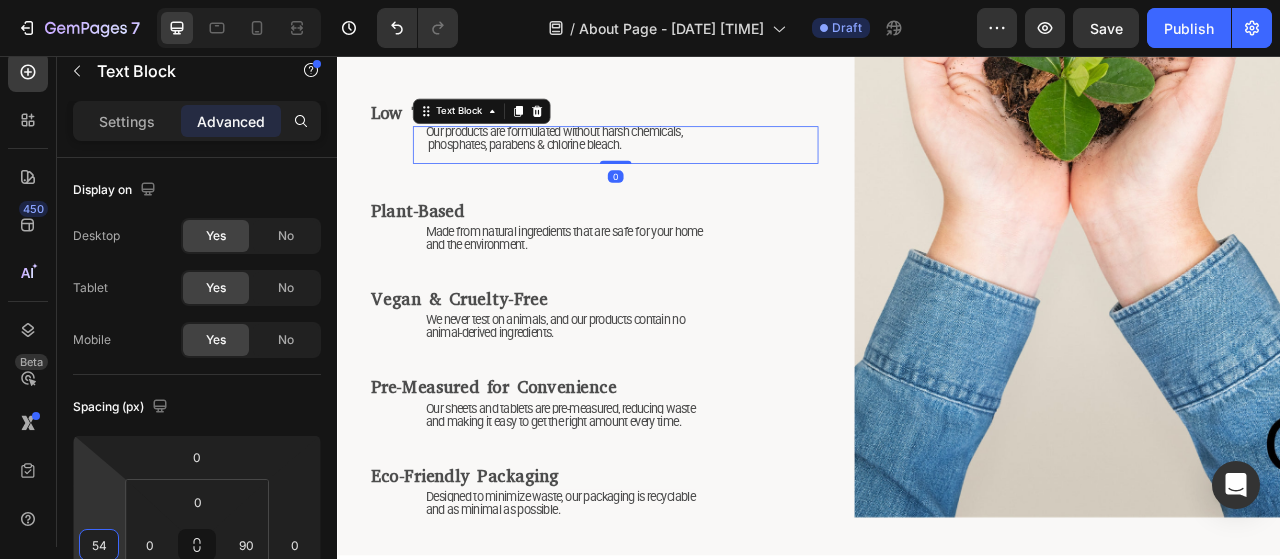type on "52" 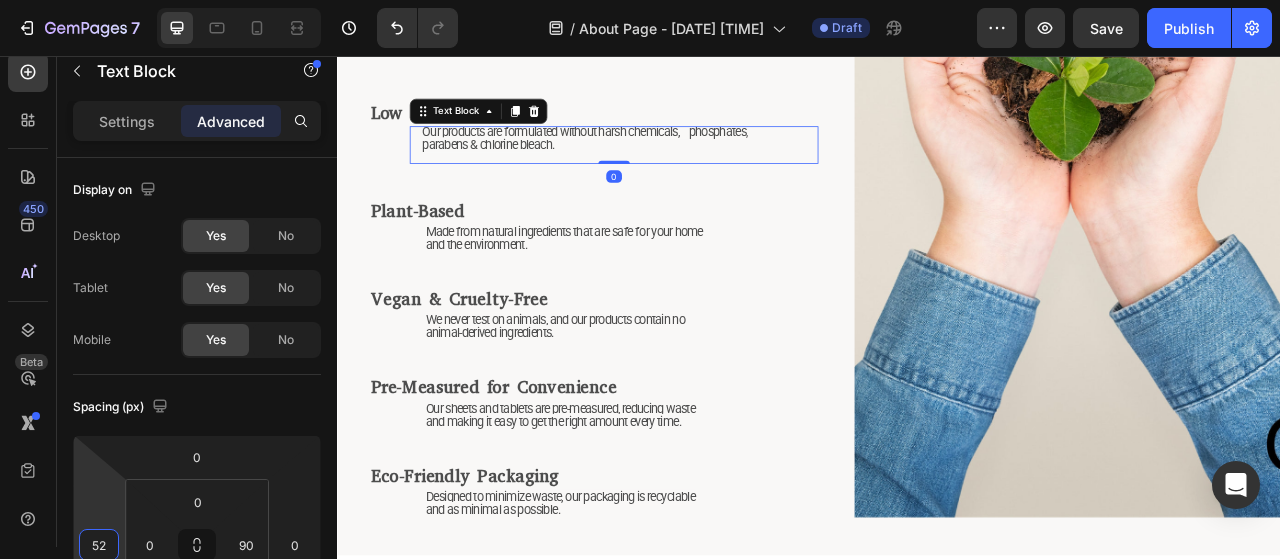 click on "7  Version history  /  About Page - Aug 3, 23:45:11 Draft Preview  Save   Publish  450 Beta Sections(18) Elements(83) Section Element Hero Section Product Detail Brands Trusted Badges Guarantee Product Breakdown How to use Testimonials Compare Bundle FAQs Social Proof Brand Story Product List Collection Blog List Contact Sticky Add to Cart Custom Footer Browse Library 450 Layout
Row
Row
Row
Row Text
Heading
Text Block Button
Button
Button Media
Image
Image" at bounding box center [640, 0] 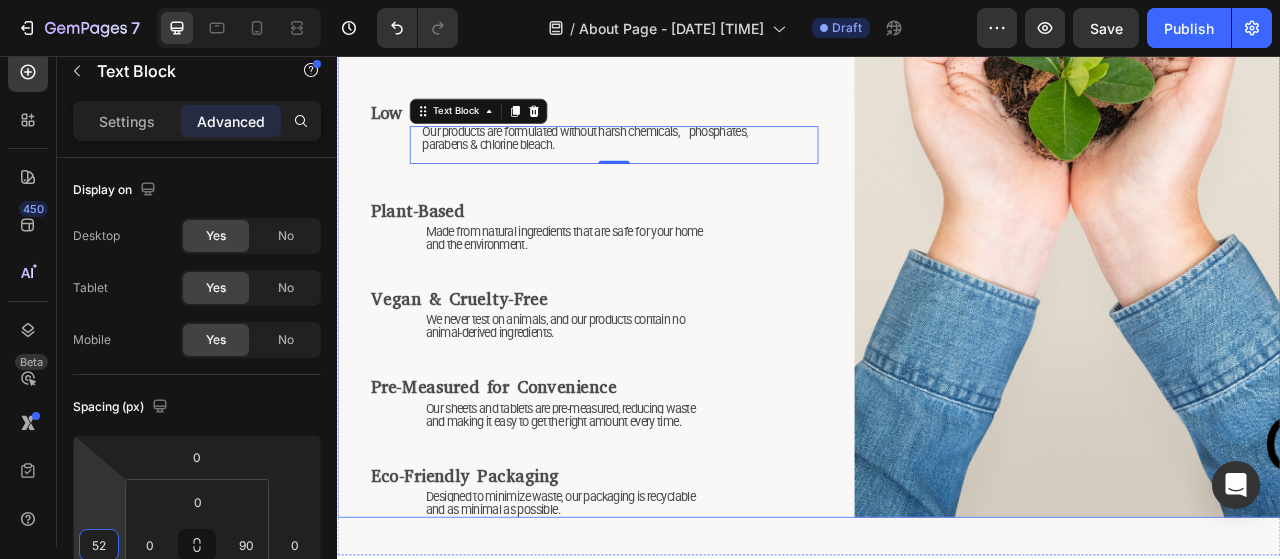 click on "⁠⁠⁠⁠⁠⁠⁠     Why Choose Us?   Heading ⁠⁠⁠⁠⁠⁠⁠        Low Tox Living Heading Our products are formulated without harsh chemicals,    phosphates, parabens & chlorine bleach. Text Block   0 ⁠⁠⁠⁠⁠⁠⁠        Plant-Based Heading Made from natural ingredients that are safe for your home and the environment. Text Block ⁠⁠⁠⁠⁠⁠⁠        Vegan & Cruelty-Free Heading We never test on animals, and our products contain no animal-derived ingredients. Text Block ⁠⁠⁠⁠⁠⁠⁠        Pre-Measured for Convenience Heading Our sheets and tablets are pre-measured, reducing waste and making it easy to get the right amount every time. Text Block ⁠⁠⁠⁠⁠⁠⁠        Eco-Friendly Packaging Heading Designed to minimize waste, our packaging is recyclable and as minimal as possible. Text Block Image Row" at bounding box center [937, 235] 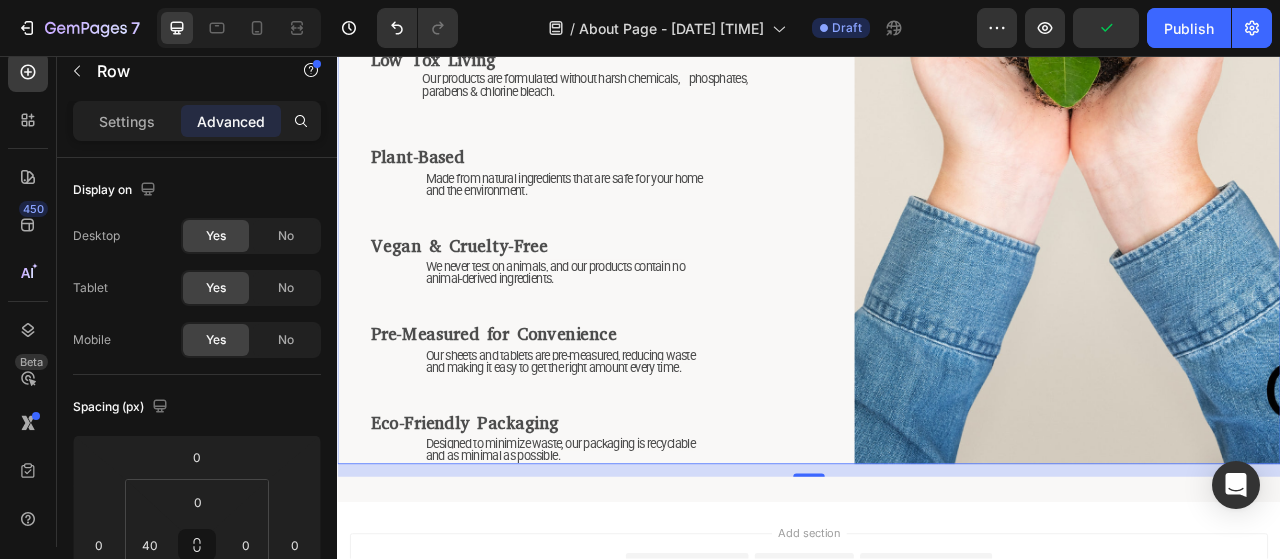 scroll, scrollTop: 2086, scrollLeft: 0, axis: vertical 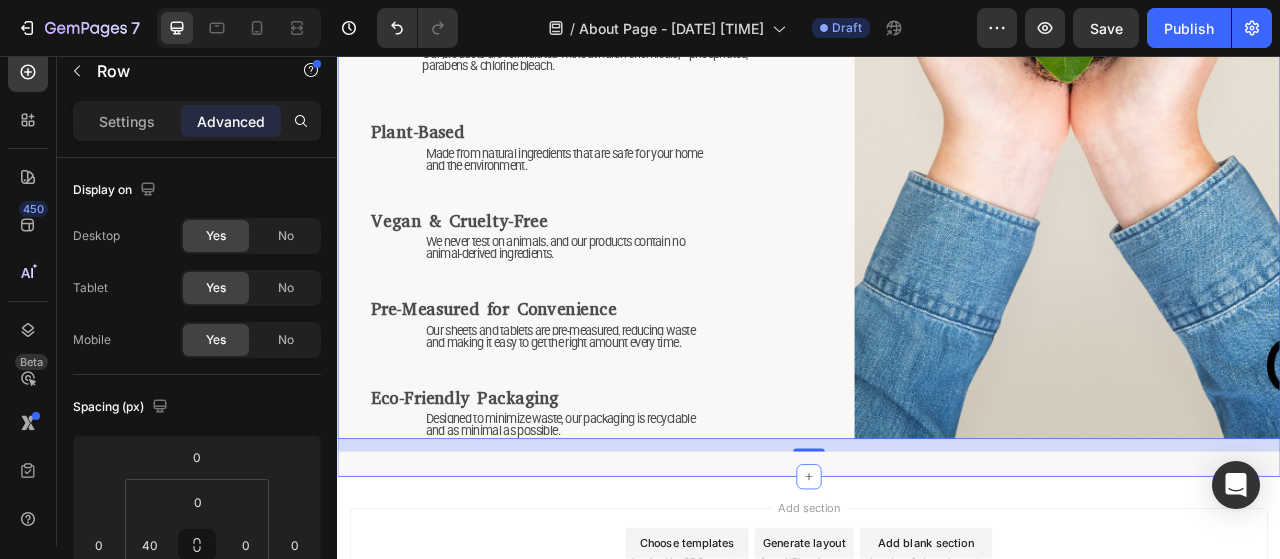 click on "⁠⁠⁠⁠⁠⁠⁠     Why Choose Us?   Heading ⁠⁠⁠⁠⁠⁠⁠        Low Tox Living Heading Our products are formulated without harsh chemicals,    phosphates, parabens & chlorine bleach. Text Block ⁠⁠⁠⁠⁠⁠⁠        Plant-Based Heading Made from natural ingredients that are safe for your home and the environment. Text Block ⁠⁠⁠⁠⁠⁠⁠        Vegan & Cruelty-Free Heading We never test on animals, and our products contain no animal-derived ingredients. Text Block ⁠⁠⁠⁠⁠⁠⁠        Pre-Measured for Convenience Heading Our sheets and tablets are pre-measured, reducing waste and making it easy to get the right amount every time. Text Block ⁠⁠⁠⁠⁠⁠⁠        Eco-Friendly Packaging Heading Designed to minimize waste, our packaging is recyclable and as minimal as possible. Text Block Image Row   16 Section 3" at bounding box center [937, 159] 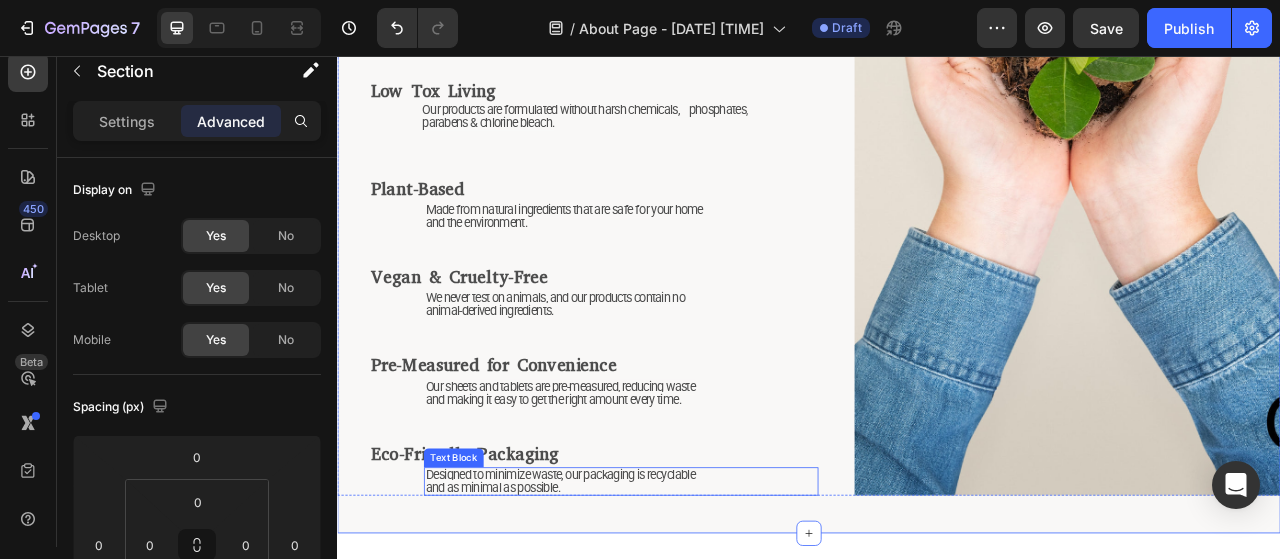 scroll, scrollTop: 1986, scrollLeft: 0, axis: vertical 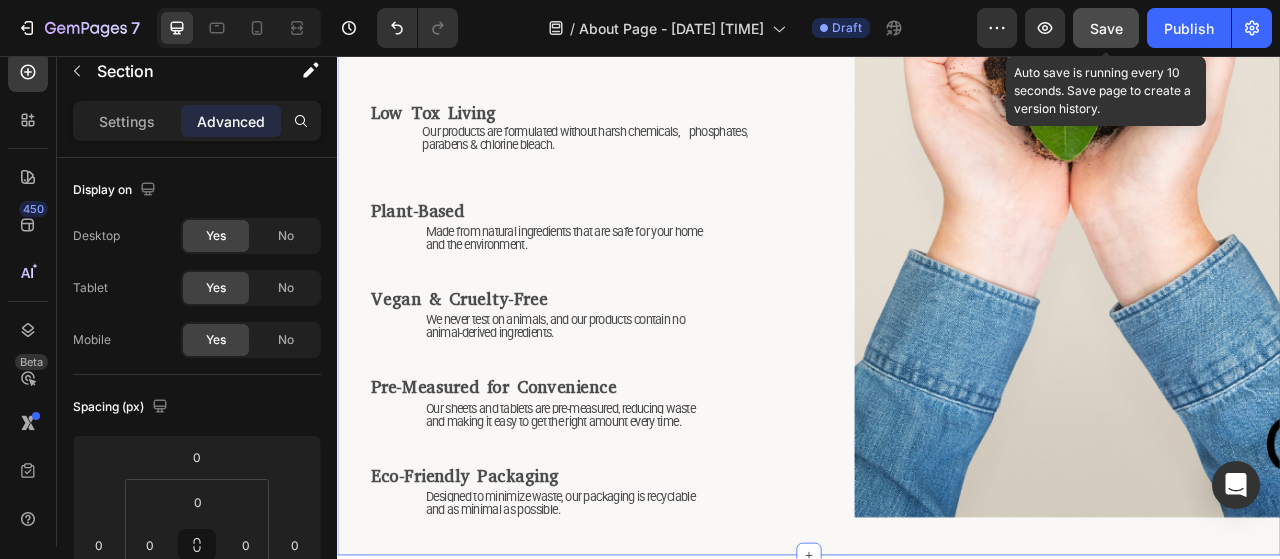 click on "Save" 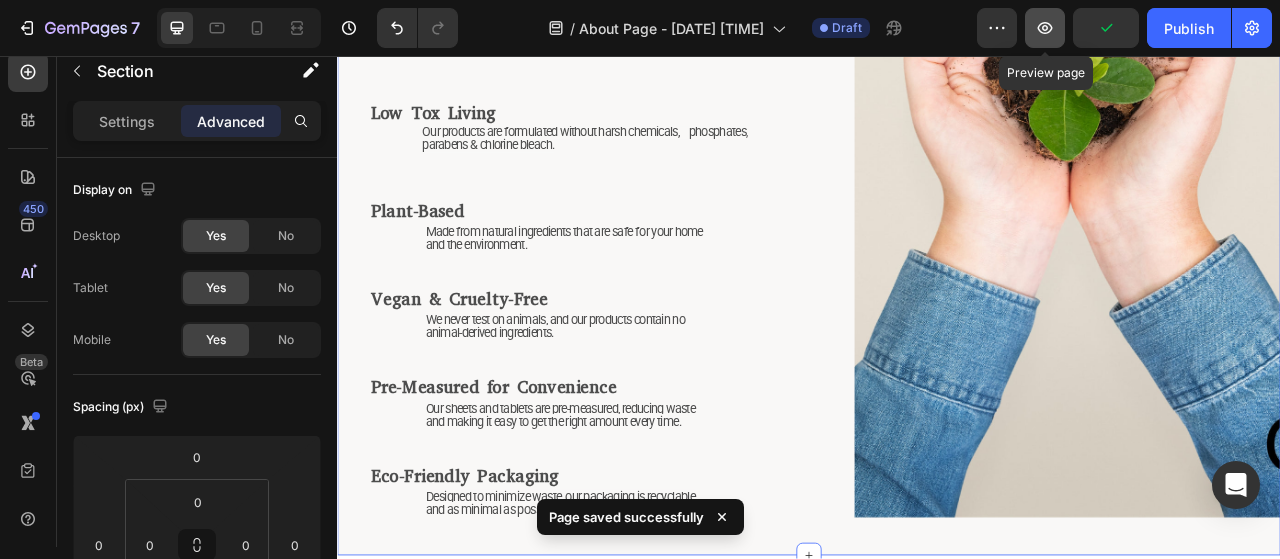 click 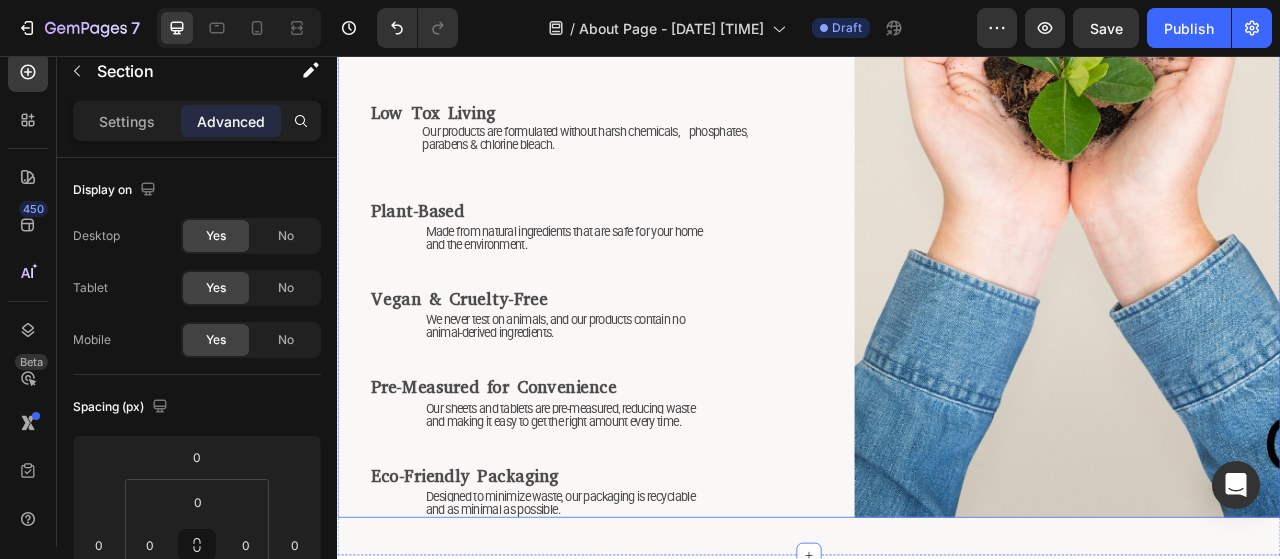scroll, scrollTop: 1786, scrollLeft: 0, axis: vertical 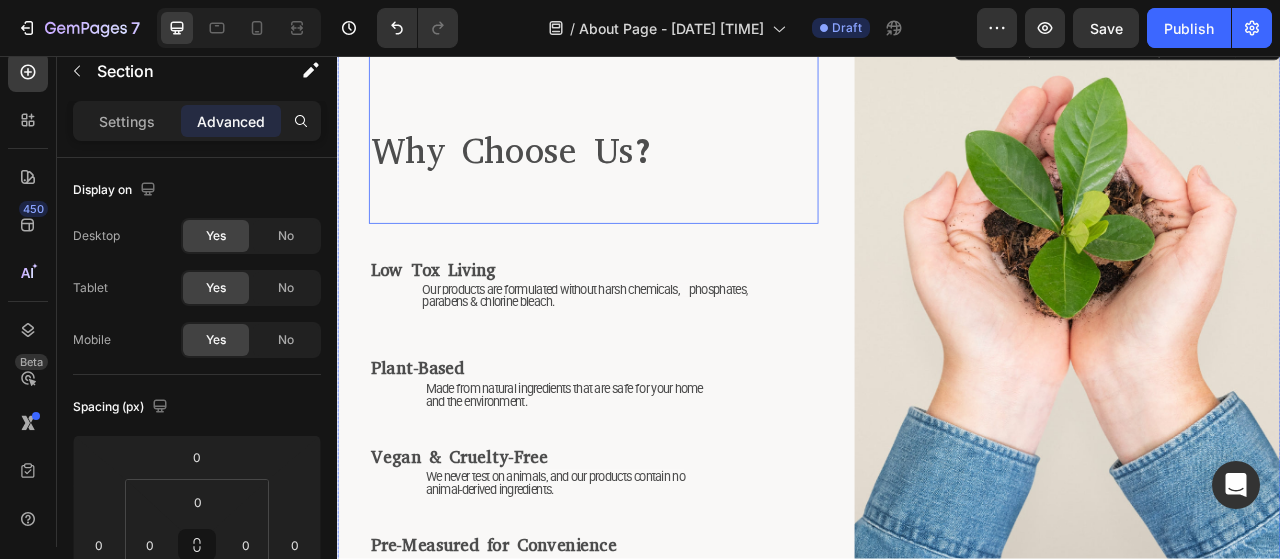 click on "⁠⁠⁠⁠⁠⁠⁠     Why Choose Us?" at bounding box center [663, 147] 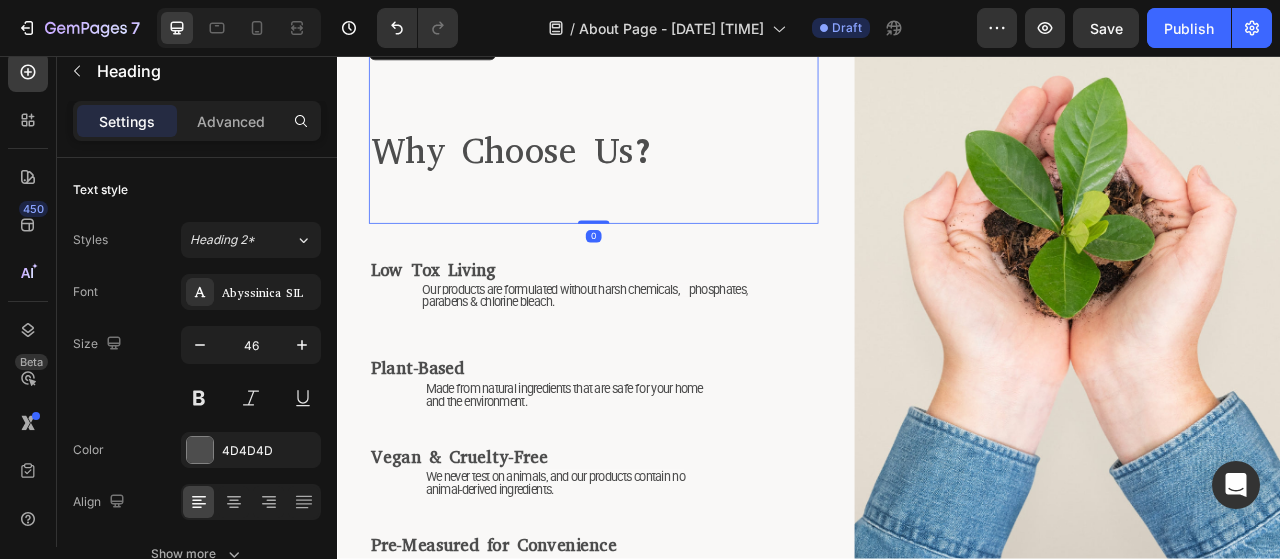 scroll, scrollTop: 1756, scrollLeft: 0, axis: vertical 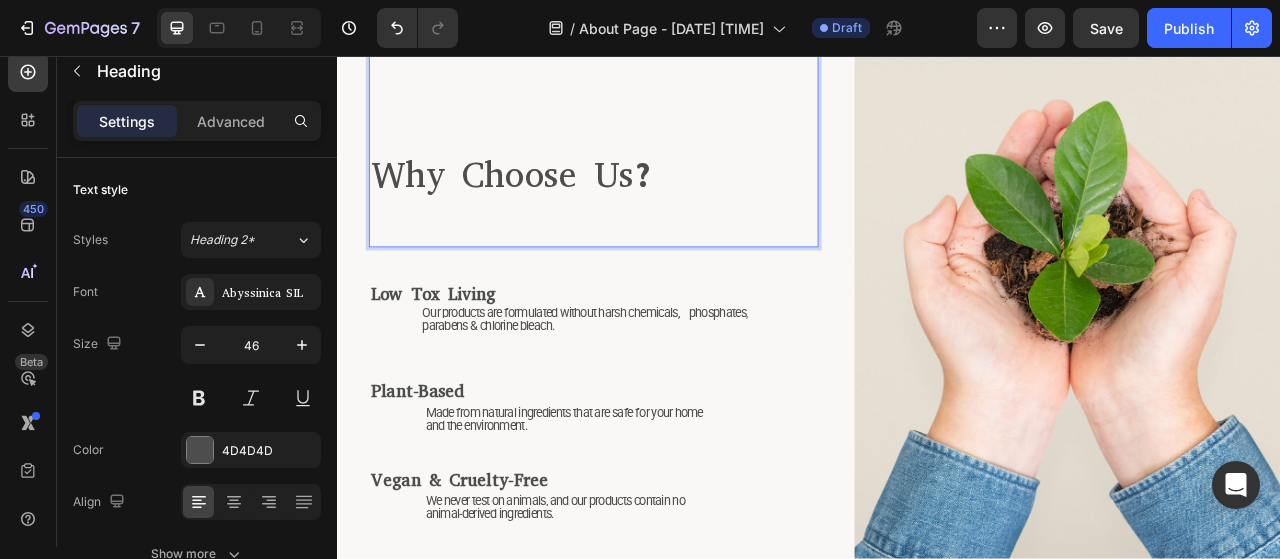 click on "⁠⁠⁠⁠⁠⁠⁠     Why Choose Us?" at bounding box center (663, 177) 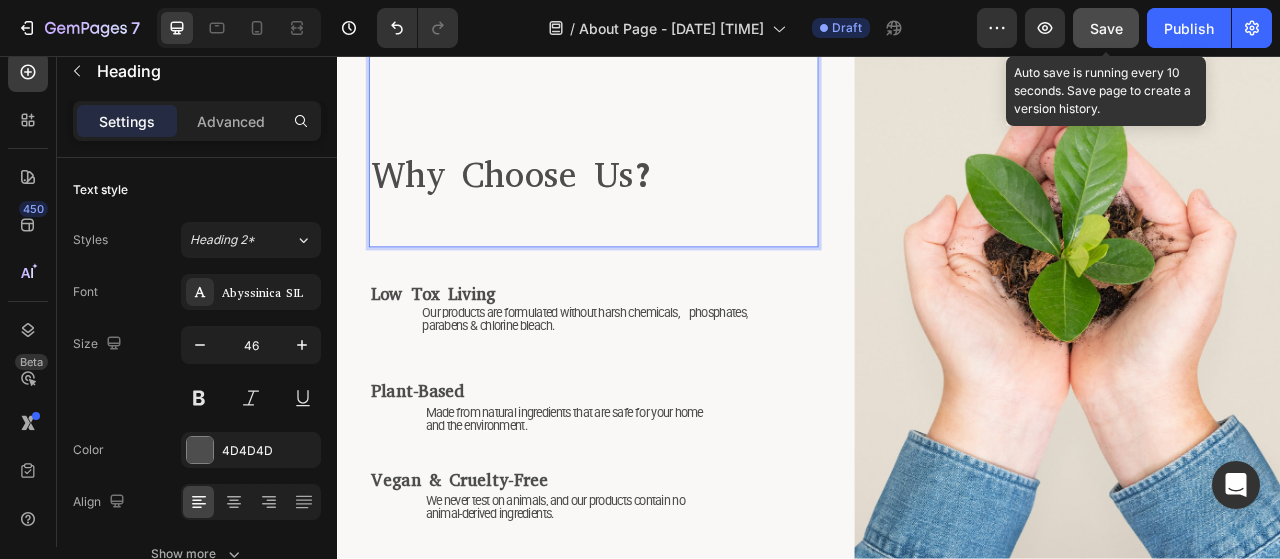 click on "Save" at bounding box center [1106, 28] 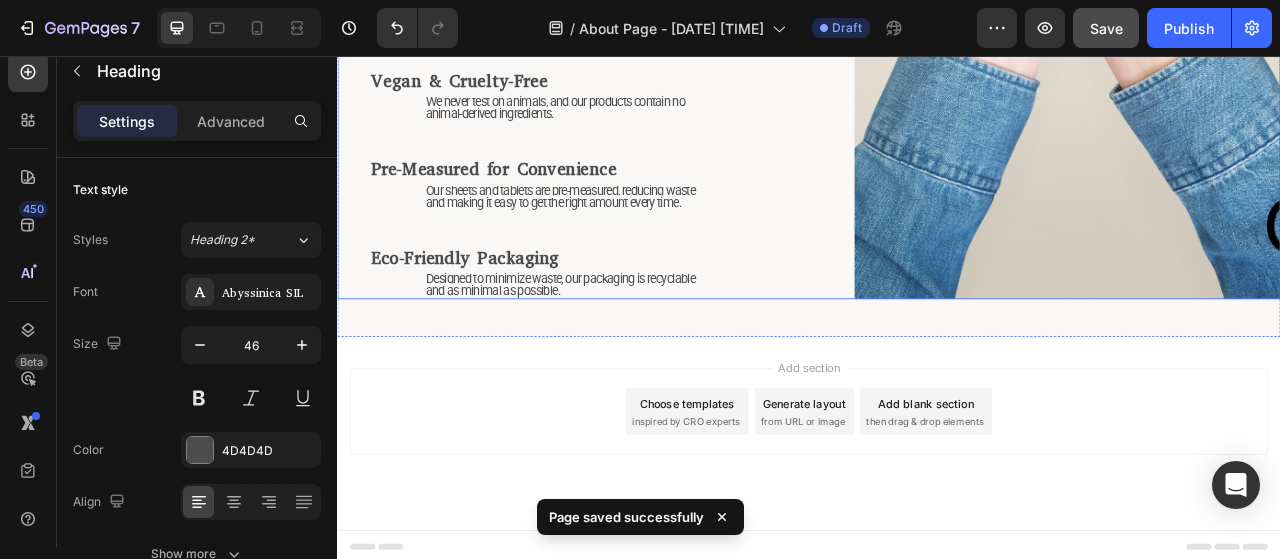 scroll, scrollTop: 2268, scrollLeft: 0, axis: vertical 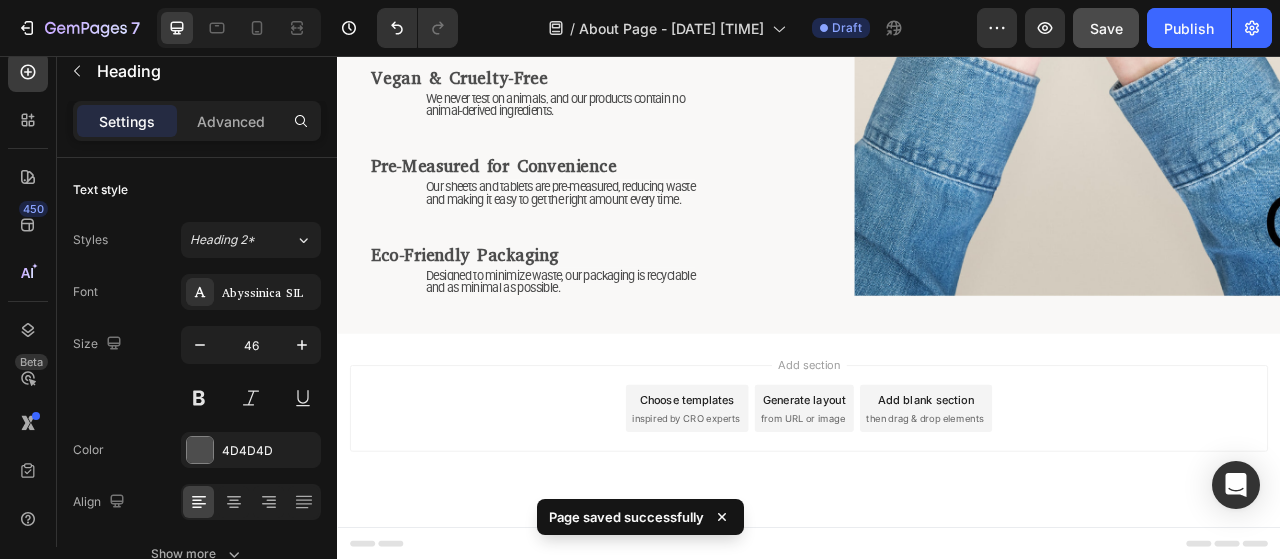 click on "Add section Choose templates inspired by CRO experts Generate layout from URL or image Add blank section then drag & drop elements" at bounding box center (937, 505) 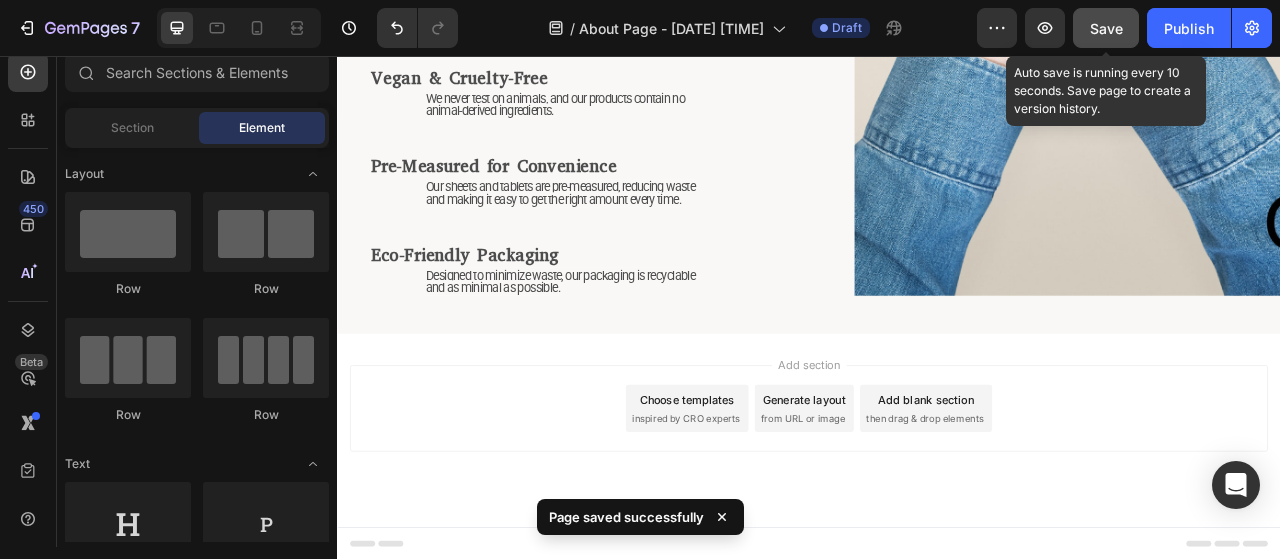 click on "Save" 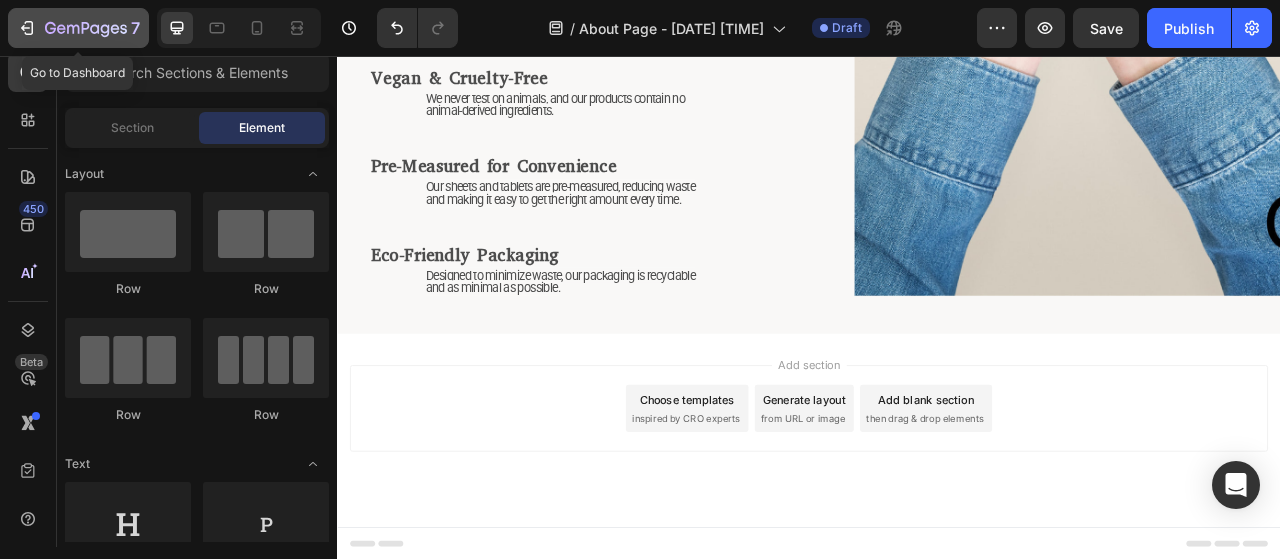 click 